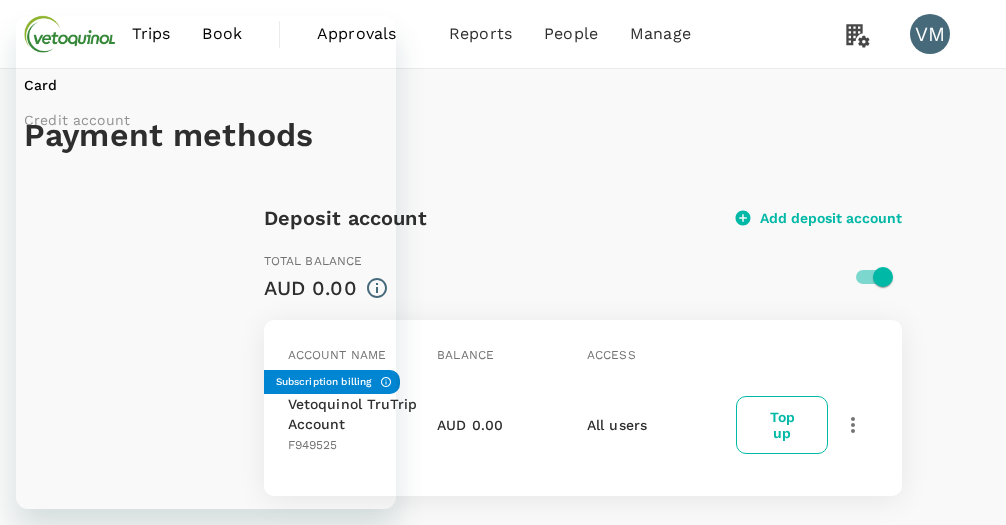 scroll, scrollTop: 408, scrollLeft: 0, axis: vertical 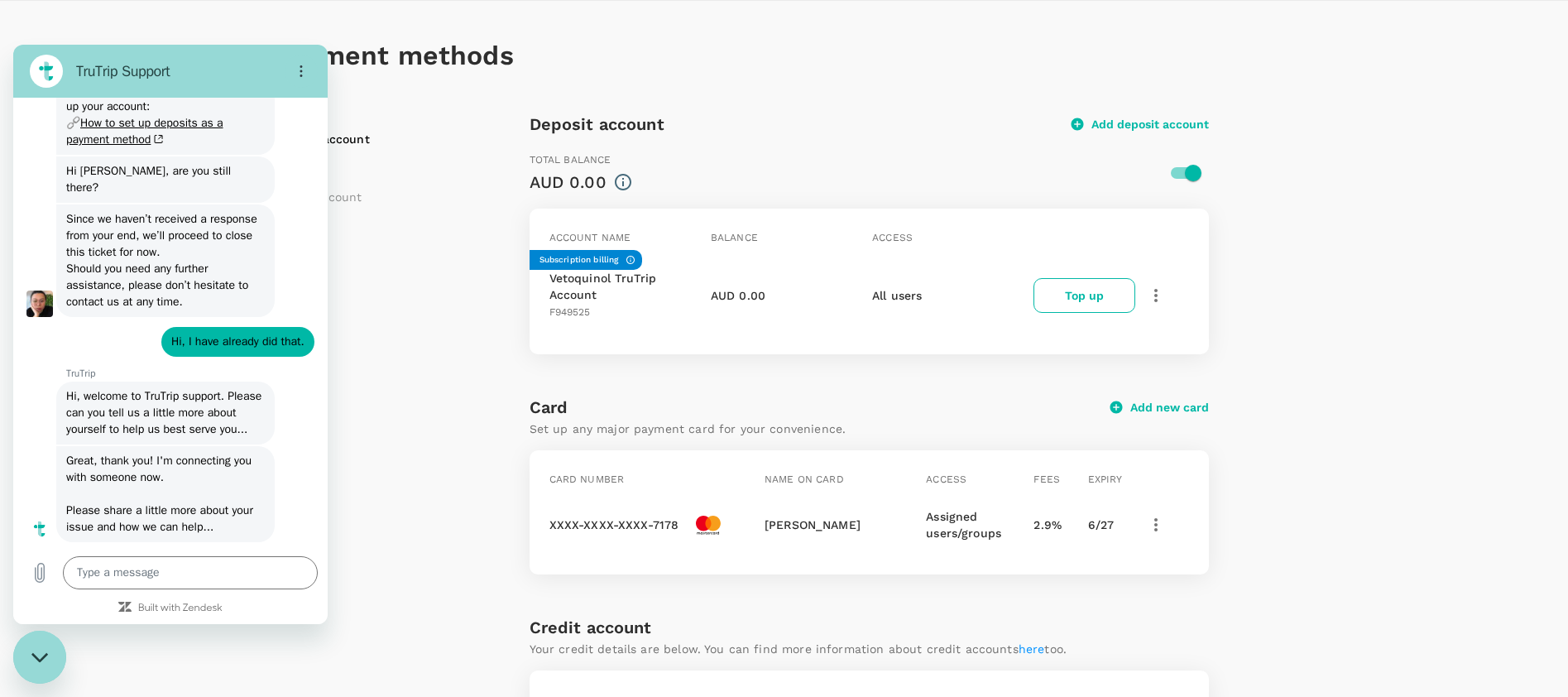 click on "Deposit account" at bounding box center (597, 124) 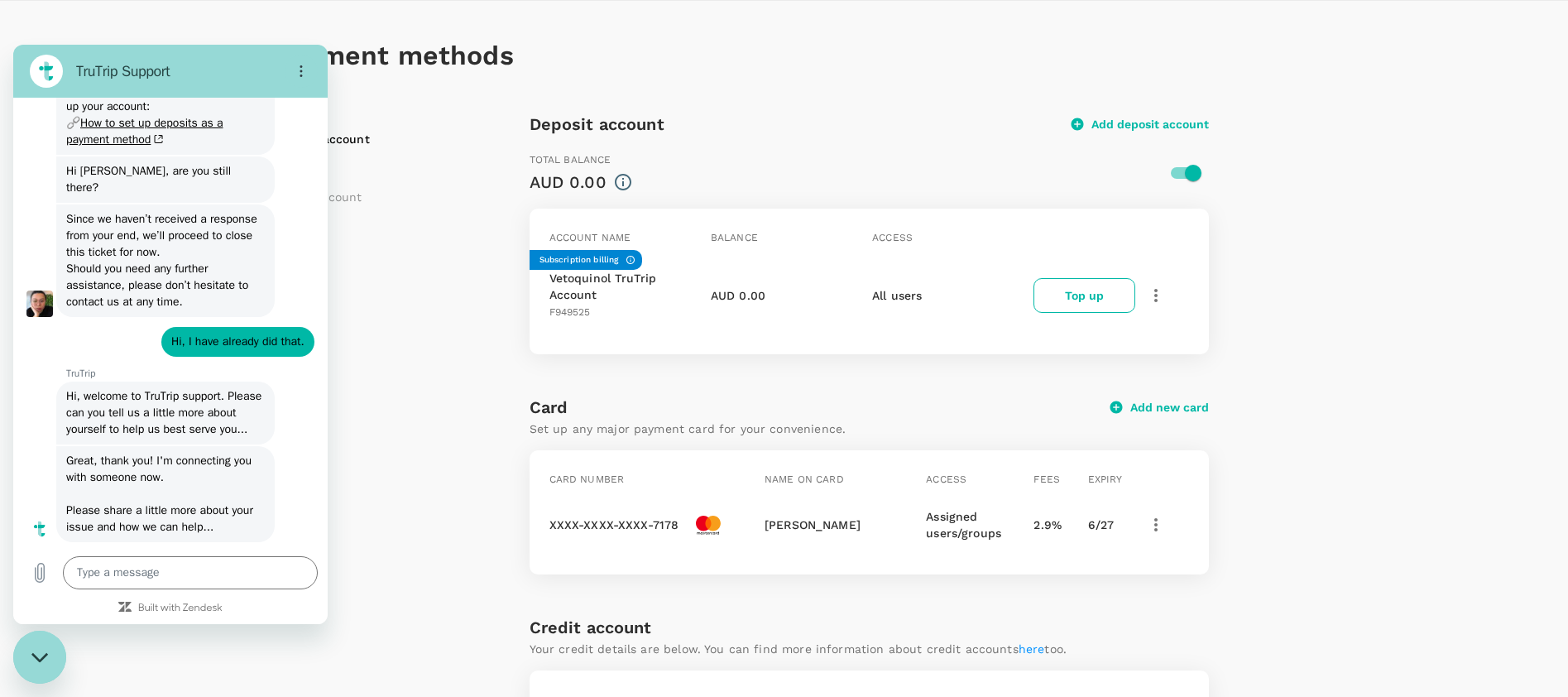 click on "Payment methods Deposit account Card Credit account Deposit account Add deposit account Total balance AUD 0.00 Account name Balance Access Subscription billing Vetoquinol TruTrip Account F949525 AUD 0.00 All users Top up Card Set up any major payment card for your convenience. Add new card Card number Name on card Access Fees Expiry XXXX-XXXX-XXXX-7178 MS KIM MOURET Assigned users/groups 2.9 % 6 / 27 Credit account Your credit details are below. You can find more information about credit accounts  here  too. You do not have an invoicing account available yet.   We offer multiple invoicing options through our credit providers. Reach out to your   account manager or our support team. Read more  here . Request invoicing" at bounding box center (784, 524) 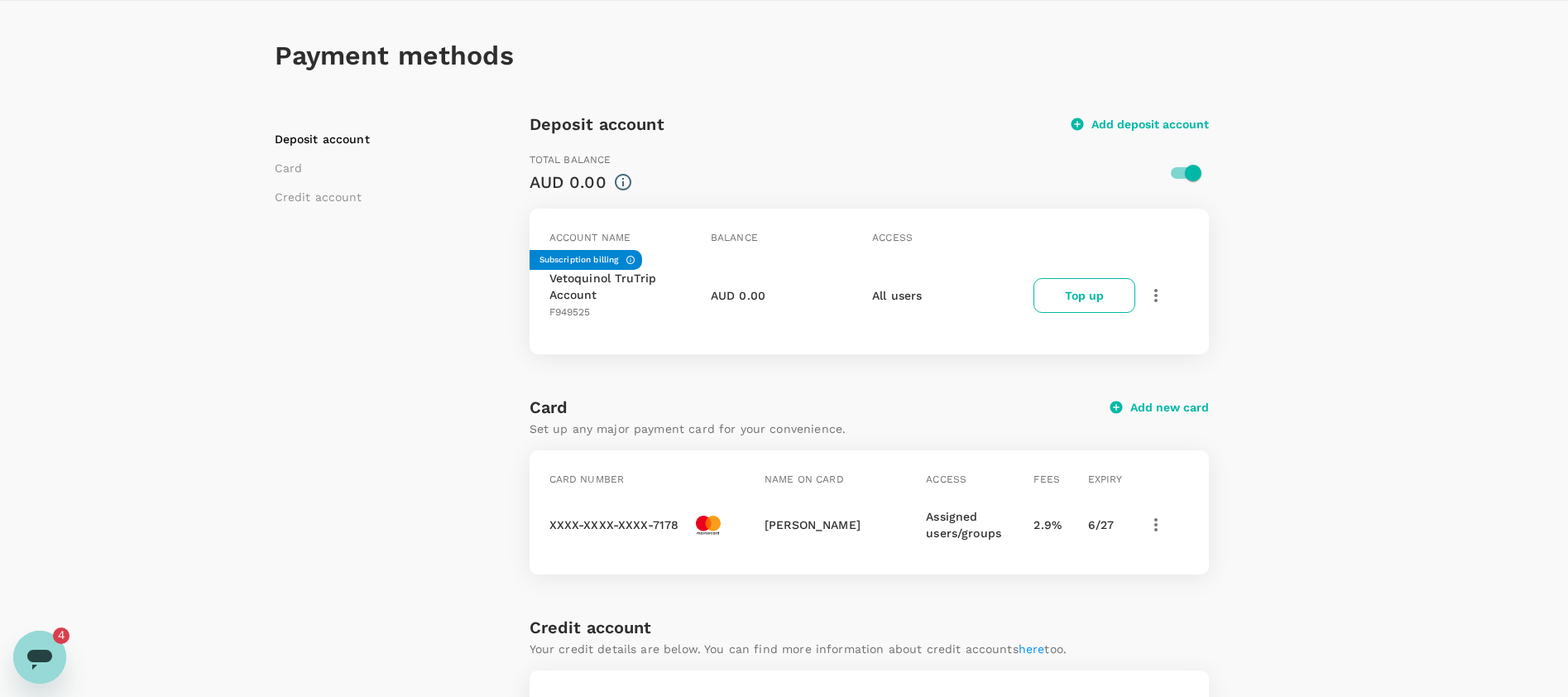 scroll, scrollTop: 0, scrollLeft: 0, axis: both 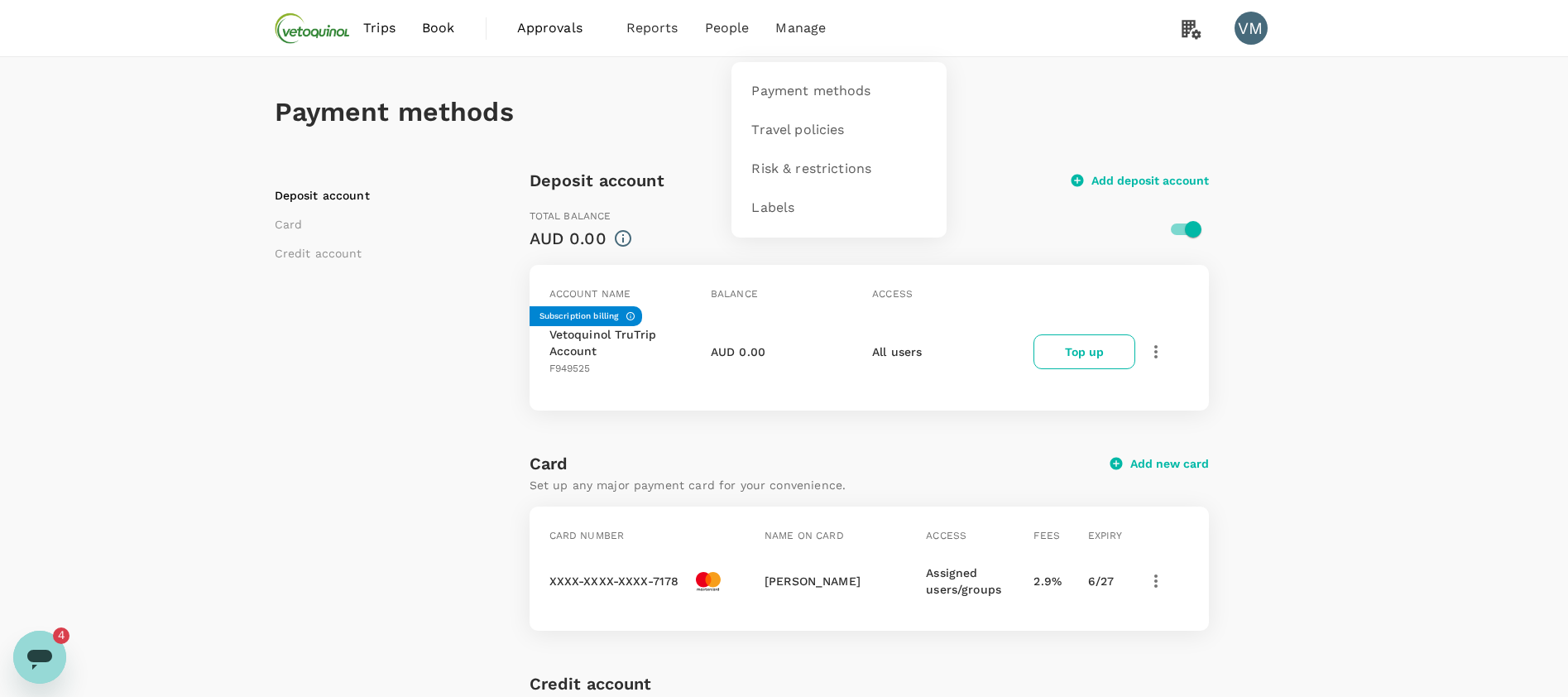 click on "Manage" at bounding box center (800, 28) 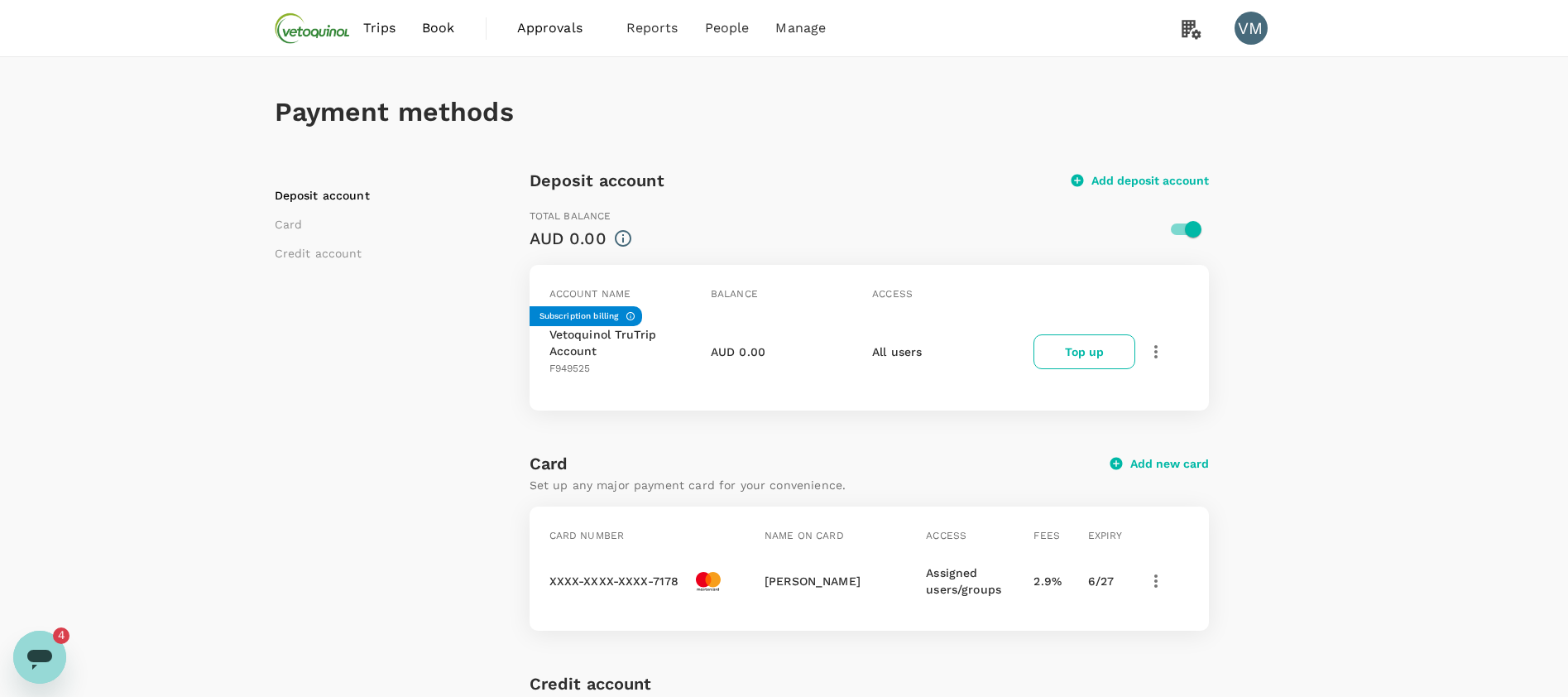 click on "Approvals" at bounding box center [559, 28] 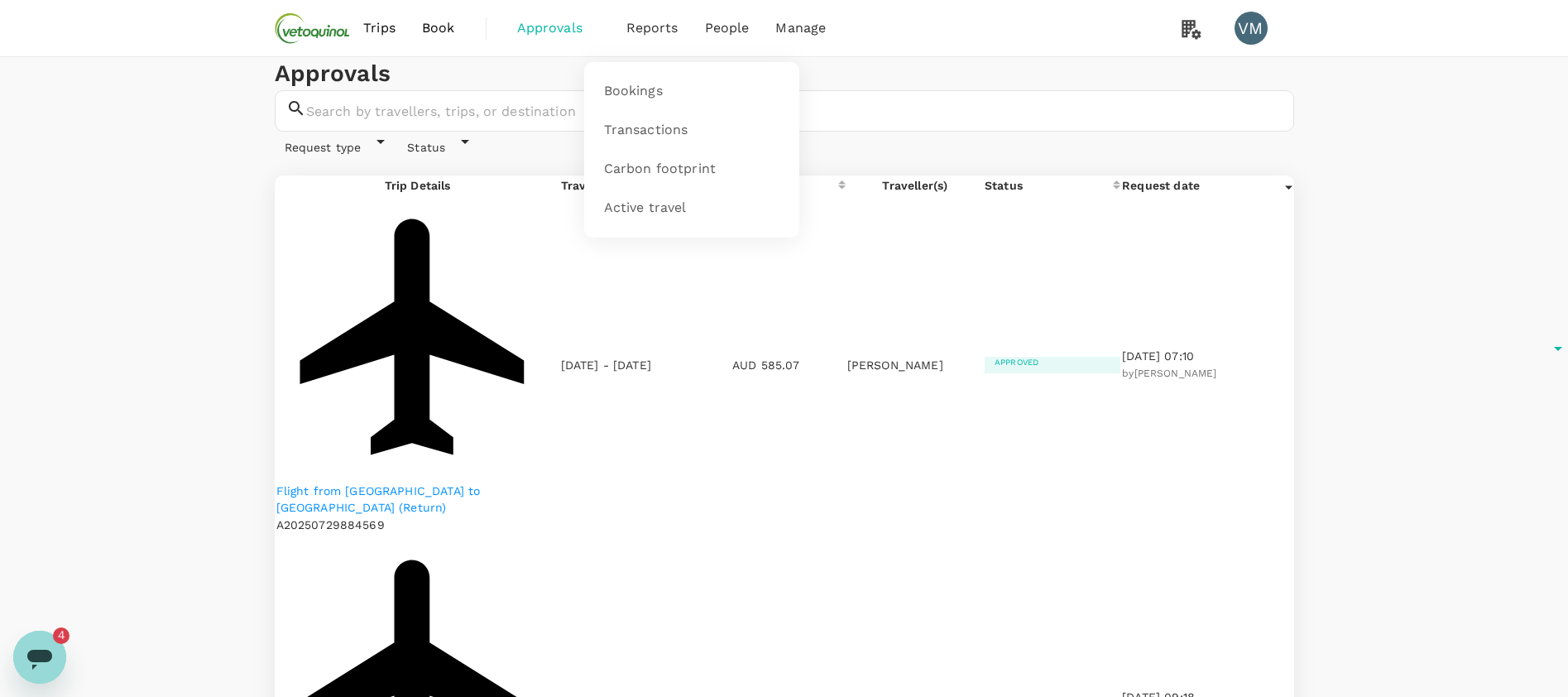 click on "Reports" at bounding box center [652, 28] 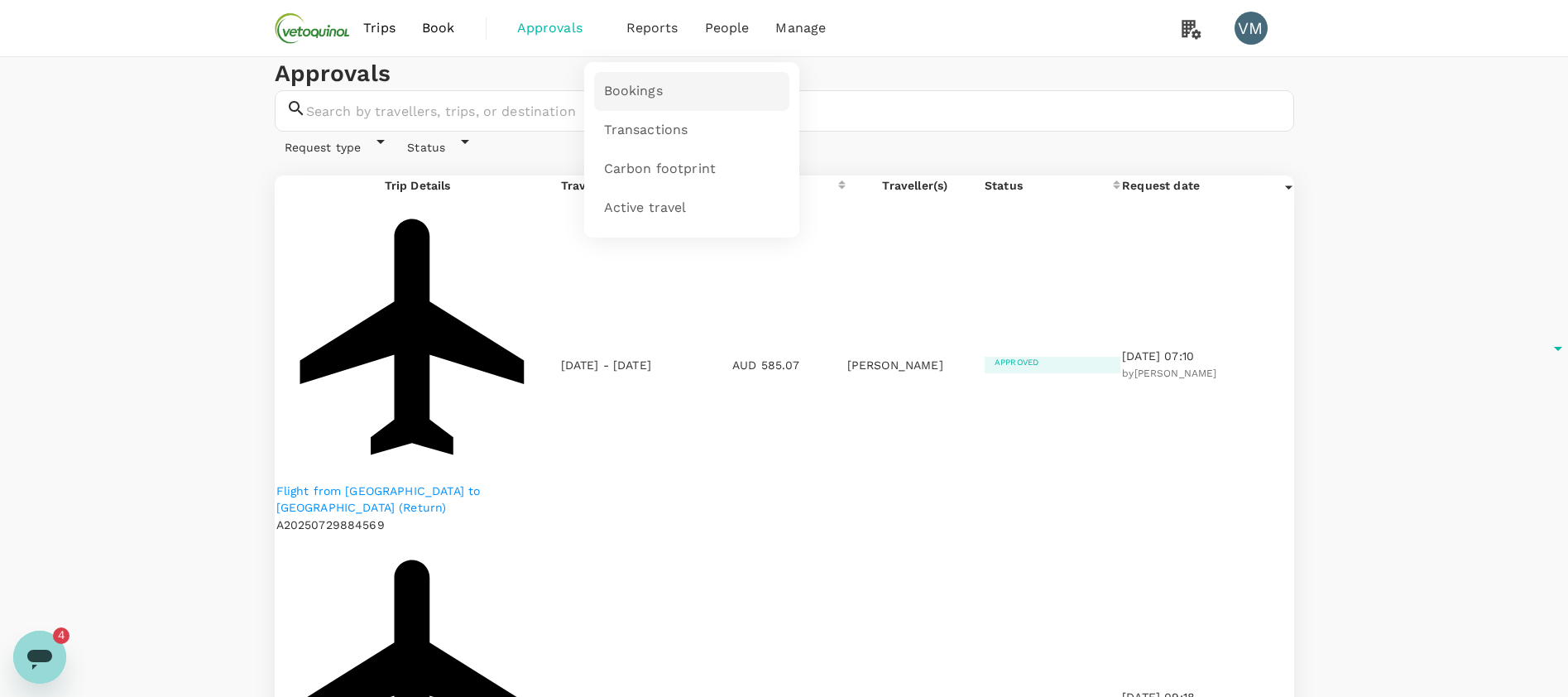 click on "Bookings" at bounding box center [633, 91] 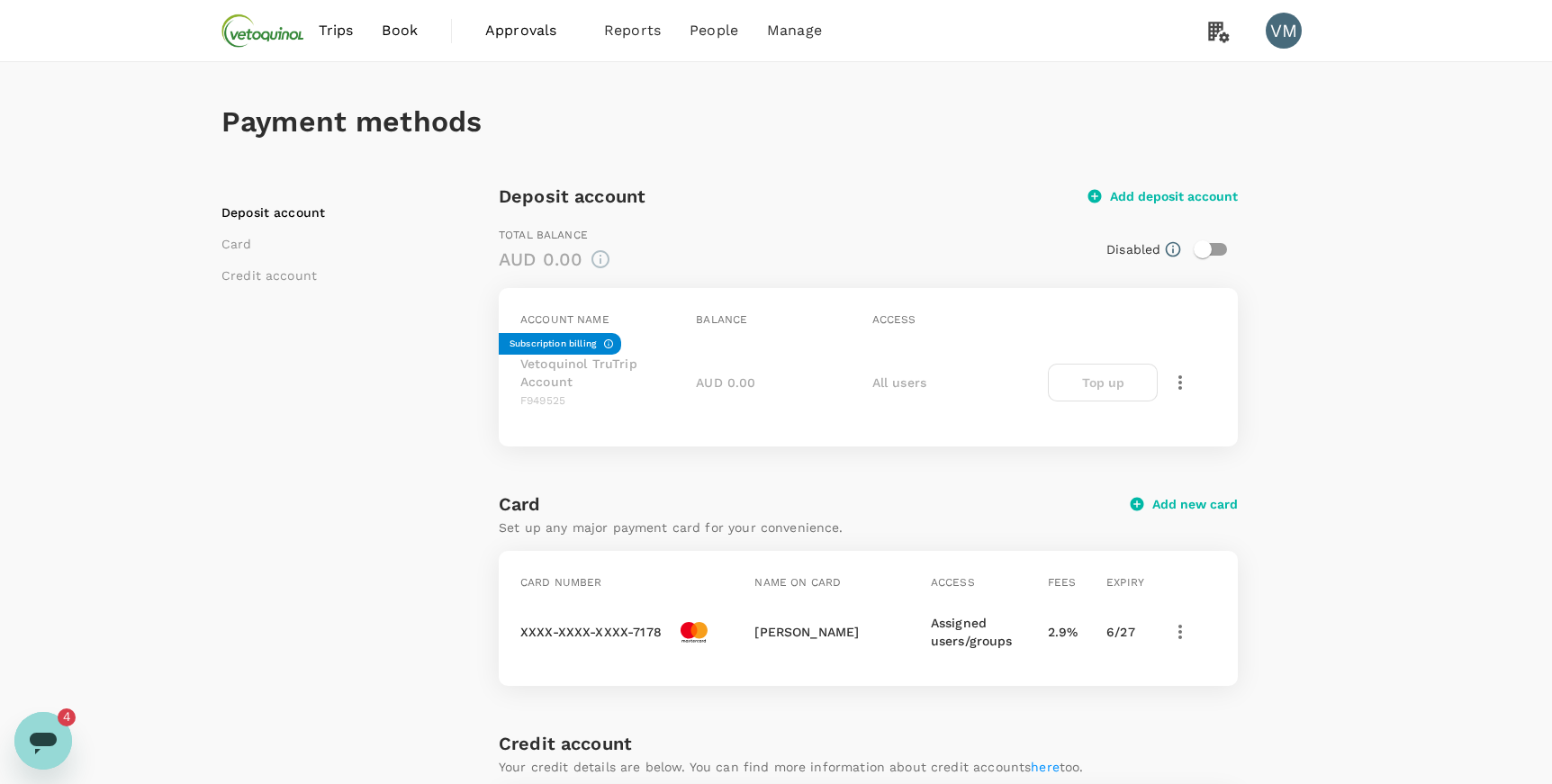 scroll, scrollTop: 32, scrollLeft: 0, axis: vertical 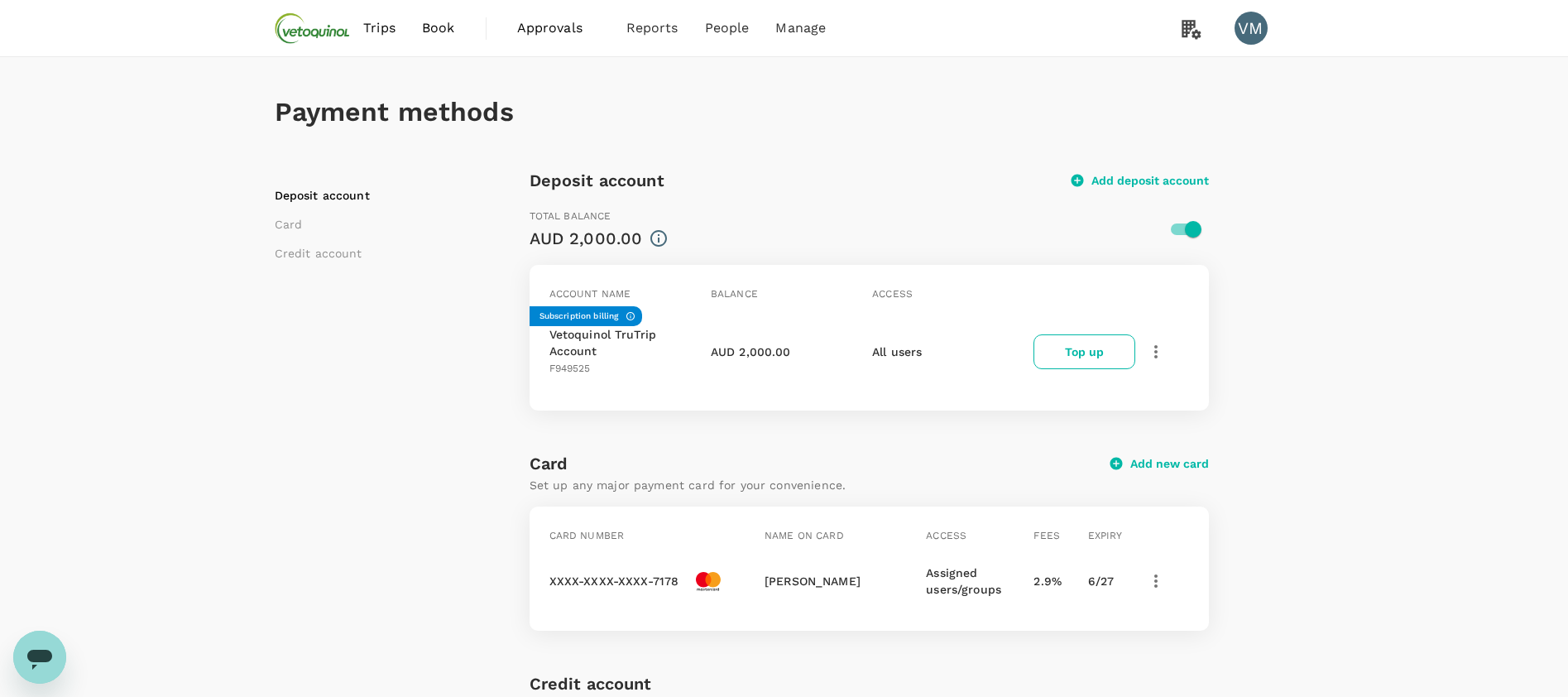 click 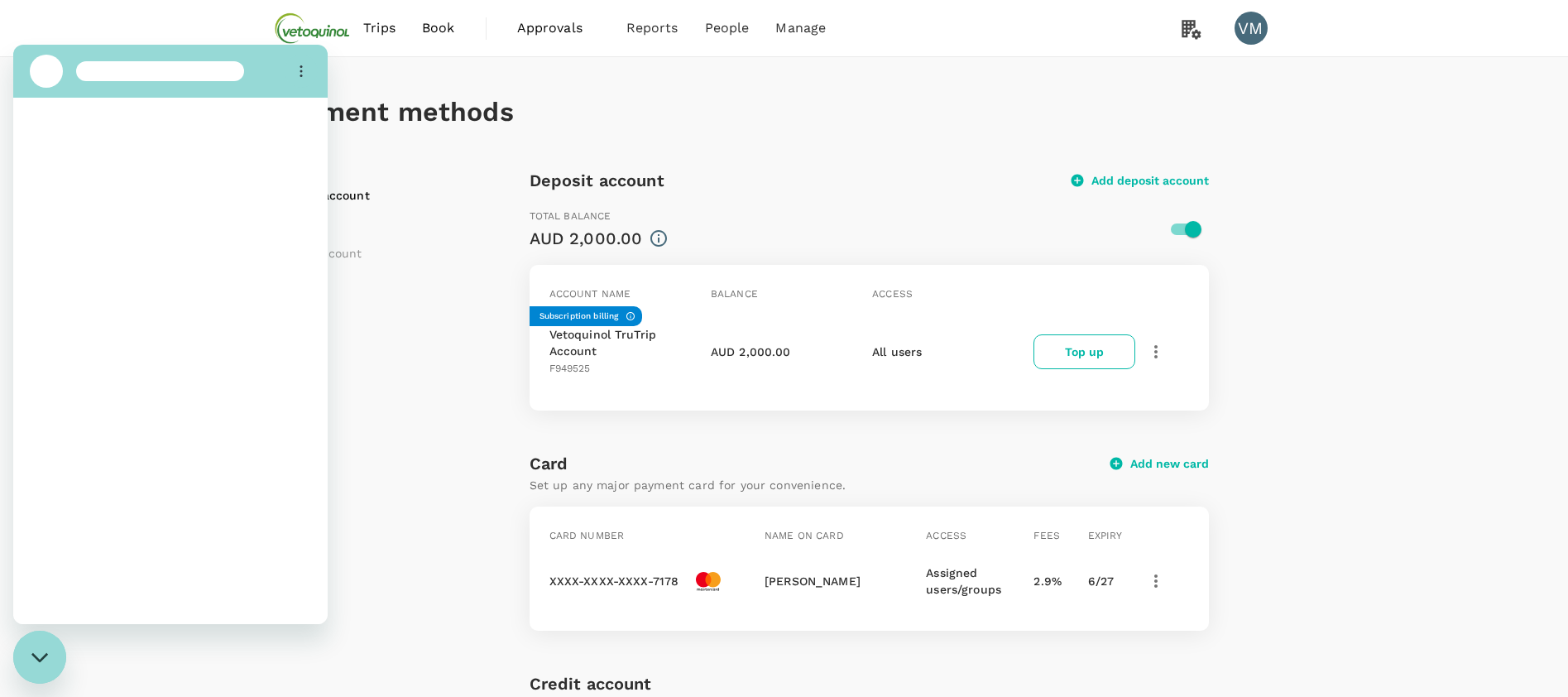 scroll, scrollTop: 0, scrollLeft: 0, axis: both 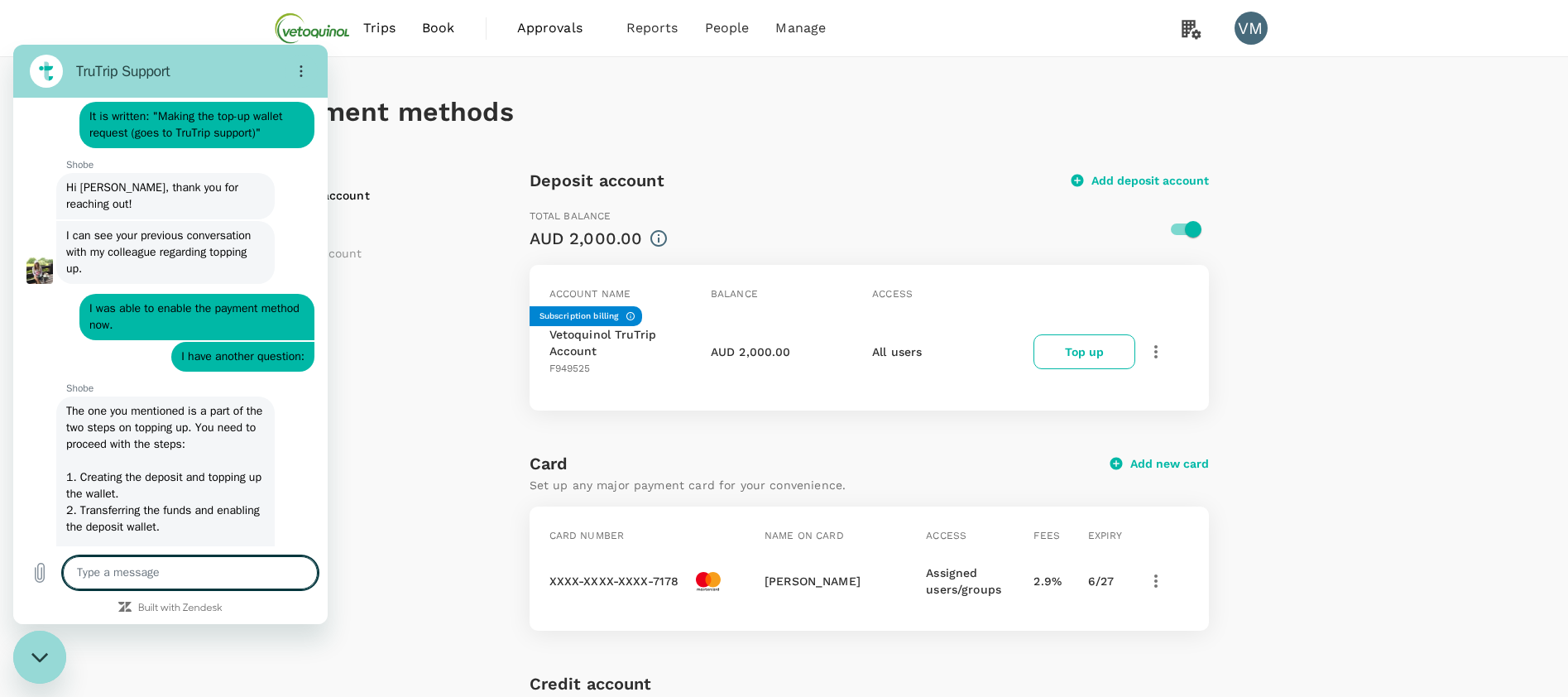 type on "x" 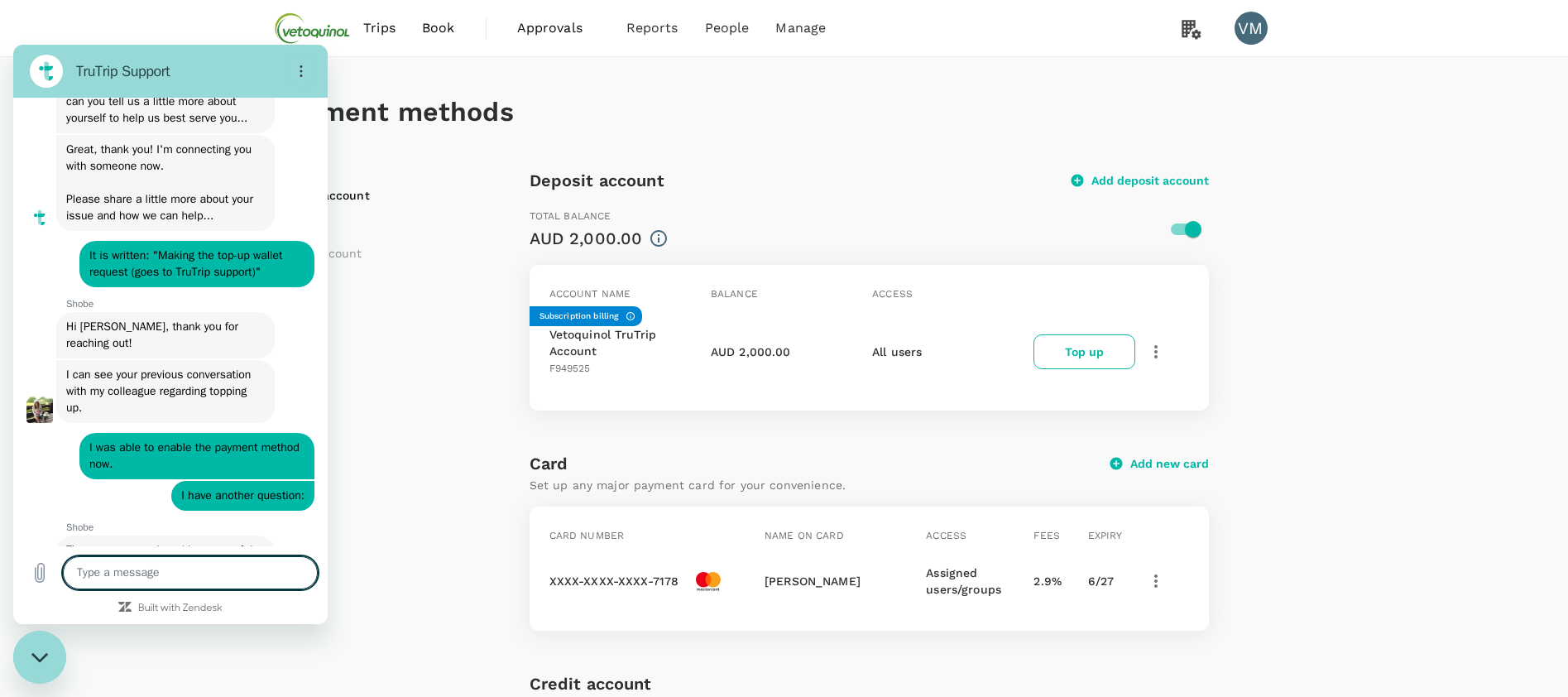 scroll, scrollTop: 9414, scrollLeft: 0, axis: vertical 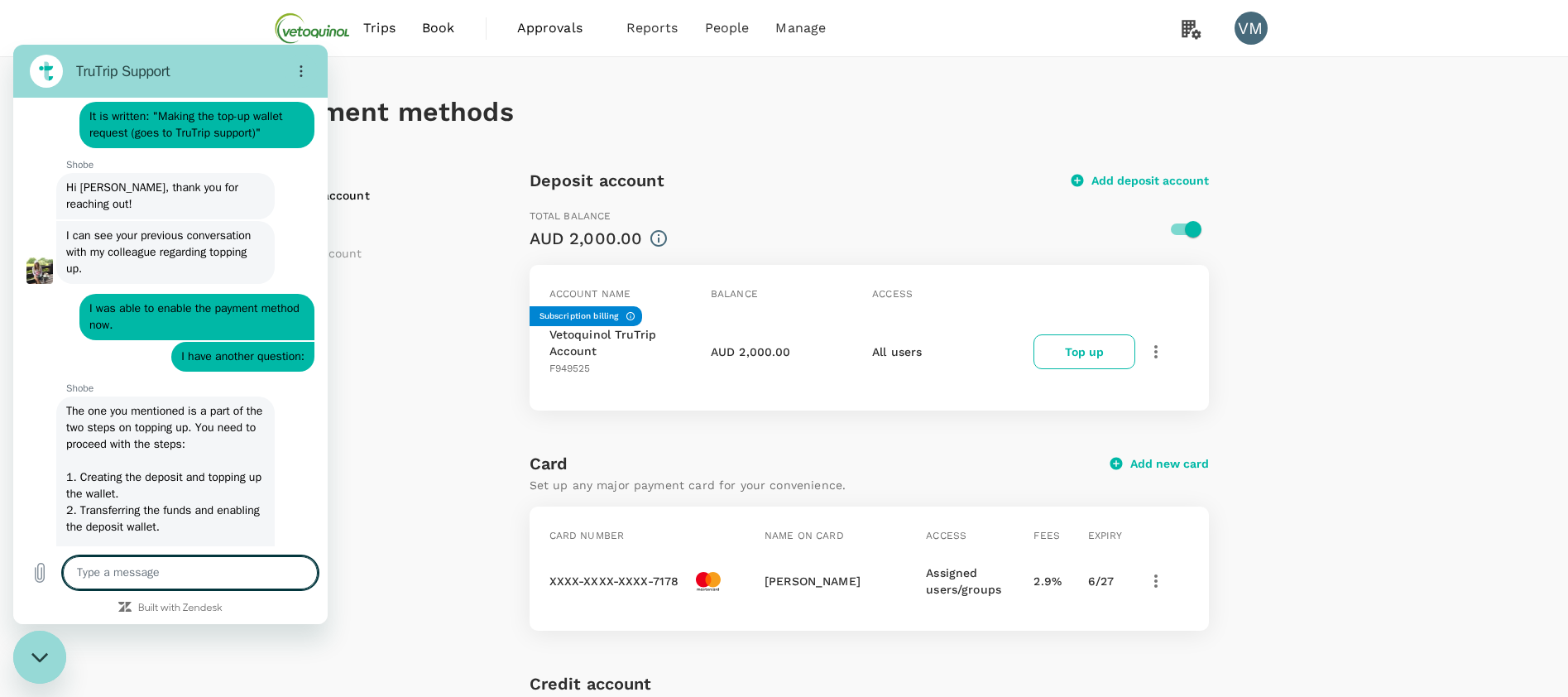 click at bounding box center (190, 573) 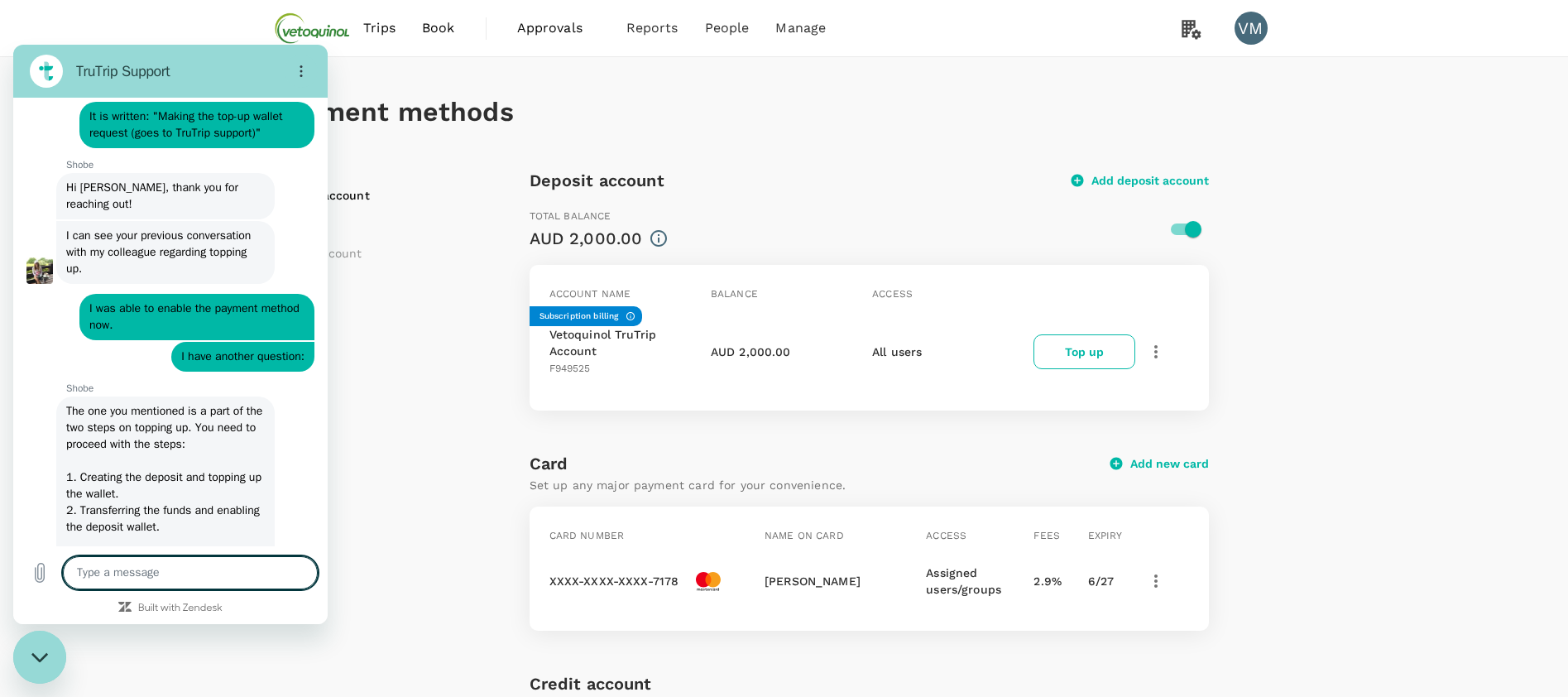 type on "H" 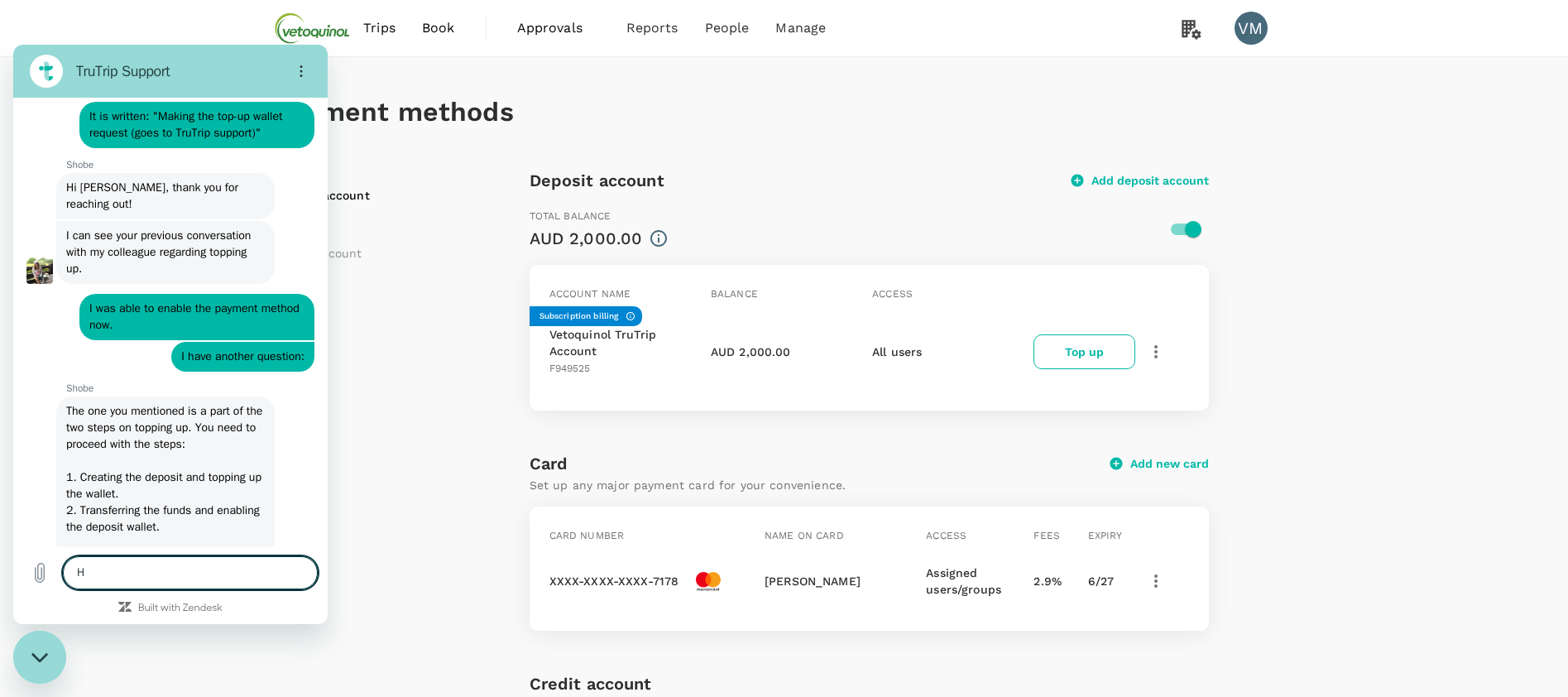 type on "Hi" 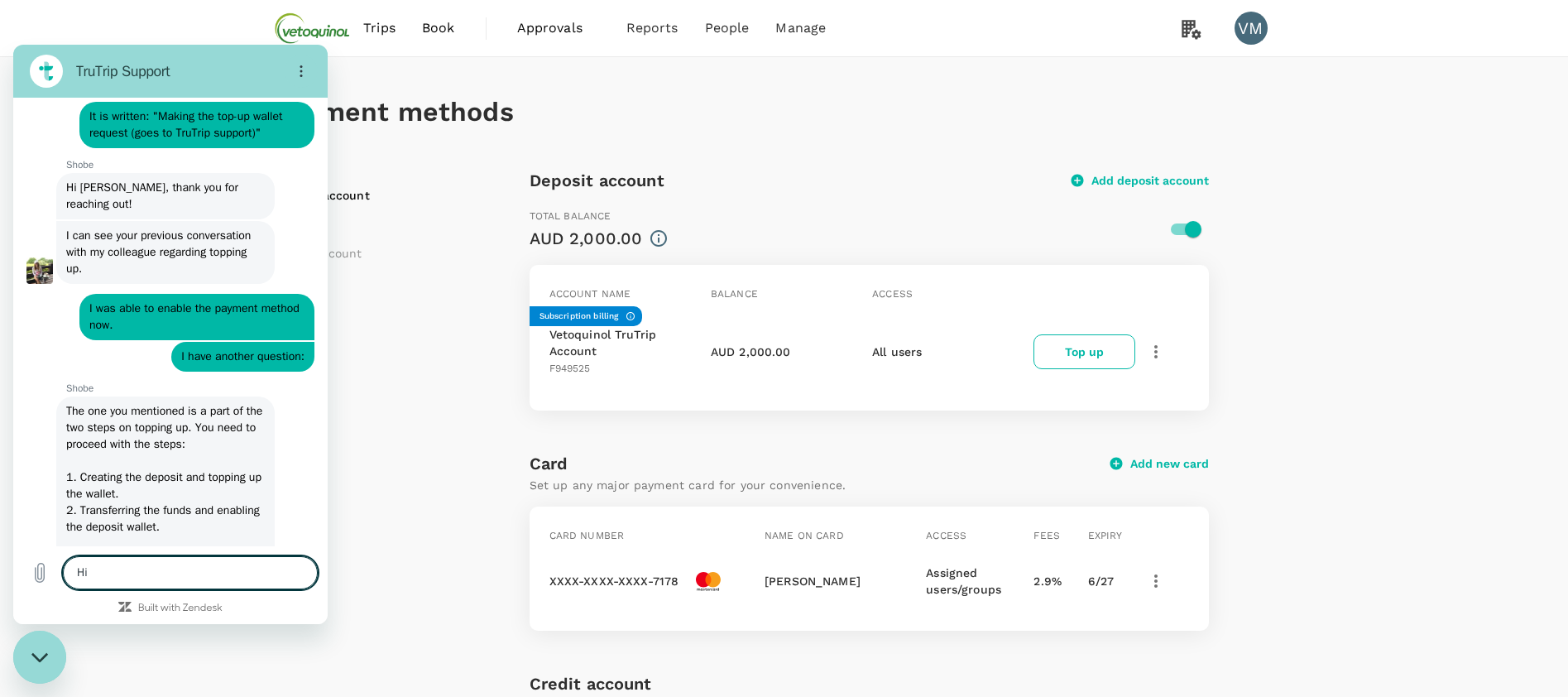 type on "x" 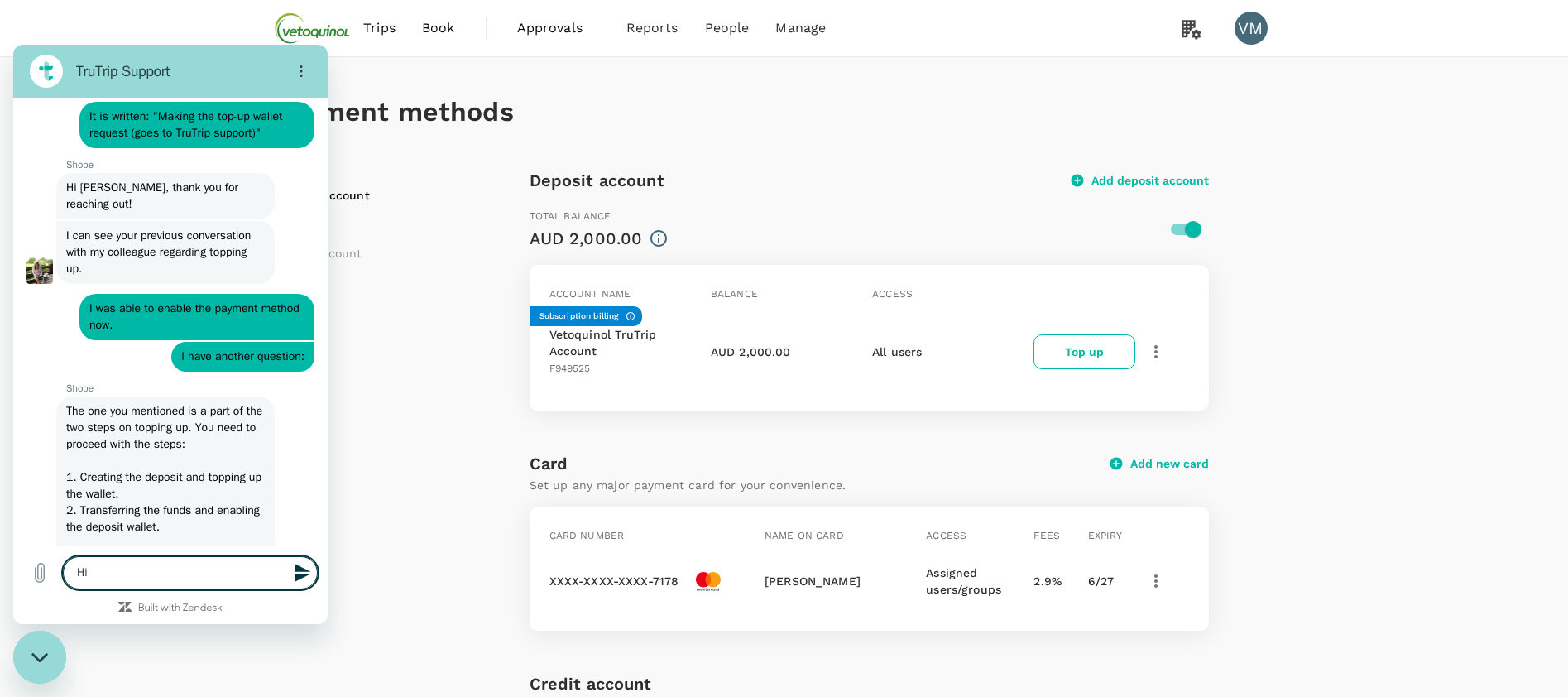 type on "Hi S" 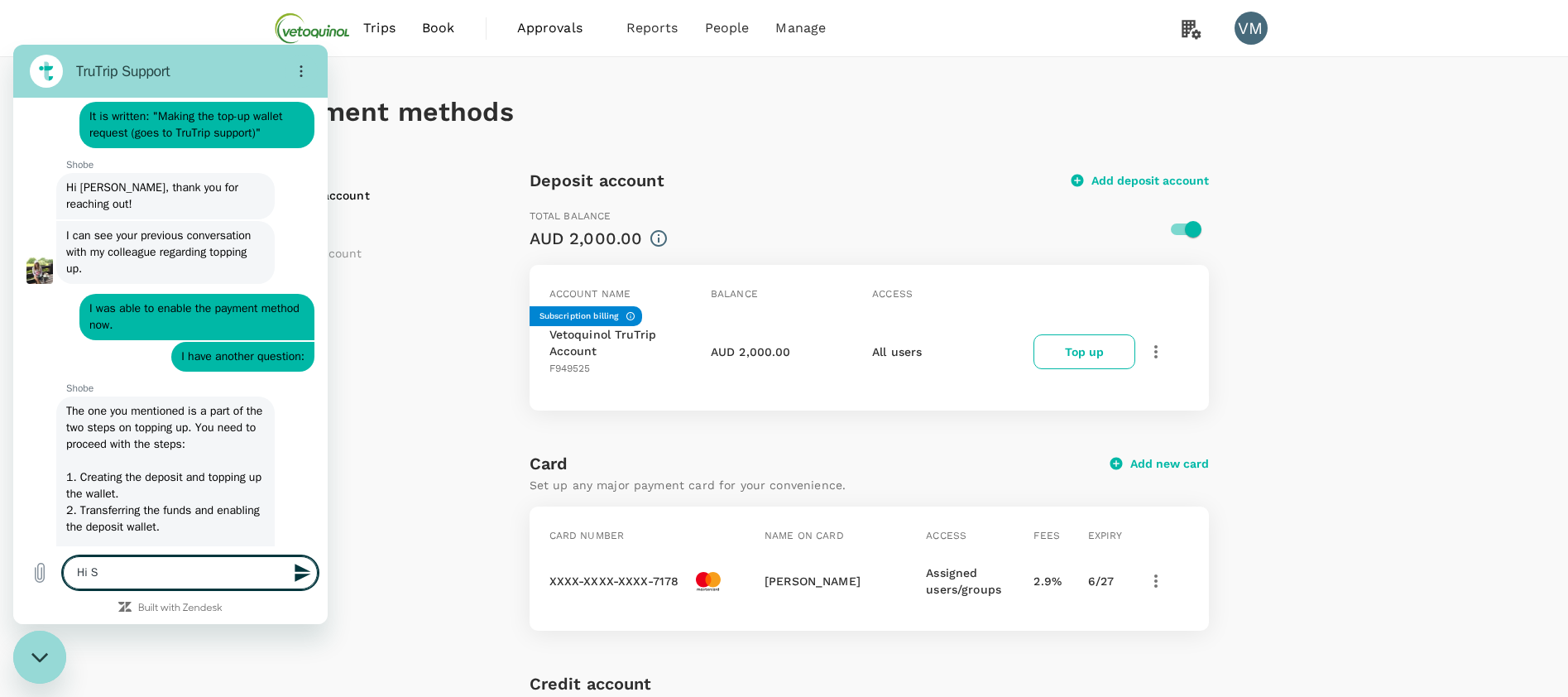 type on "Hi Sh" 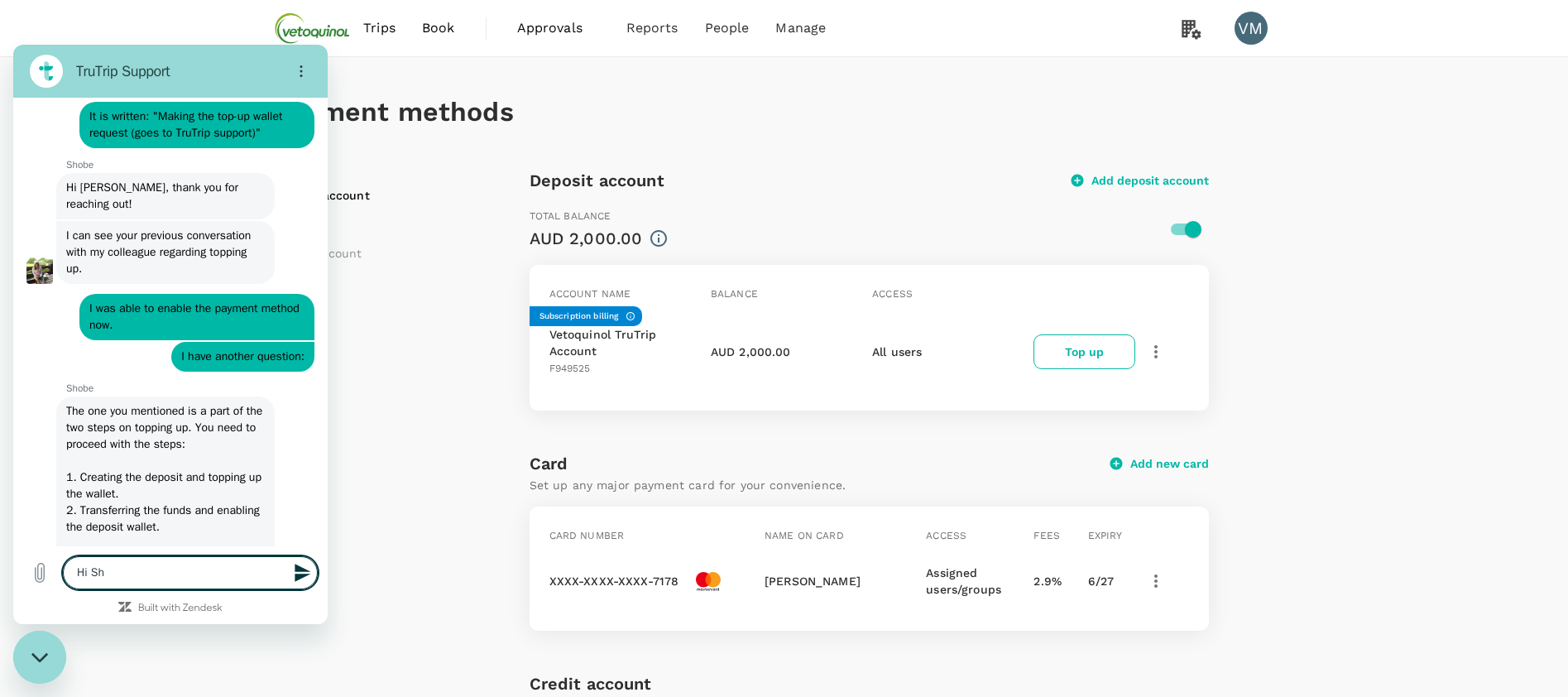 type on "Hi Sho" 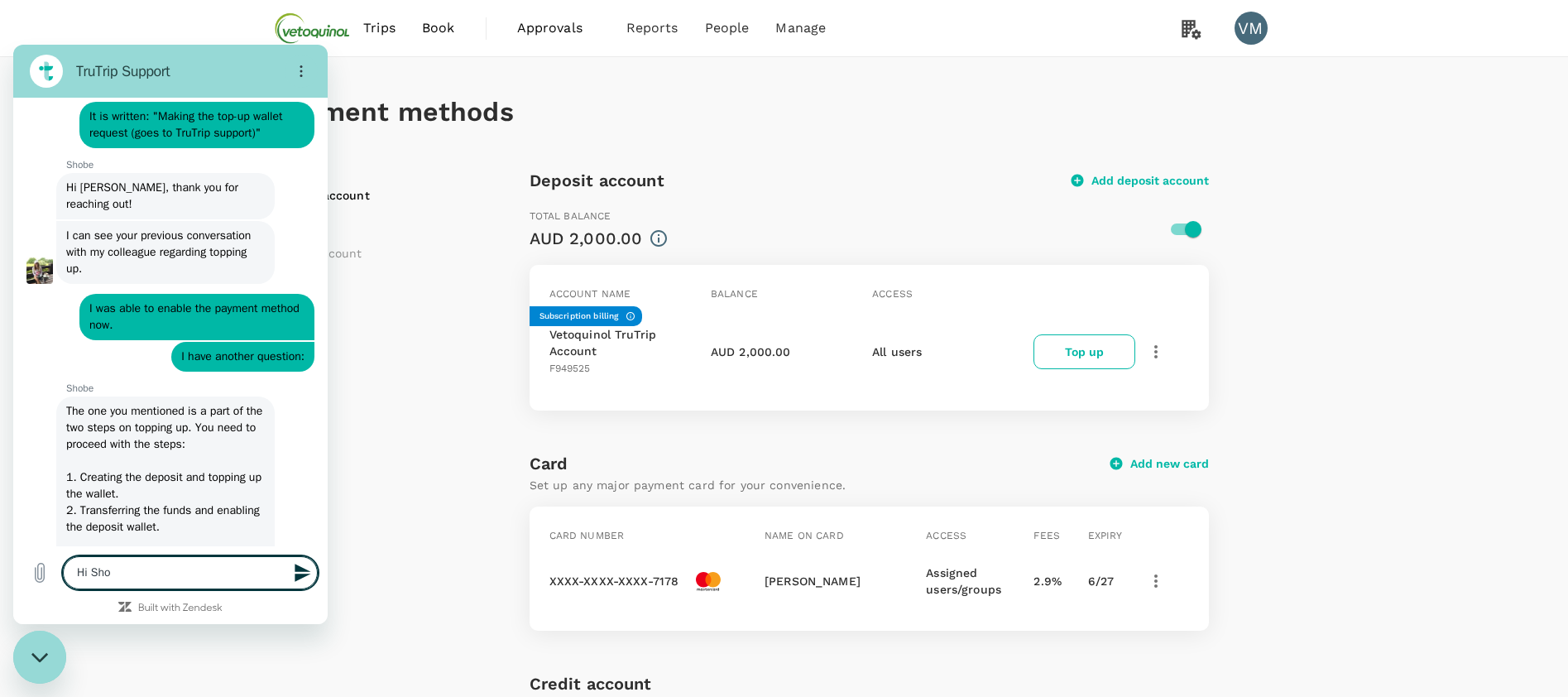type on "Hi Shob" 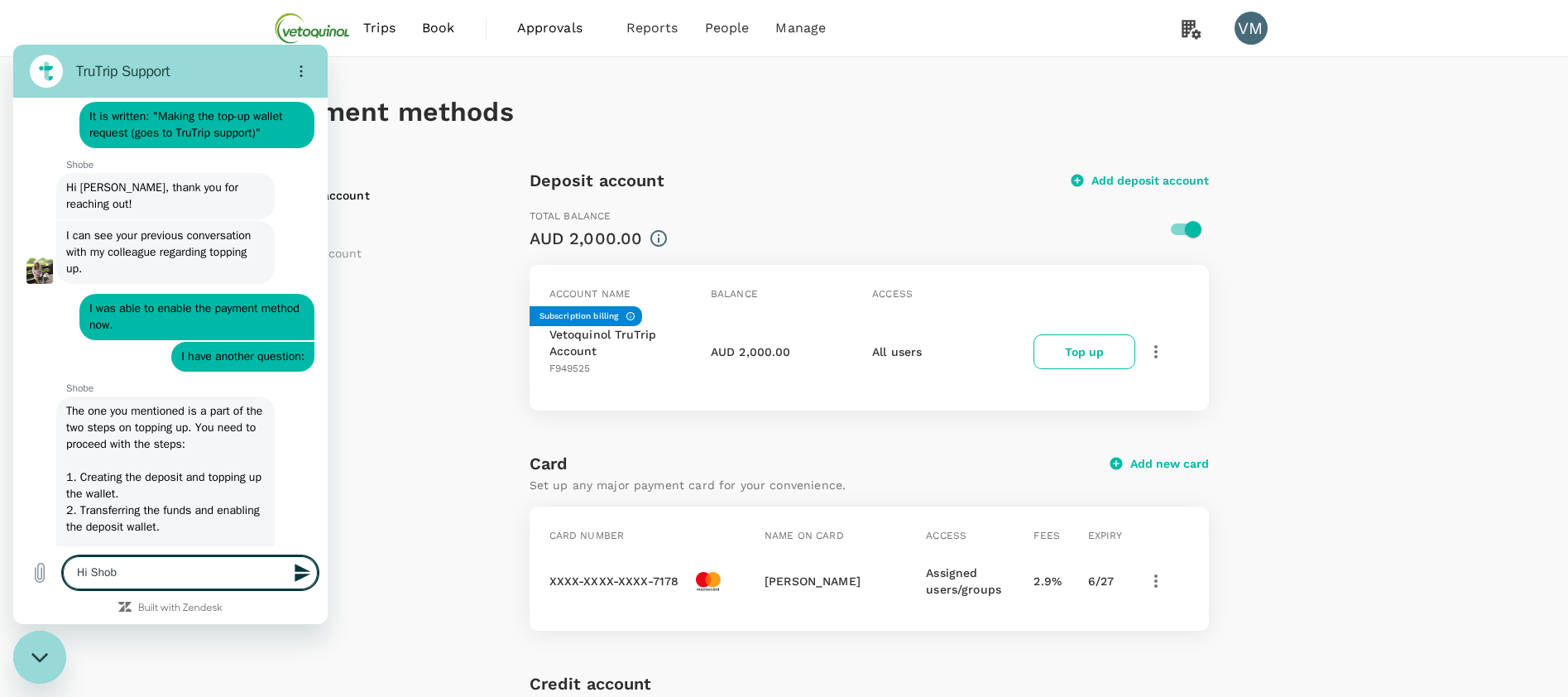 type on "Hi Shobe" 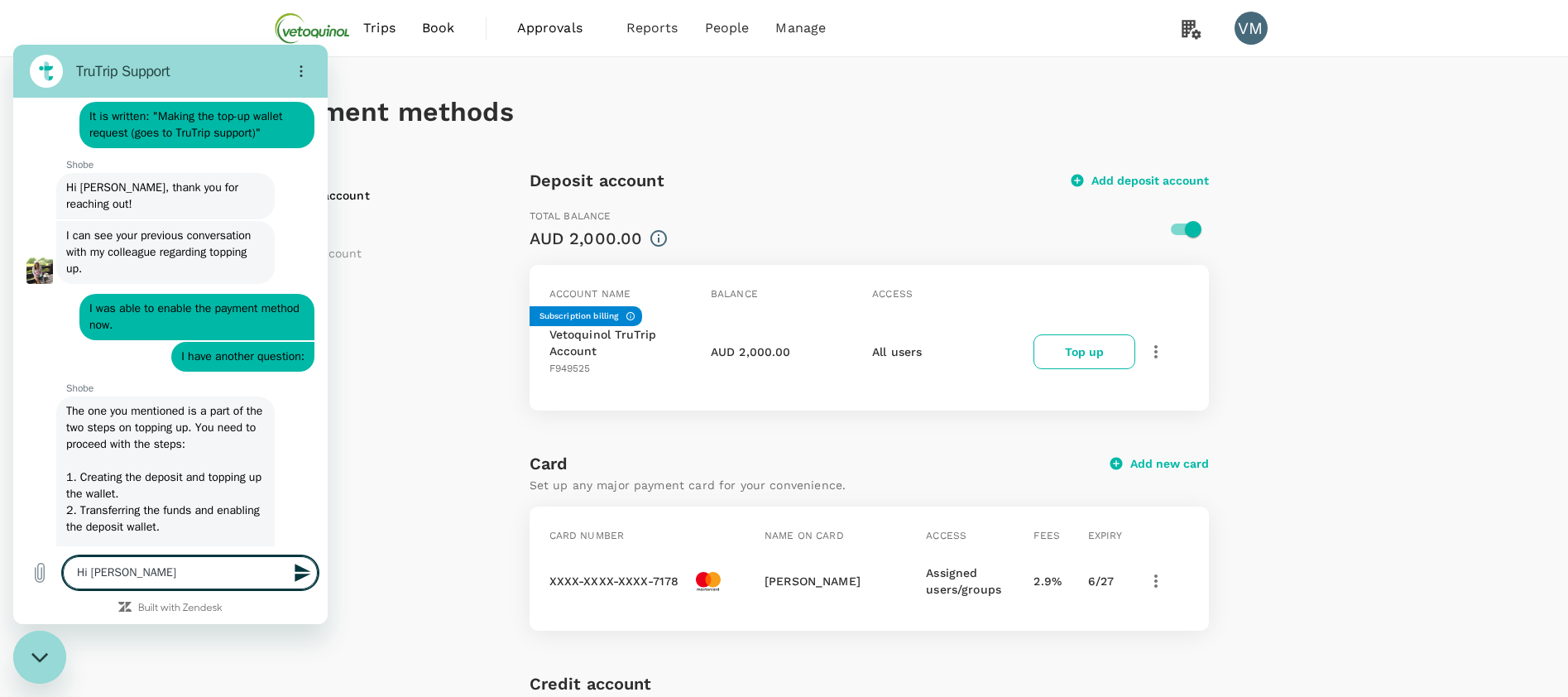 type on "Hi Shobe," 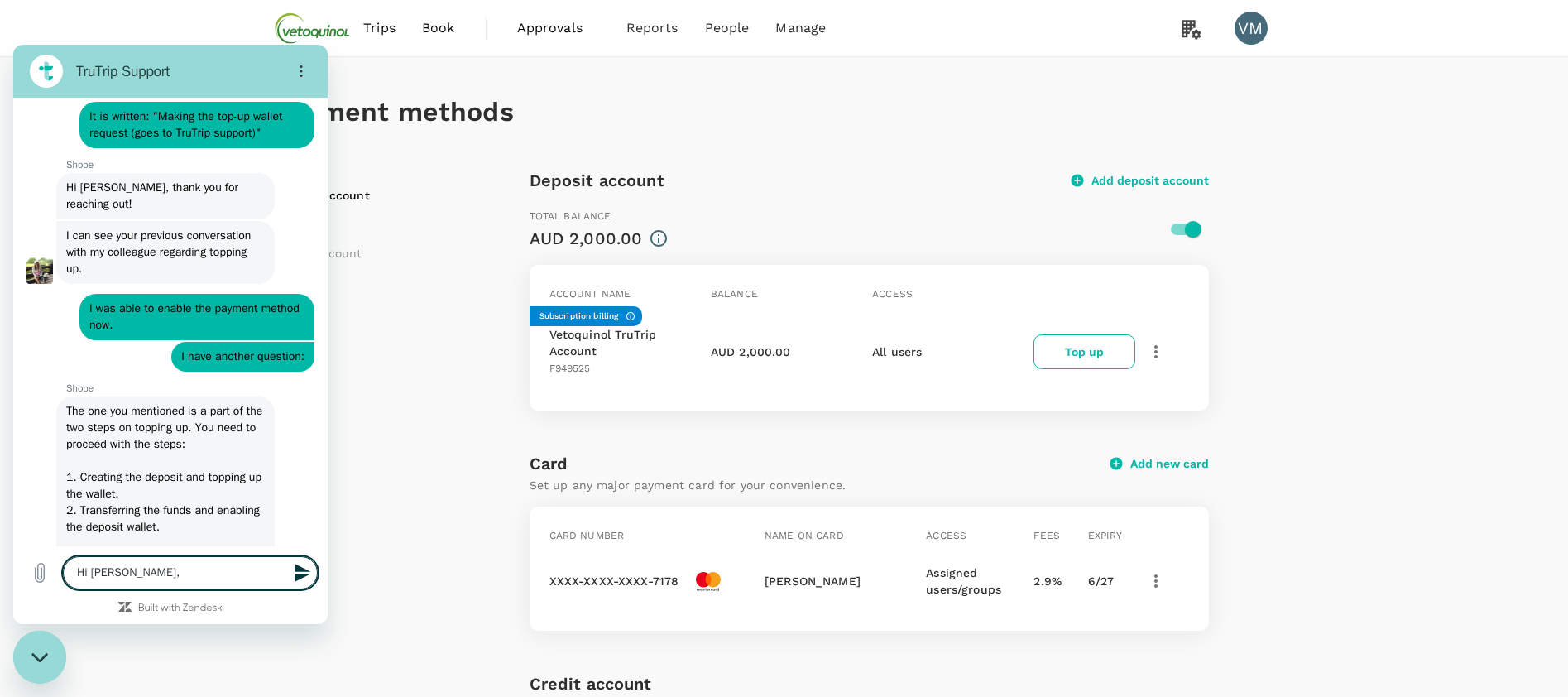 type on "Hi Shobe," 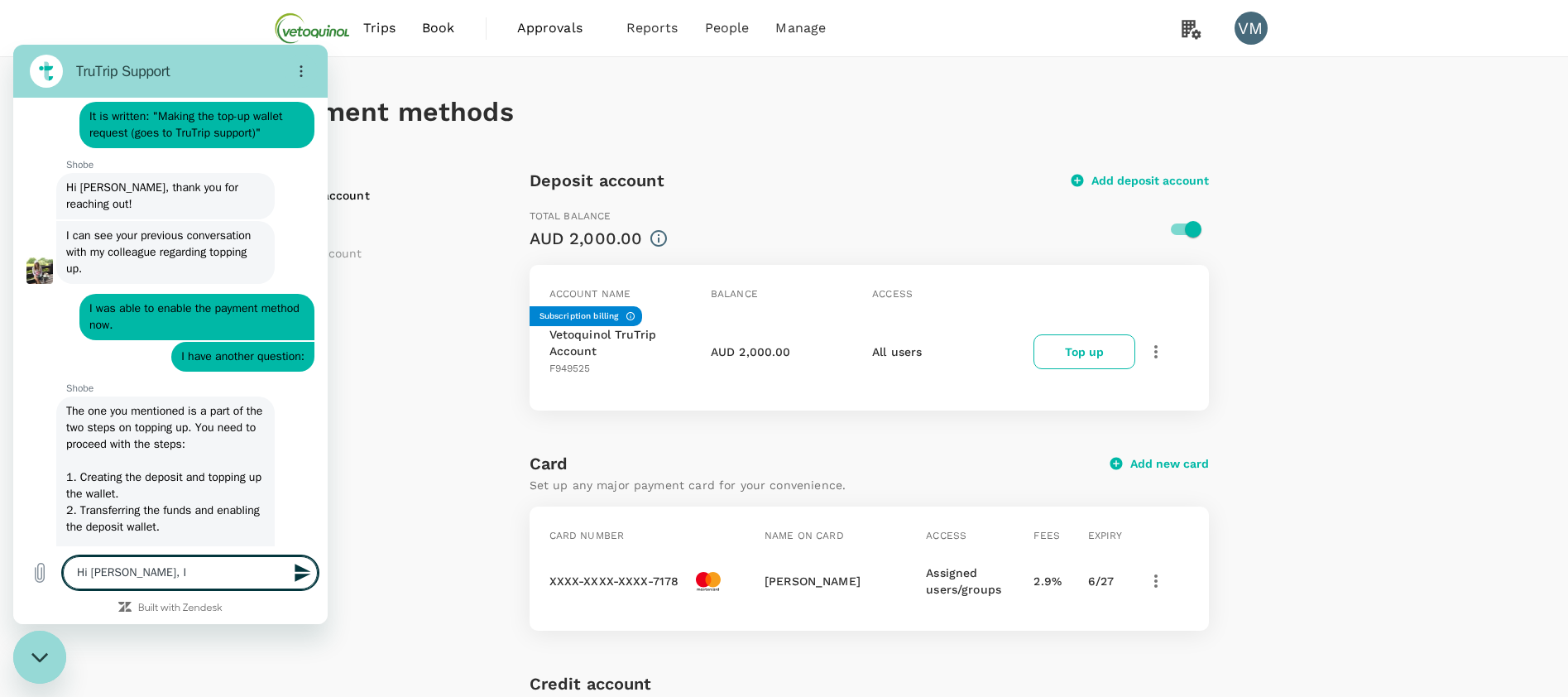 type on "Hi Shobe, I" 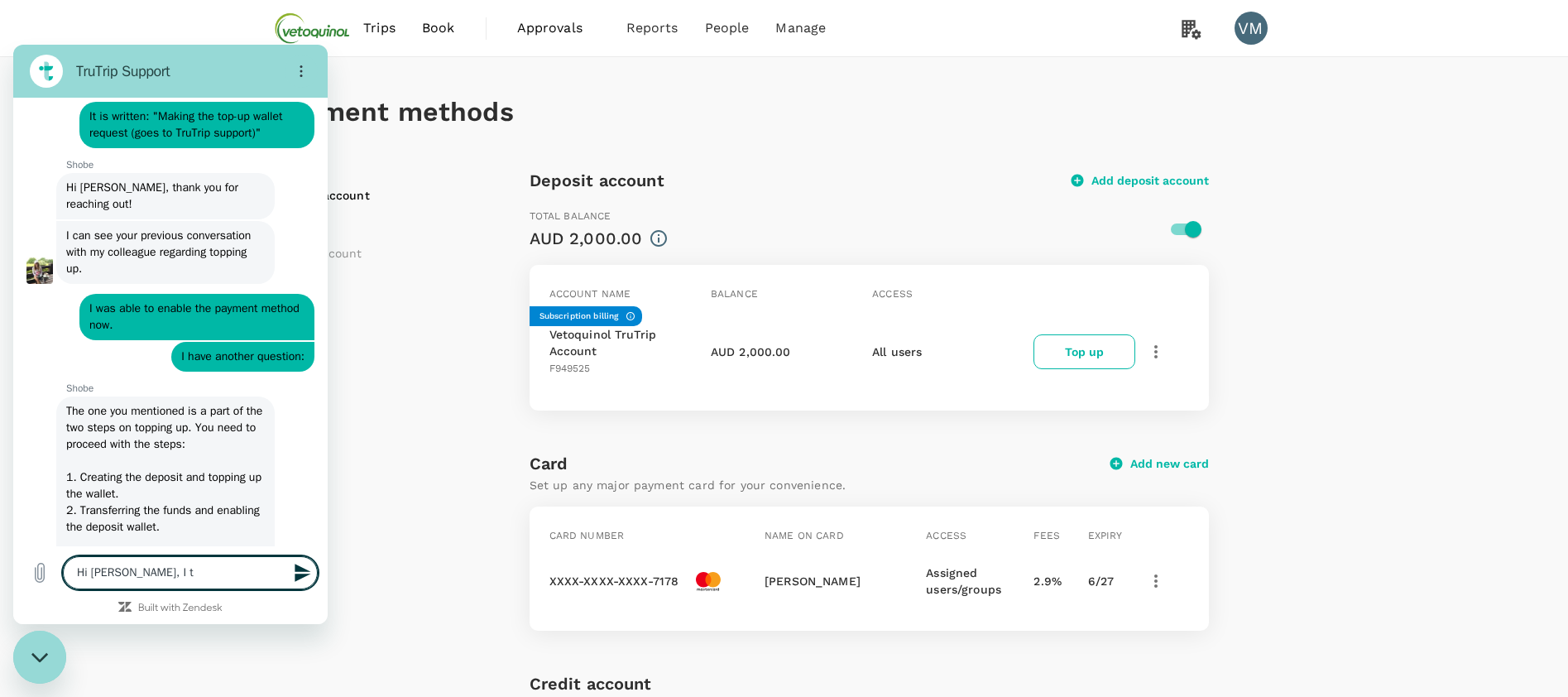 type on "Hi Shobe, I th" 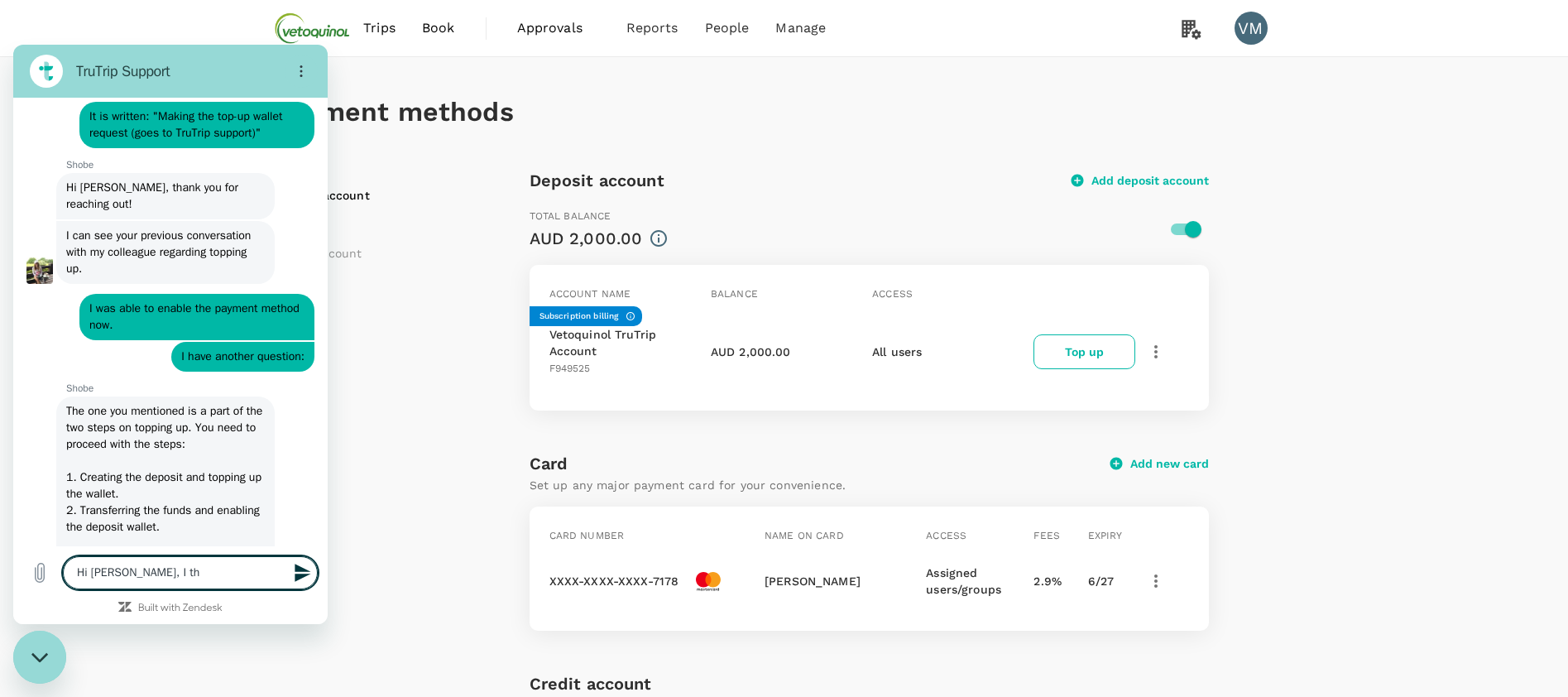 type on "Hi Shobe, I thi" 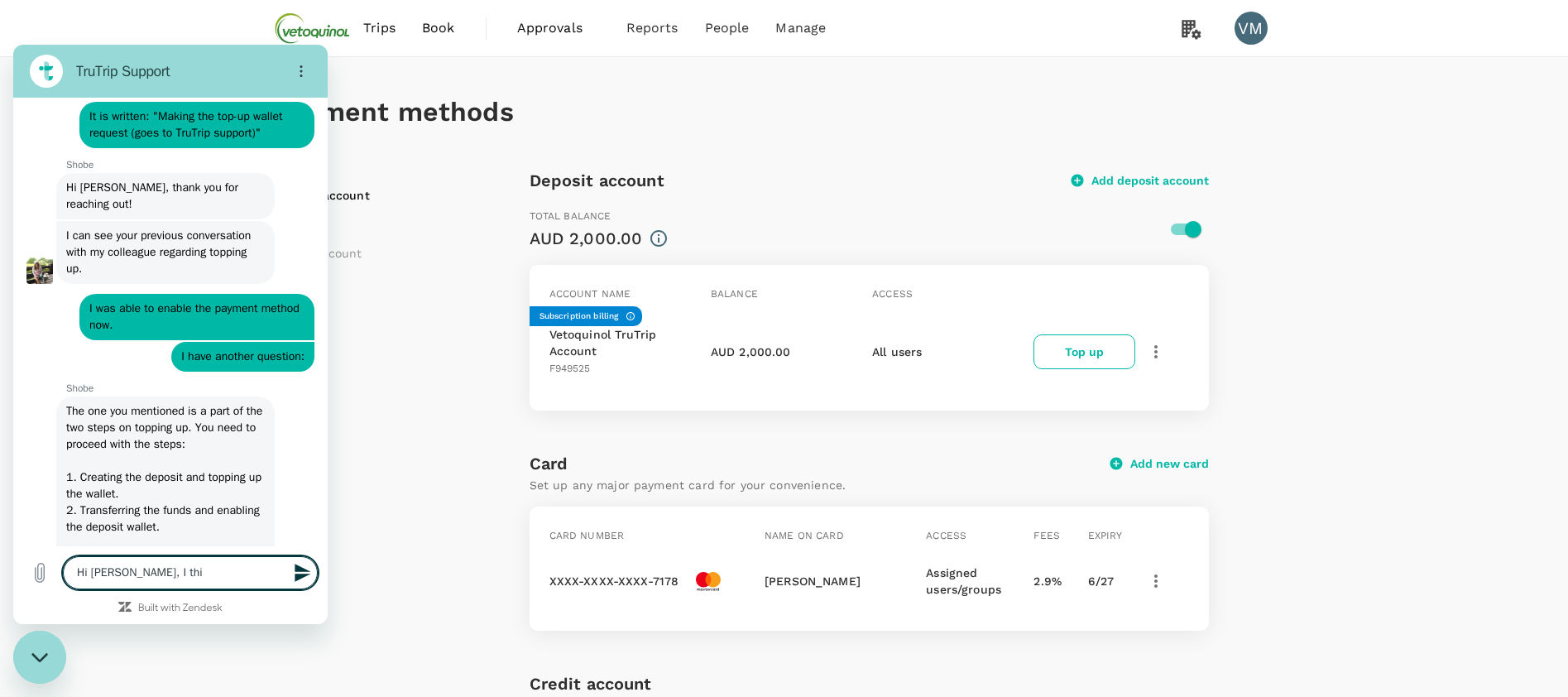 type on "Hi Shobe, I thin" 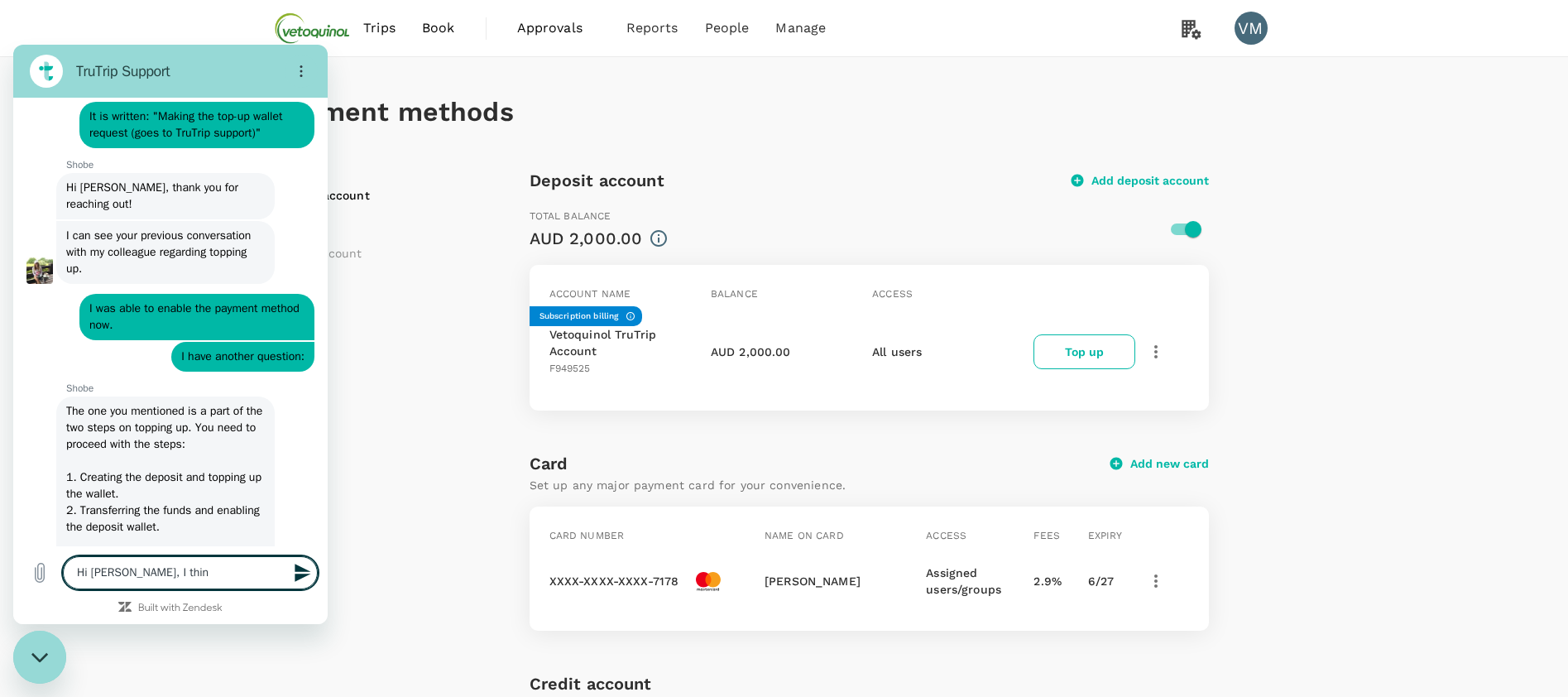 type on "Hi Shobe, I thing" 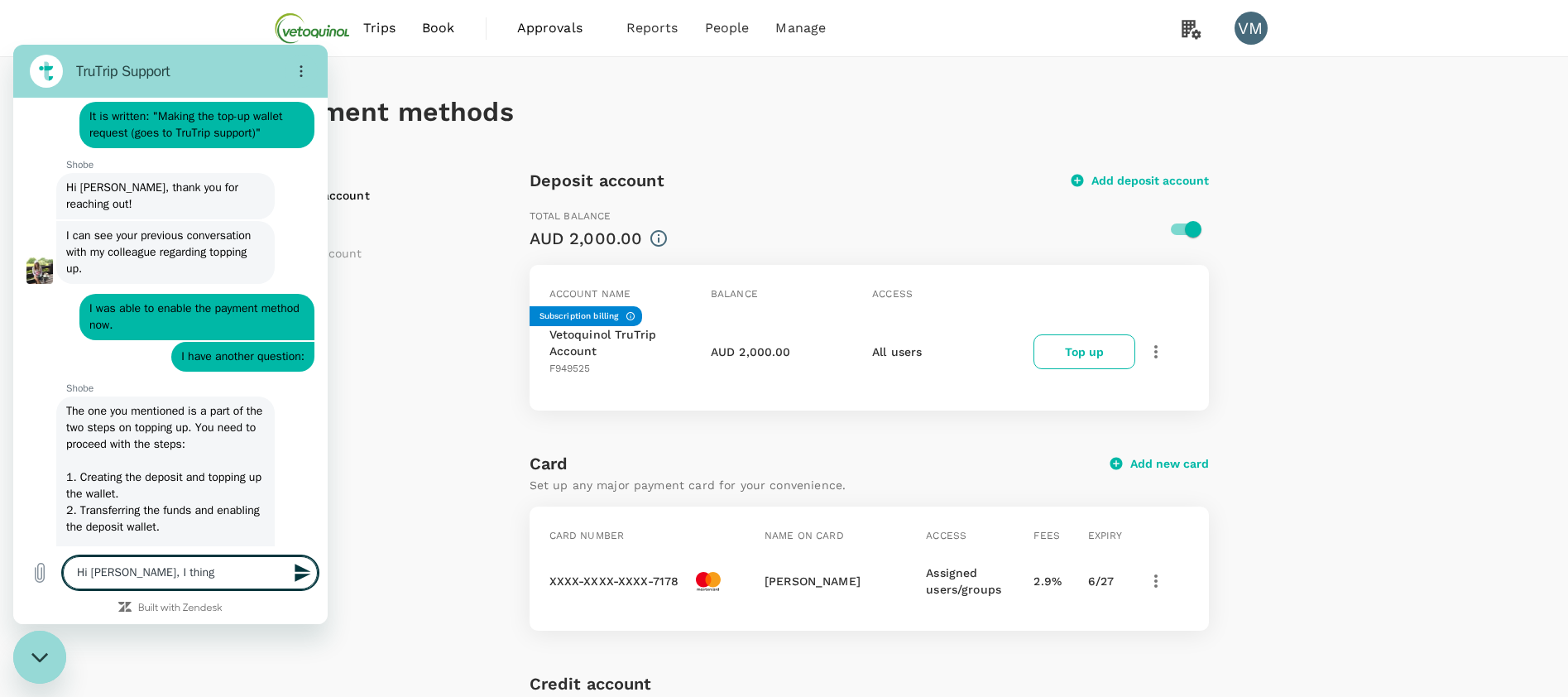 type on "Hi Shobe, I thing" 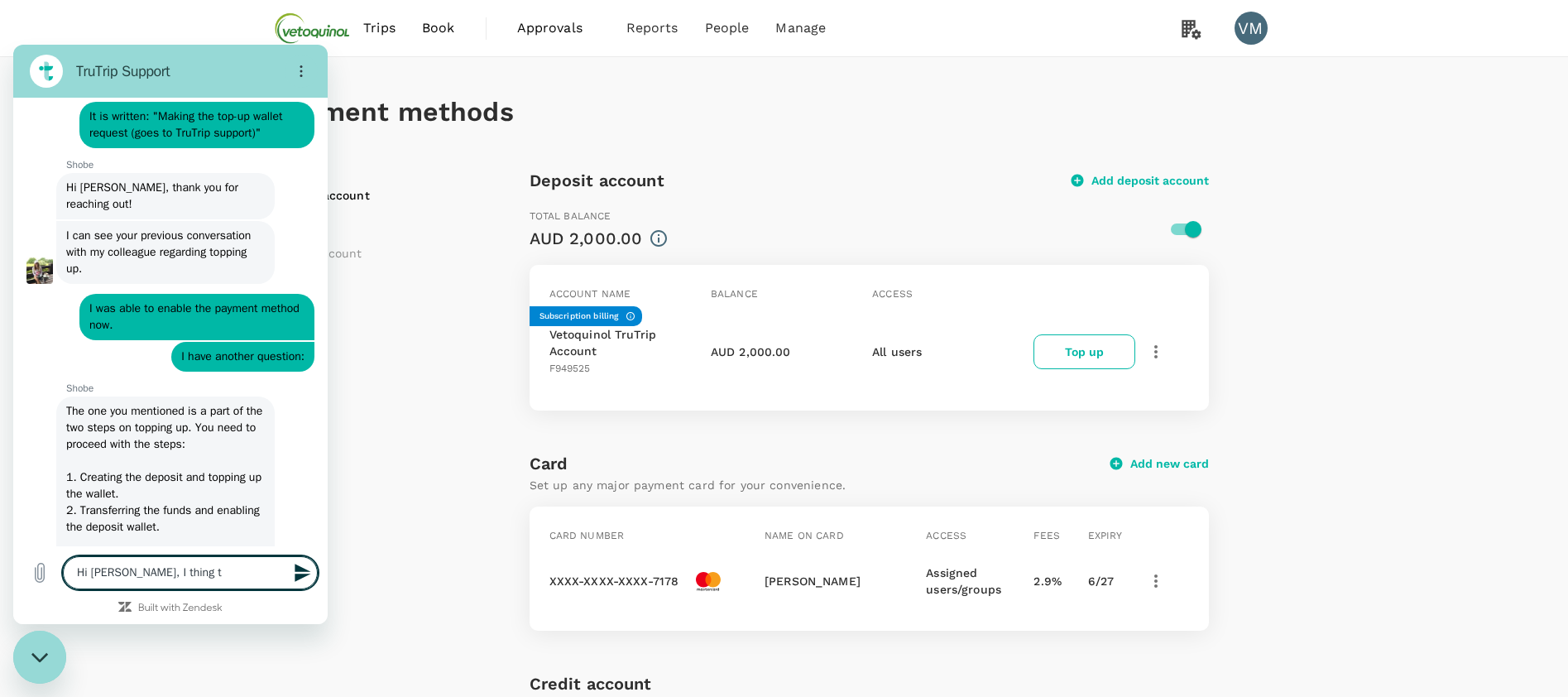 type on "Hi Shobe, I thing th" 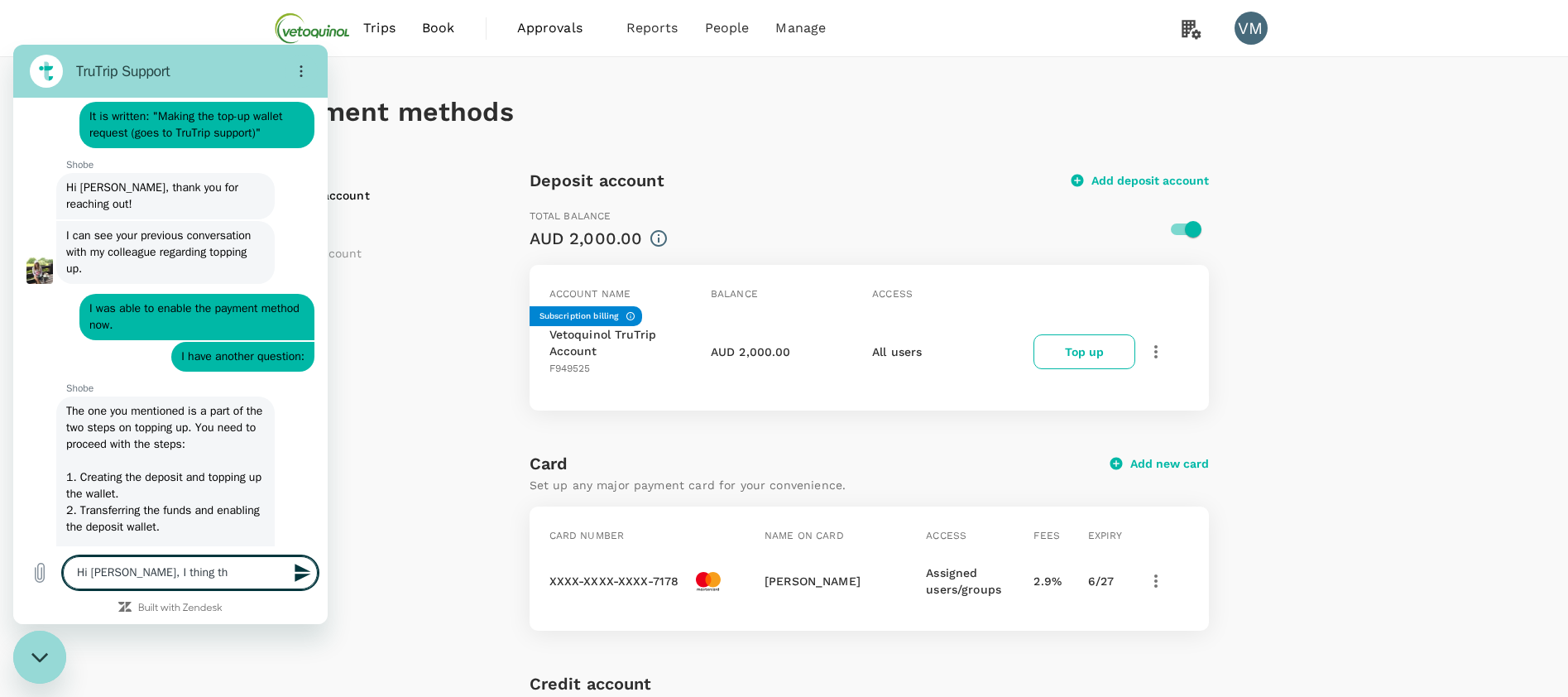type on "Hi Shobe, I thing tha" 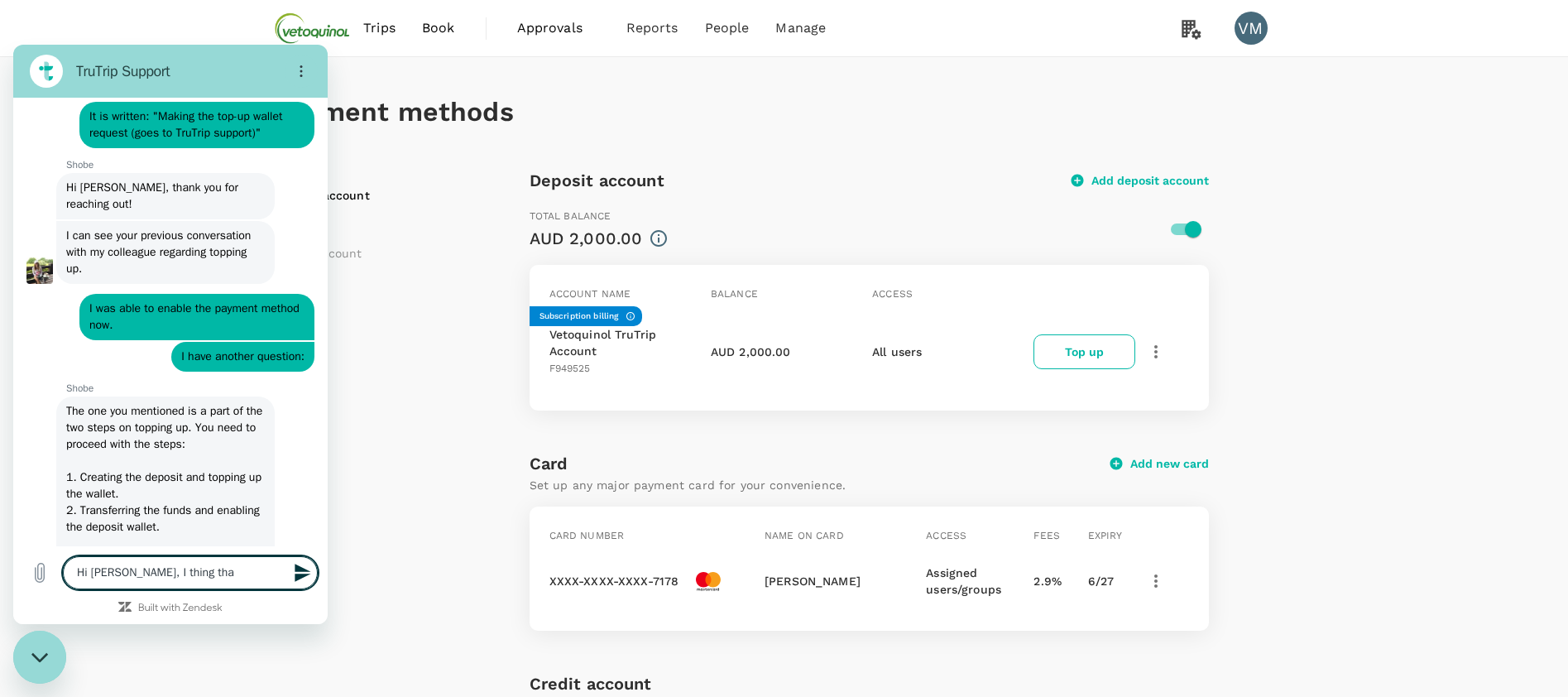 type on "Hi Shobe, I thing that" 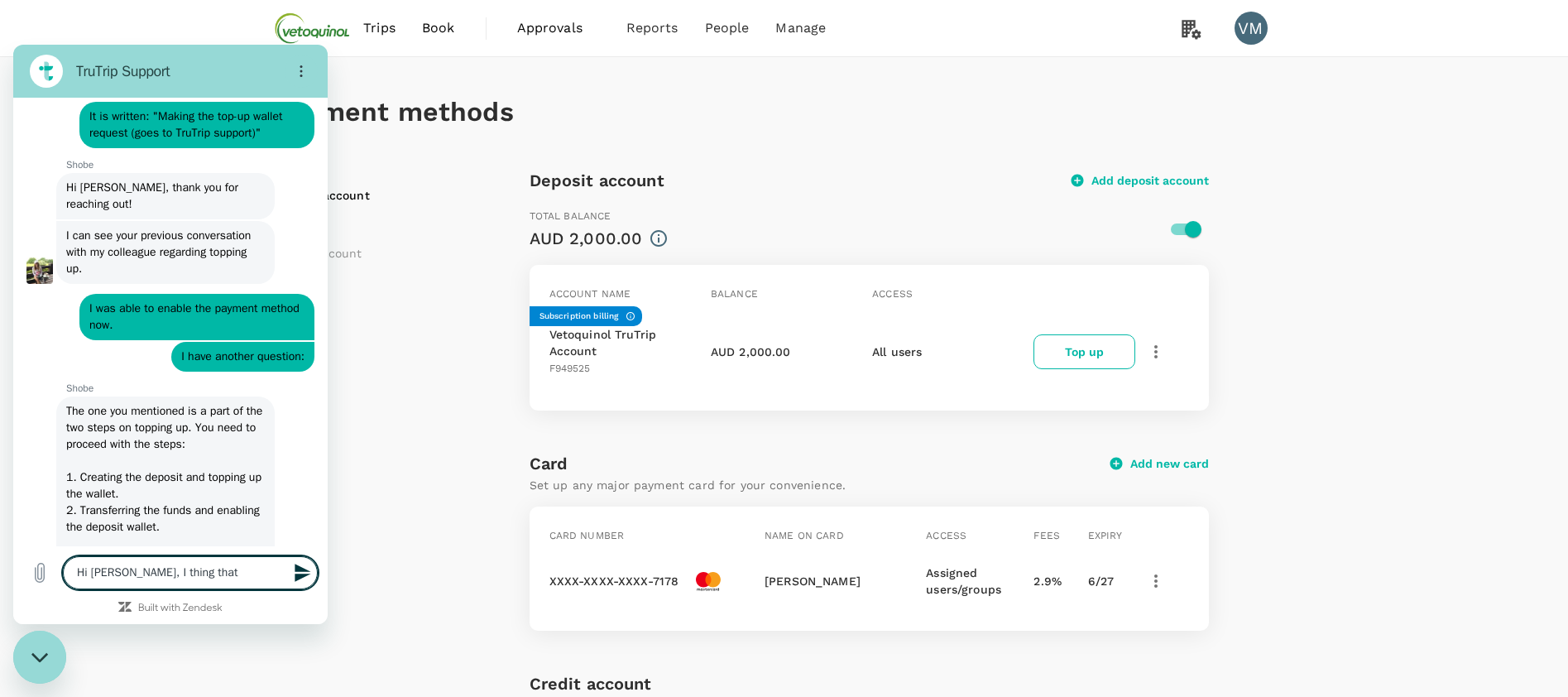 type on "Hi Shobe, I thing that" 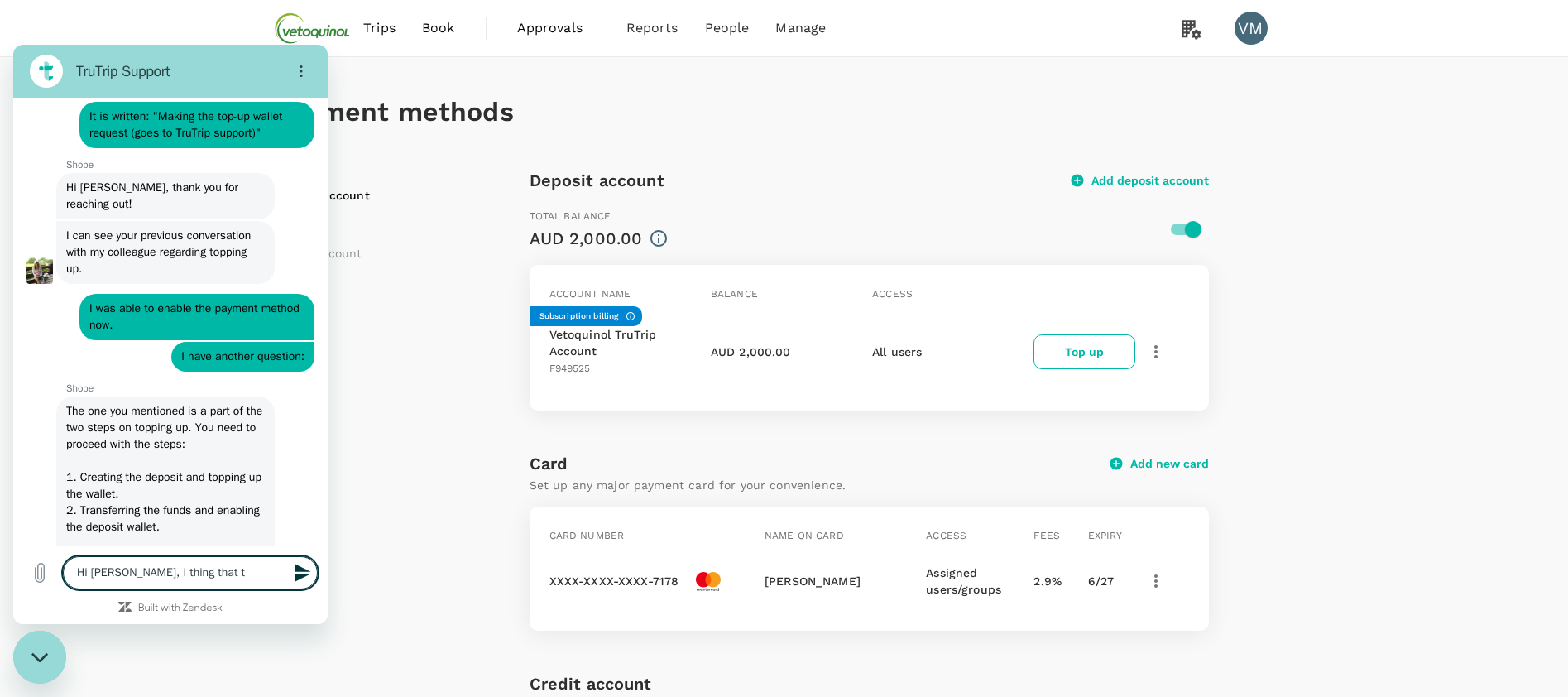 type on "Hi Shobe, I thing that th" 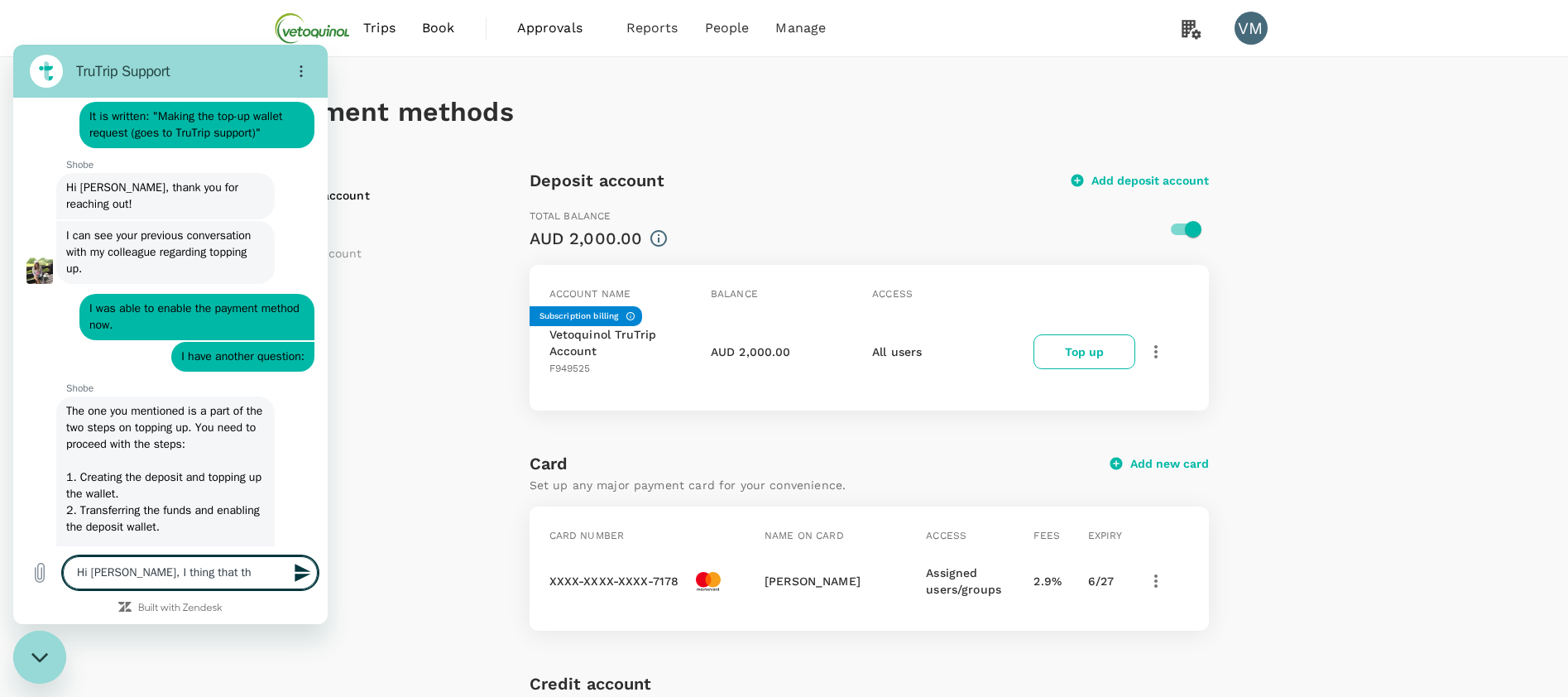 type on "Hi Shobe, I thing that the" 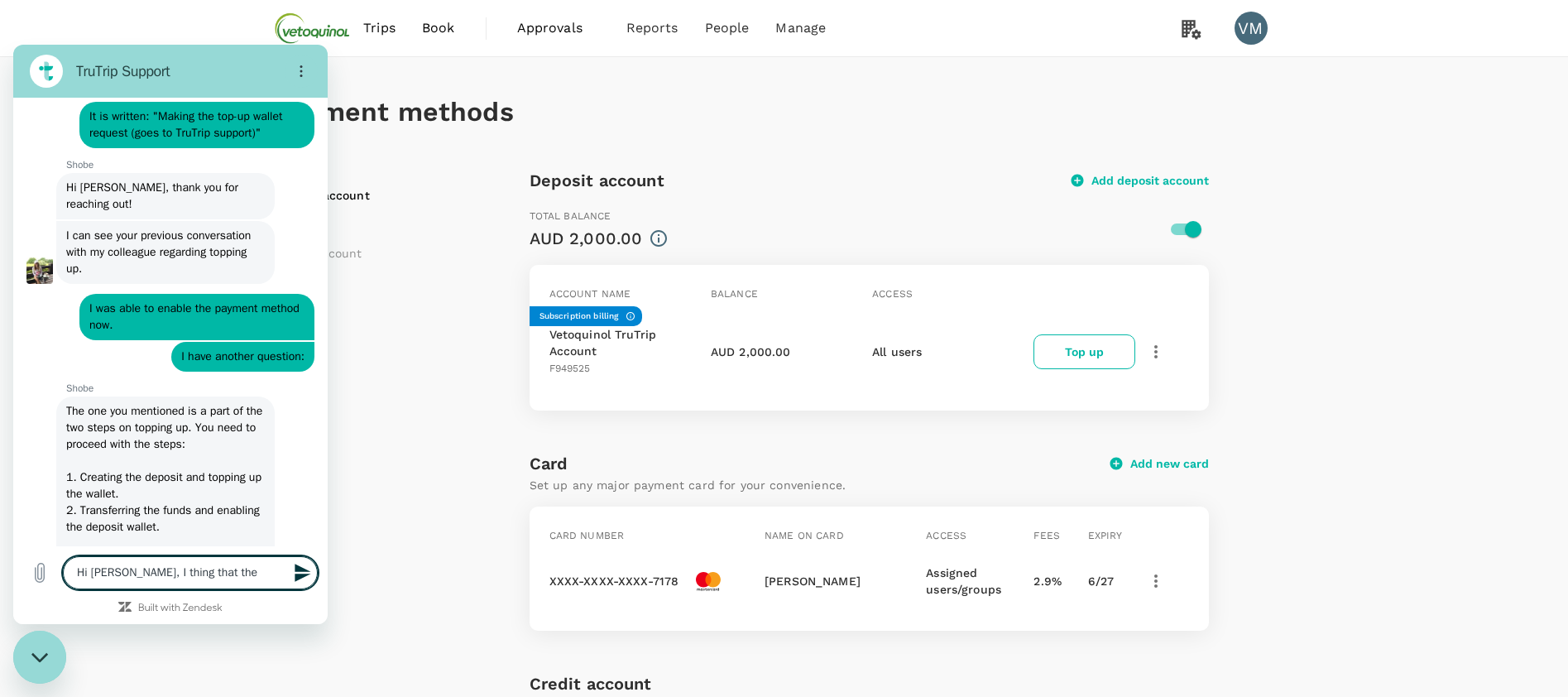type on "Hi Shobe, I thing that the" 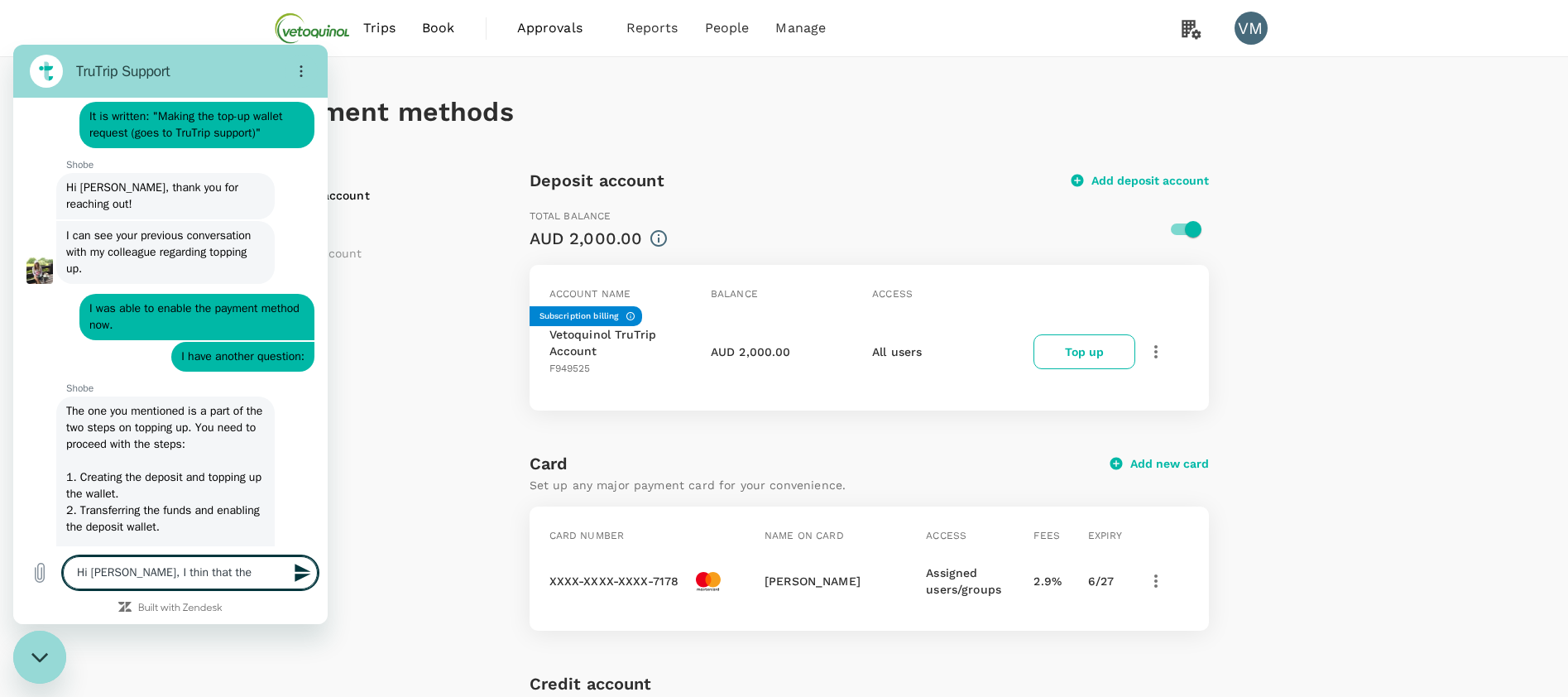 type on "Hi Shobe, I think that the" 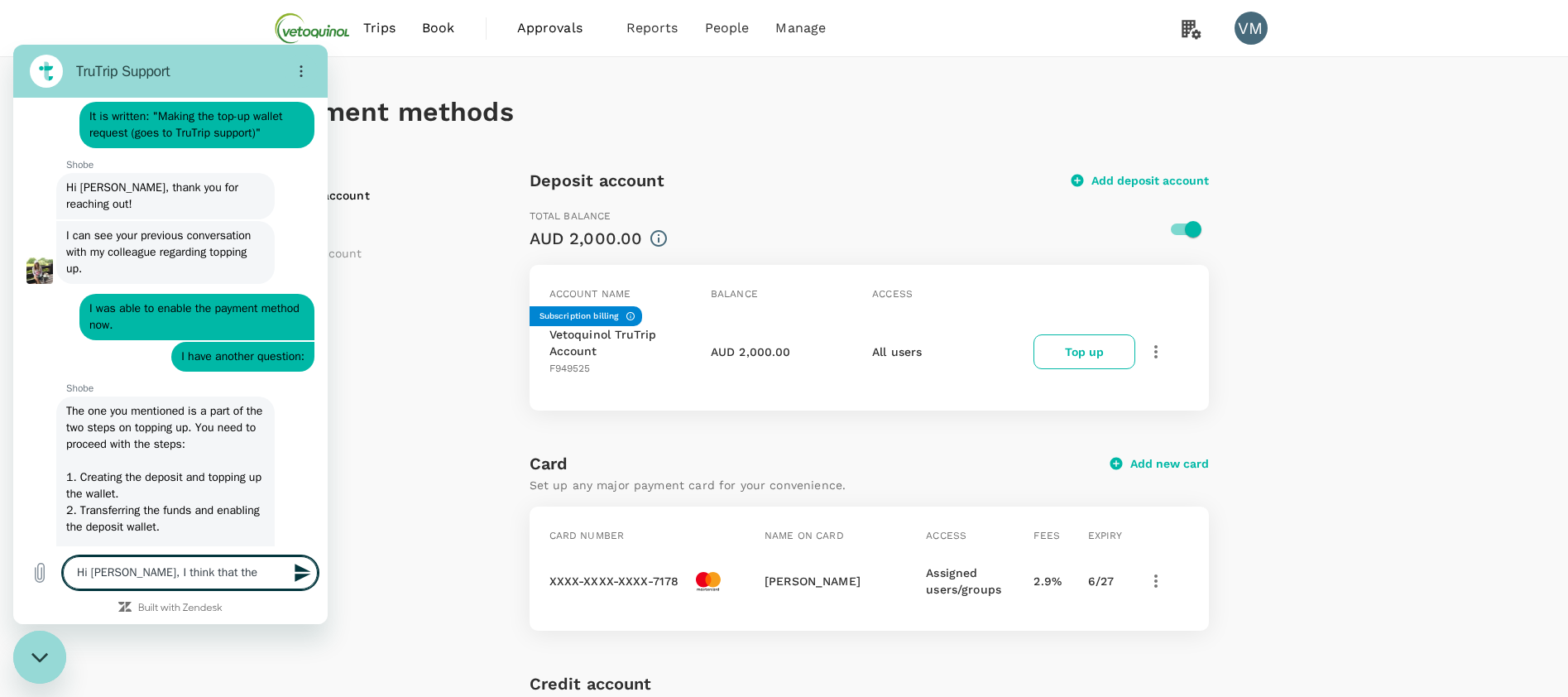 type on "Hi Shobe, I think that the t" 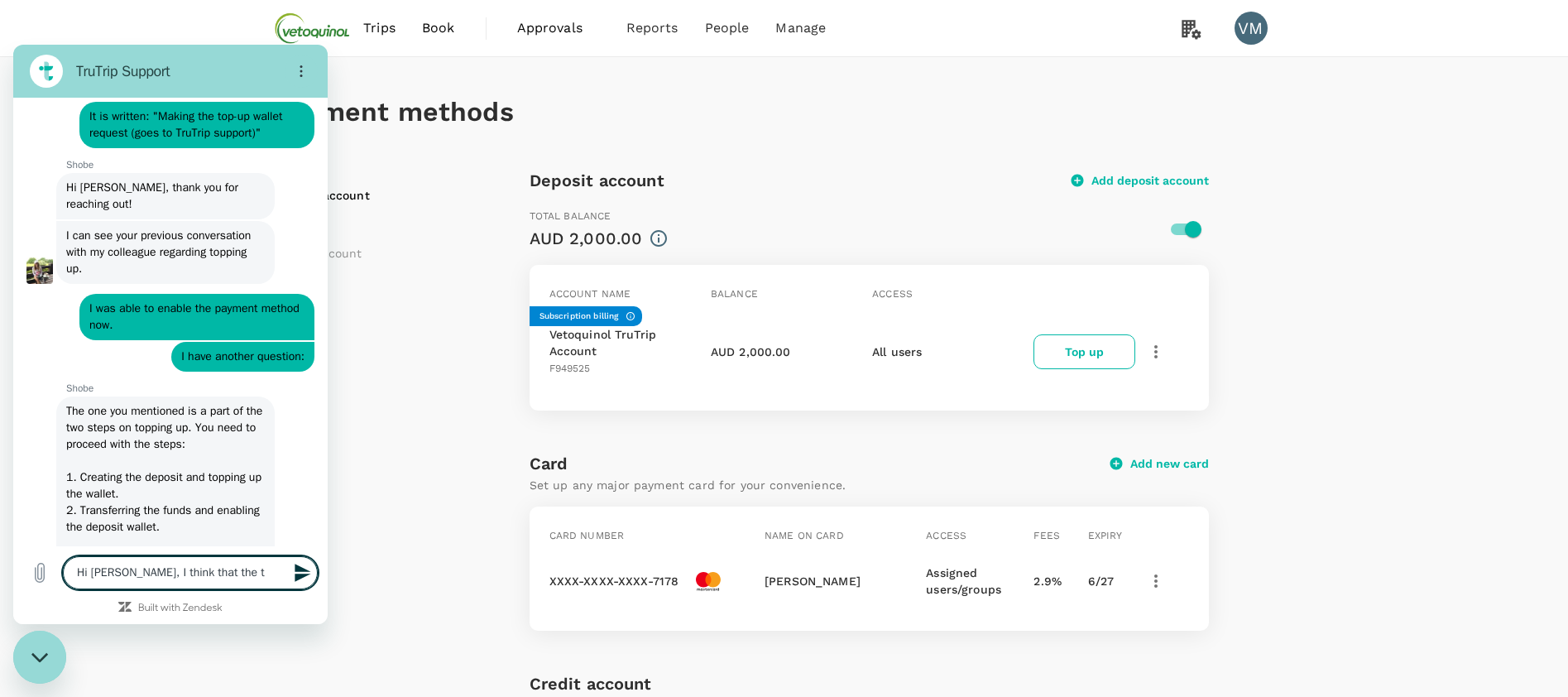 type on "x" 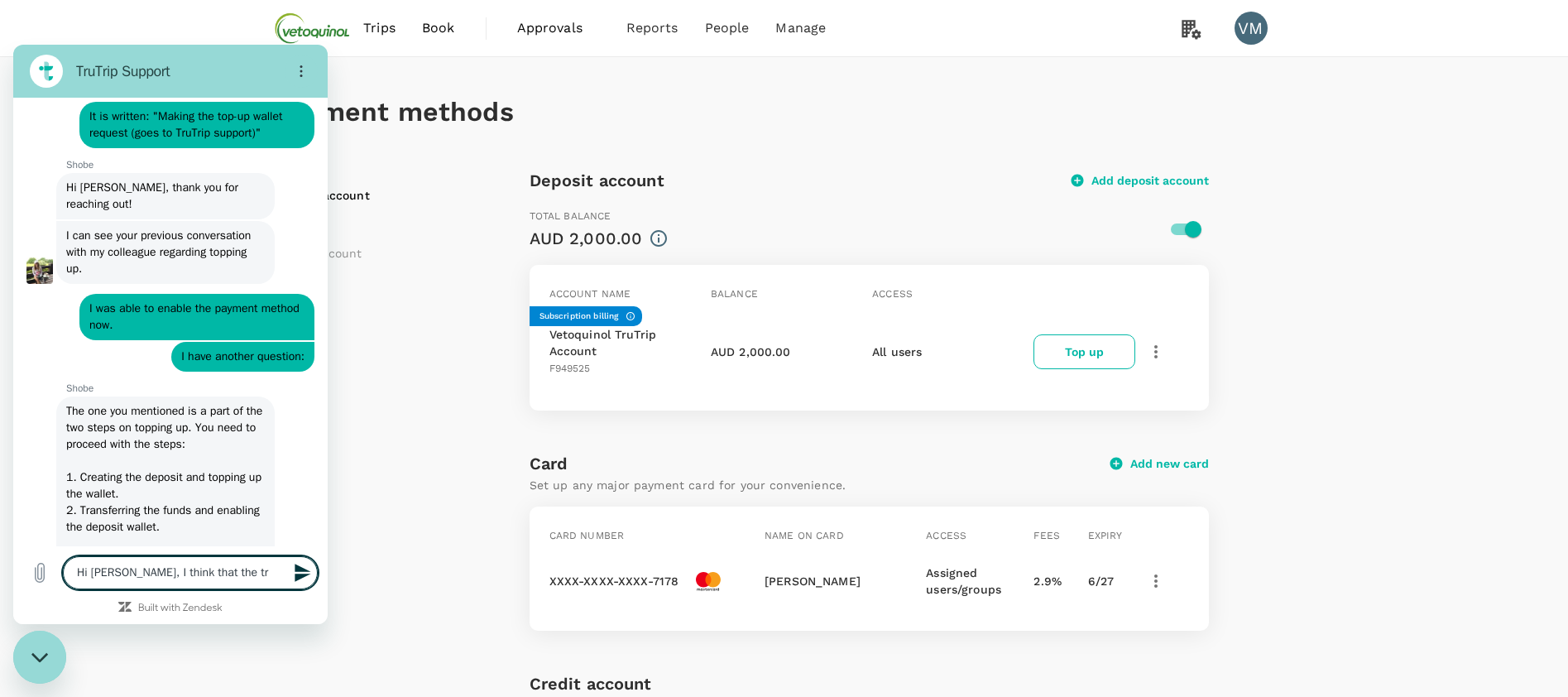 type on "Hi Shobe, I think that the tra" 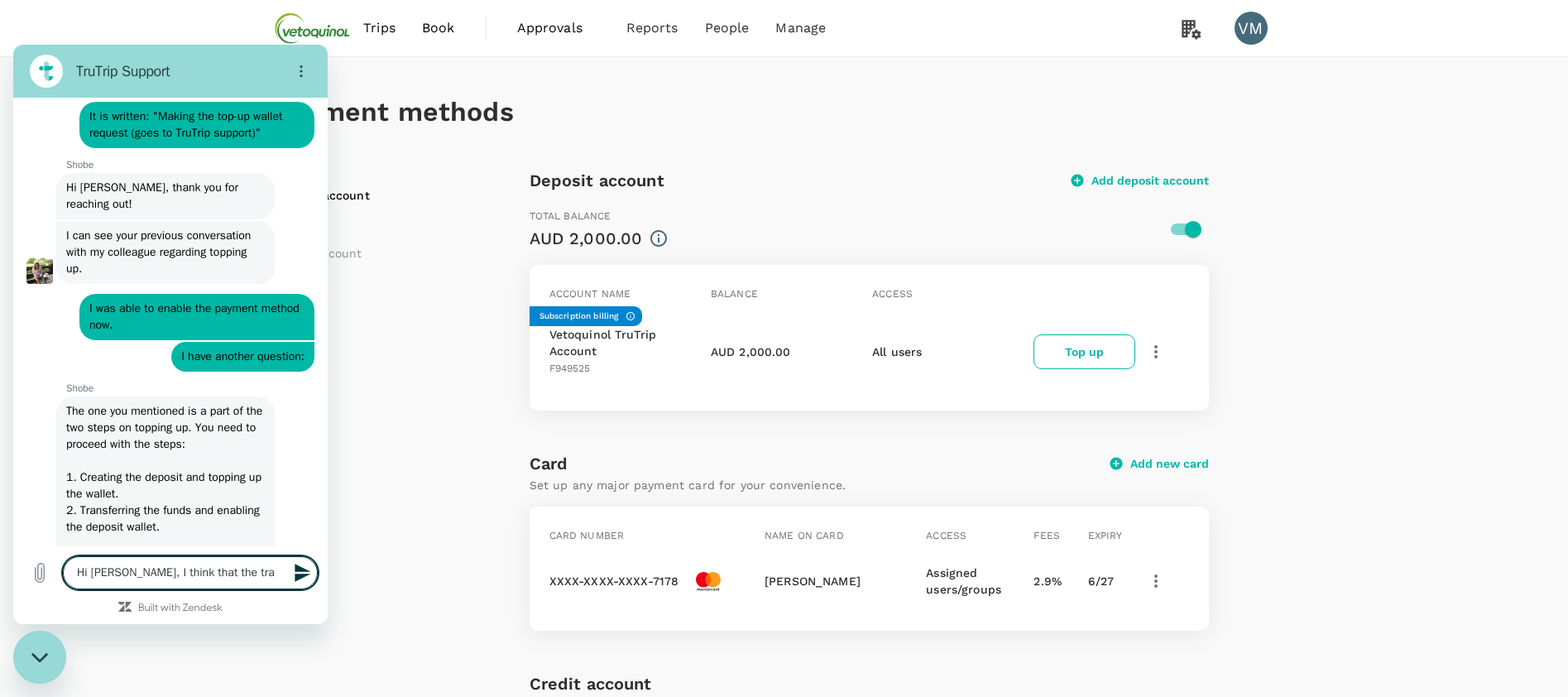 type on "Hi Shobe, I think that the tran" 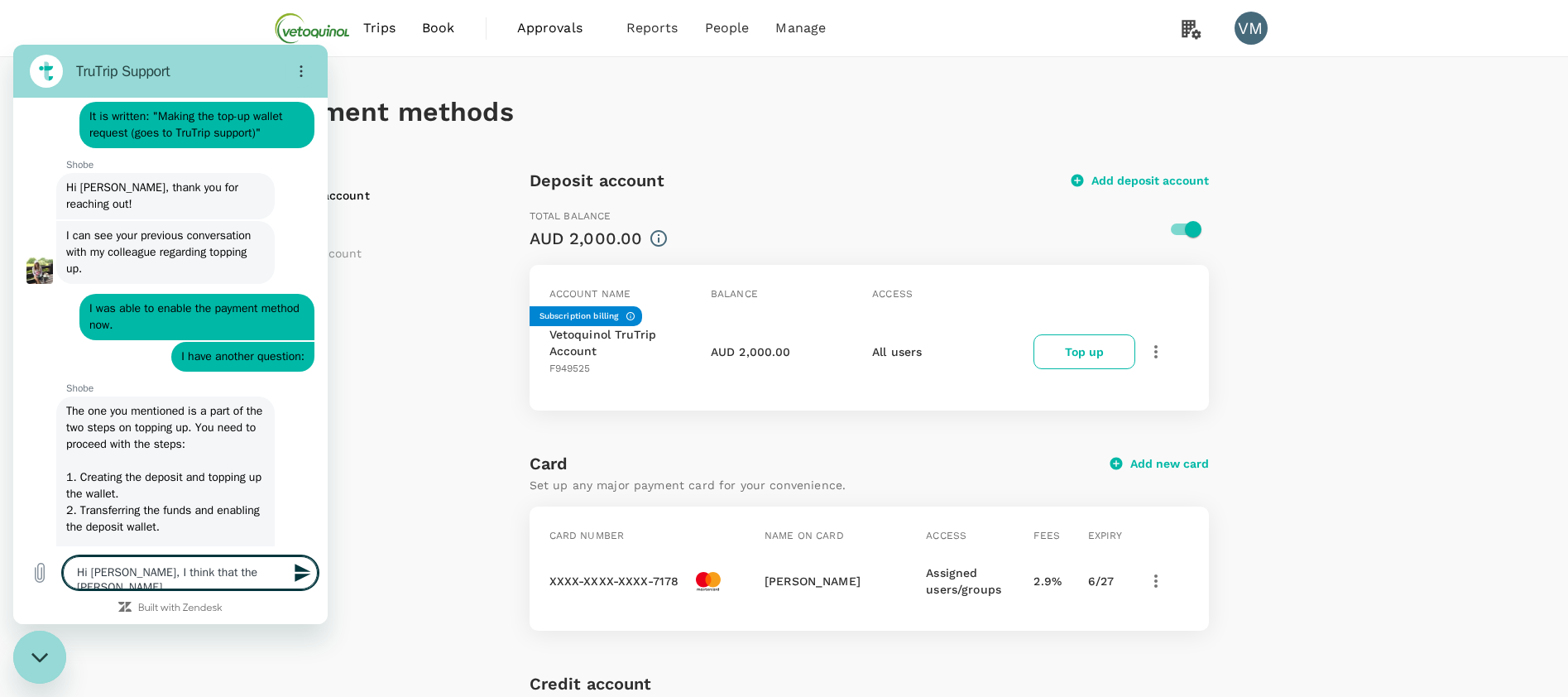 type on "Hi Shobe, I think that the trans" 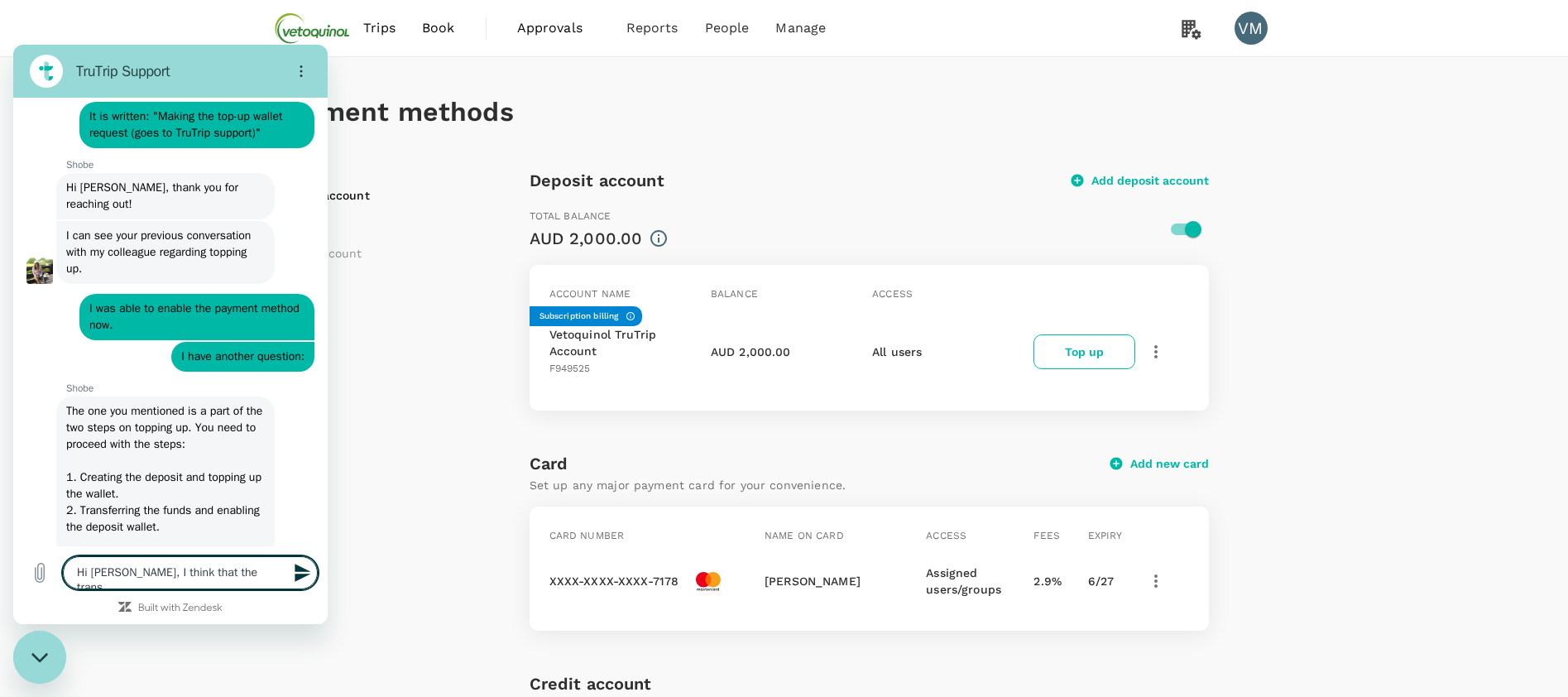 type on "Hi Shobe, I think that the transf" 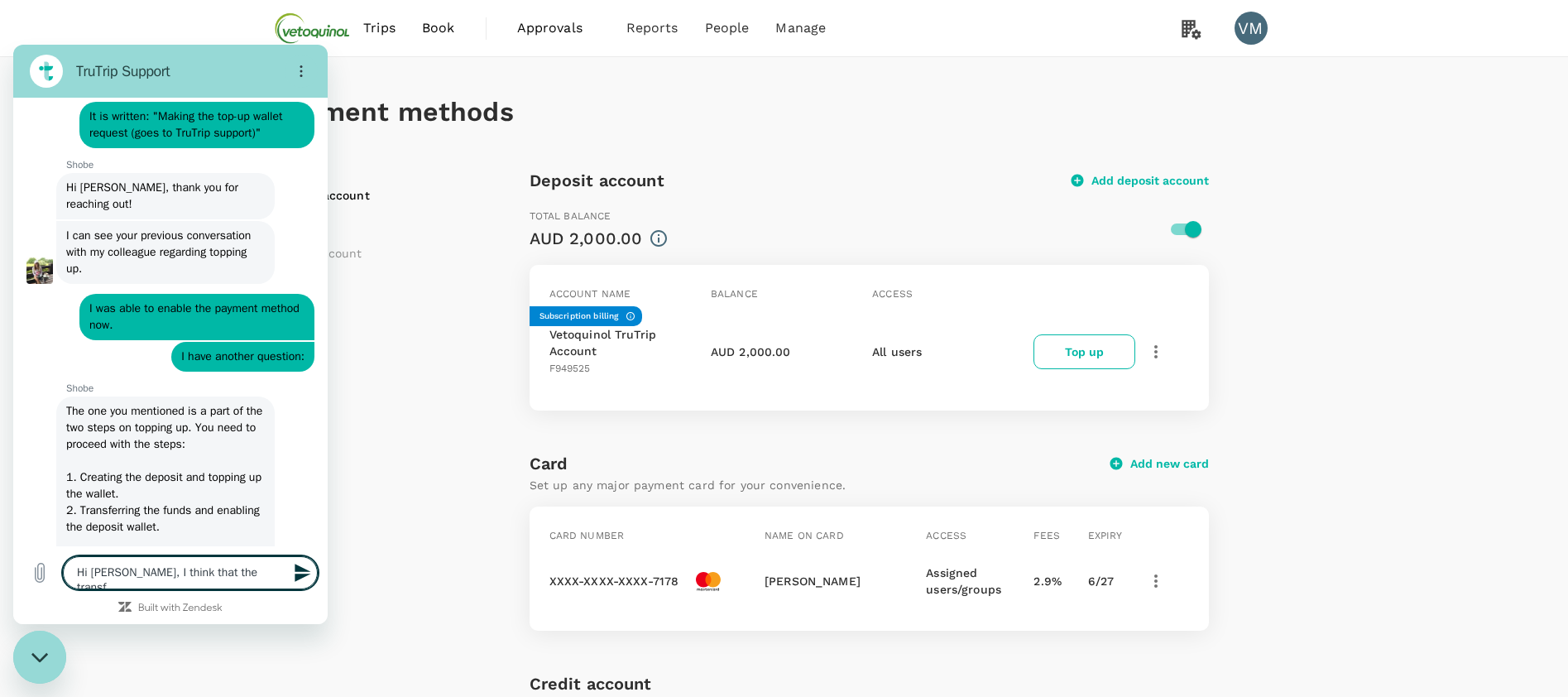 type on "Hi Shobe, I think that the transfe" 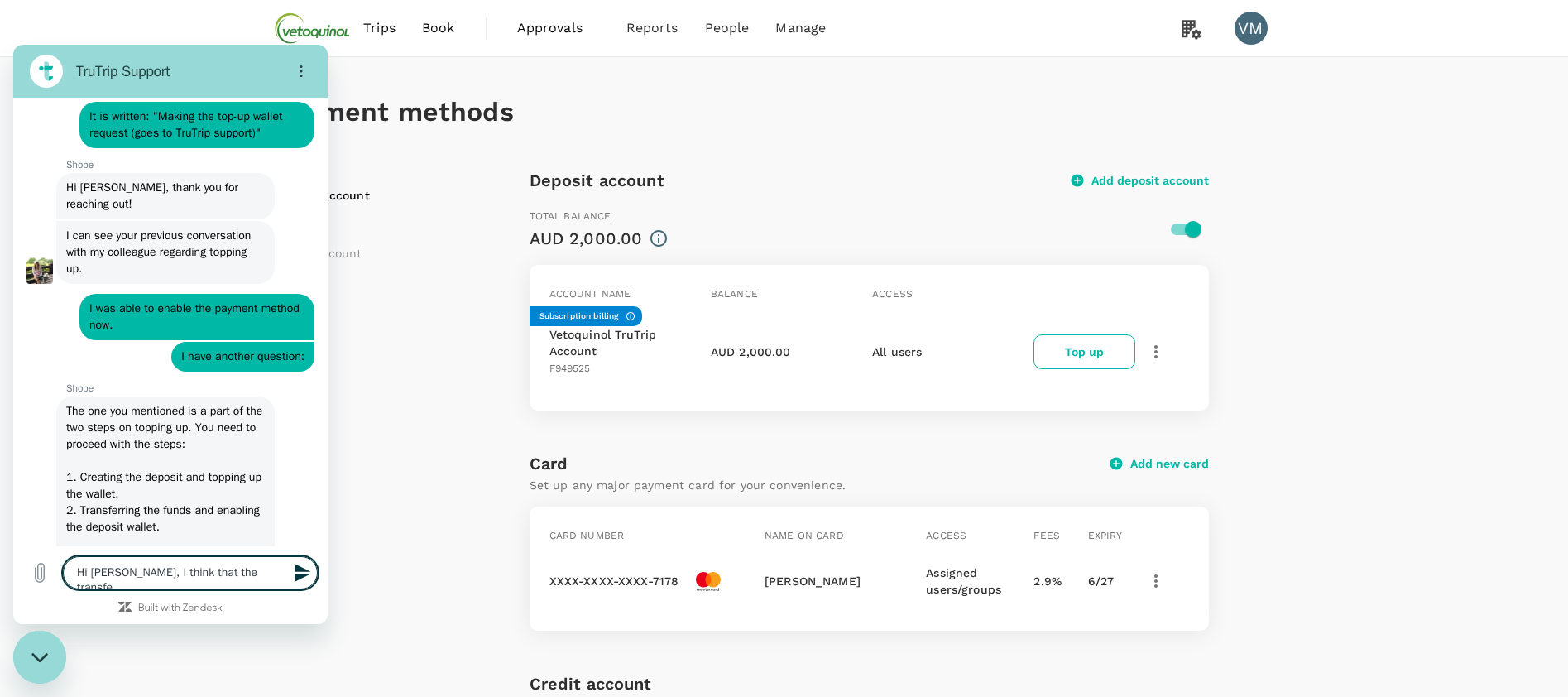 type on "Hi Shobe, I think that the transfer" 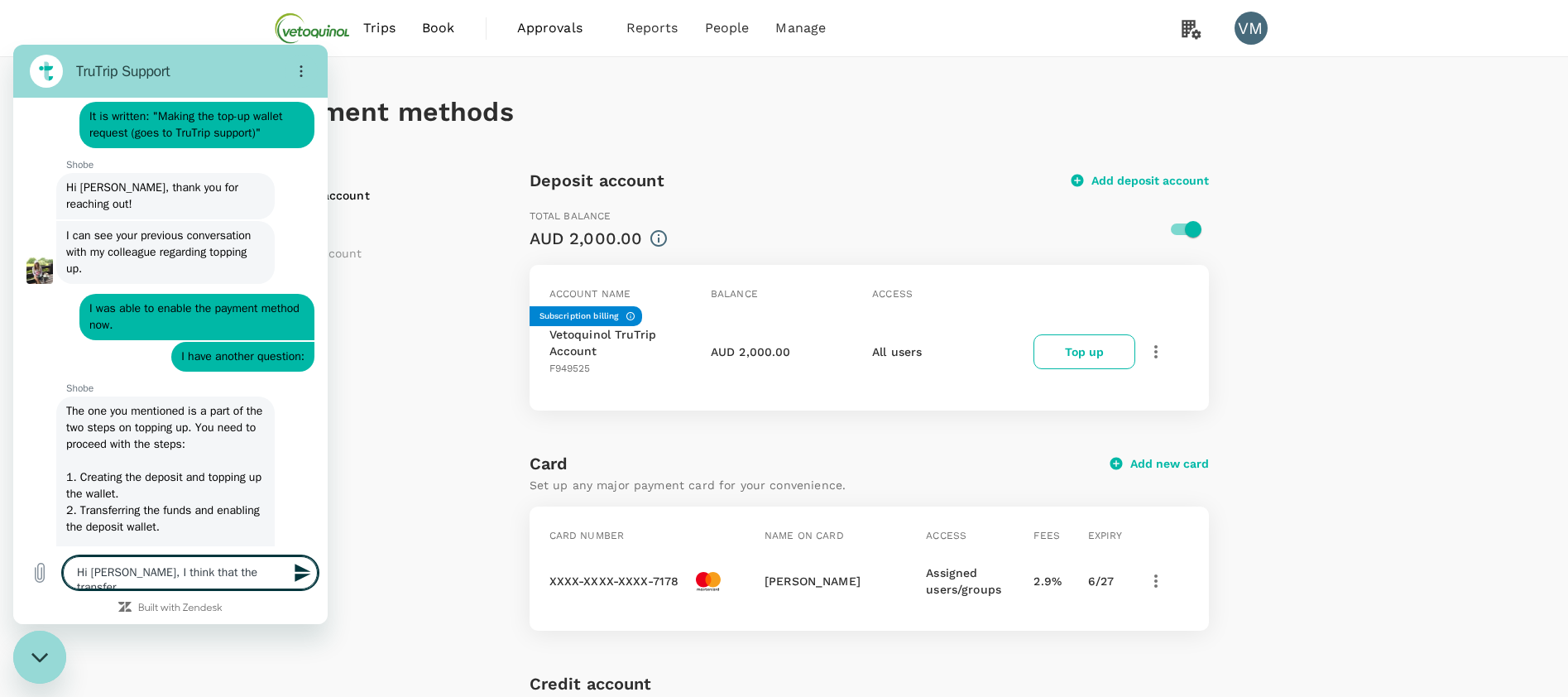 type on "Hi Shobe, I think that the transfer" 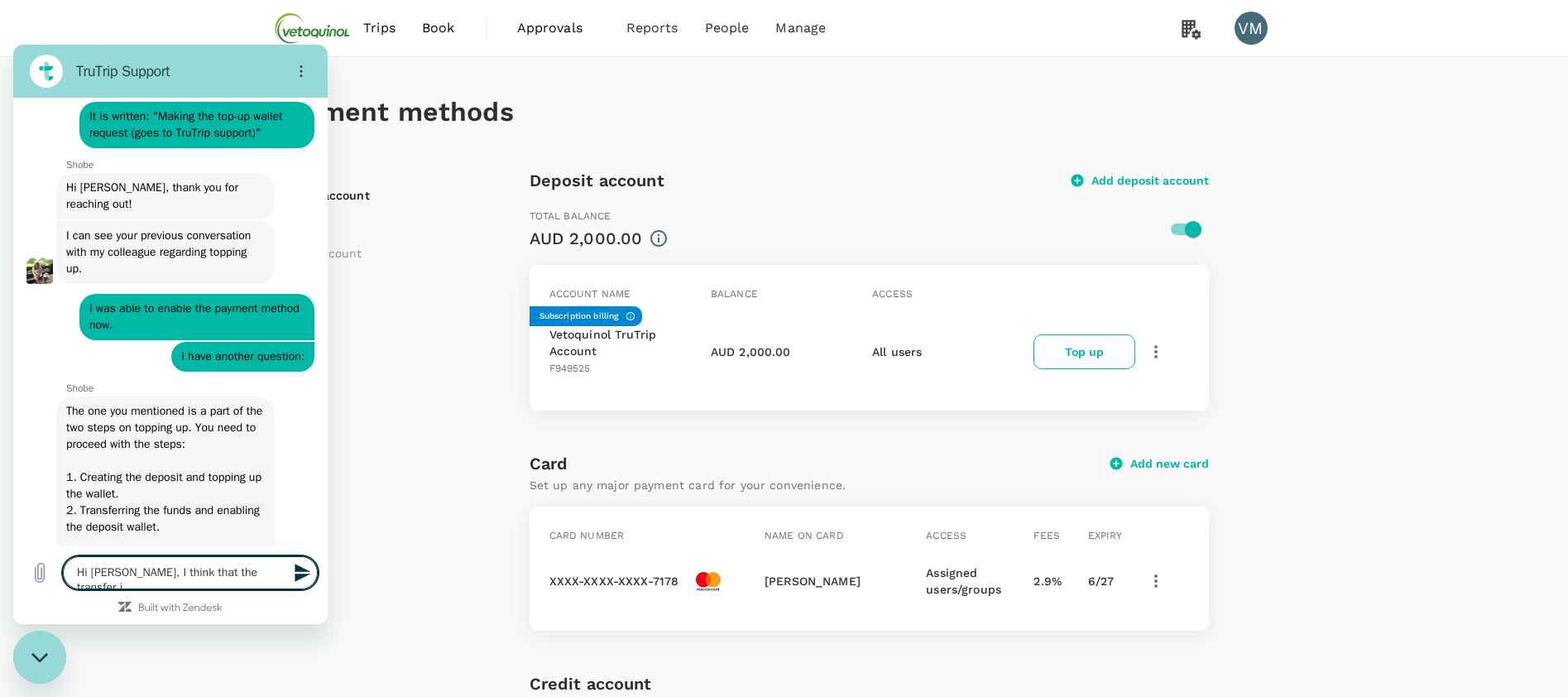 type on "x" 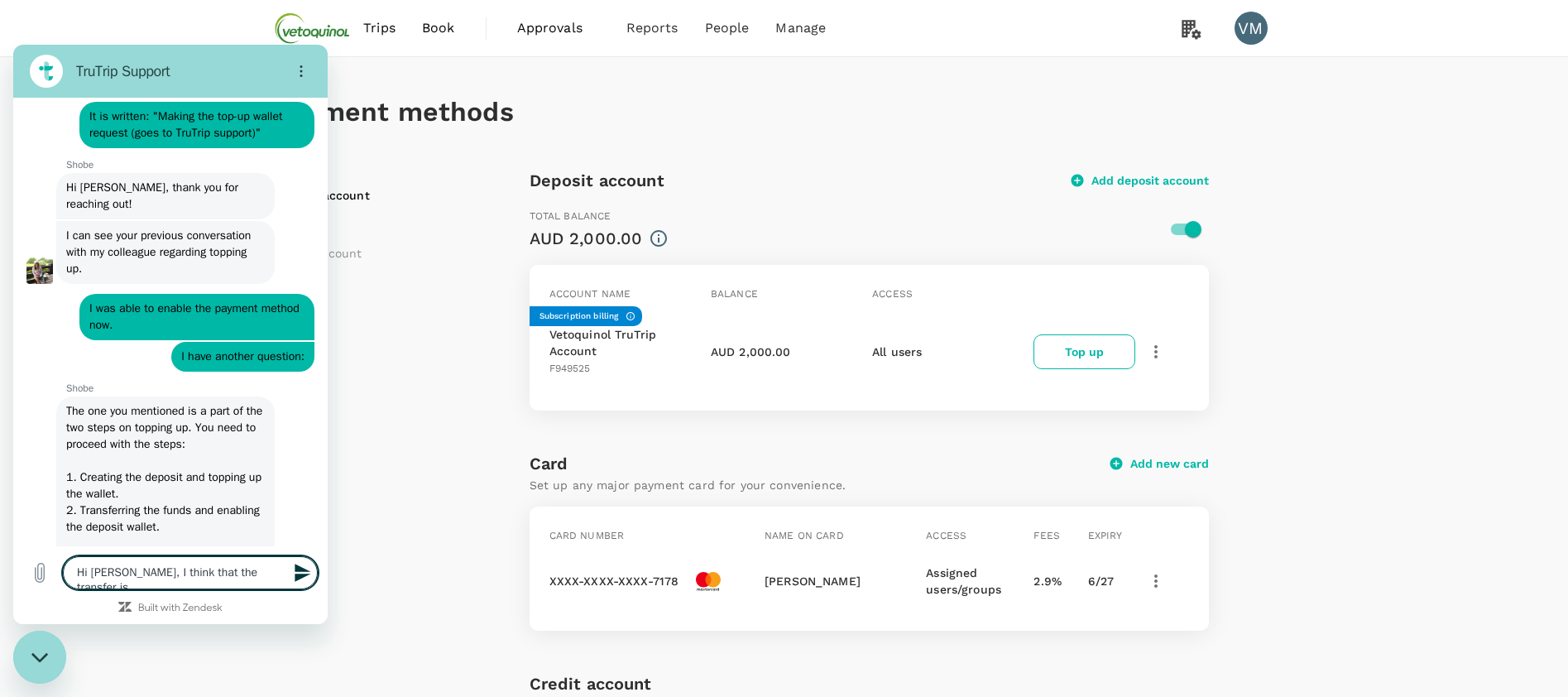 type on "Hi Shobe, I think that the transfer is" 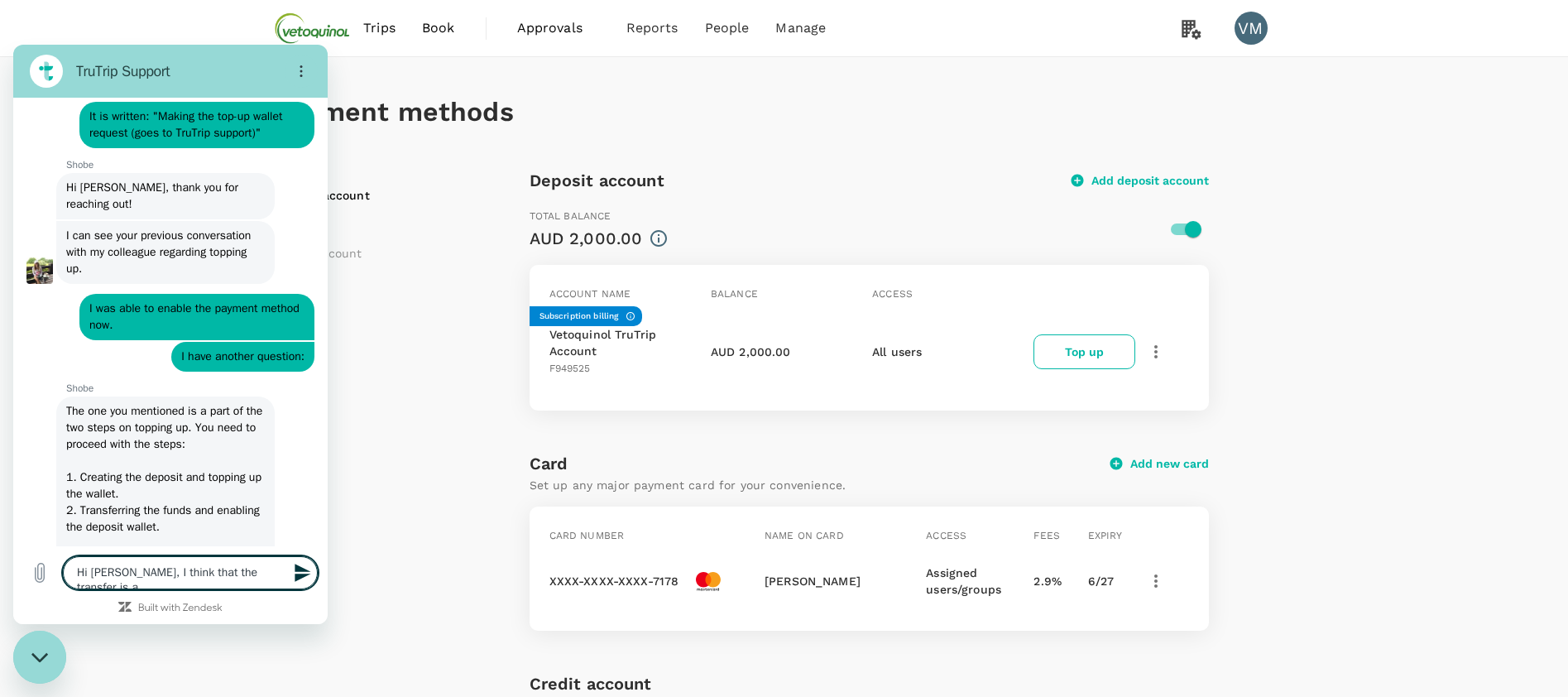 type on "Hi Shobe, I think that the transfer is al" 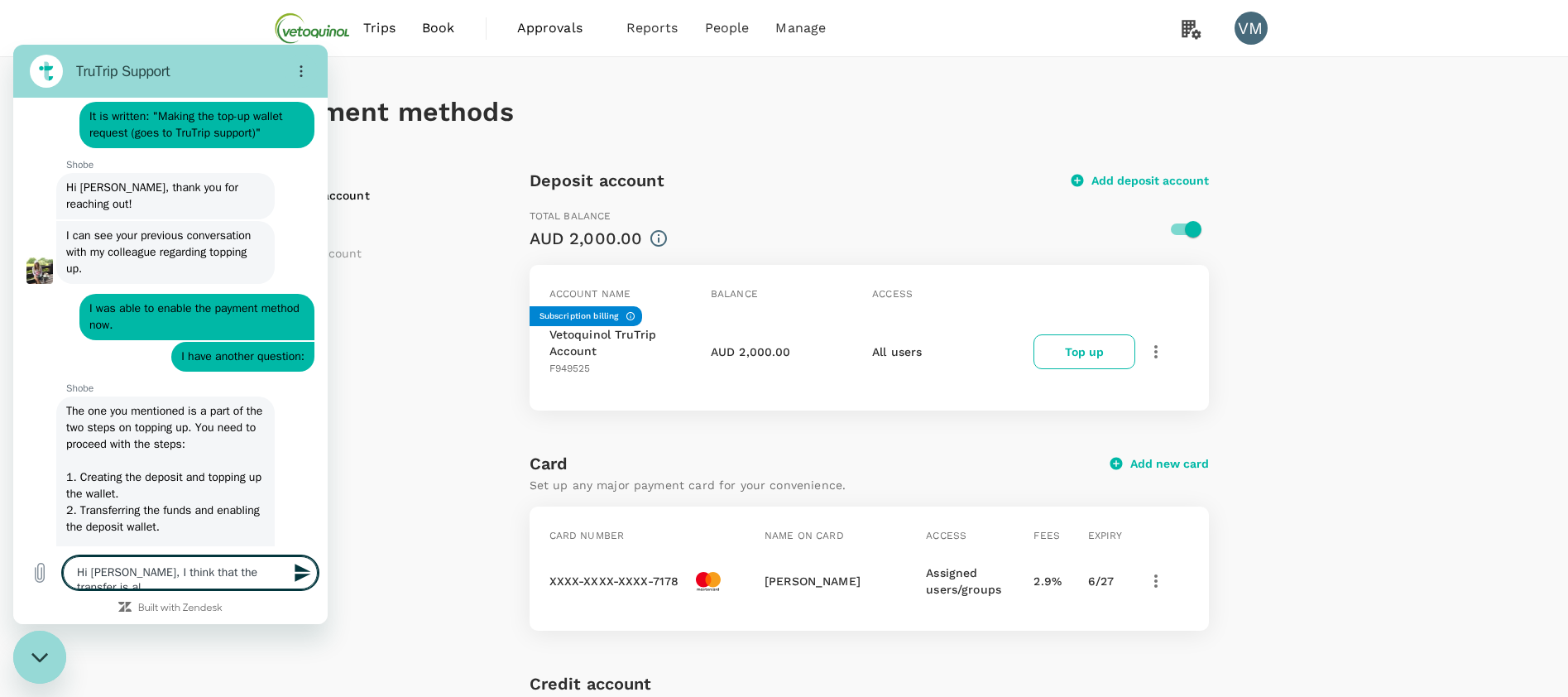 type on "Hi Shobe, I think that the transfer is alr" 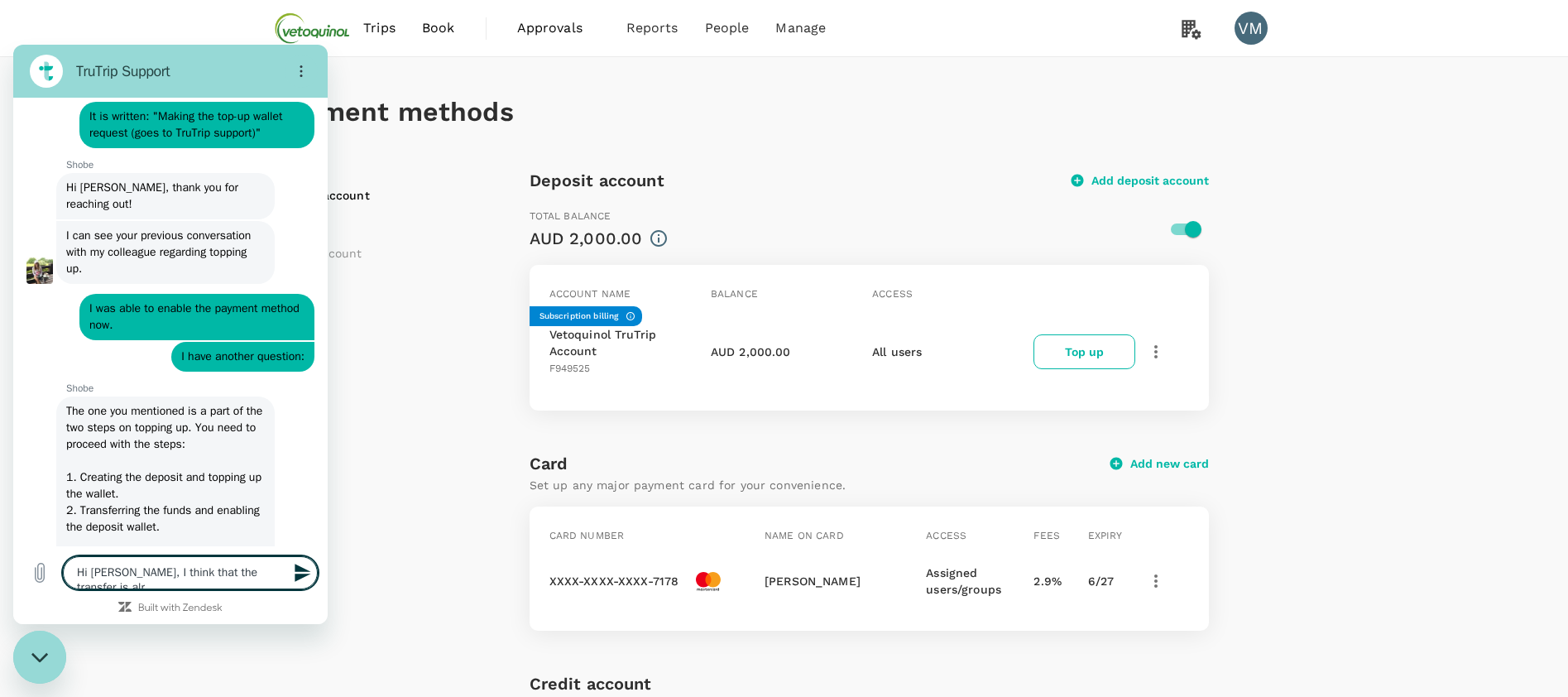 type on "Hi Shobe, I think that the transfer is alre" 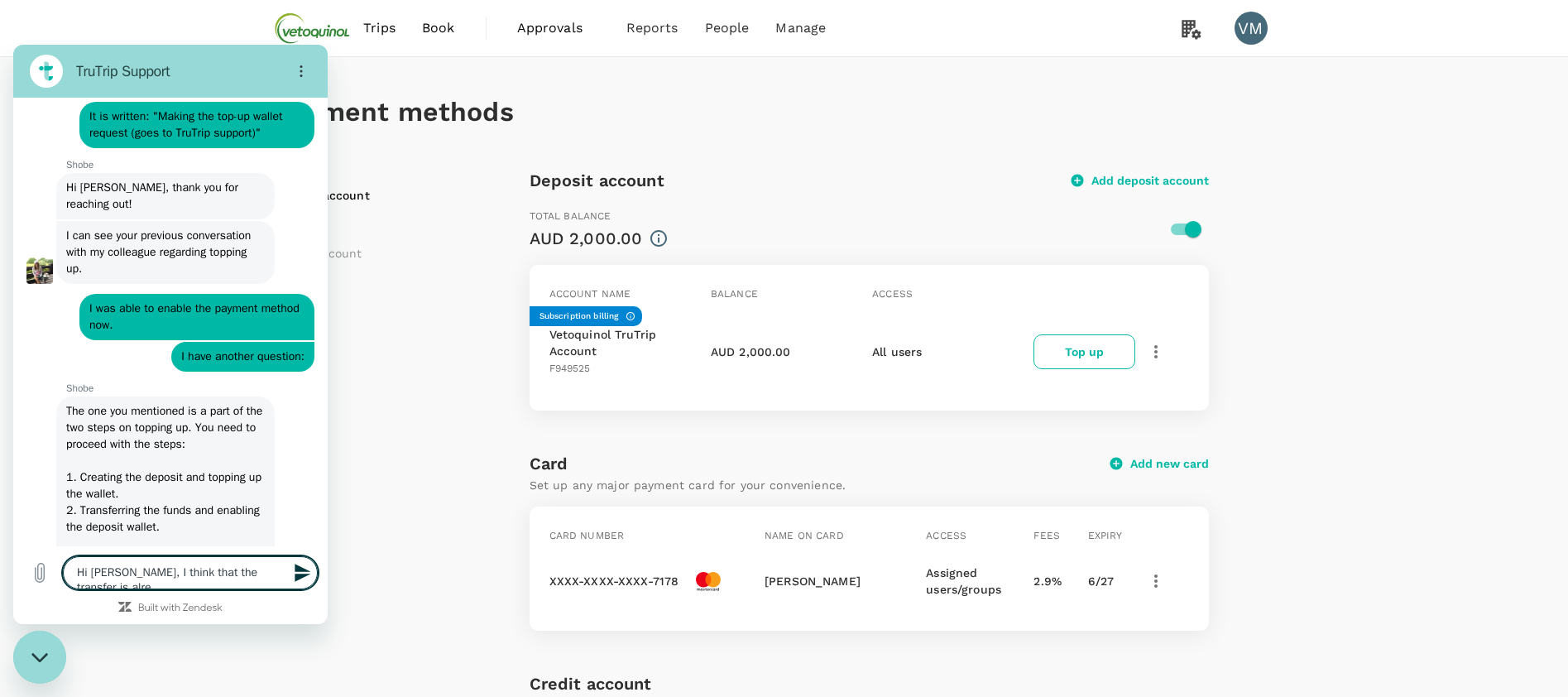 type on "Hi Shobe, I think that the transfer is alrea" 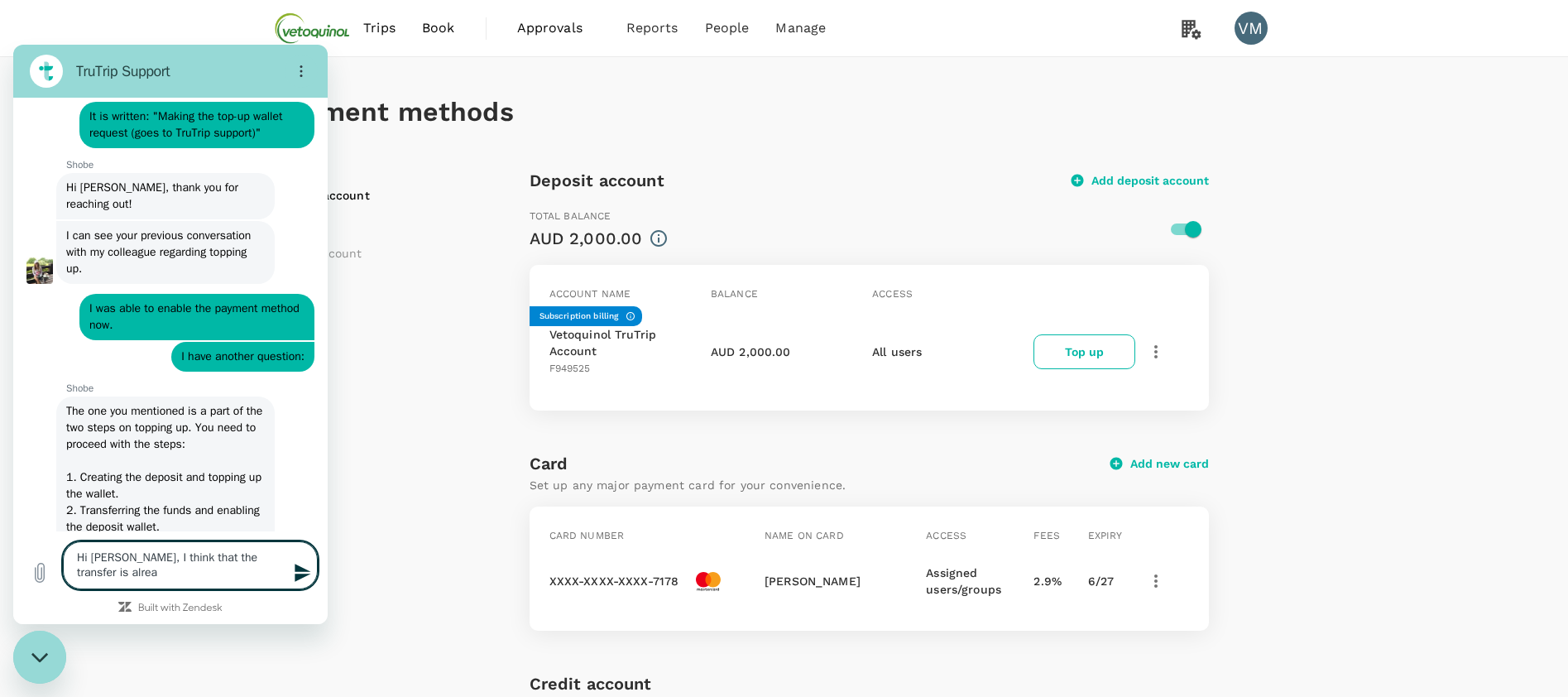 type on "Hi Shobe, I think that the transfer is alread" 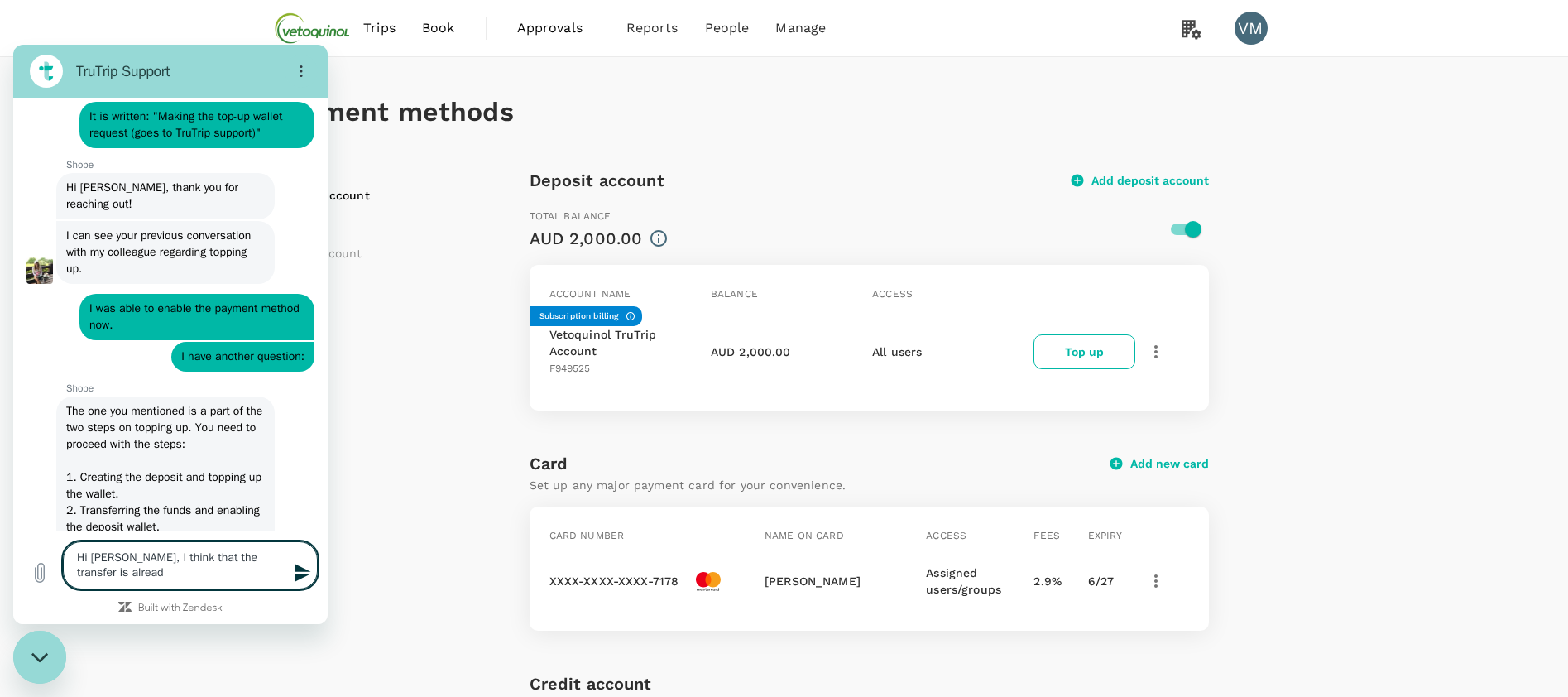 type on "Hi Shobe, I think that the transfer is already" 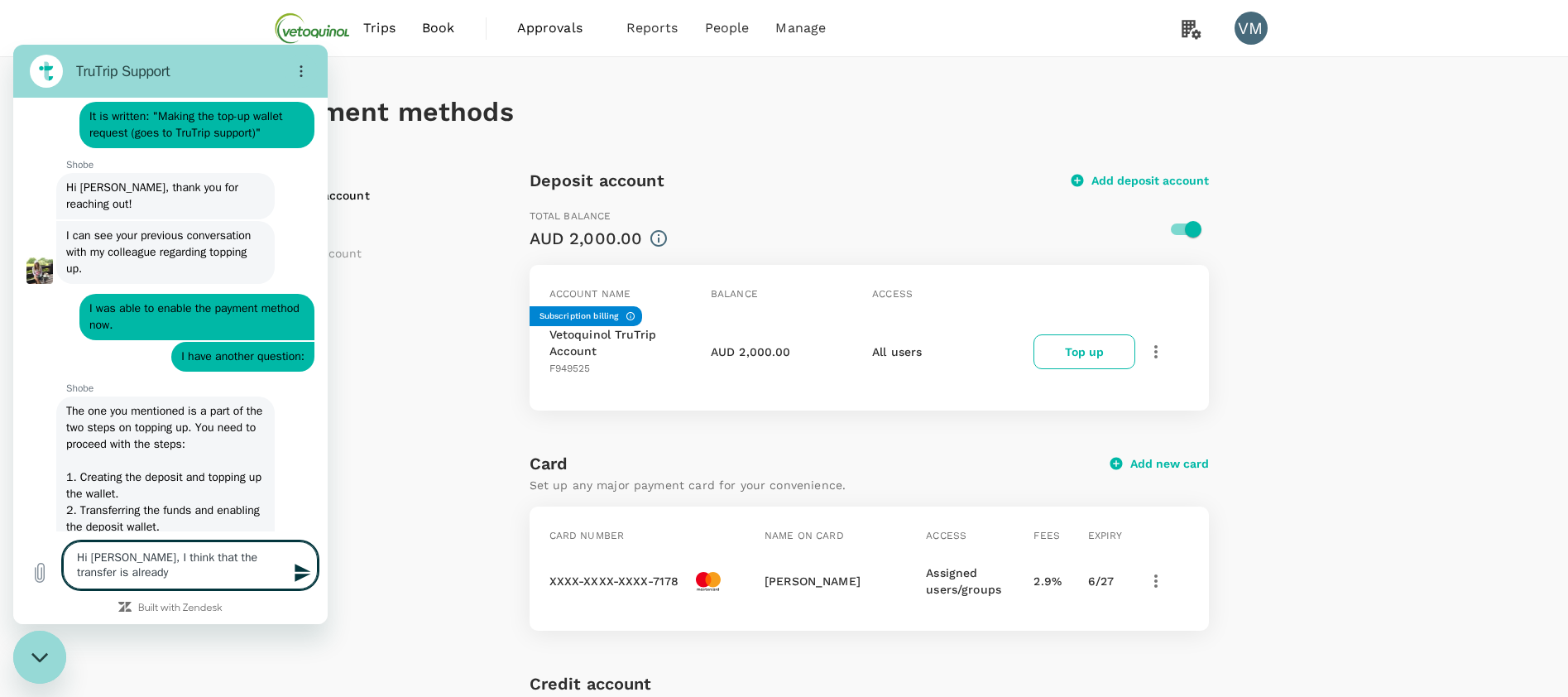 type on "x" 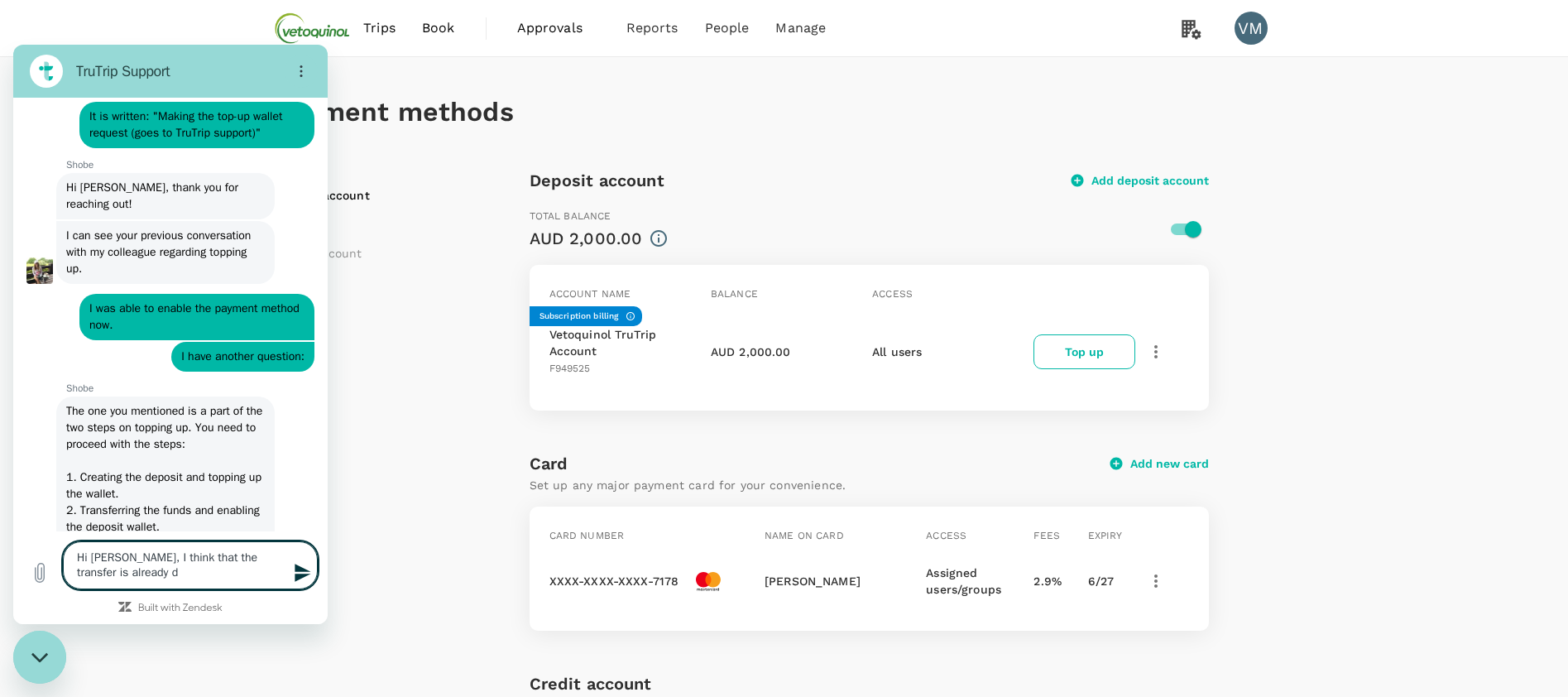 type on "Hi Shobe, I think that the transfer is already do" 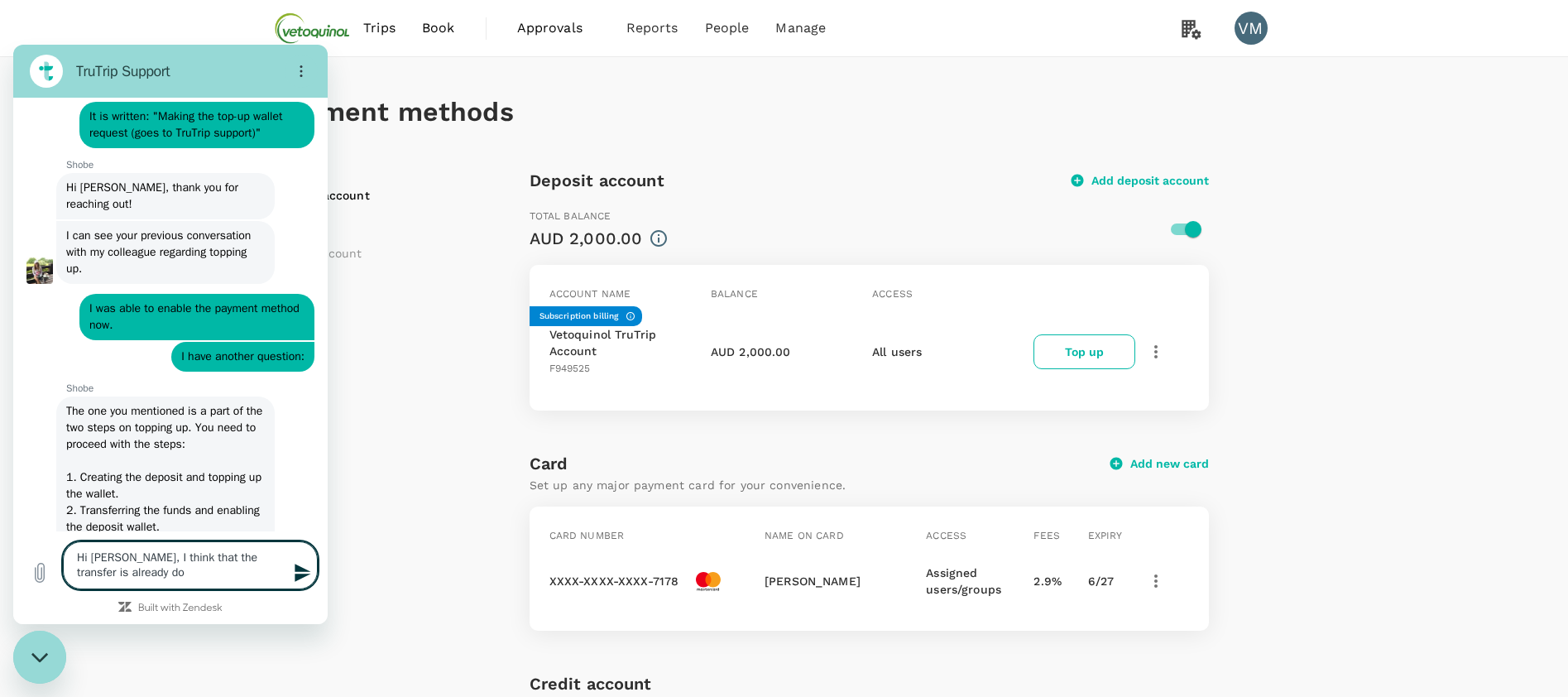 type on "x" 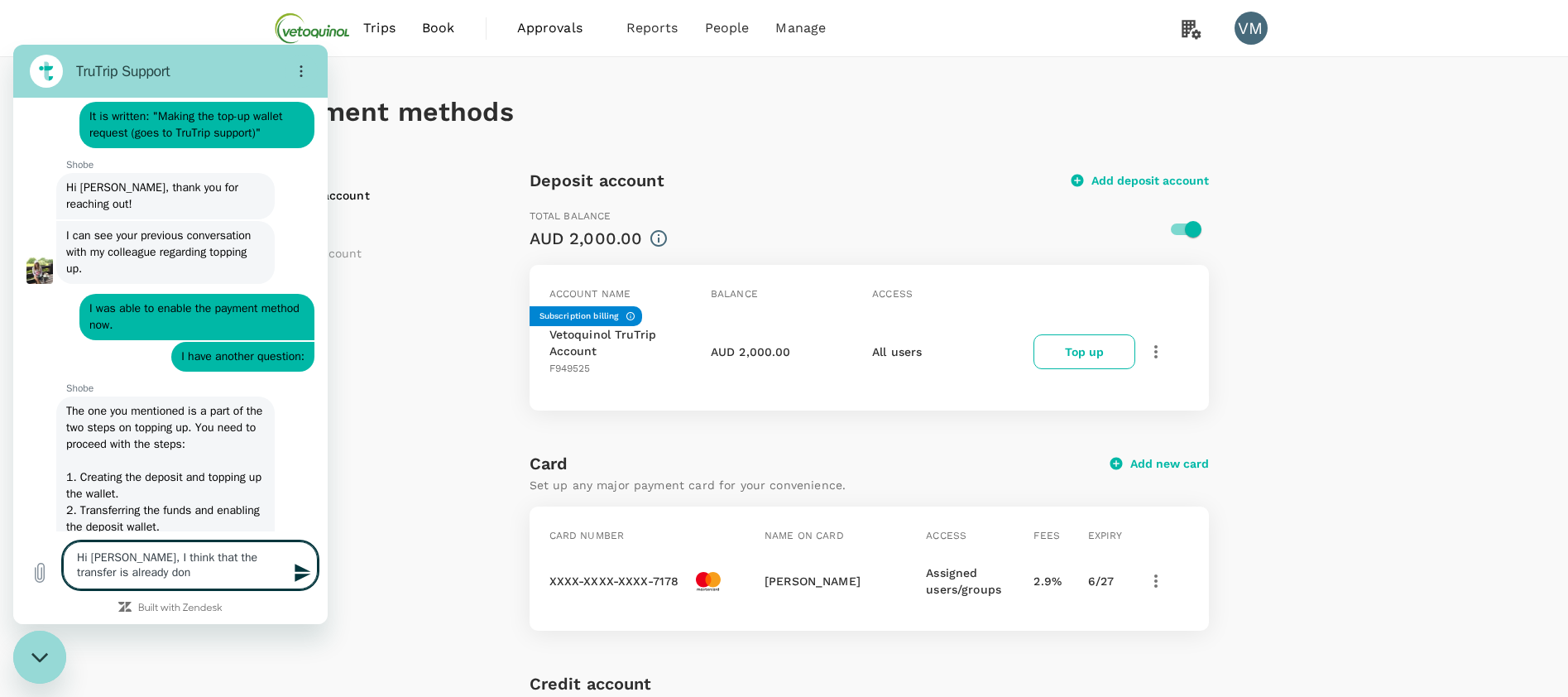 type on "Hi Shobe, I think that the transfer is already done" 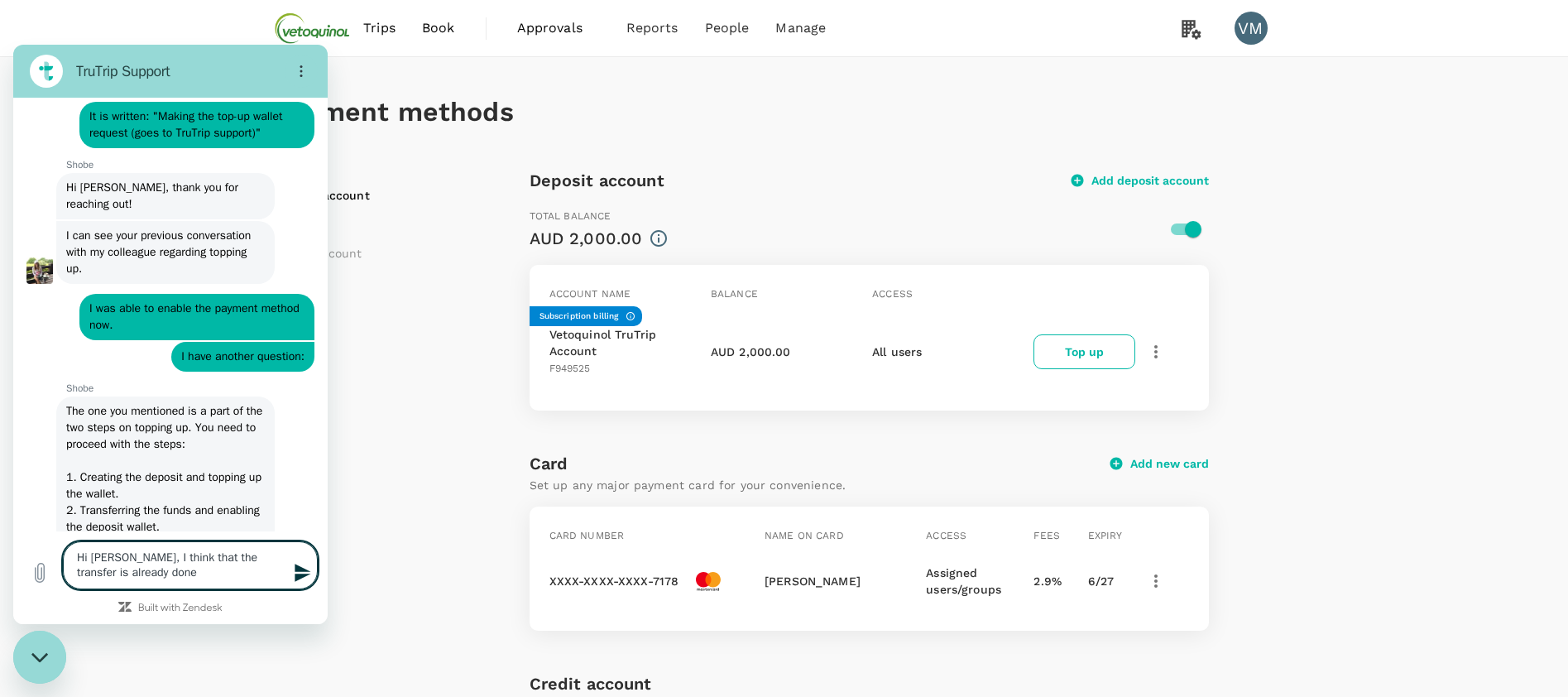 type on "Hi Shobe, I think that the transfer is already done" 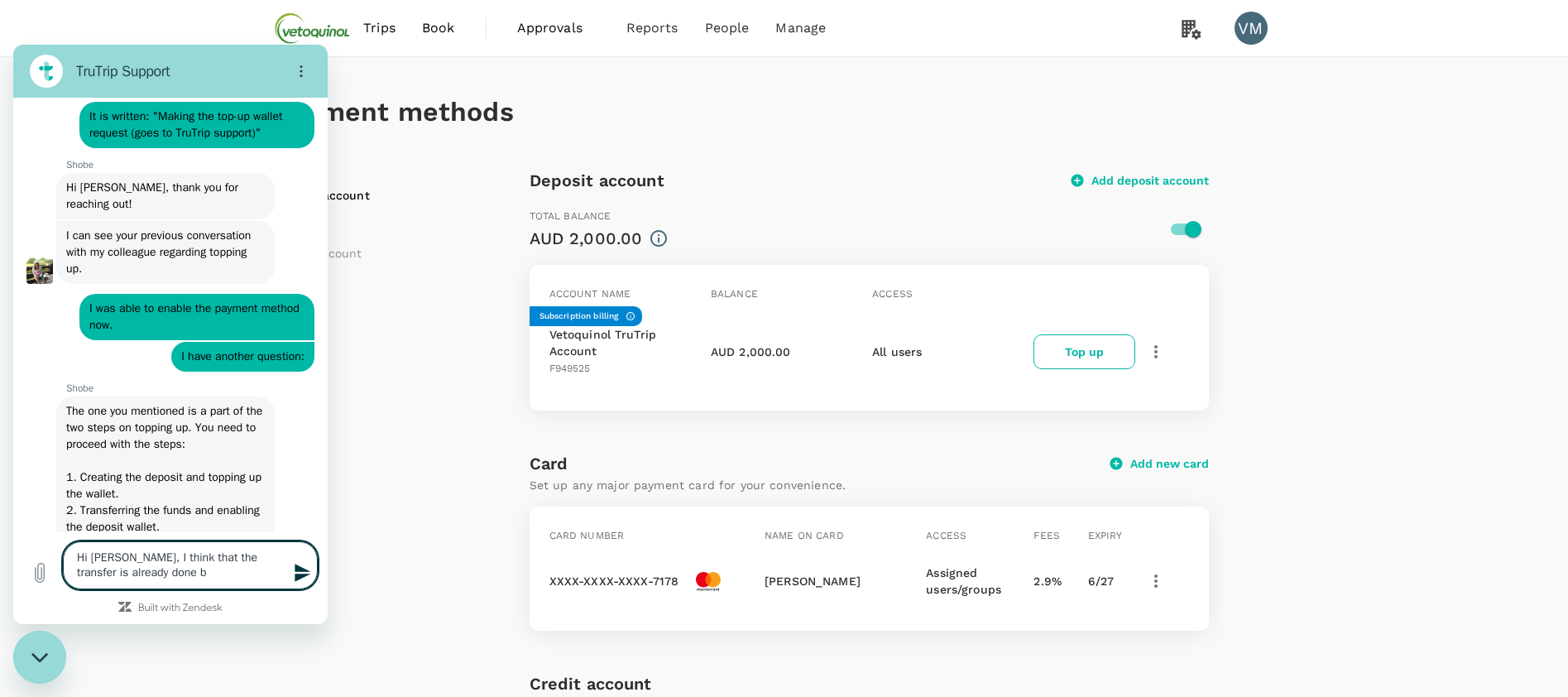 type on "Hi Shobe, I think that the transfer is already done be" 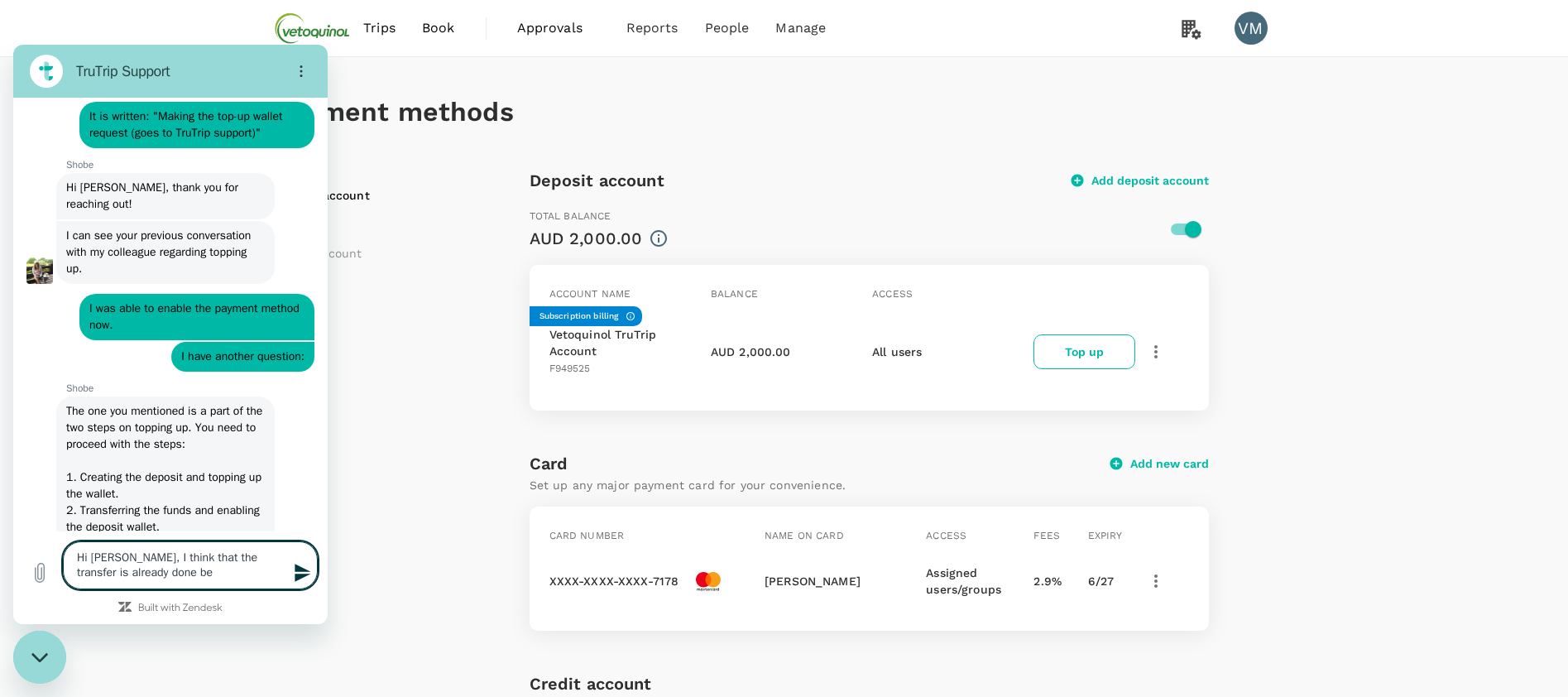 type on "Hi Shobe, I think that the transfer is already done bec" 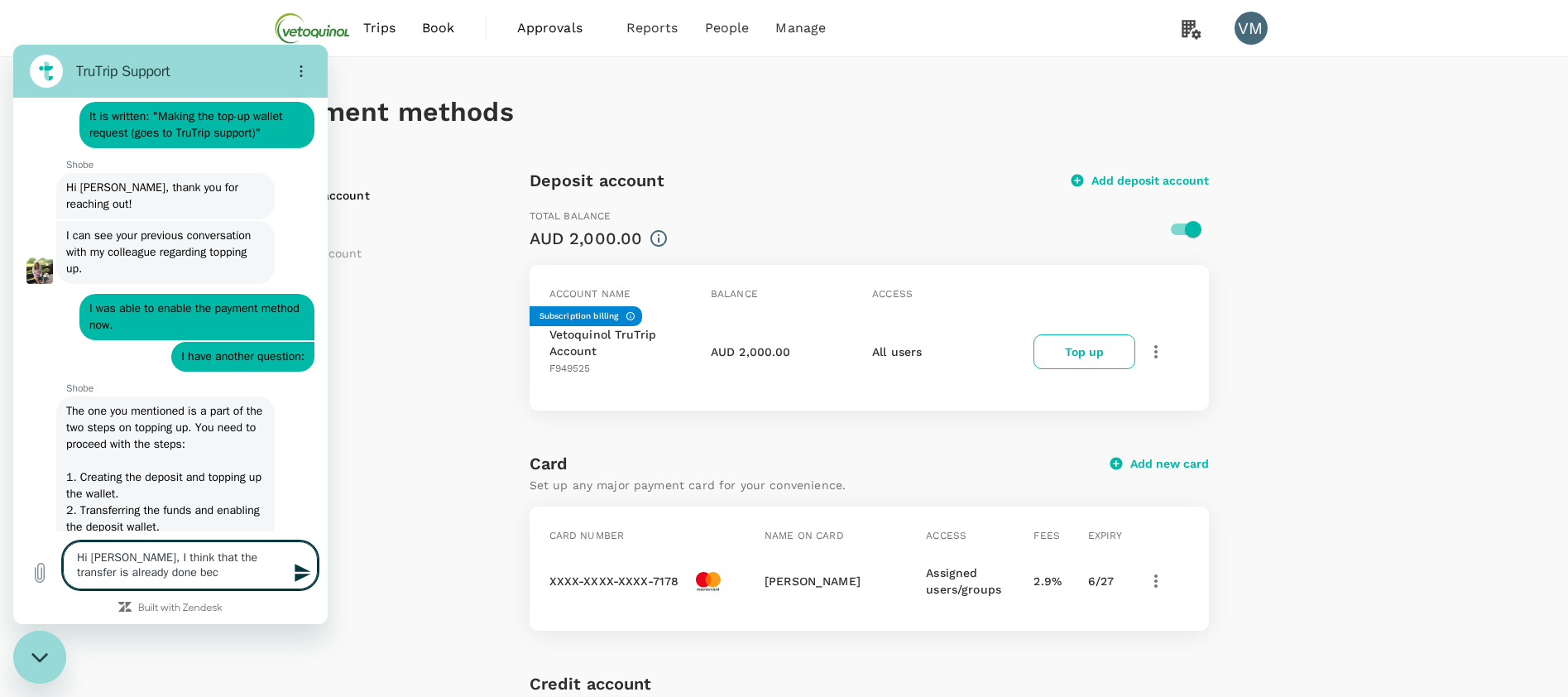 type on "x" 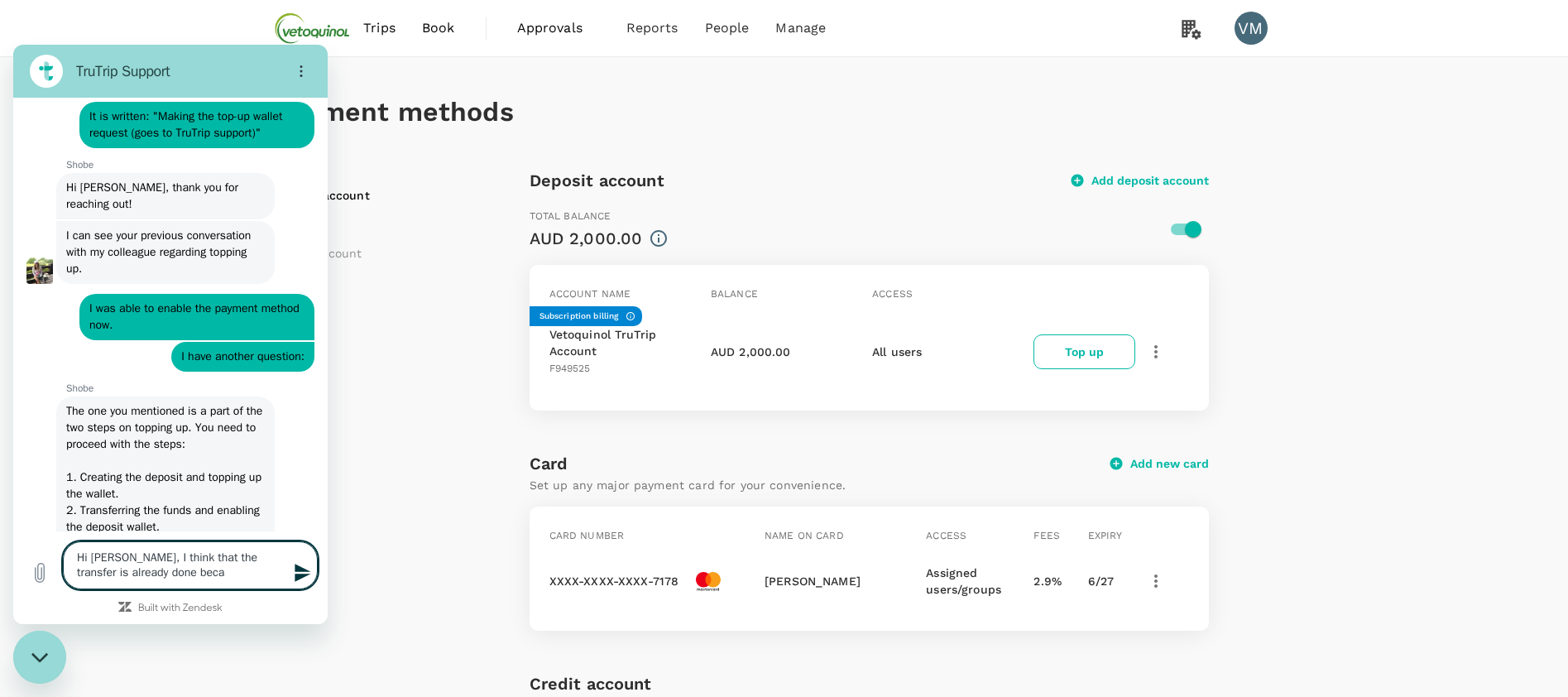 type on "Hi Shobe, I think that the transfer is already done becau" 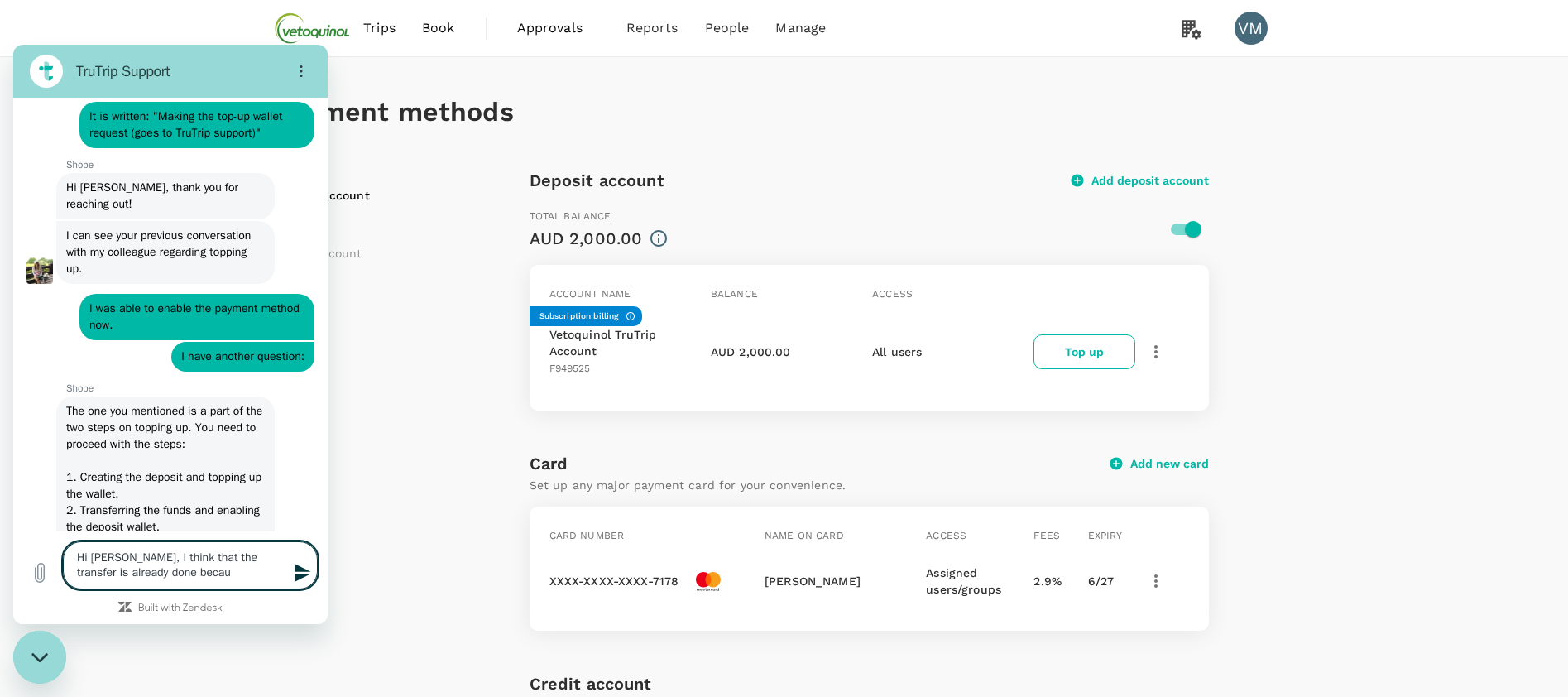 type on "Hi Shobe, I think that the transfer is already done becaus" 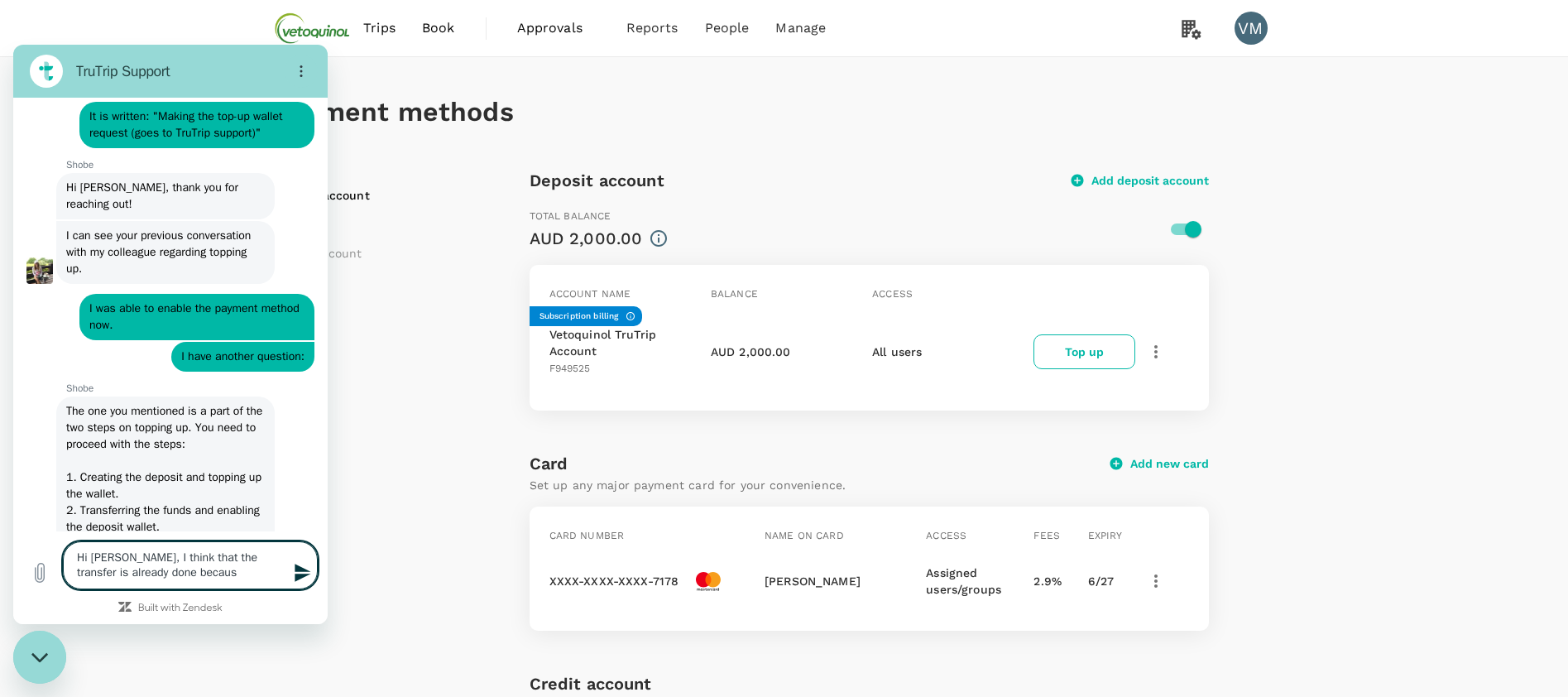 type on "Hi Shobe, I think that the transfer is already done because" 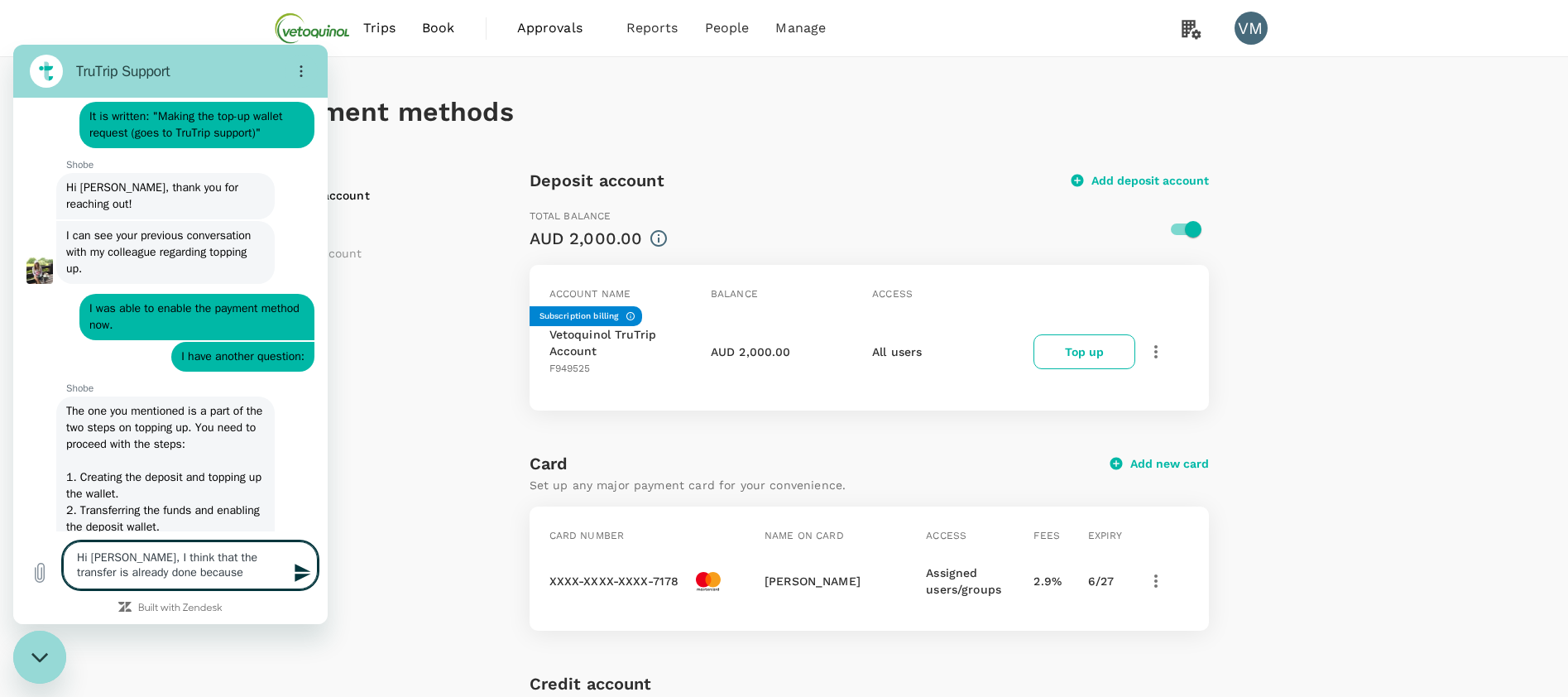 type on "Hi Shobe, I think that the transfer is already done because" 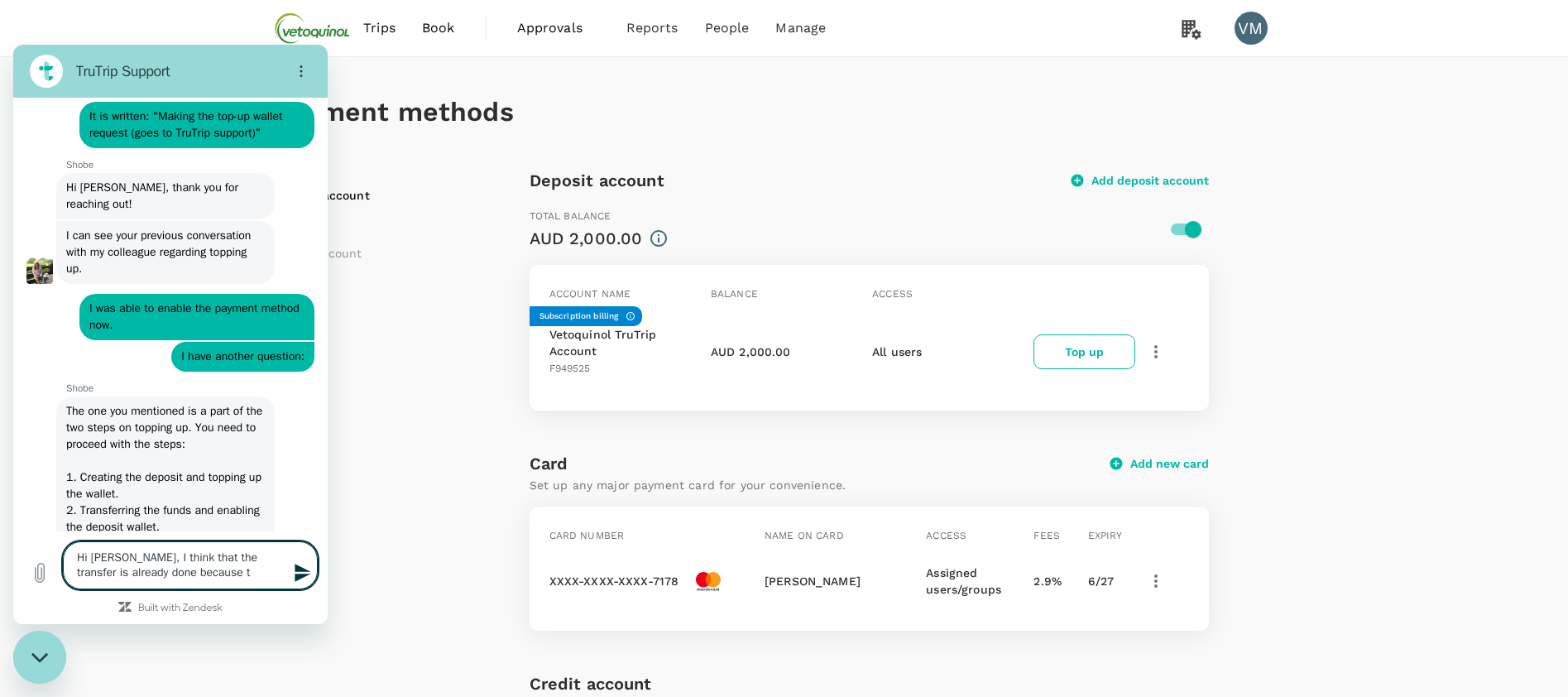 type on "Hi Shobe, I think that the transfer is already done because th" 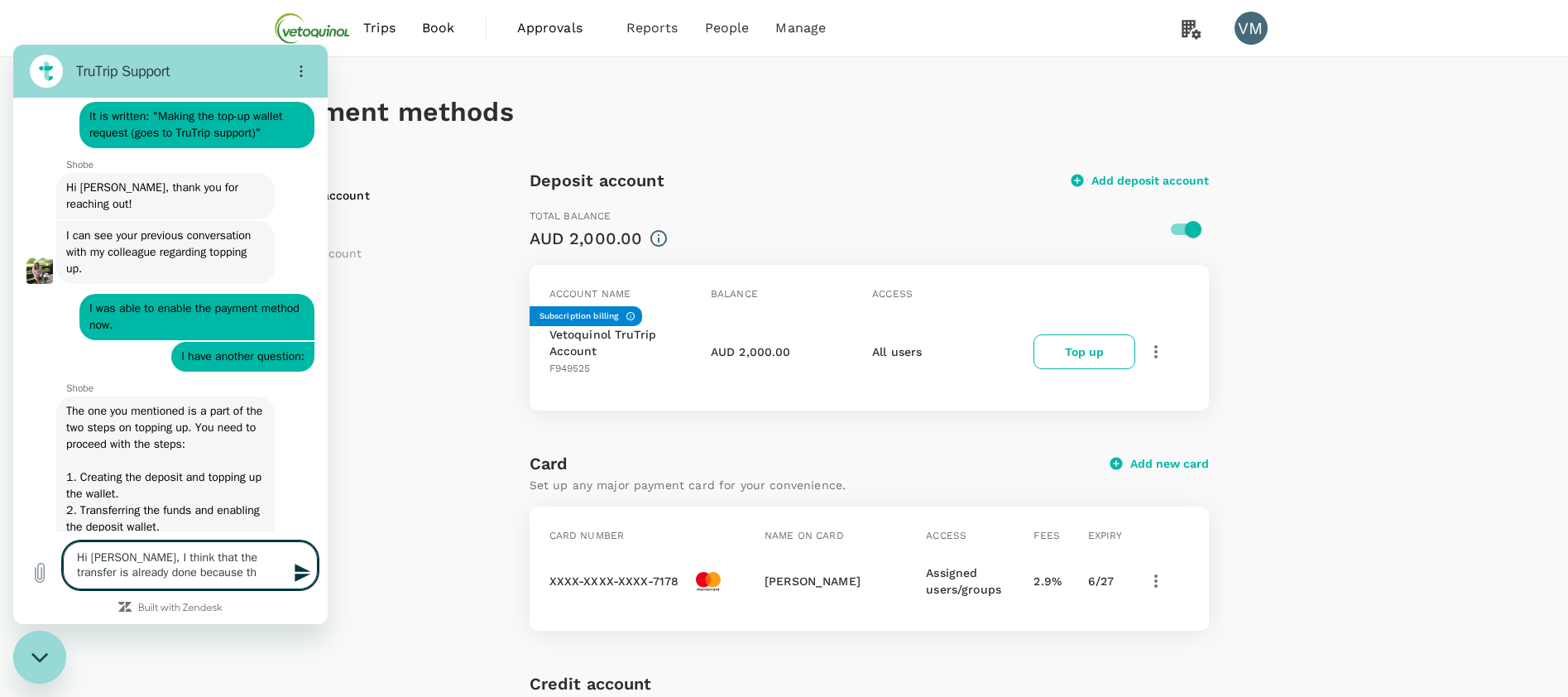 type on "x" 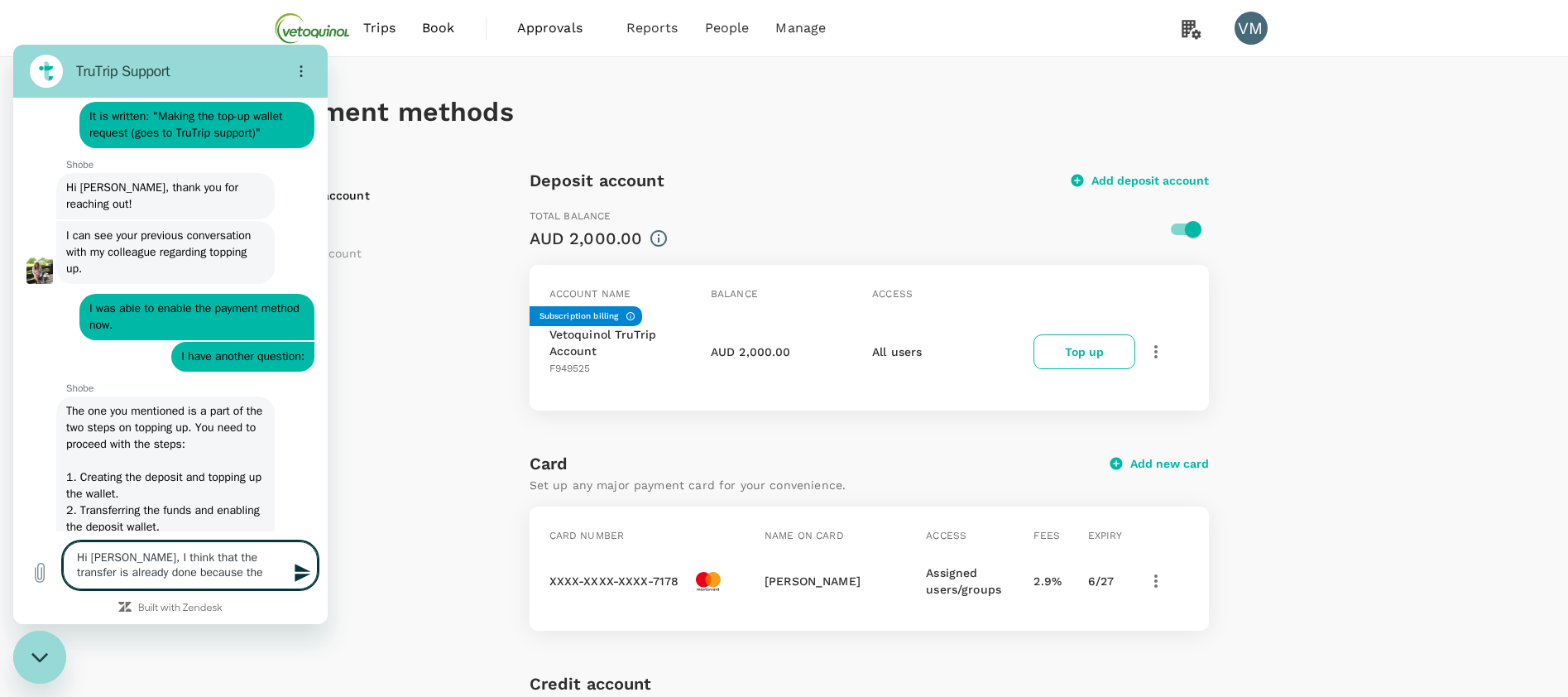 type on "Hi Shobe, I think that the transfer is already done because the" 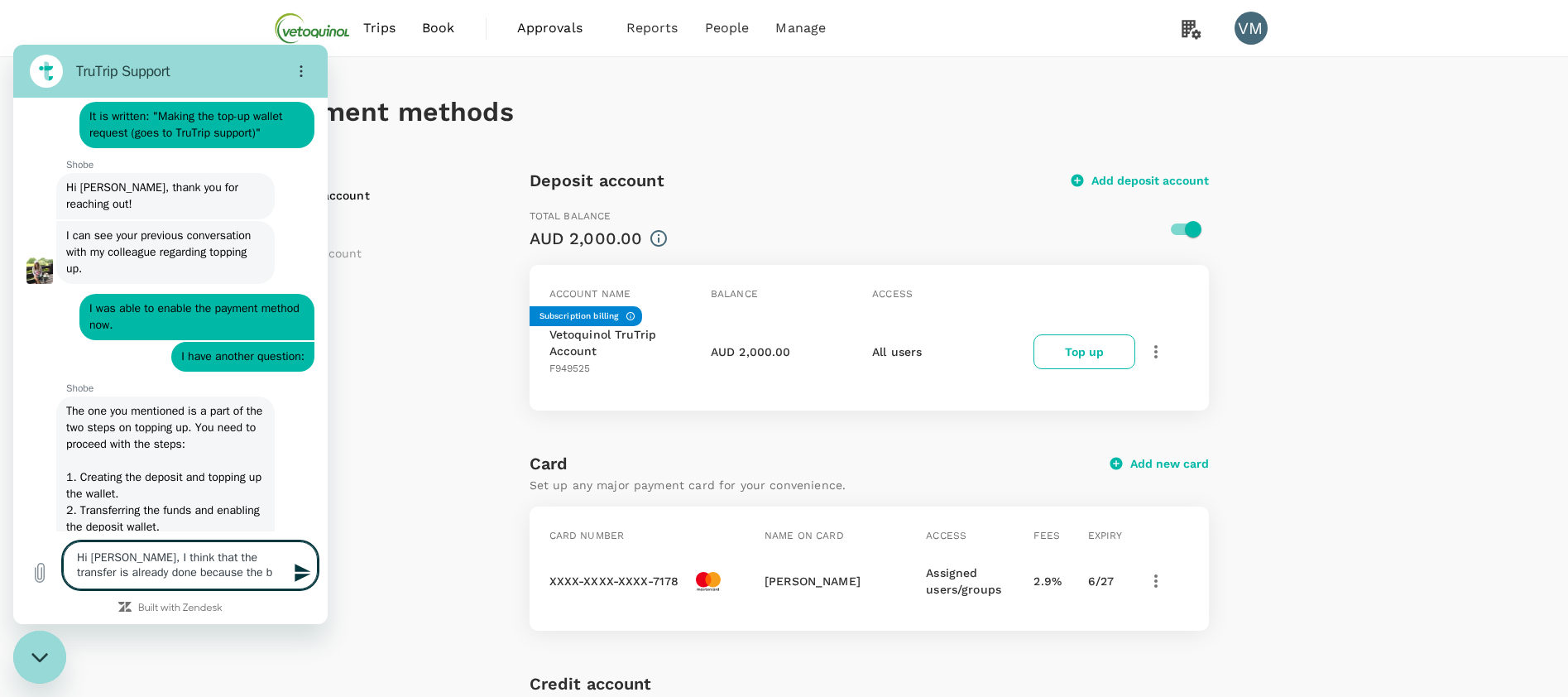 type on "Hi Shobe, I think that the transfer is already done because the ba" 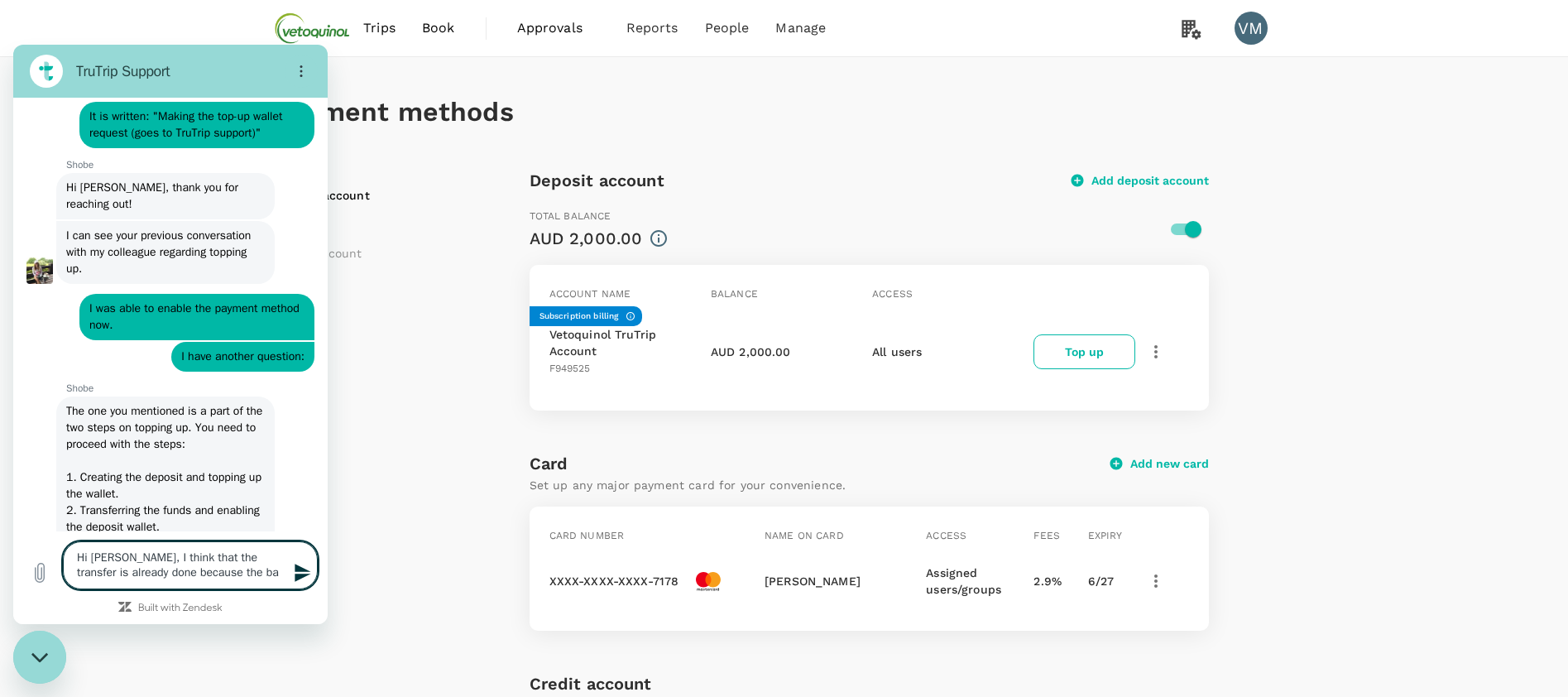 type on "Hi Shobe, I think that the transfer is already done because the bal" 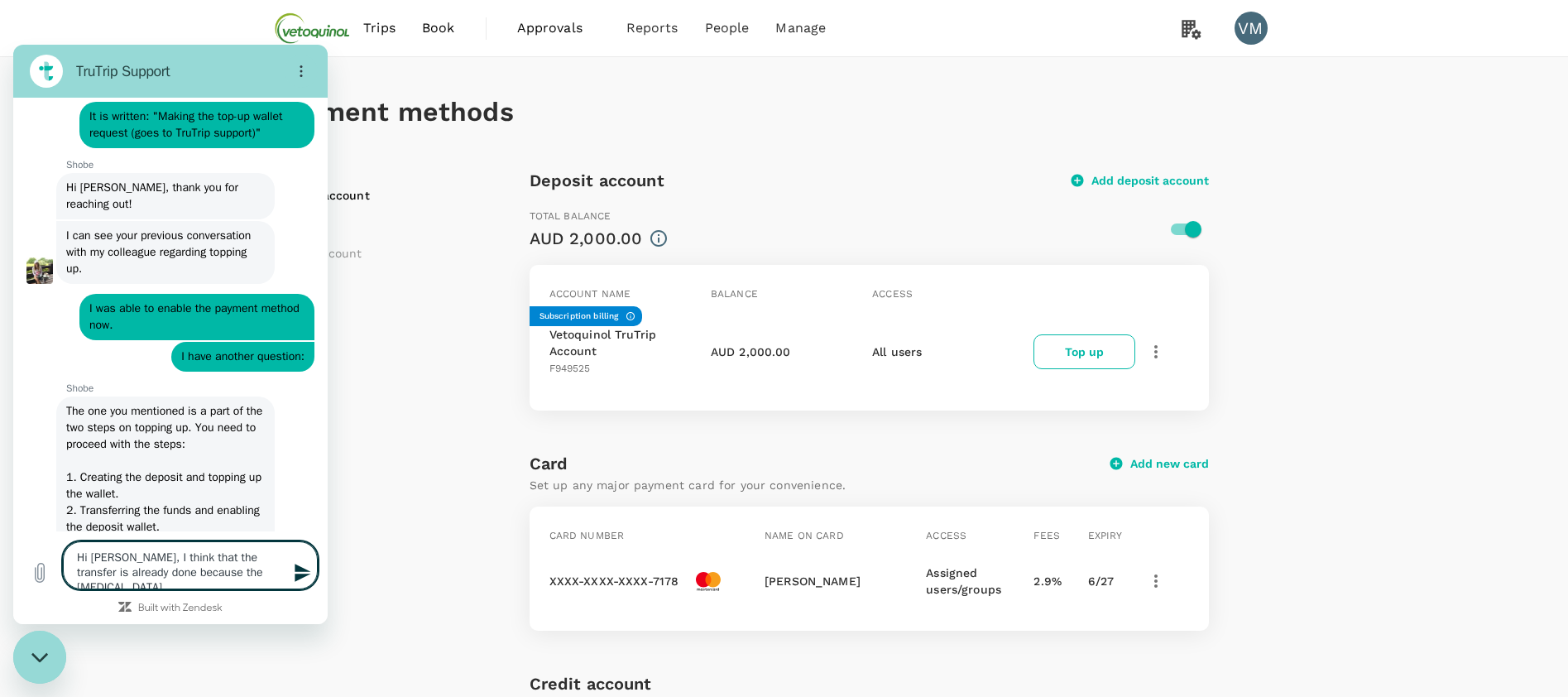 type on "Hi Shobe, I think that the transfer is already done because the bala" 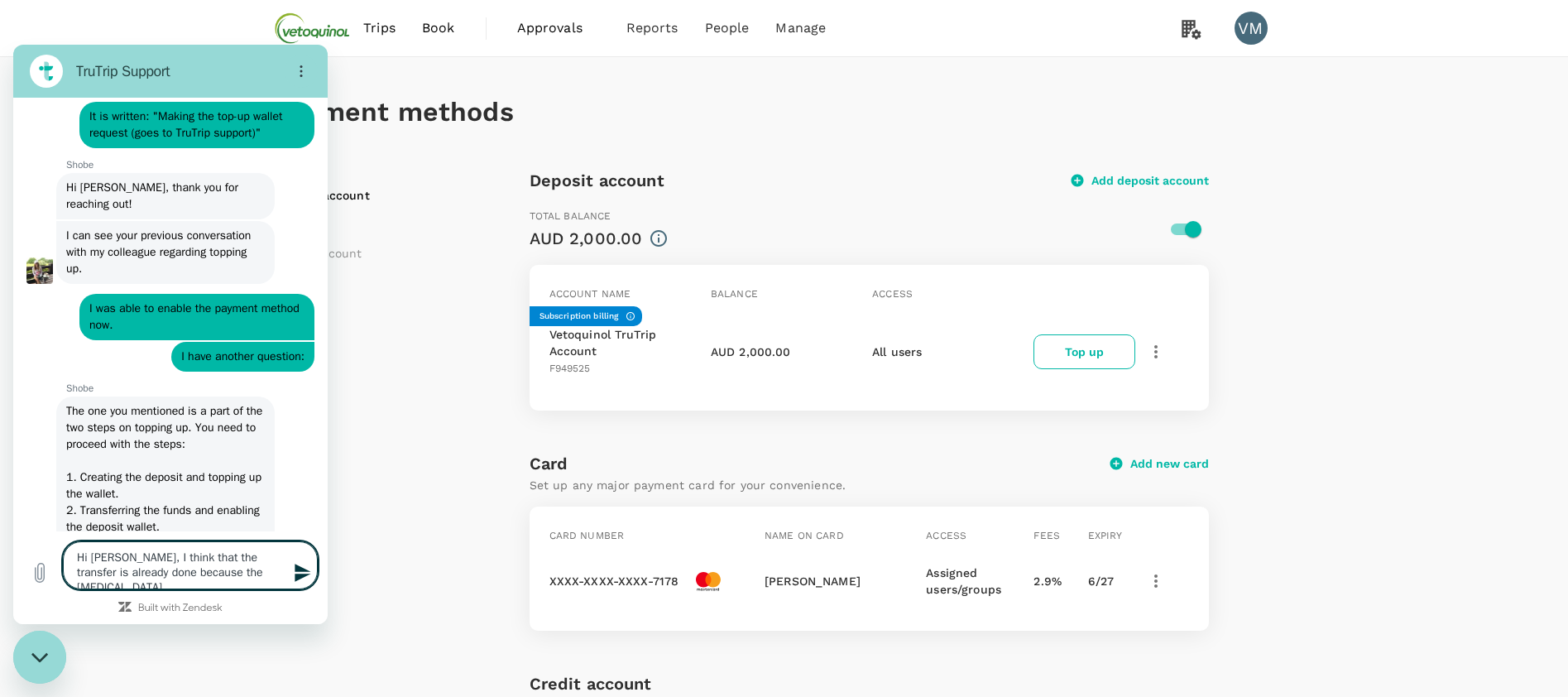 type on "x" 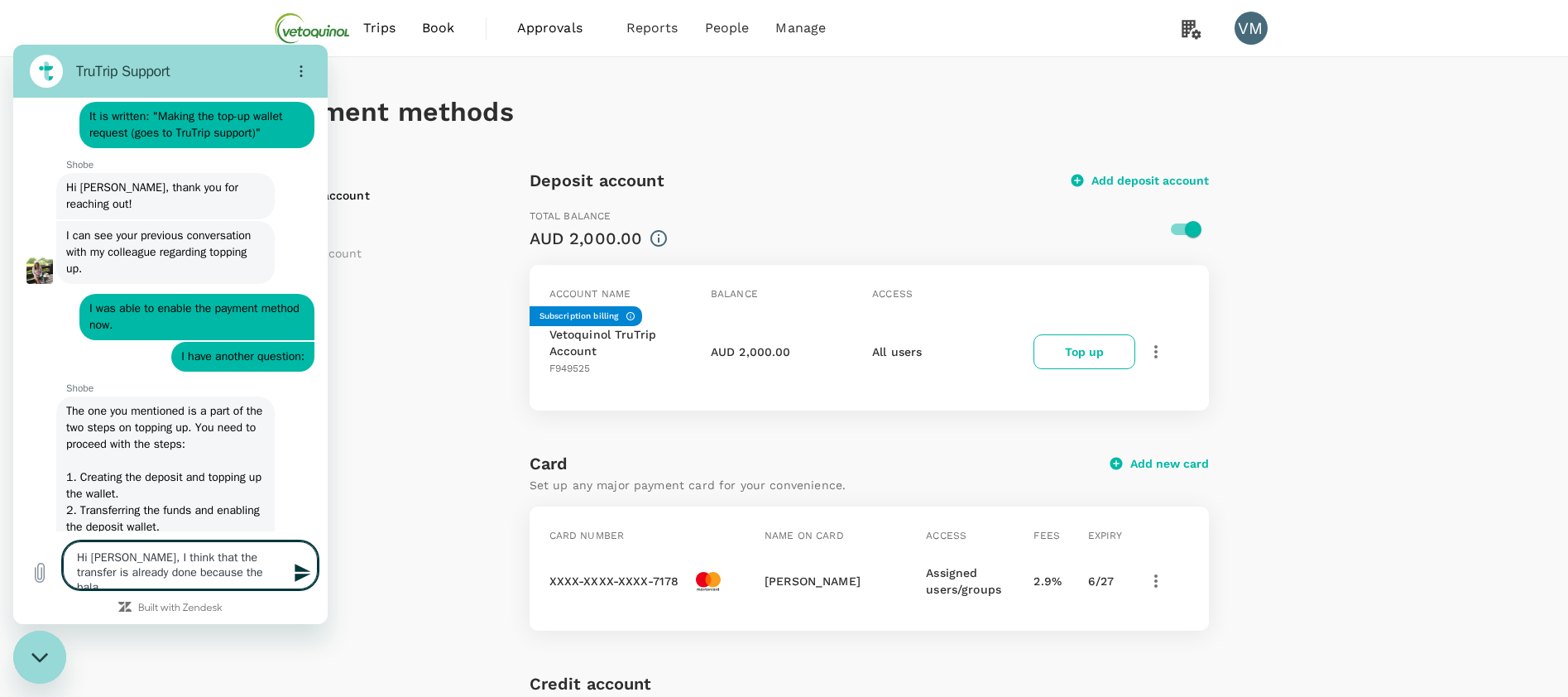 type on "Hi Shobe, I think that the transfer is already done because the balan" 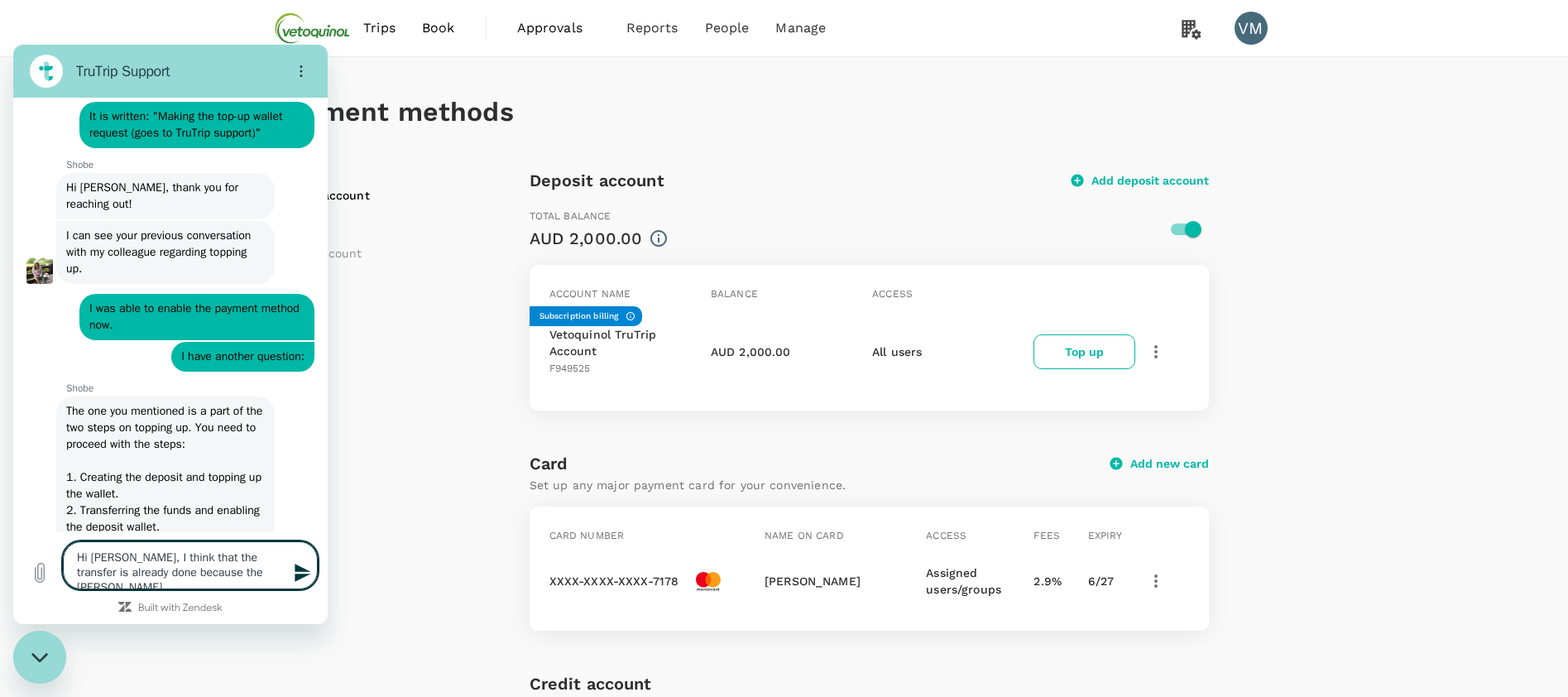 type on "Hi Shobe, I think that the transfer is already done because the balanc" 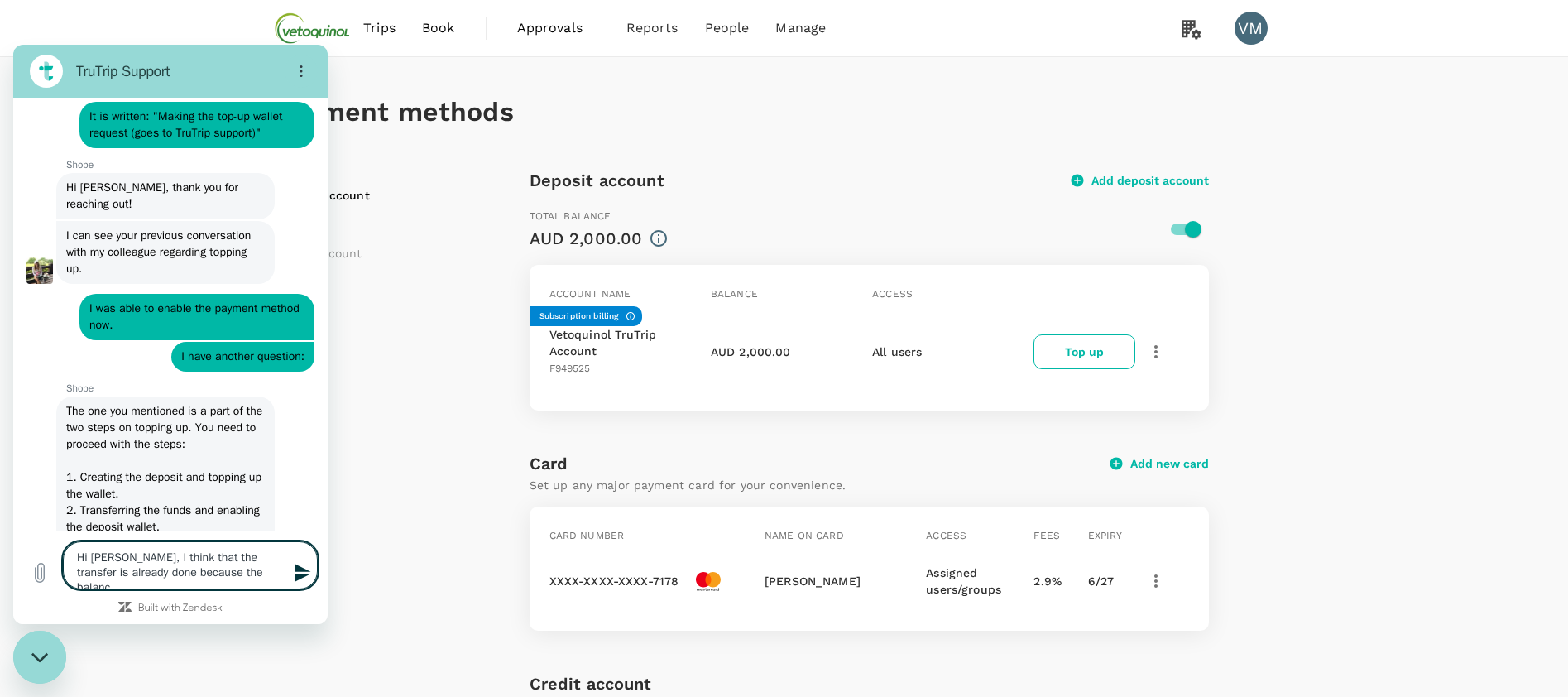 type on "x" 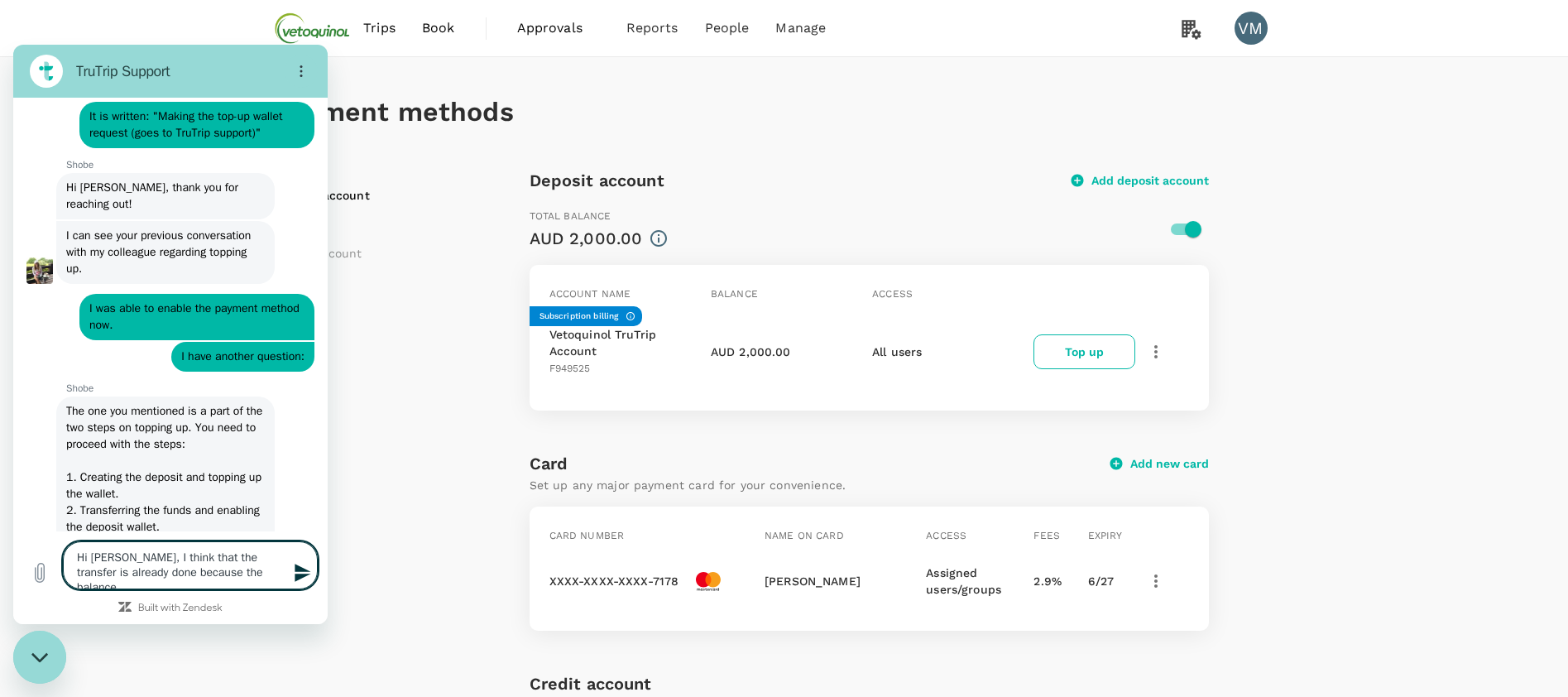 type on "Hi Shobe, I think that the transfer is already done because the balance" 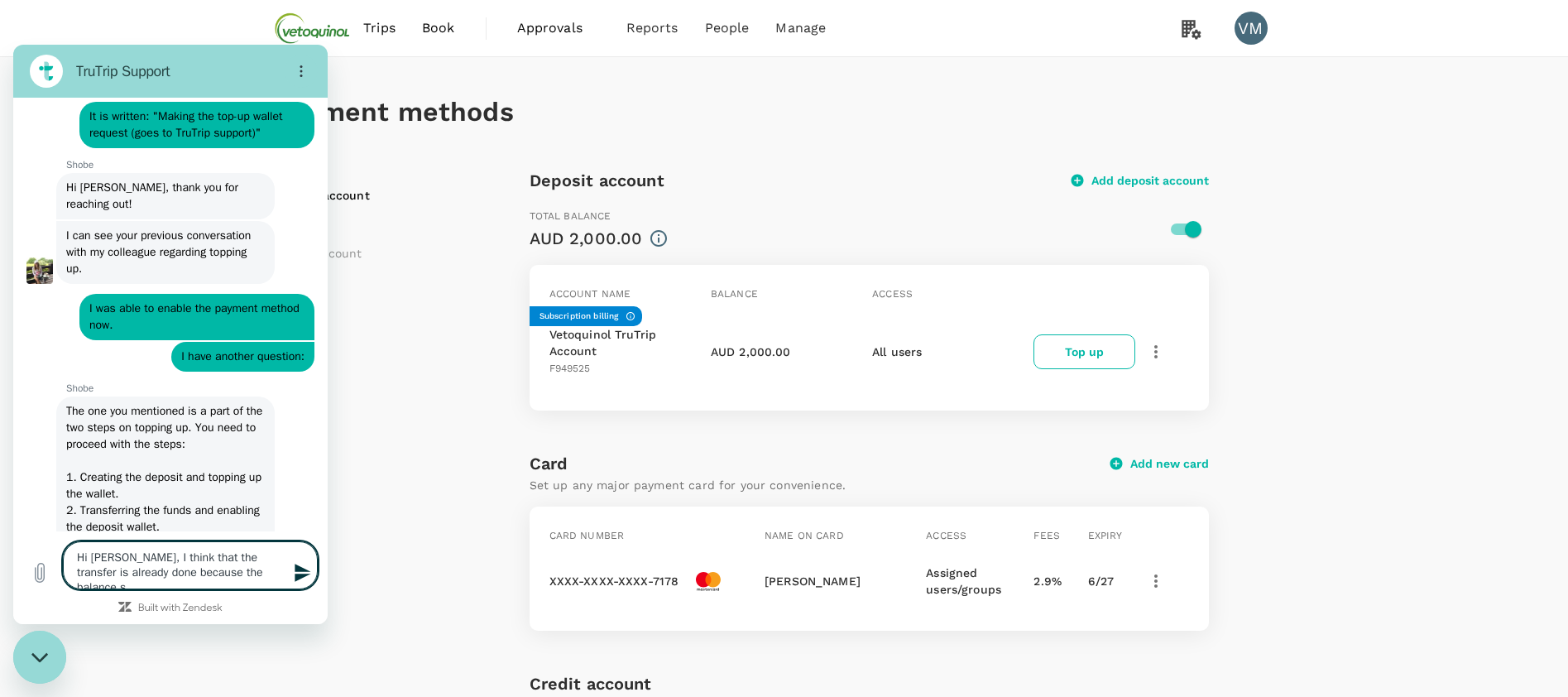 type on "Hi Shobe, I think that the transfer is already done because the balance sh" 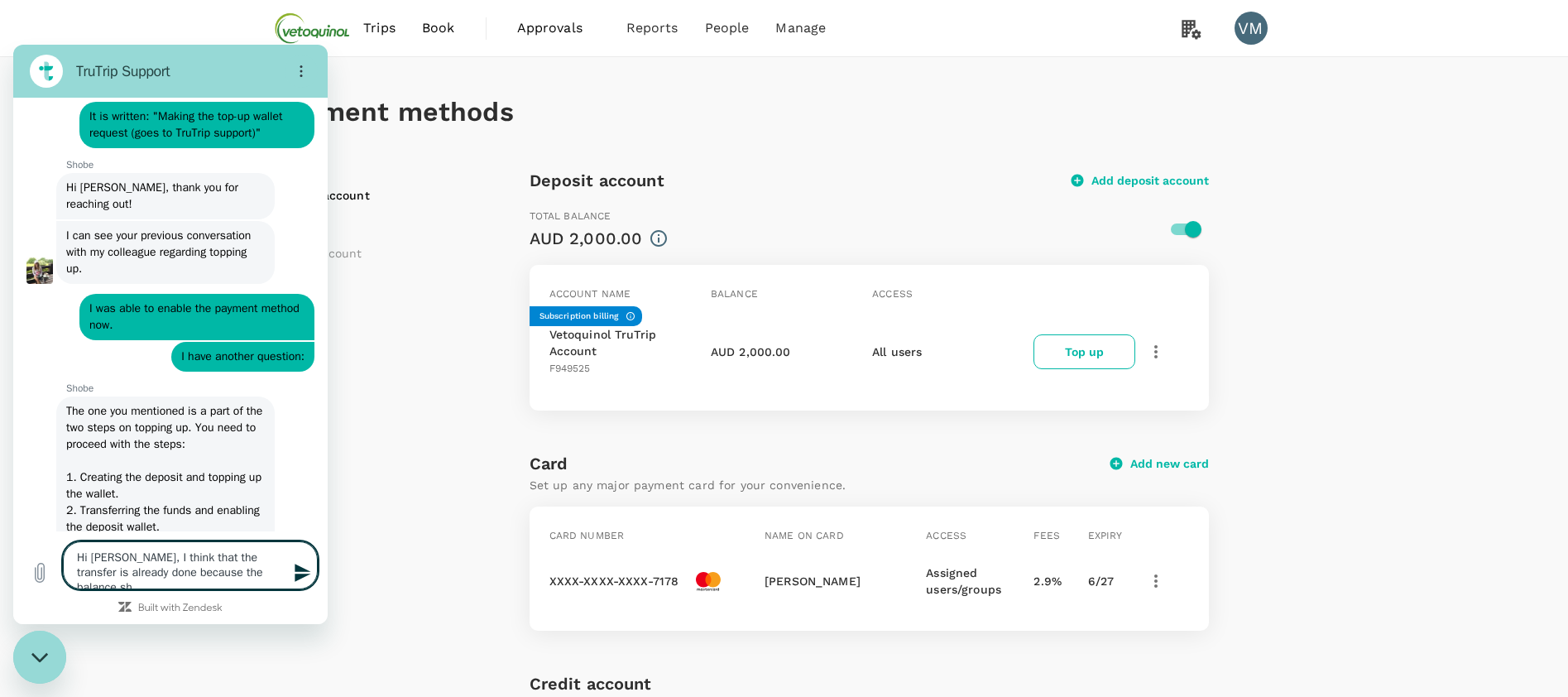 type on "Hi Shobe, I think that the transfer is already done because the balance sho" 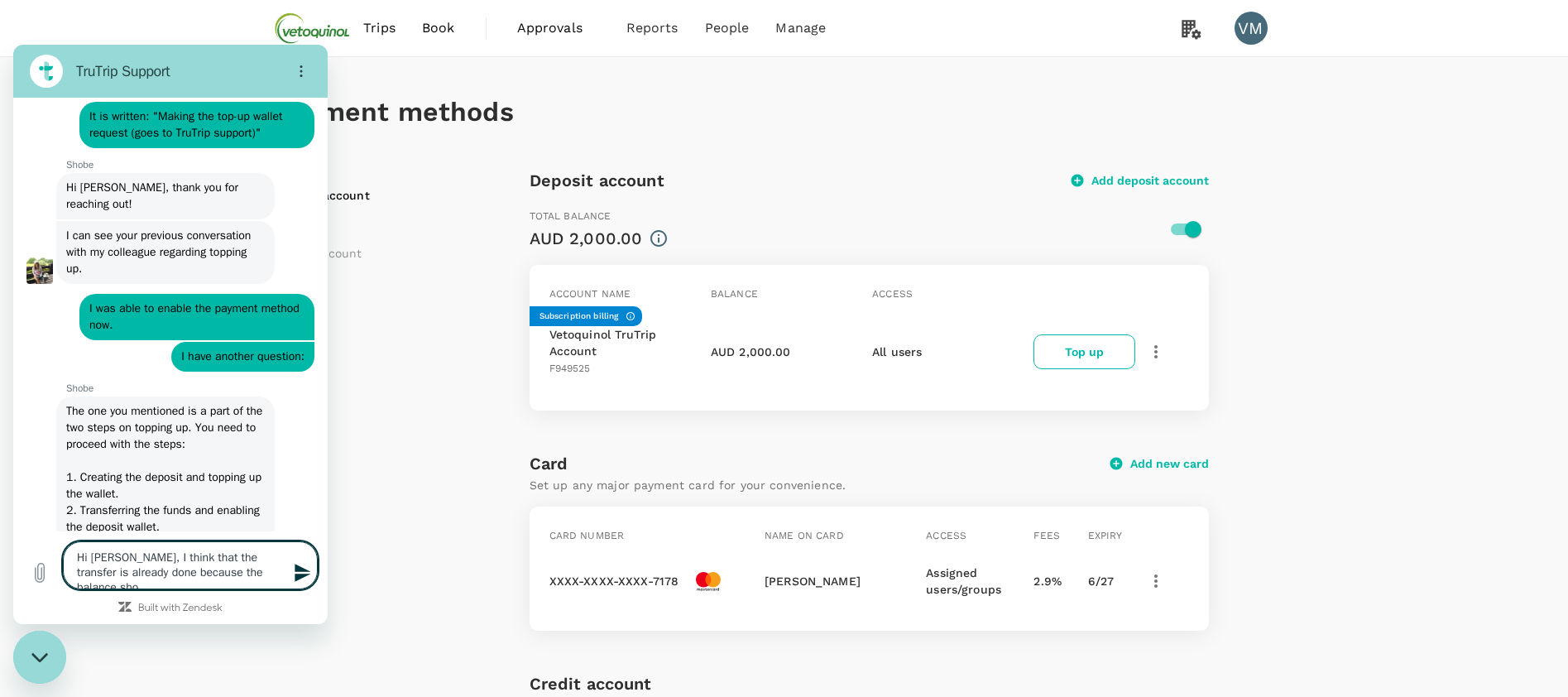 type on "Hi Shobe, I think that the transfer is already done because the balance show" 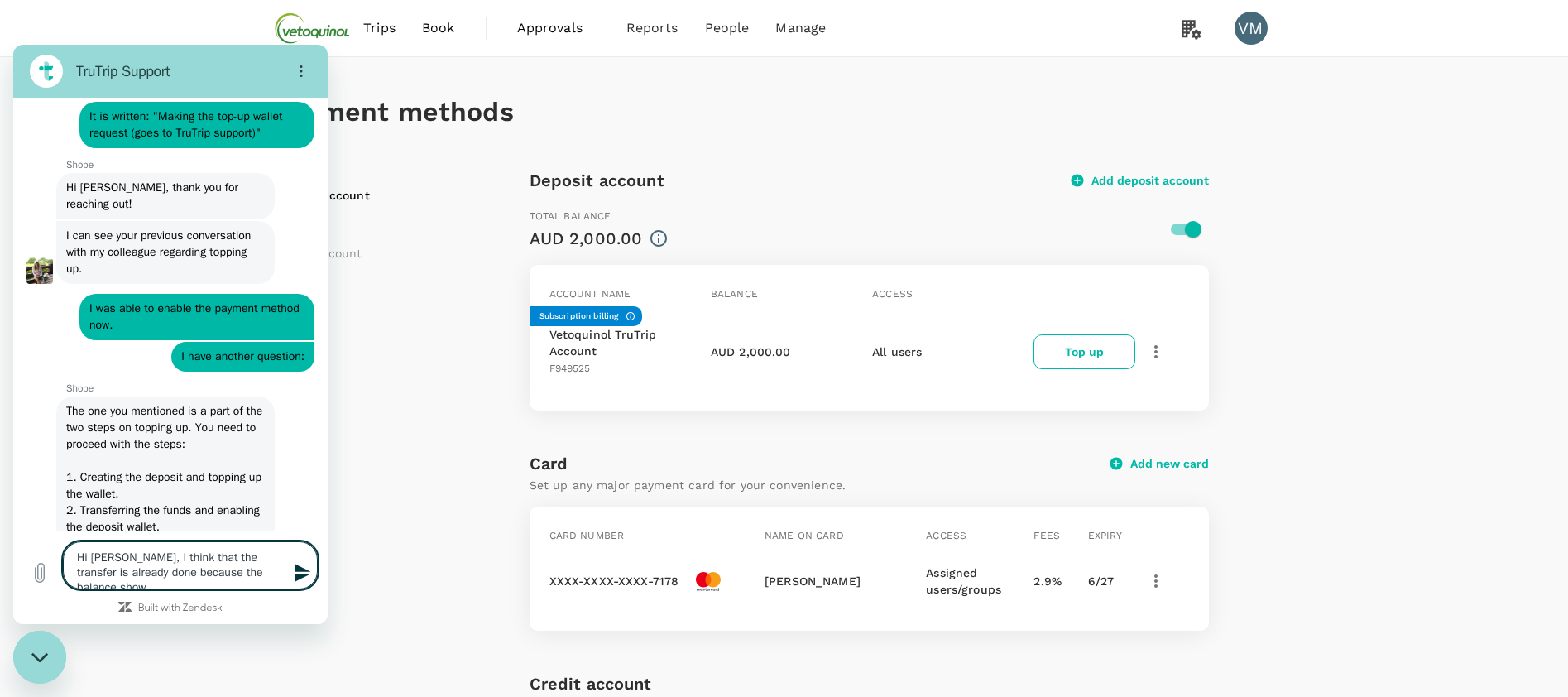type on "Hi Shobe, I think that the transfer is already done because the balance shows" 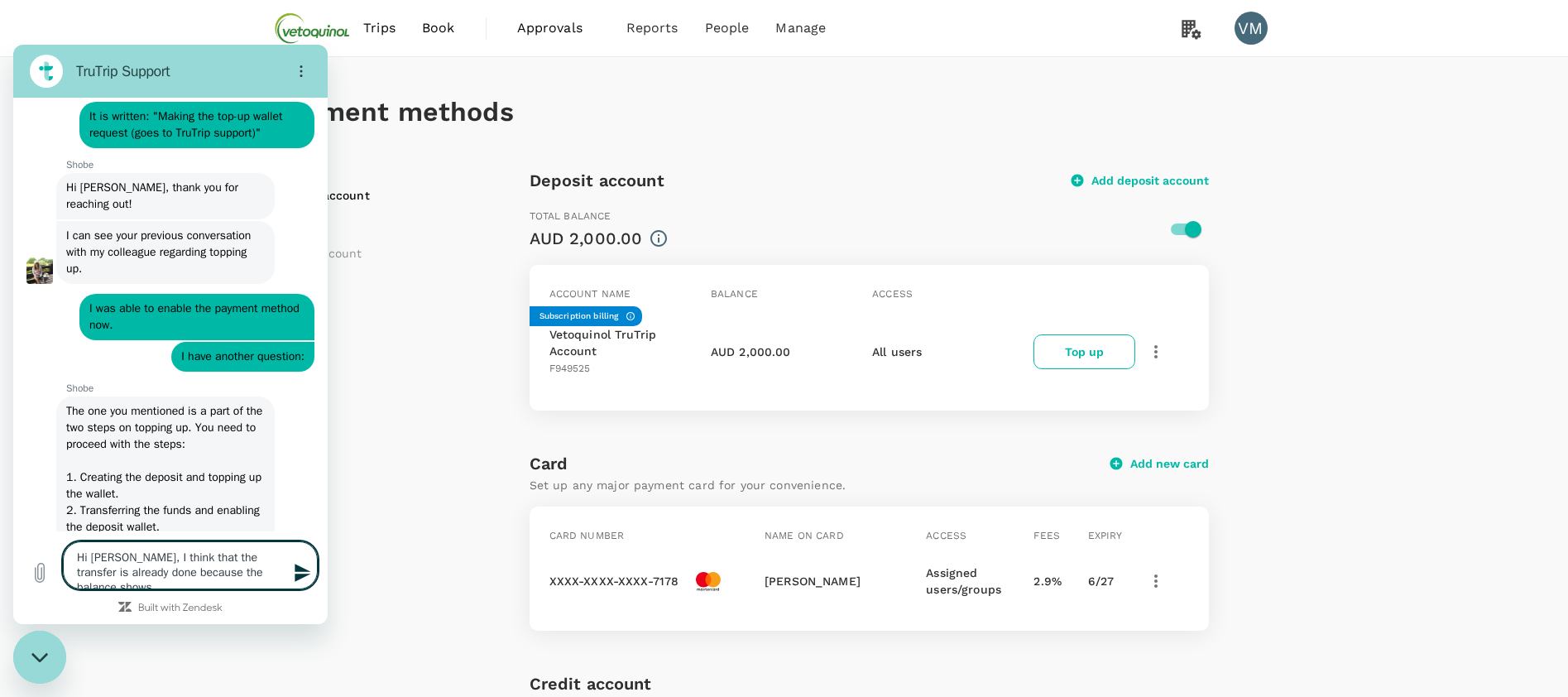 type on "Hi Shobe, I think that the transfer is already done because the balance shows" 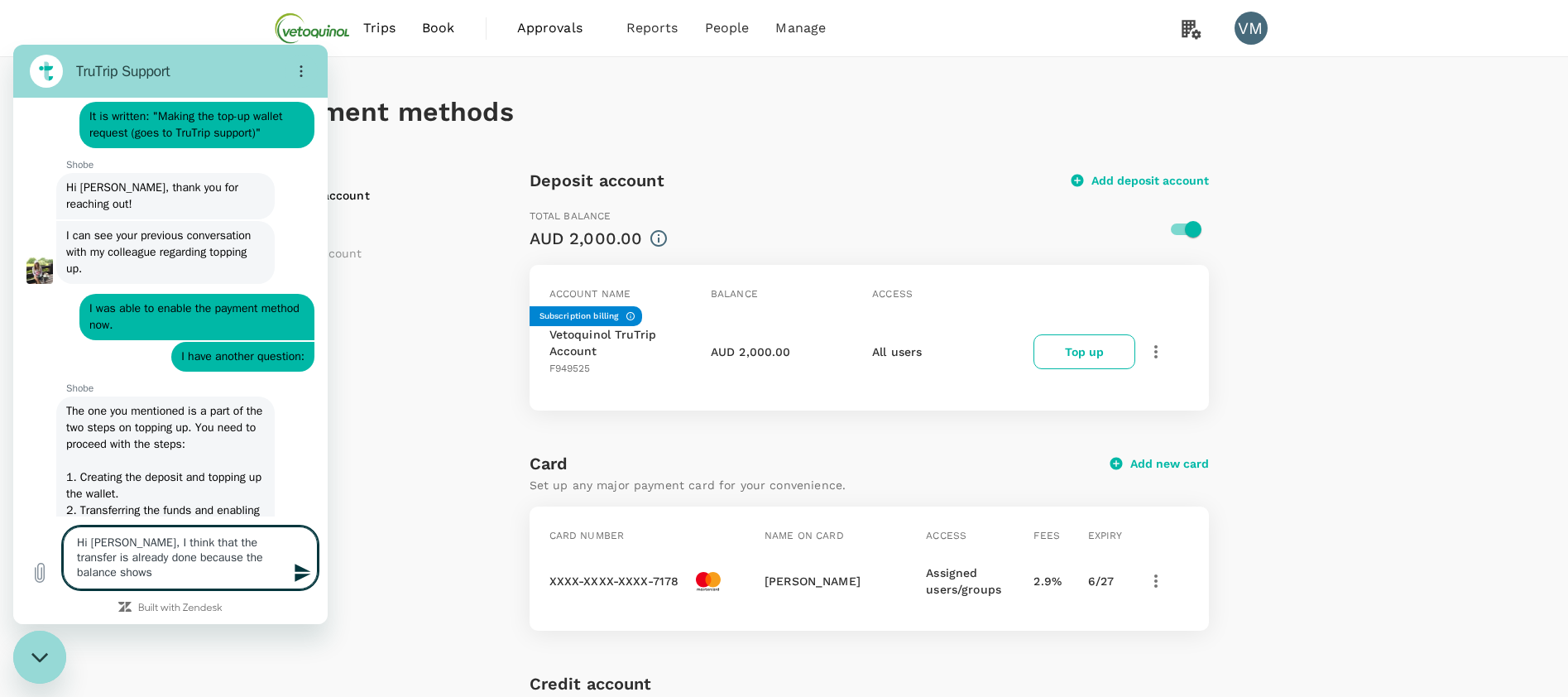 type on "Hi Shobe, I think that the transfer is already done because the balance shows 2" 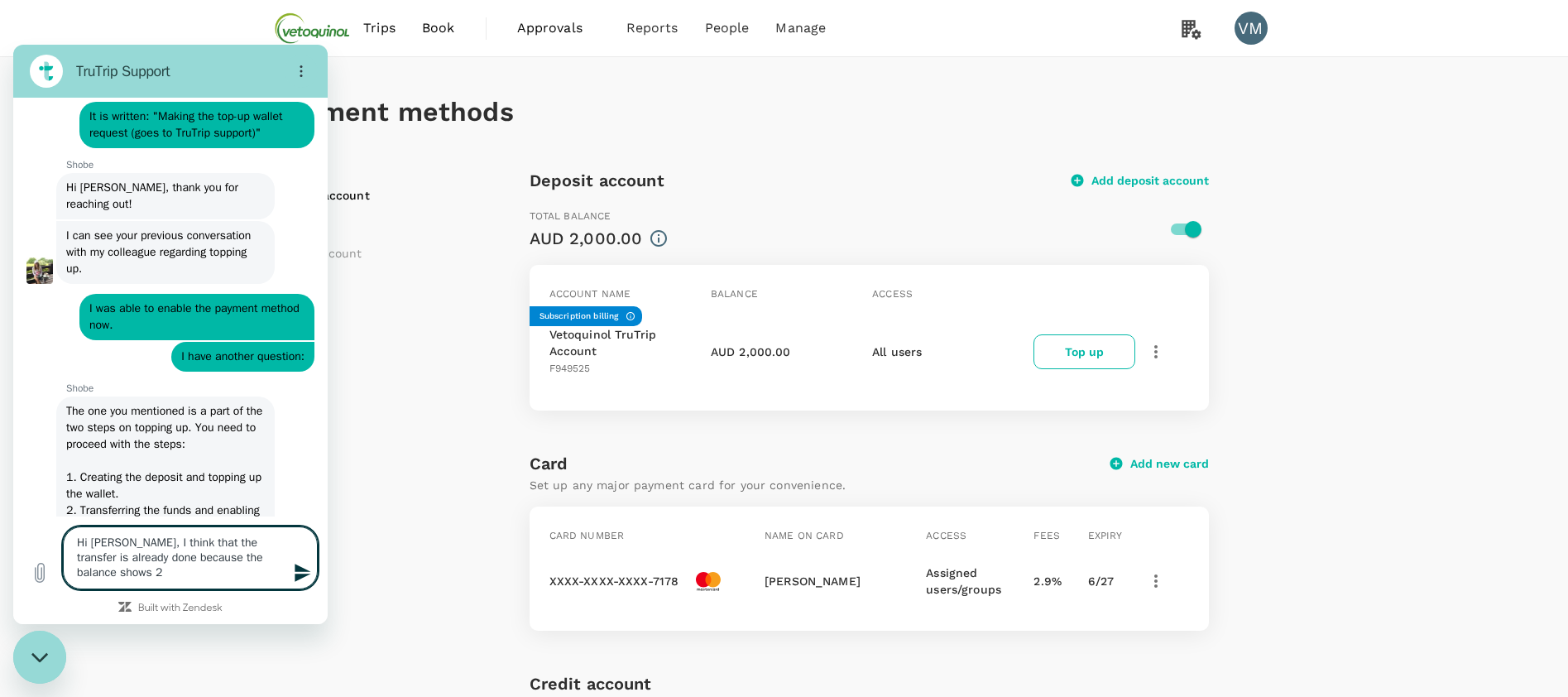 type on "Hi Shobe, I think that the transfer is already done because the balance shows 2"" 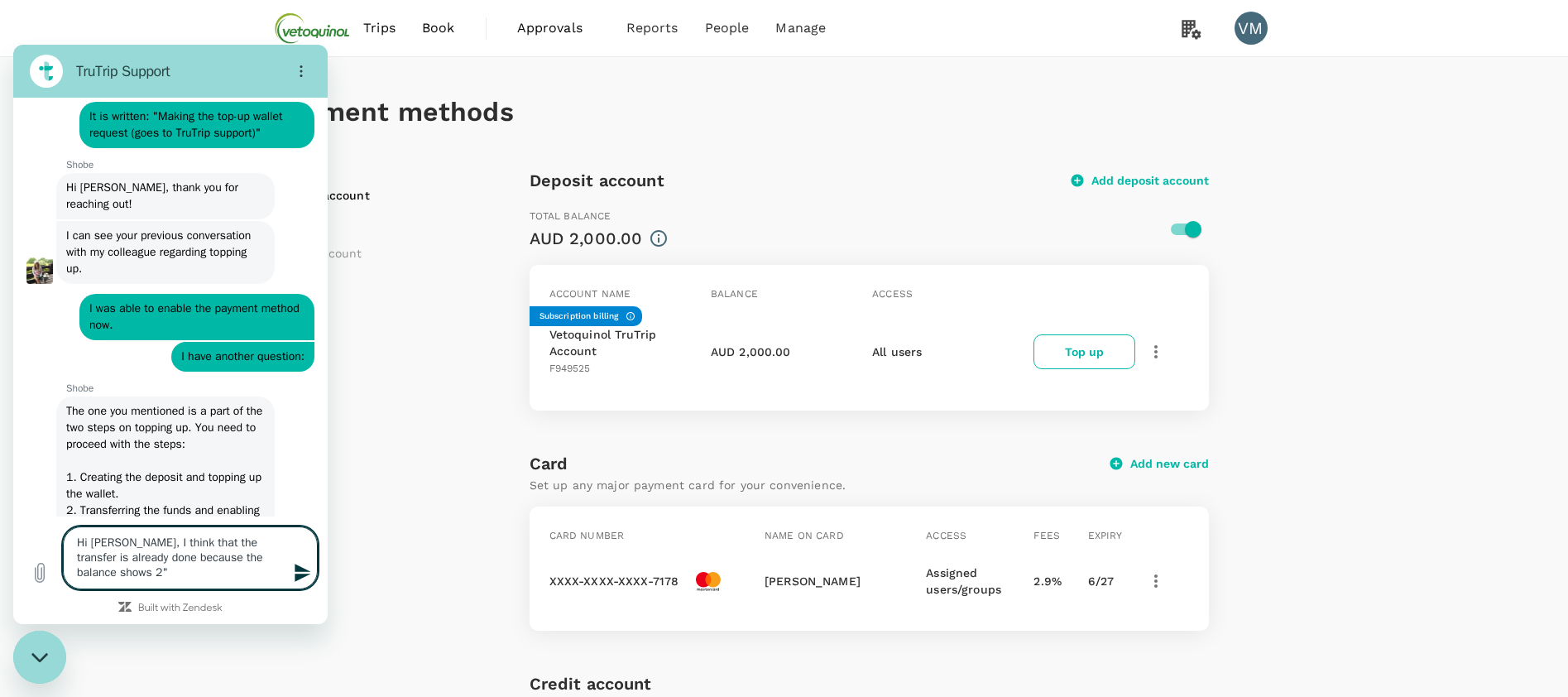 type on "Hi Shobe, I think that the transfer is already done because the balance shows 2"0" 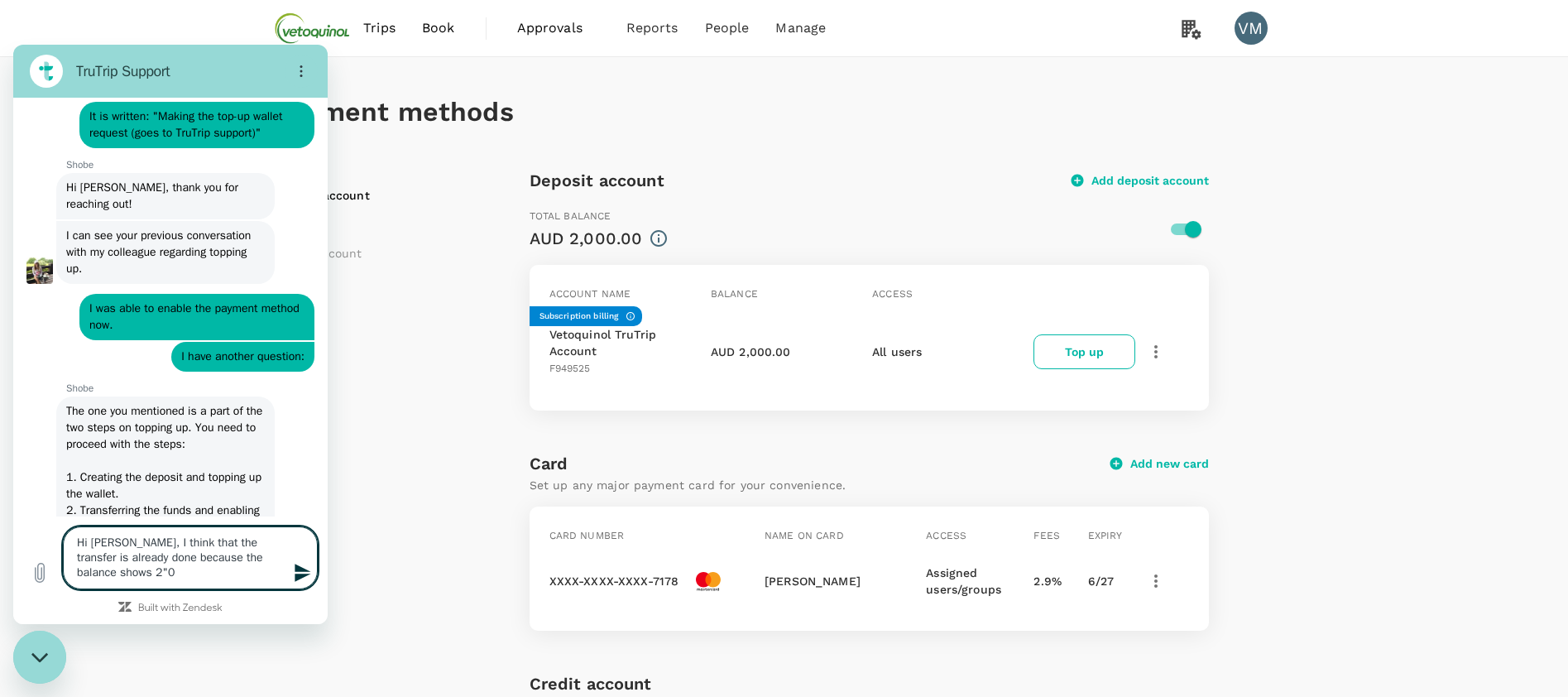 type on "Hi Shobe, I think that the transfer is already done because the balance shows 2"00" 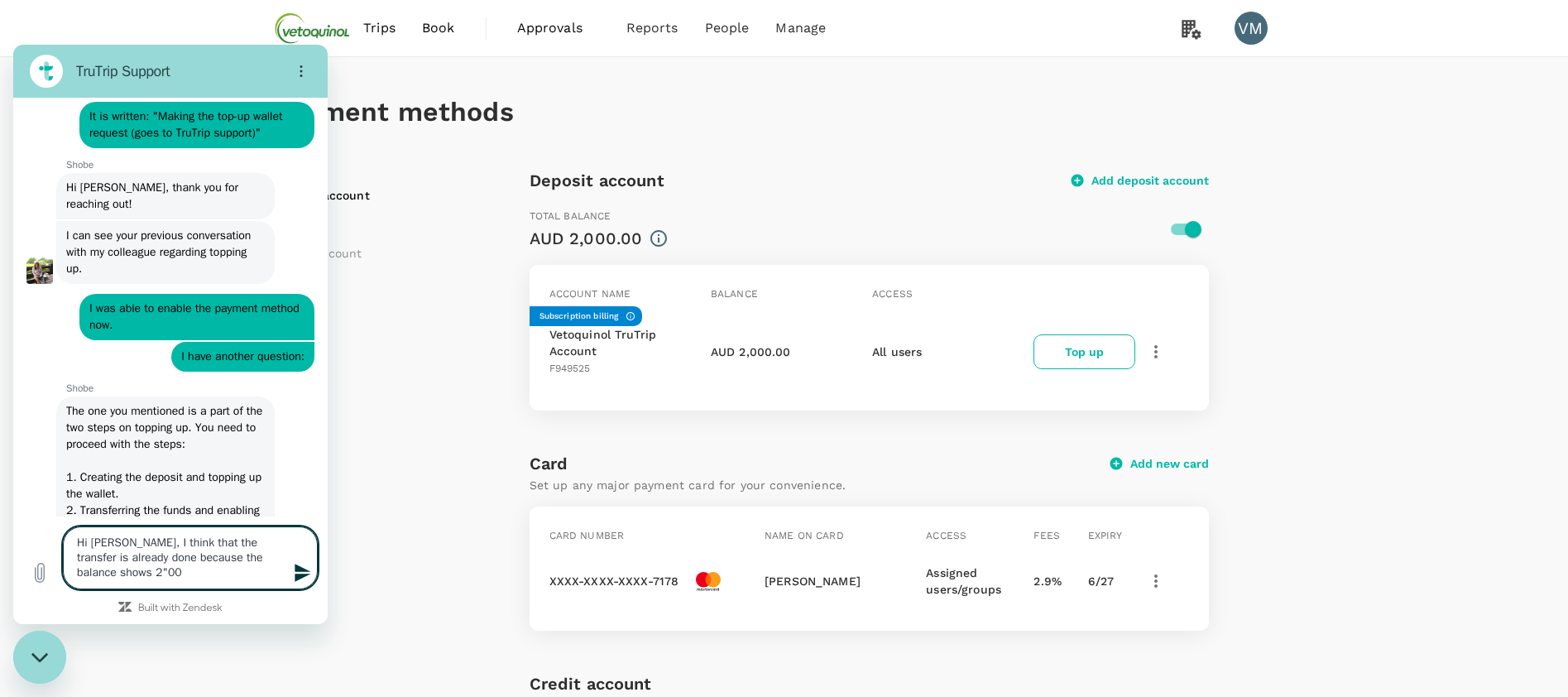 type on "Hi Shobe, I think that the transfer is already done because the balance shows 2"000" 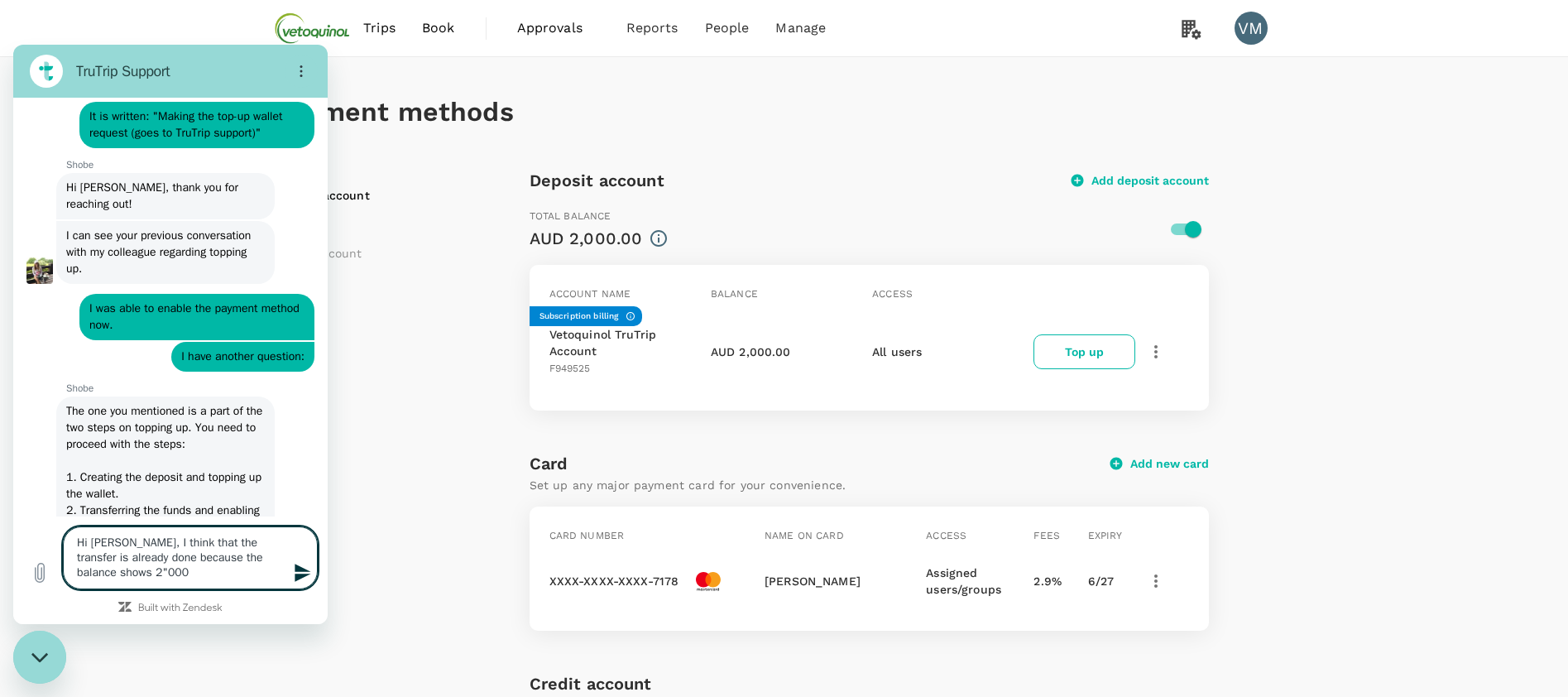 type on "Hi Shobe, I think that the transfer is already done because the balance shows 2000" 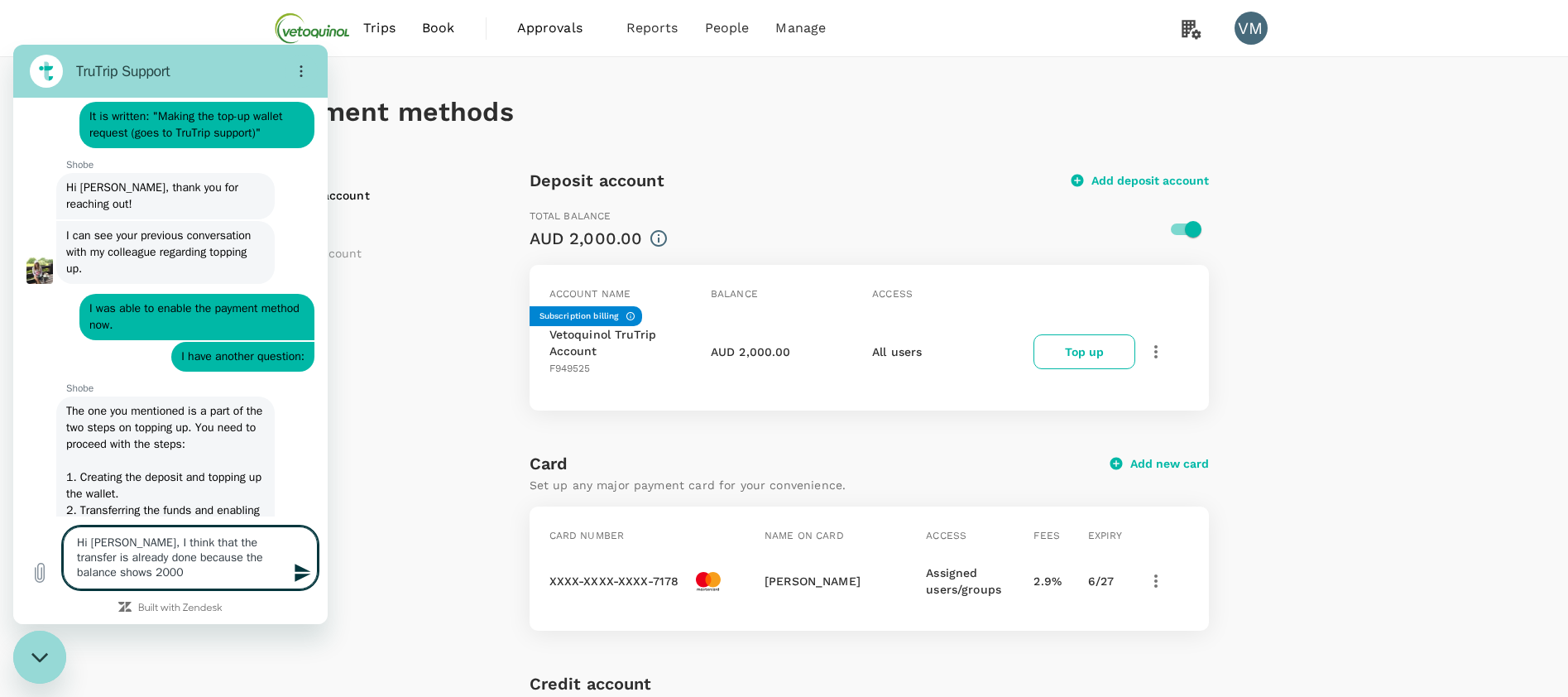 type on "Hi Shobe, I think that the transfer is already done because the balance shows 2'000" 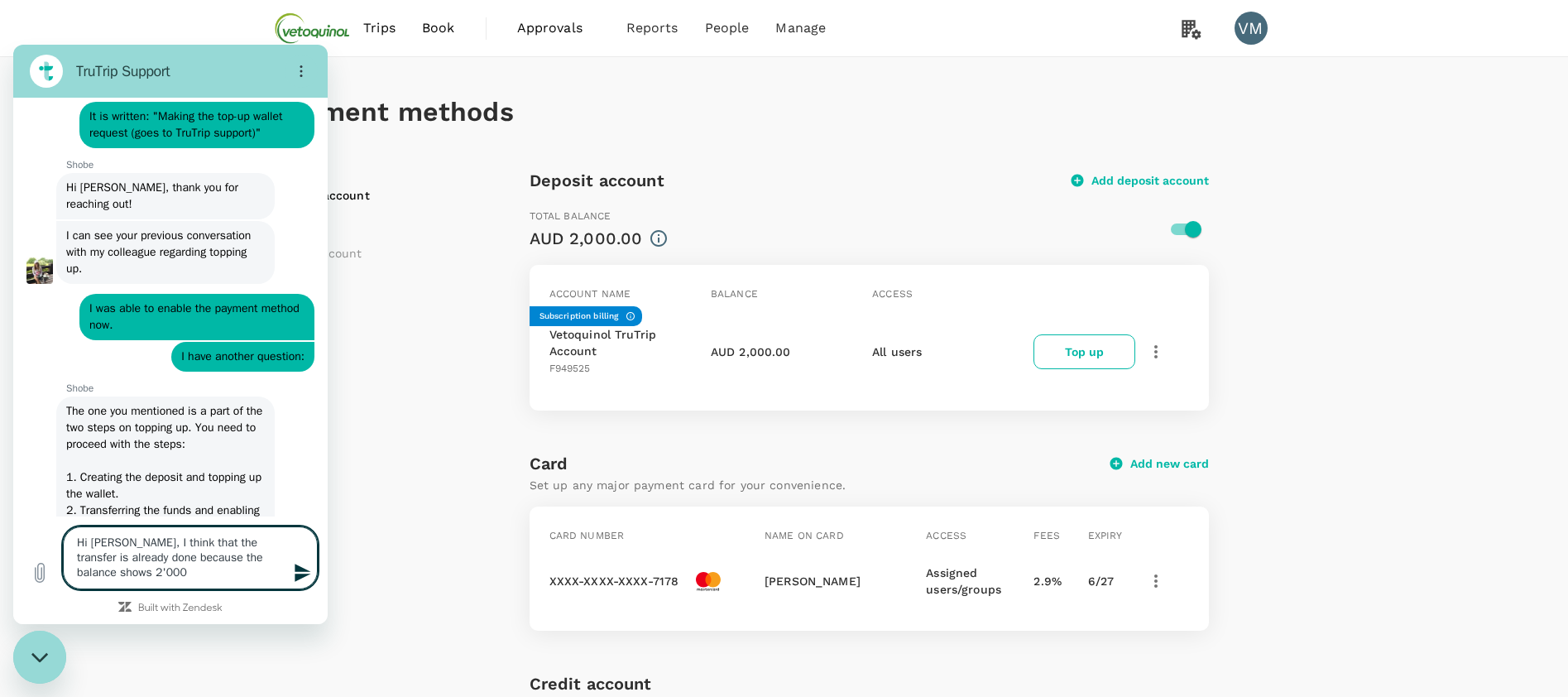 type on "Hi Shobe, I think that the transfer is already done because the balance shows $2'000" 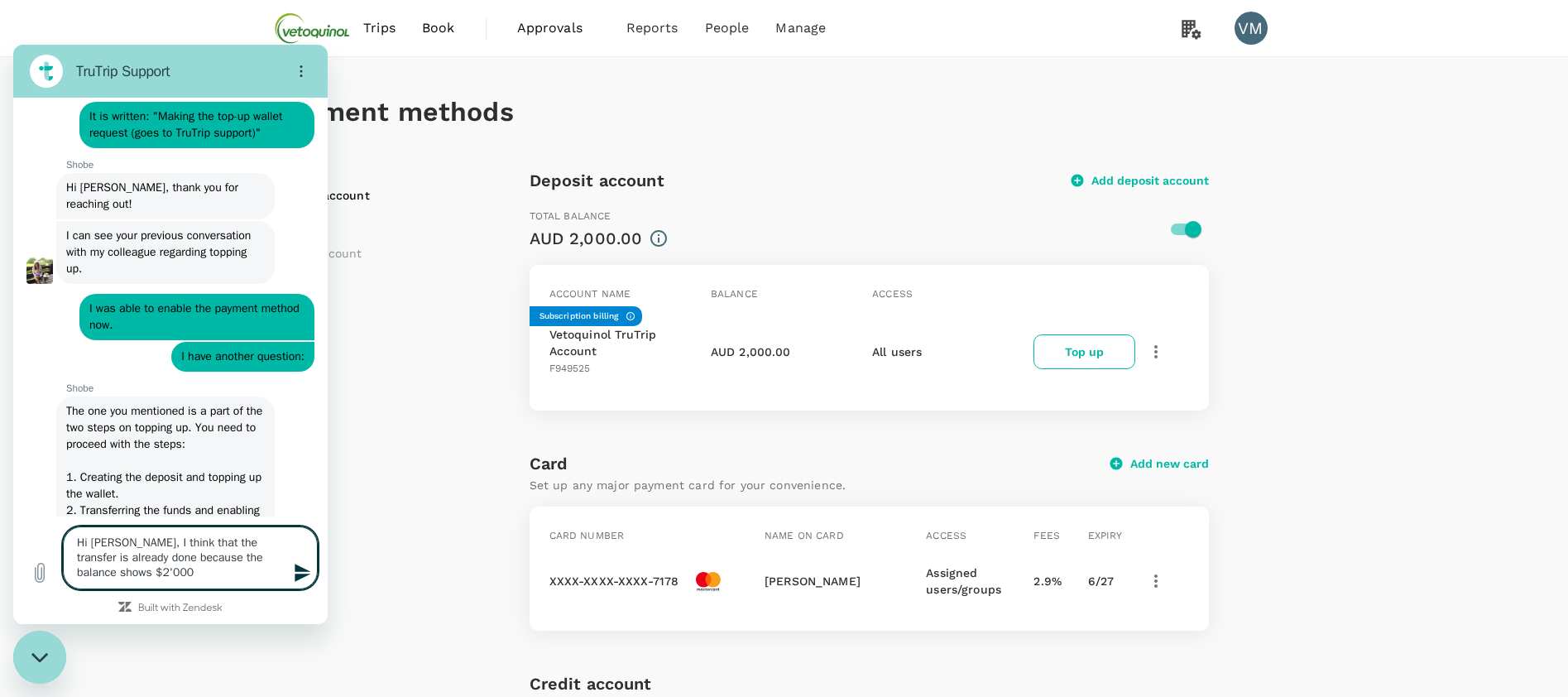 type on "Hi Shobe, I think that the transfer is already done because the balance shows $2'000." 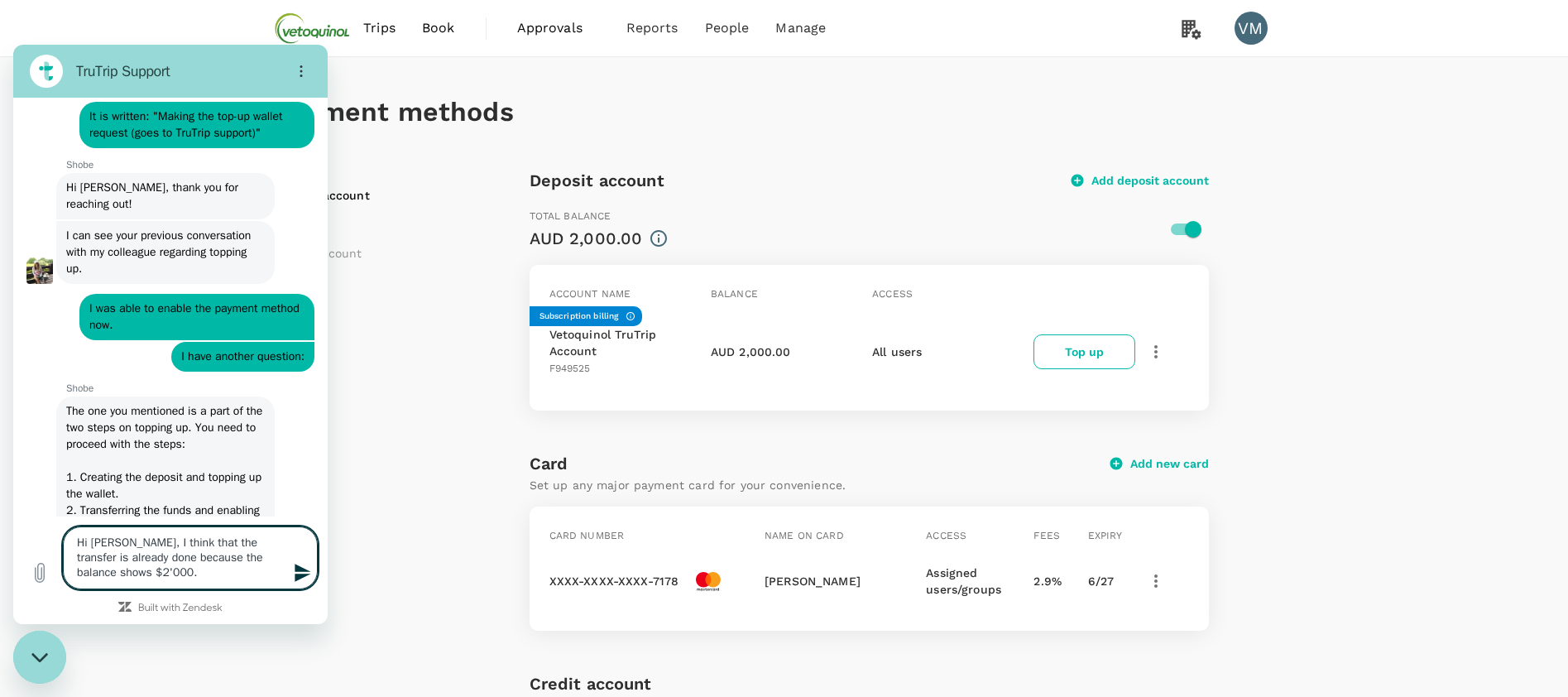 type on "Hi Shobe, I think that the transfer is already done because the balance shows $2'000." 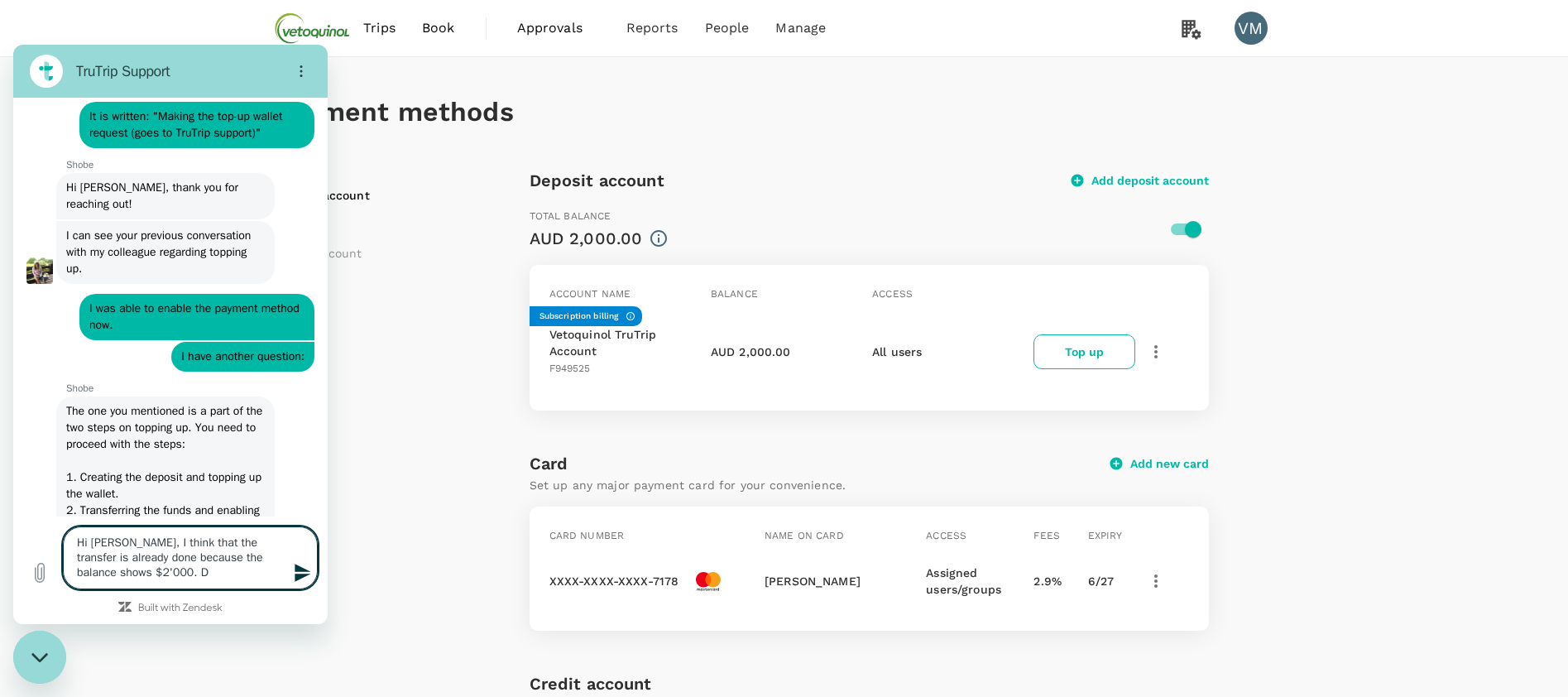 type on "Hi Shobe, I think that the transfer is already done because the balance shows $2'000. Do" 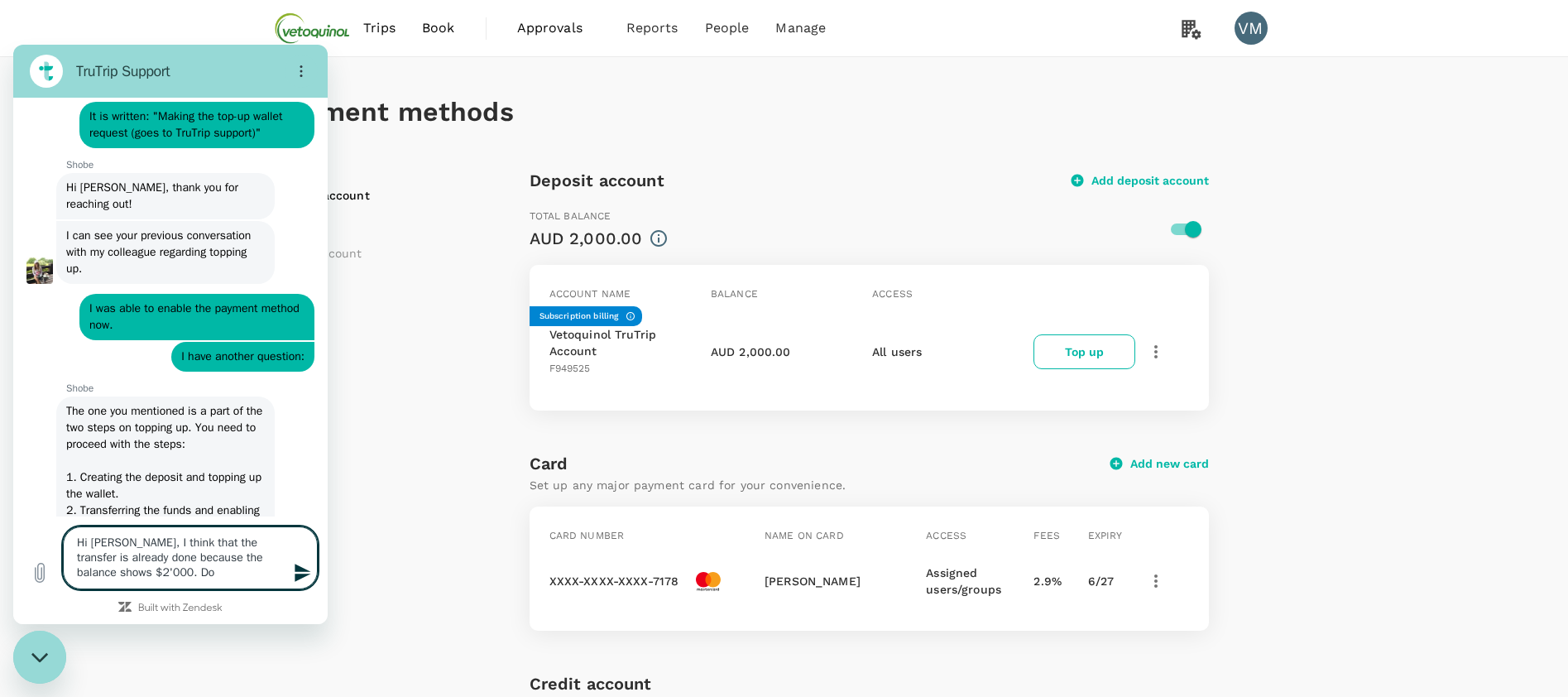 type on "Hi Shobe, I think that the transfer is already done because the balance shows $2'000. Doe" 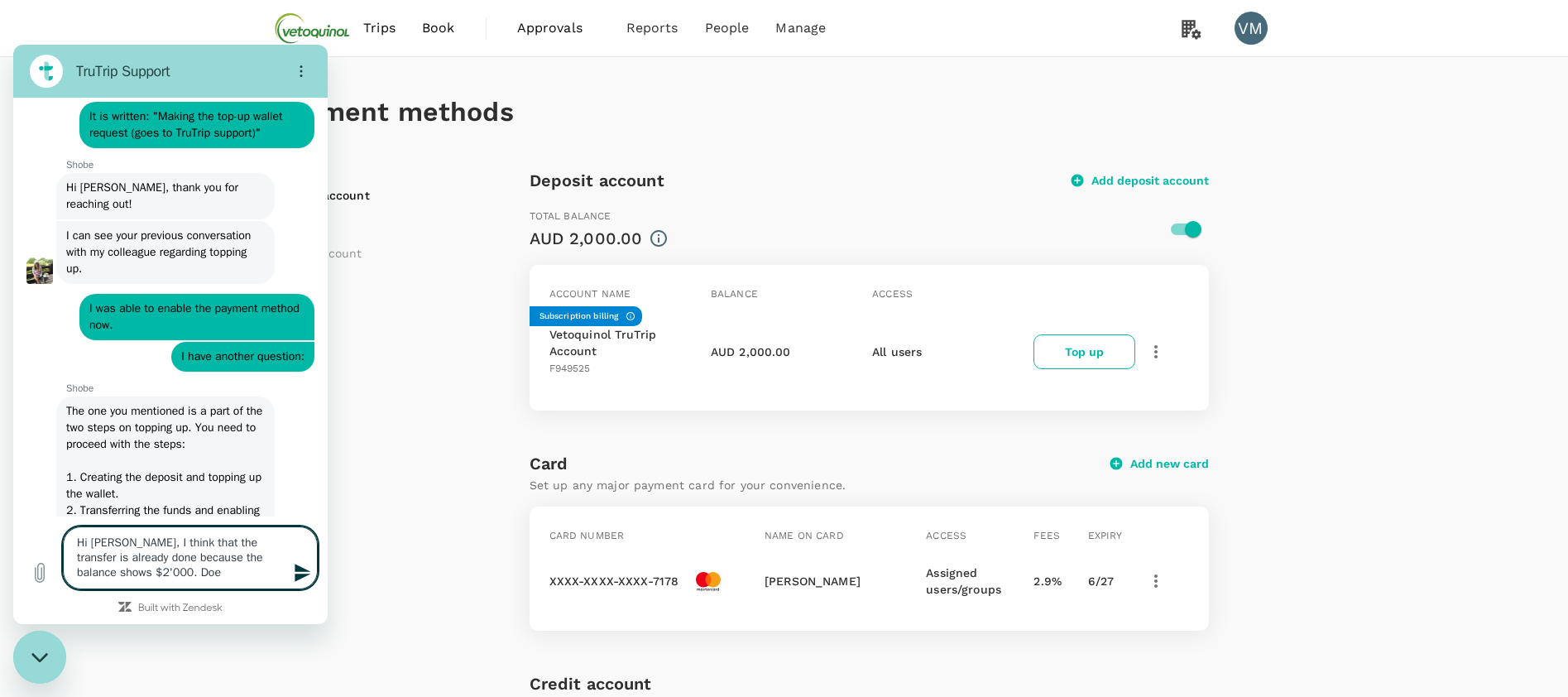 type on "x" 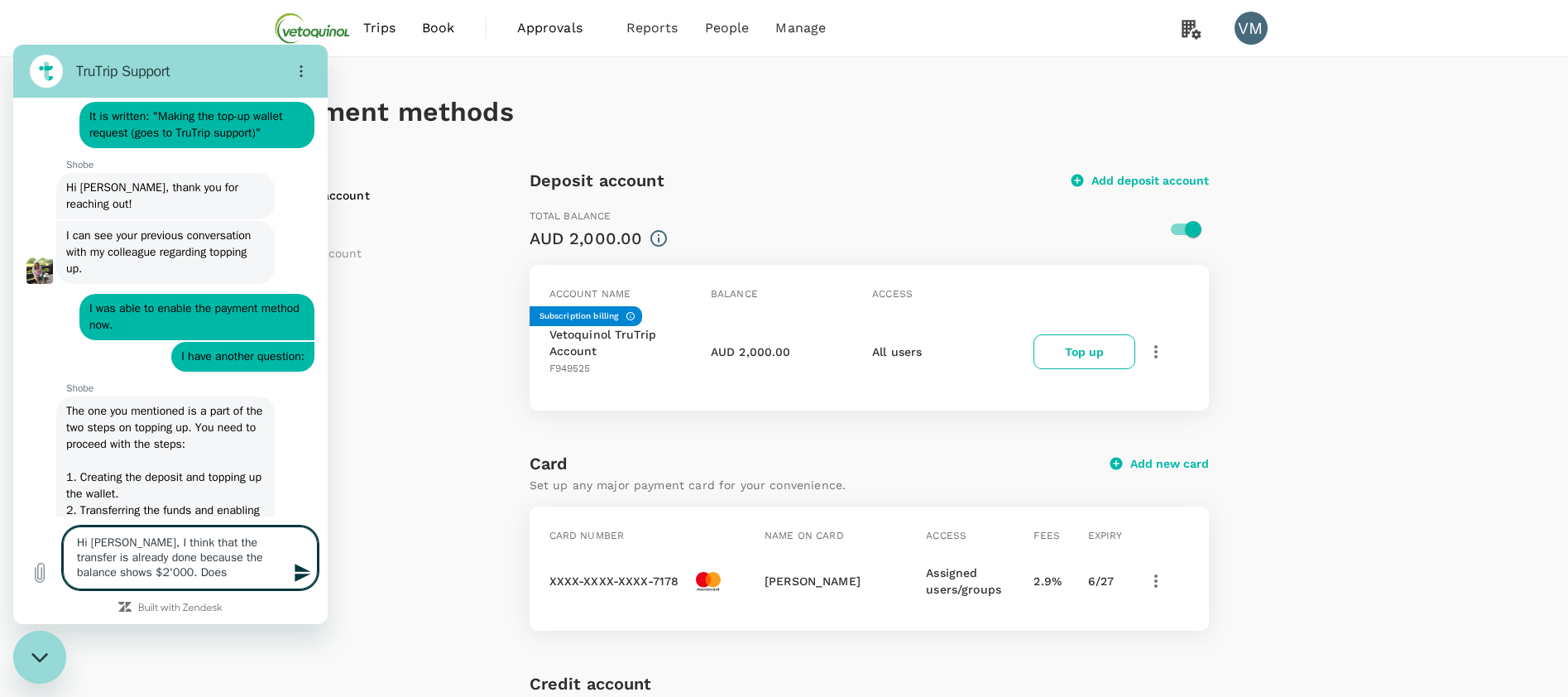 type on "Hi Shobe, I think that the transfer is already done because the balance shows $2'000. Does" 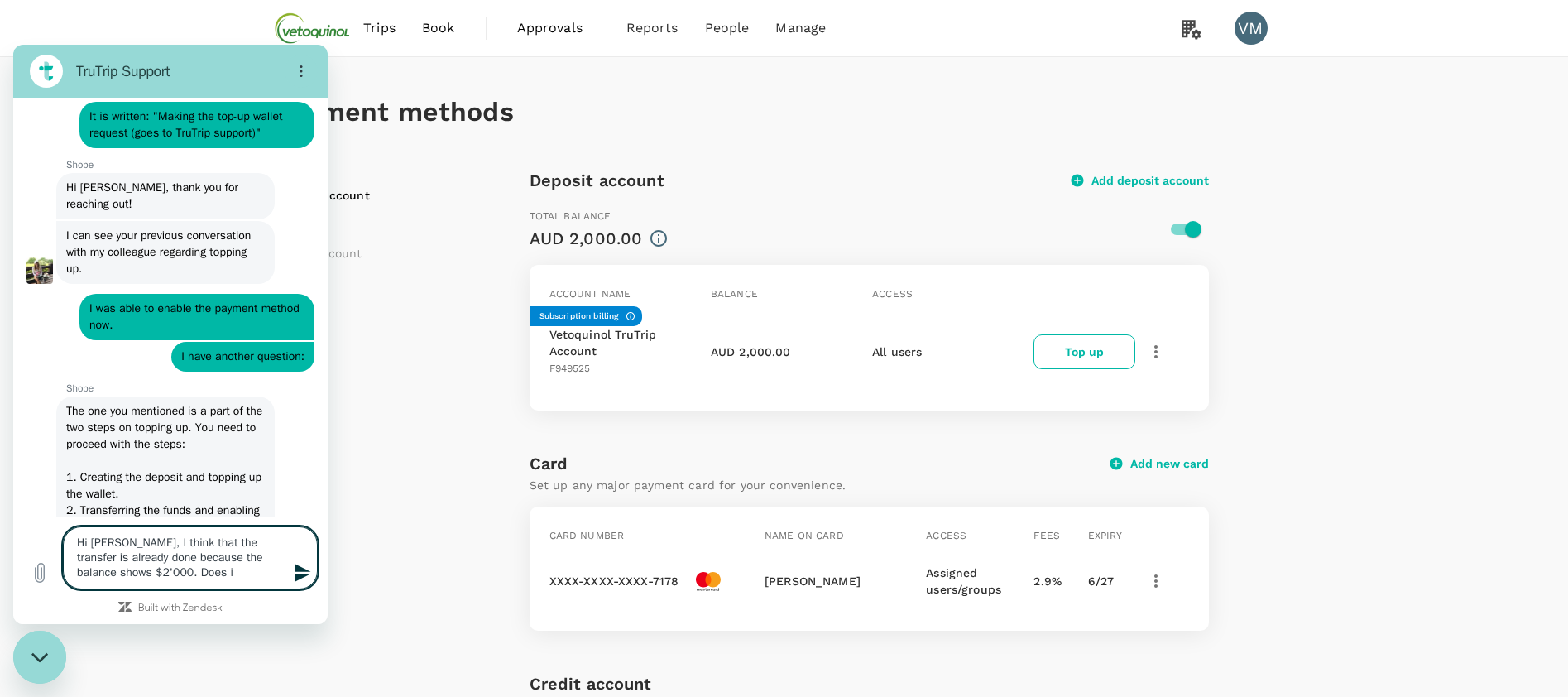type on "Hi Shobe, I think that the transfer is already done because the balance shows $2'000. Does it" 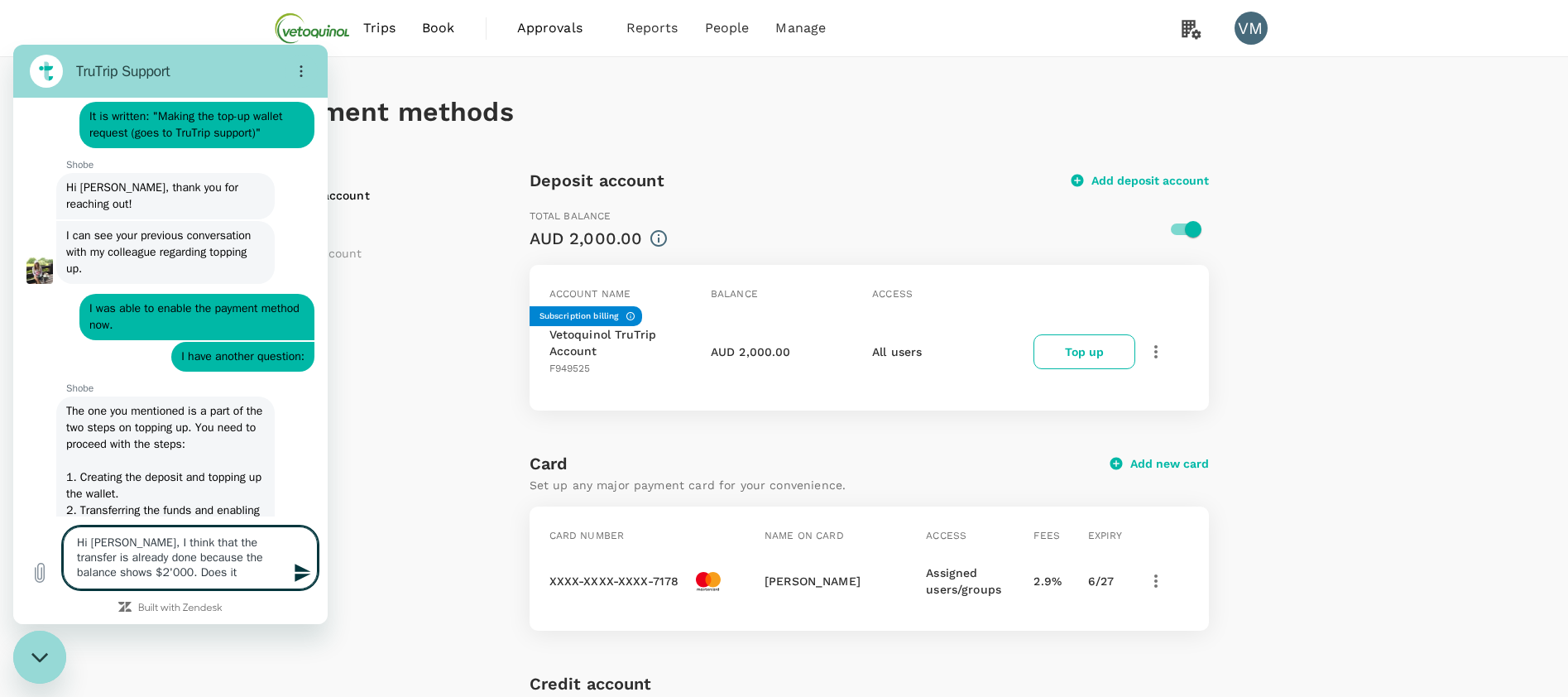 type on "Hi Shobe, I think that the transfer is already done because the balance shows $2'000. Does it" 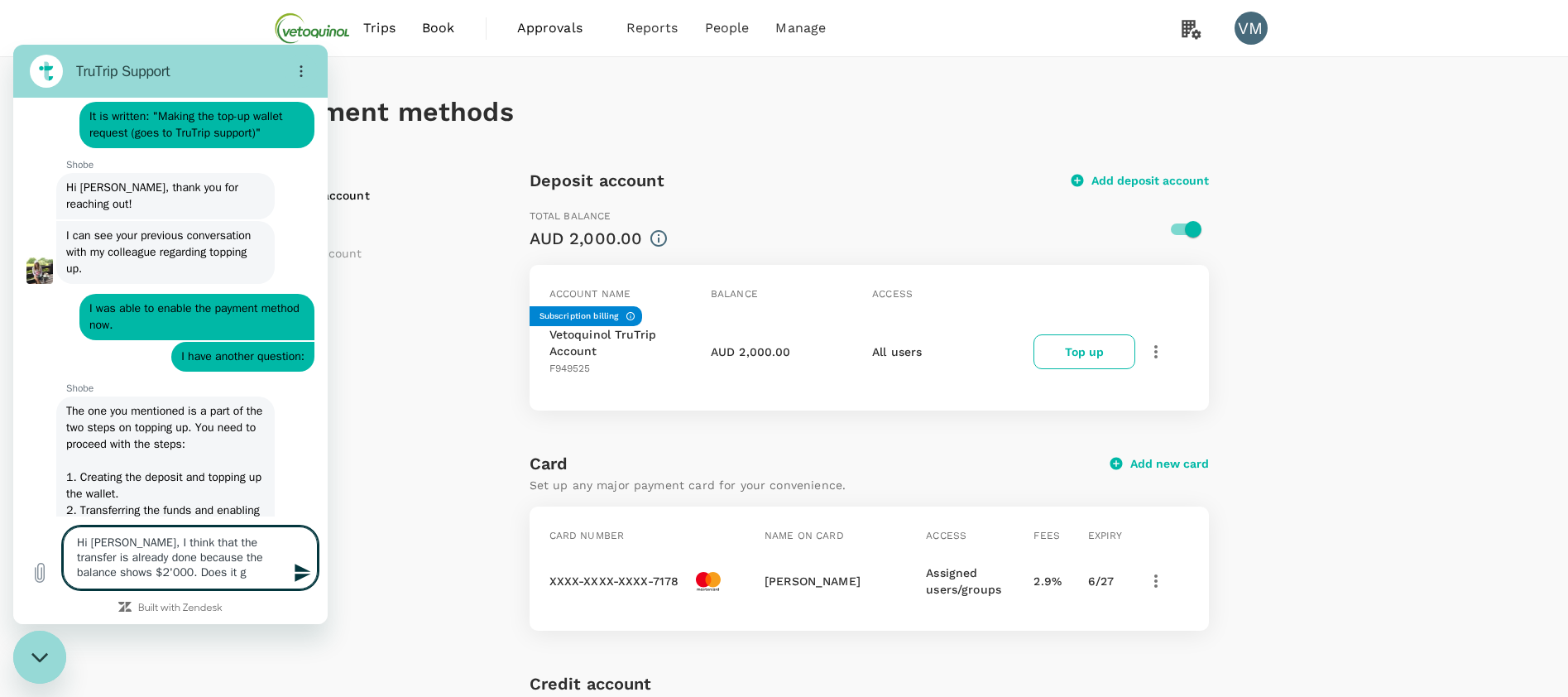 type on "Hi Shobe, I think that the transfer is already done because the balance shows $2'000. Does it go" 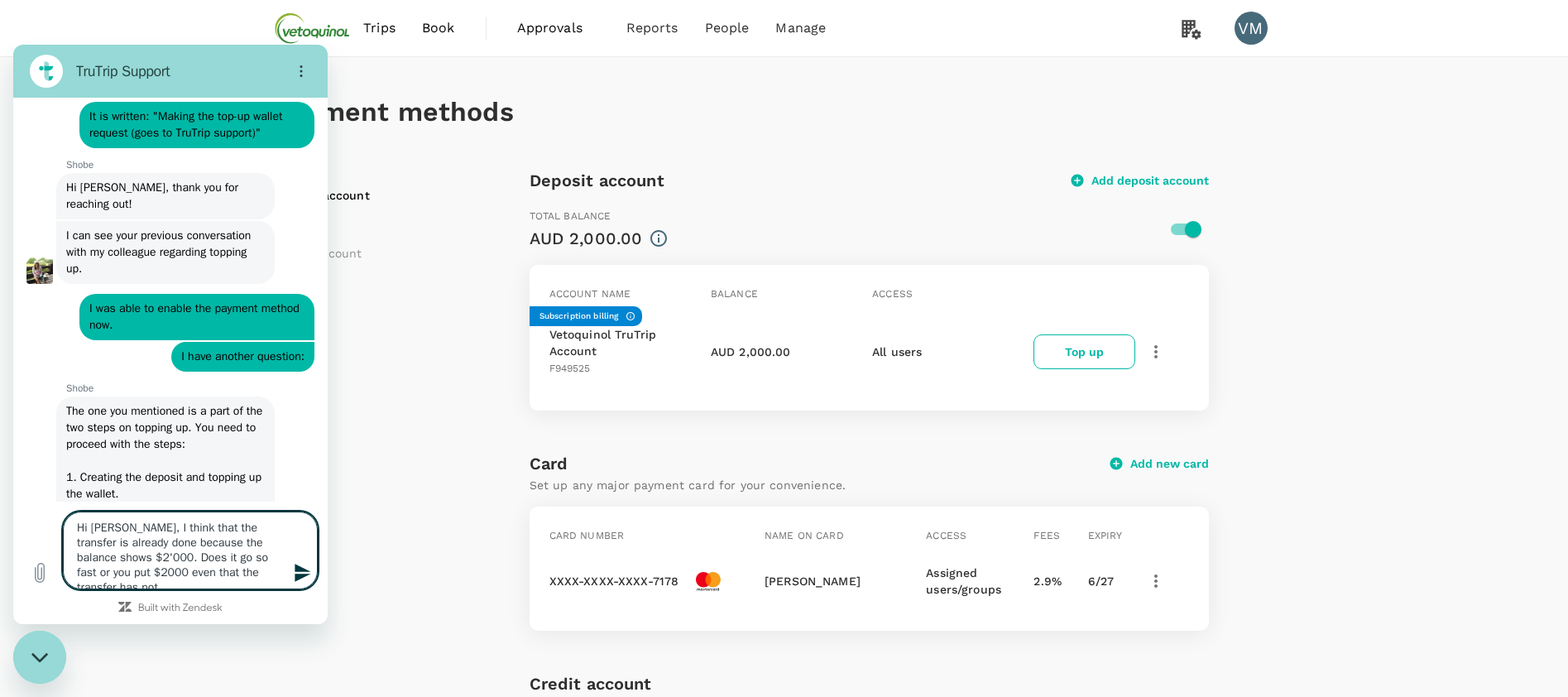 drag, startPoint x: 241, startPoint y: 560, endPoint x: 295, endPoint y: 584, distance: 59.0931 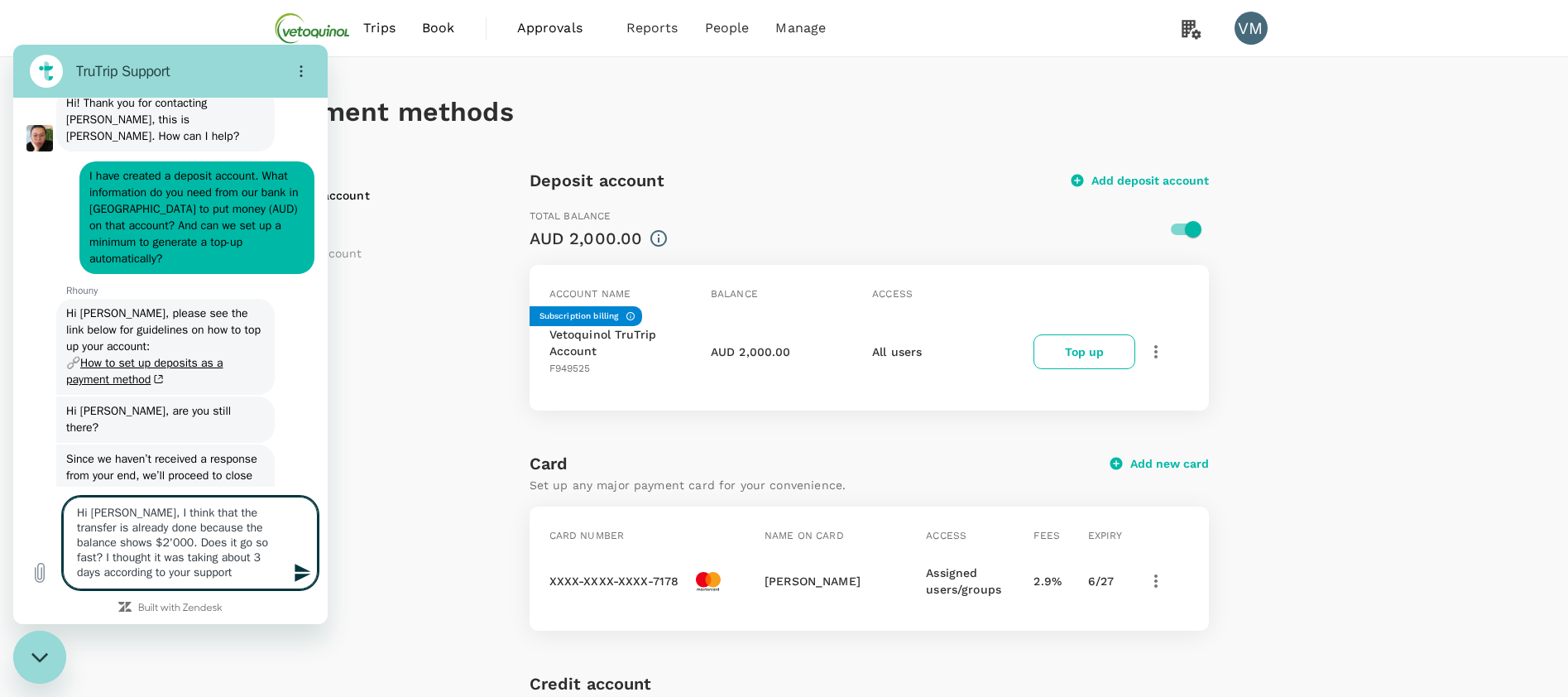scroll, scrollTop: 9136, scrollLeft: 0, axis: vertical 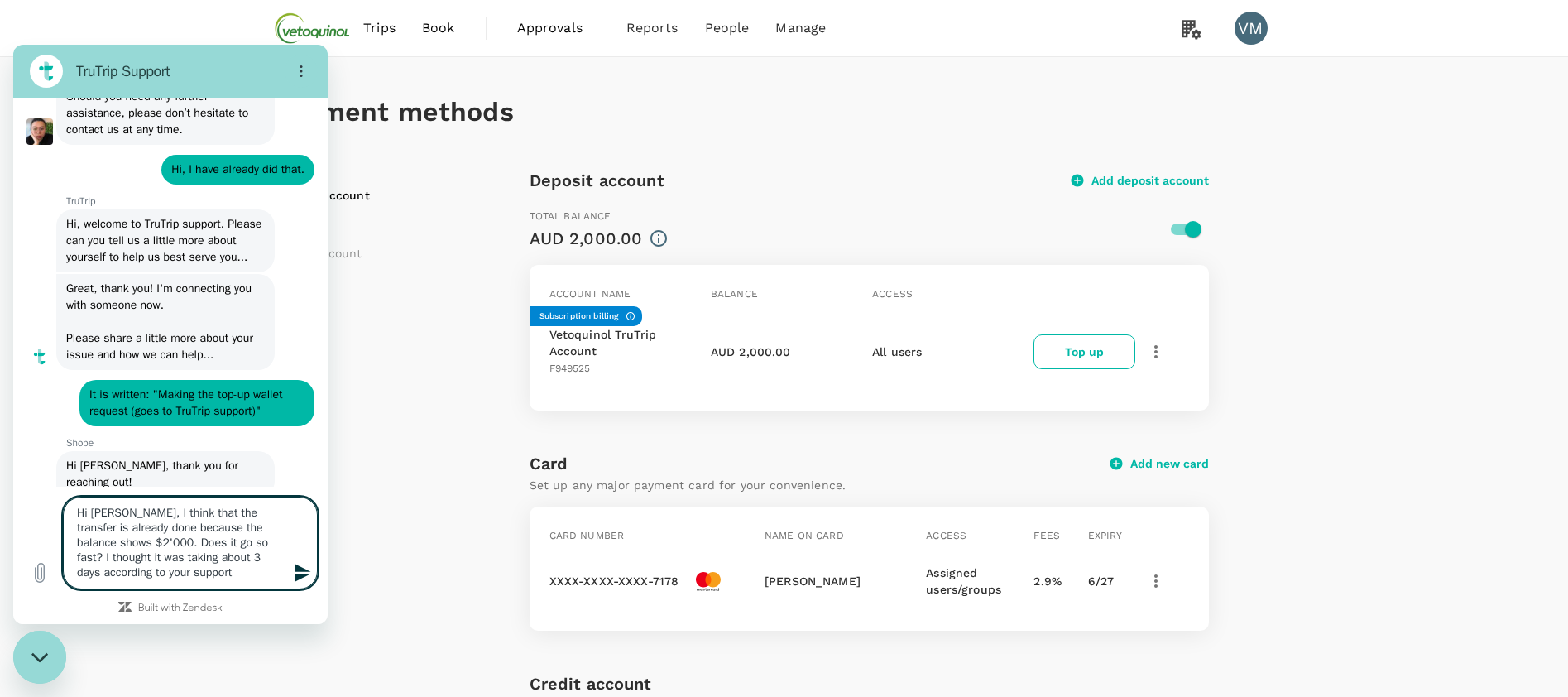 drag, startPoint x: 216, startPoint y: 572, endPoint x: 59, endPoint y: 576, distance: 157.05095 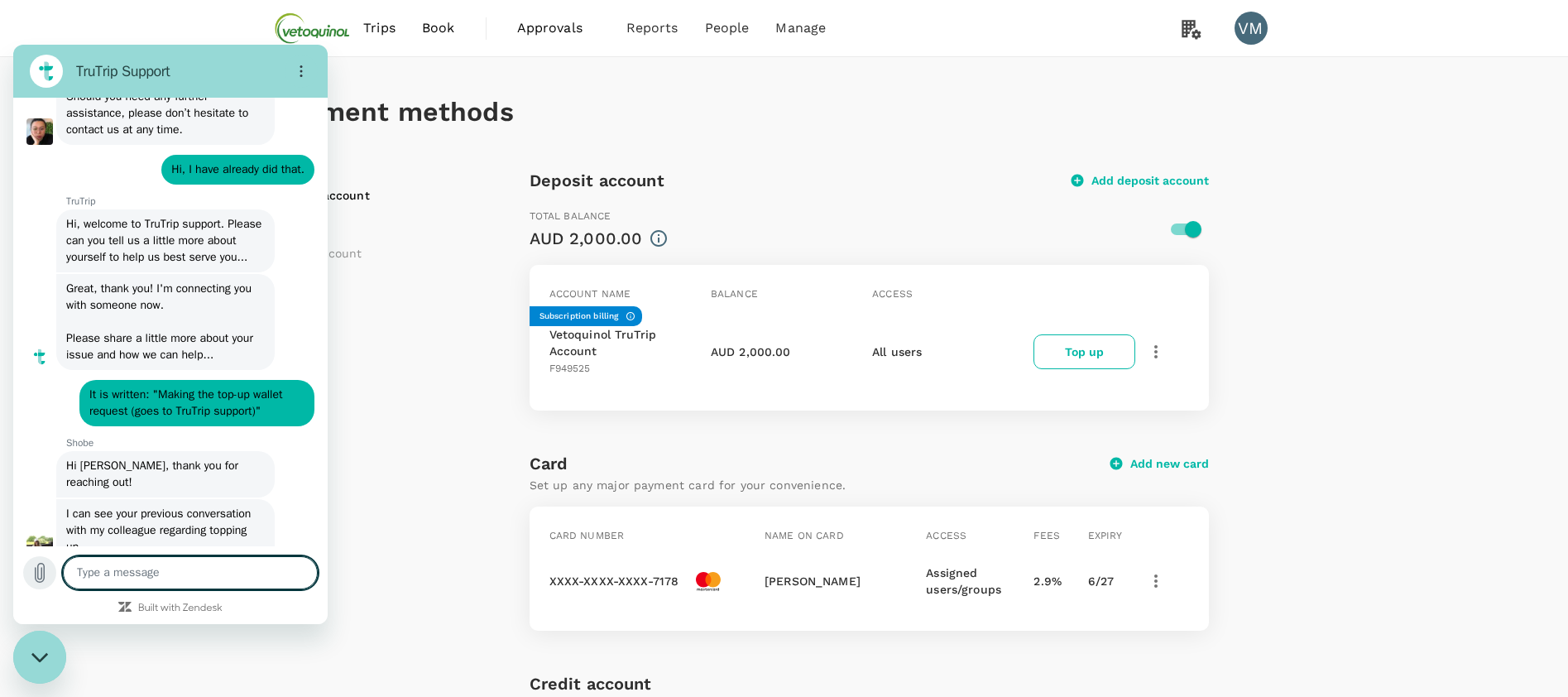scroll, scrollTop: 56, scrollLeft: 0, axis: vertical 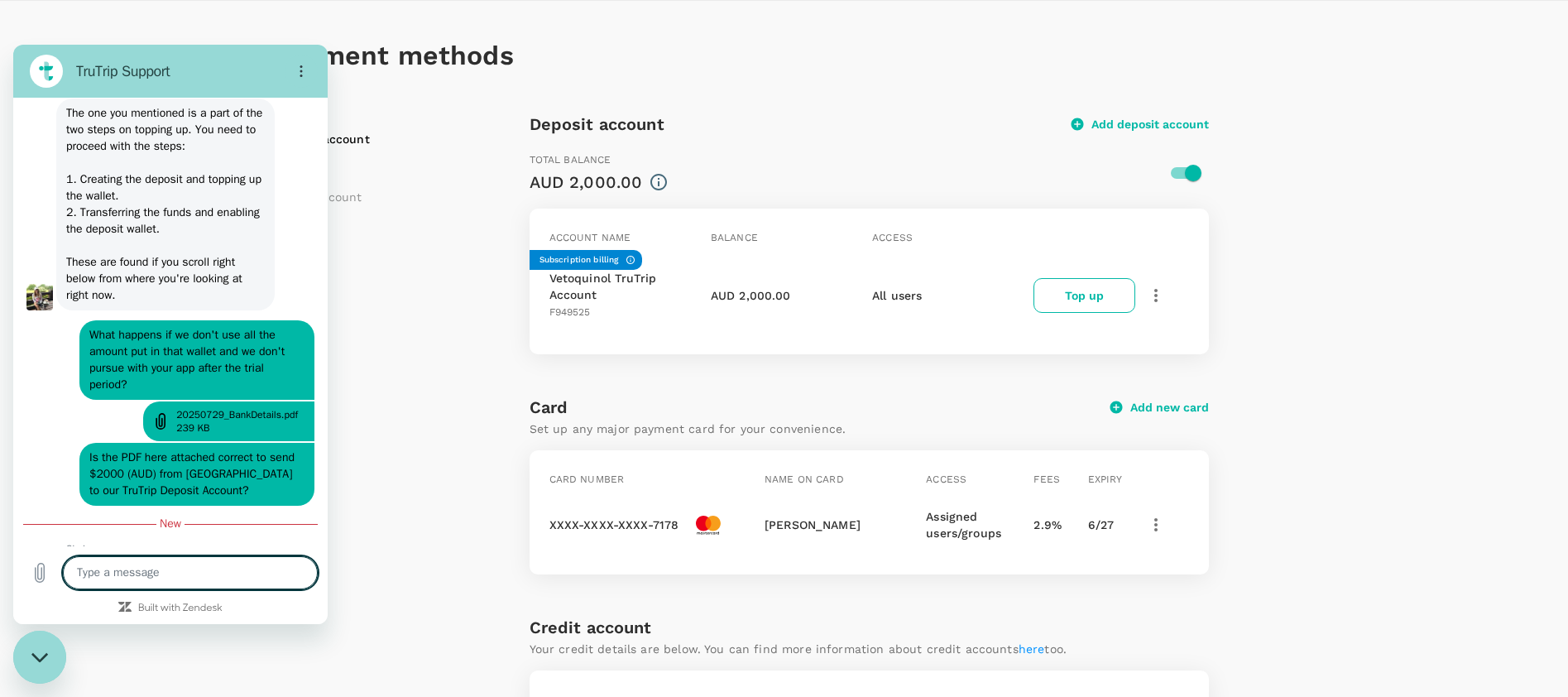 click at bounding box center (190, 573) 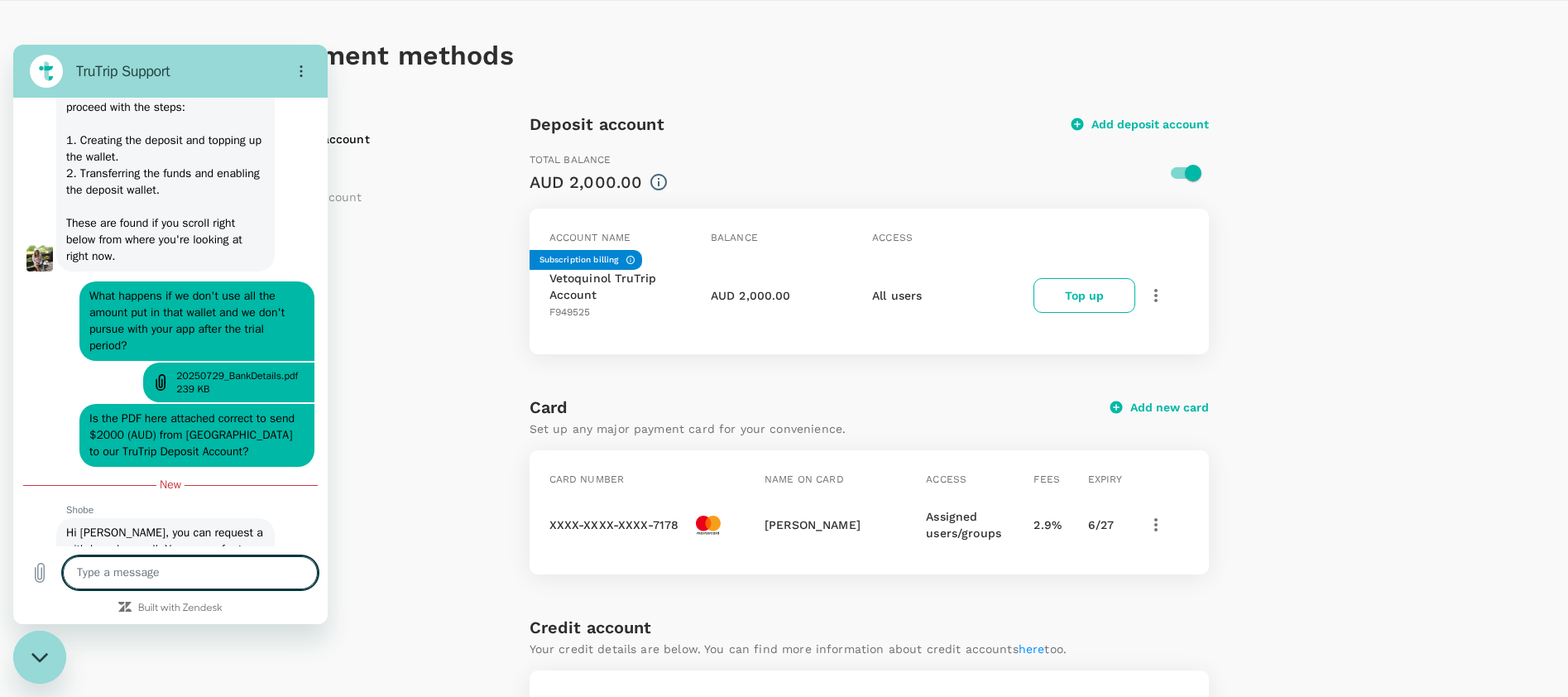 scroll, scrollTop: 9752, scrollLeft: 0, axis: vertical 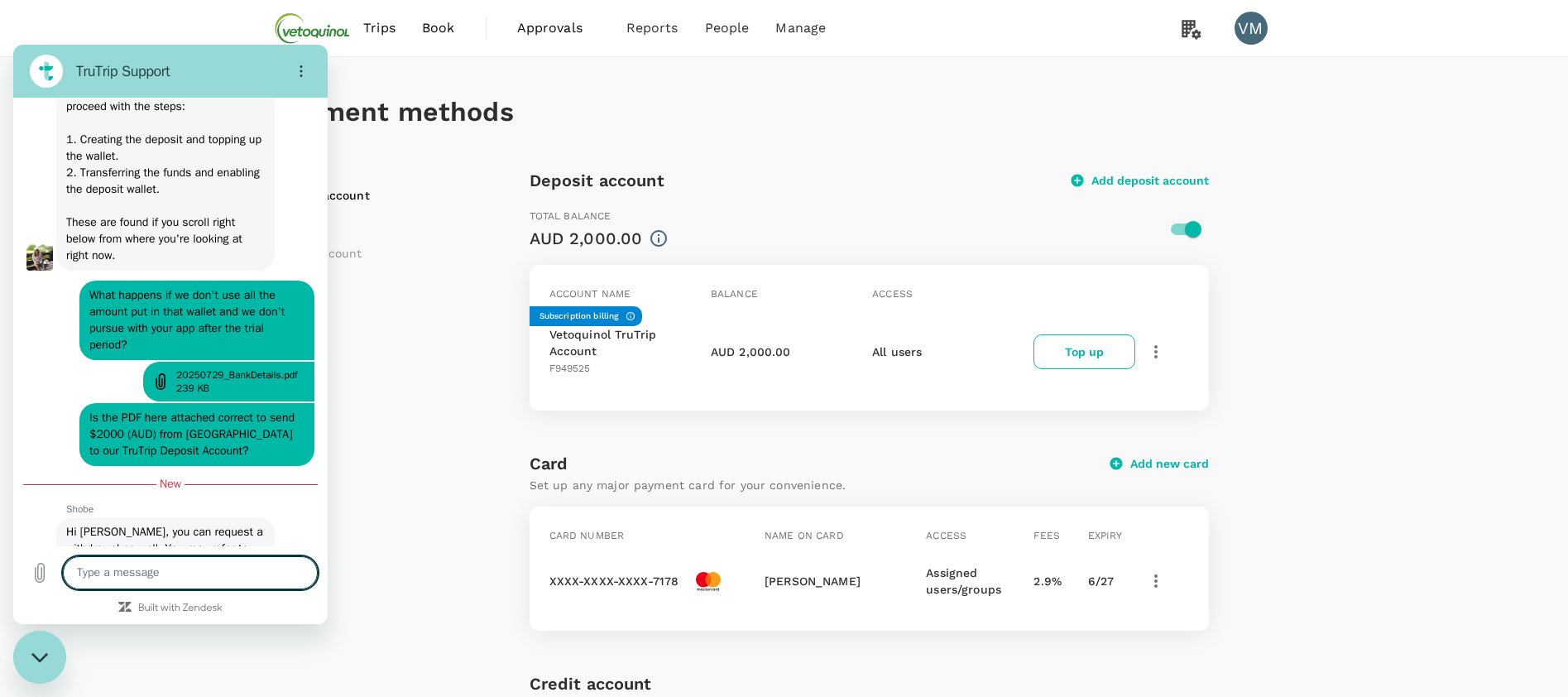 click 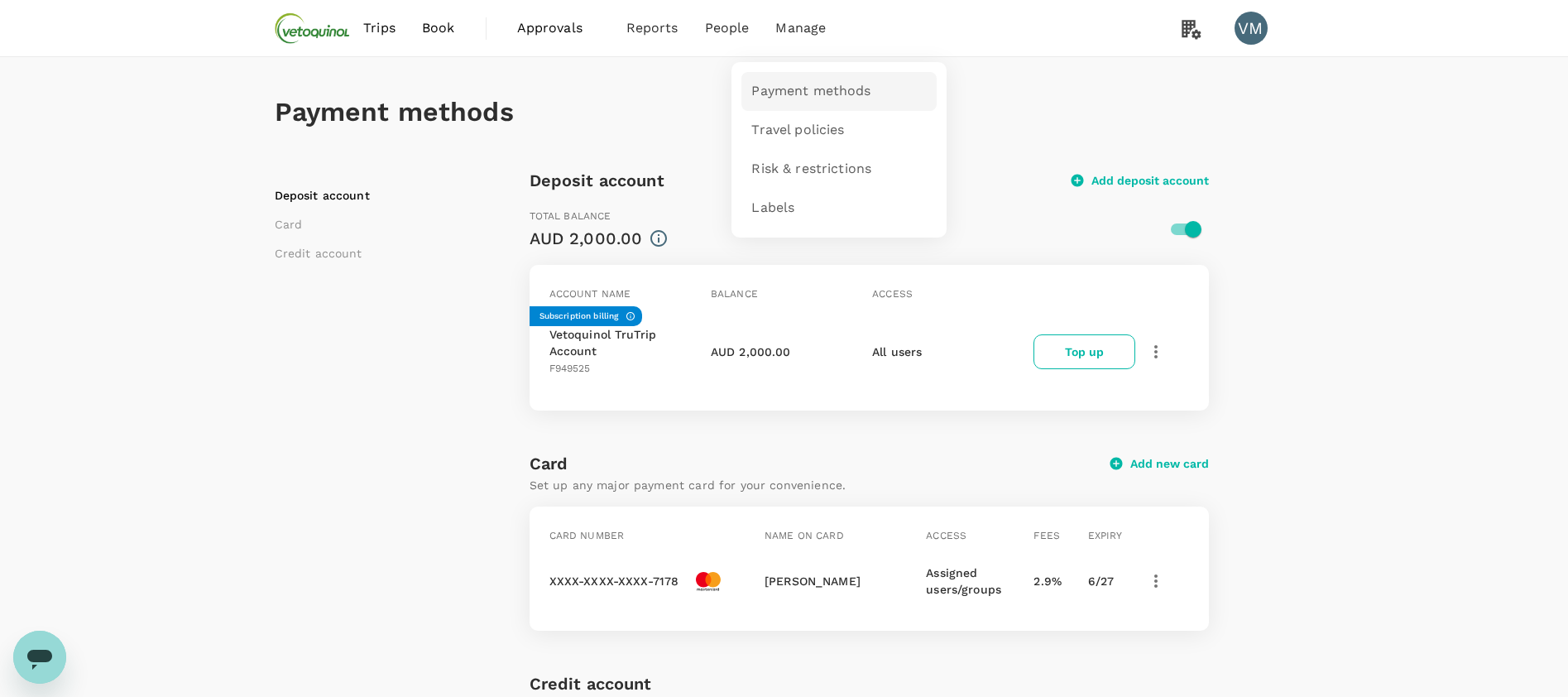 click on "Payment methods" at bounding box center [811, 91] 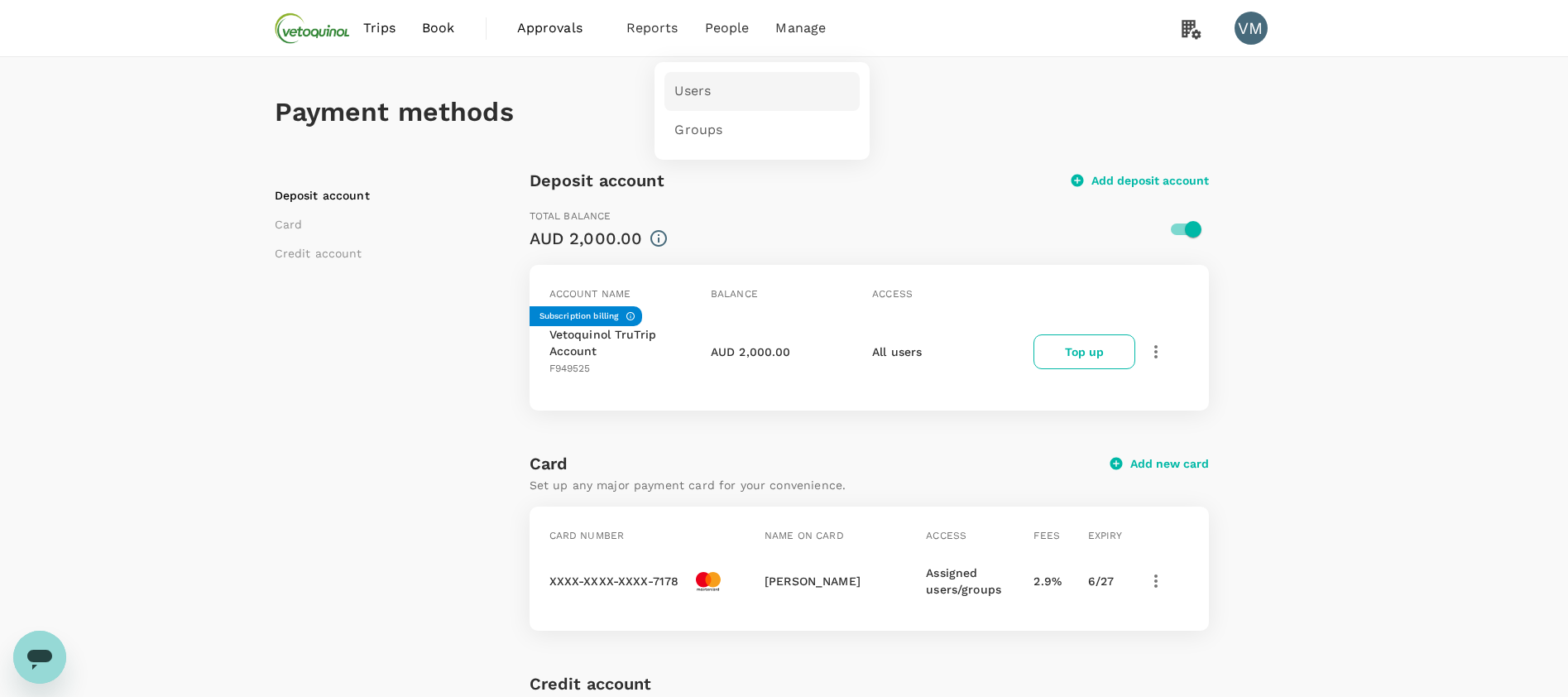 click on "Users" at bounding box center (693, 91) 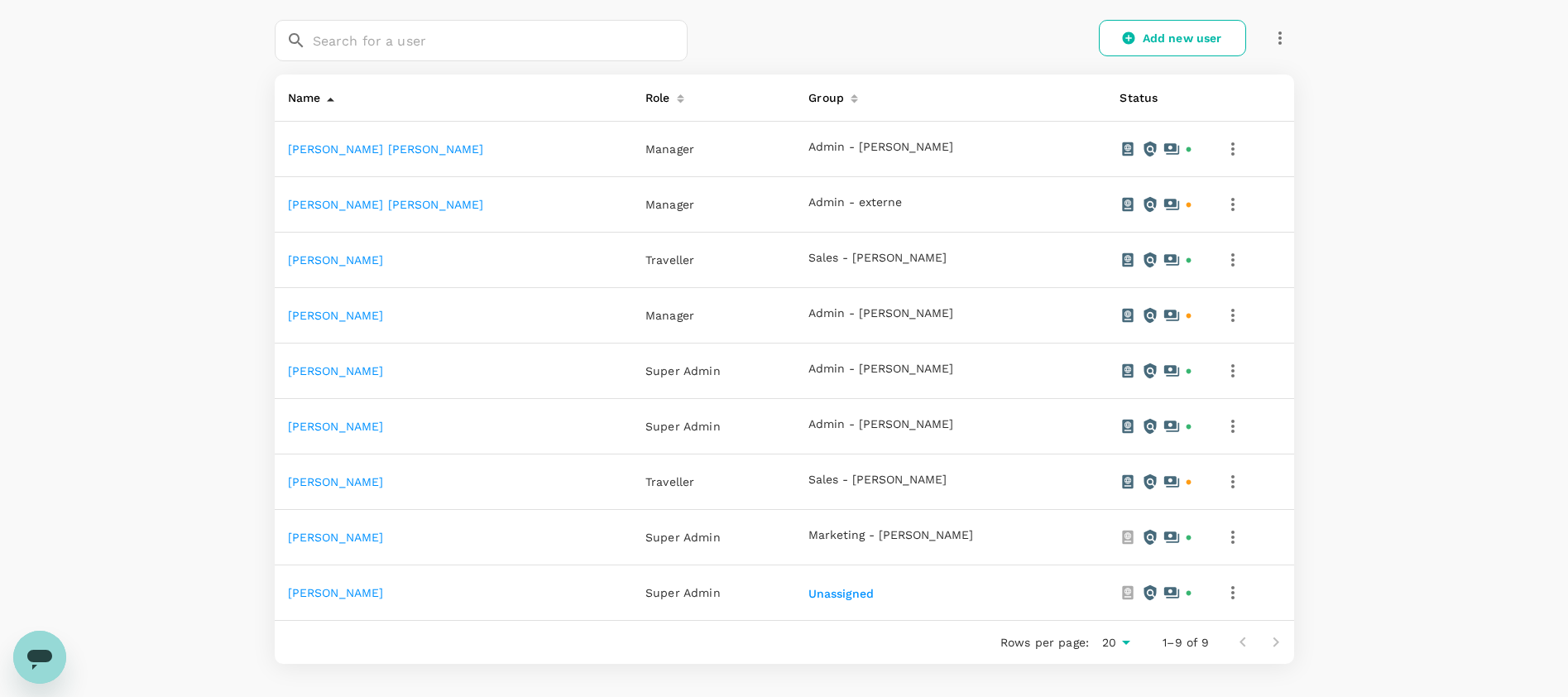 scroll, scrollTop: 113, scrollLeft: 0, axis: vertical 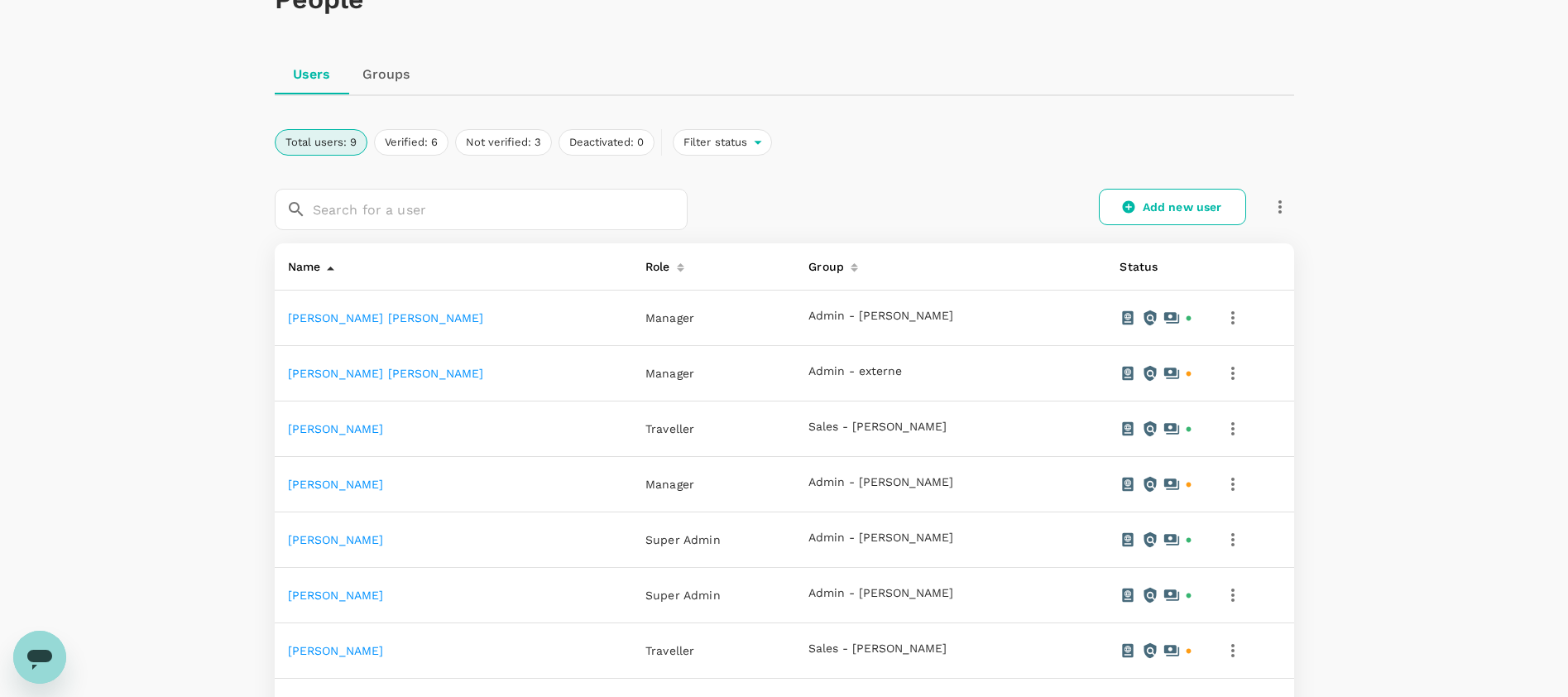 click 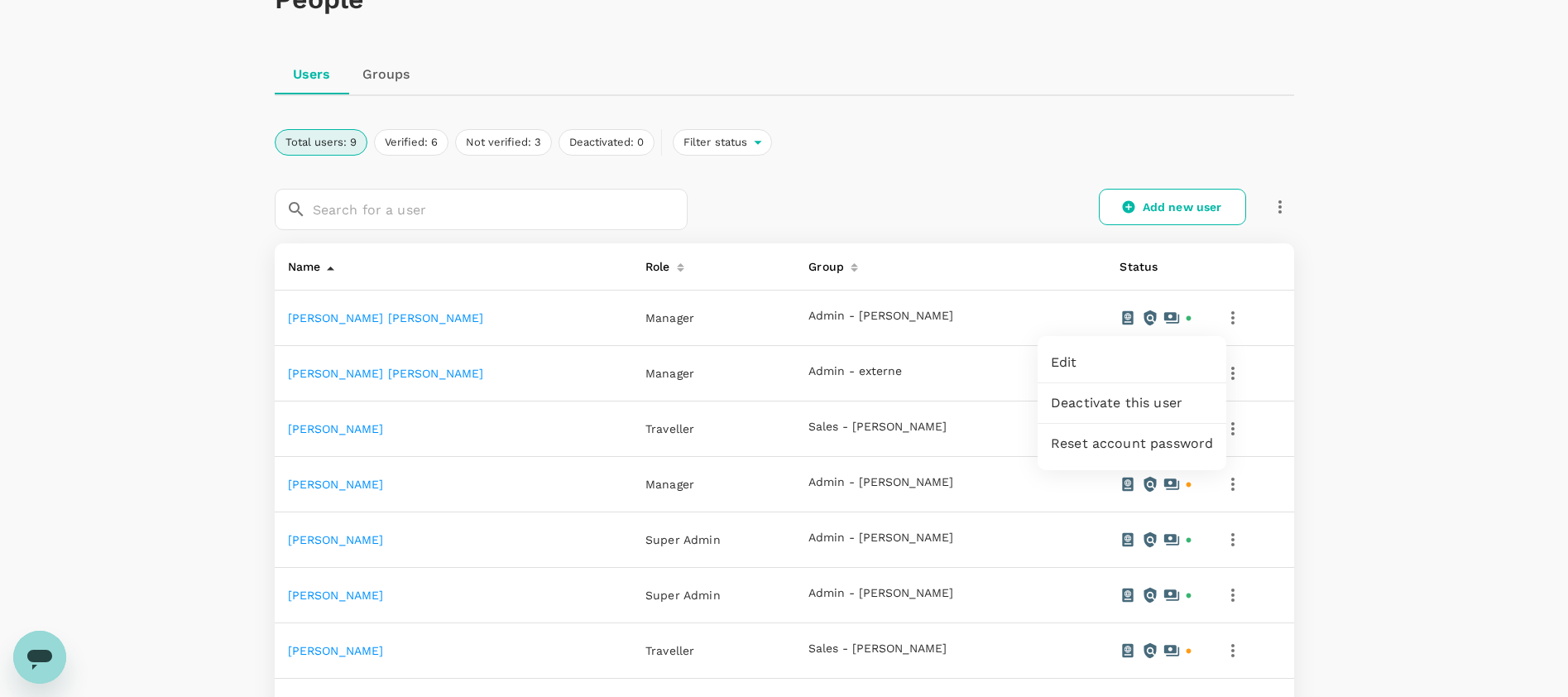 click on "Edit" at bounding box center (1132, 363) 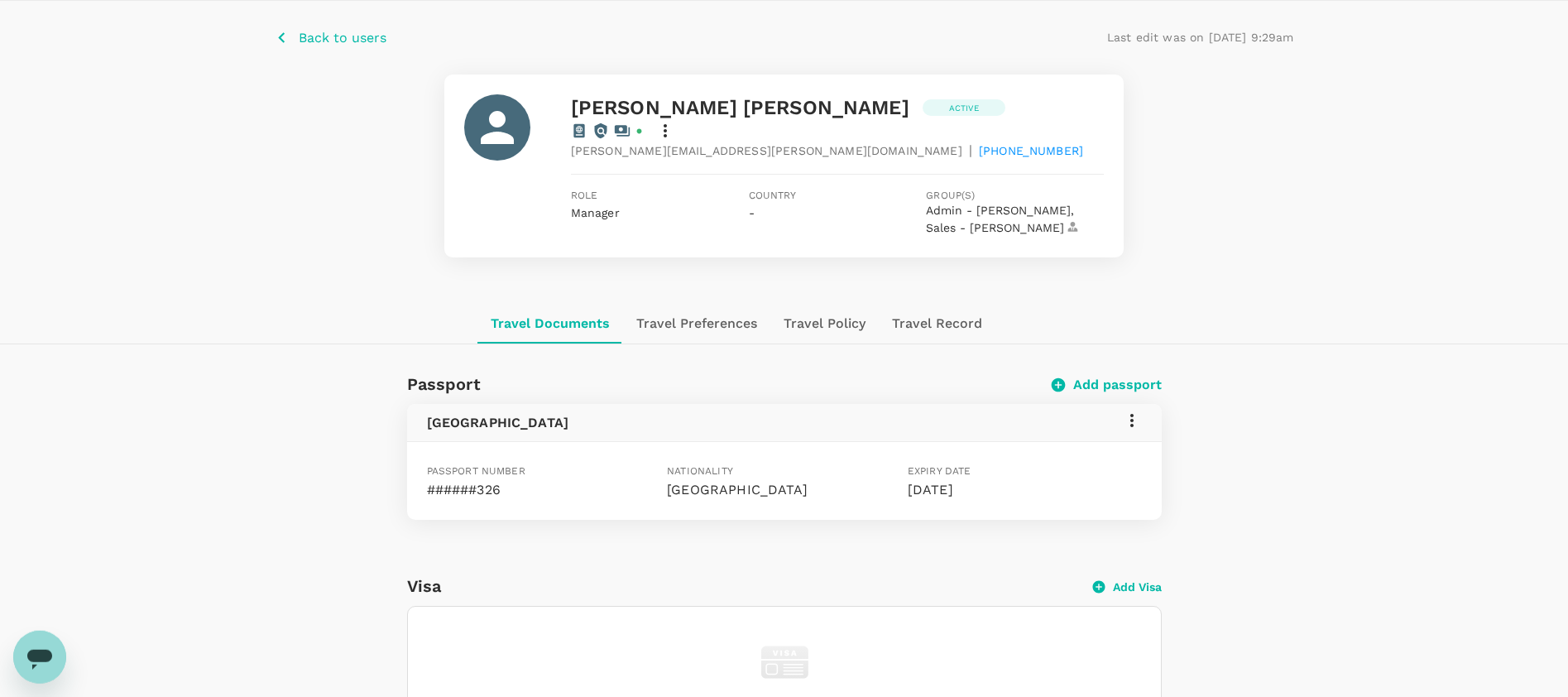 scroll, scrollTop: 41, scrollLeft: 0, axis: vertical 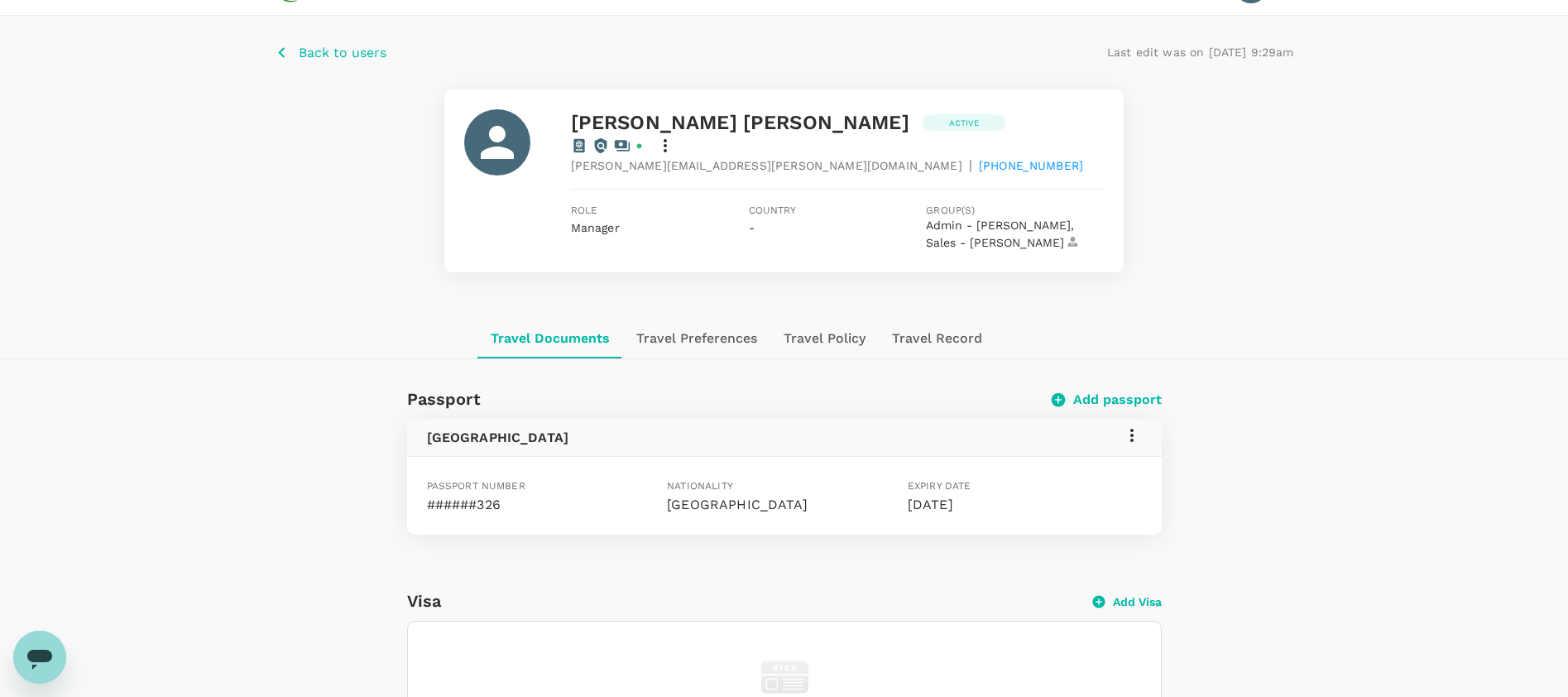 click 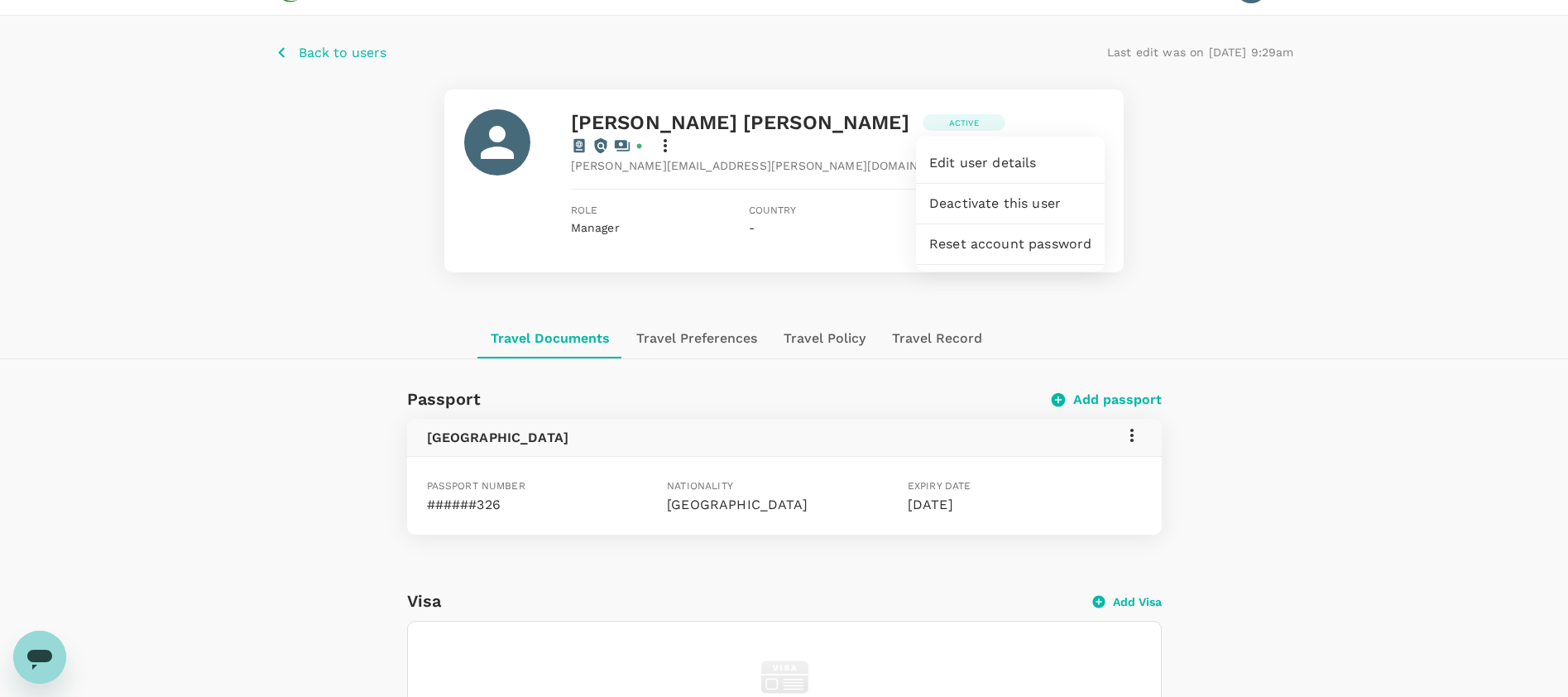 click on "Edit user details" at bounding box center (1010, 163) 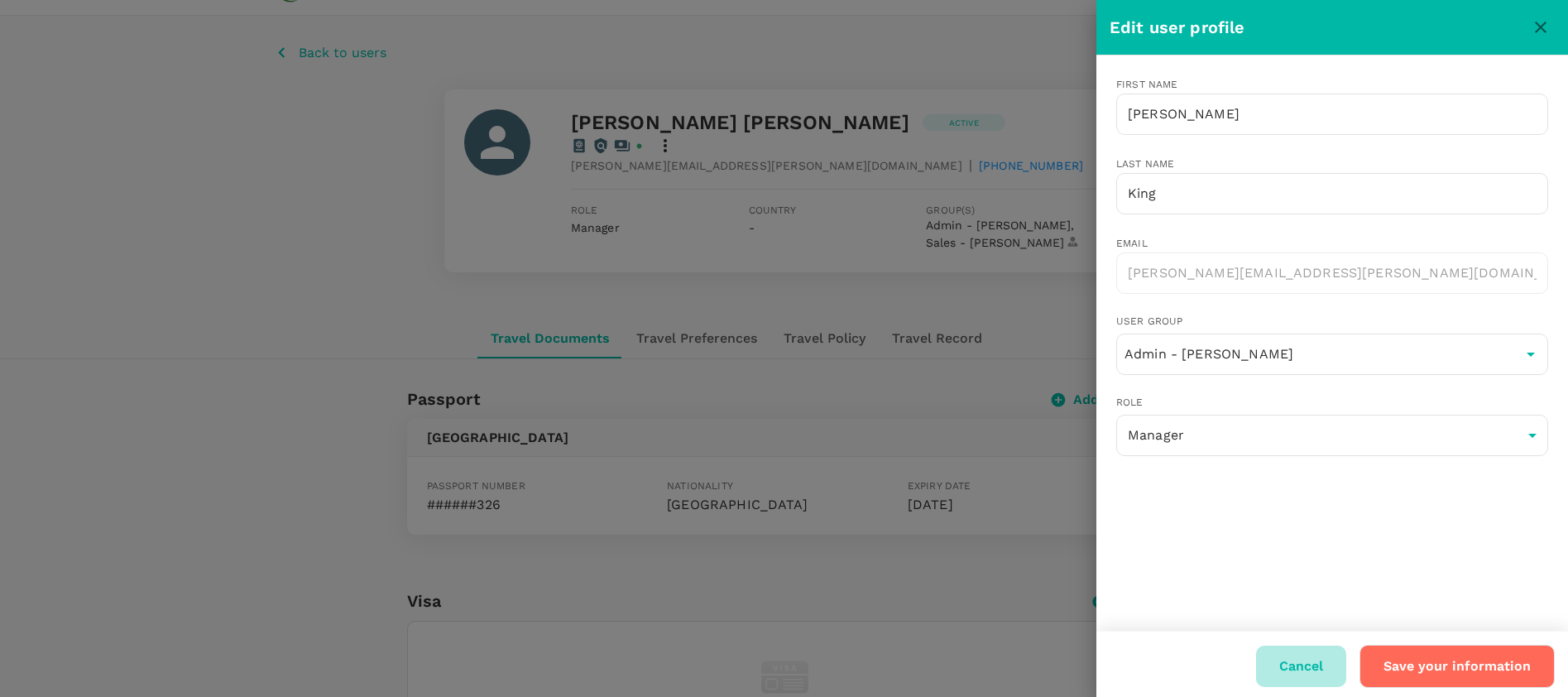 click on "Cancel" at bounding box center [1301, 666] 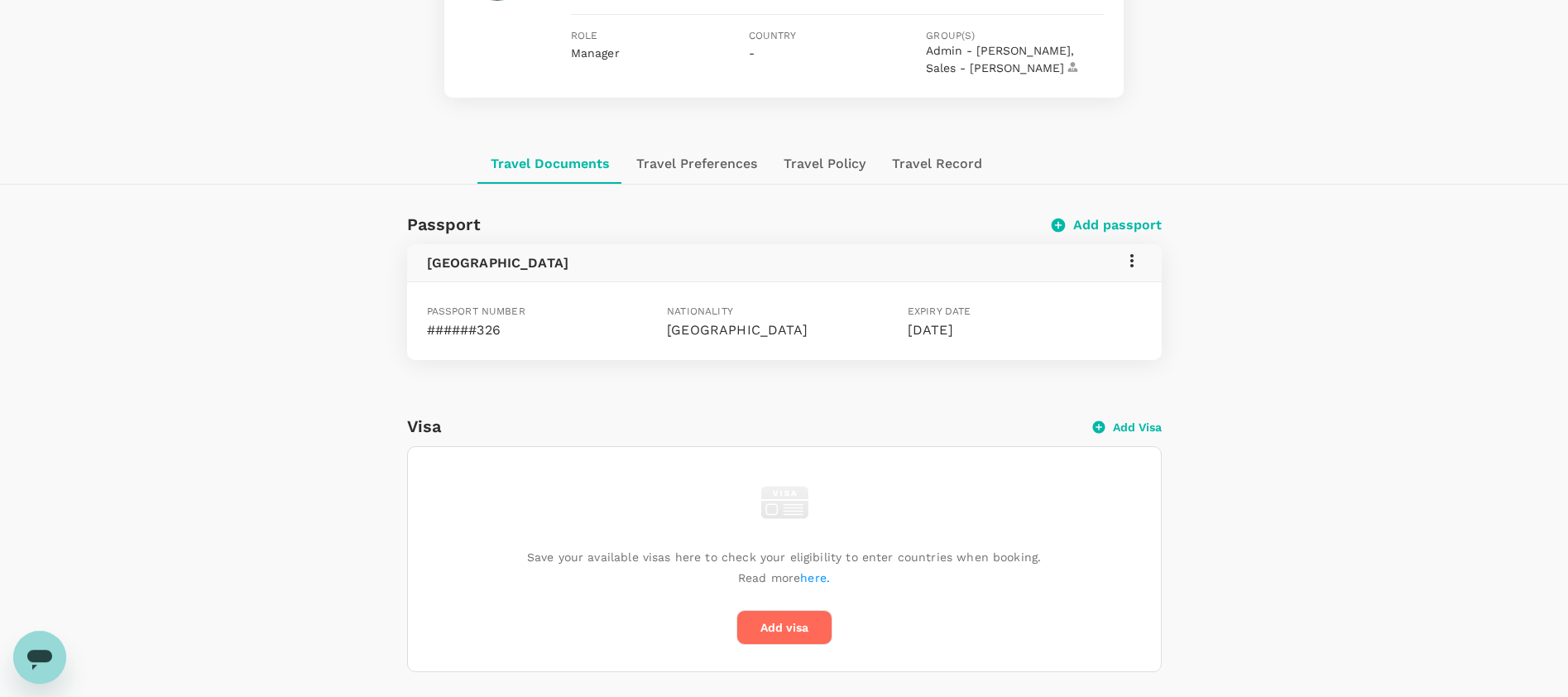 scroll, scrollTop: 379, scrollLeft: 0, axis: vertical 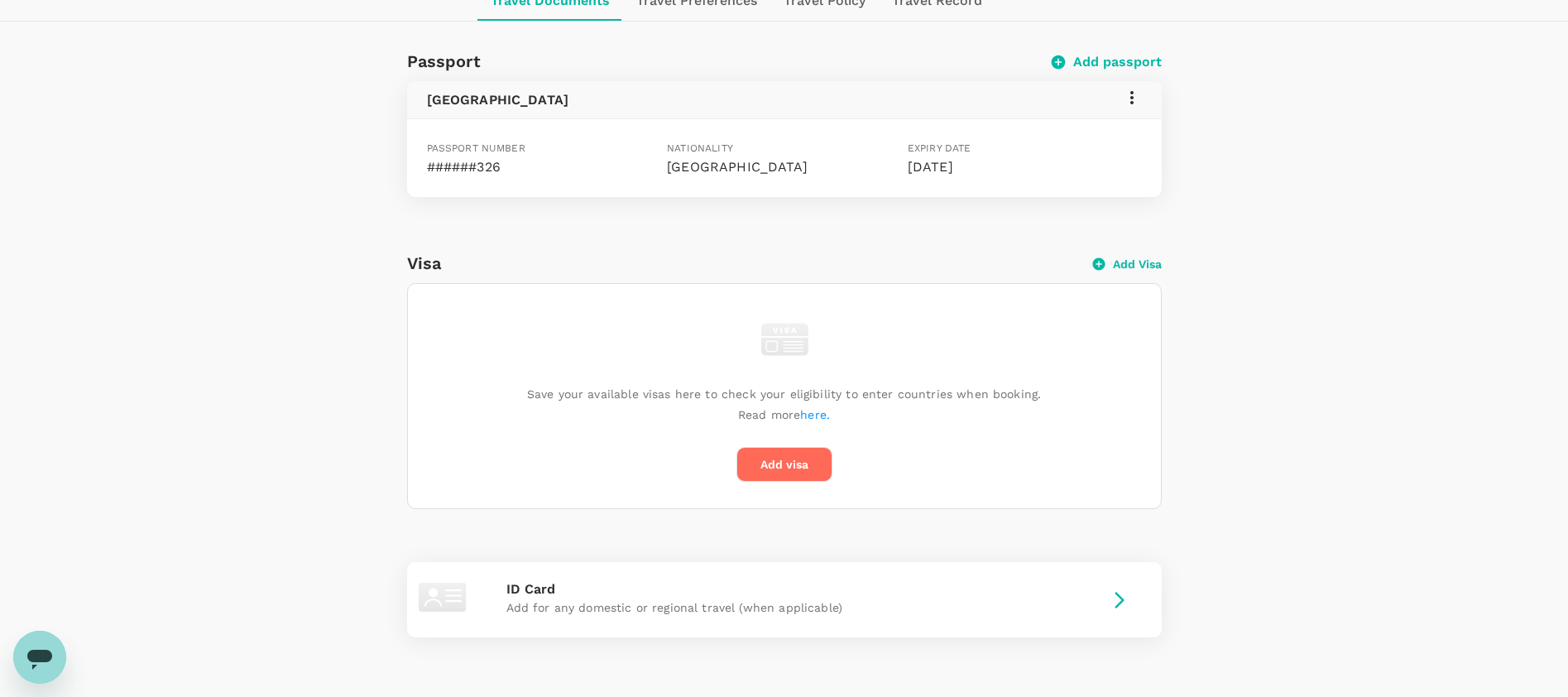 click 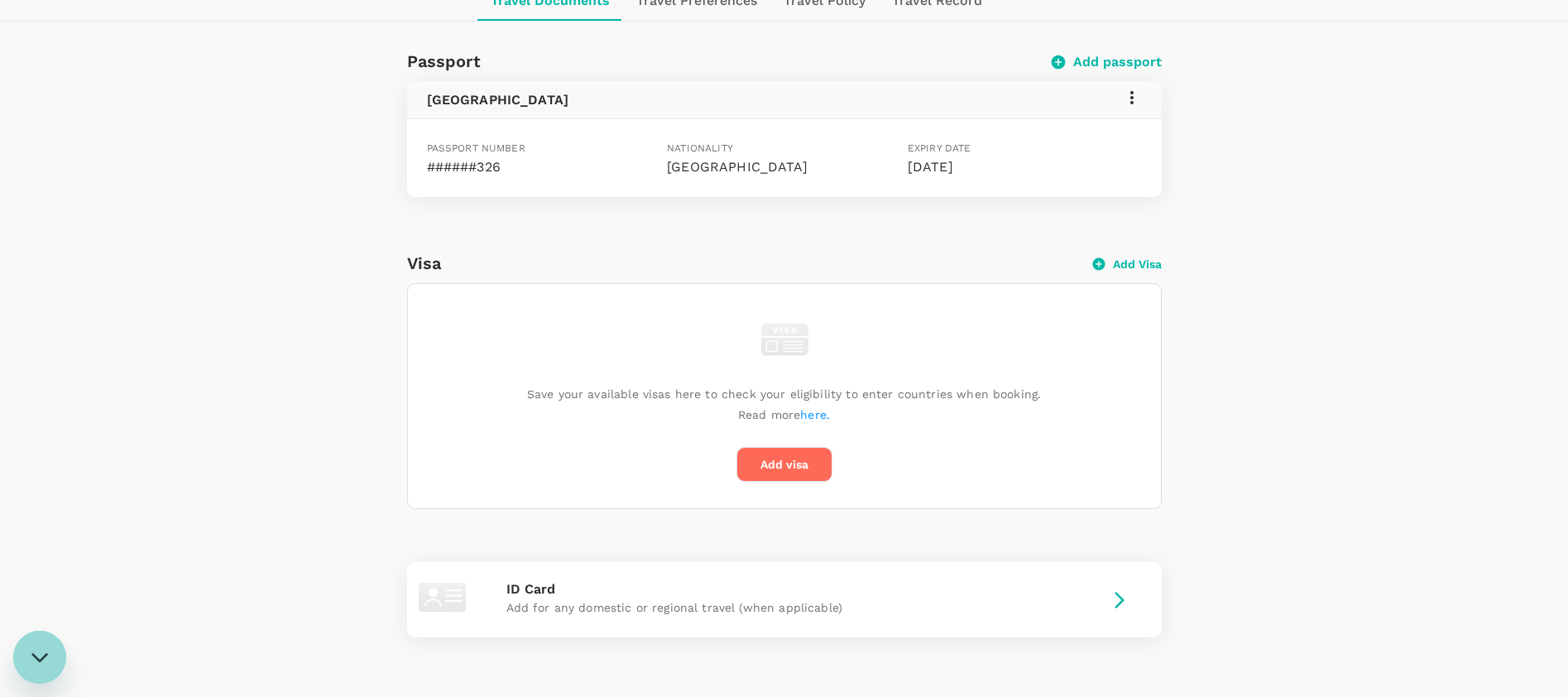scroll, scrollTop: 0, scrollLeft: 0, axis: both 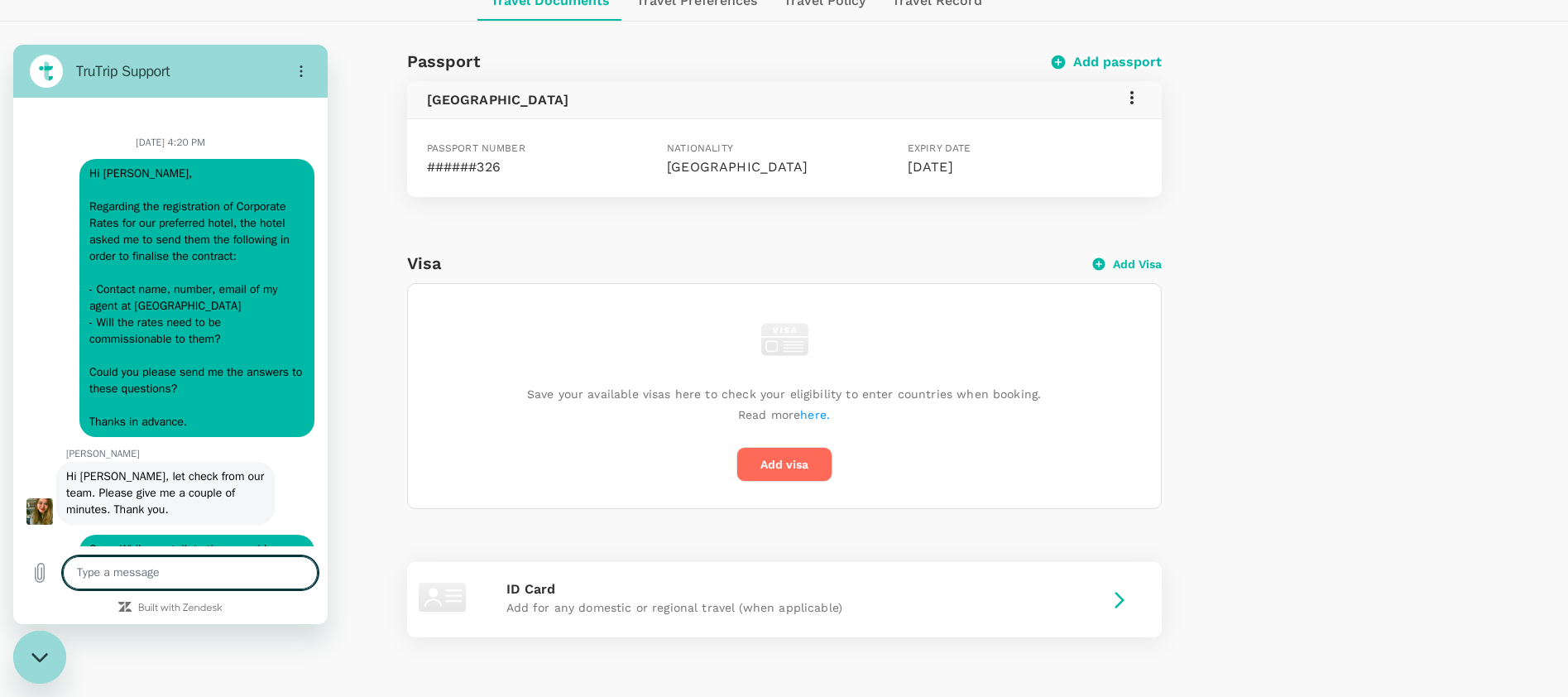click at bounding box center (190, 573) 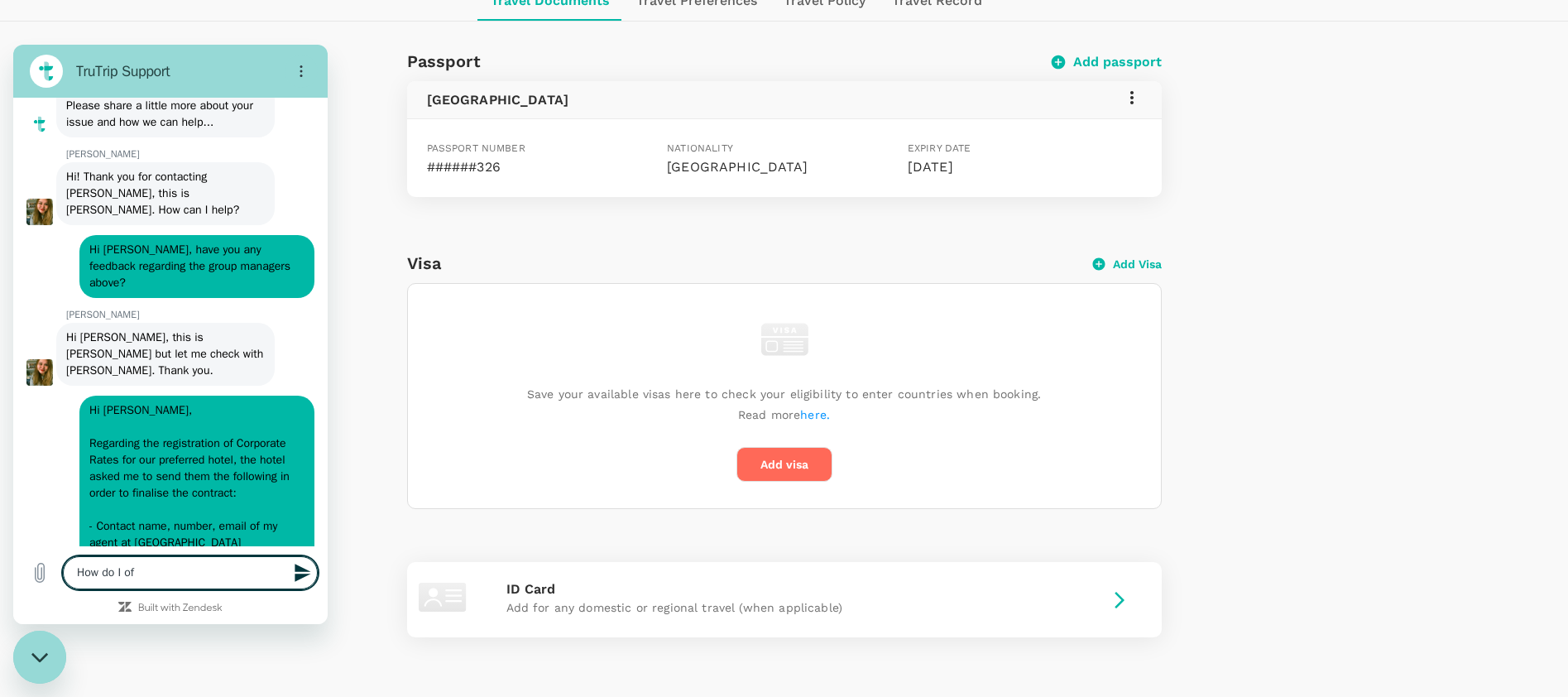 scroll, scrollTop: 8364, scrollLeft: 0, axis: vertical 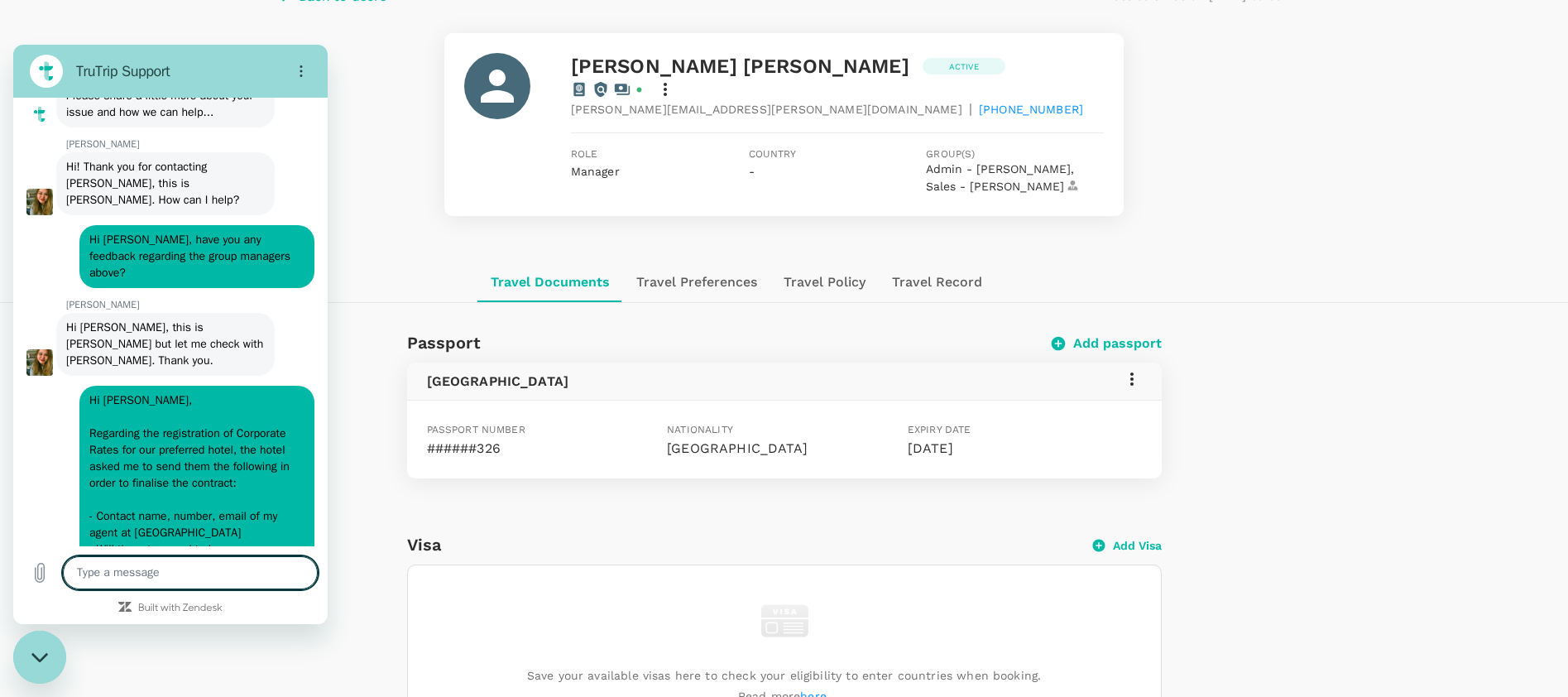 click 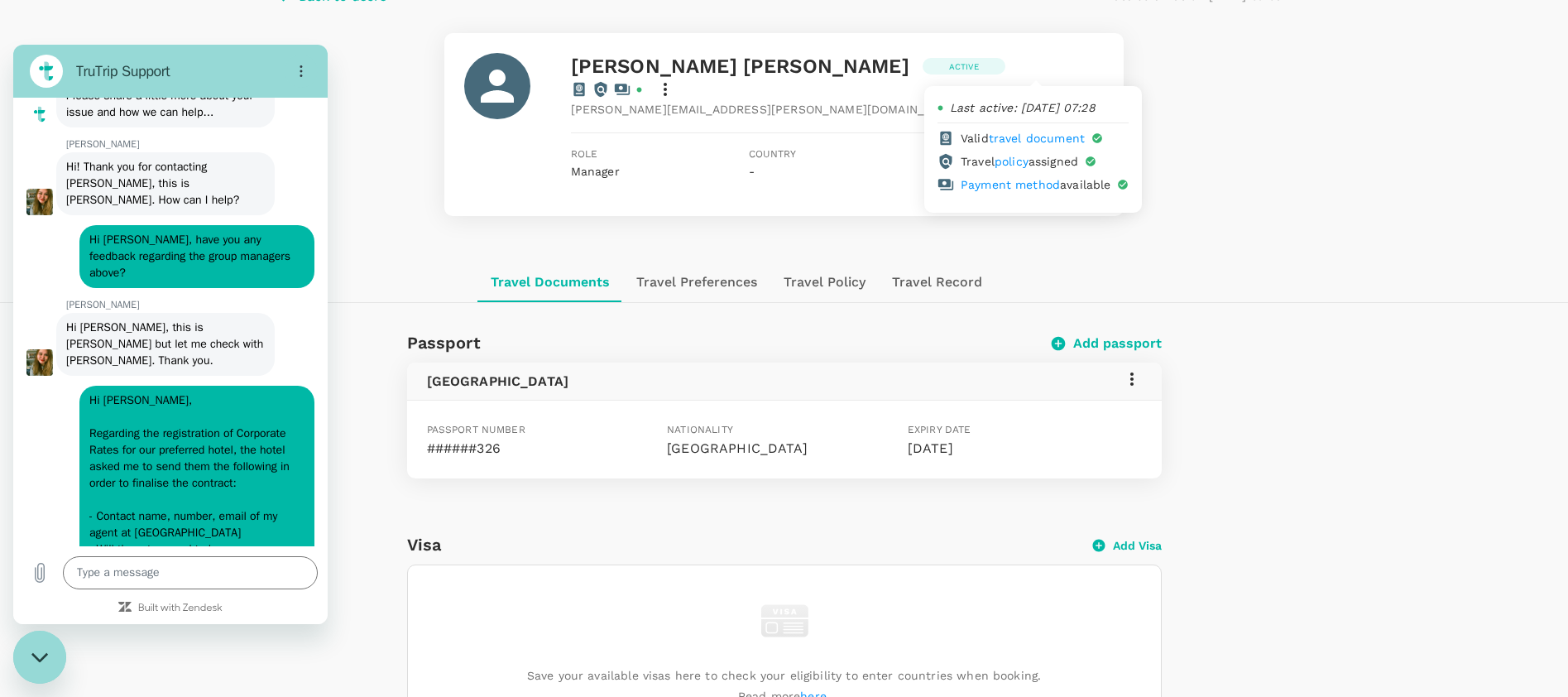 click on "Payment method" at bounding box center [1010, 185] 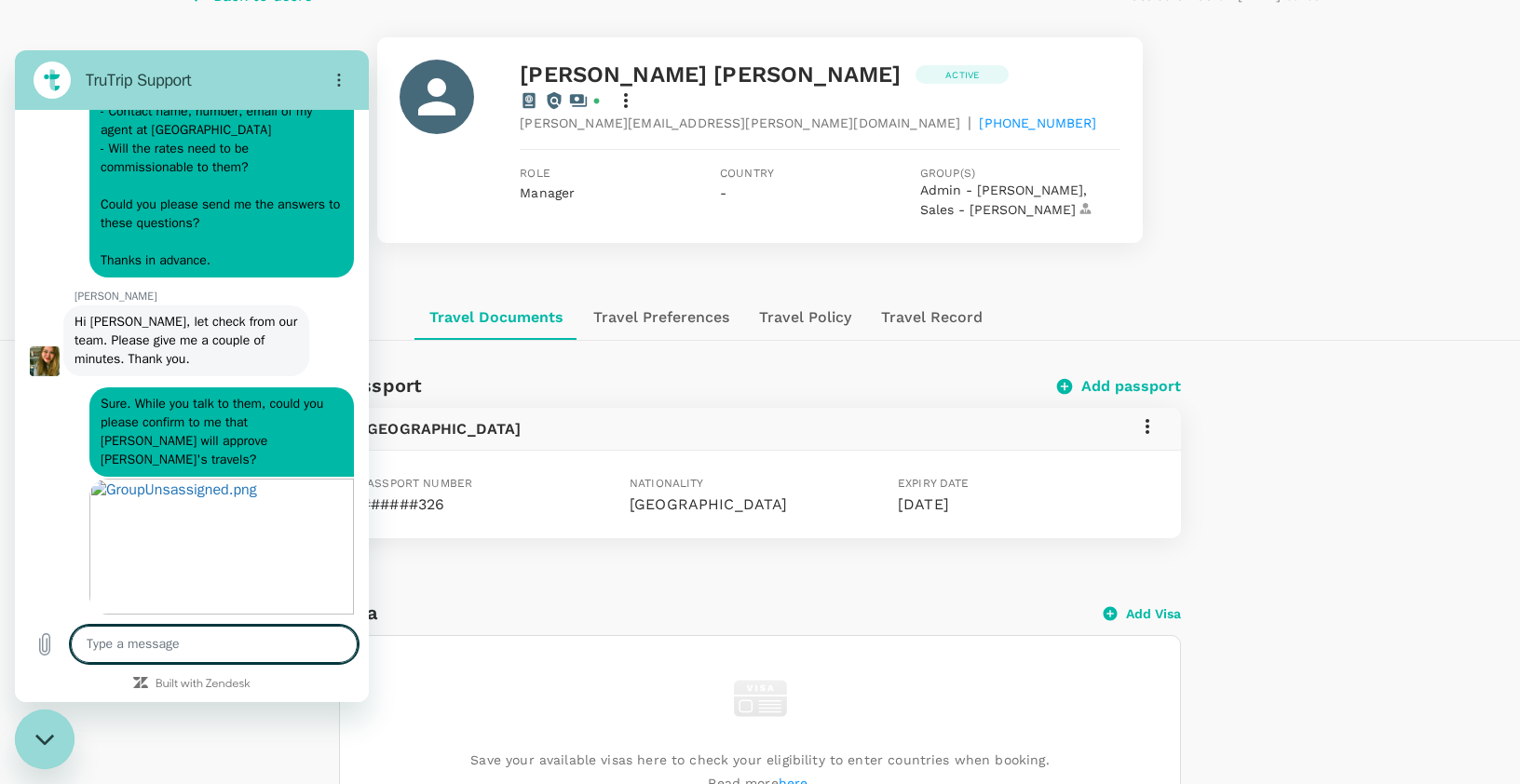 scroll, scrollTop: 10425, scrollLeft: 0, axis: vertical 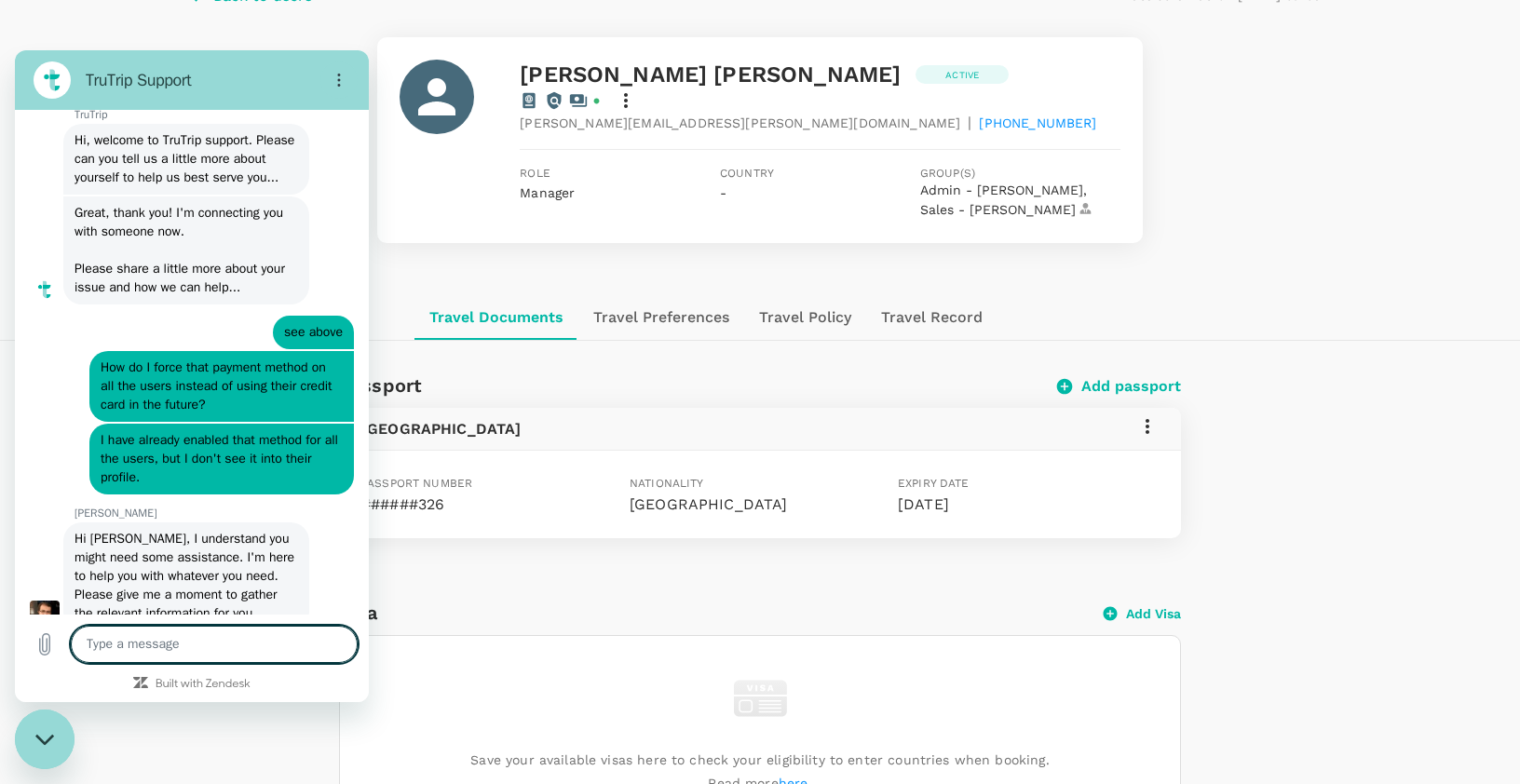 click at bounding box center [214, 644] 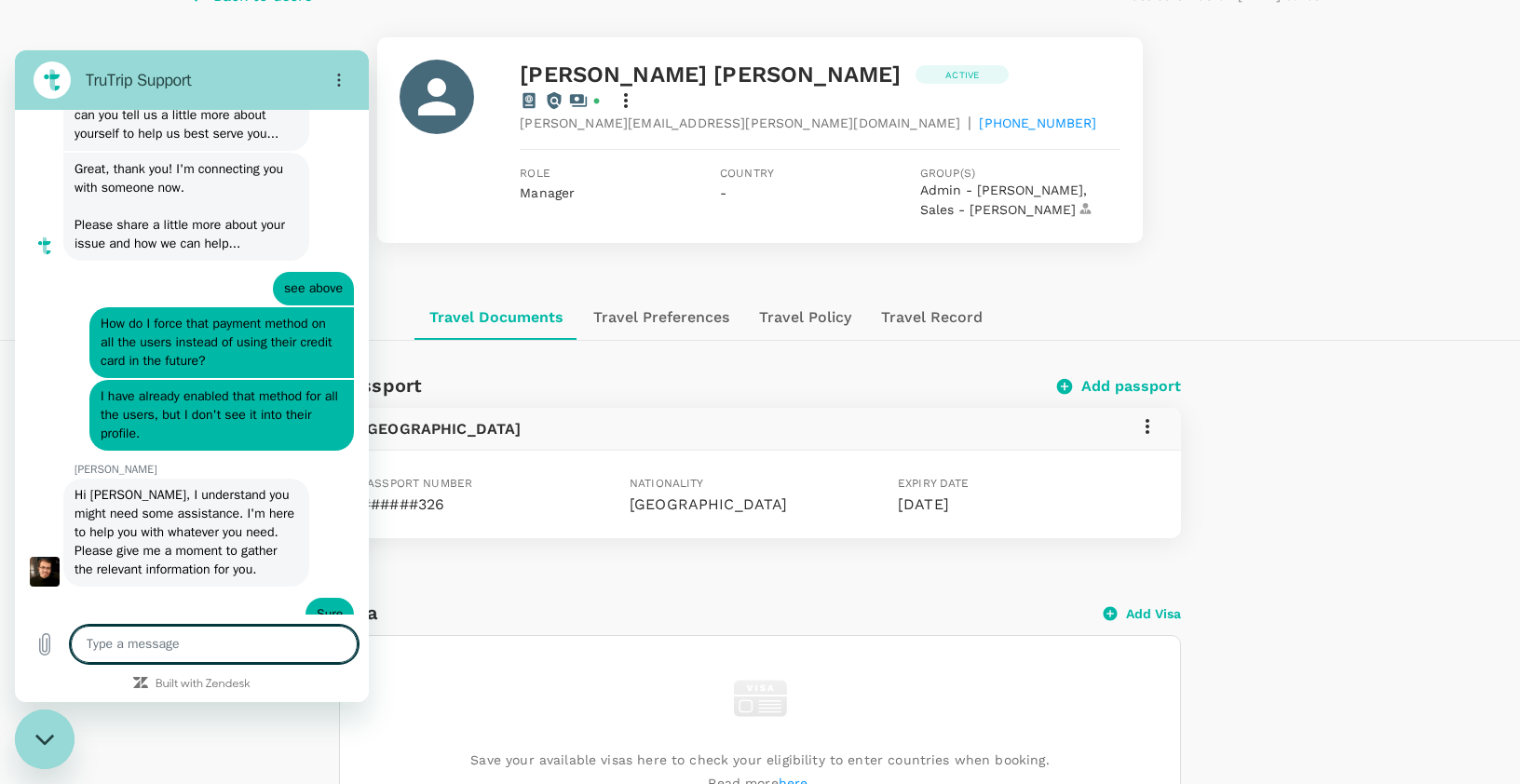 scroll, scrollTop: 21815, scrollLeft: 0, axis: vertical 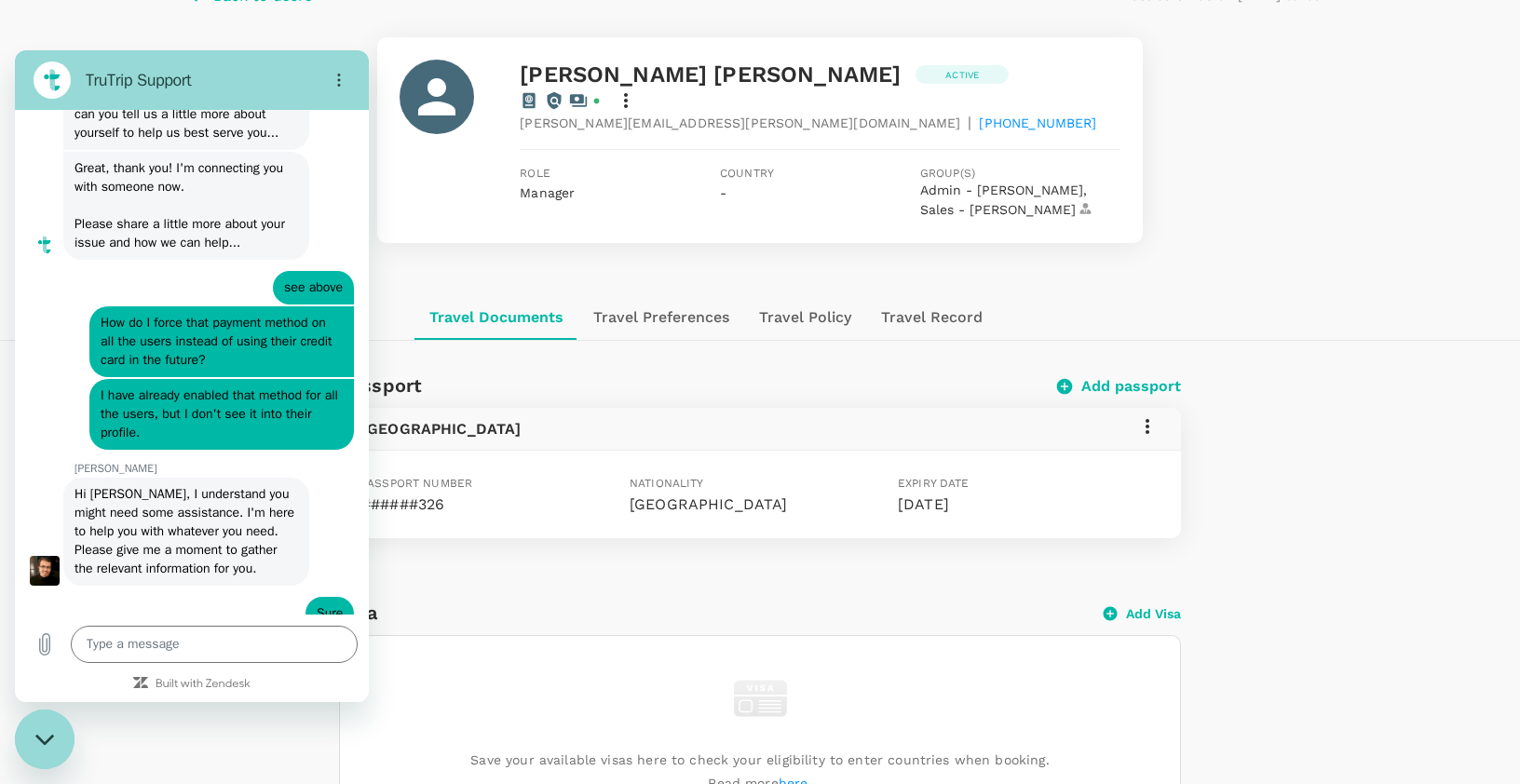 click on "The user who marked the invitation email as spam needs to transfer it from the spam folder to his inbox in order to continue receiving our emails." at bounding box center [186, 1575] 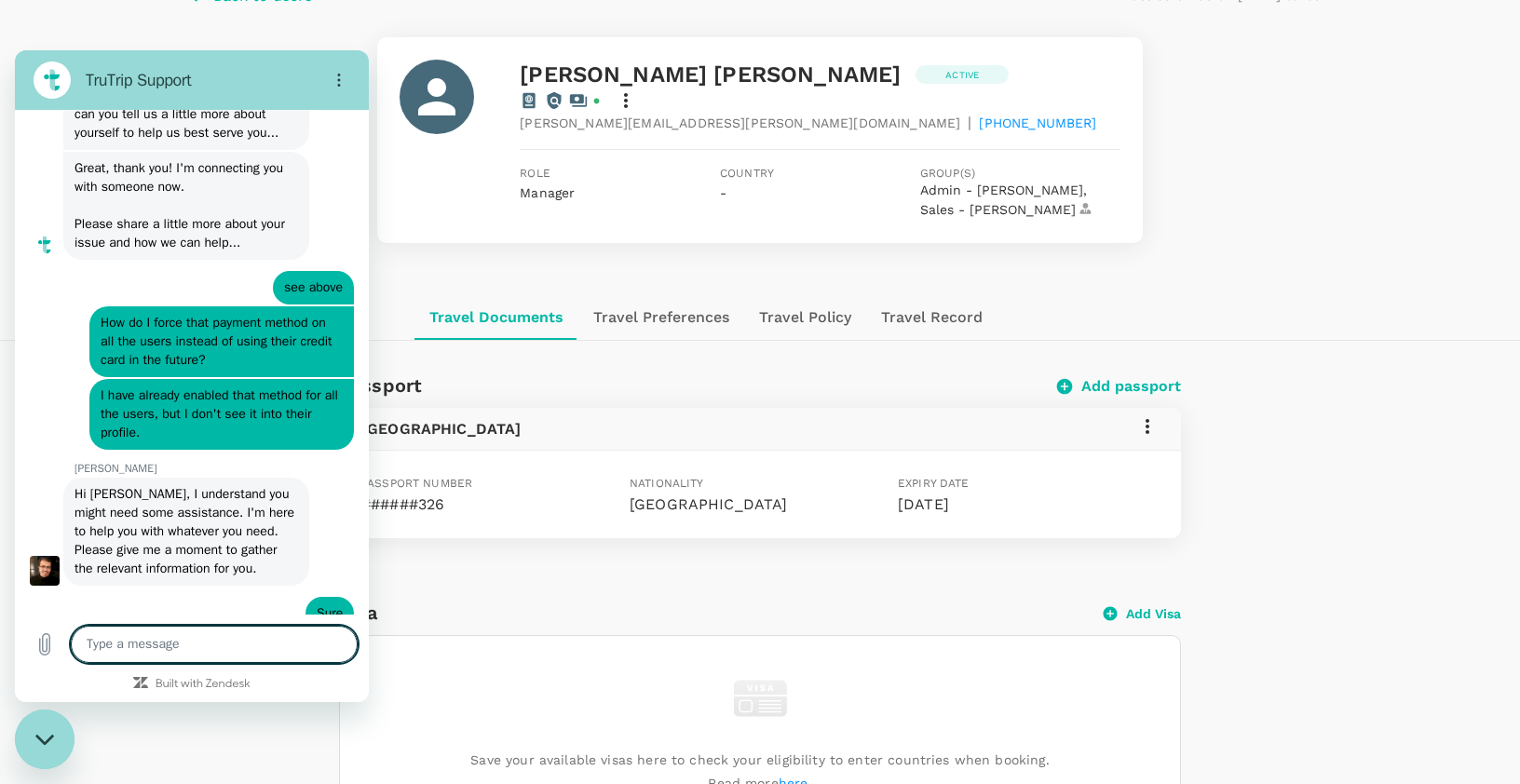 click at bounding box center (214, 644) 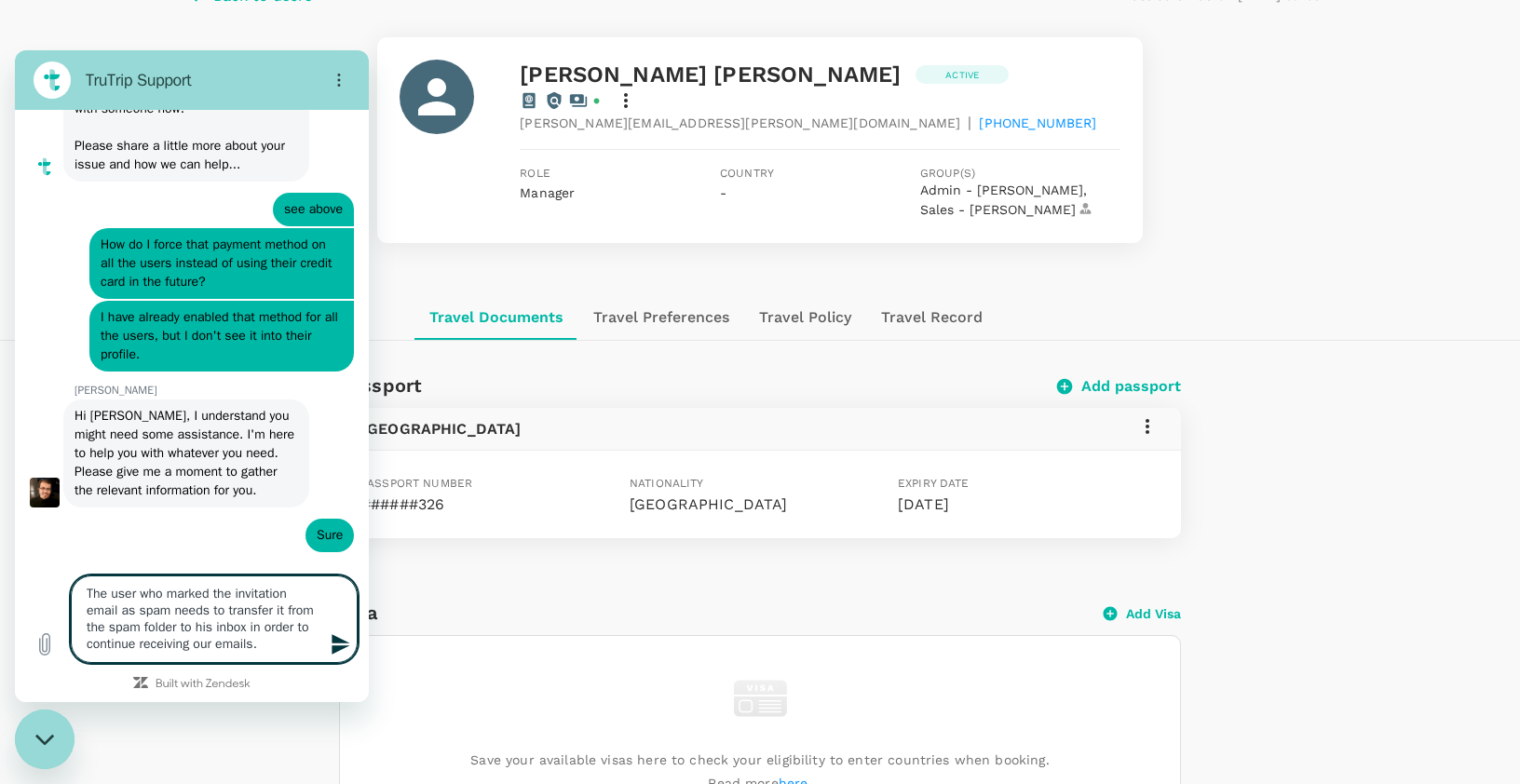 scroll, scrollTop: 21901, scrollLeft: 0, axis: vertical 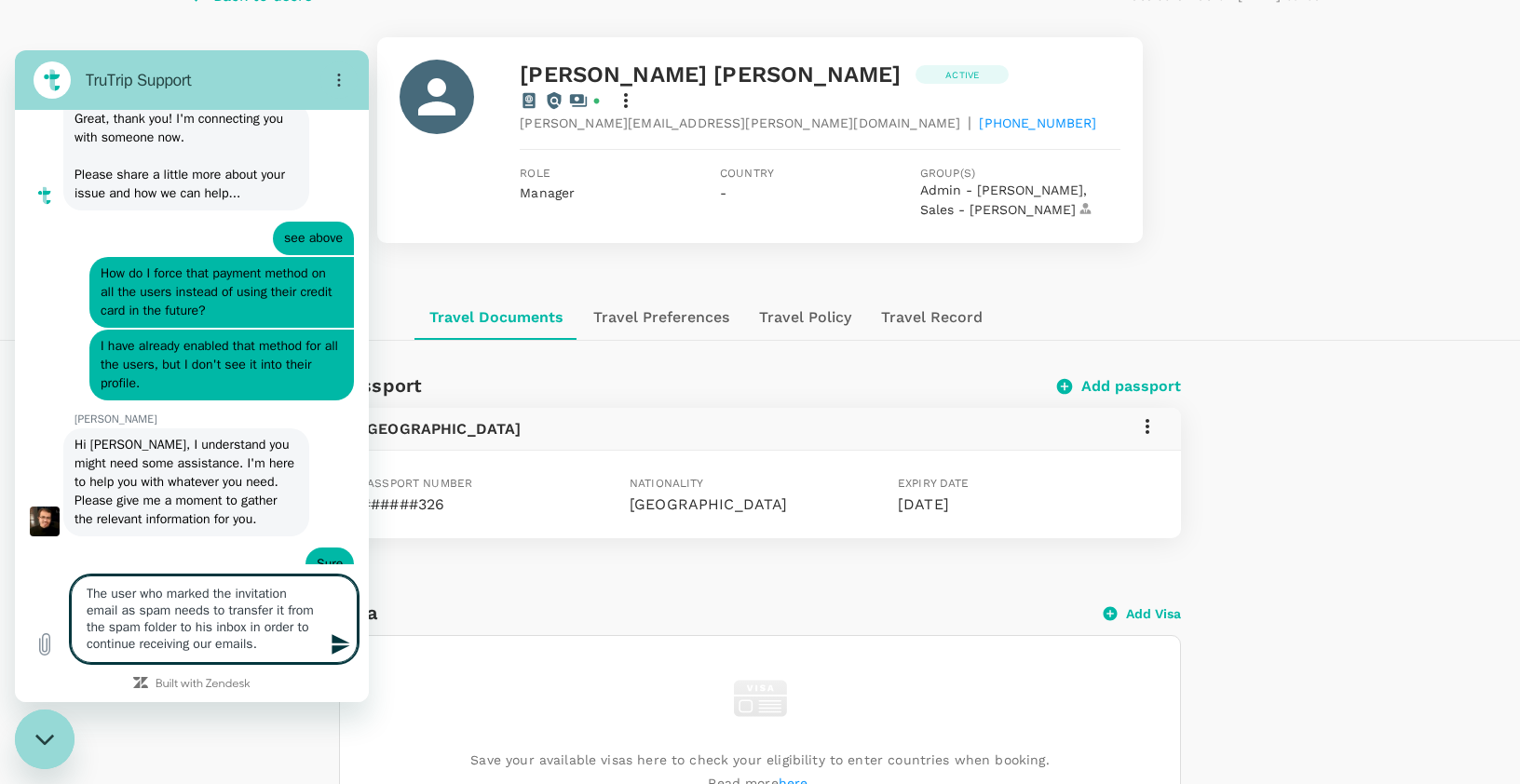 drag, startPoint x: 88, startPoint y: 598, endPoint x: 307, endPoint y: 667, distance: 229.61272 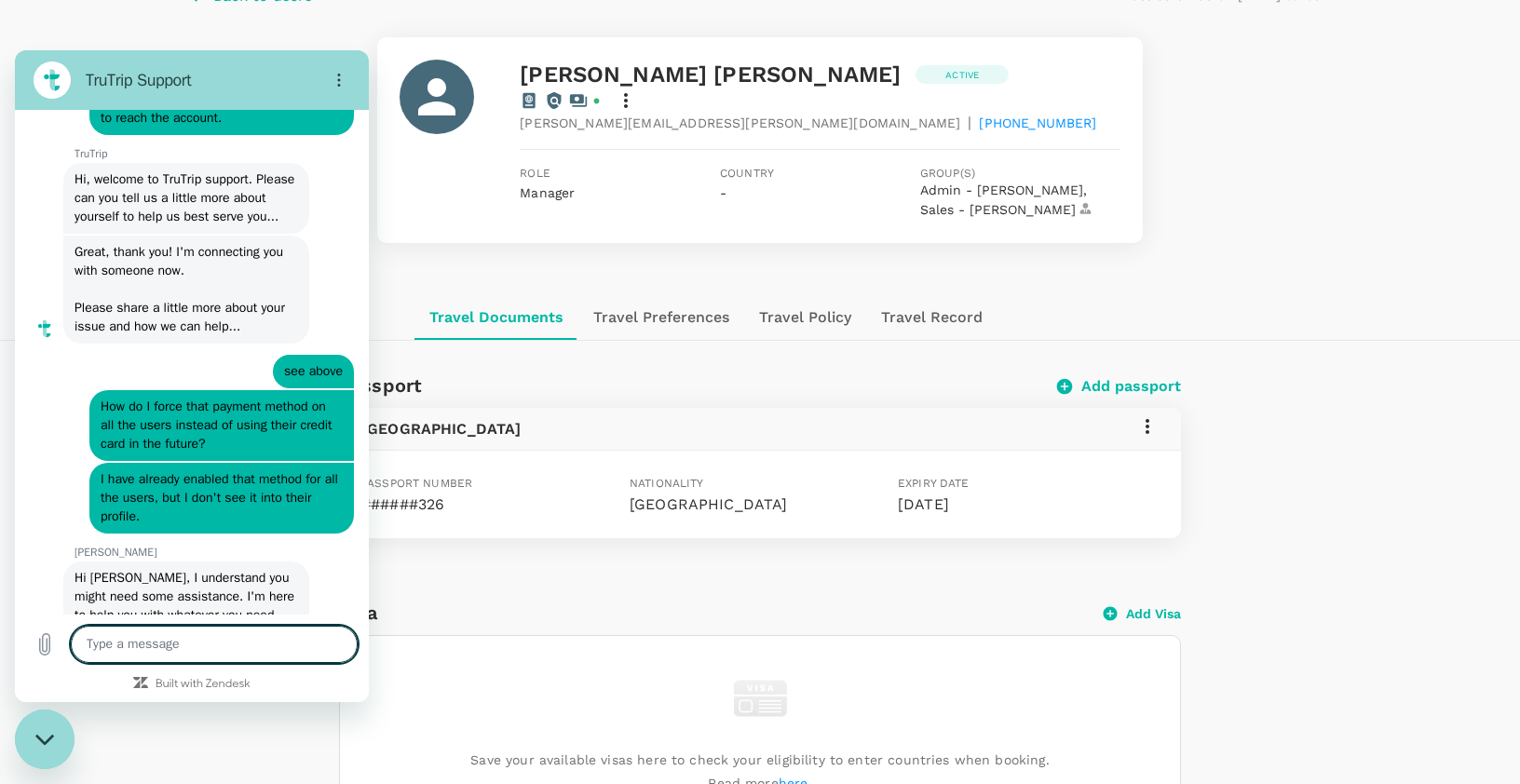 scroll, scrollTop: 21556, scrollLeft: 0, axis: vertical 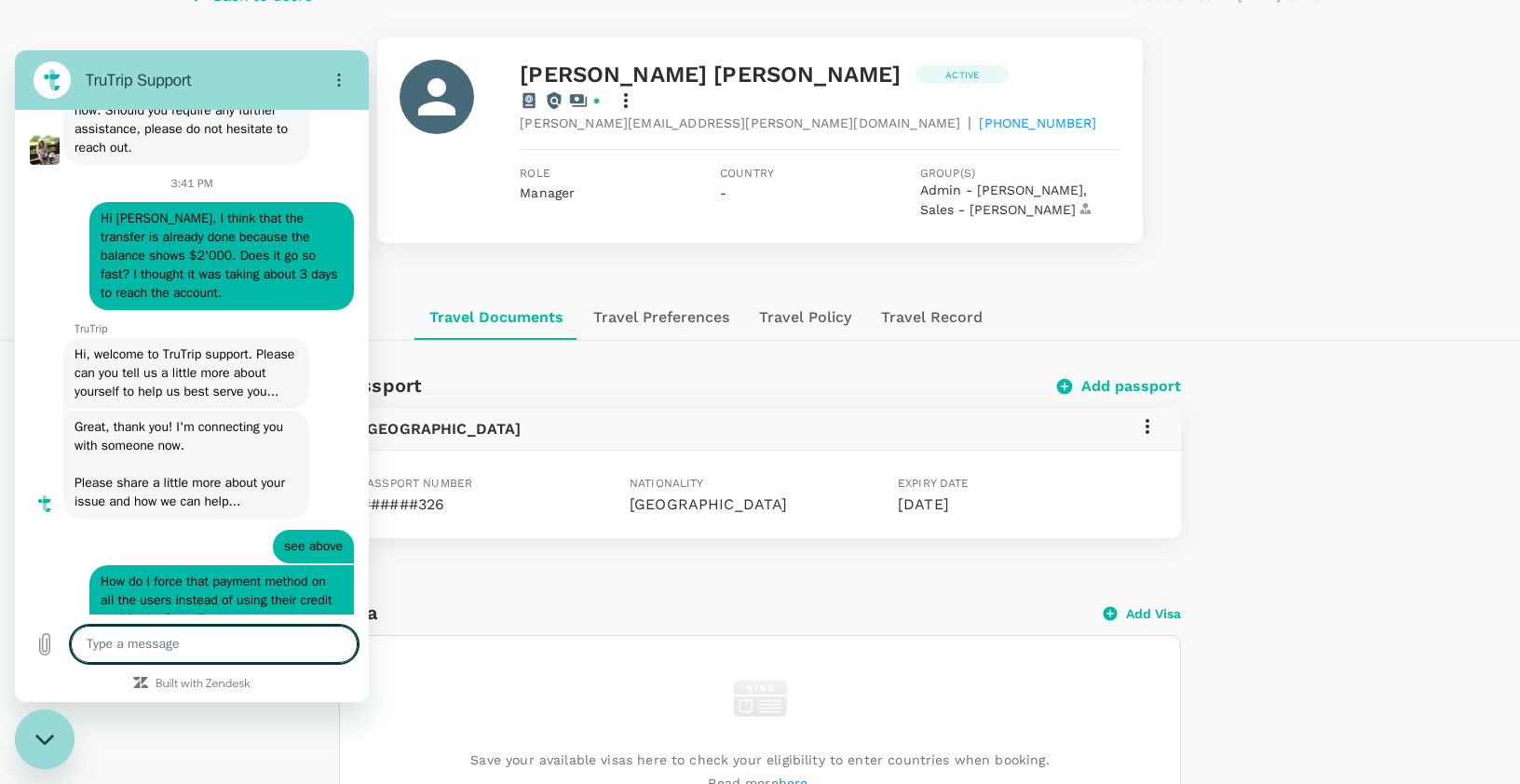 click 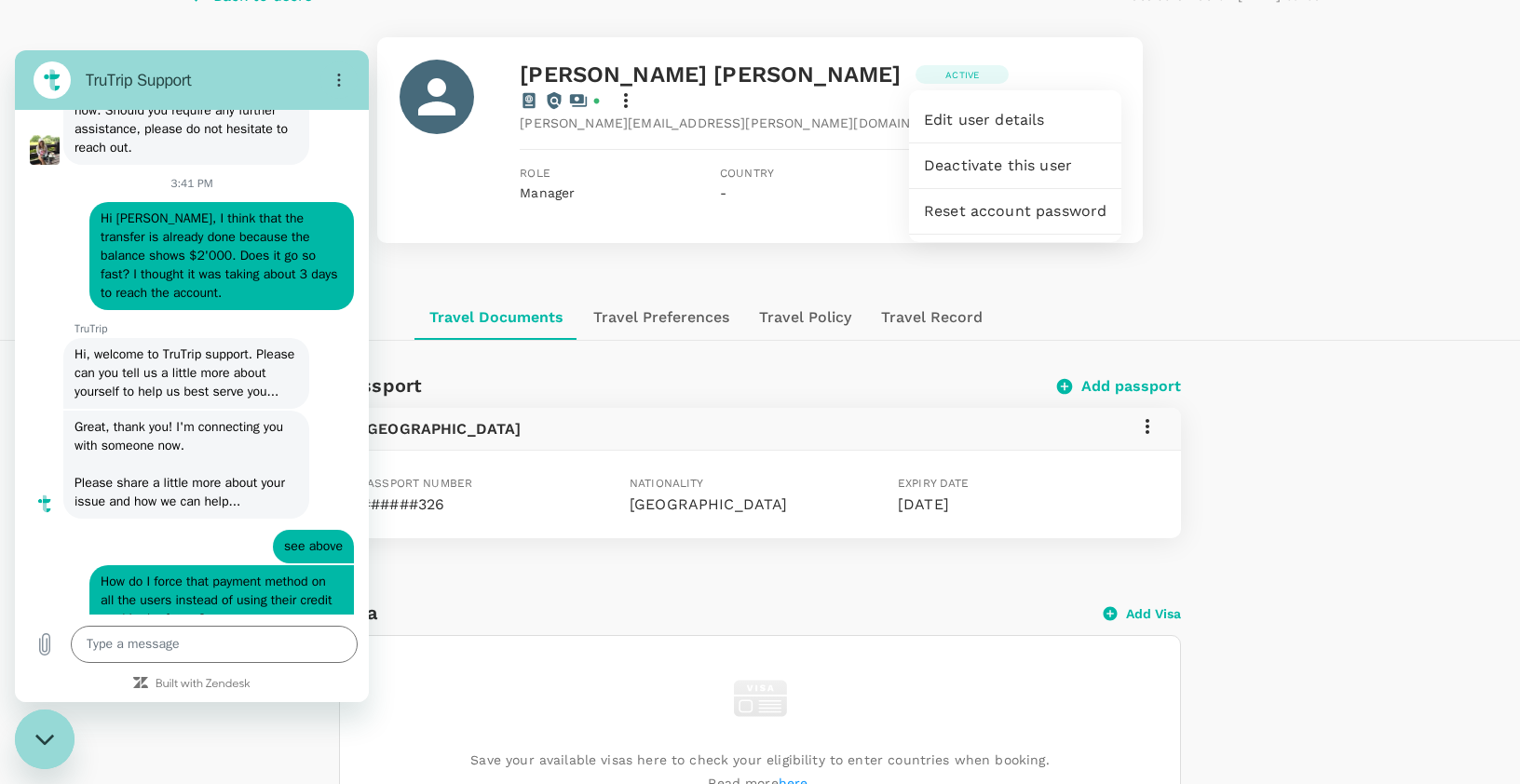 click at bounding box center [760, 392] 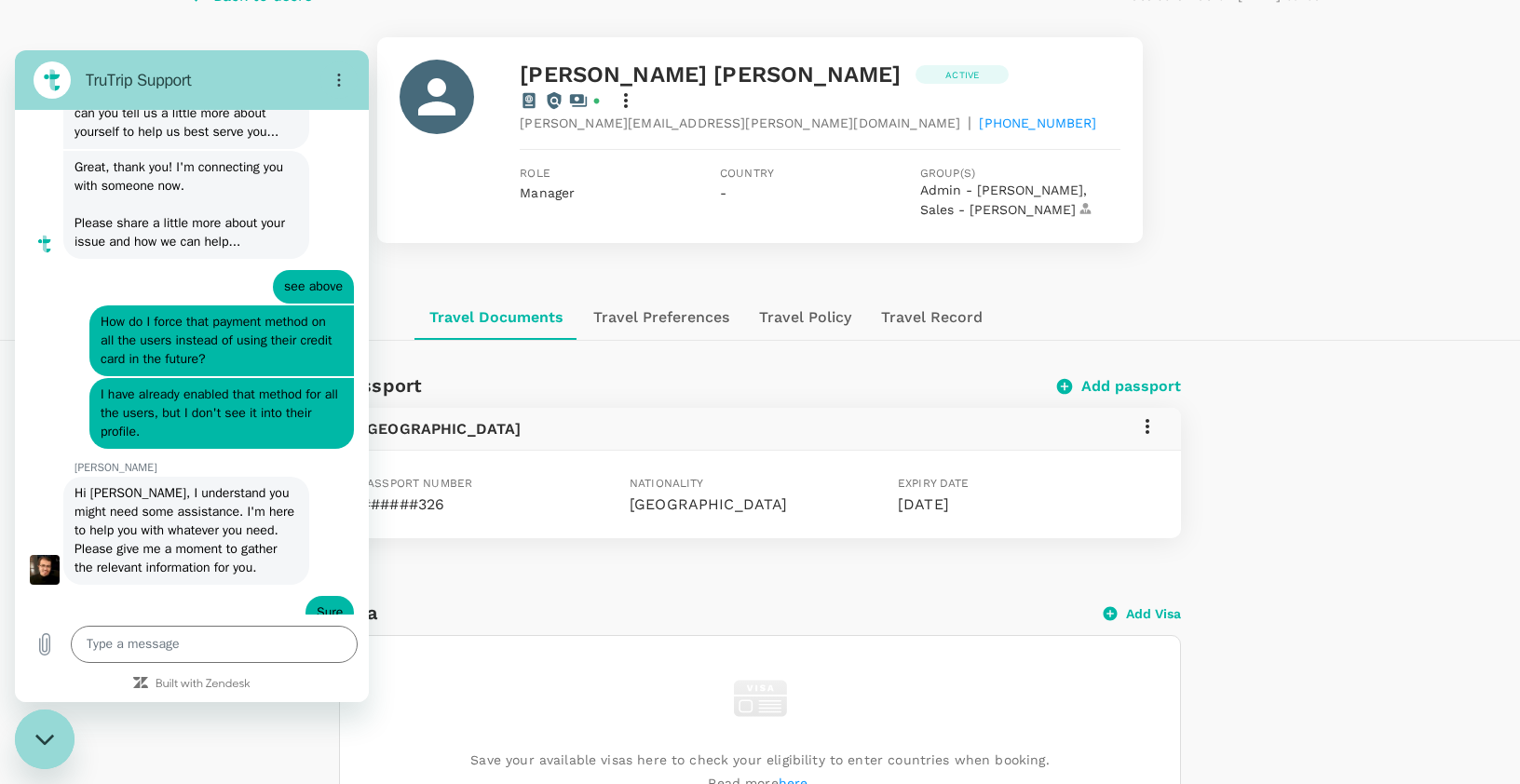 scroll, scrollTop: 21791, scrollLeft: 0, axis: vertical 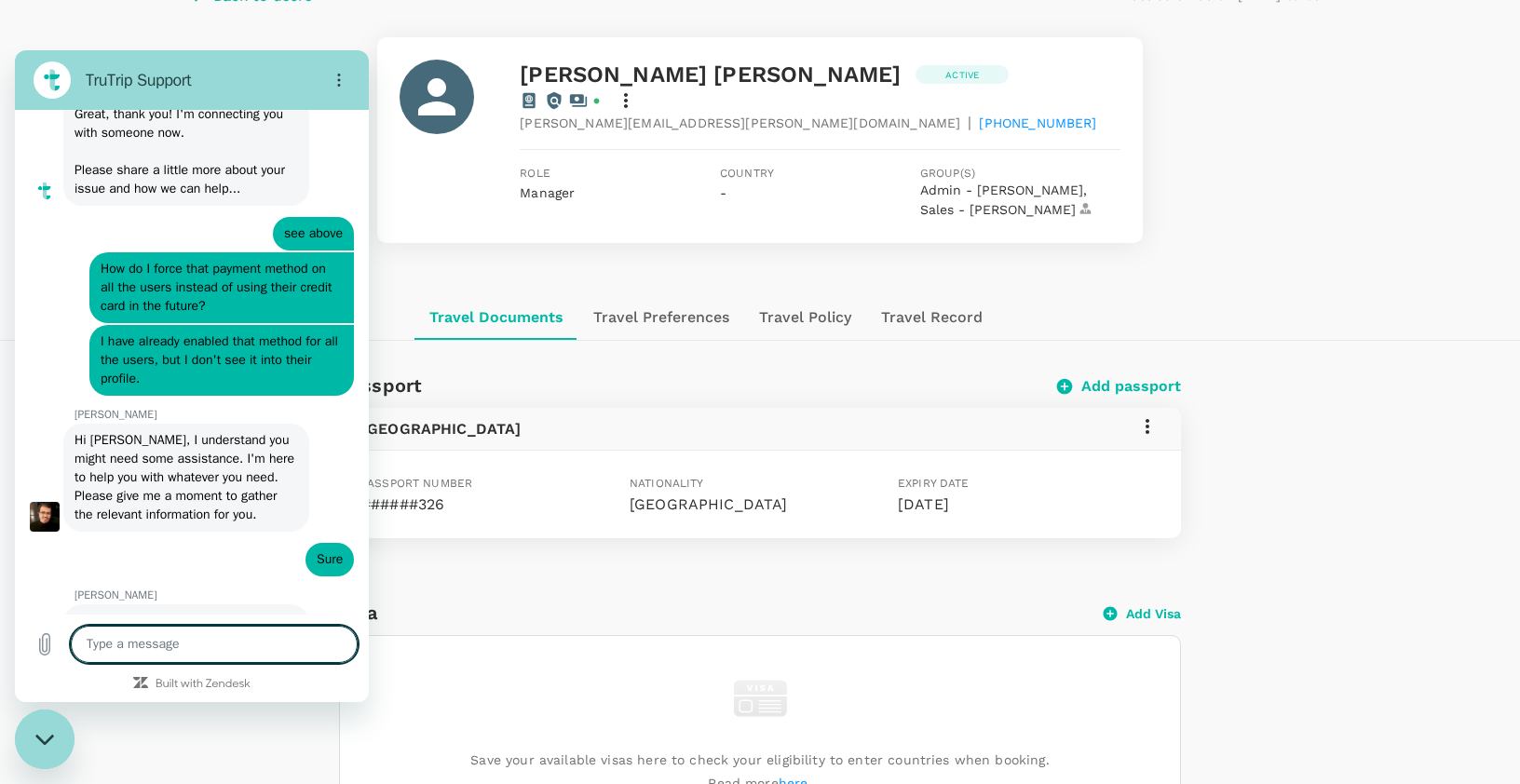 click at bounding box center (214, 644) 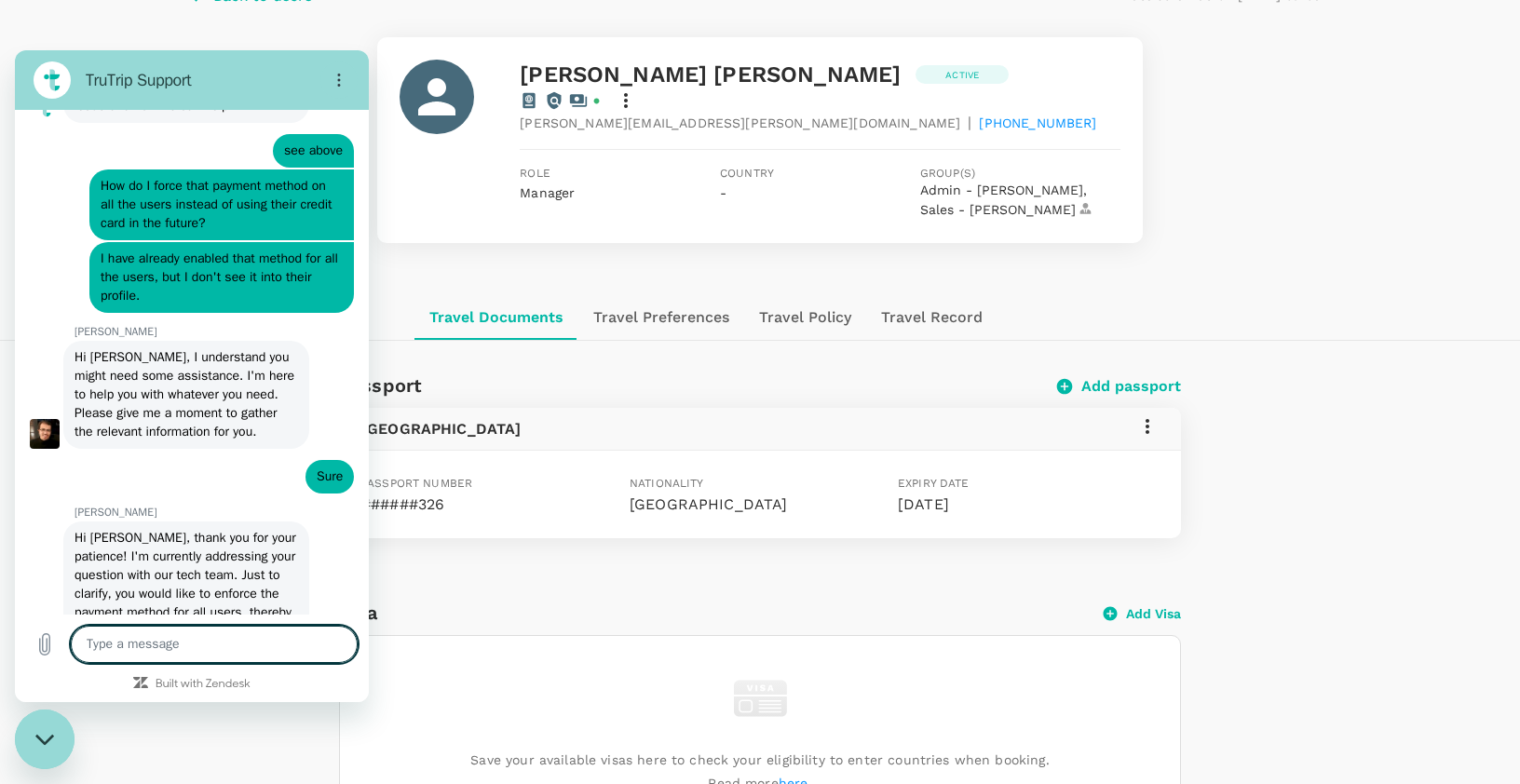 scroll, scrollTop: 21986, scrollLeft: 0, axis: vertical 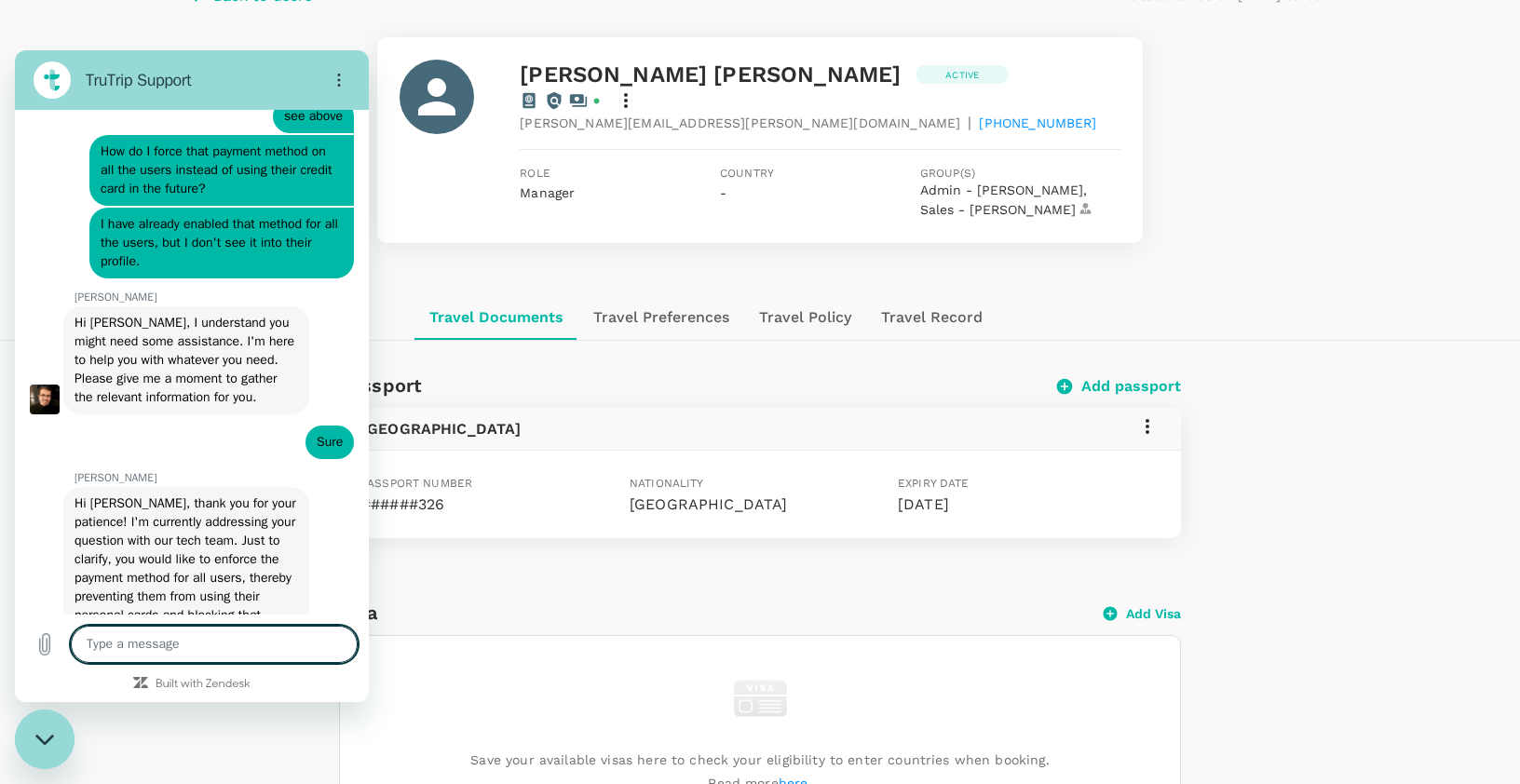 click at bounding box center (214, 644) 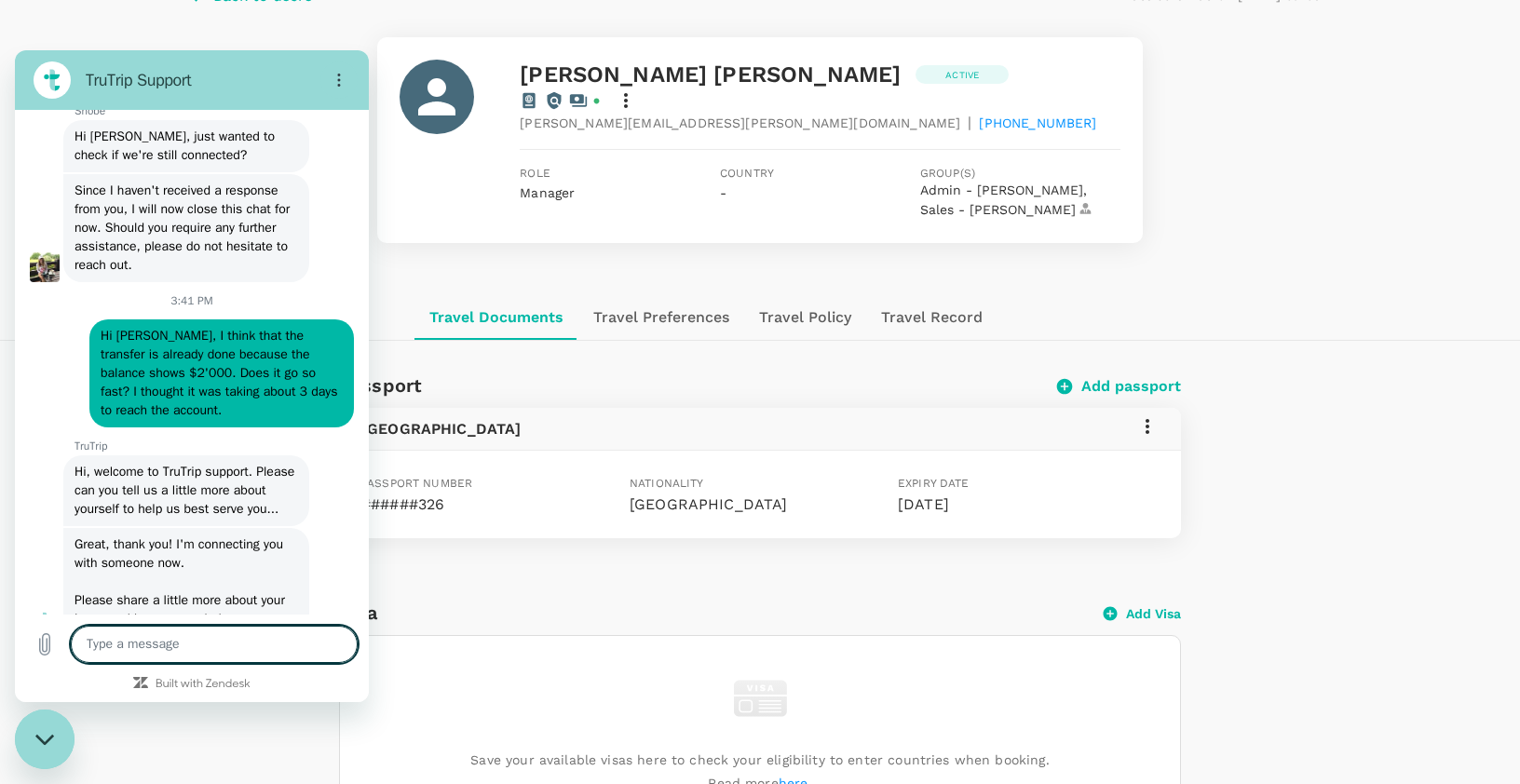 scroll, scrollTop: 21986, scrollLeft: 0, axis: vertical 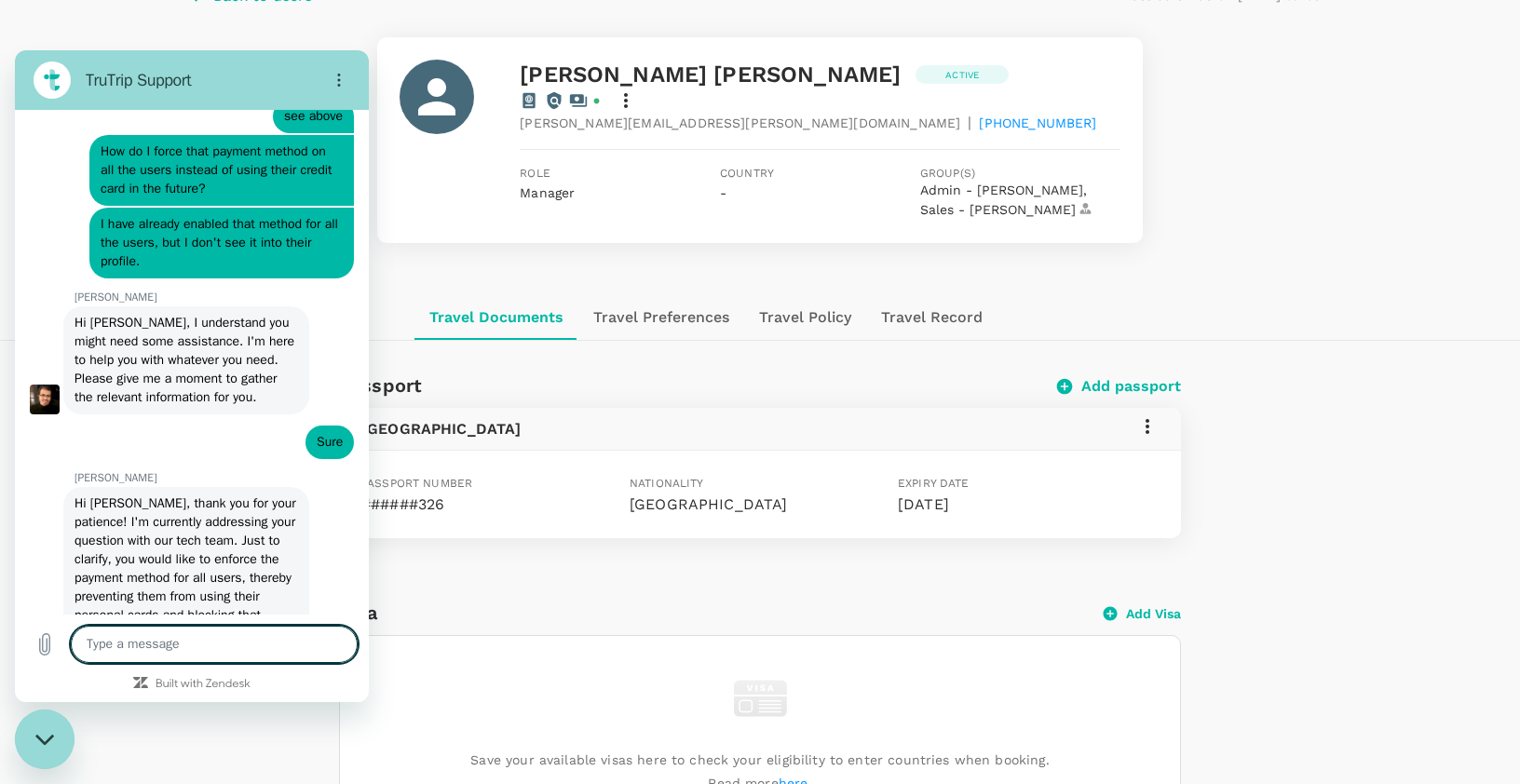 click at bounding box center (214, 644) 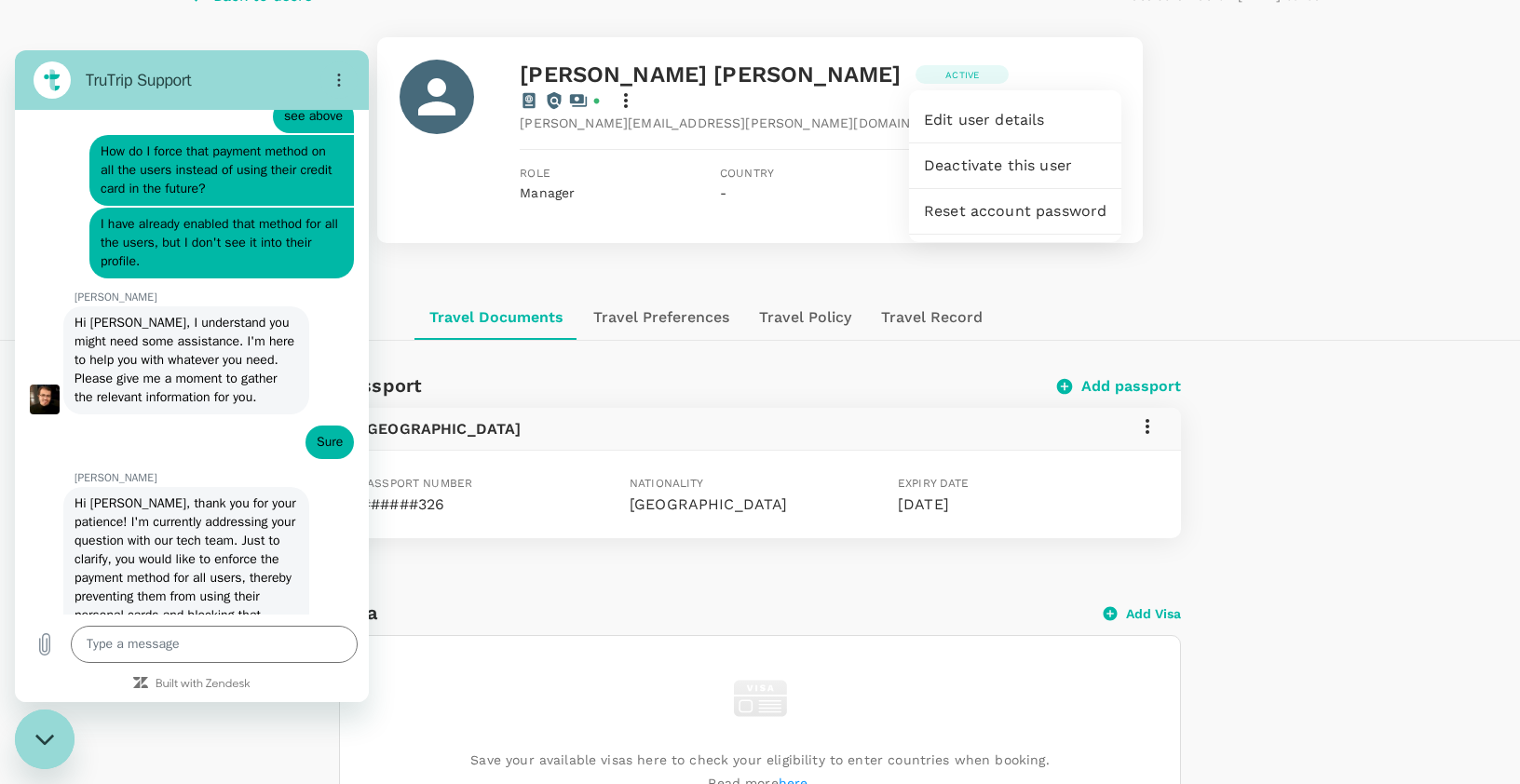 click at bounding box center (760, 392) 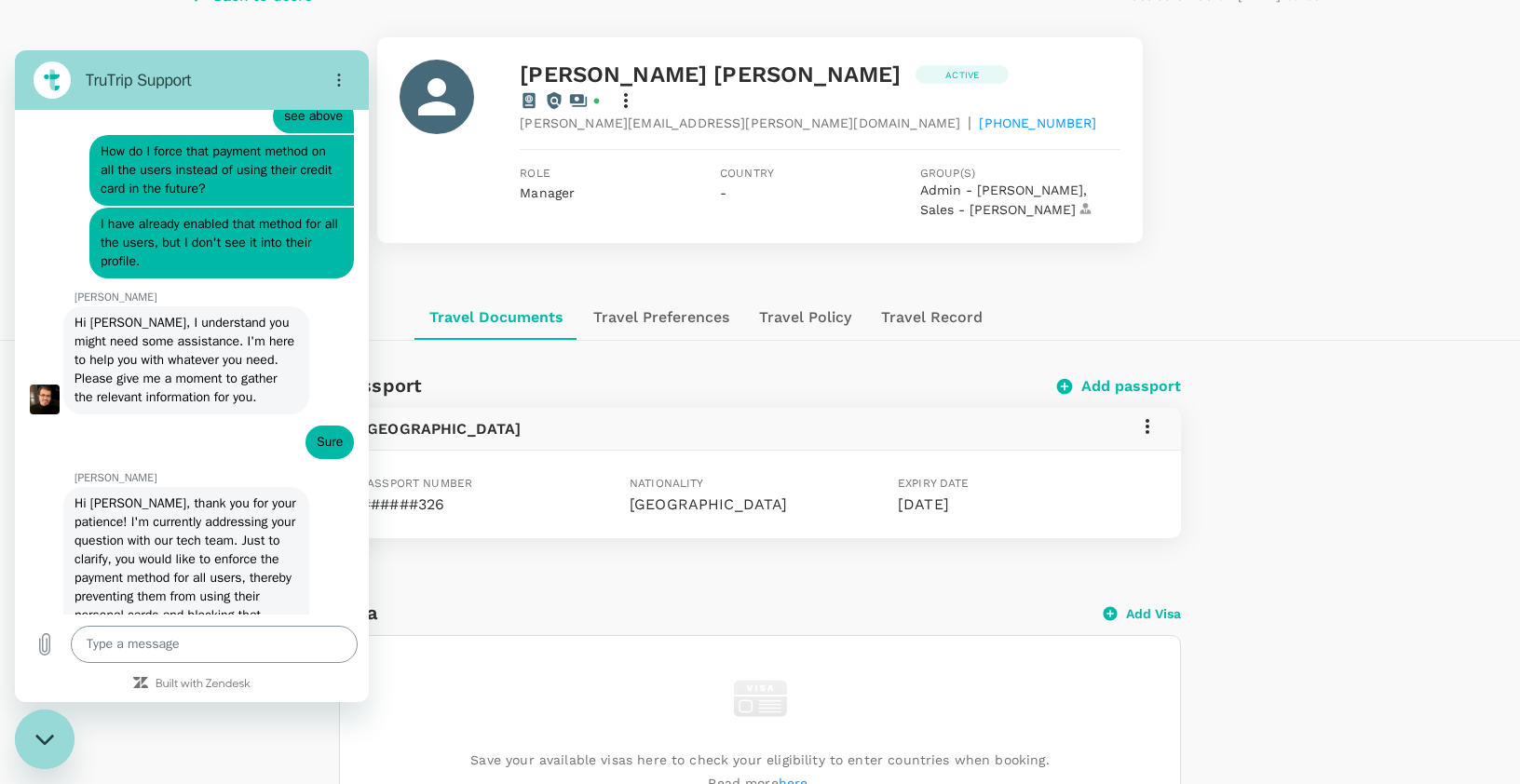 click at bounding box center [214, 644] 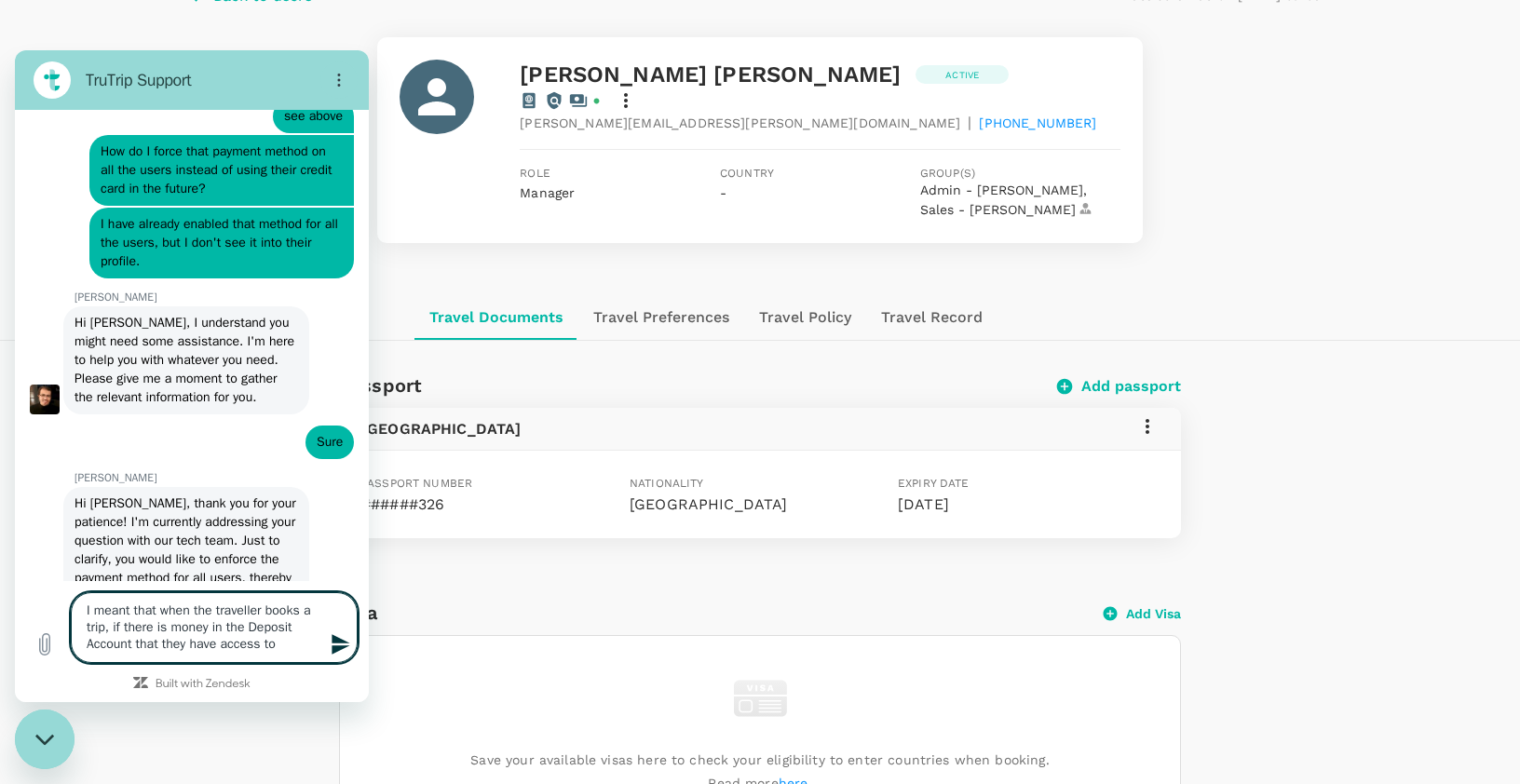 click on "I meant that when the traveller books a trip, if there is money in the Deposit Account that they have access to" at bounding box center [214, 628] 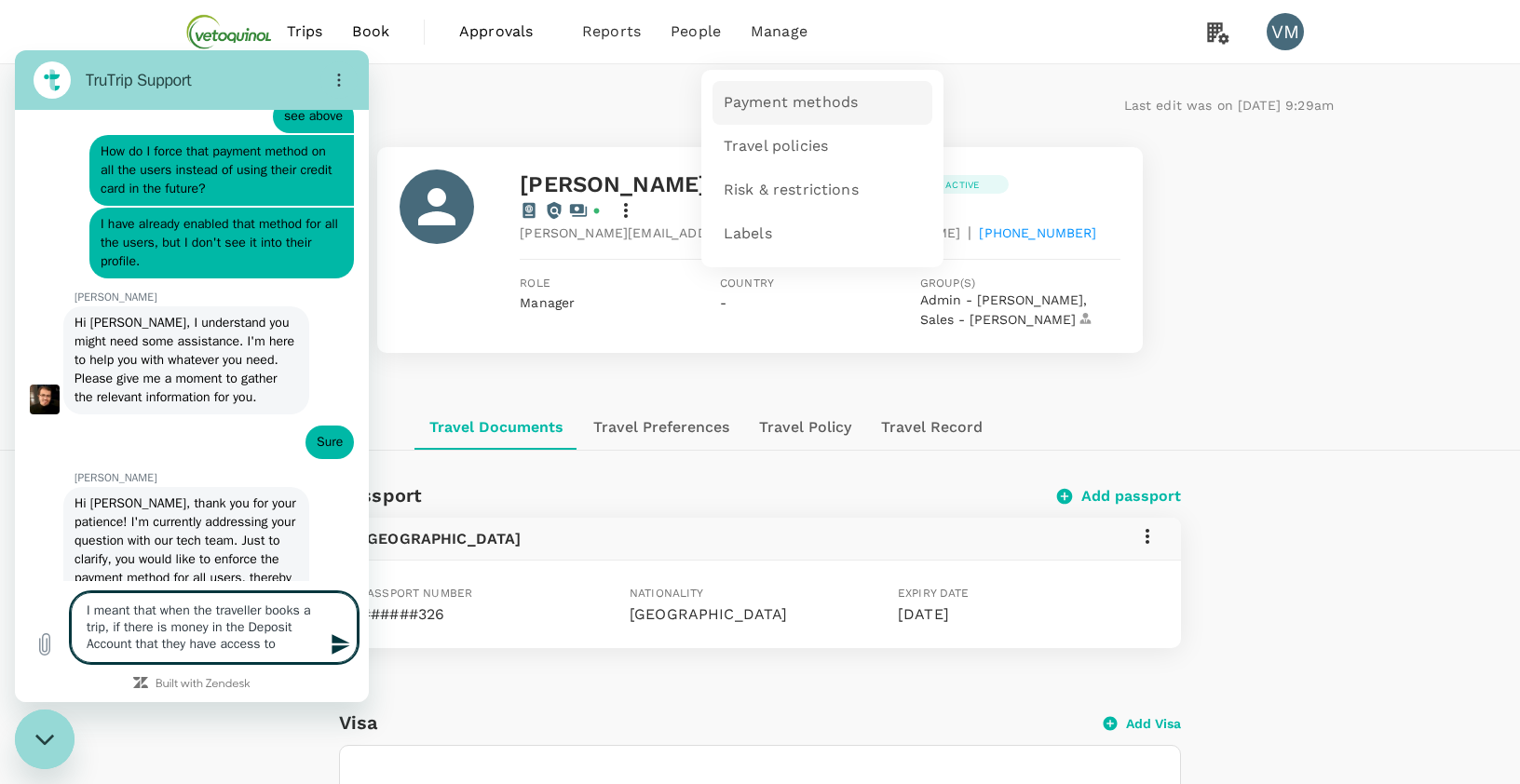 click on "Payment methods" at bounding box center (791, 102) 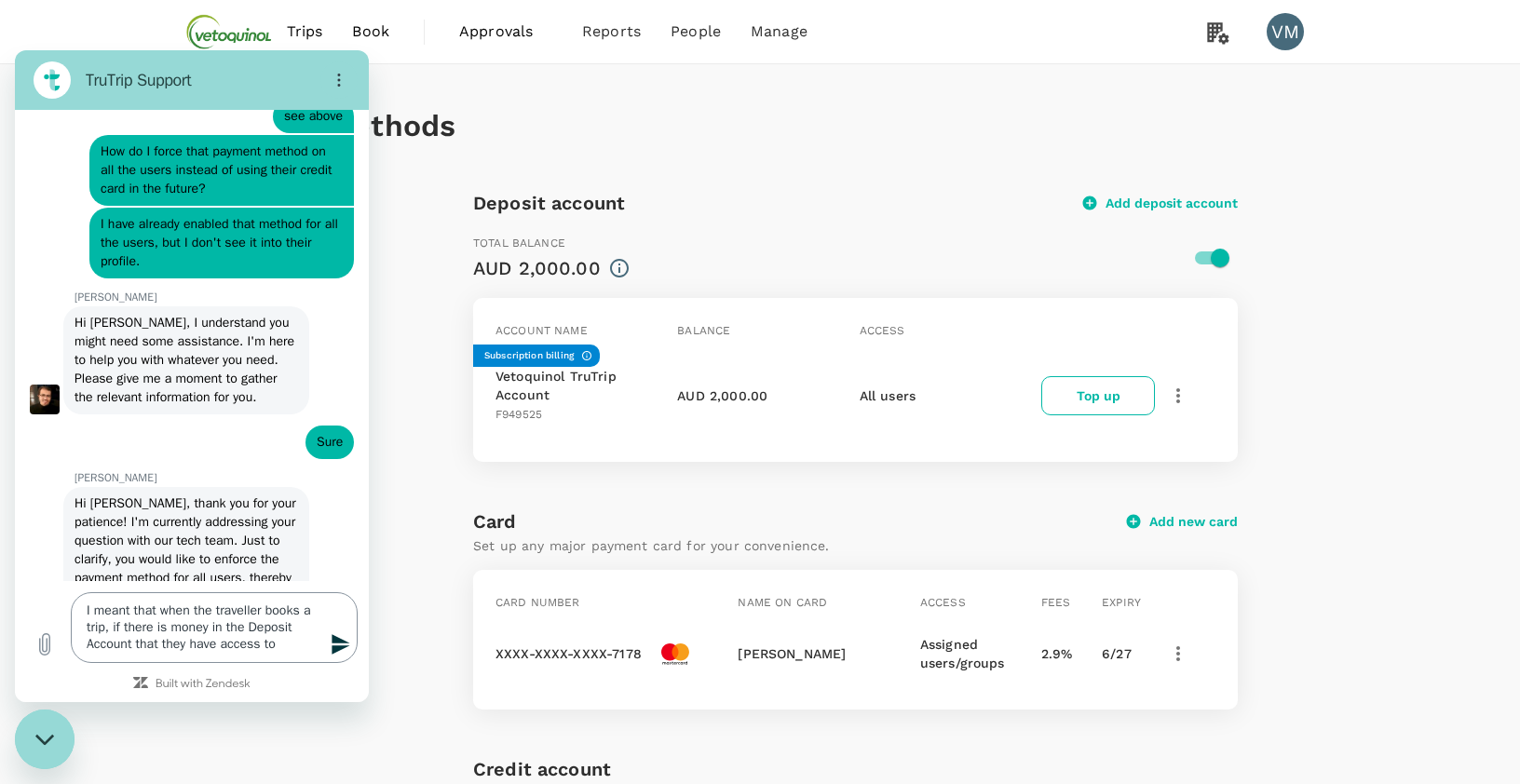 click on "I meant that when the traveller books a trip, if there is money in the Deposit Account that they have access to" at bounding box center (214, 628) 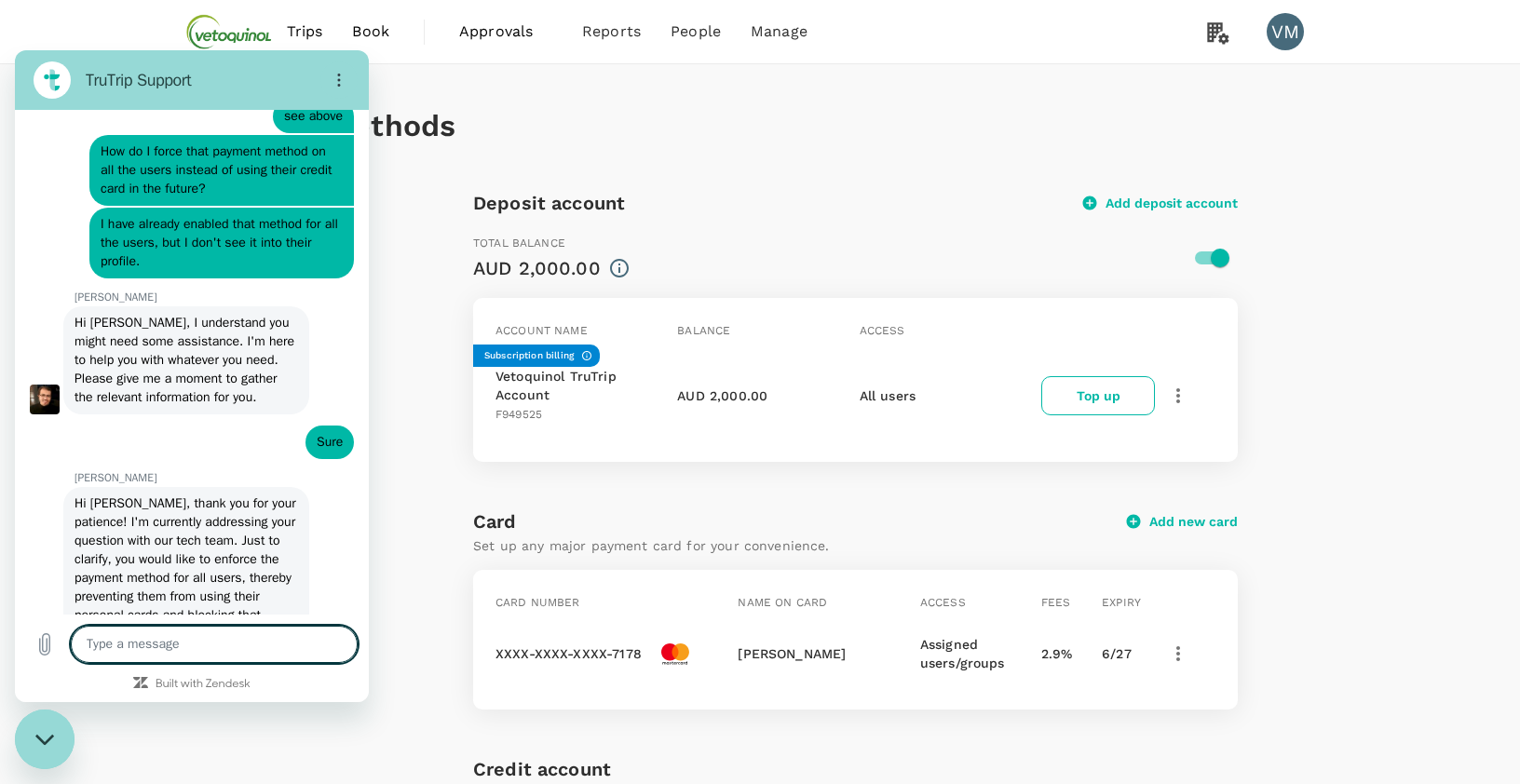 scroll, scrollTop: 0, scrollLeft: 0, axis: both 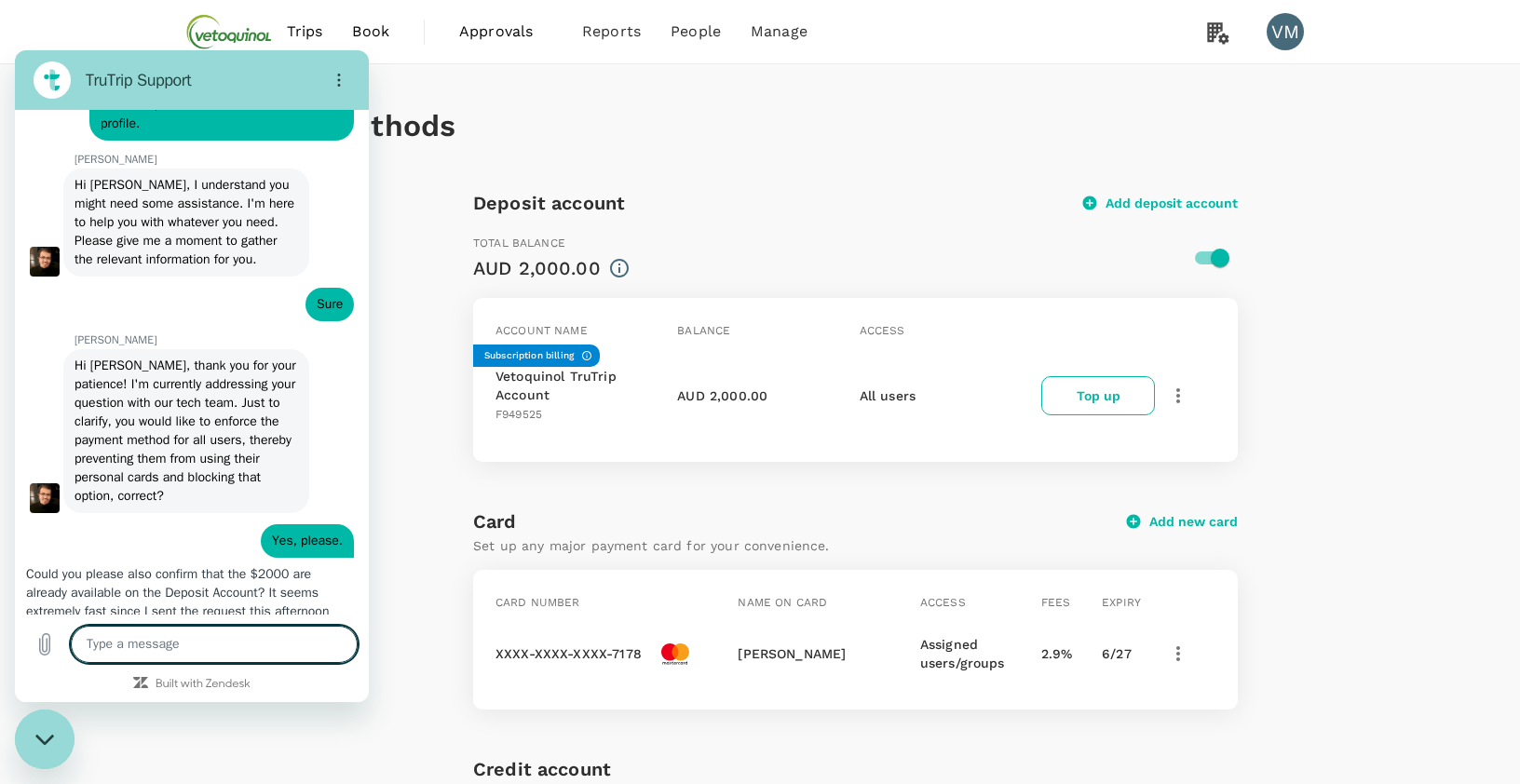 click on "Book" at bounding box center (371, 32) 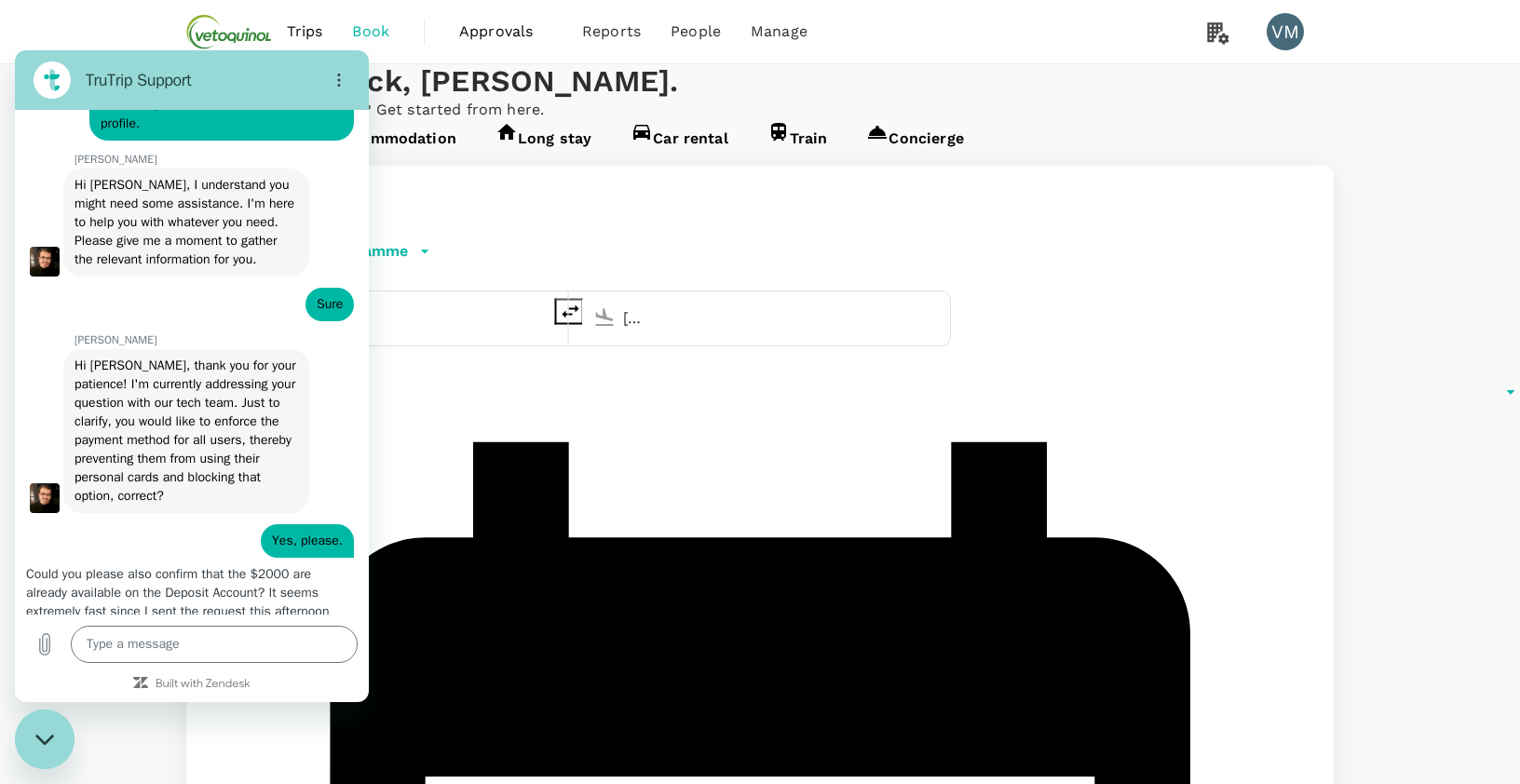 click on "Find flights" at bounding box center (760, 1801) 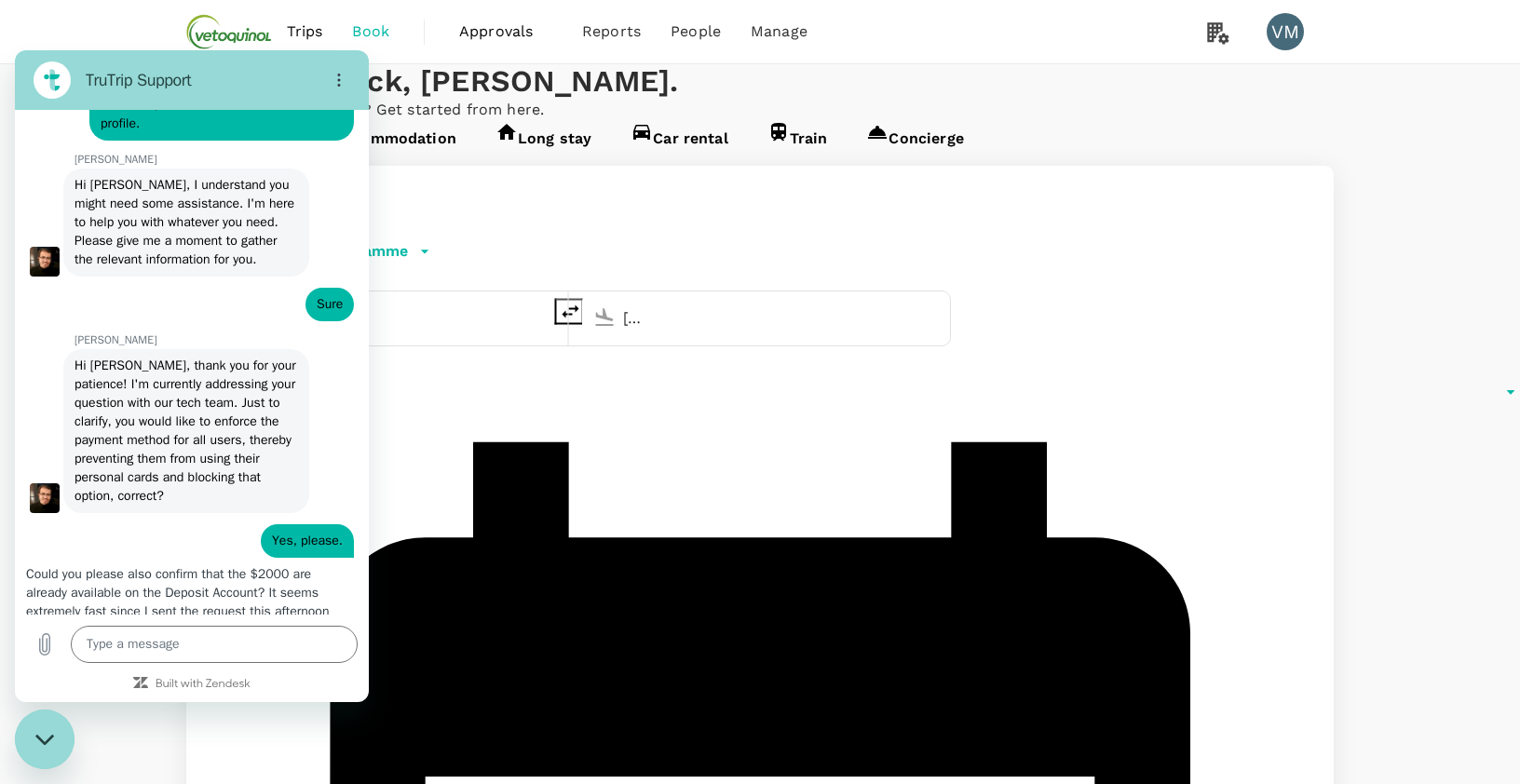 click 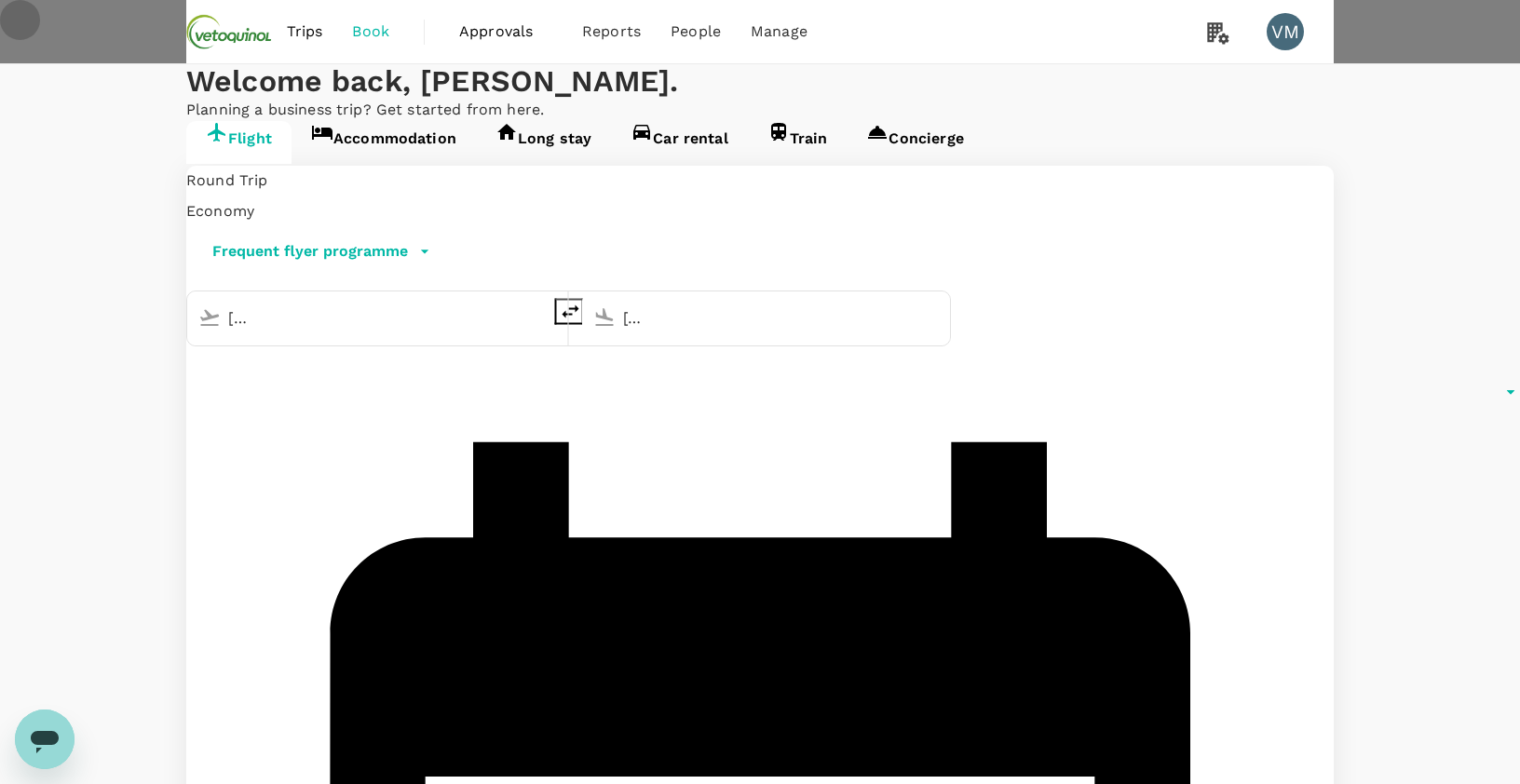 click on "Domestic flights ( Kim Mouret, You )" at bounding box center (760, 392) 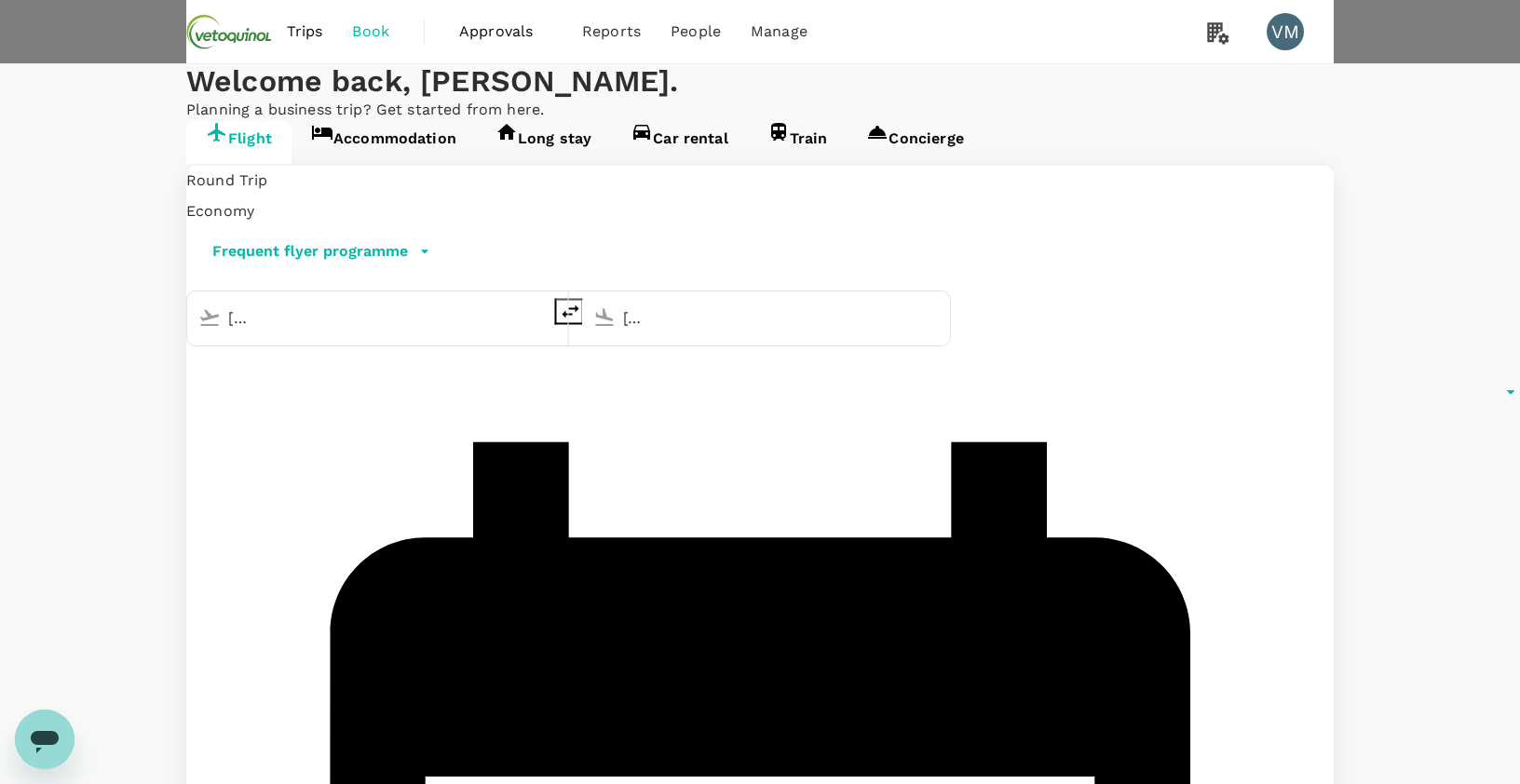 click on "Confirm" at bounding box center (102, 17293) 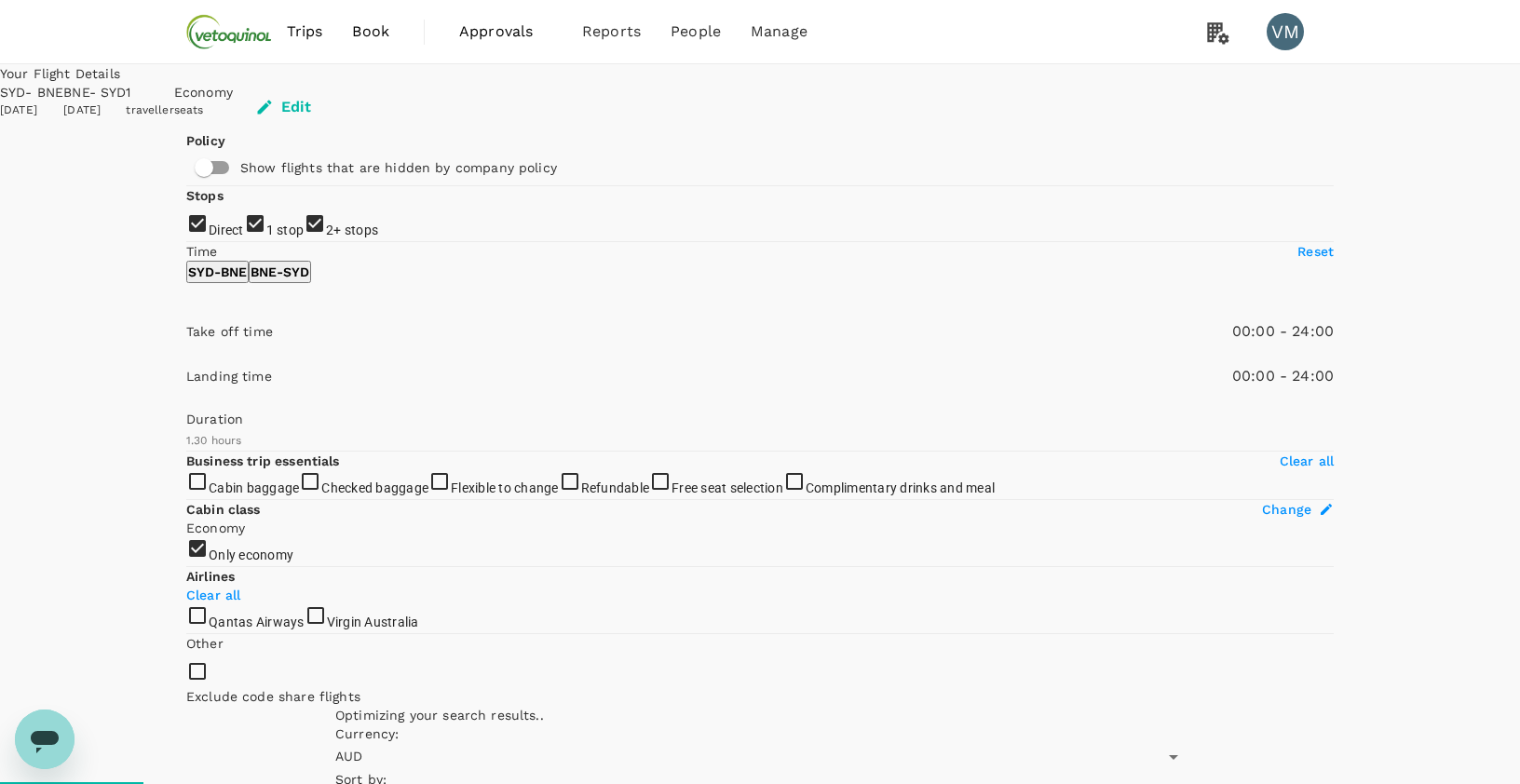 click on "Your Flight Details SYD  -   BNE 23 Sep 2025 BNE  -   SYD 24 Sep 2025 1 traveller Economy seats Edit Policy Show flights that are hidden by company policy Stops Direct 1 stop 2+ stops Time Reset SYD - BNE BNE - SYD Take off time 00:00 - 24:00 Landing time 00:00 - 24:00 Duration 1.30 hours Take off time 00:00 - 24:00 Landing time 00:00 - 24:00 Duration 1.35 hours Business trip essentials Clear all Cabin baggage Checked baggage Flexible to change Refundable Free seat selection Complimentary drinks and meal Cabin class Change Economy Only economy Airlines Clear all Qantas Airways Virgin Australia Other Exclude code share flights Optimizing your search results.. Currency :  AUD Sort by :  Recommended Virgin Australia     - Economy   View flight details 20:30 22:00 SYD Direct ,  1h 30min BNE 06:35 08:10 BNE Direct ,  1h 35min SYD Non-refundable Changeable (AUD 91.76 fee) 1 x 23kg + 7 Others From AUD 315.65 Book Approval required Virgin Australia     - Economy   View flight details 07:00 08:30 SYD Direct ,  BNE BNE" at bounding box center [760, 10428] 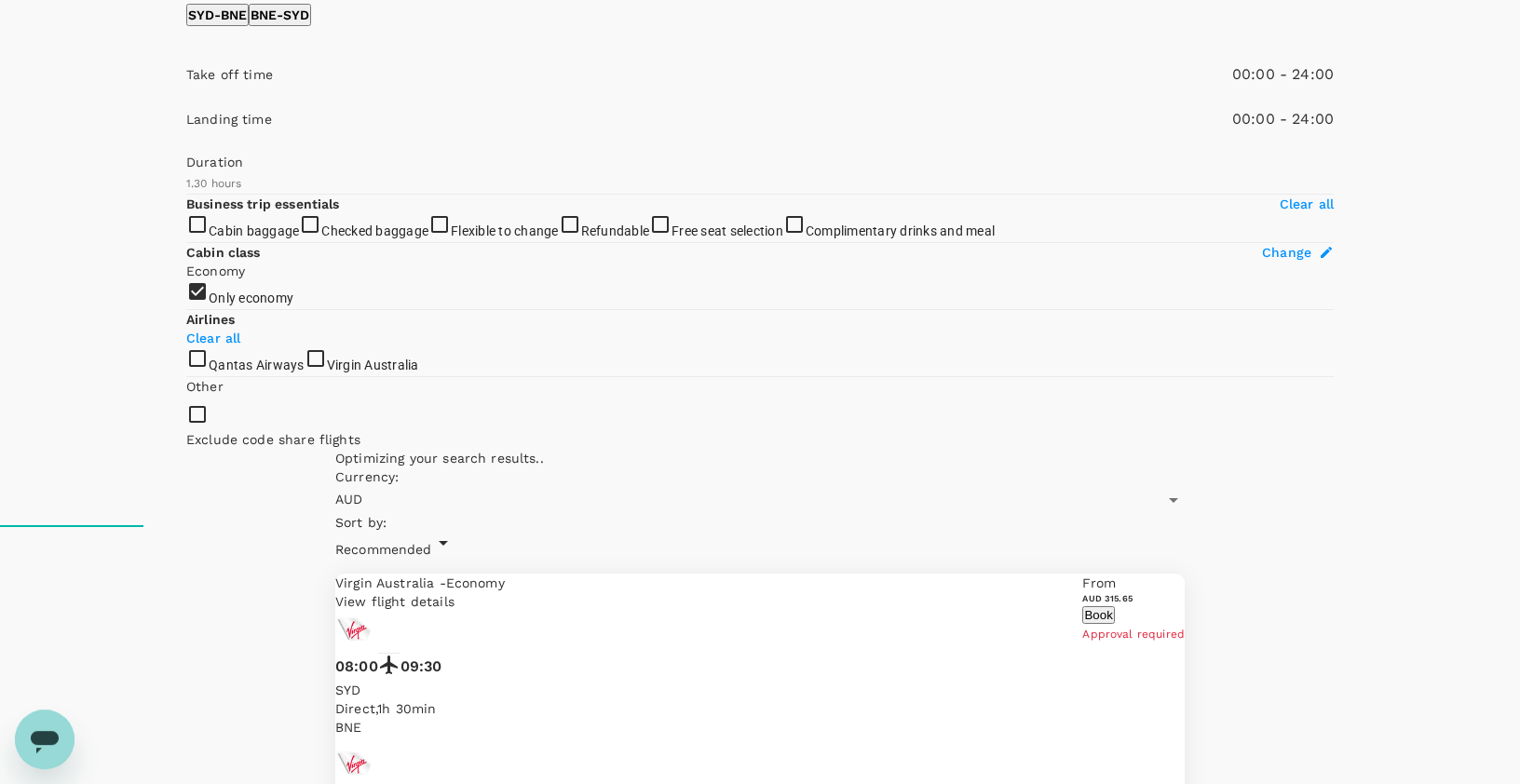 scroll, scrollTop: 190, scrollLeft: 0, axis: vertical 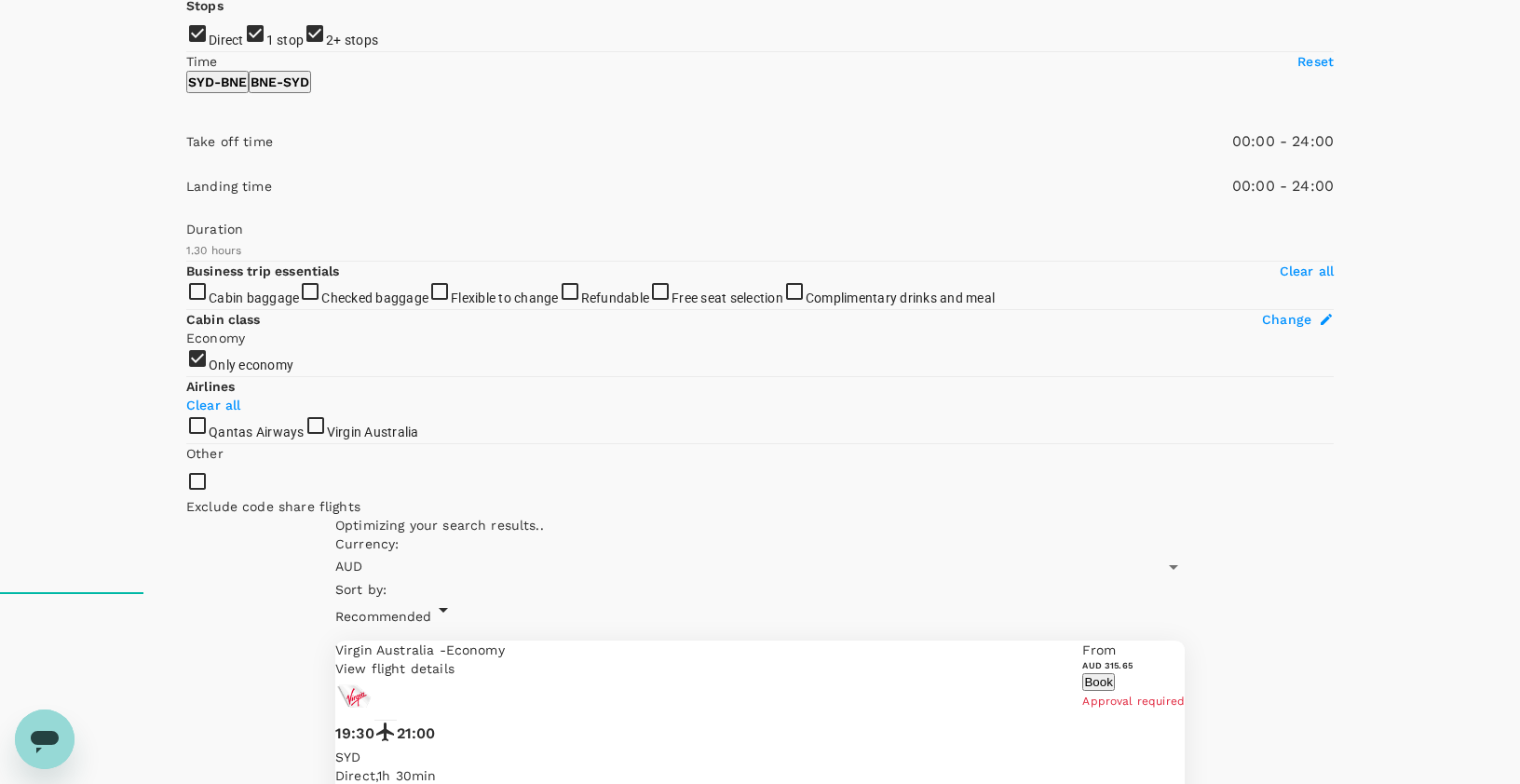 click on "Book" at bounding box center [1098, 682] 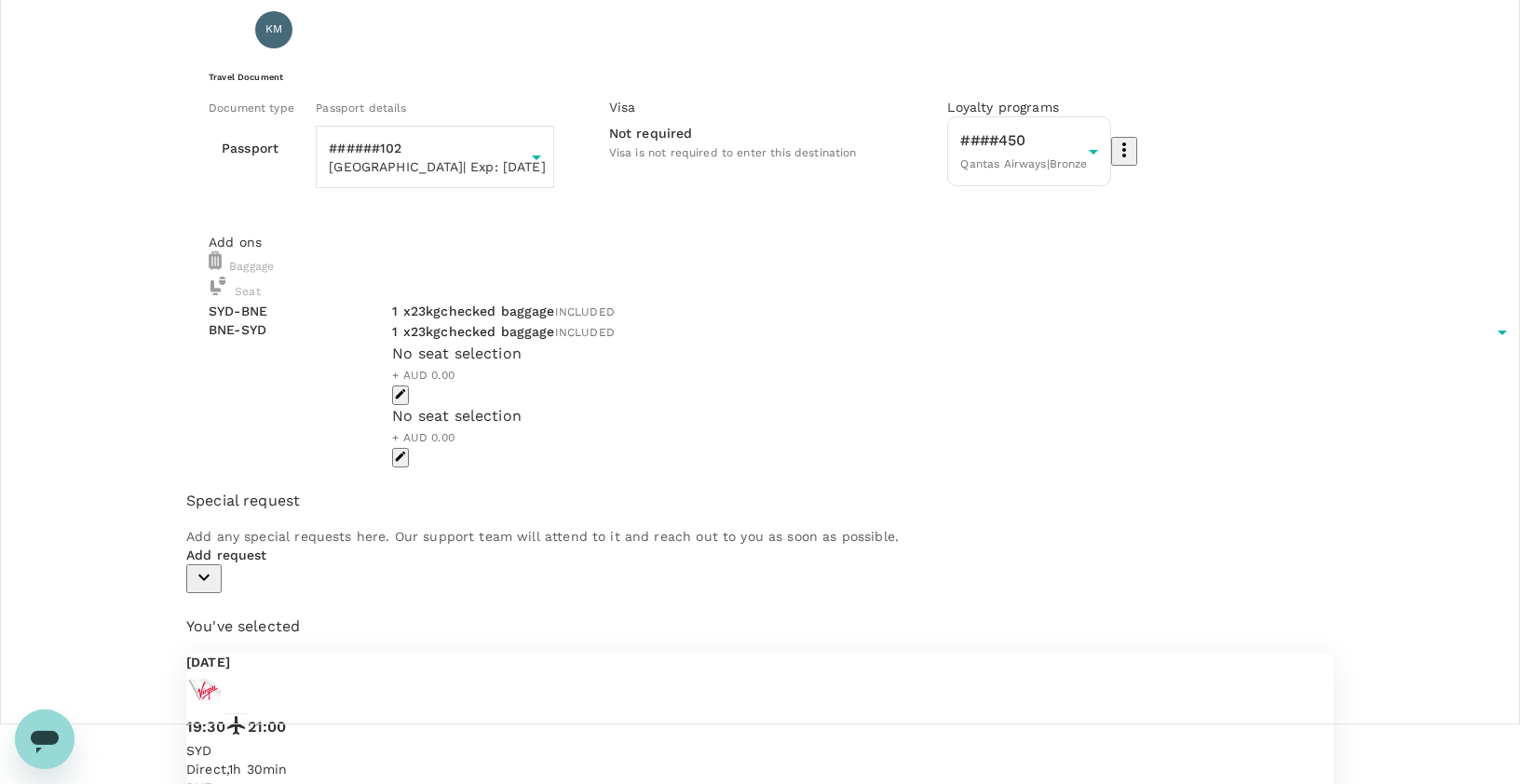 scroll, scrollTop: 69, scrollLeft: 0, axis: vertical 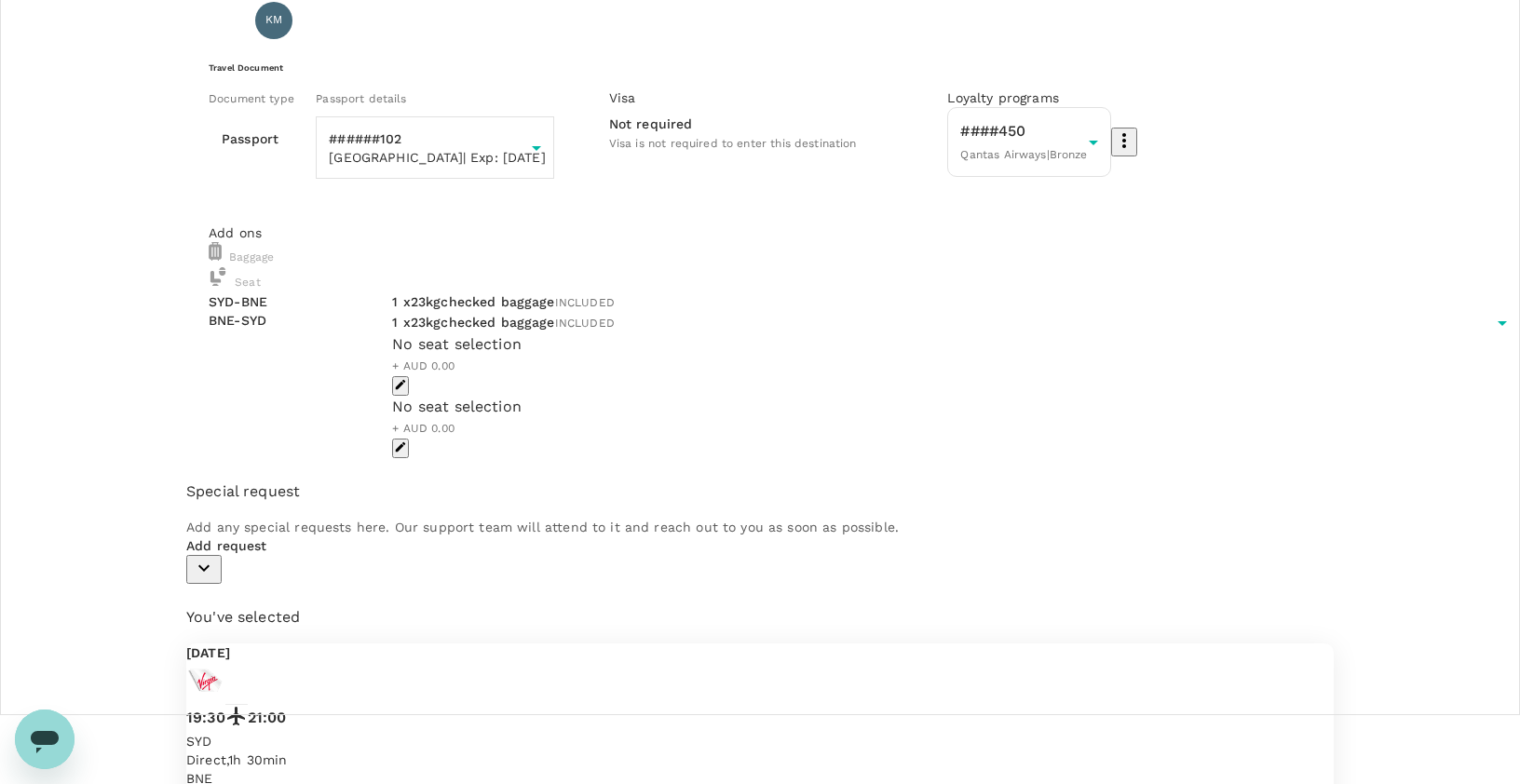 click on "Continue to payment details" at bounding box center (760, 1376) 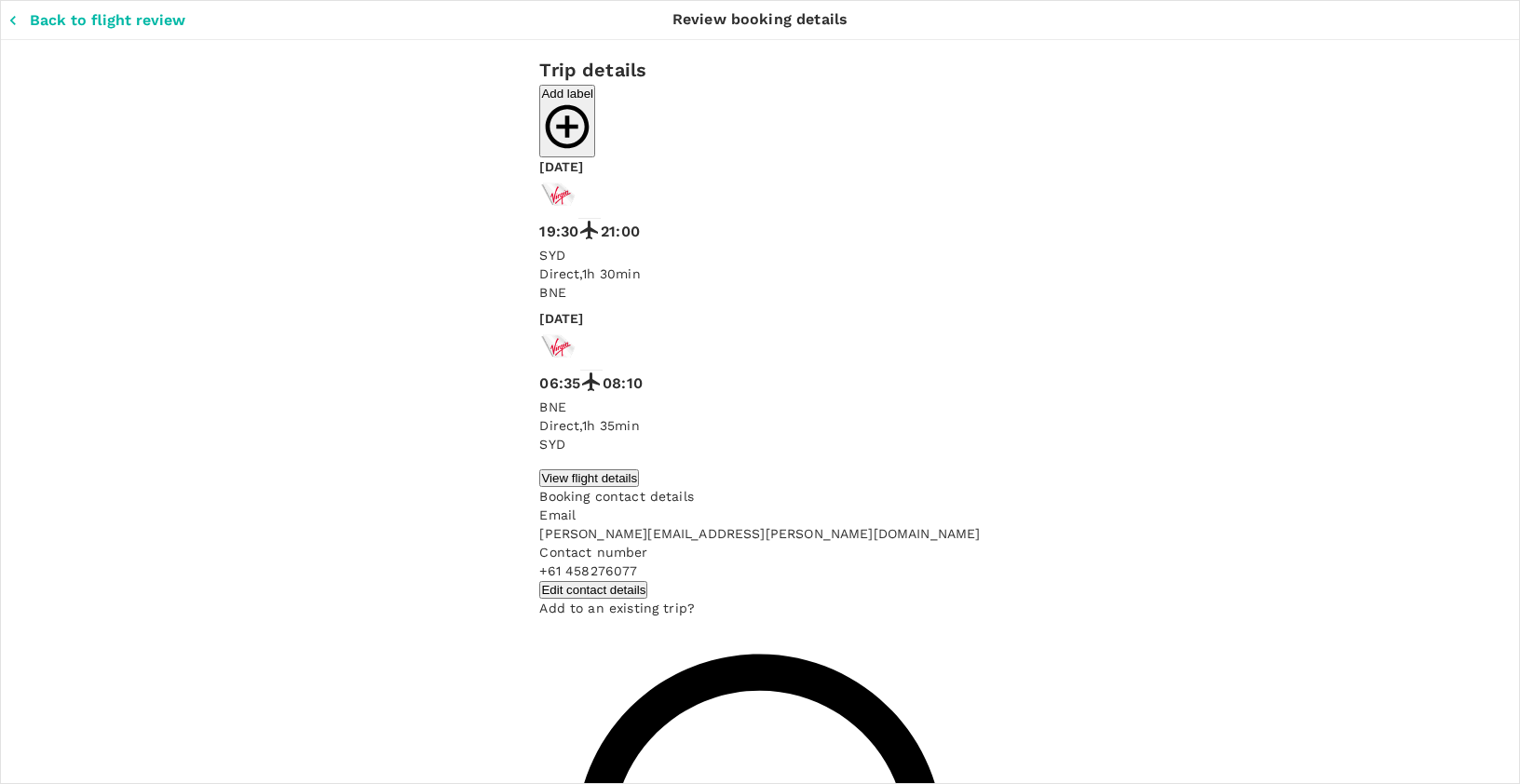 click on "Back to flight results Flight review Traveller(s) Traveller   1 : KM Kim   Mouret Travel Document Document type Passport Passport ​ Passport details ######102 Australia  | Exp:   25 Feb 2035 9429bbd8-4de9-47f6-bbd0-65aed31bc3da ​ Visa Not required Visa is not required to enter this destination Loyalty programs ####450 Qantas Airways |  Bronze 5e4dba5a-f124-43ab-a792-9d5f738179cf ​ Add ons Baggage Seat SYD  -  BNE BNE  -  SYD 1 x  23kg  checked baggage INCLUDED 1 x  23kg  checked baggage INCLUDED No seat selection + AUD 0.00 No seat selection + AUD 0.00 Special request Add any special requests here. Our support team will attend to it and reach out to you as soon as possible. Add request You've selected Tuesday, 23 Sep 2025 19:30 21:00 SYD Direct ,  1h 30min BNE Wednesday, 24 Sep 2025 06:35 08:10 BNE Direct ,  1h 35min SYD View flight details Price summary Total fare (1 traveller(s)) AUD 283.95 Air fare AUD 283.95 Baggage fee AUD 0.00 Seat fee AUD 0.00 Service fee AUD 3.00 Payment fee AUD 9.74 GST Total +" at bounding box center (760, 752) 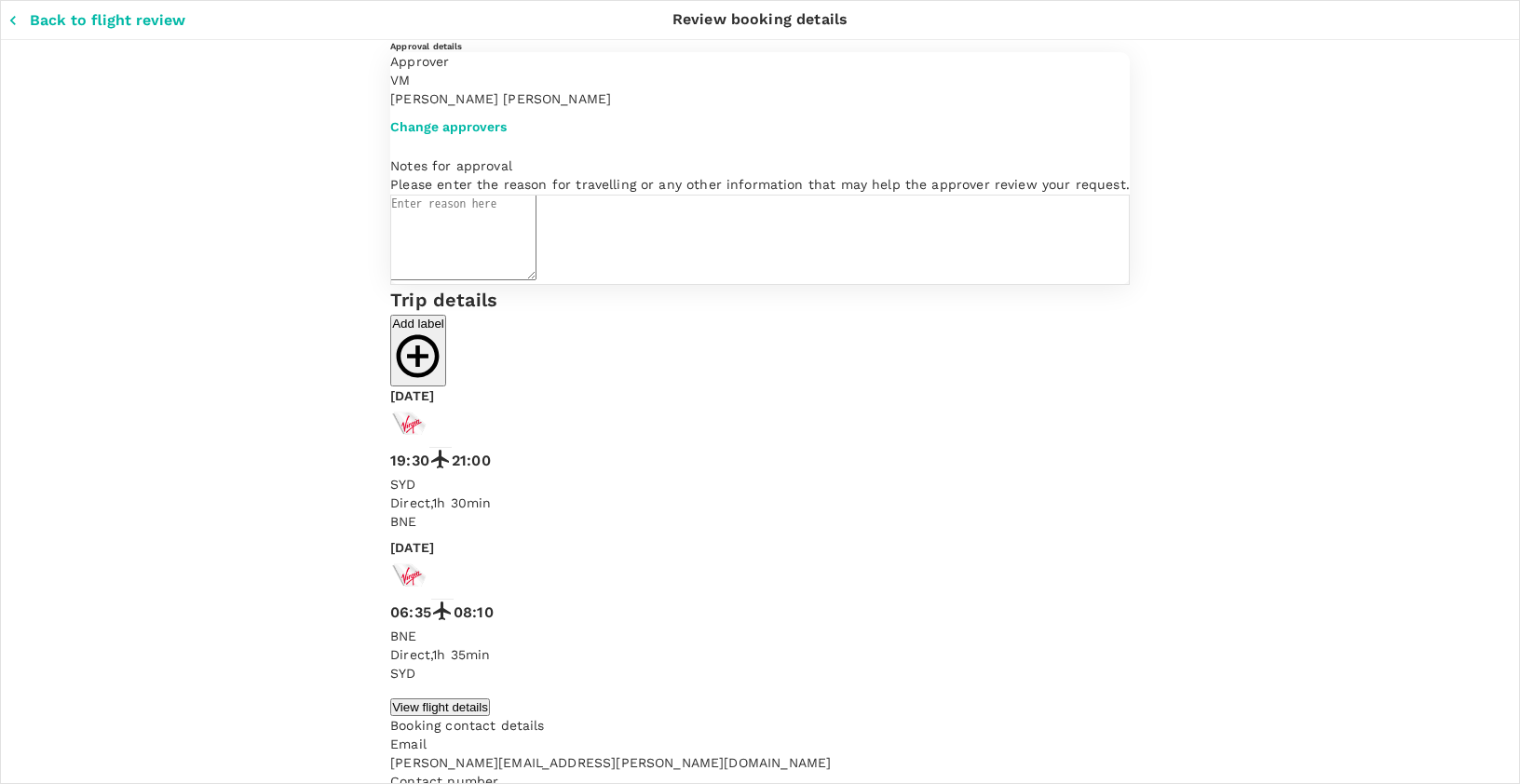 click on "Balance :   AUD 2,000.00 0 %  payment fee" at bounding box center (760, 1623) 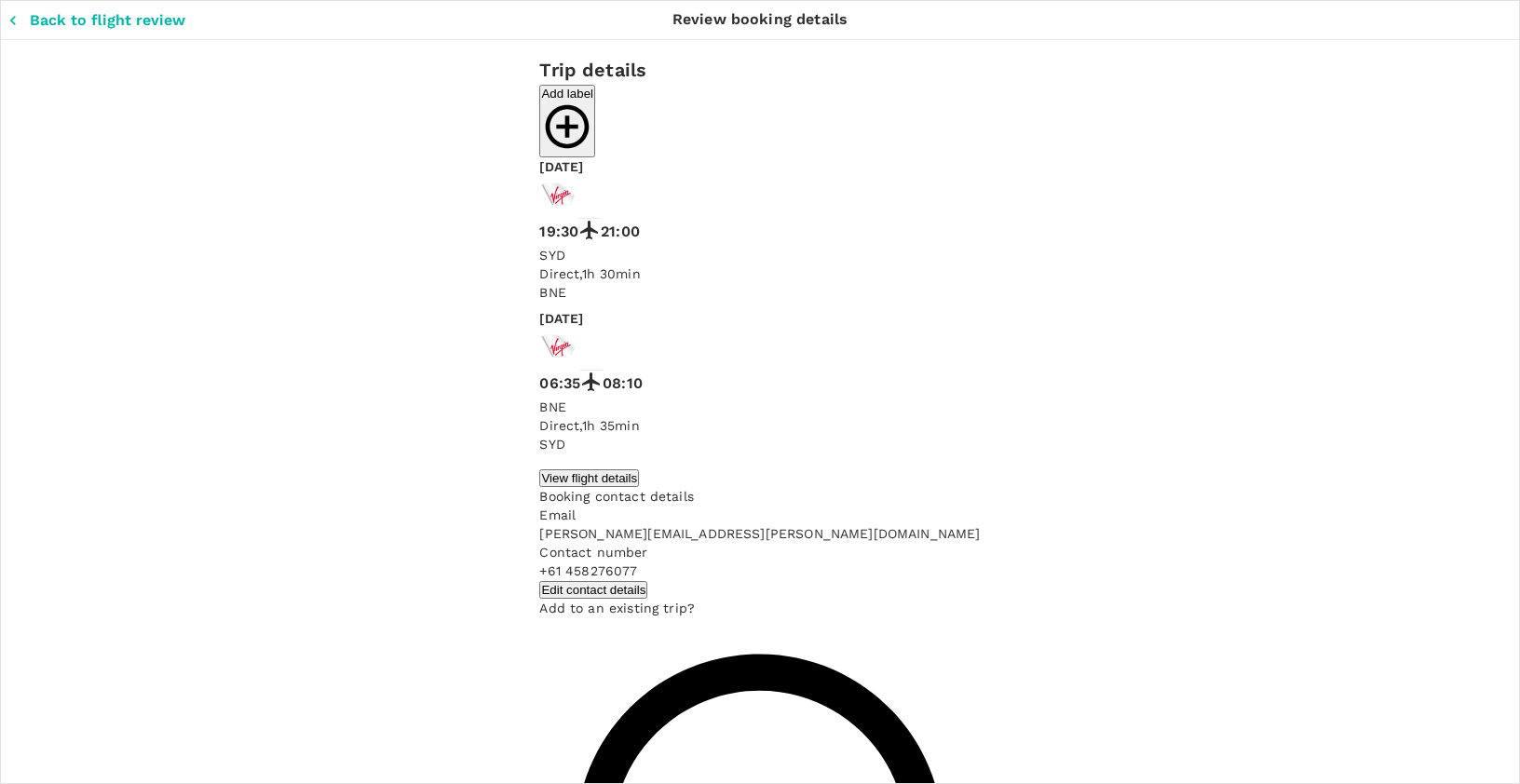 click on "Back to flight results Flight review Traveller(s) Traveller   1 : KM Kim   Mouret Travel Document Document type Passport Passport ​ Passport details ######102 Australia  | Exp:   25 Feb 2035 9429bbd8-4de9-47f6-bbd0-65aed31bc3da ​ Visa Not required Visa is not required to enter this destination Loyalty programs ####450 Qantas Airways |  Bronze 5e4dba5a-f124-43ab-a792-9d5f738179cf ​ Add ons Baggage Seat SYD  -  BNE BNE  -  SYD 1 x  23kg  checked baggage INCLUDED 1 x  23kg  checked baggage INCLUDED No seat selection + AUD 0.00 No seat selection + AUD 0.00 Special request Add any special requests here. Our support team will attend to it and reach out to you as soon as possible. Add request You've selected Tuesday, 23 Sep 2025 19:30 21:00 SYD Direct ,  1h 30min BNE Wednesday, 24 Sep 2025 06:35 08:10 BNE Direct ,  1h 35min SYD View flight details Price summary Total fare (1 traveller(s)) AUD 283.95 Air fare AUD 283.95 Baggage fee AUD 0.00 Seat fee AUD 0.00 Service fee AUD 3.00 Payment fee AUD 9.74 GST Total +" at bounding box center [760, 752] 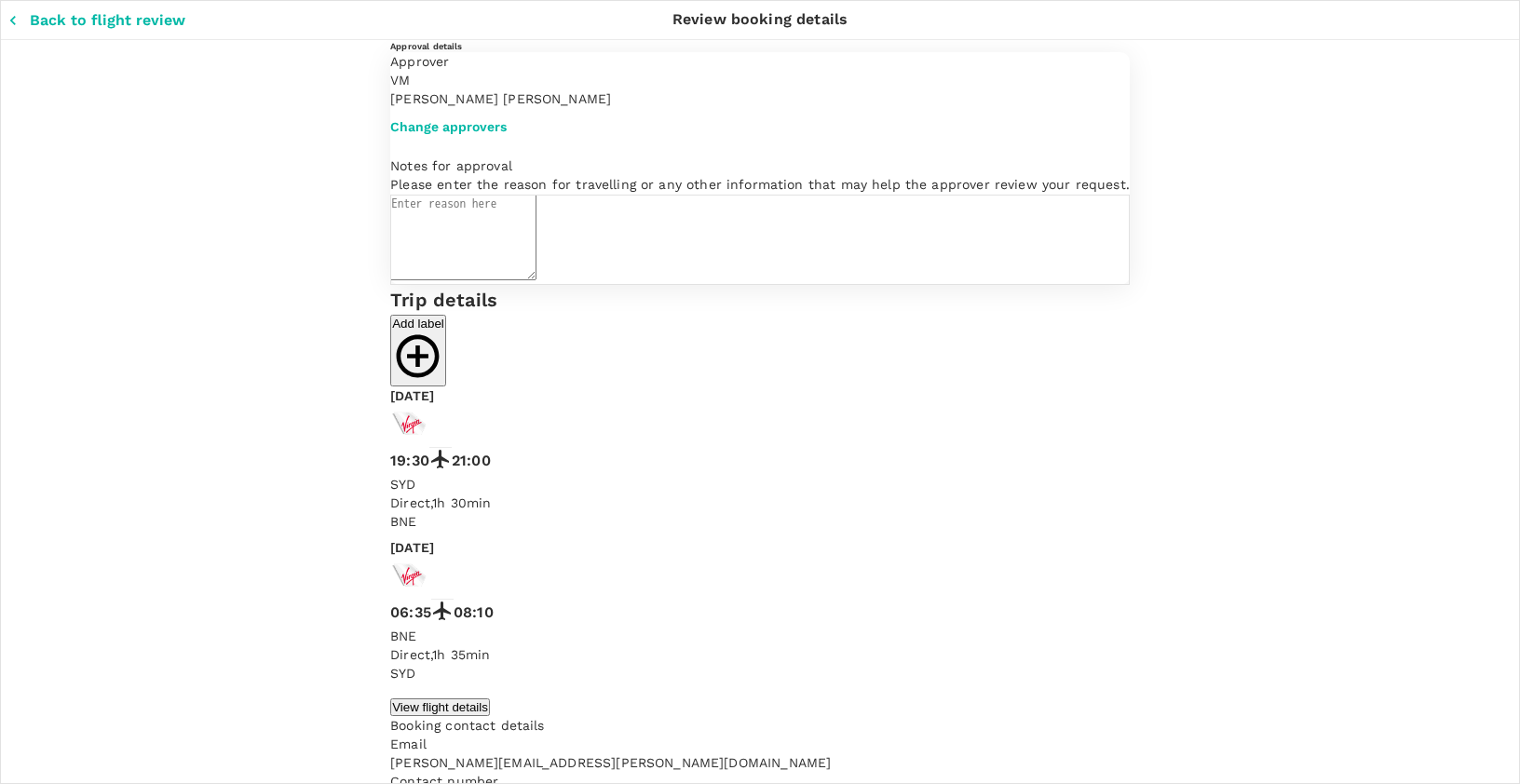 click at bounding box center [760, 392] 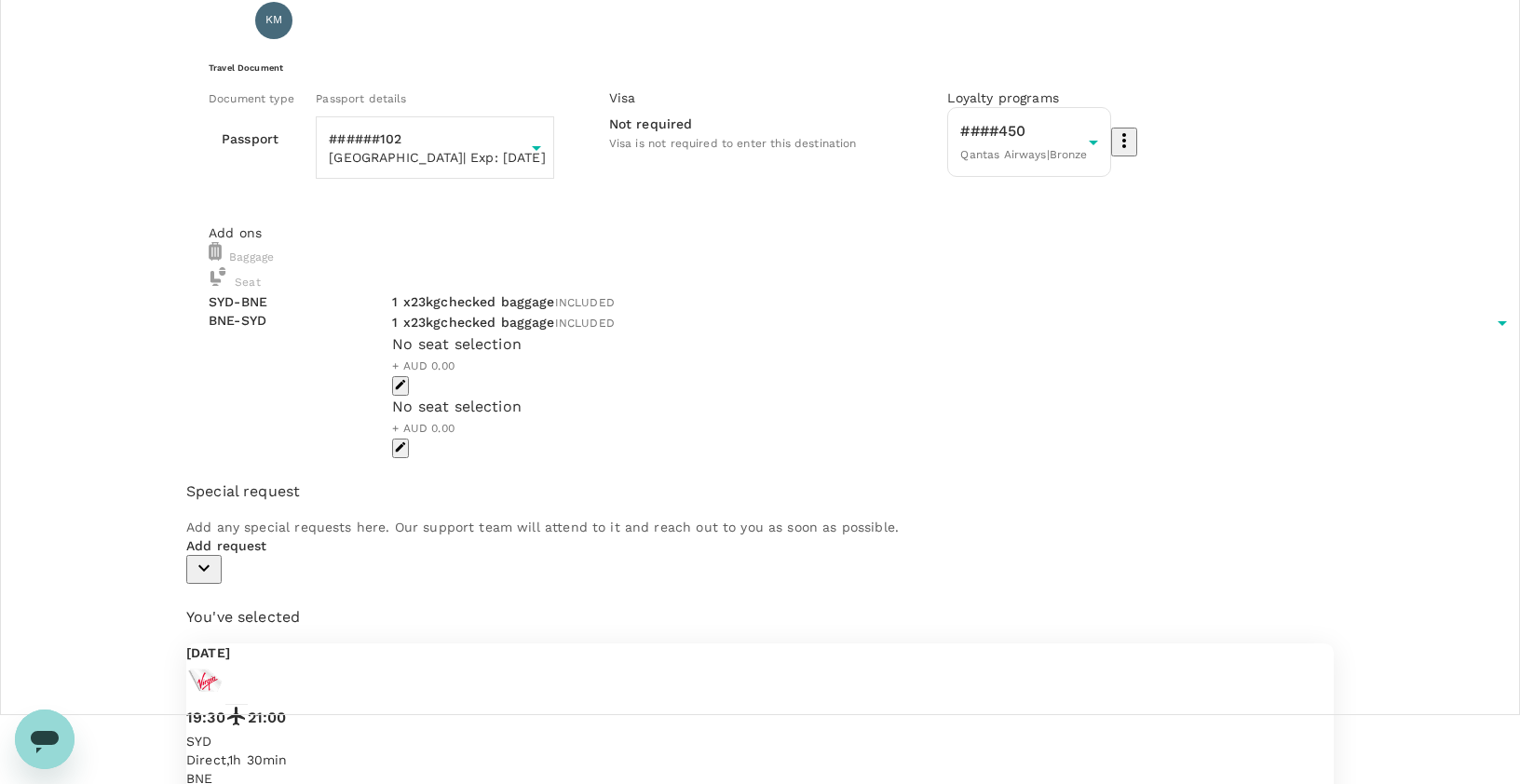 click 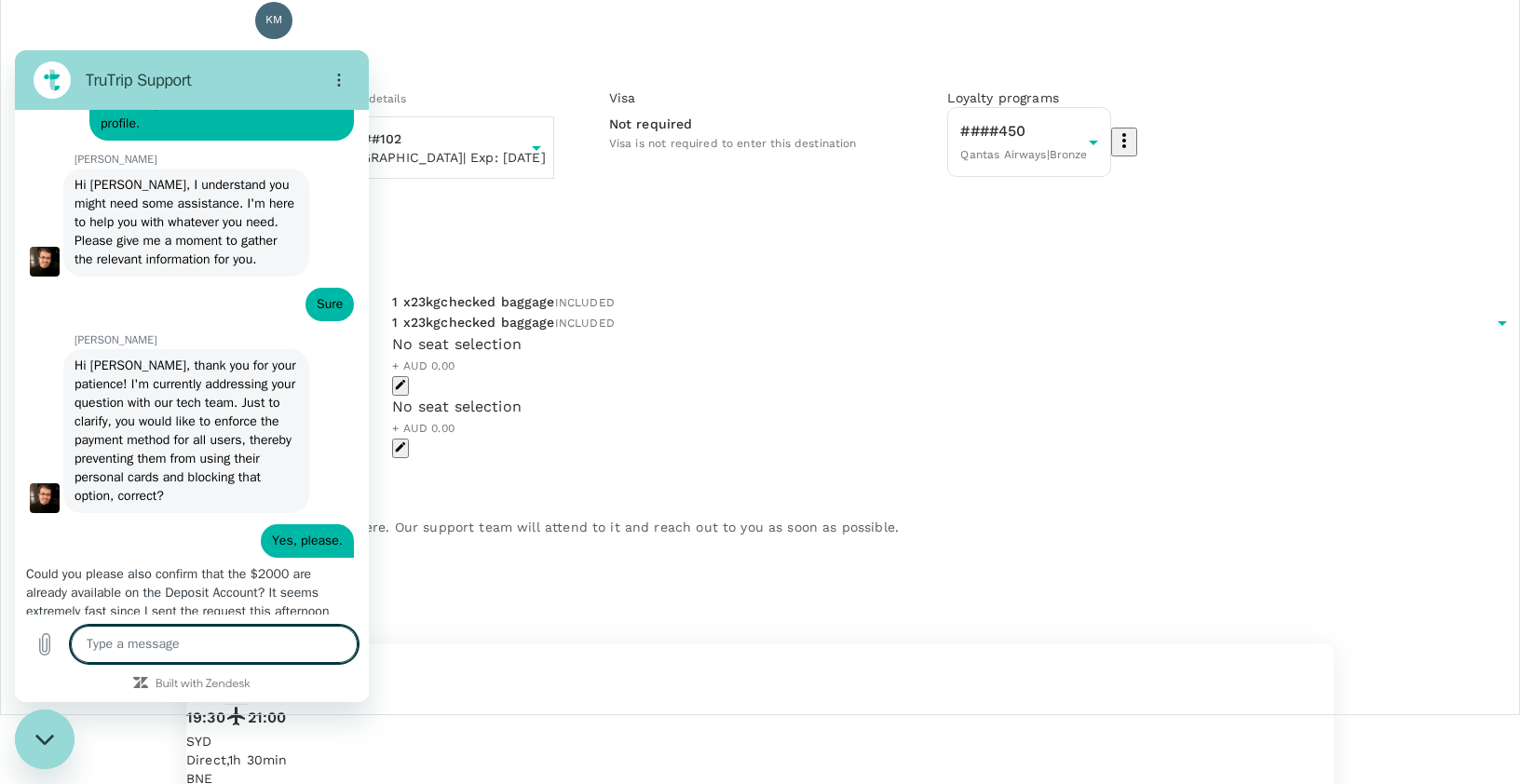 scroll, scrollTop: 0, scrollLeft: 0, axis: both 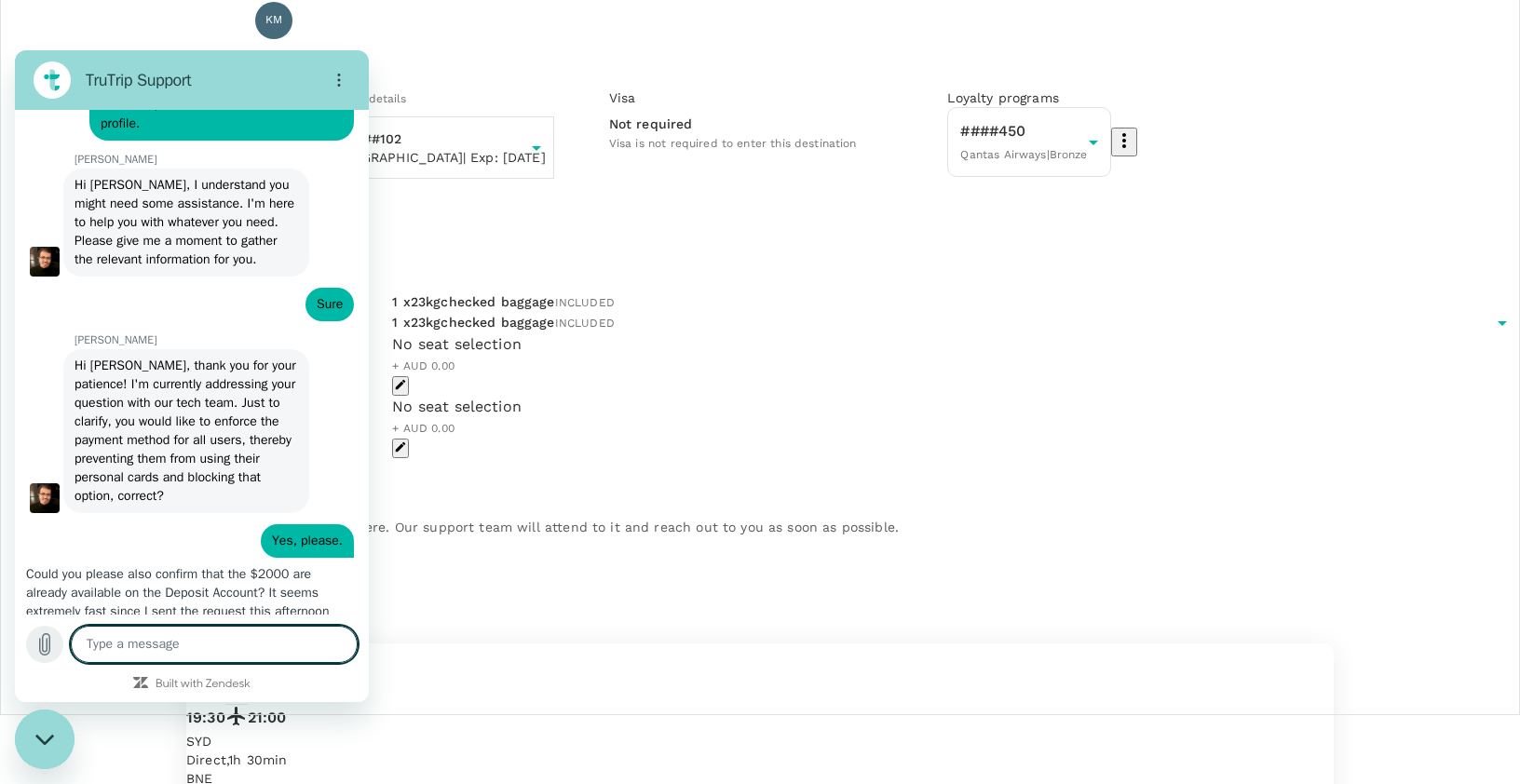 click 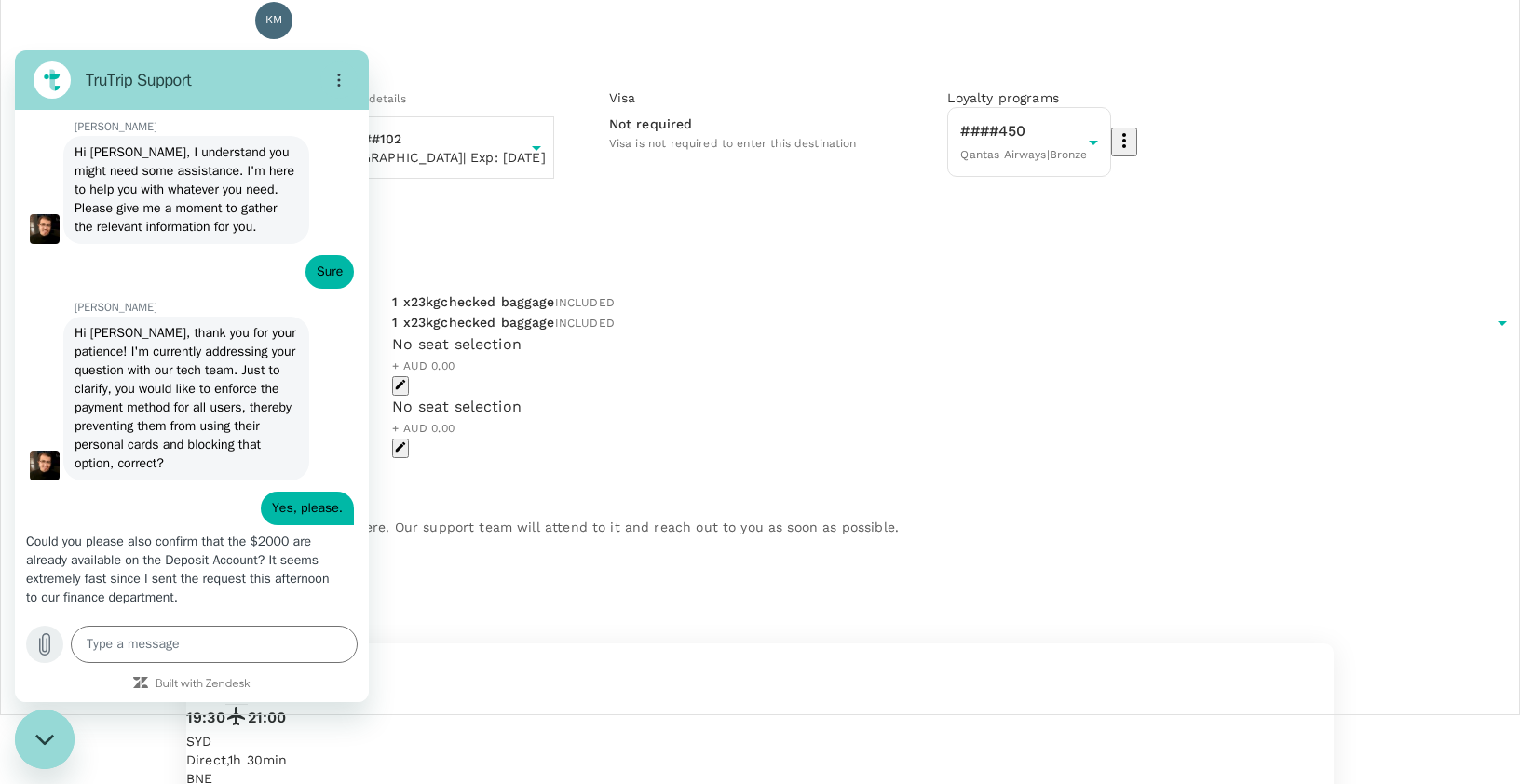 scroll, scrollTop: 22160, scrollLeft: 0, axis: vertical 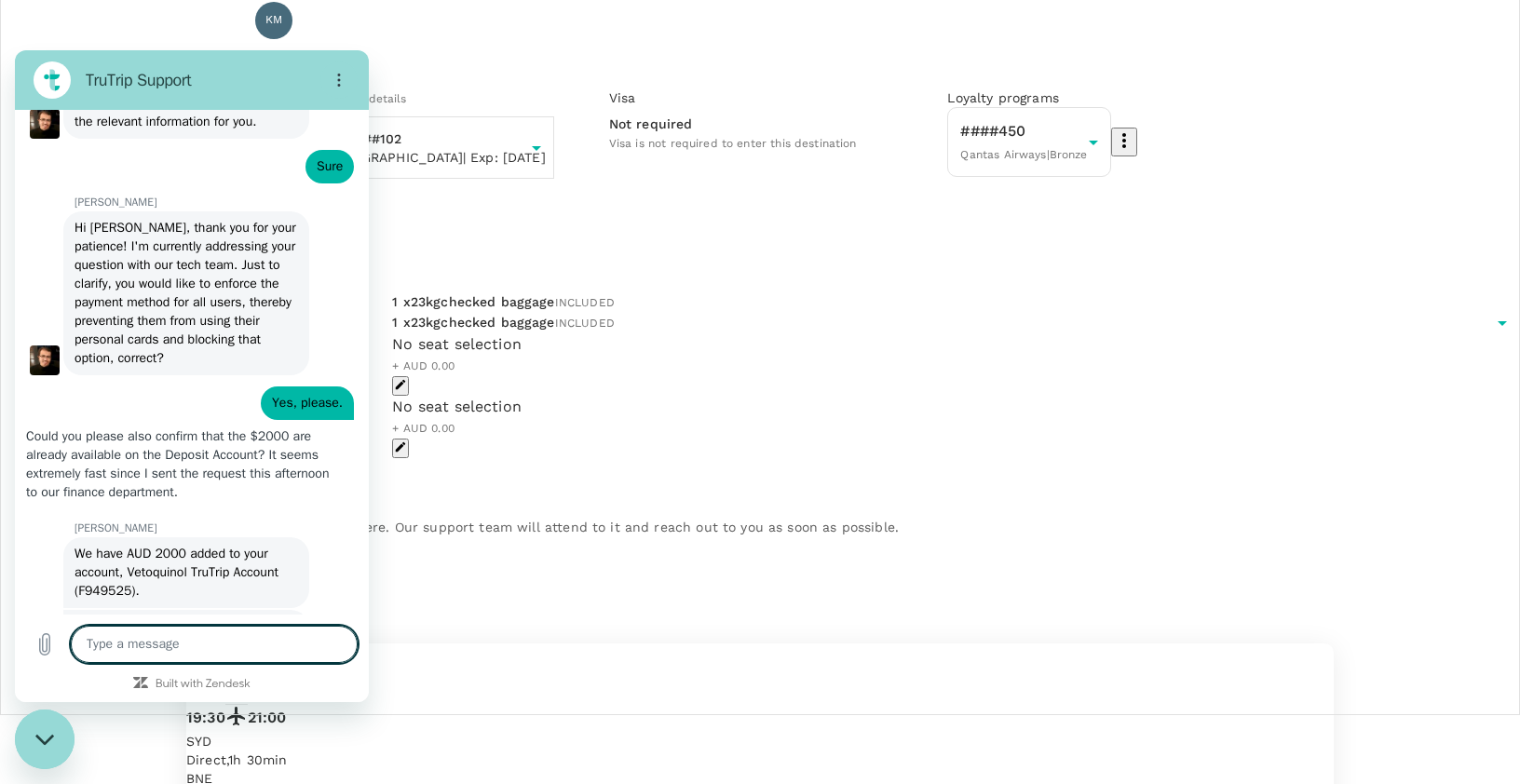 click at bounding box center (214, 644) 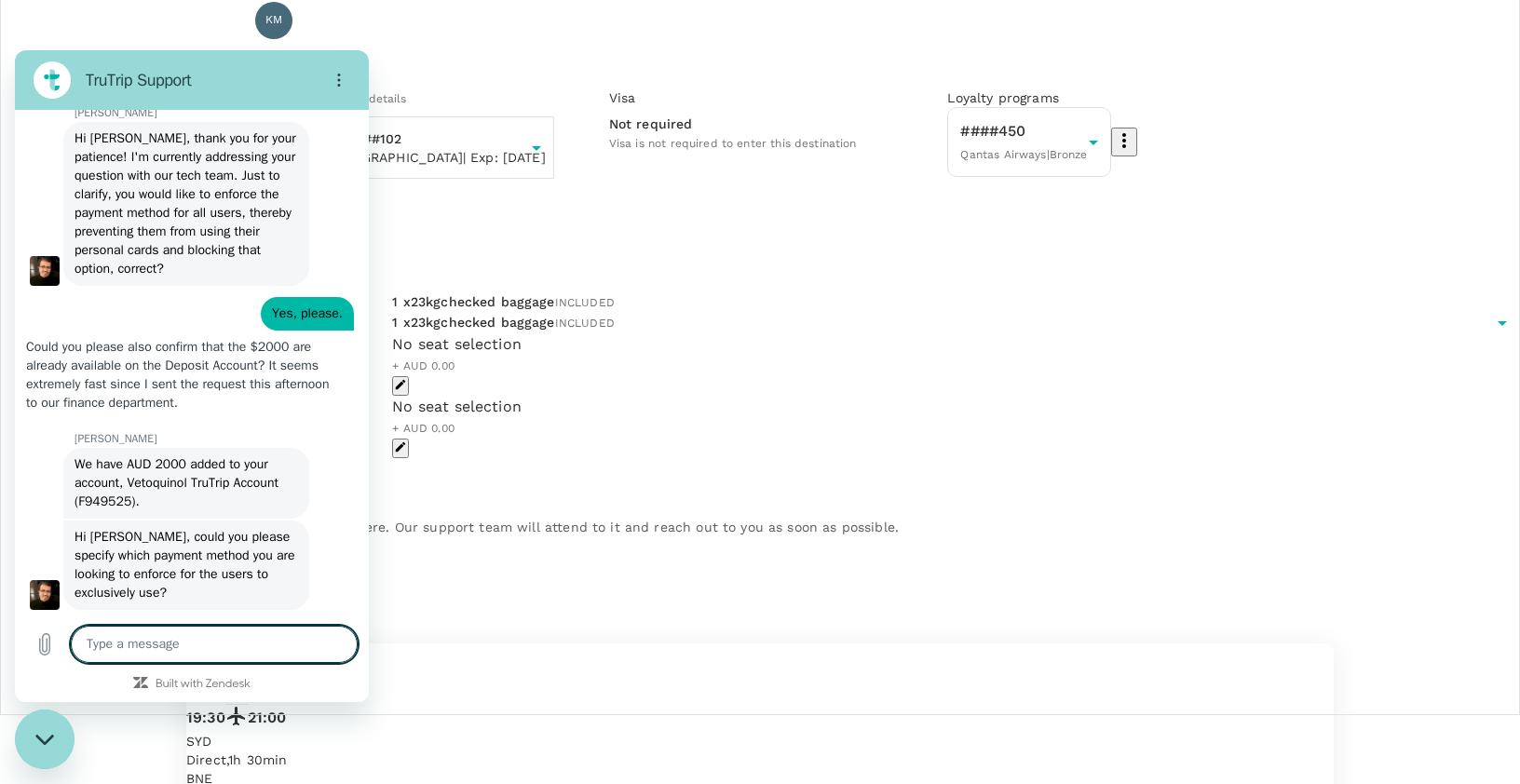 scroll, scrollTop: 22351, scrollLeft: 0, axis: vertical 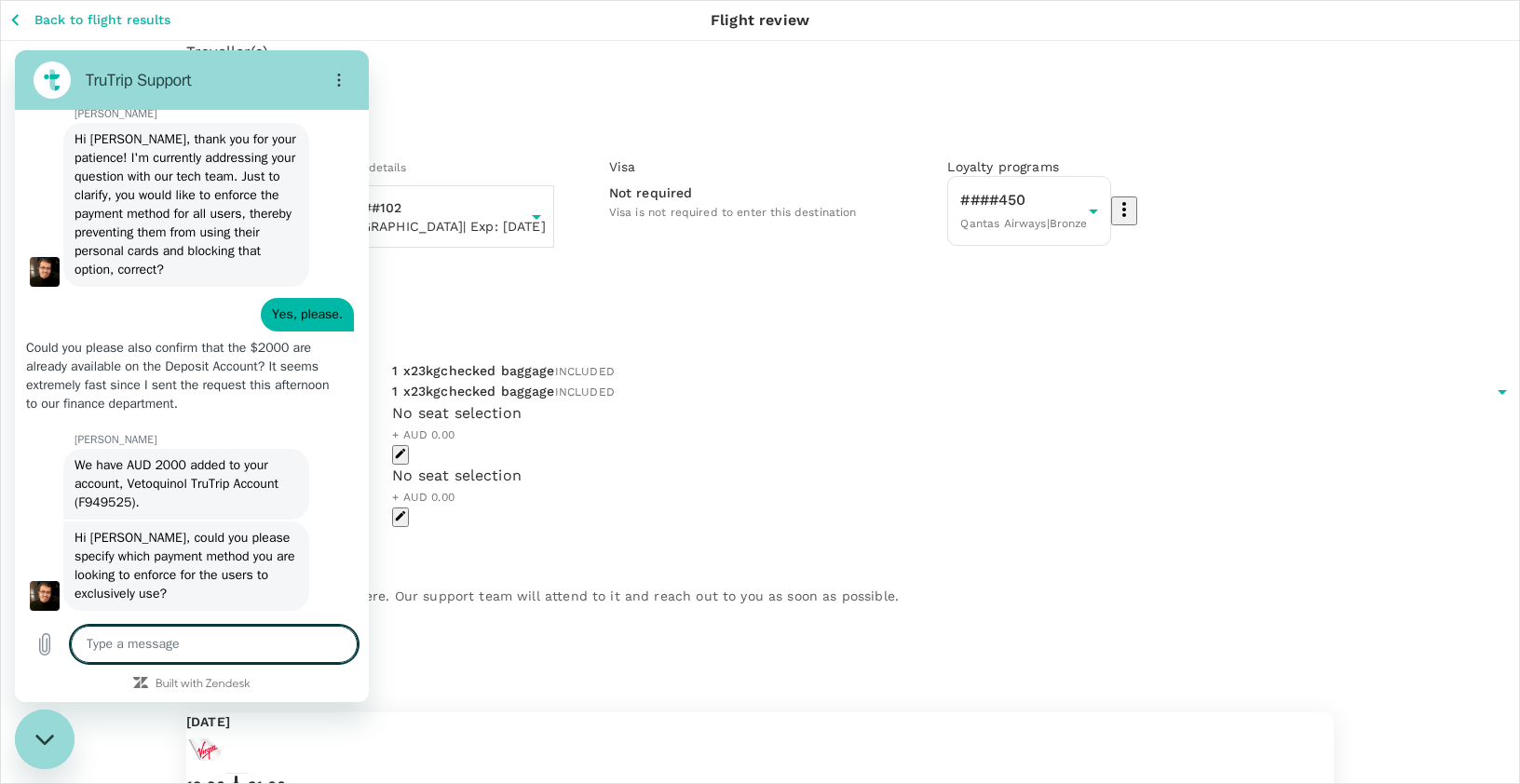 click at bounding box center [45, 739] 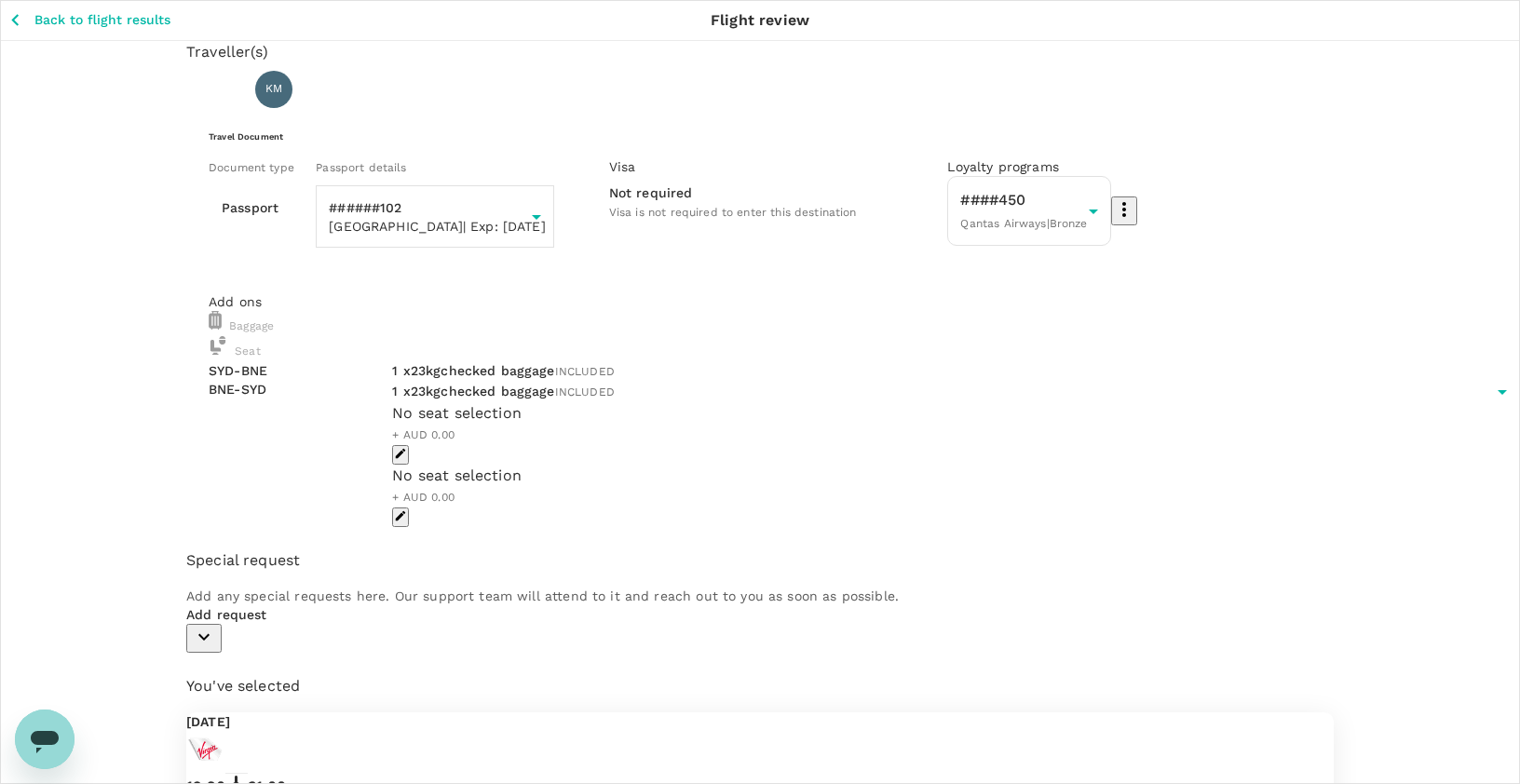 click on "Back to flight results Flight review" at bounding box center [760, 20] 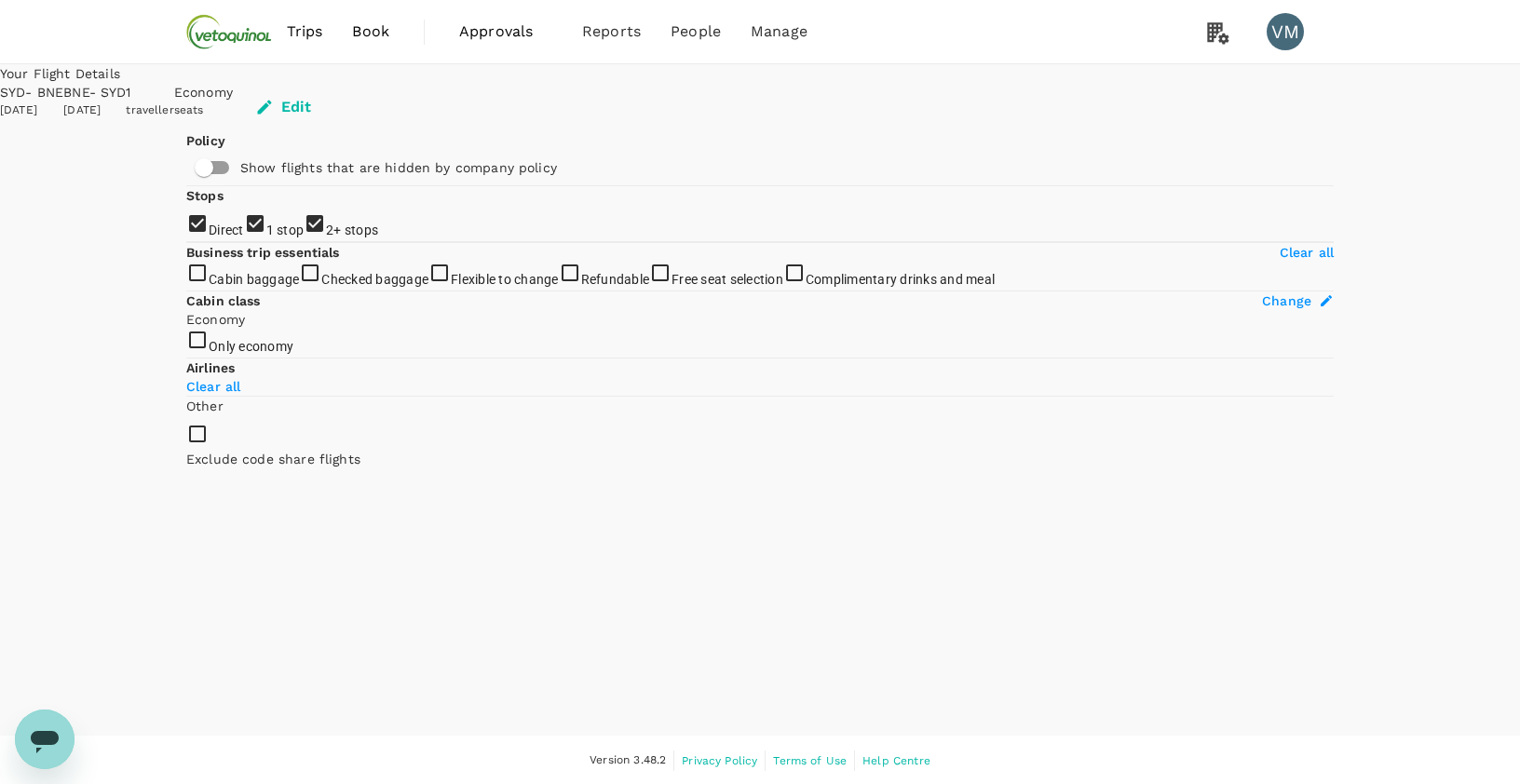scroll, scrollTop: 1, scrollLeft: 0, axis: vertical 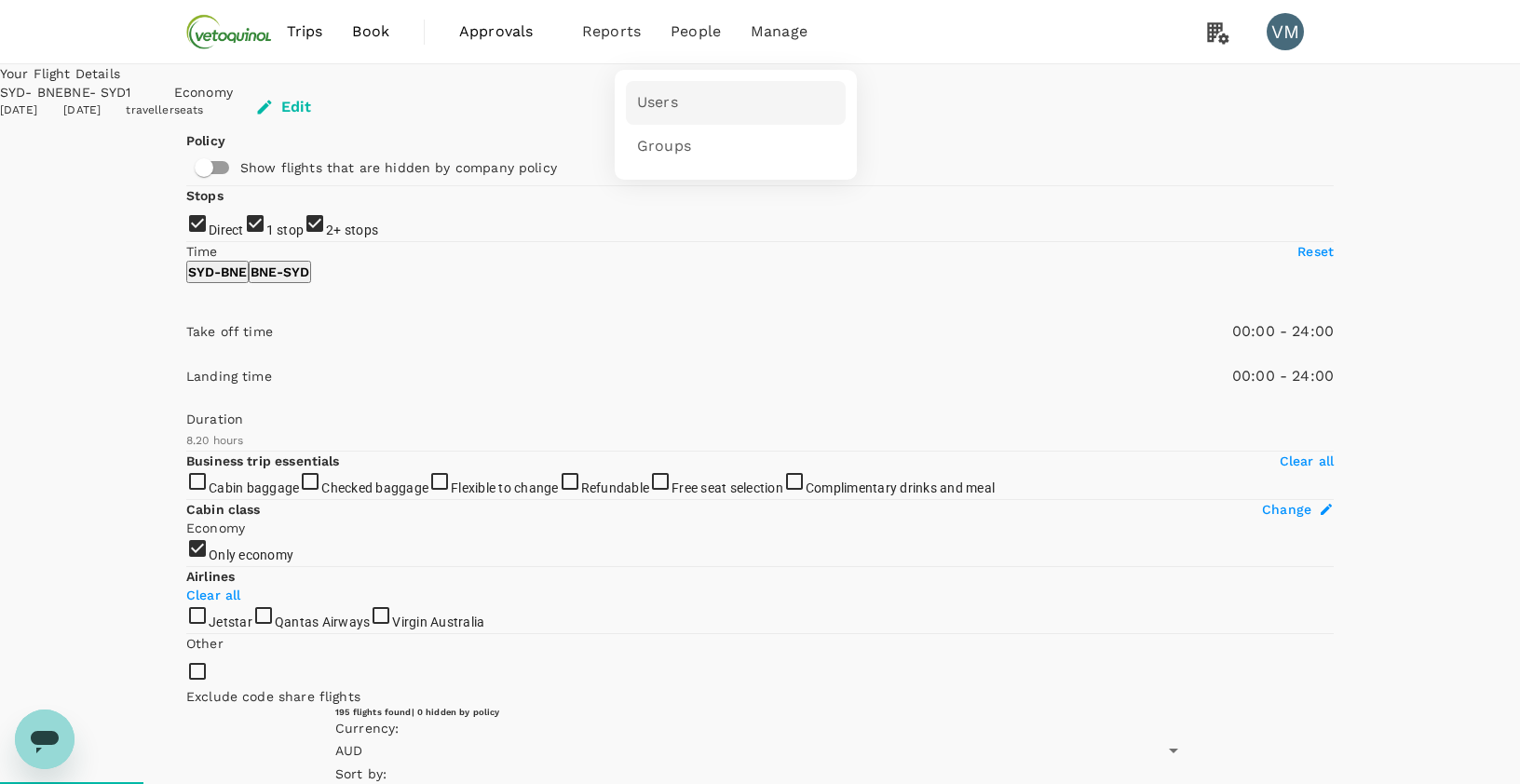 click on "Users" at bounding box center [658, 102] 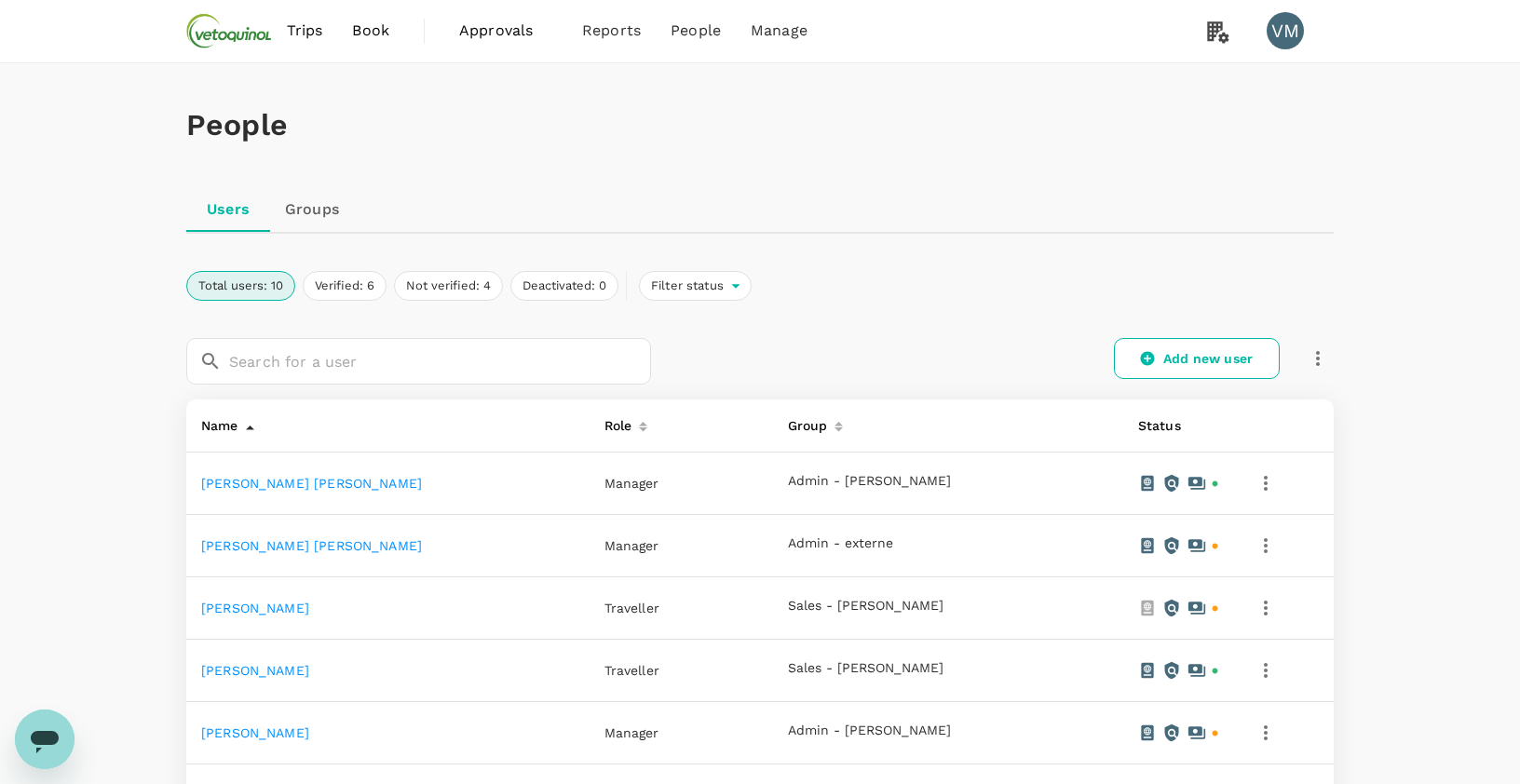 scroll, scrollTop: 381, scrollLeft: 0, axis: vertical 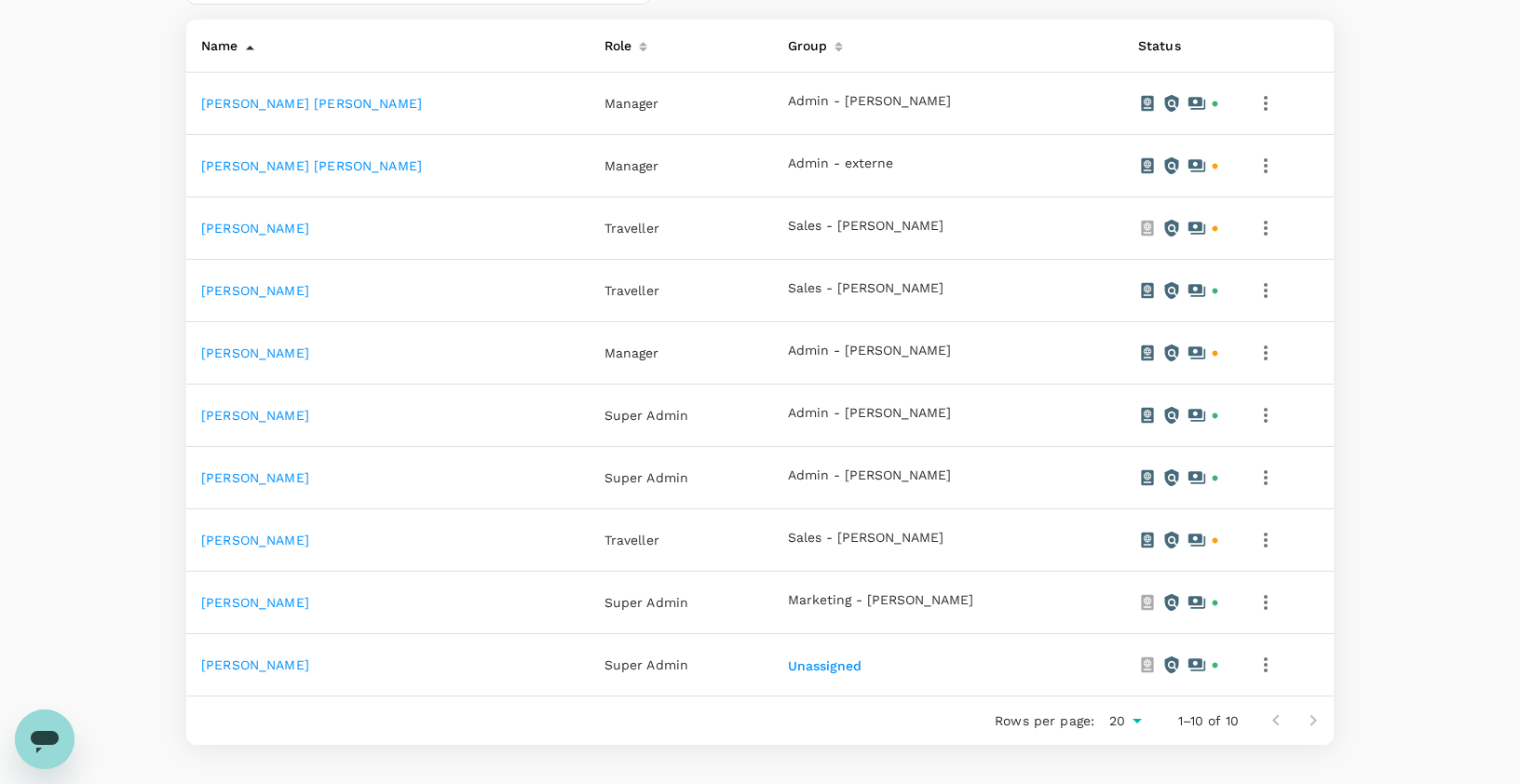 click 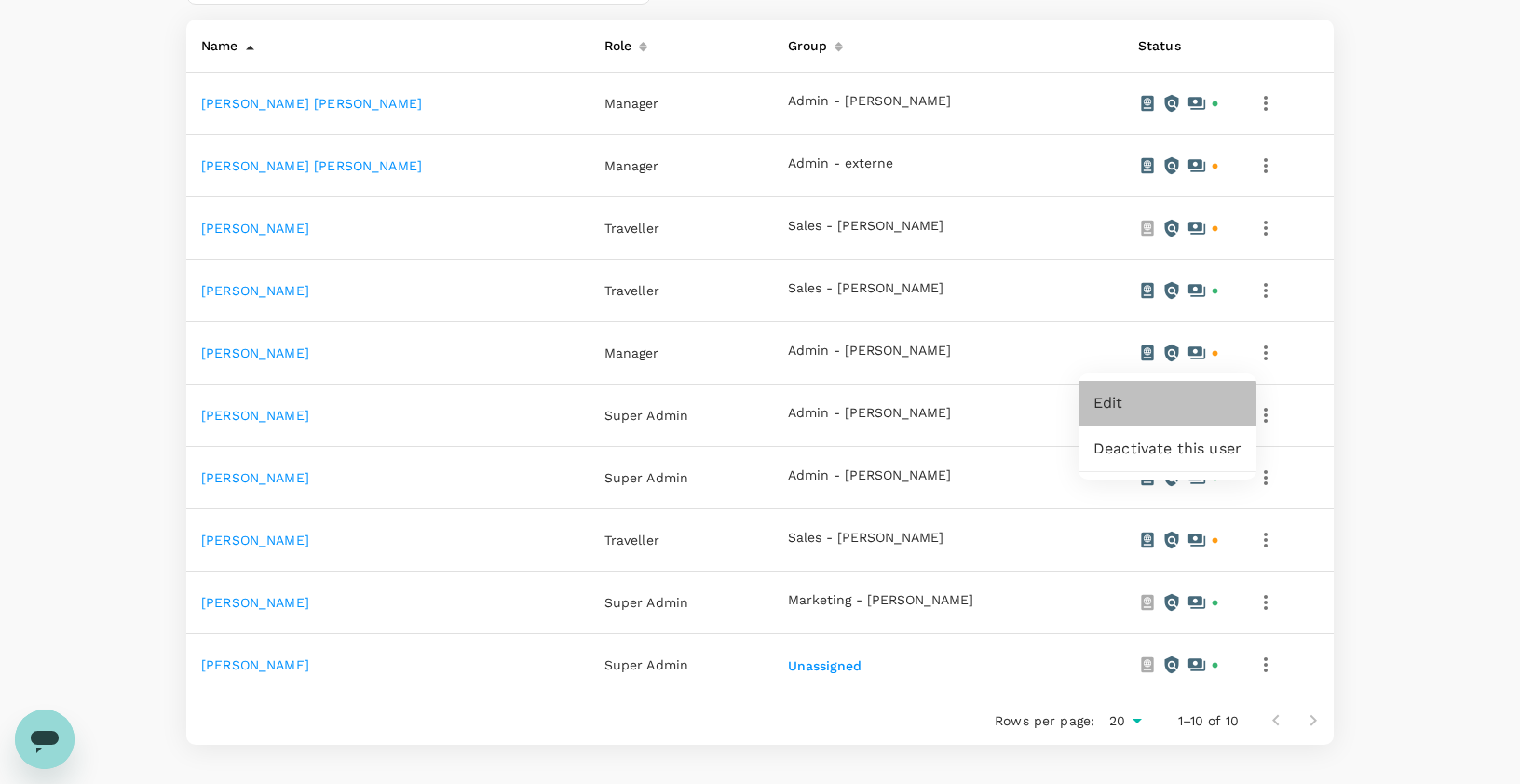 click on "Edit" at bounding box center (1167, 403) 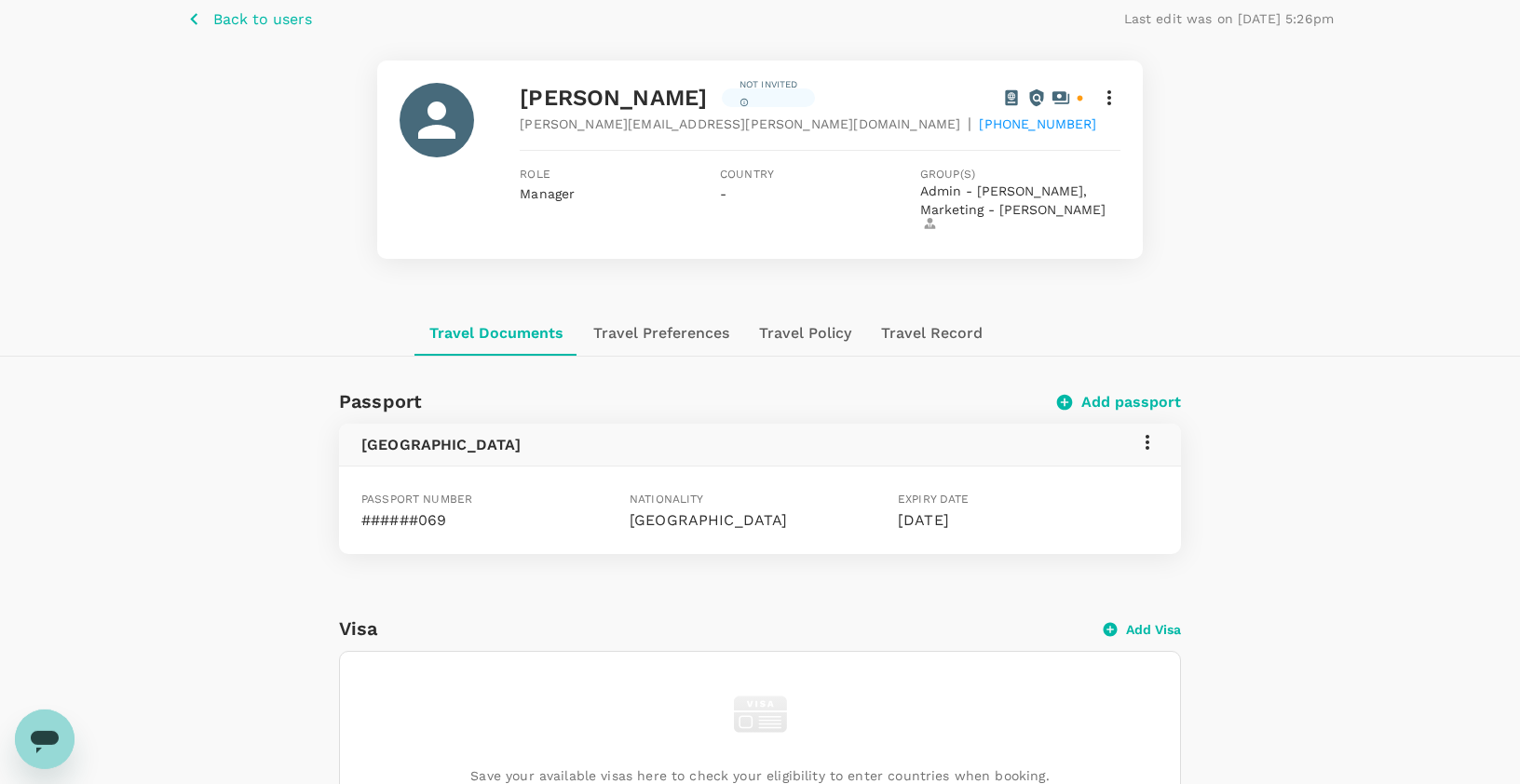 scroll, scrollTop: 0, scrollLeft: 0, axis: both 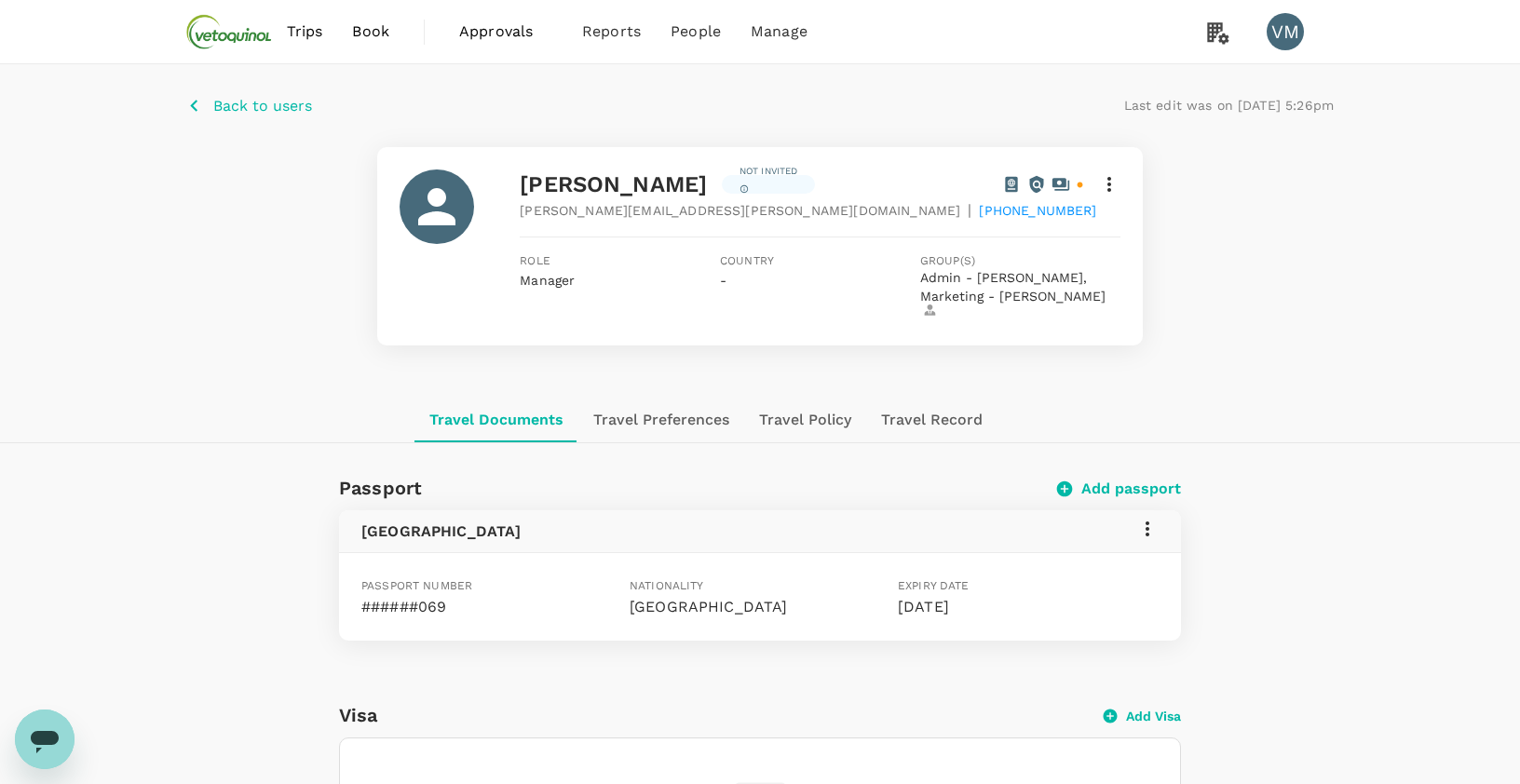 click 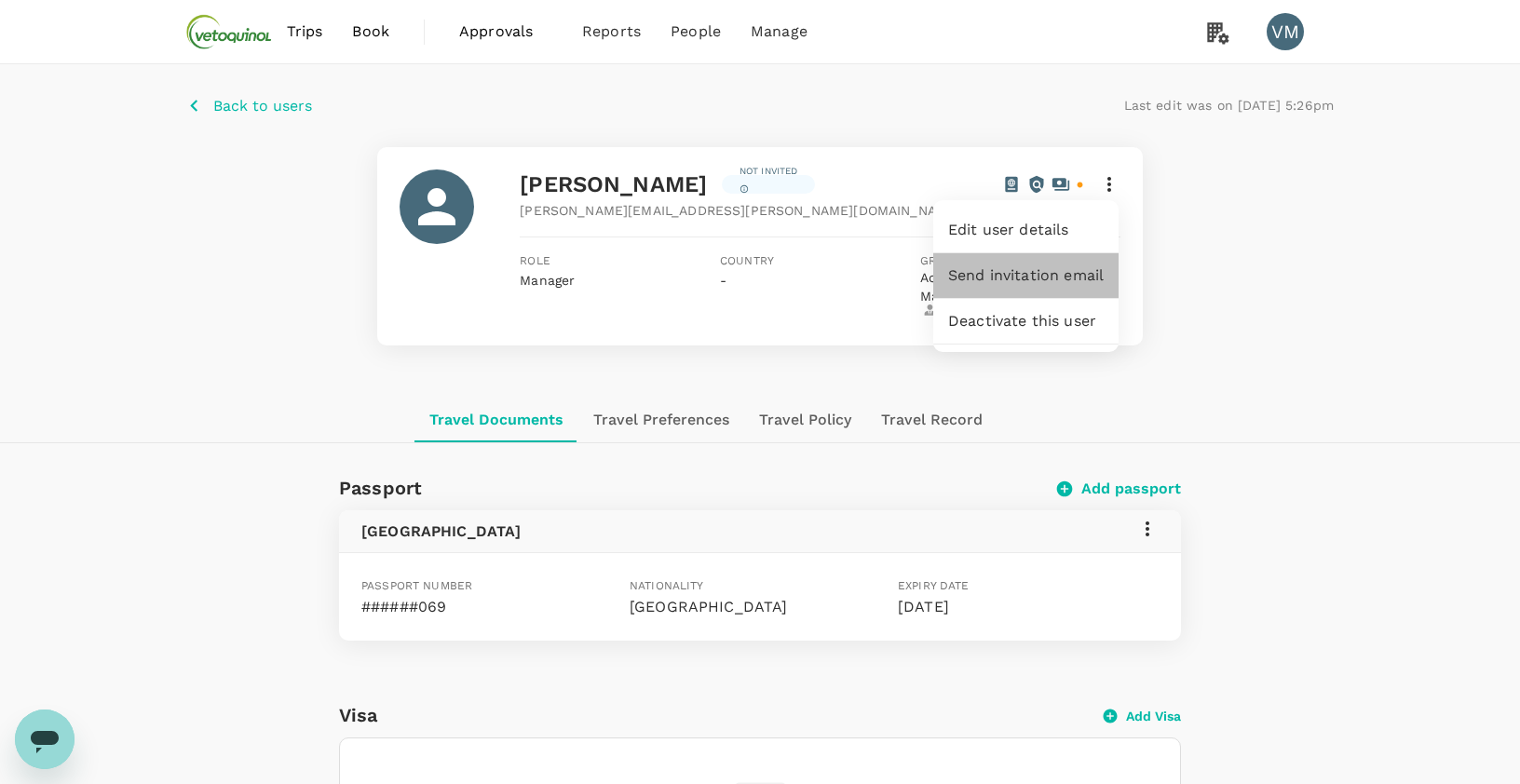 click on "Send invitation email" at bounding box center [1025, 276] 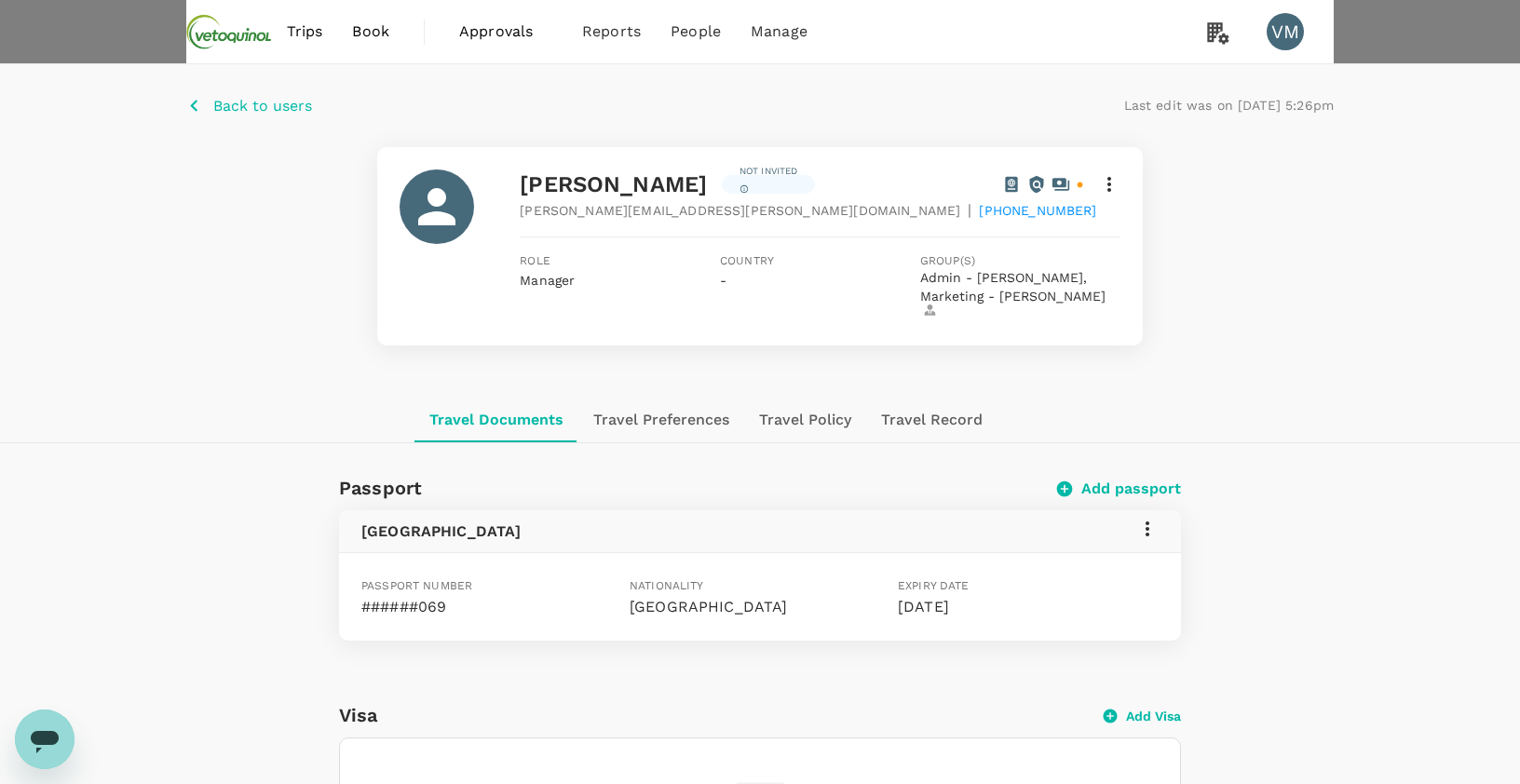 click on "Send invitation" at bounding box center [113, 1693] 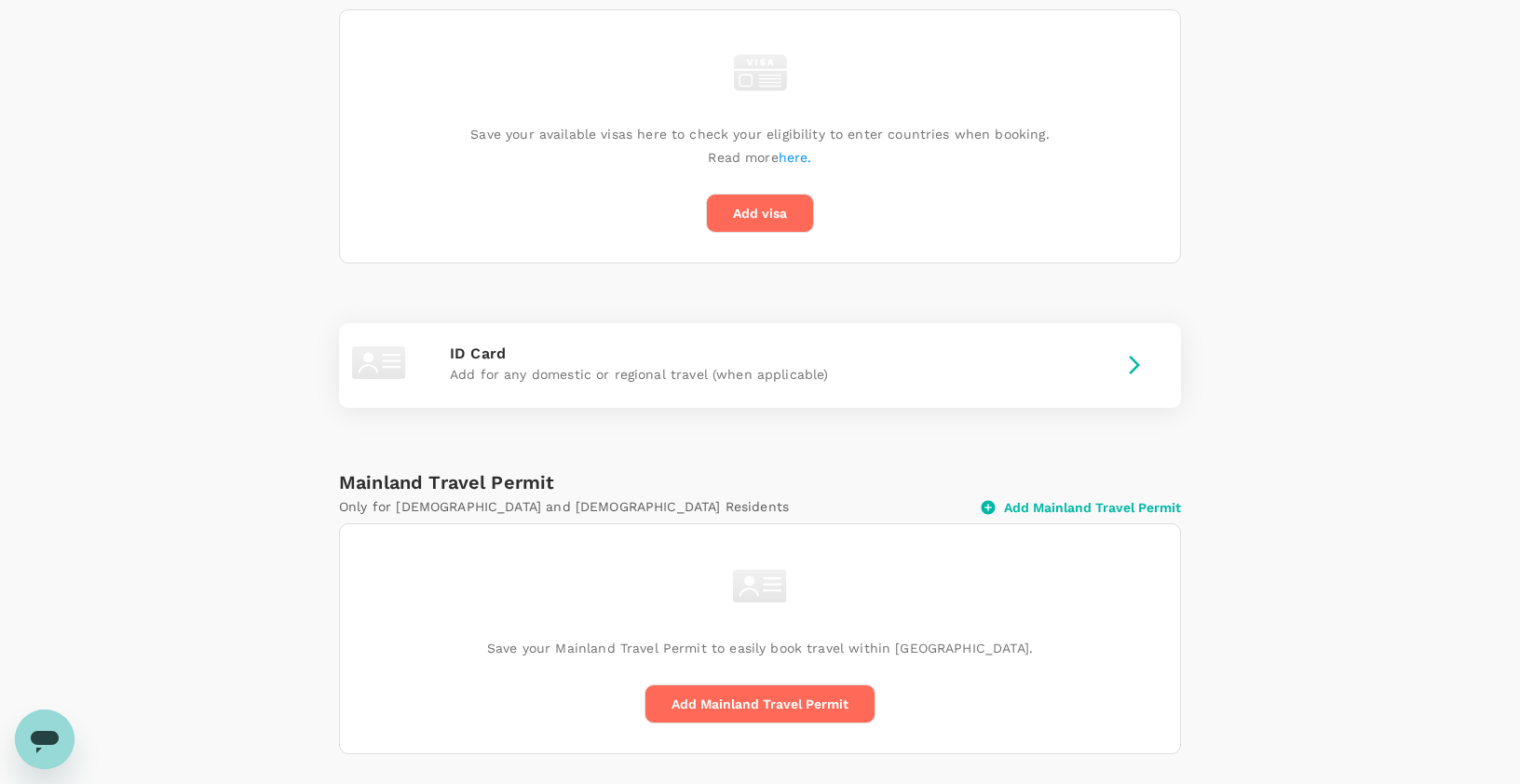 scroll, scrollTop: 761, scrollLeft: 0, axis: vertical 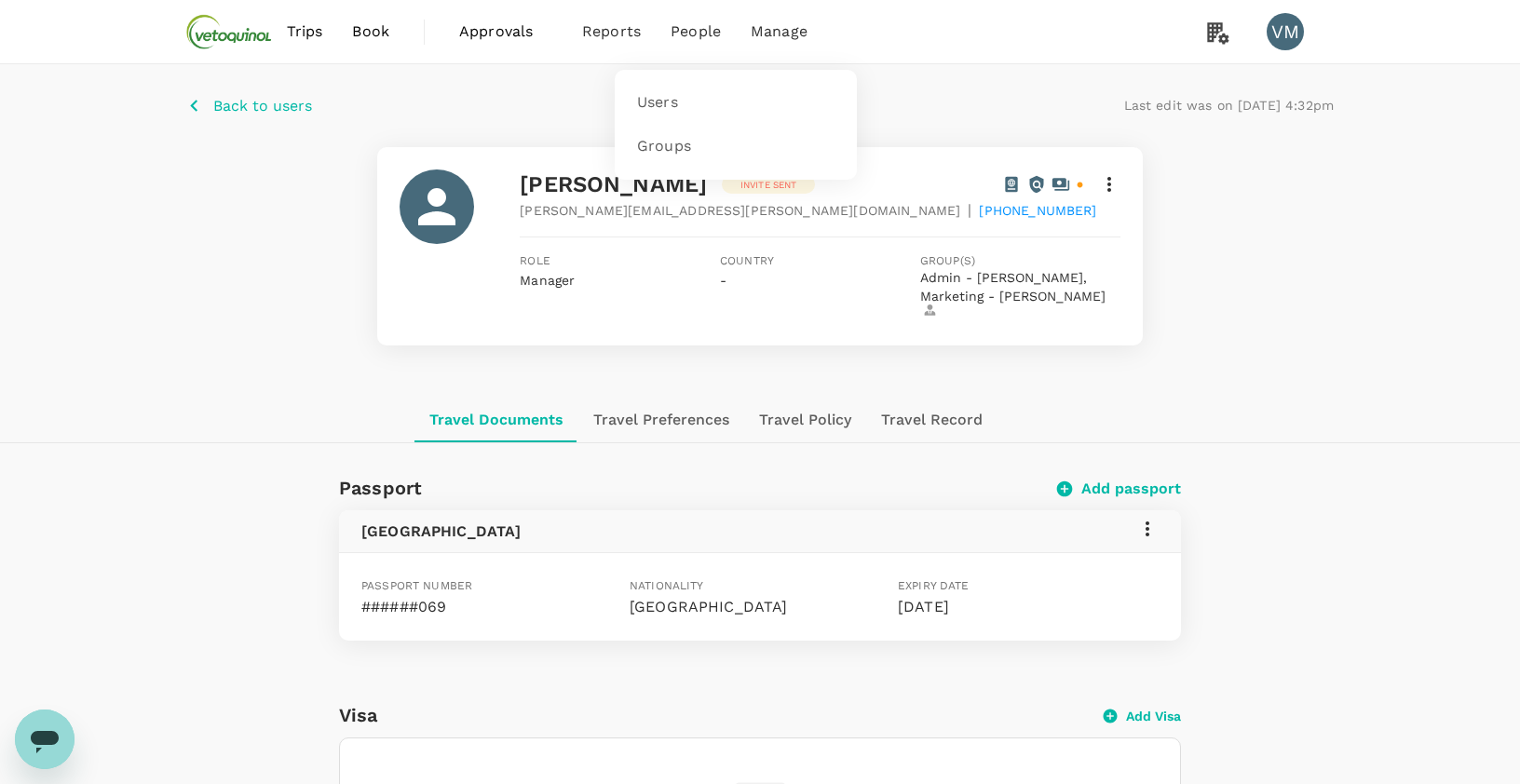 click on "People" at bounding box center [696, 32] 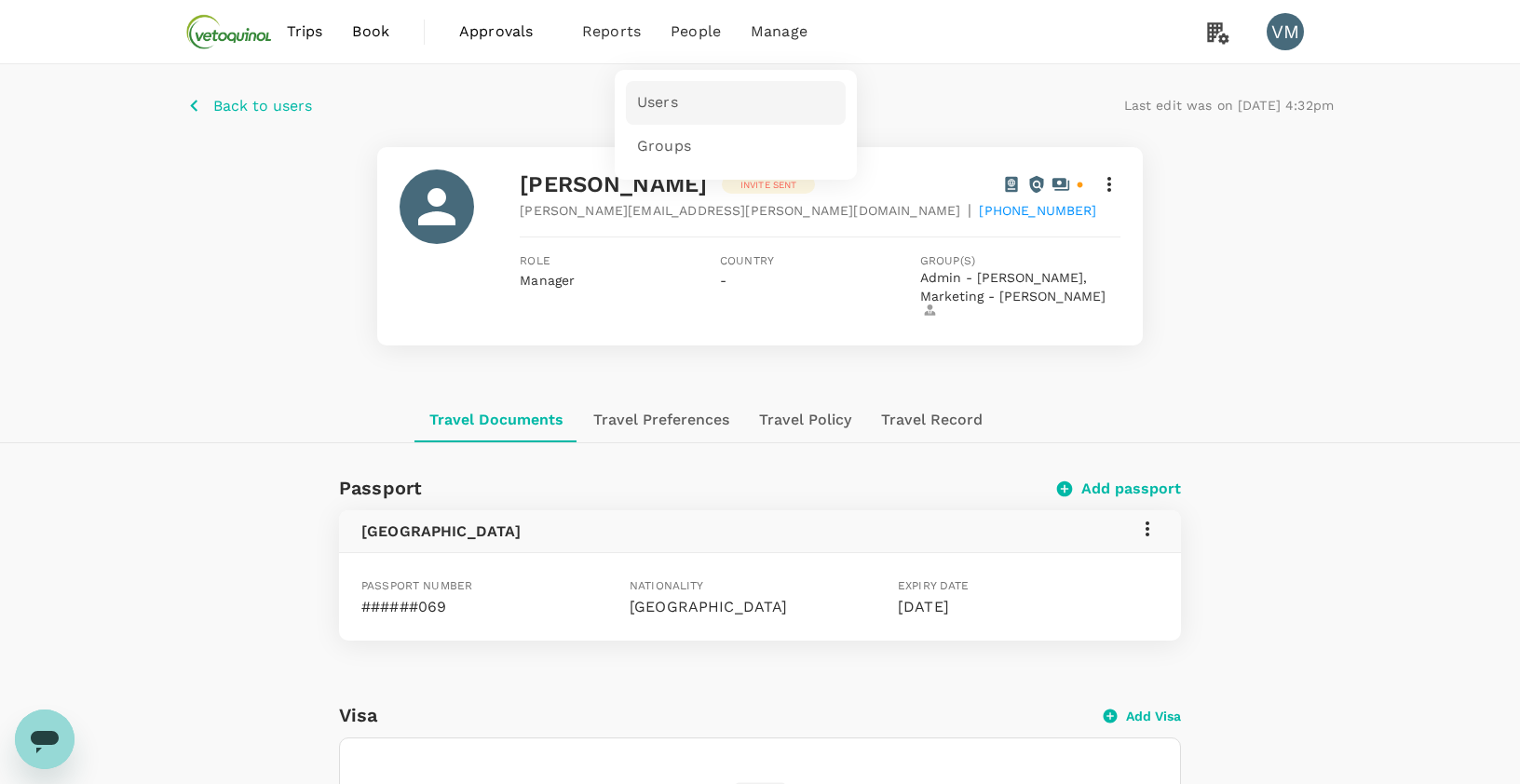 click on "Users" at bounding box center [658, 102] 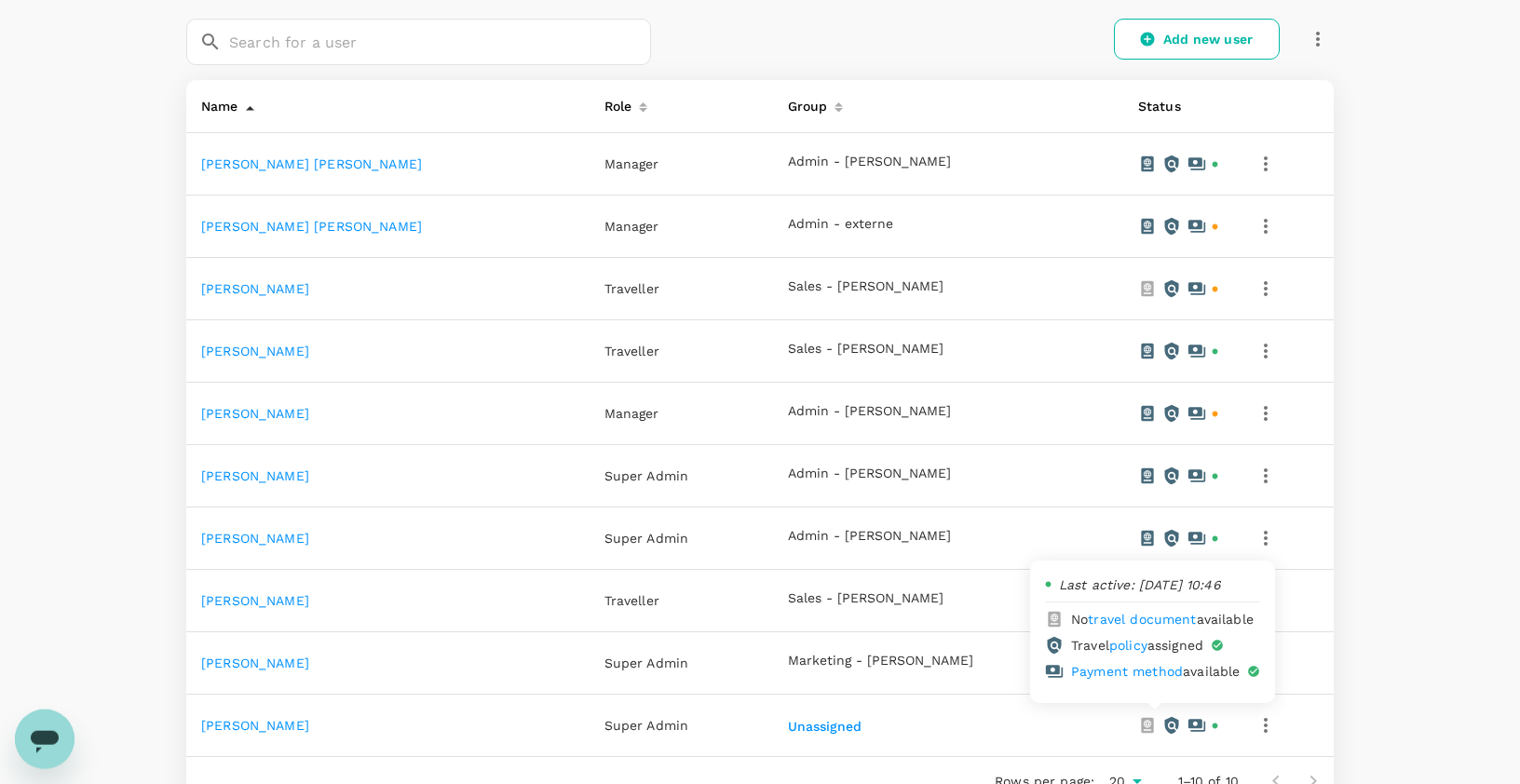 scroll, scrollTop: 317, scrollLeft: 0, axis: vertical 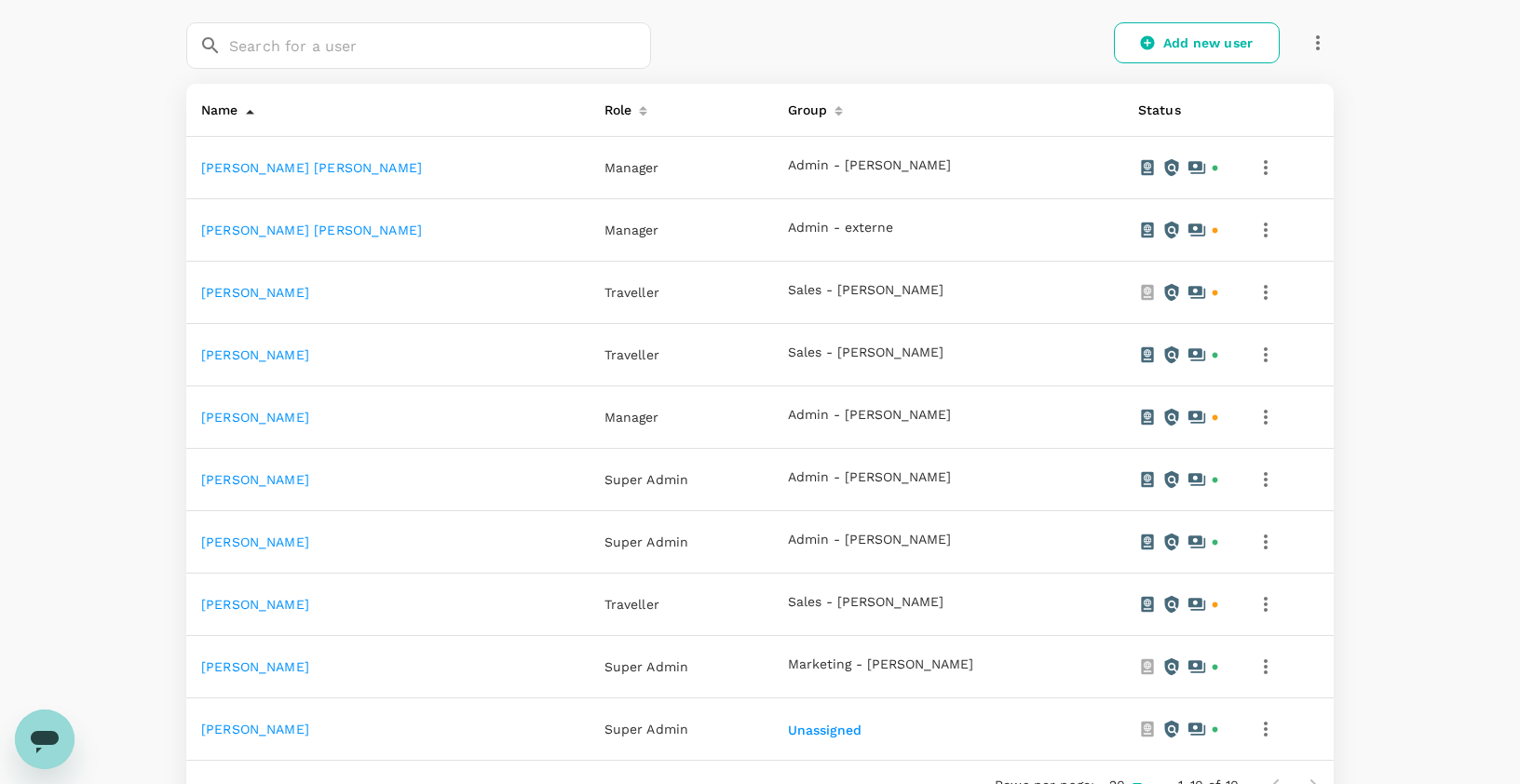 click 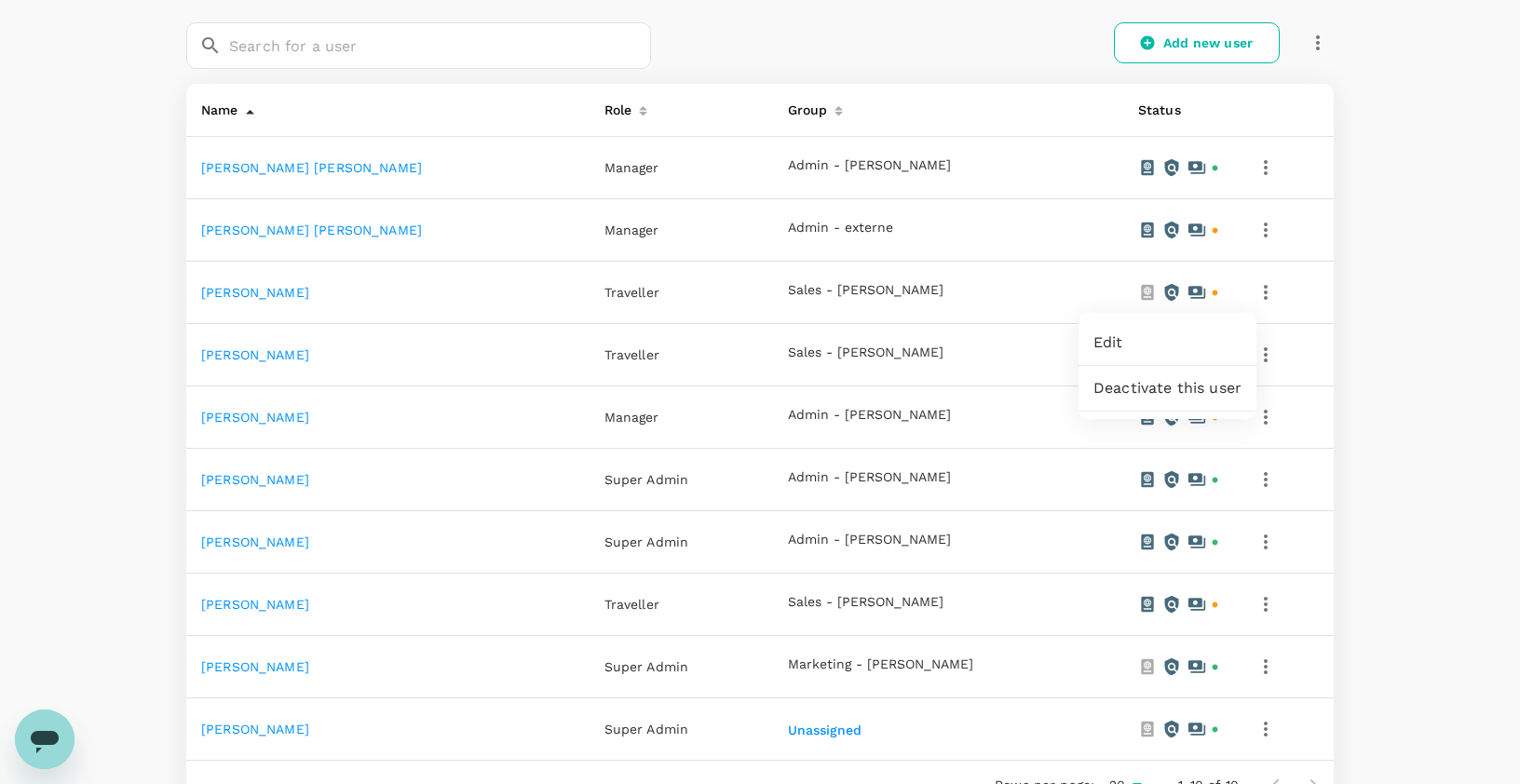 click at bounding box center (760, 392) 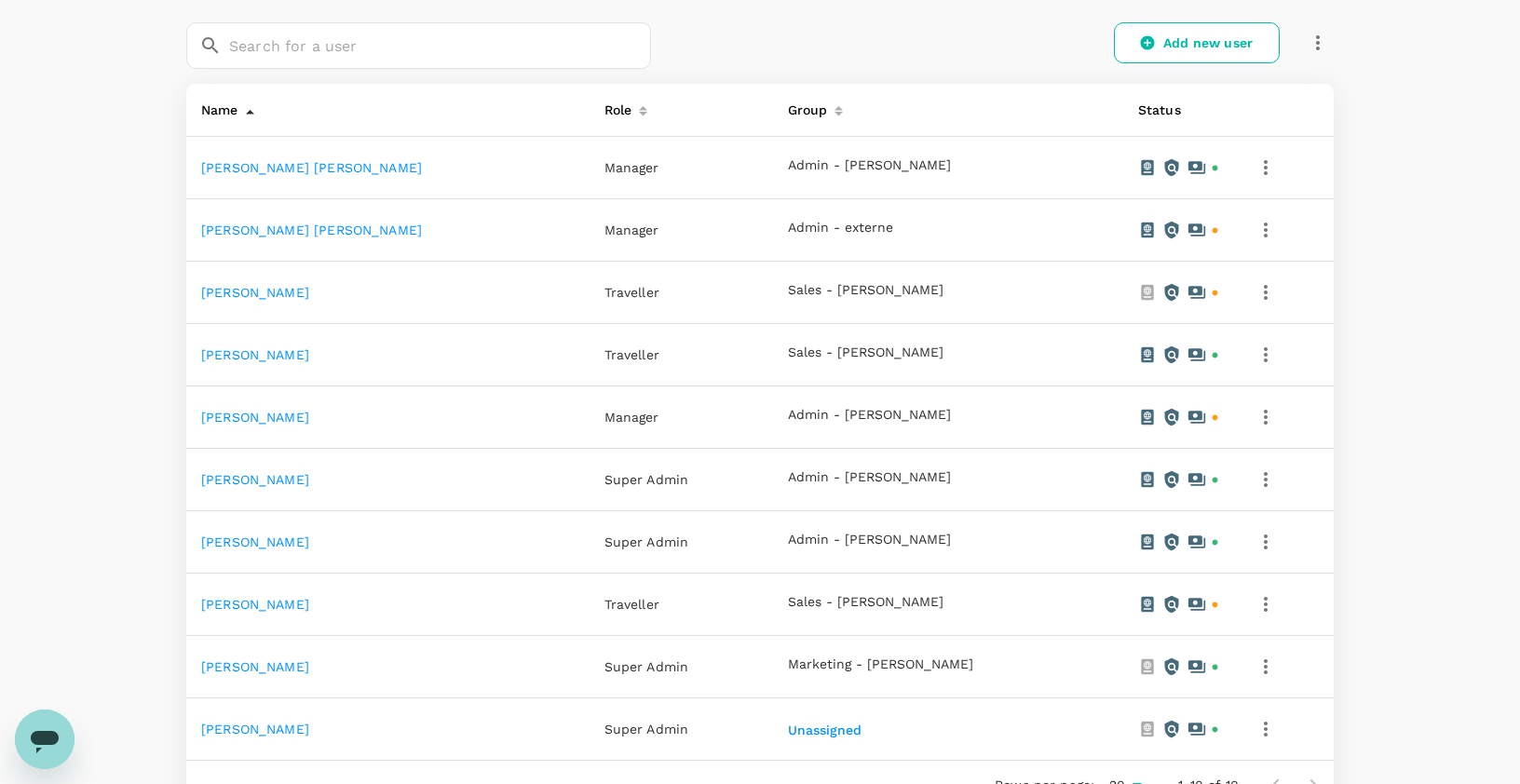 scroll, scrollTop: 507, scrollLeft: 0, axis: vertical 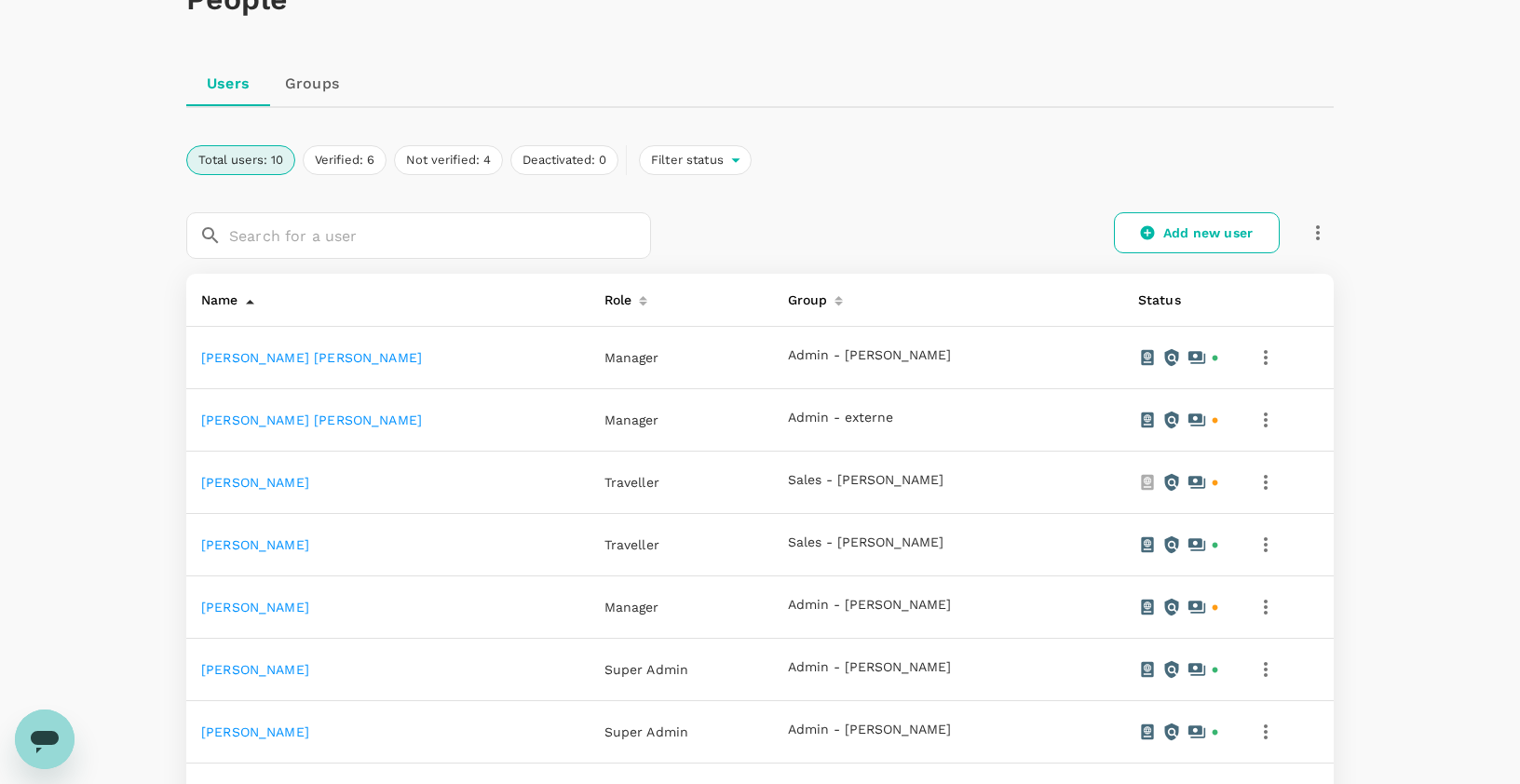 click 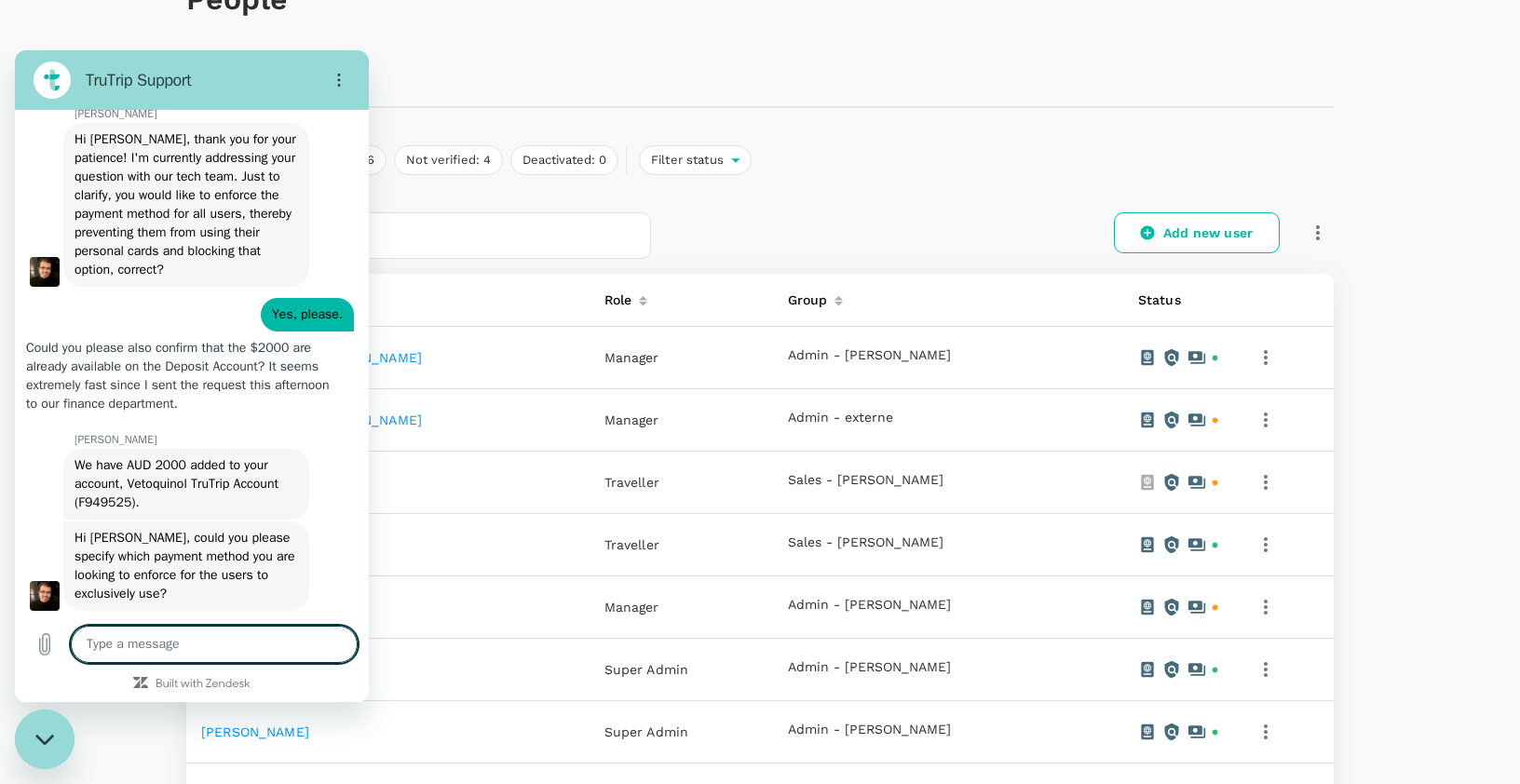 scroll, scrollTop: 0, scrollLeft: 0, axis: both 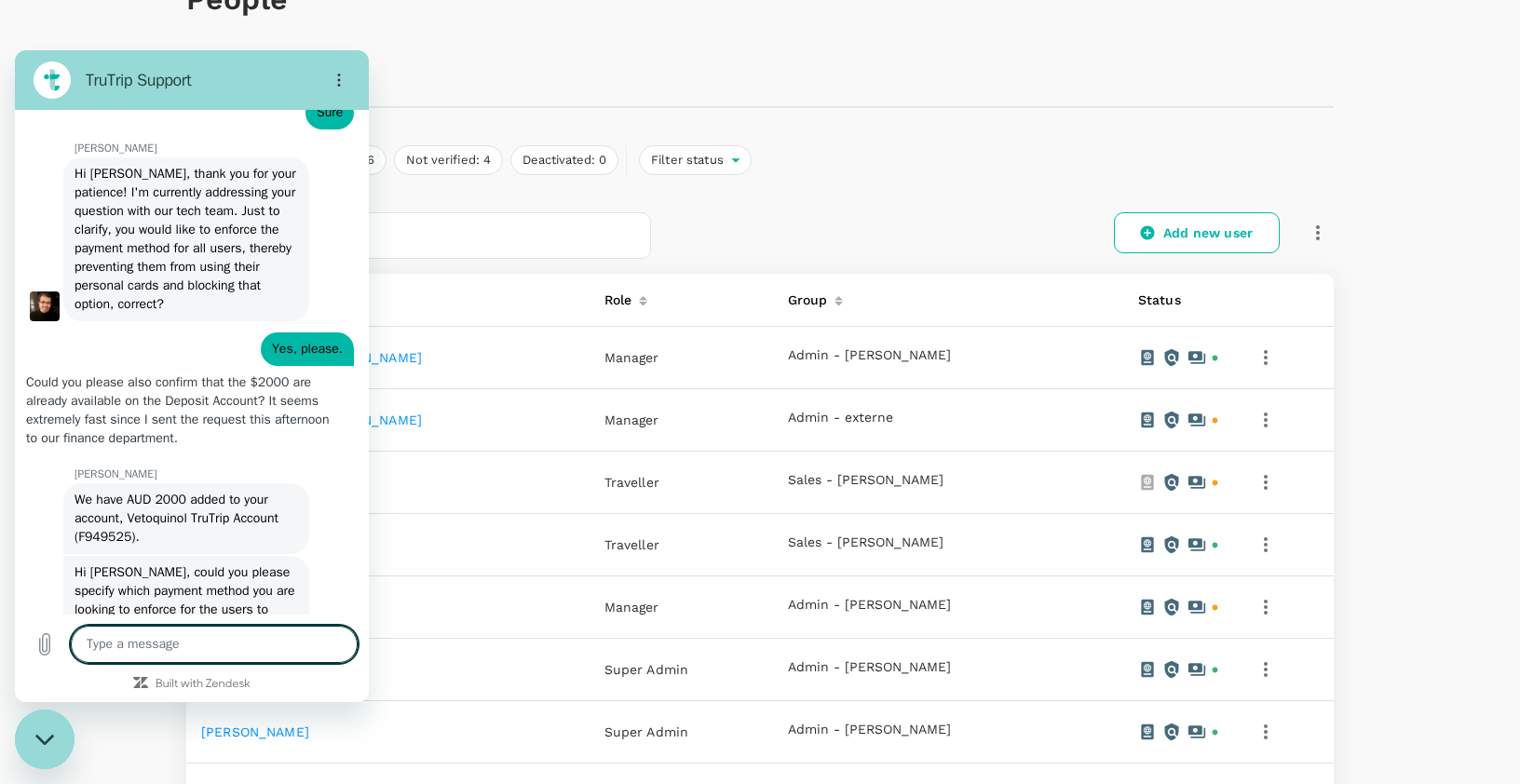 click at bounding box center [214, 644] 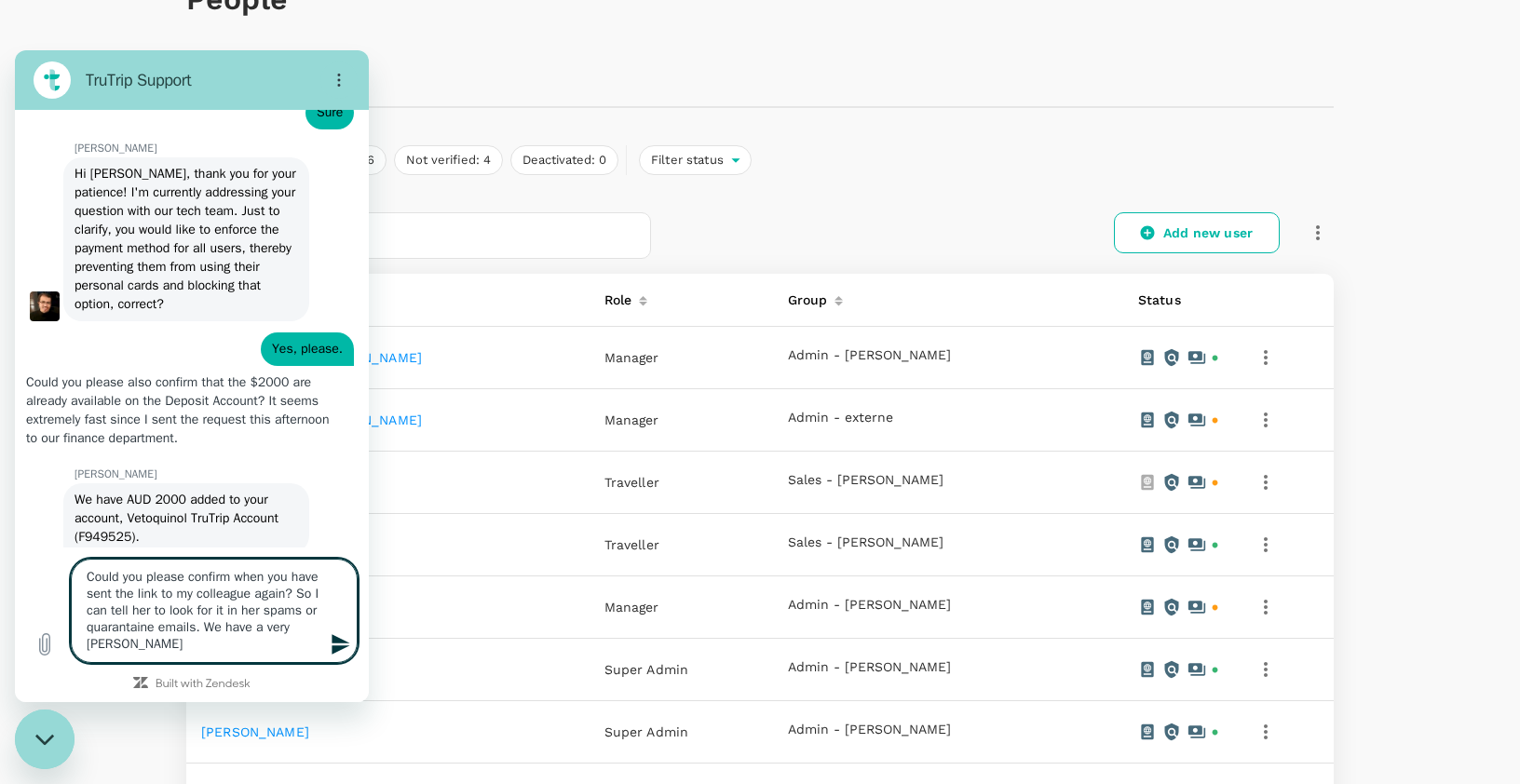 click on "Could you please confirm when you have sent the link to my colleague again? So I can tell her to look for it in her spams or quarantaine emails. We have a very strick" at bounding box center [214, 611] 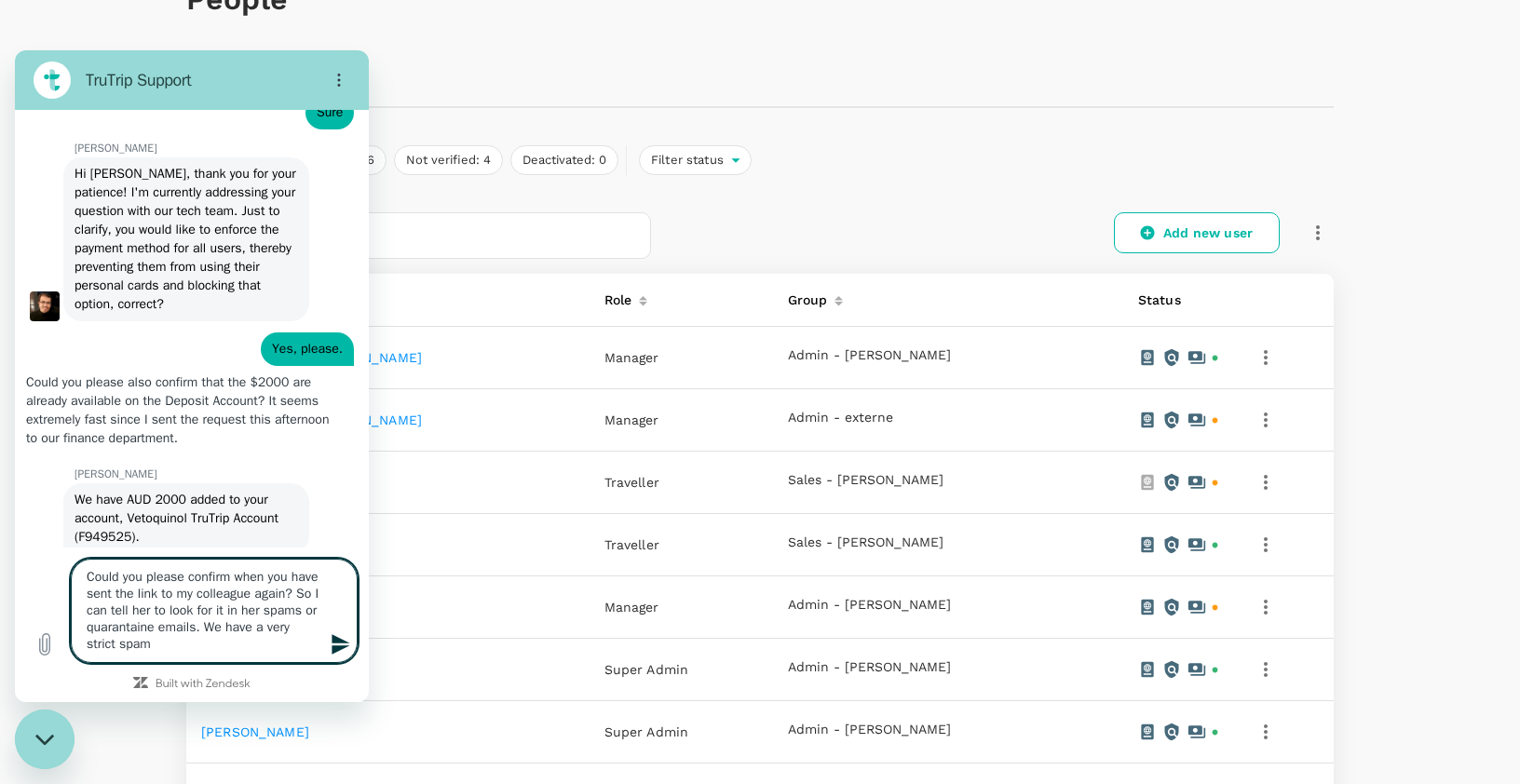 click on "Could you please confirm when you have sent the link to my colleague again? So I can tell her to look for it in her spams or quarantaine emails. We have a very strict spam" at bounding box center [214, 611] 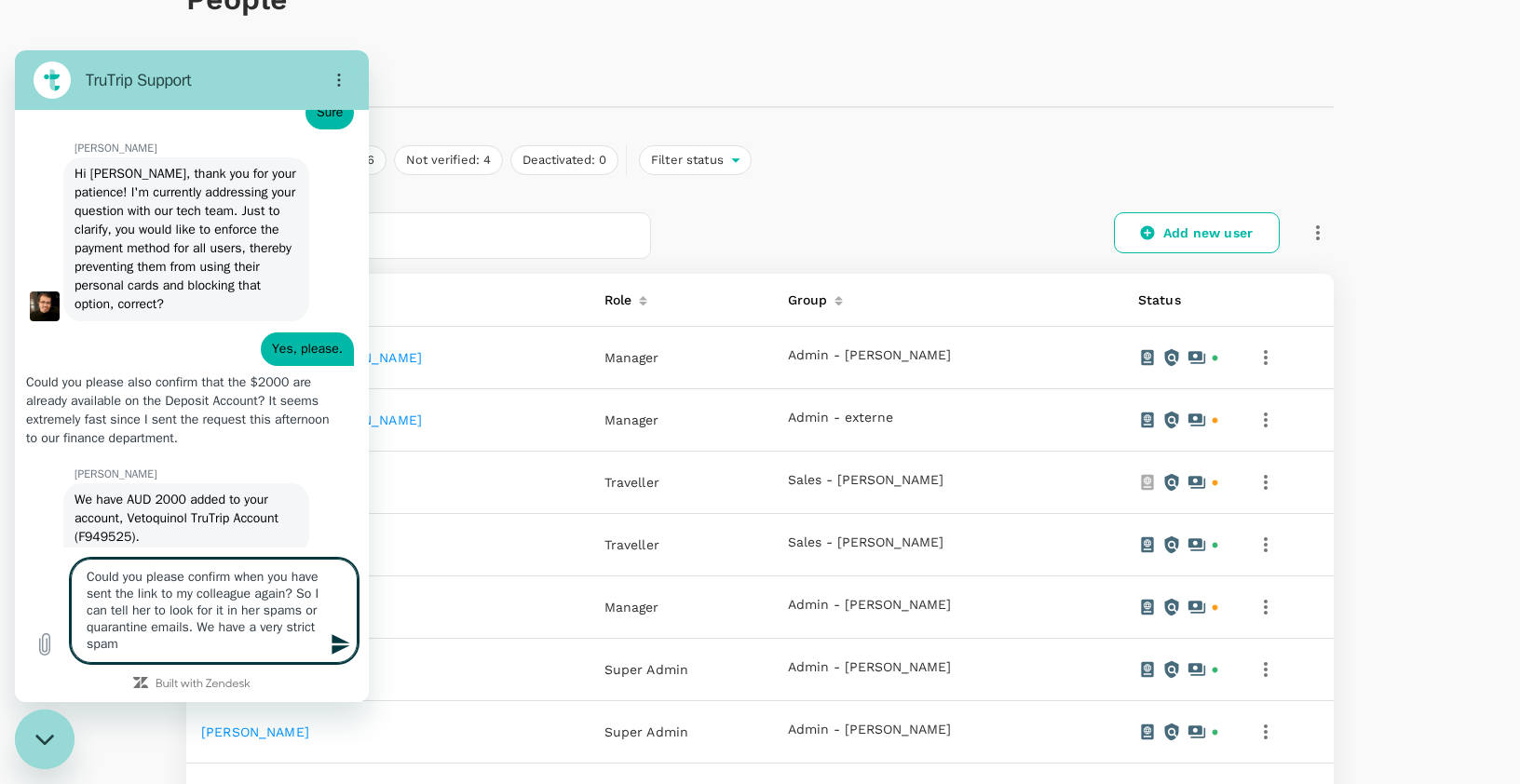 click on "Could you please confirm when you have sent the link to my colleague again? So I can tell her to look for it in her spams or quarantine emails. We have a very strict spam" at bounding box center [214, 611] 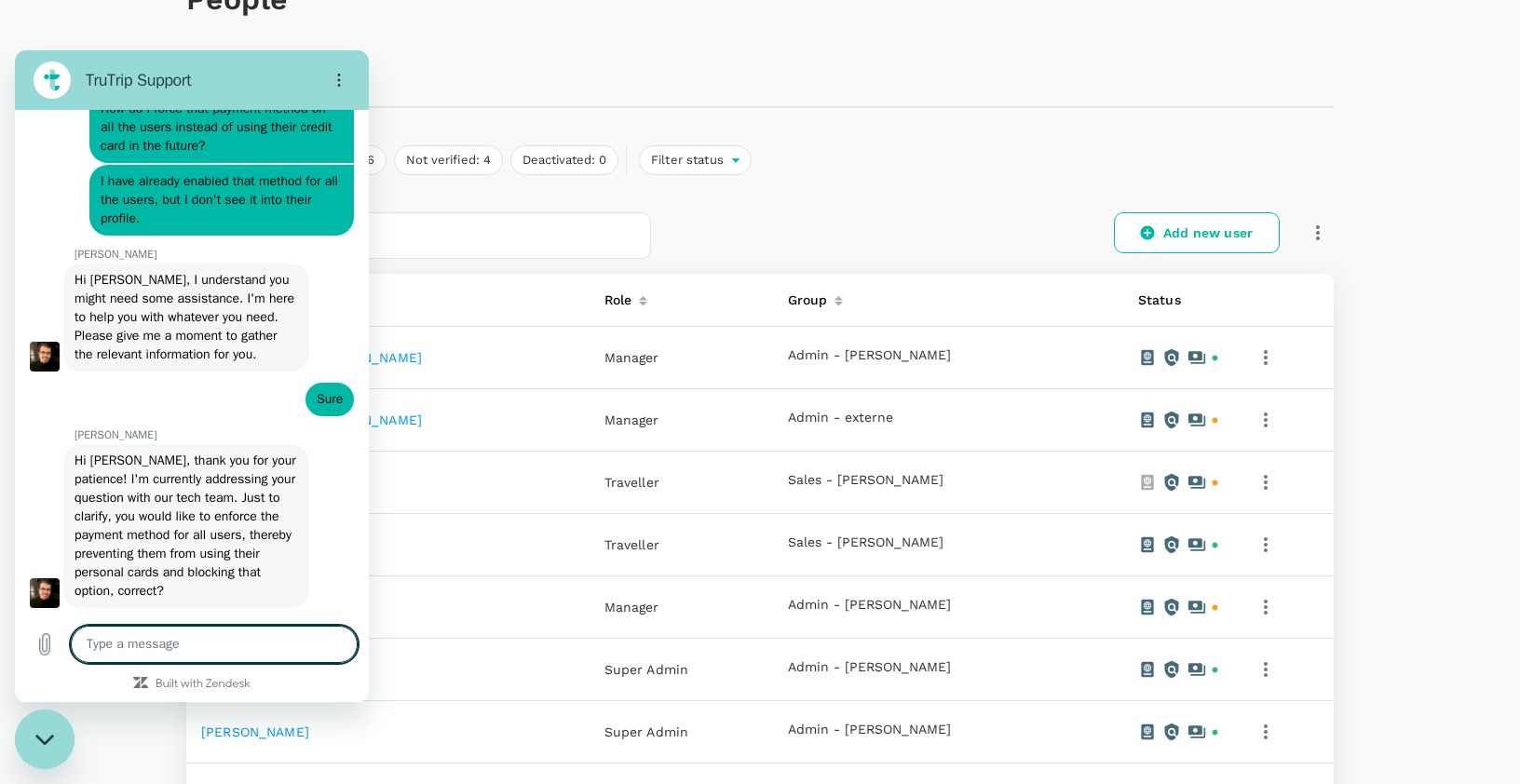 scroll, scrollTop: 21957, scrollLeft: 0, axis: vertical 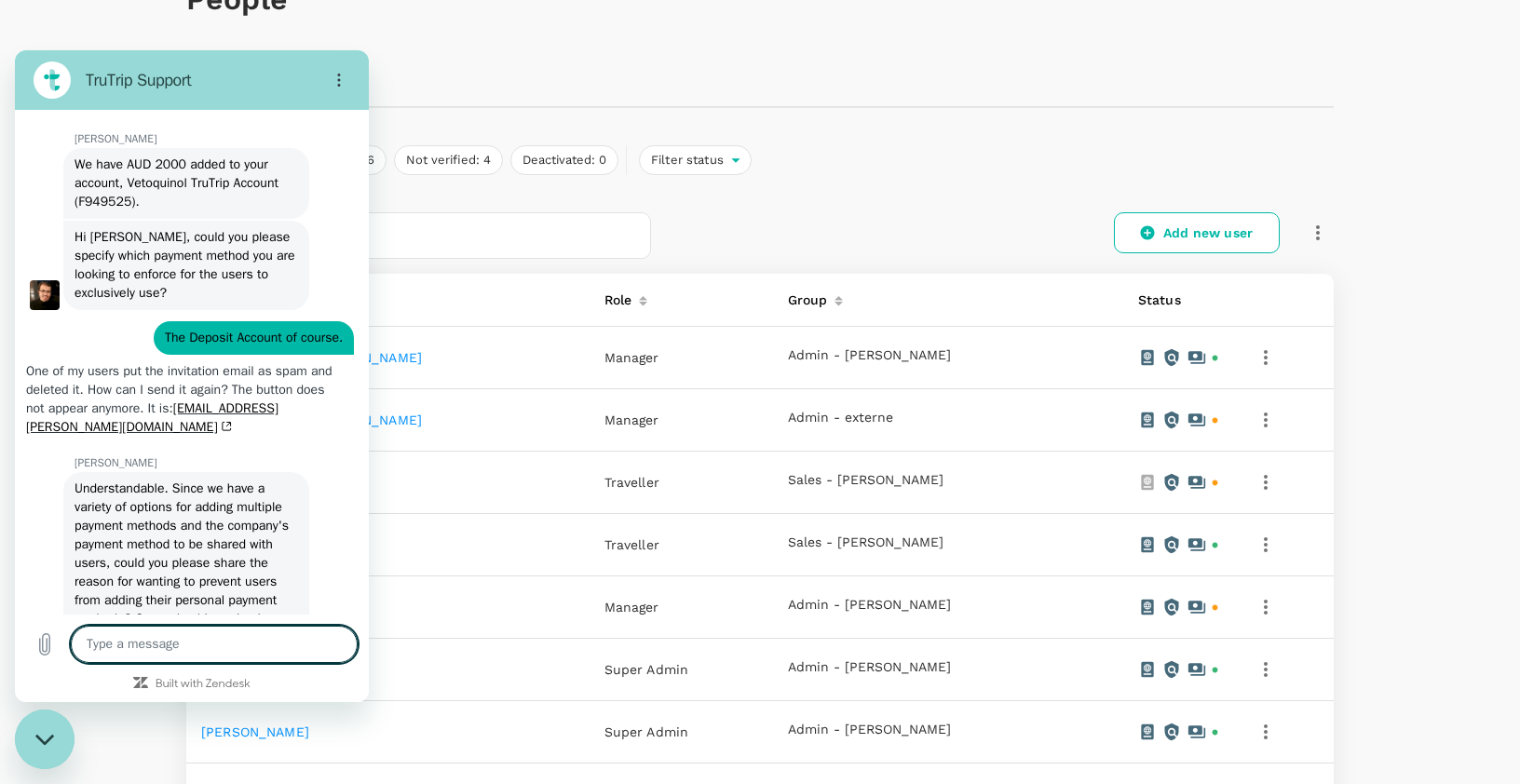 click on "Great, I just sent the invitation now. Would you please check?" at bounding box center (186, 1541) 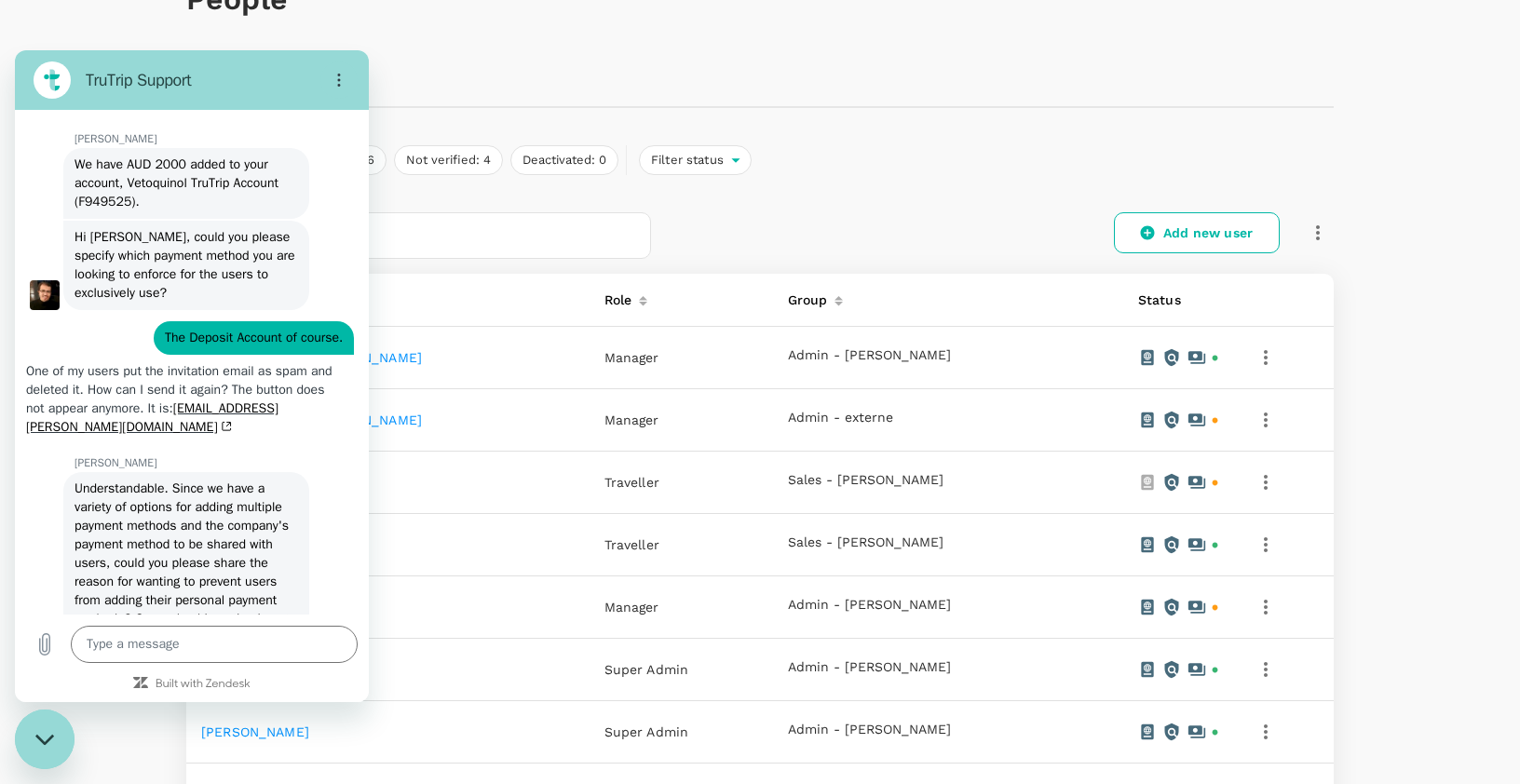 click on "Great, I just sent the invitation now. Would you please check?" at bounding box center [186, 1541] 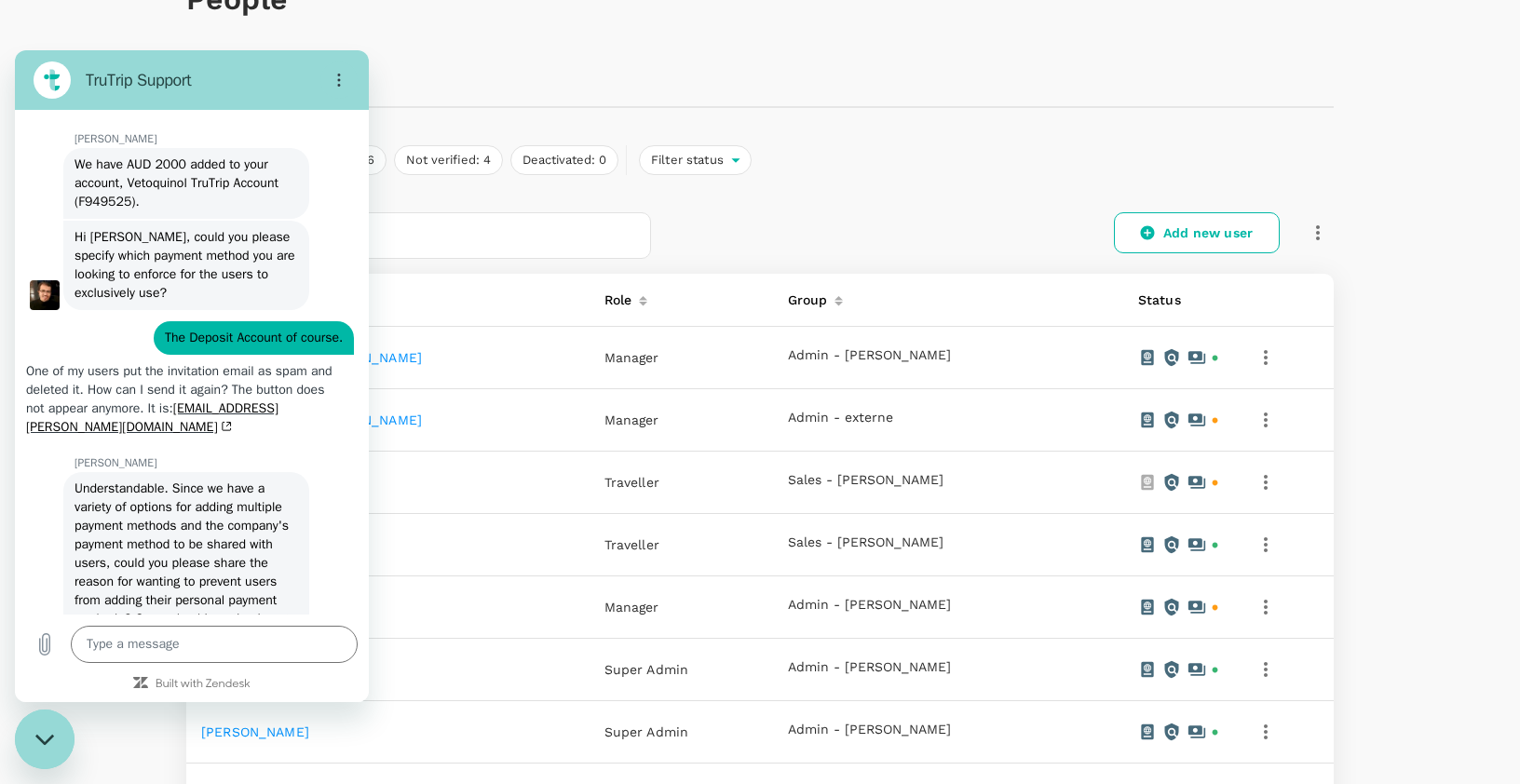 click on "Youssef Rashad says:  Great, I just sent the invitation now. Would you please check?" at bounding box center [186, 1541] 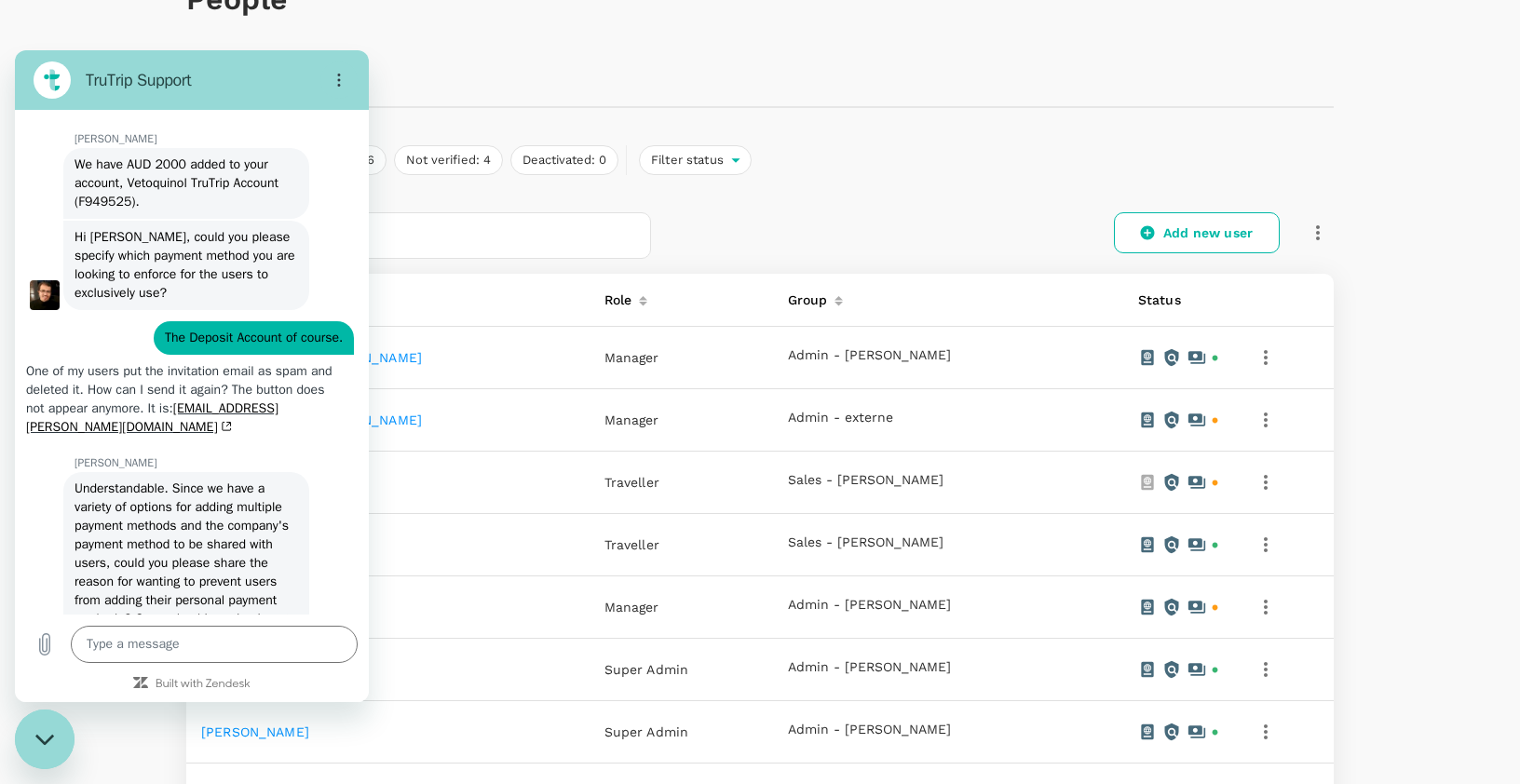 scroll, scrollTop: 0, scrollLeft: 0, axis: both 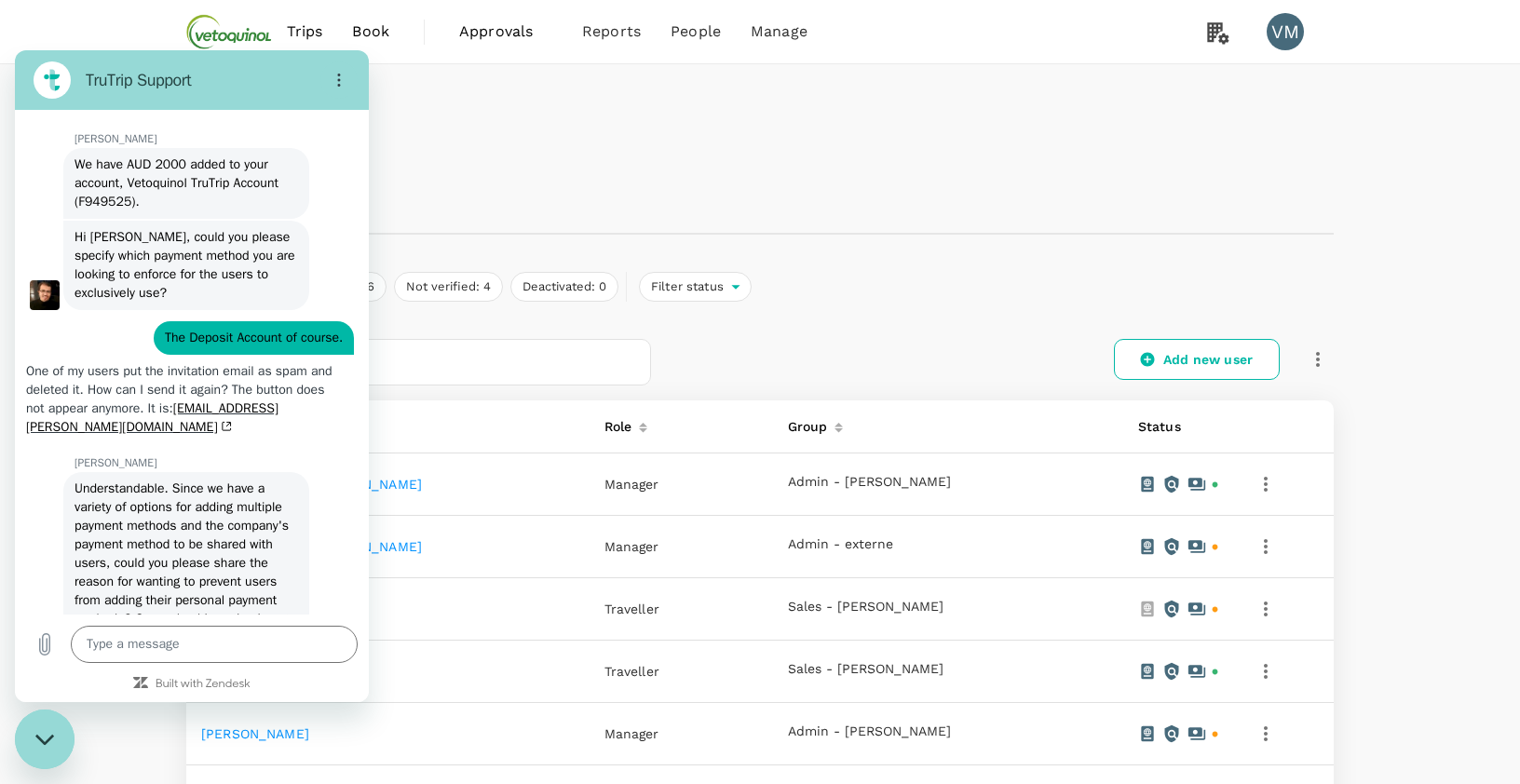 click at bounding box center (45, 739) 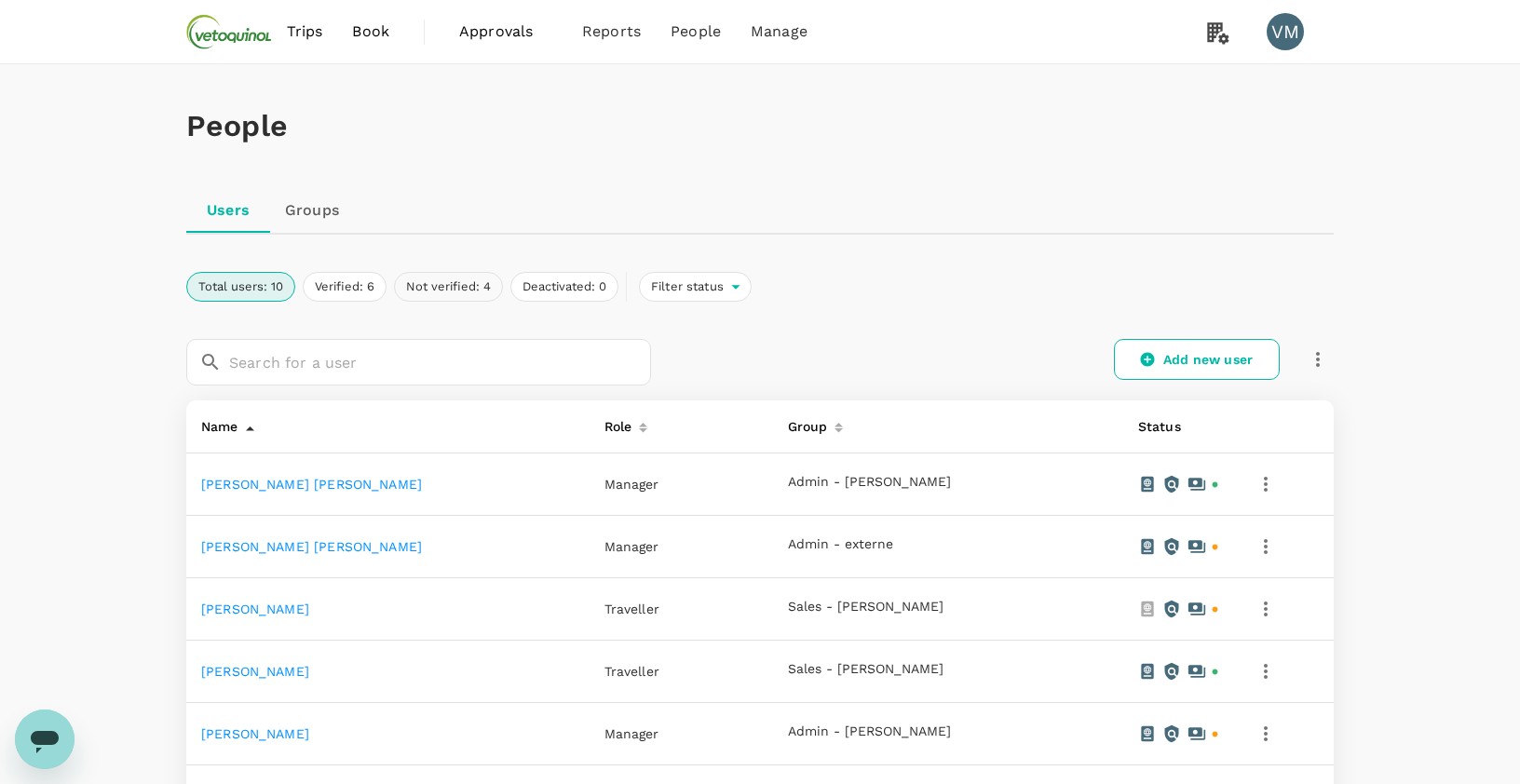 click on "Not verified: 4" at bounding box center (448, 287) 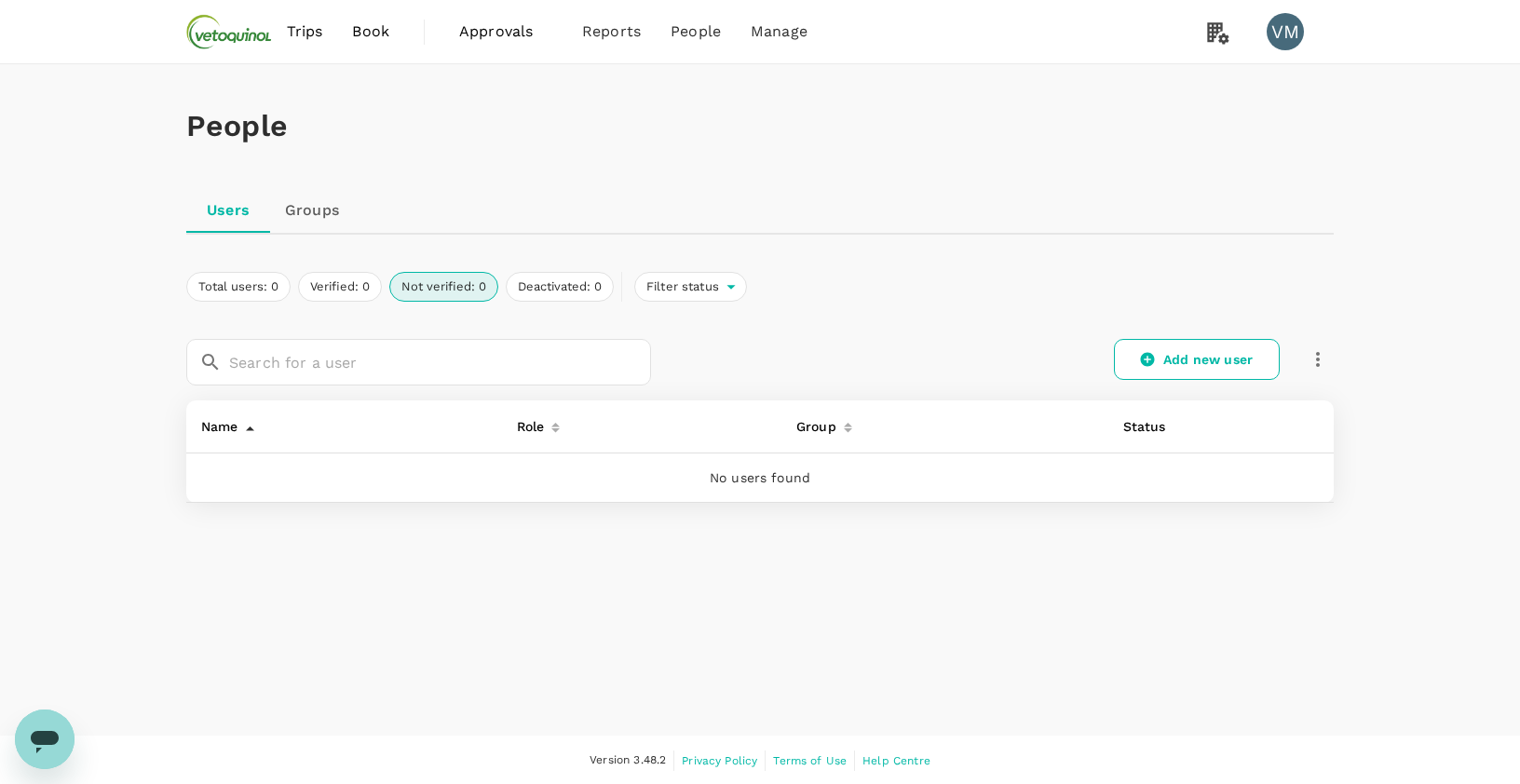 click on "Not verified: 0" at bounding box center [443, 287] 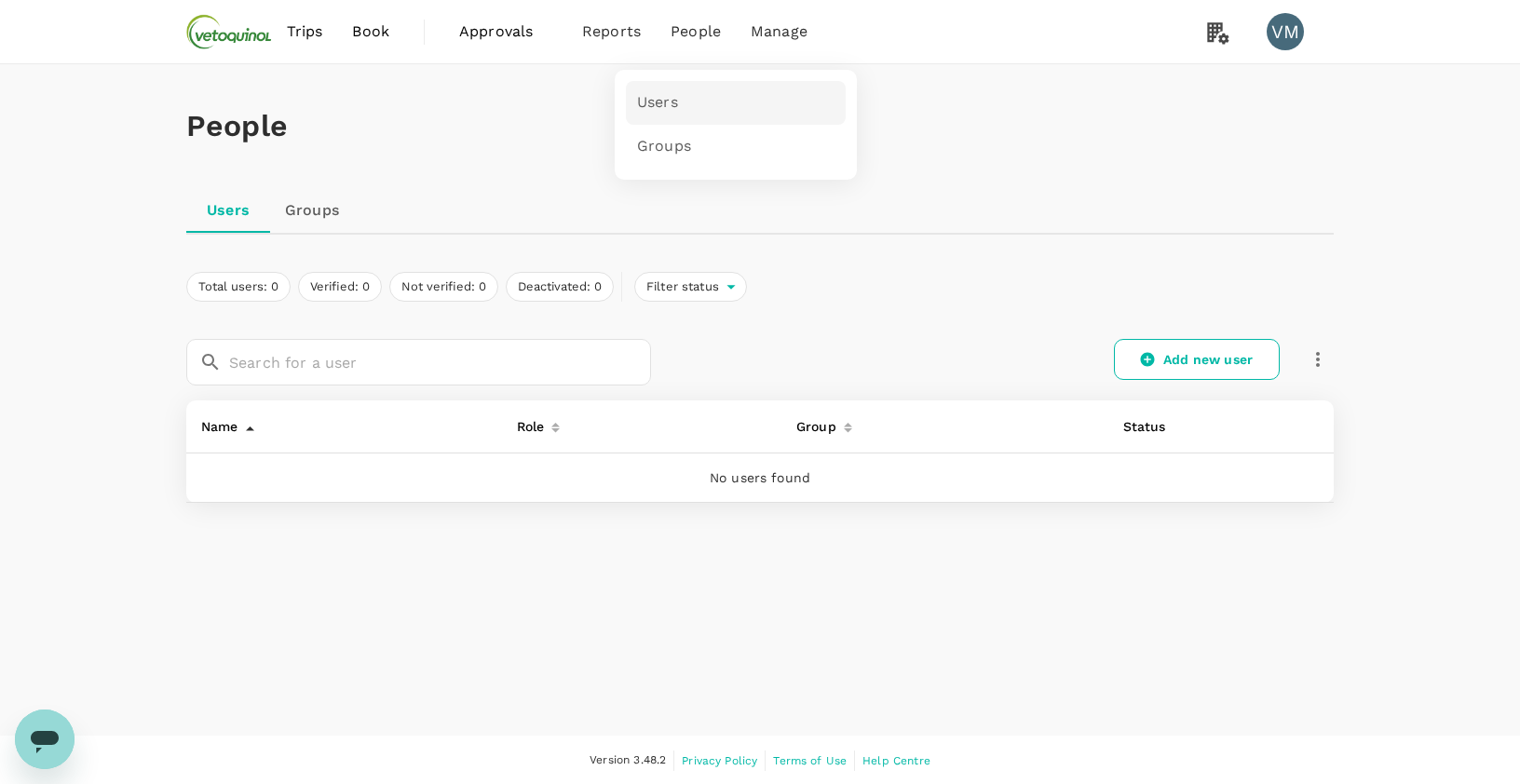 click on "Users" at bounding box center (658, 102) 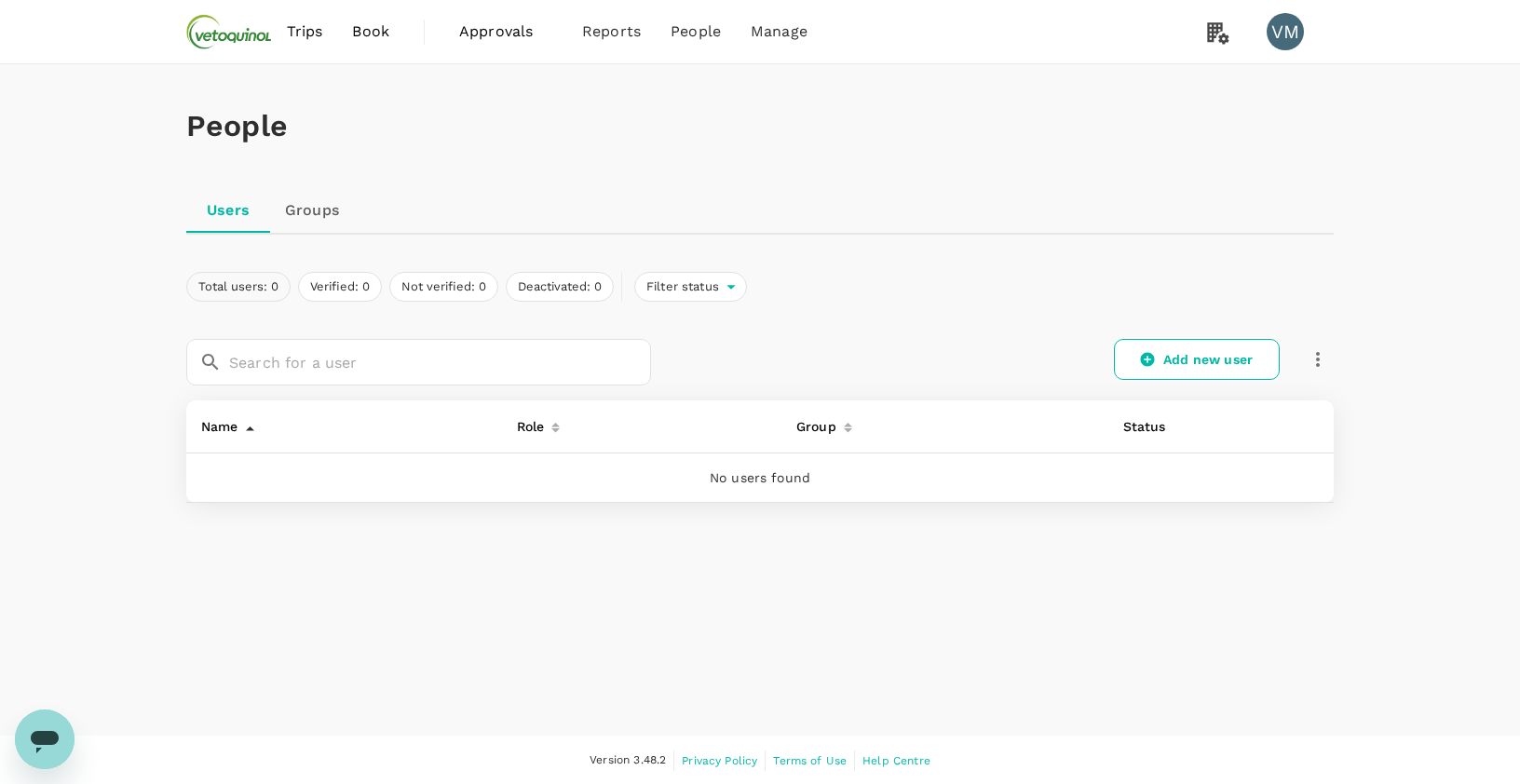 click on "Total users: 0" at bounding box center [238, 287] 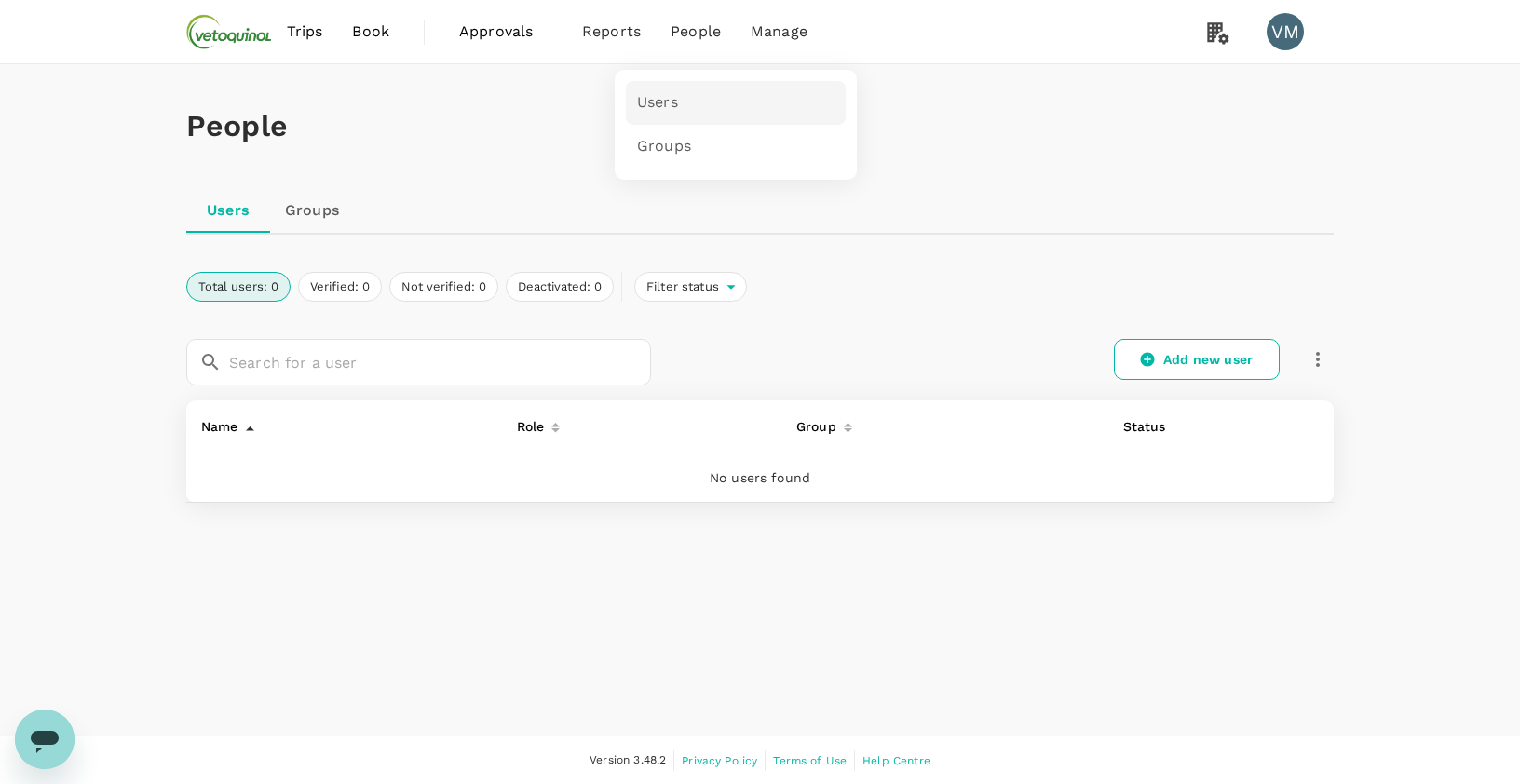click on "Users" at bounding box center (658, 102) 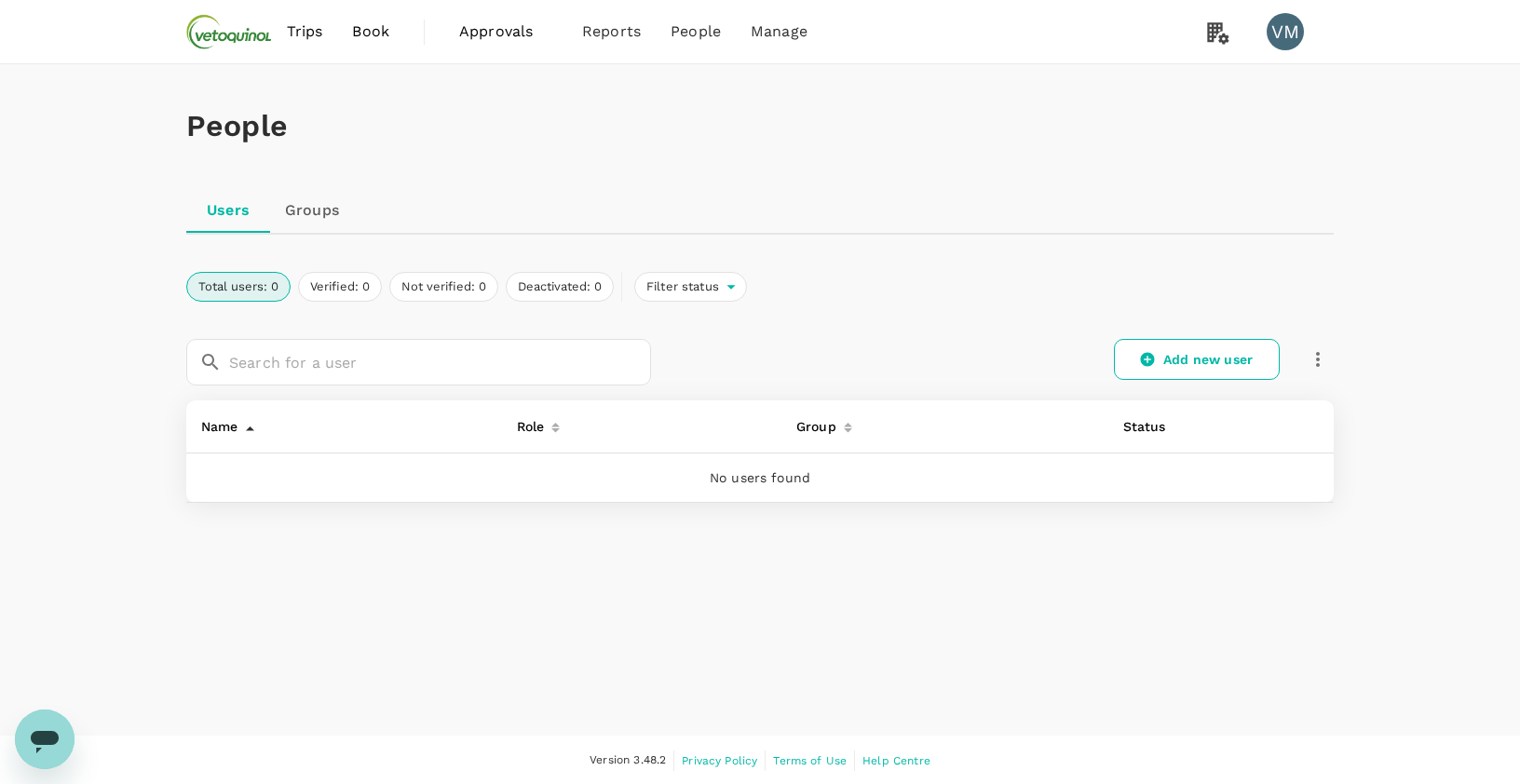 click on "Approvals 0" at bounding box center [506, 32] 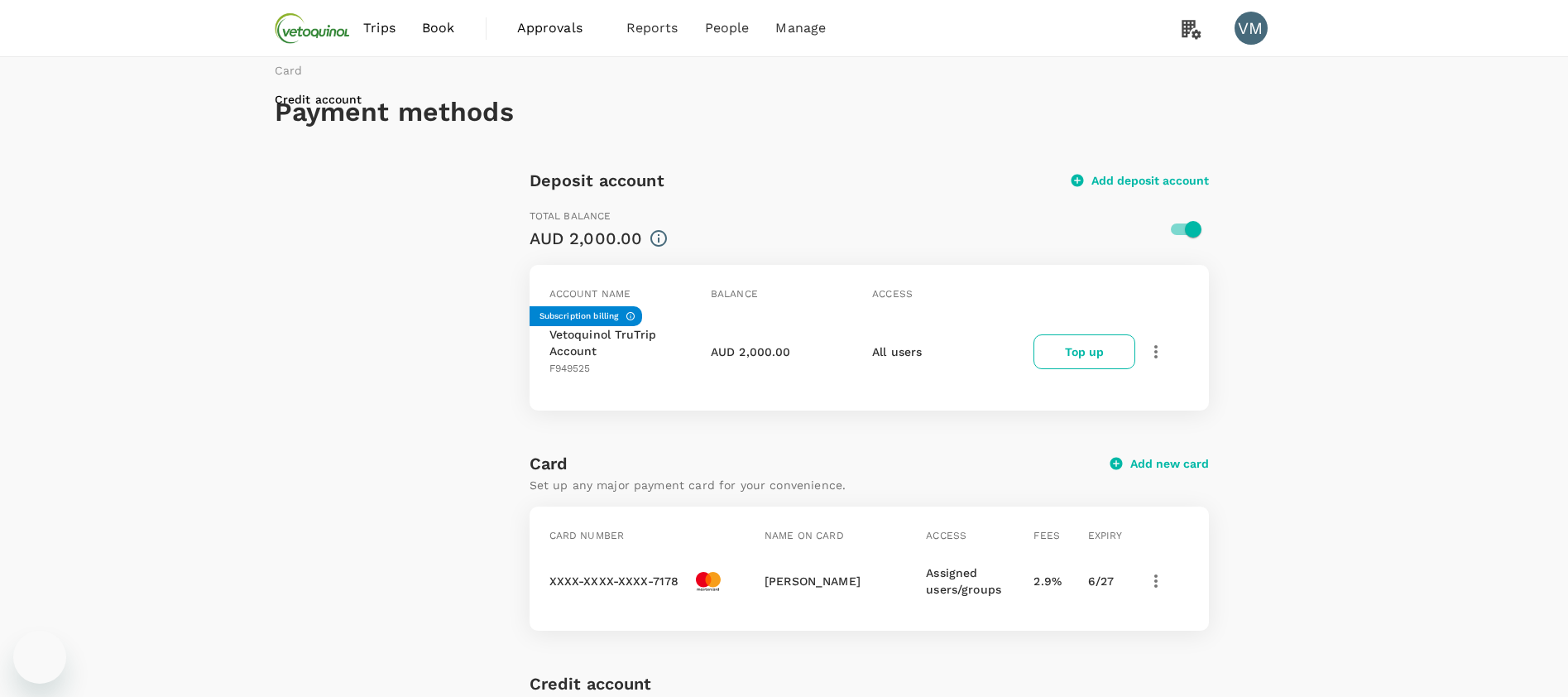 scroll, scrollTop: 448, scrollLeft: 0, axis: vertical 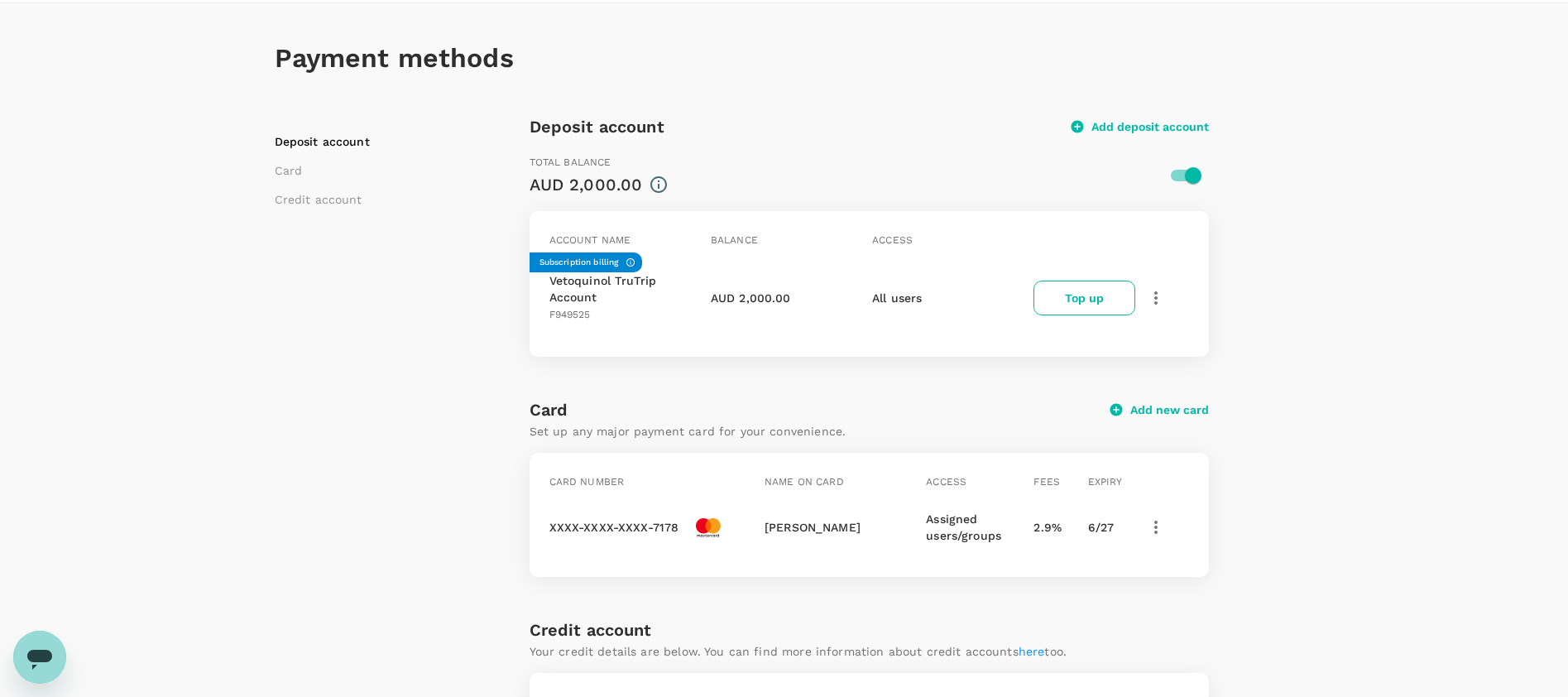 click on "Deposit account" at bounding box center [597, 127] 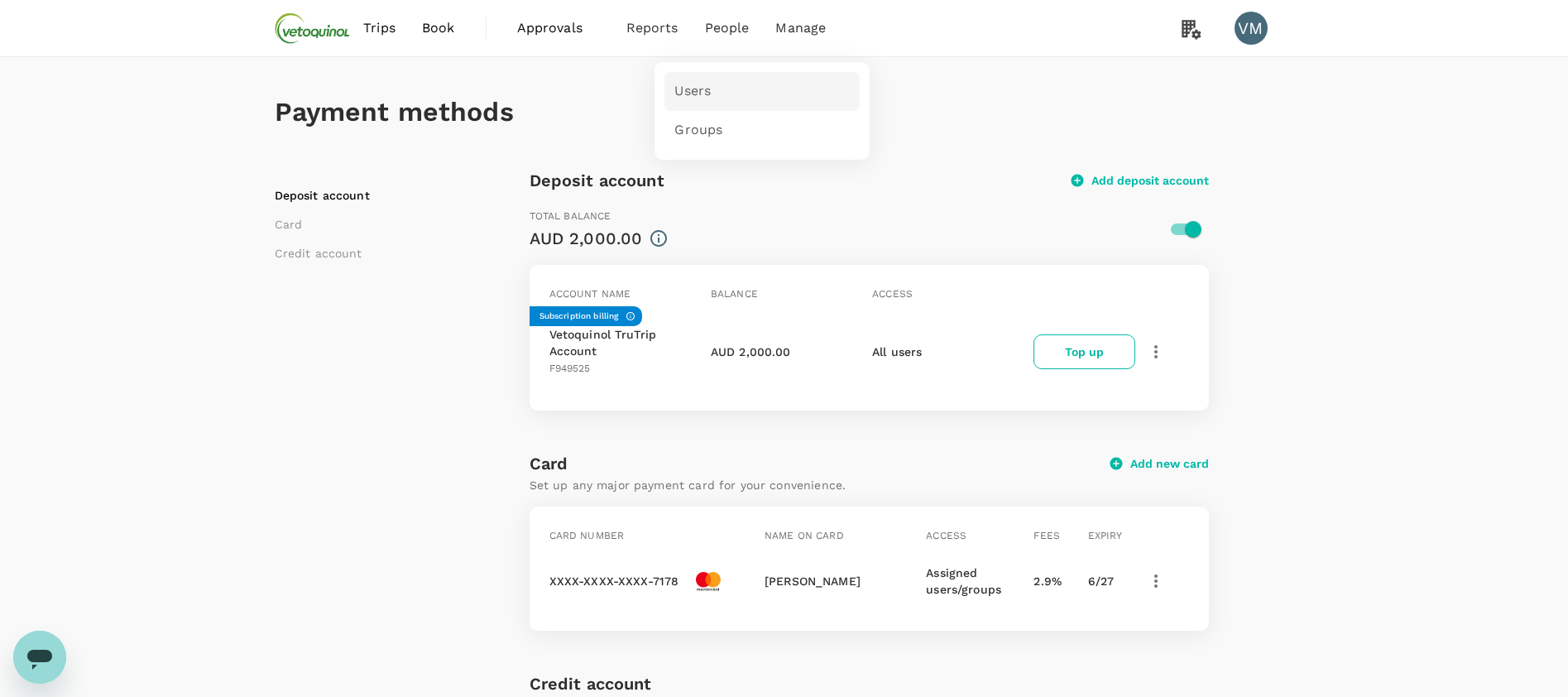 click on "Users" at bounding box center (693, 91) 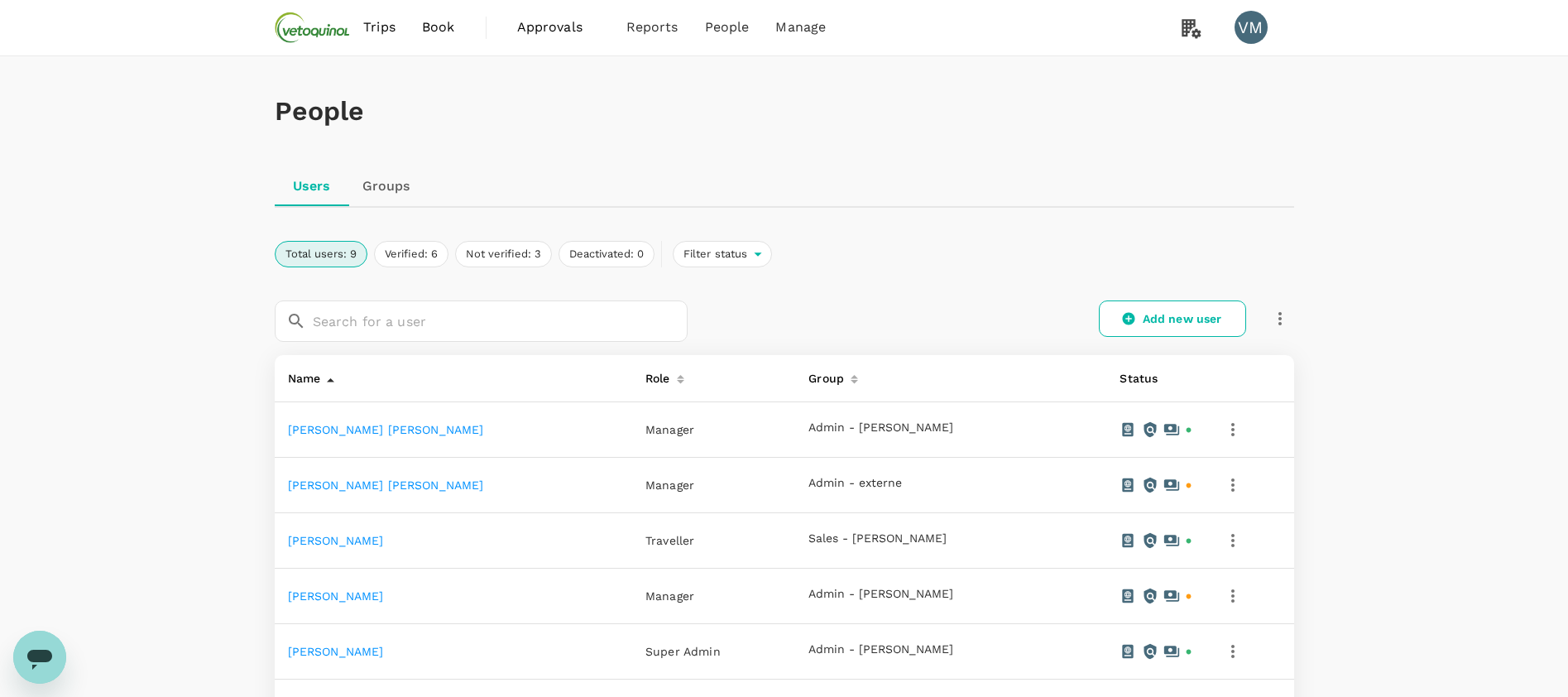 scroll, scrollTop: 226, scrollLeft: 0, axis: vertical 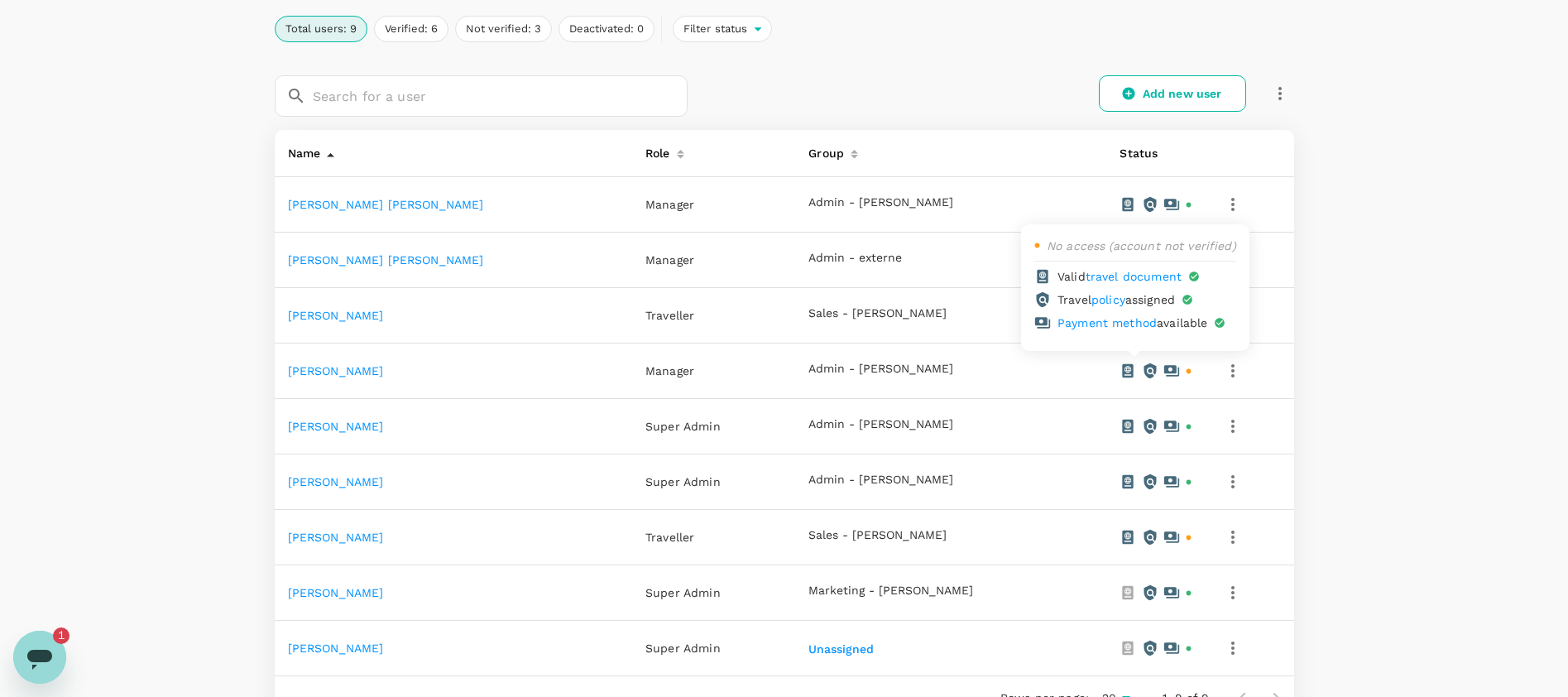 click 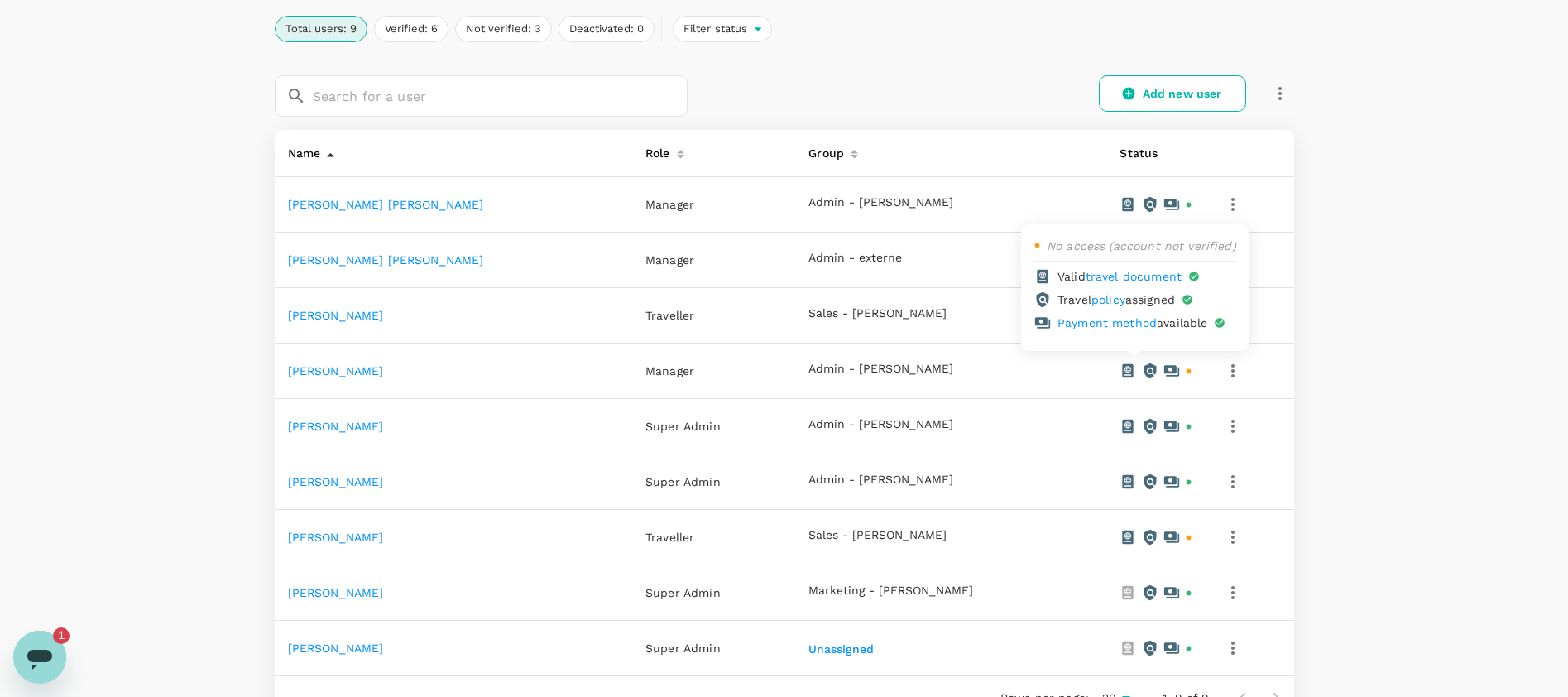 click on "Payment method" at bounding box center (1107, 323) 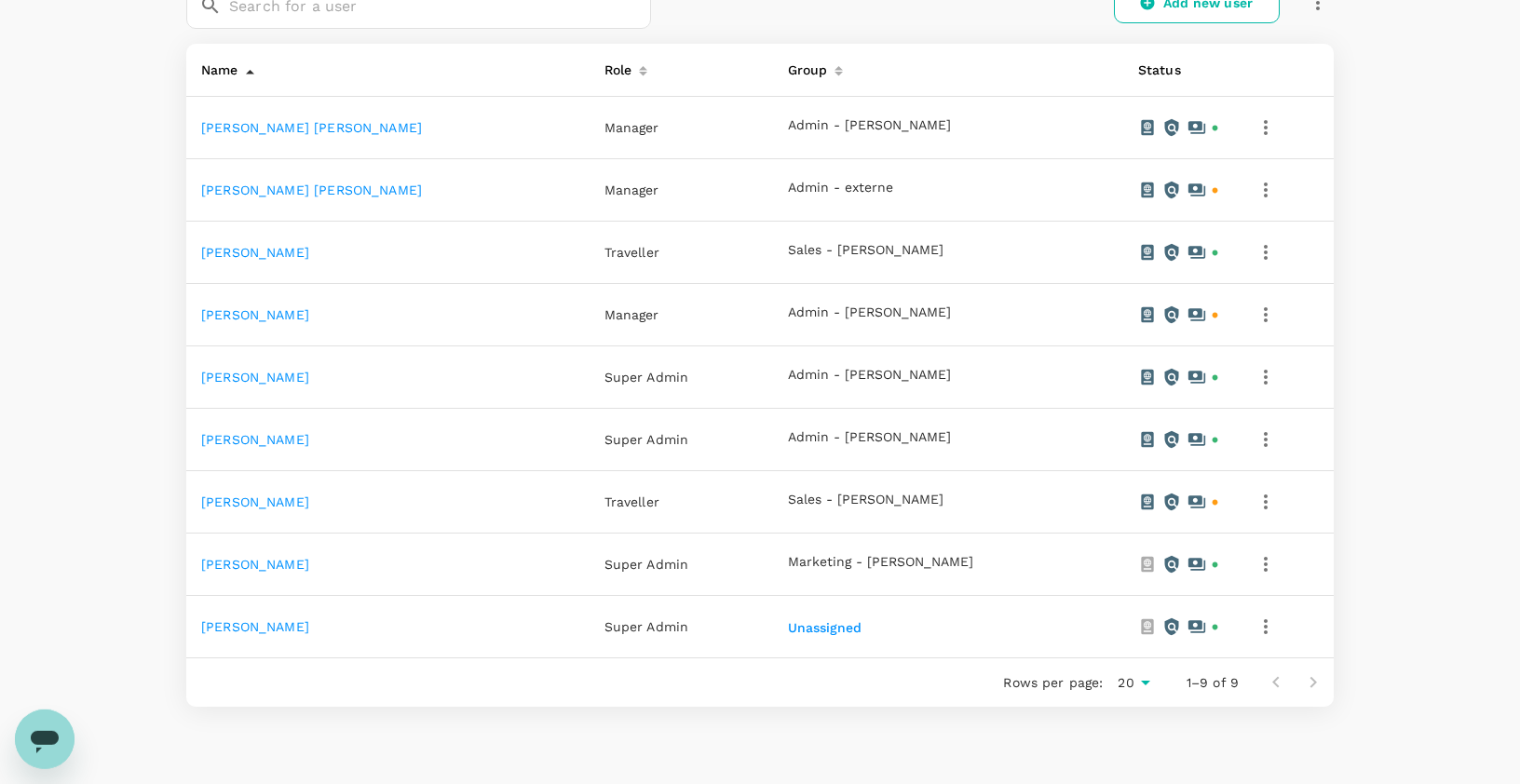 scroll, scrollTop: 448, scrollLeft: 0, axis: vertical 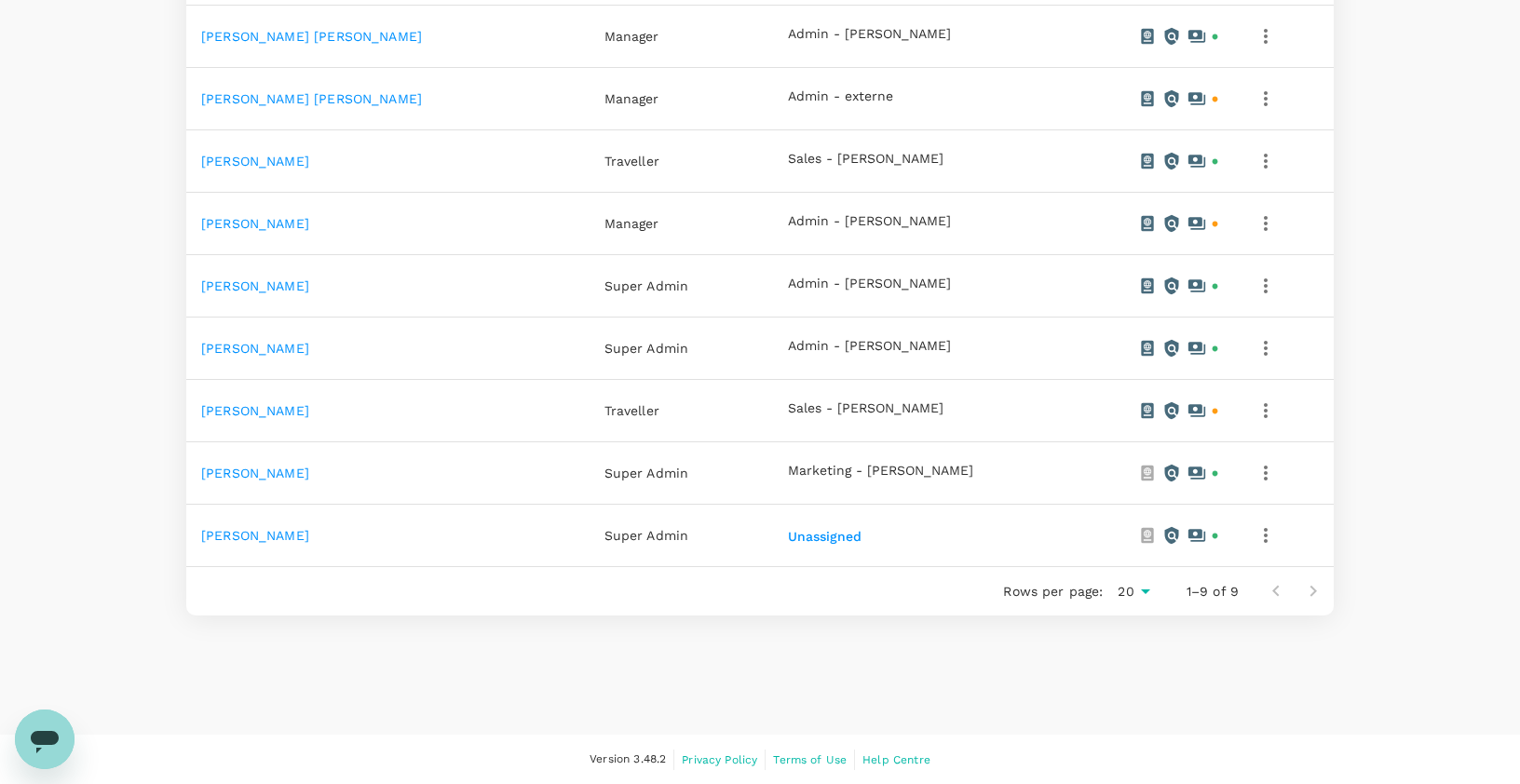 click 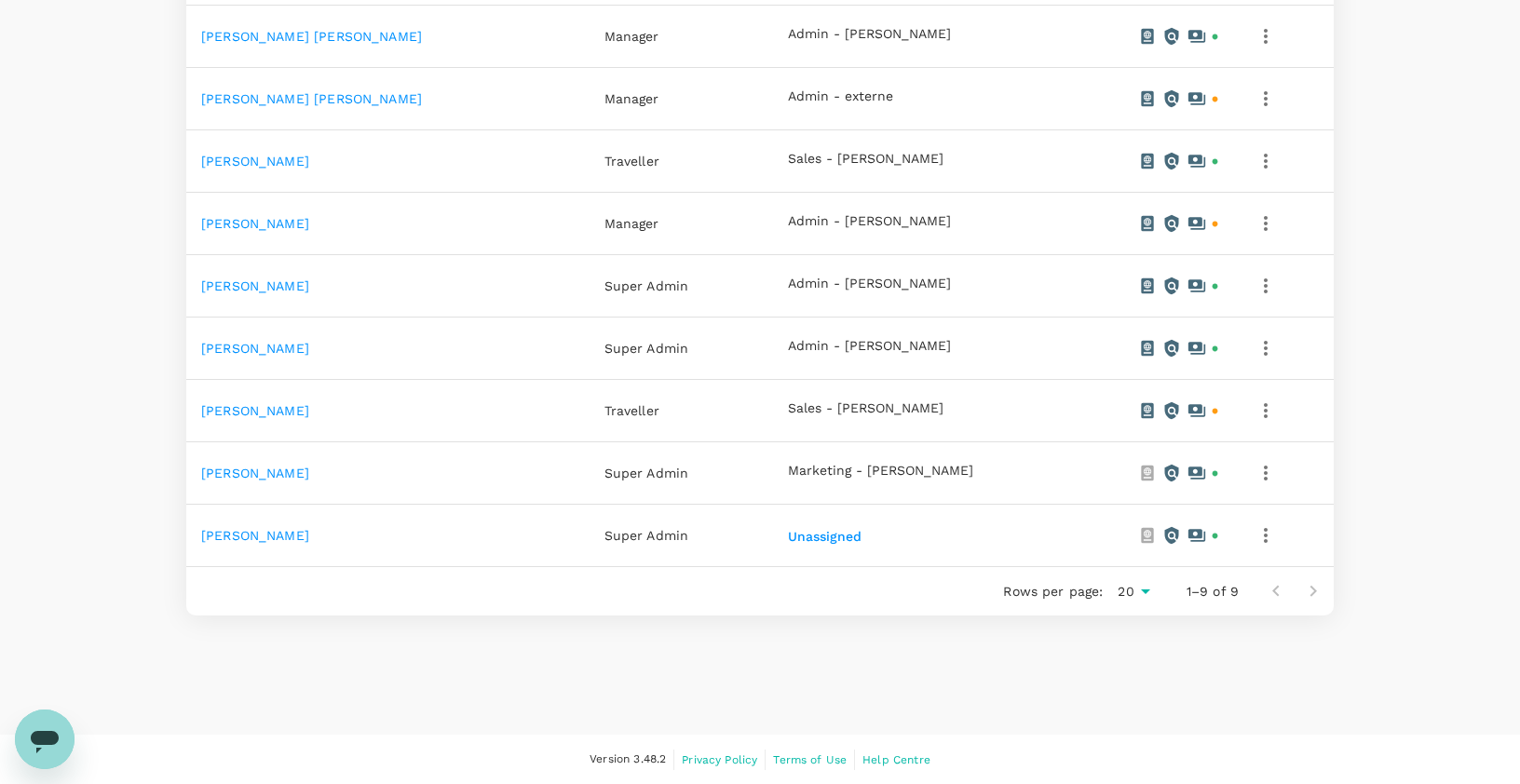 click on "Edit" at bounding box center [760, 807] 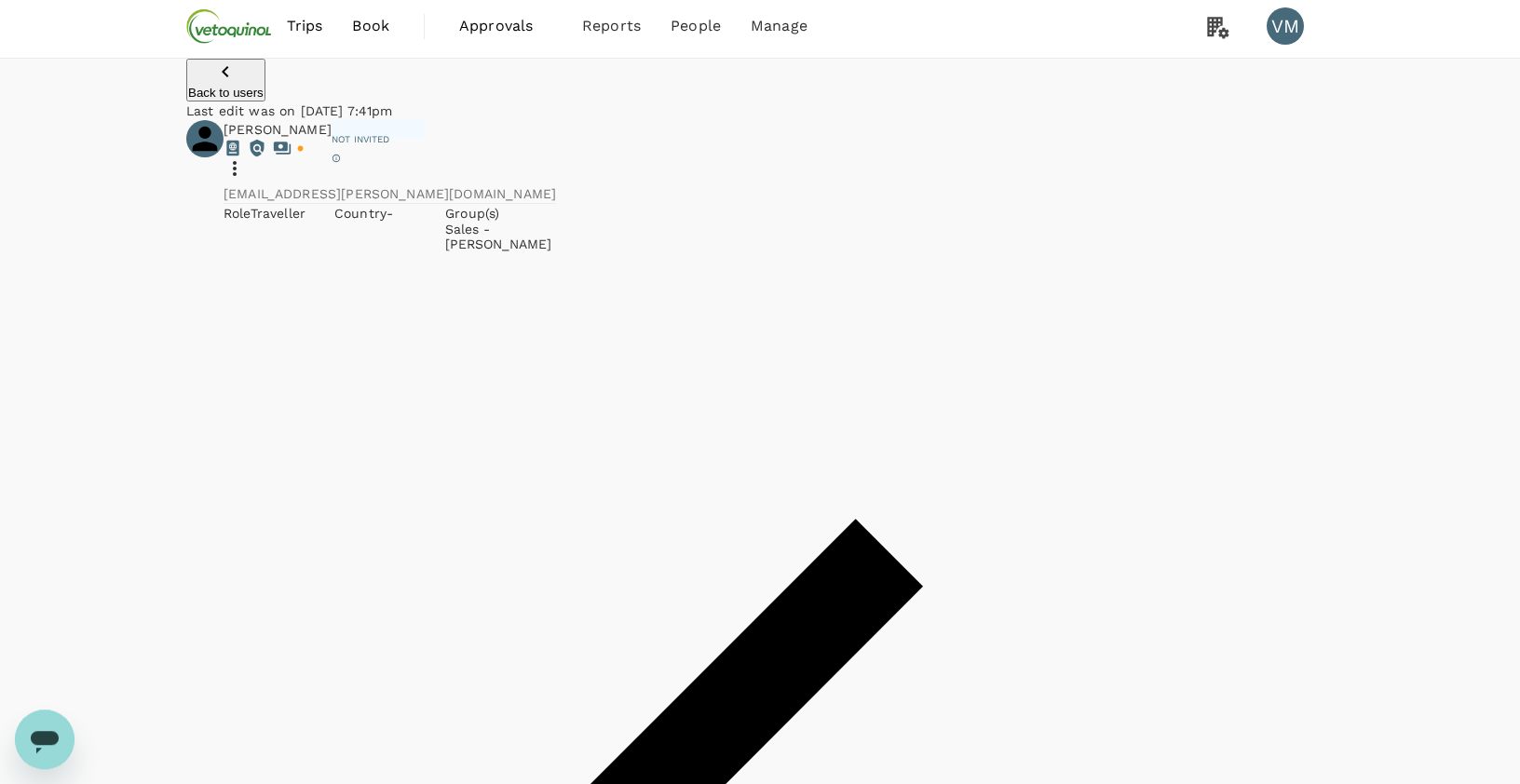 scroll, scrollTop: 0, scrollLeft: 0, axis: both 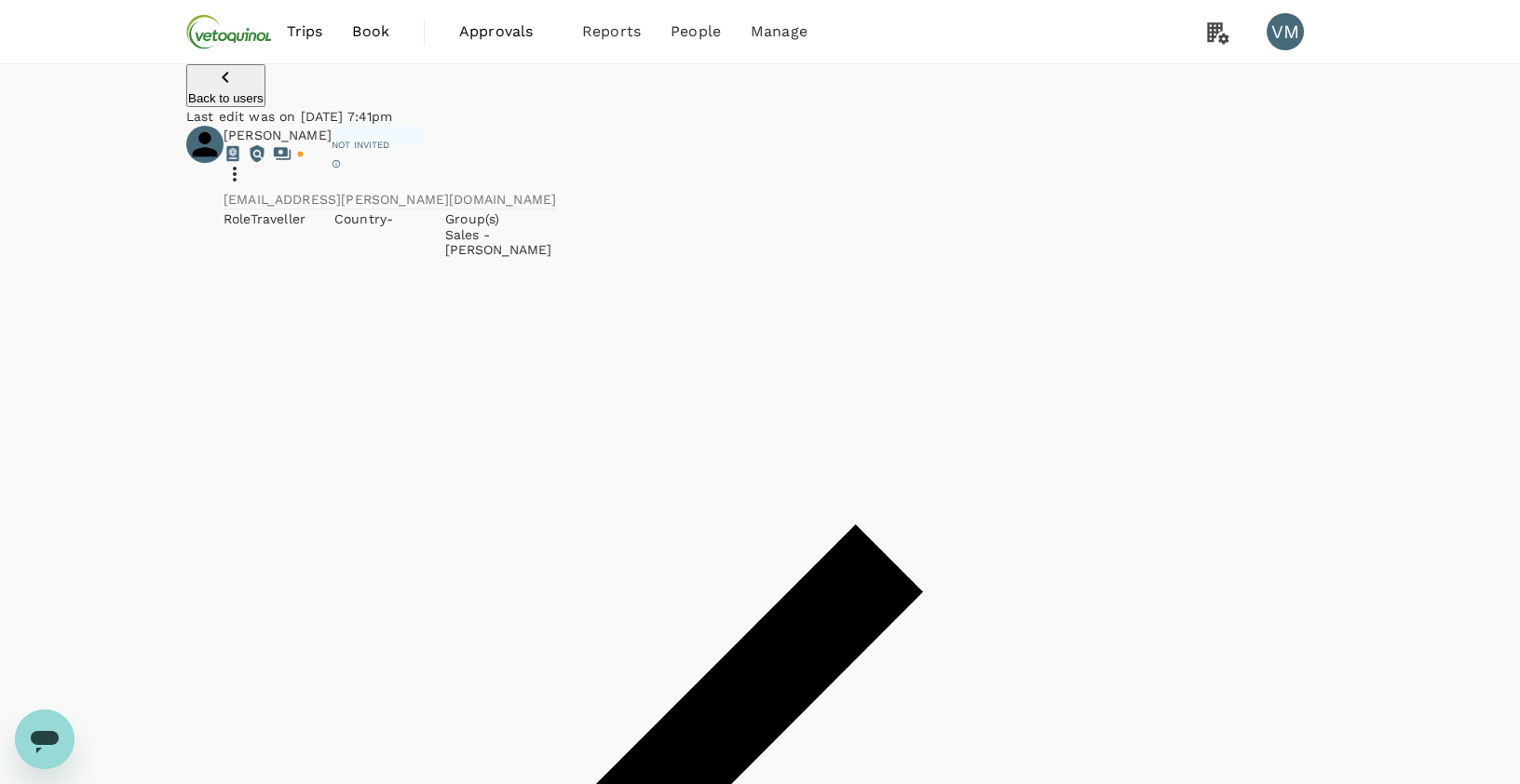 click 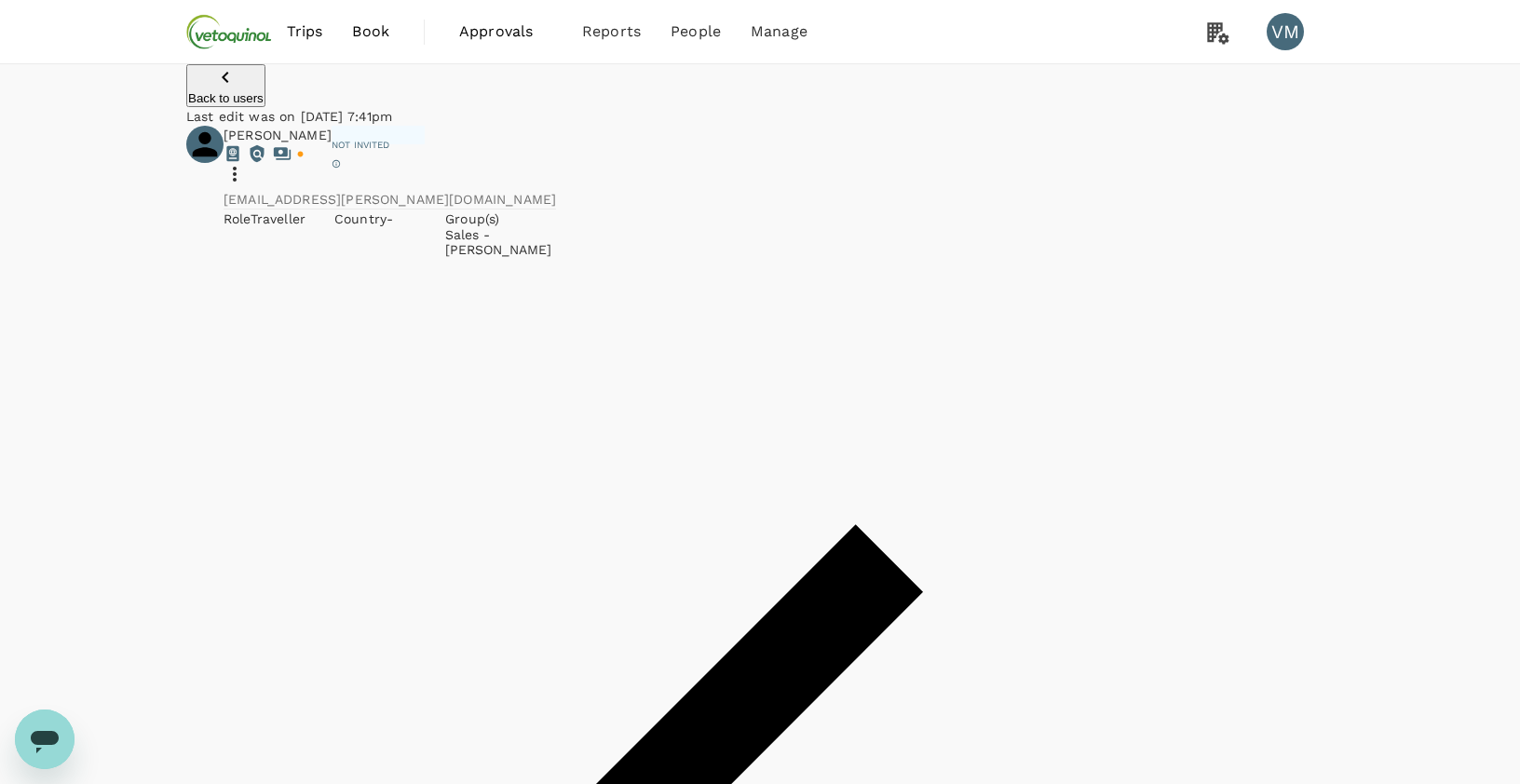 click on "Send invitation email" at bounding box center [760, 3437] 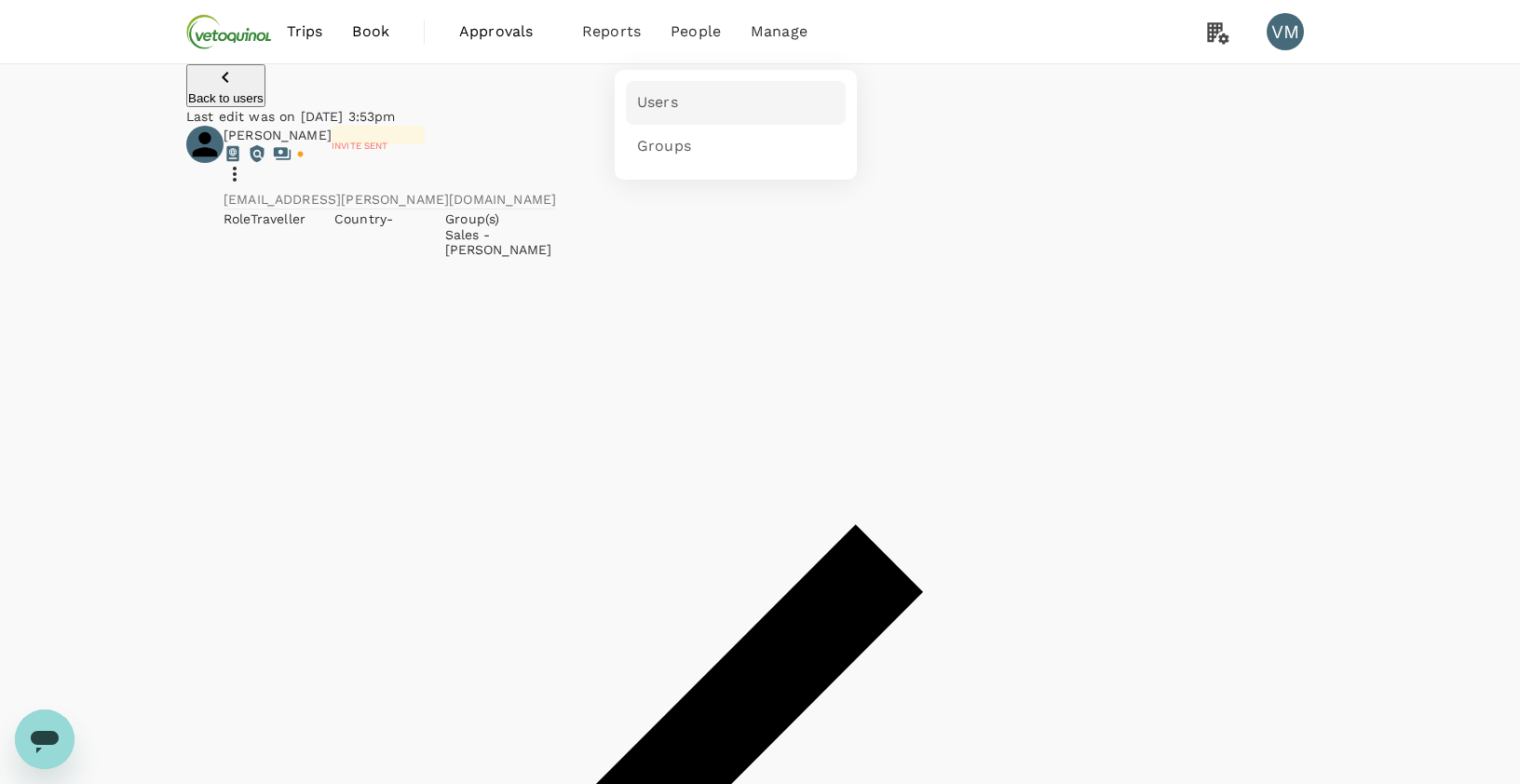 click on "Users" at bounding box center [658, 102] 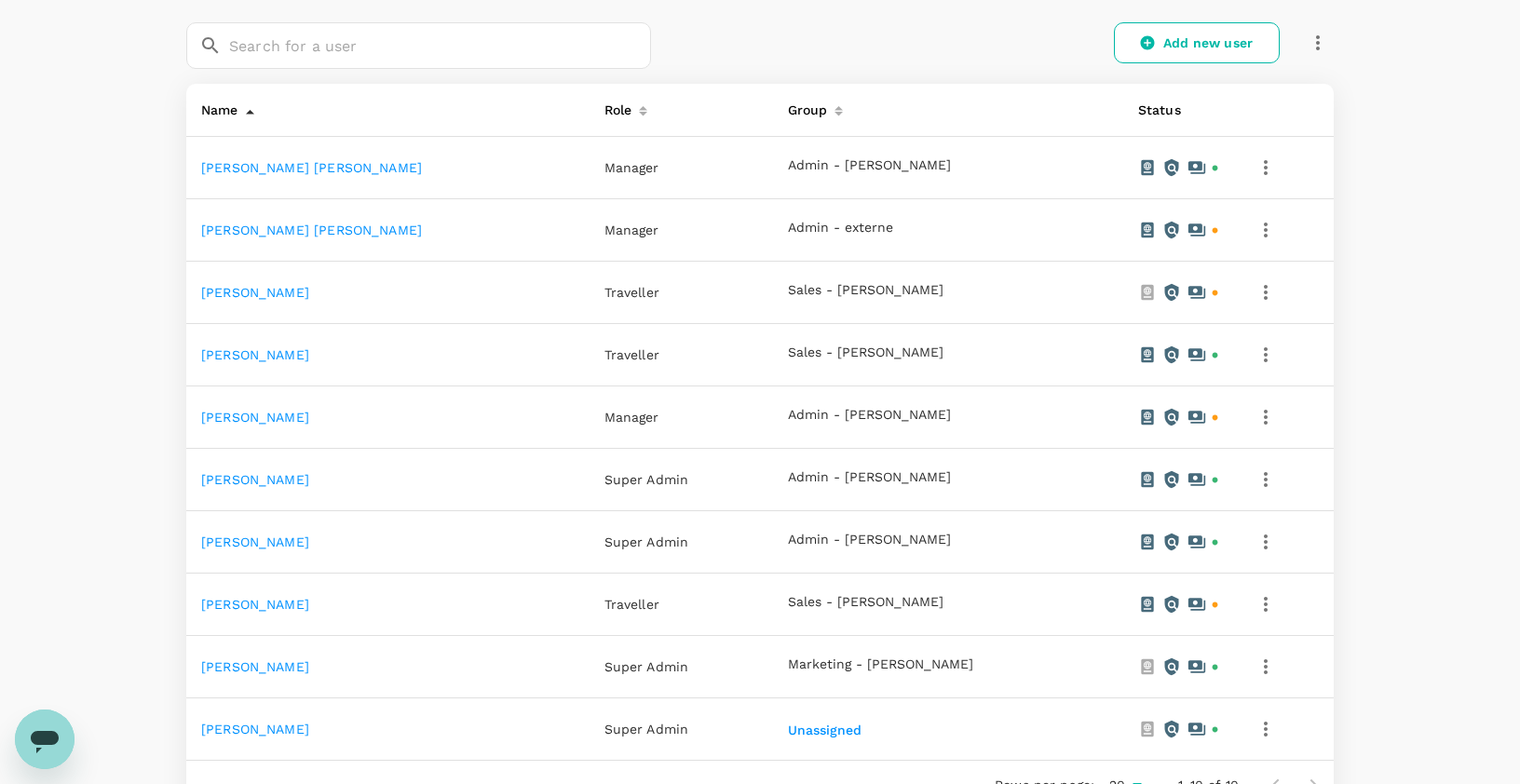 scroll, scrollTop: 0, scrollLeft: 0, axis: both 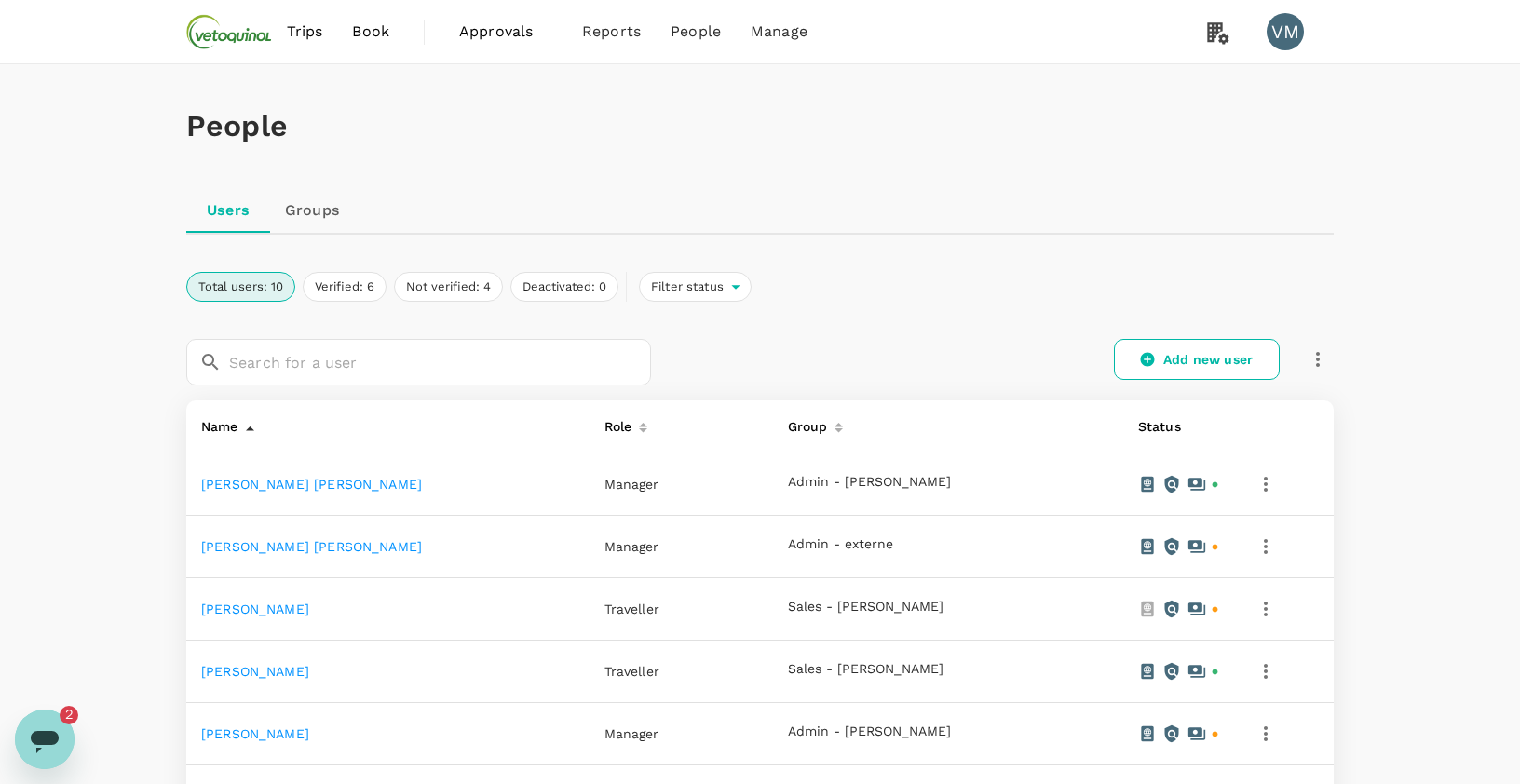 click 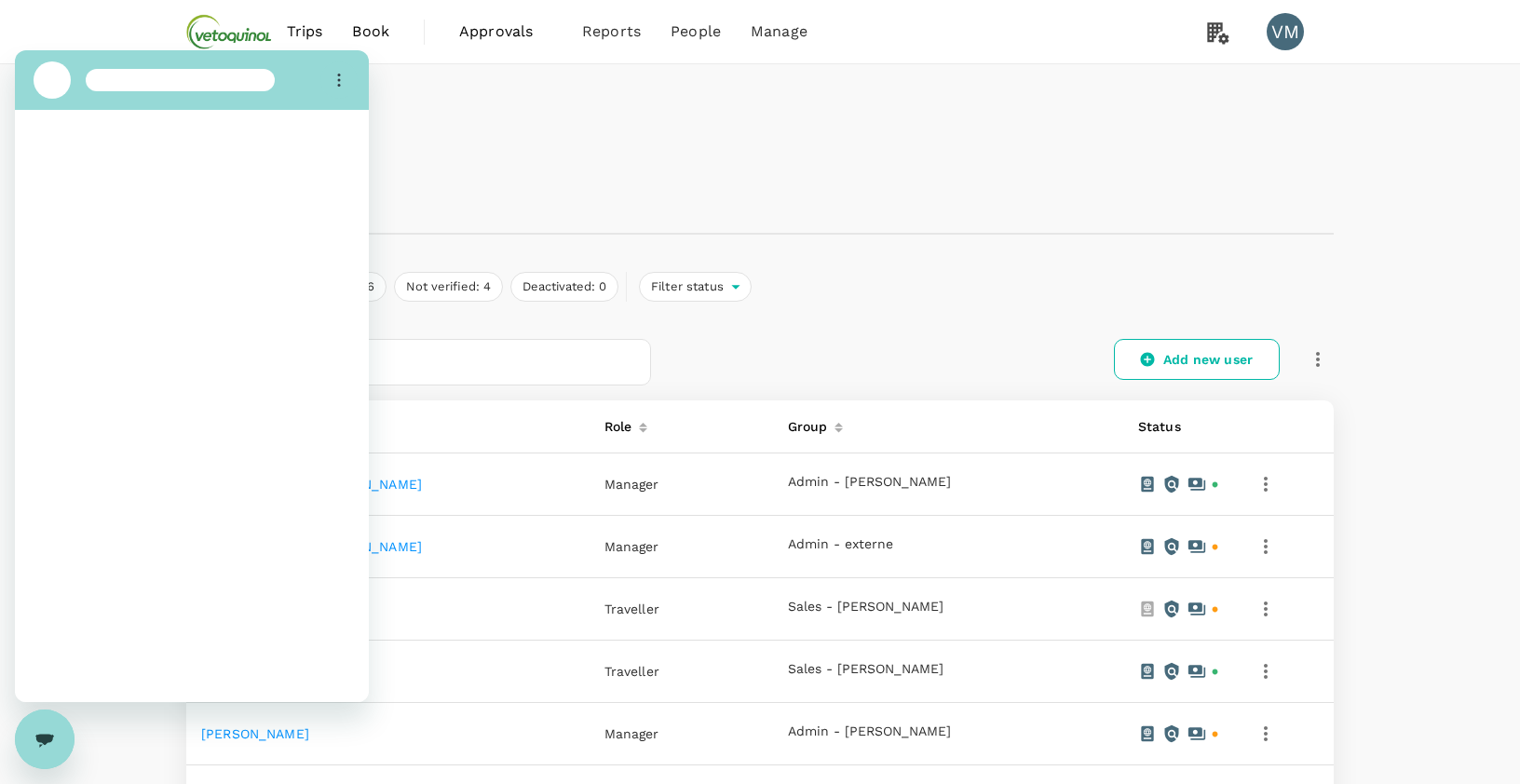 scroll, scrollTop: 0, scrollLeft: 0, axis: both 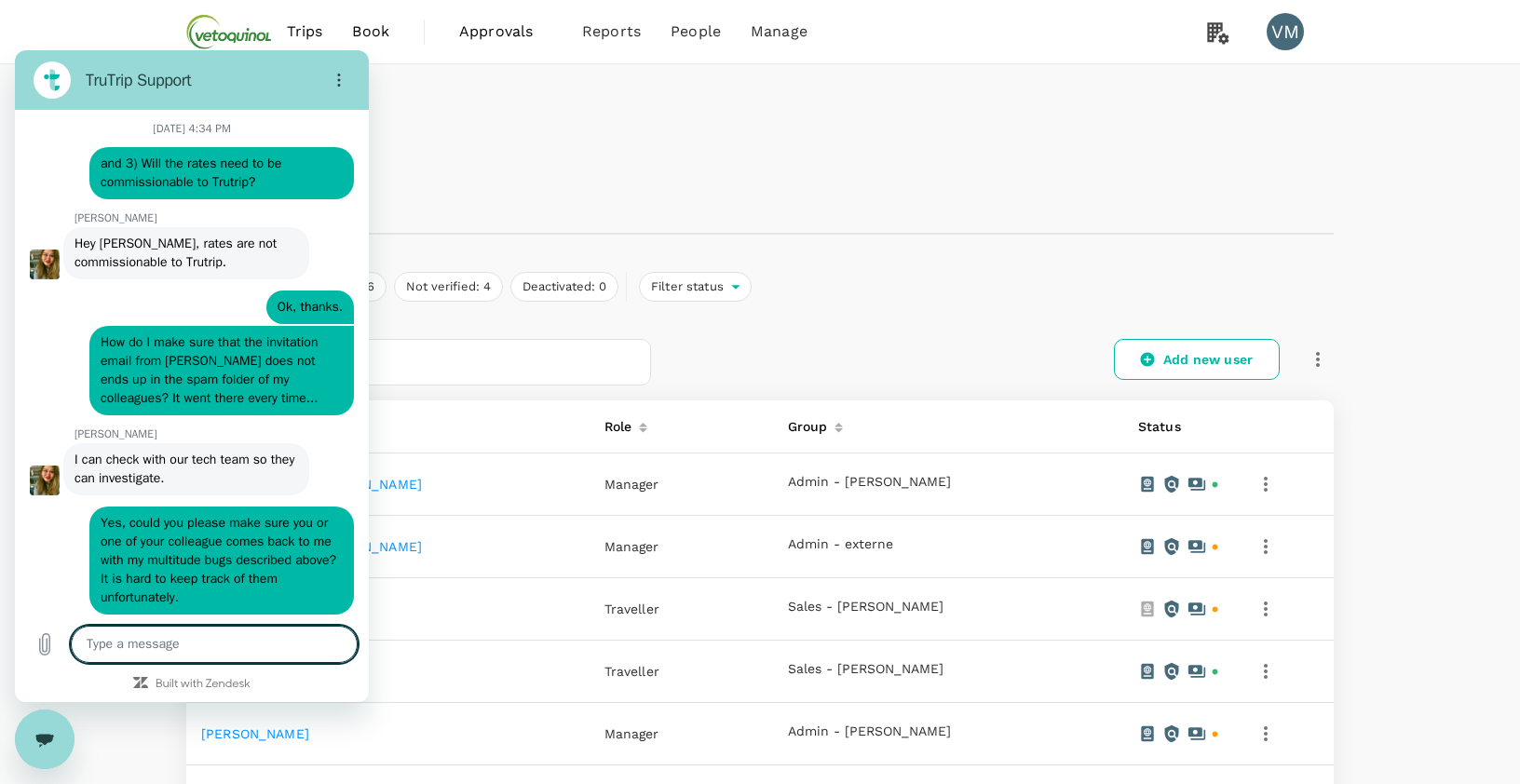 type on "x" 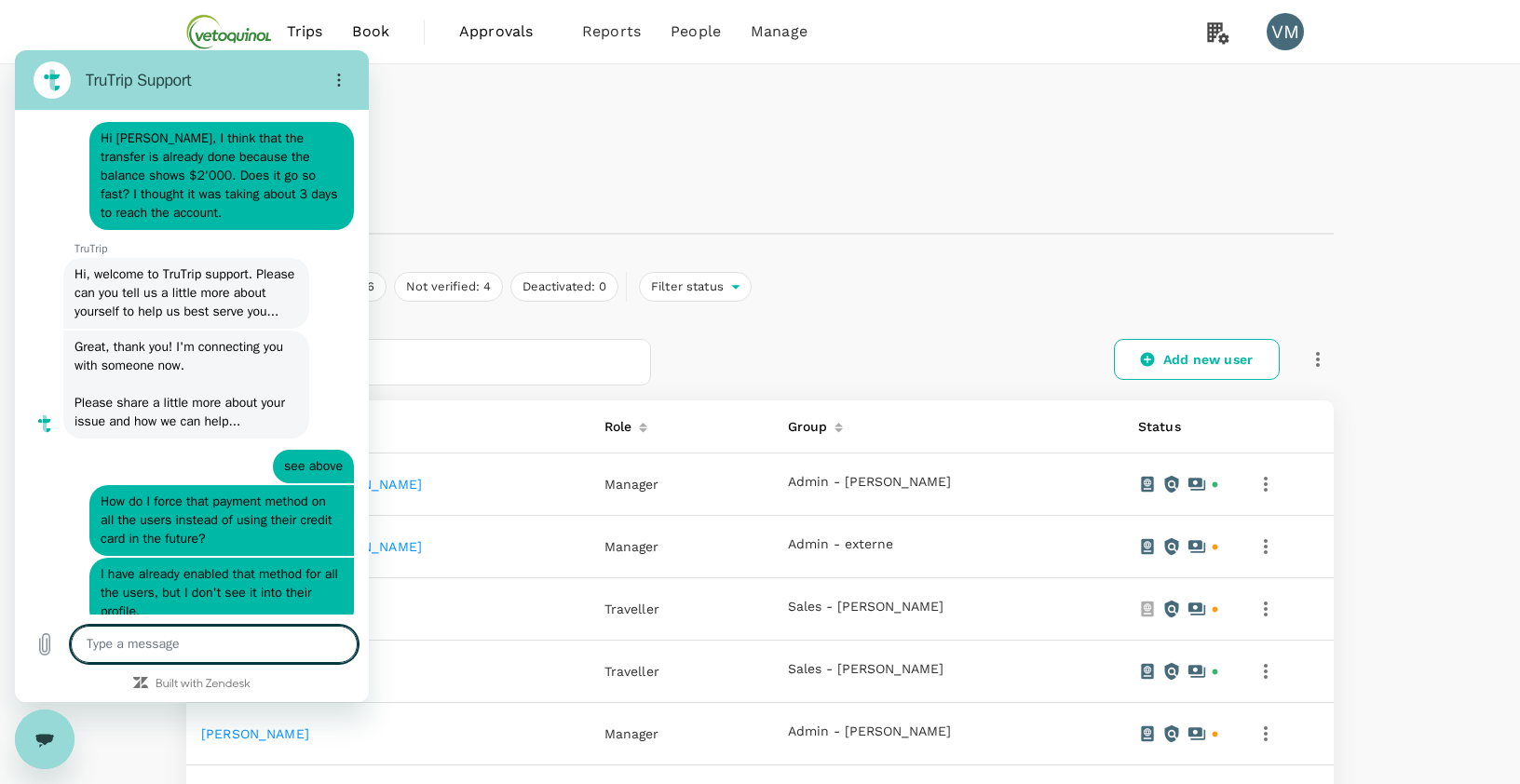 click at bounding box center [214, 644] 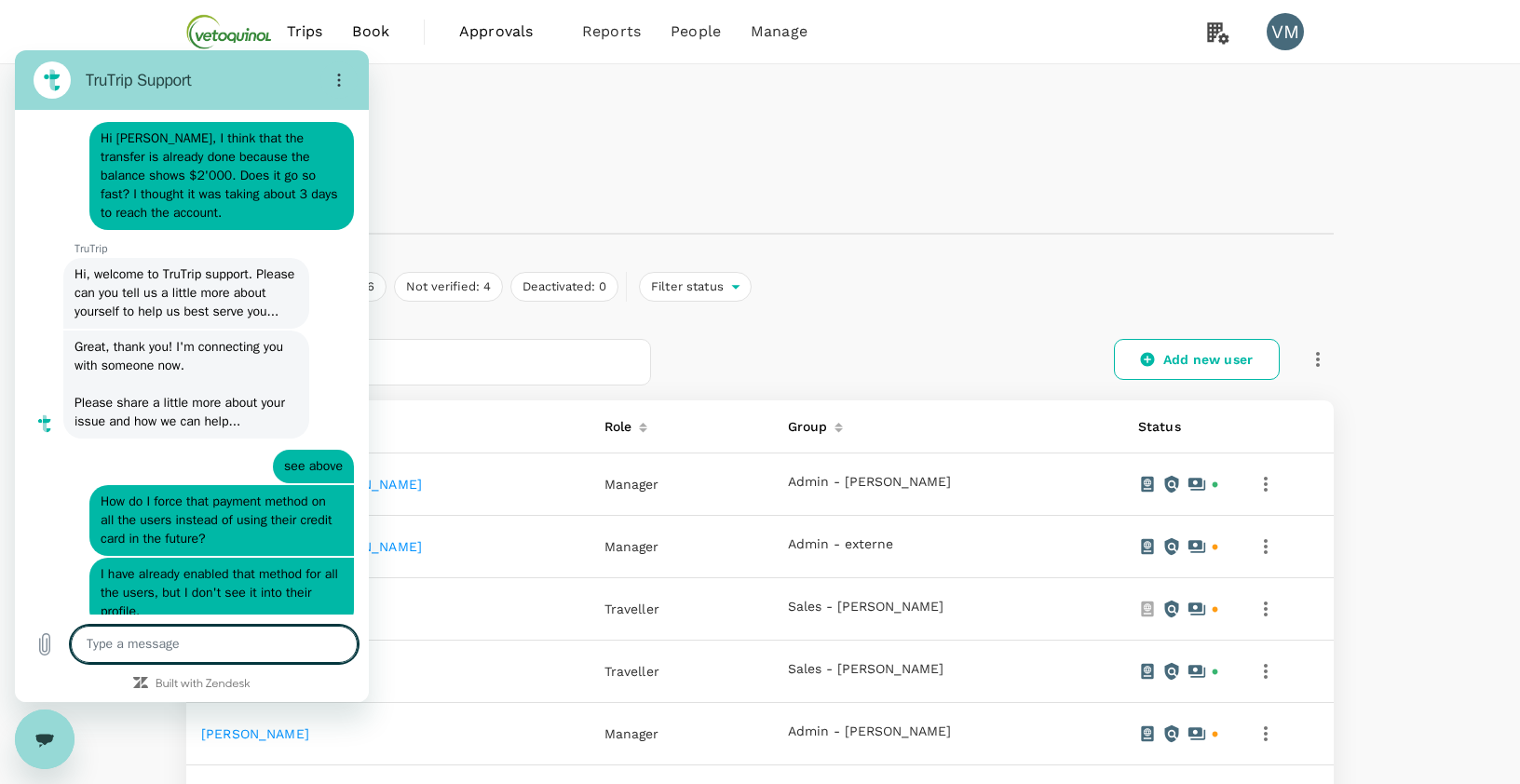 type on "T" 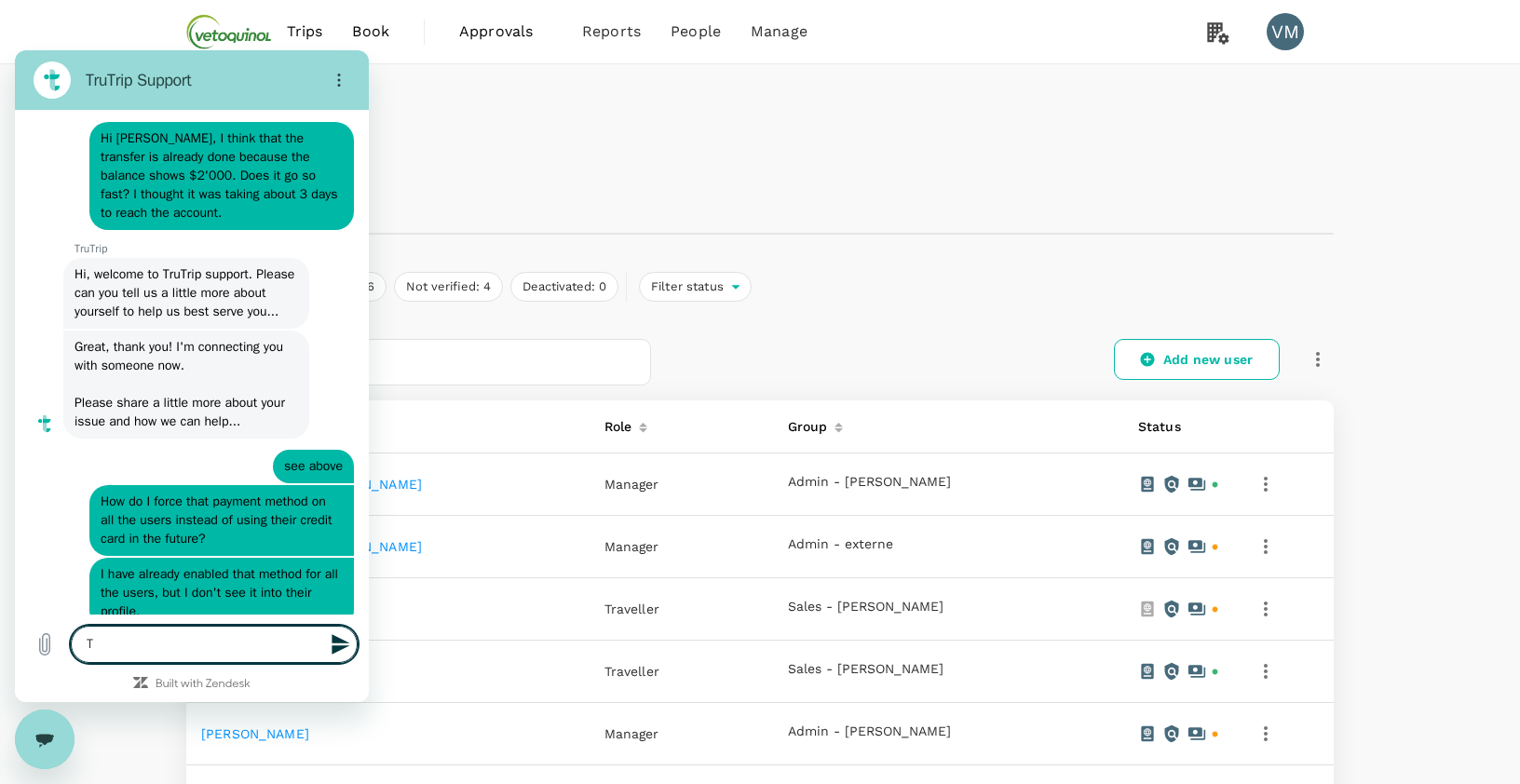 type on "Th" 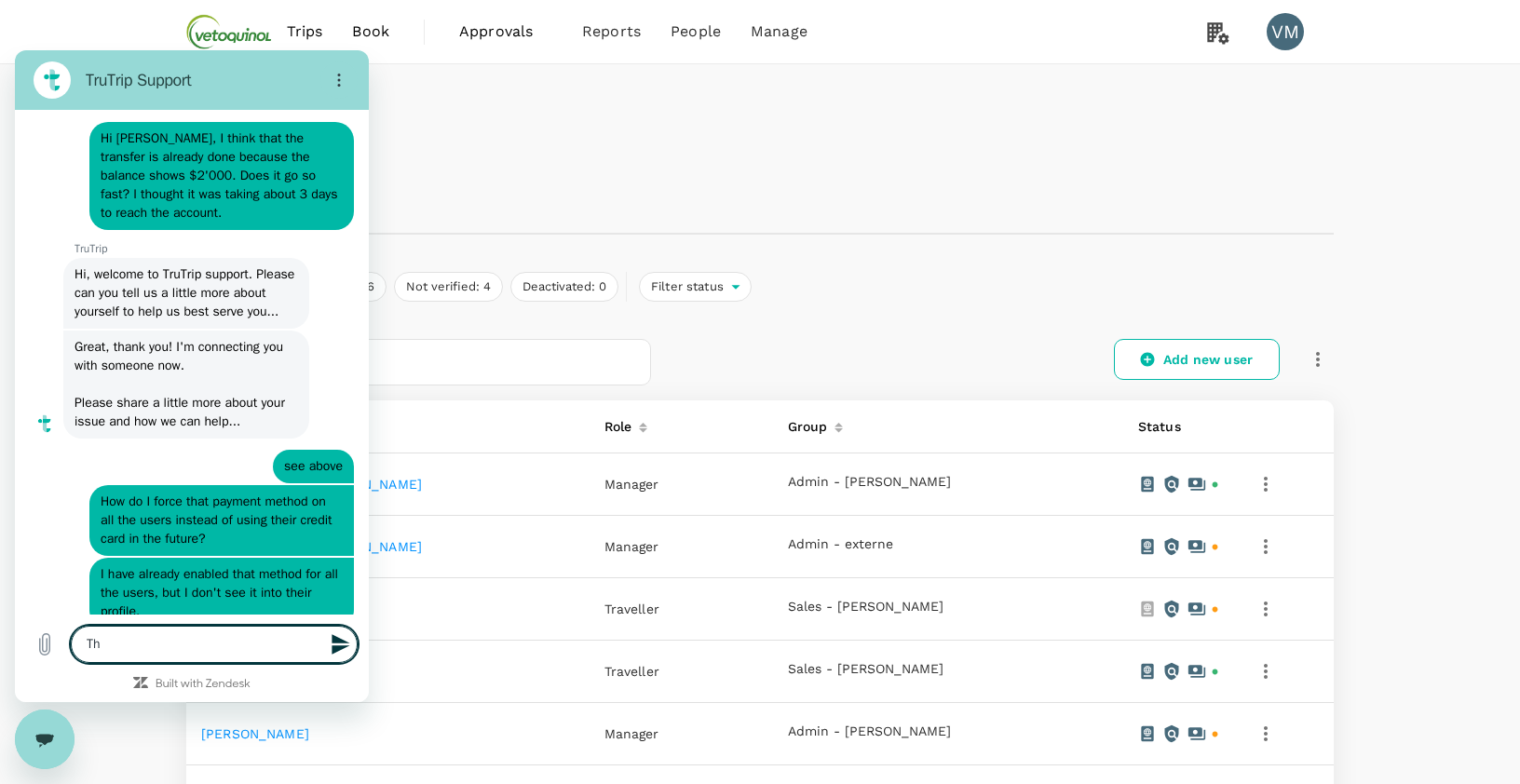 type on "The" 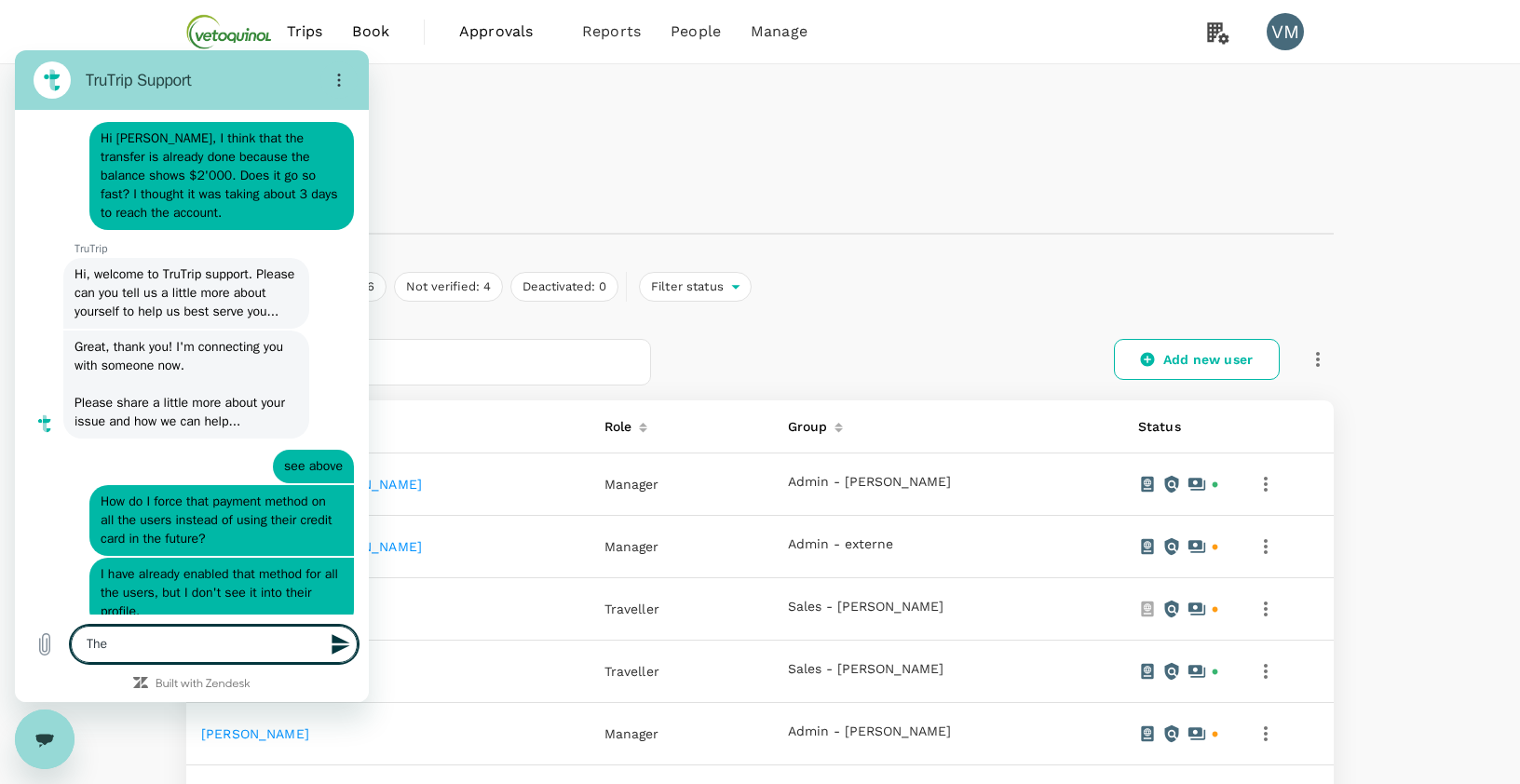 type on "The" 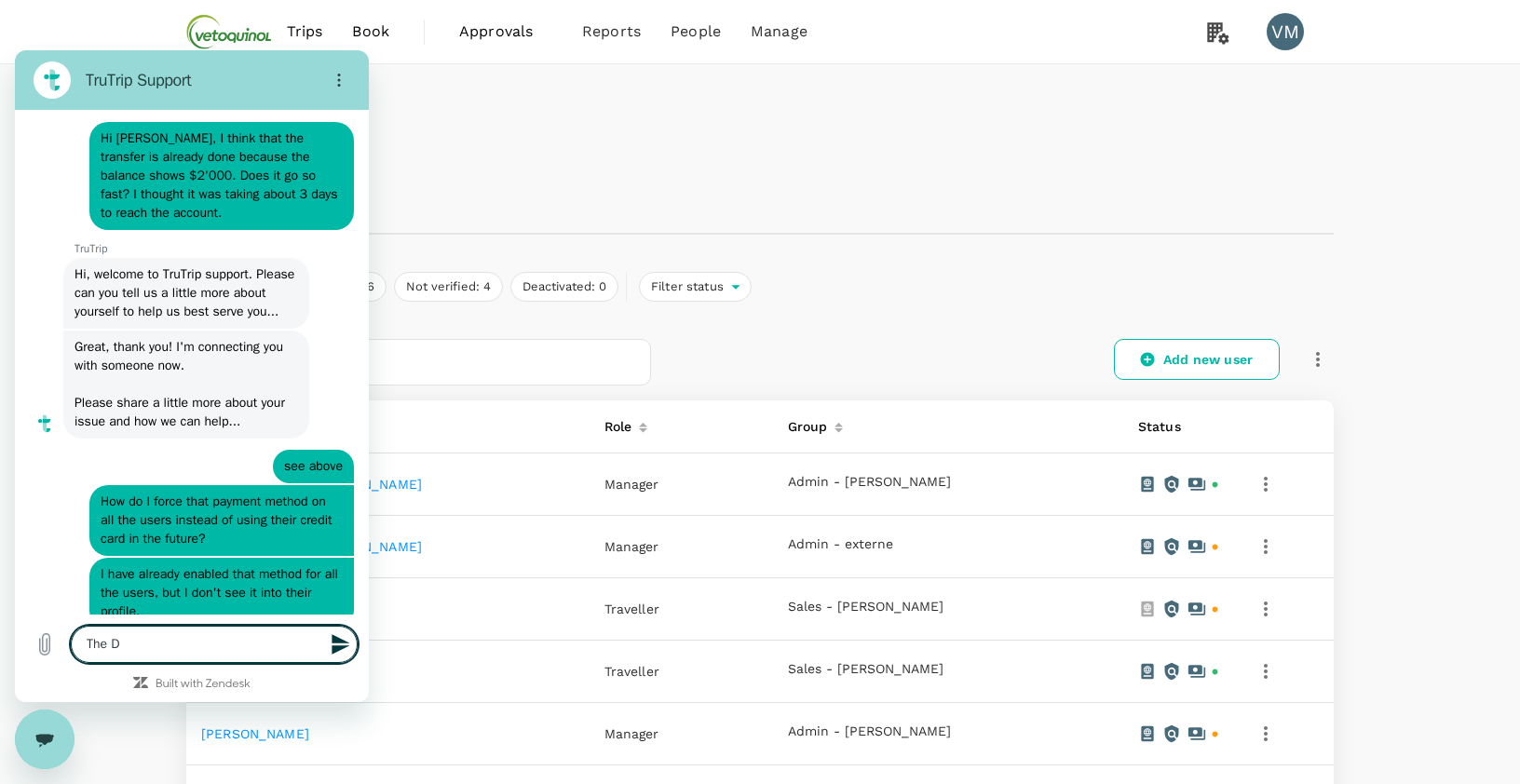 type on "The" 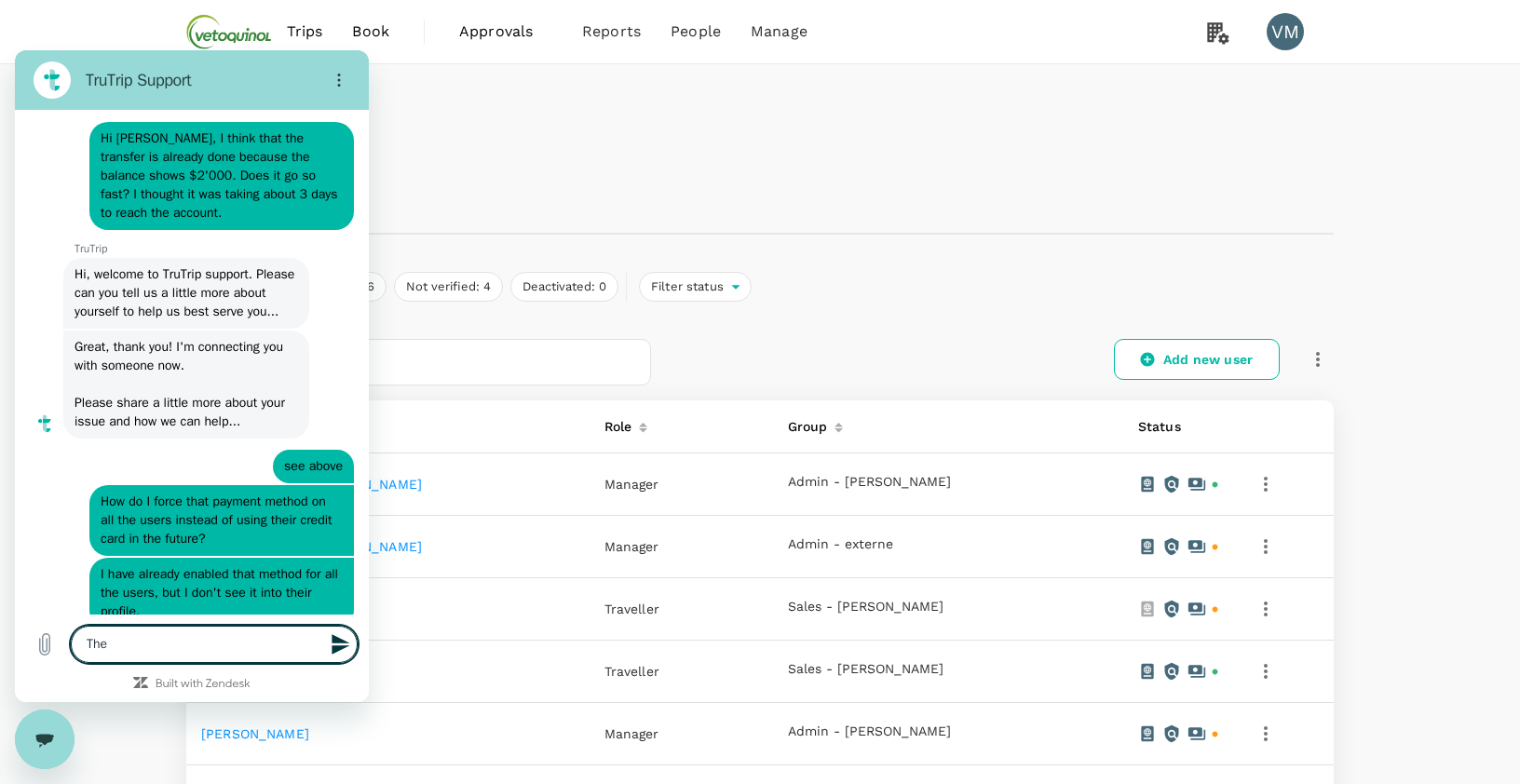 type on "The d" 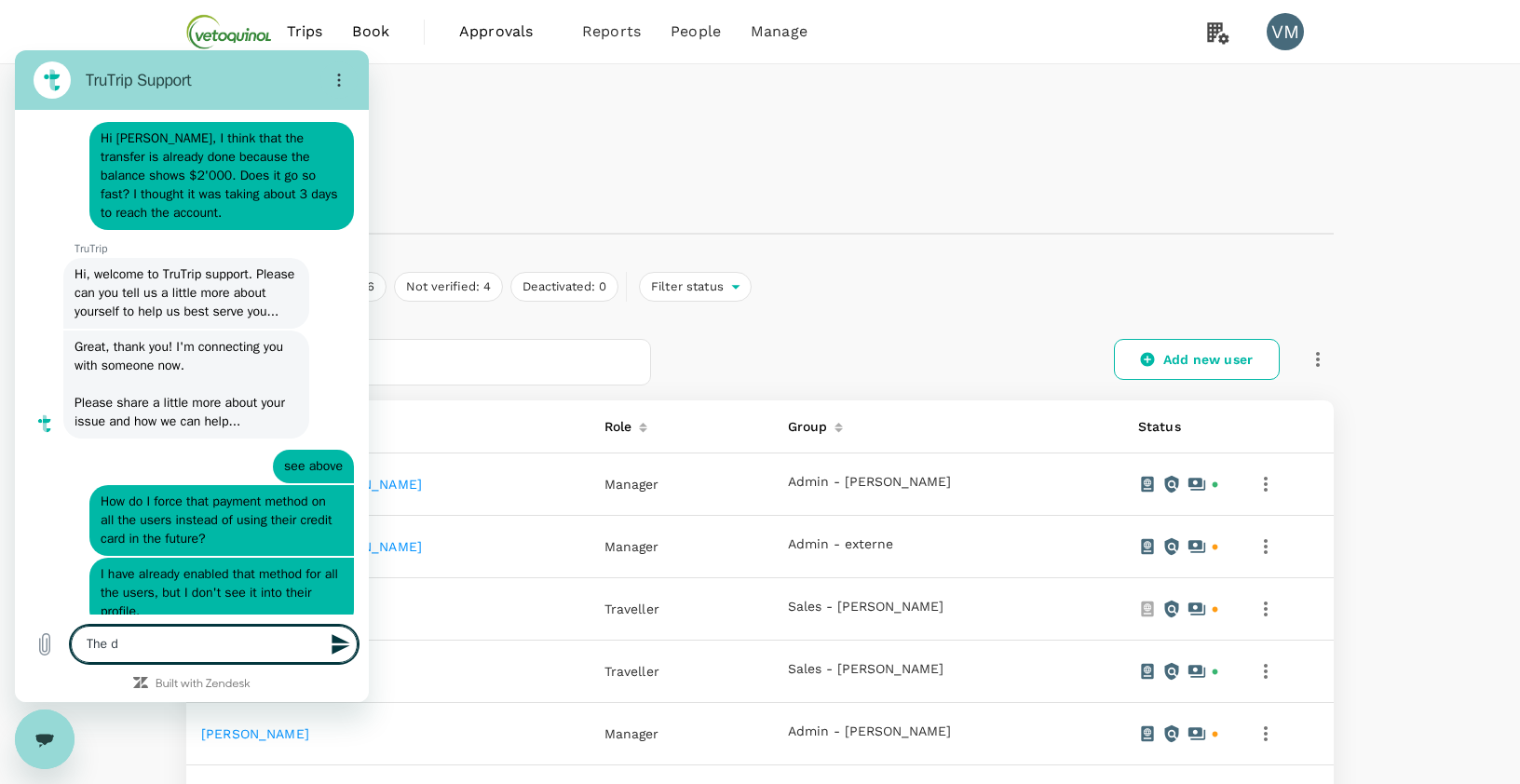 type on "The dD" 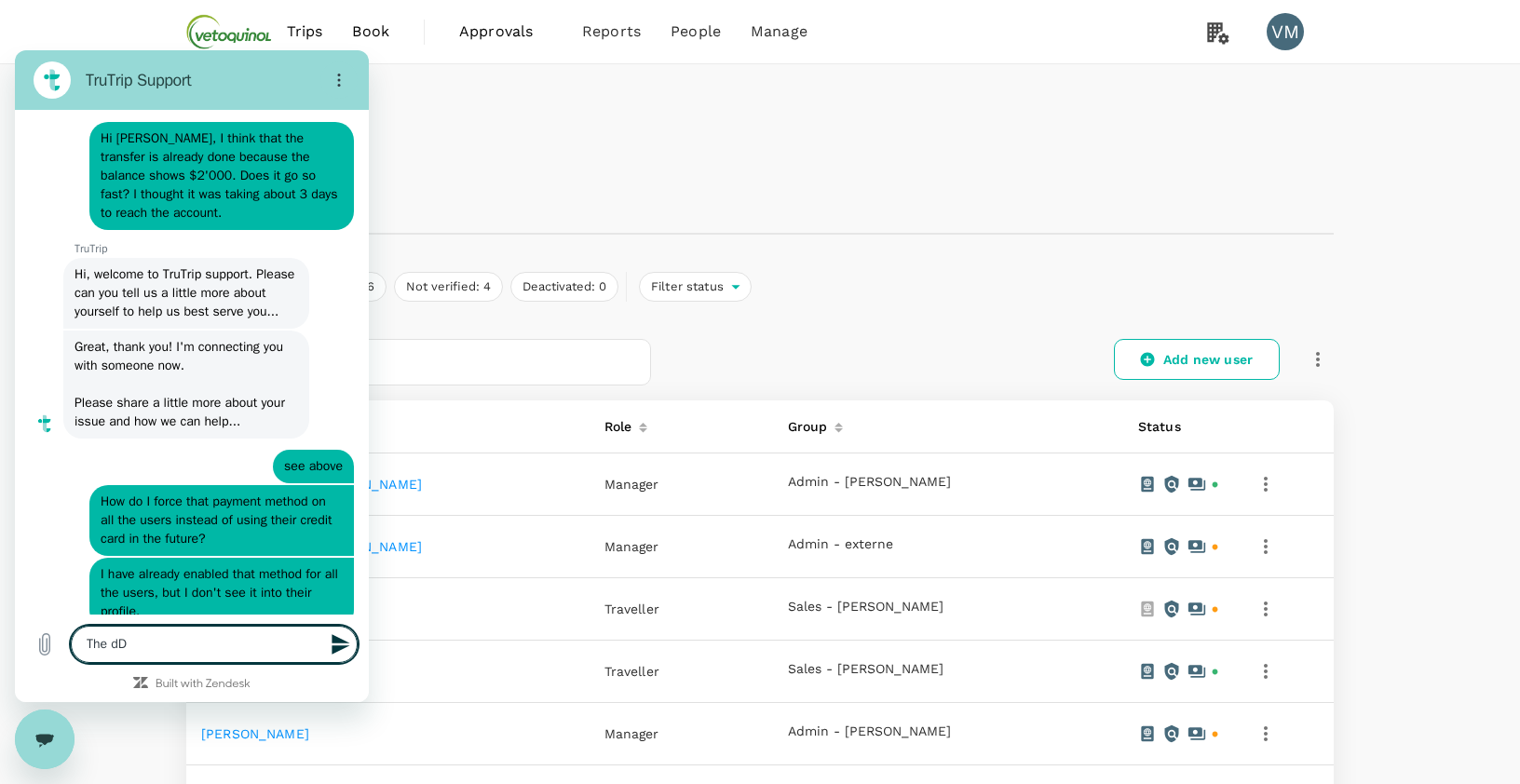 type on "The d" 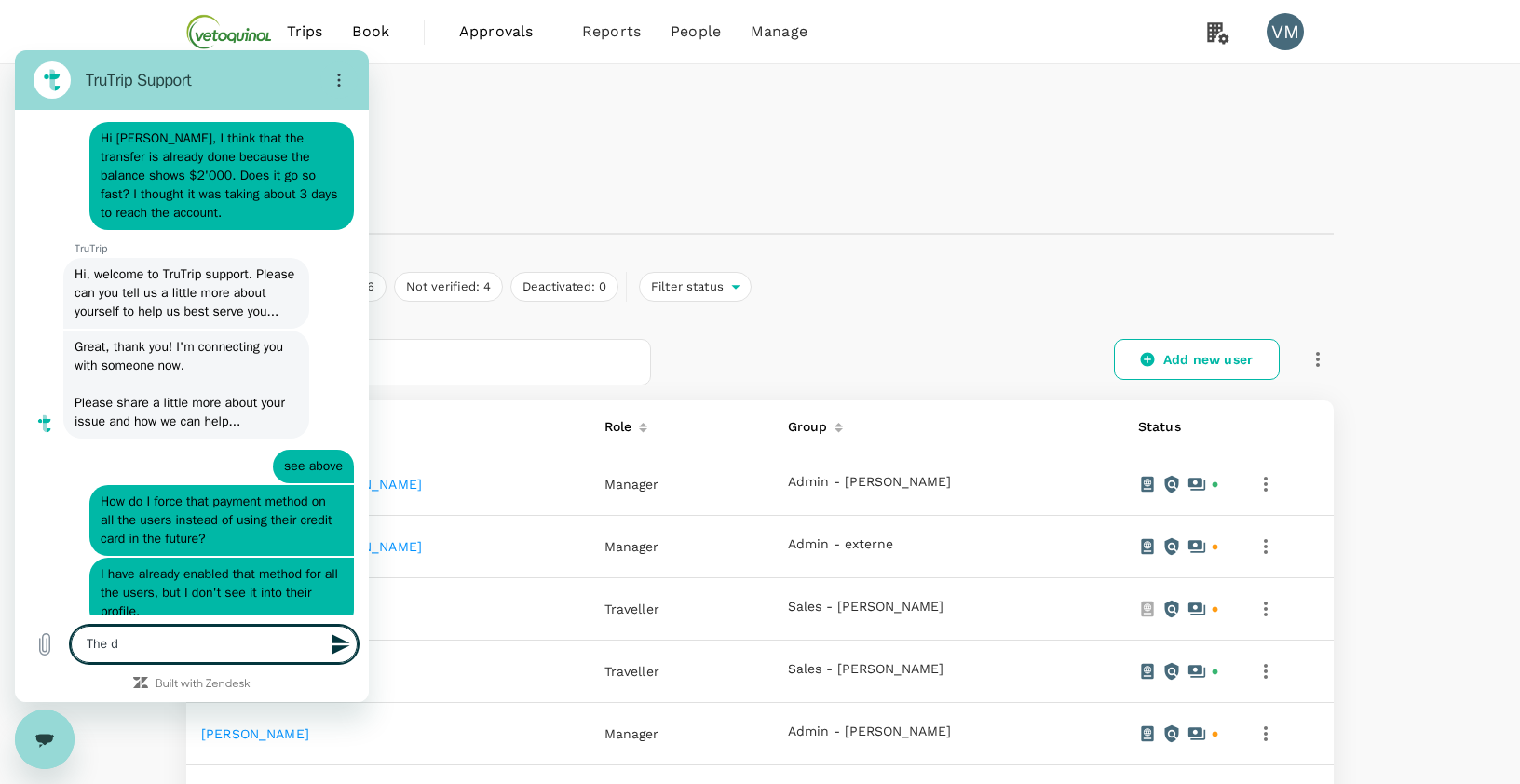 type on "The" 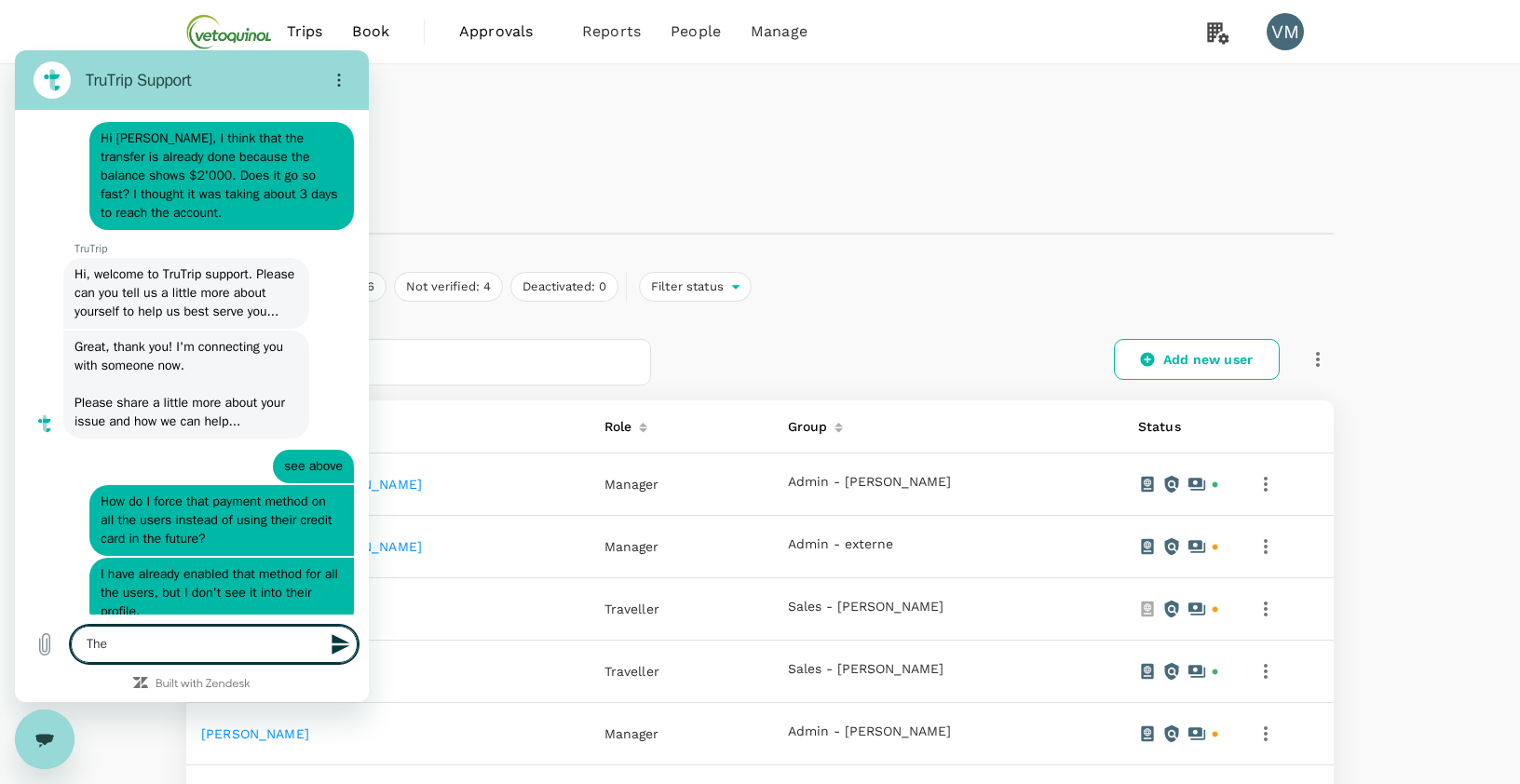type on "The D" 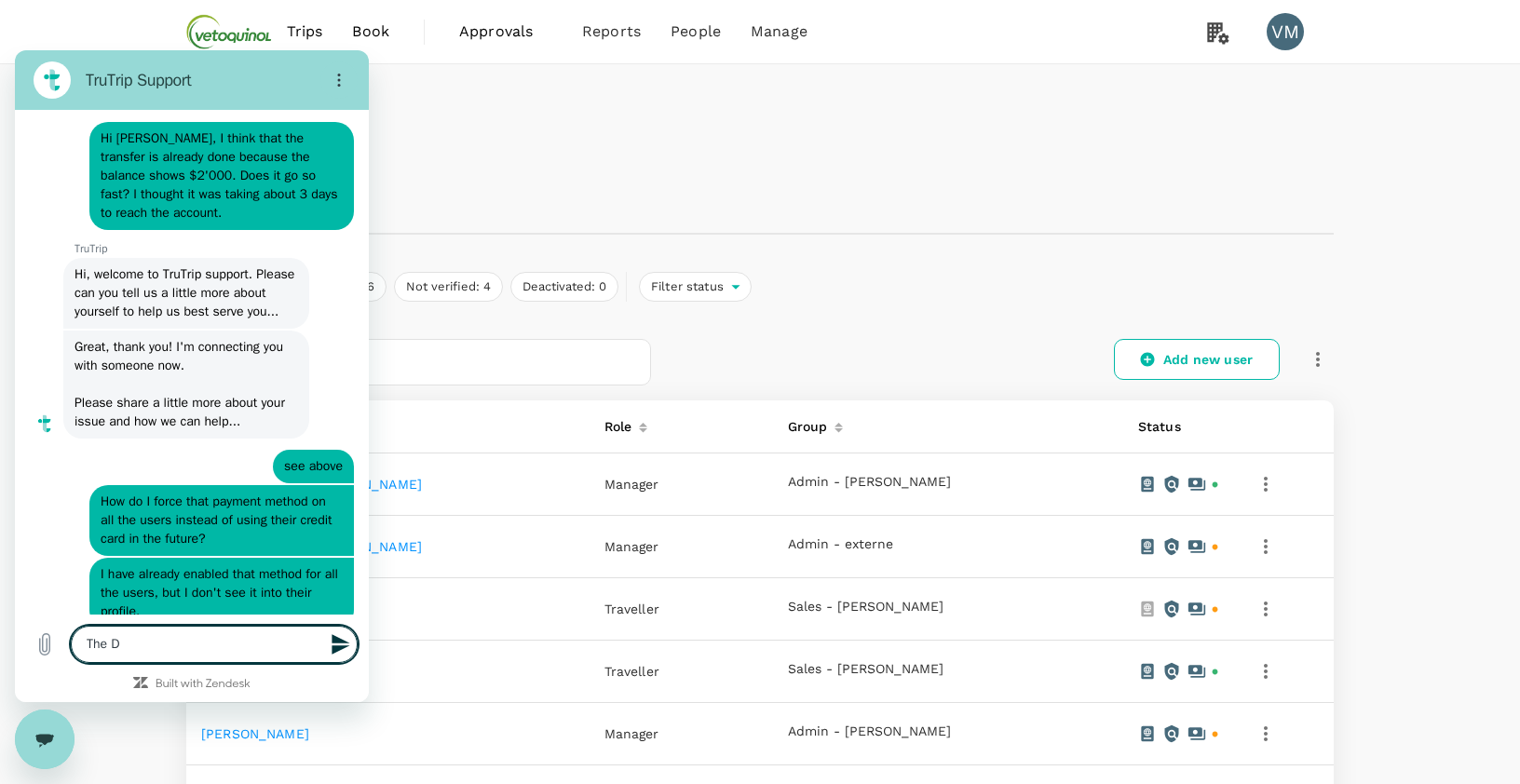 type on "The De" 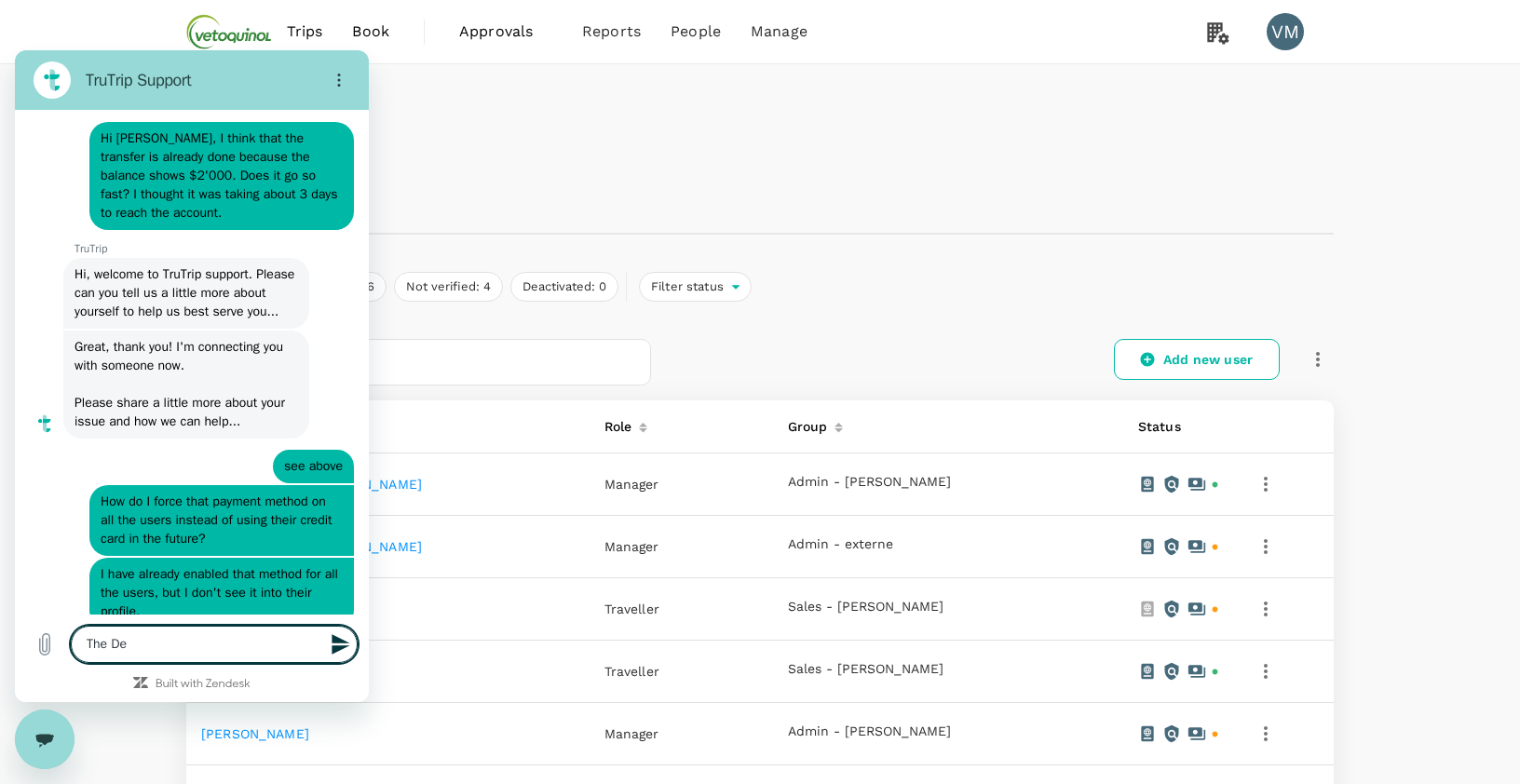 type on "The Dep" 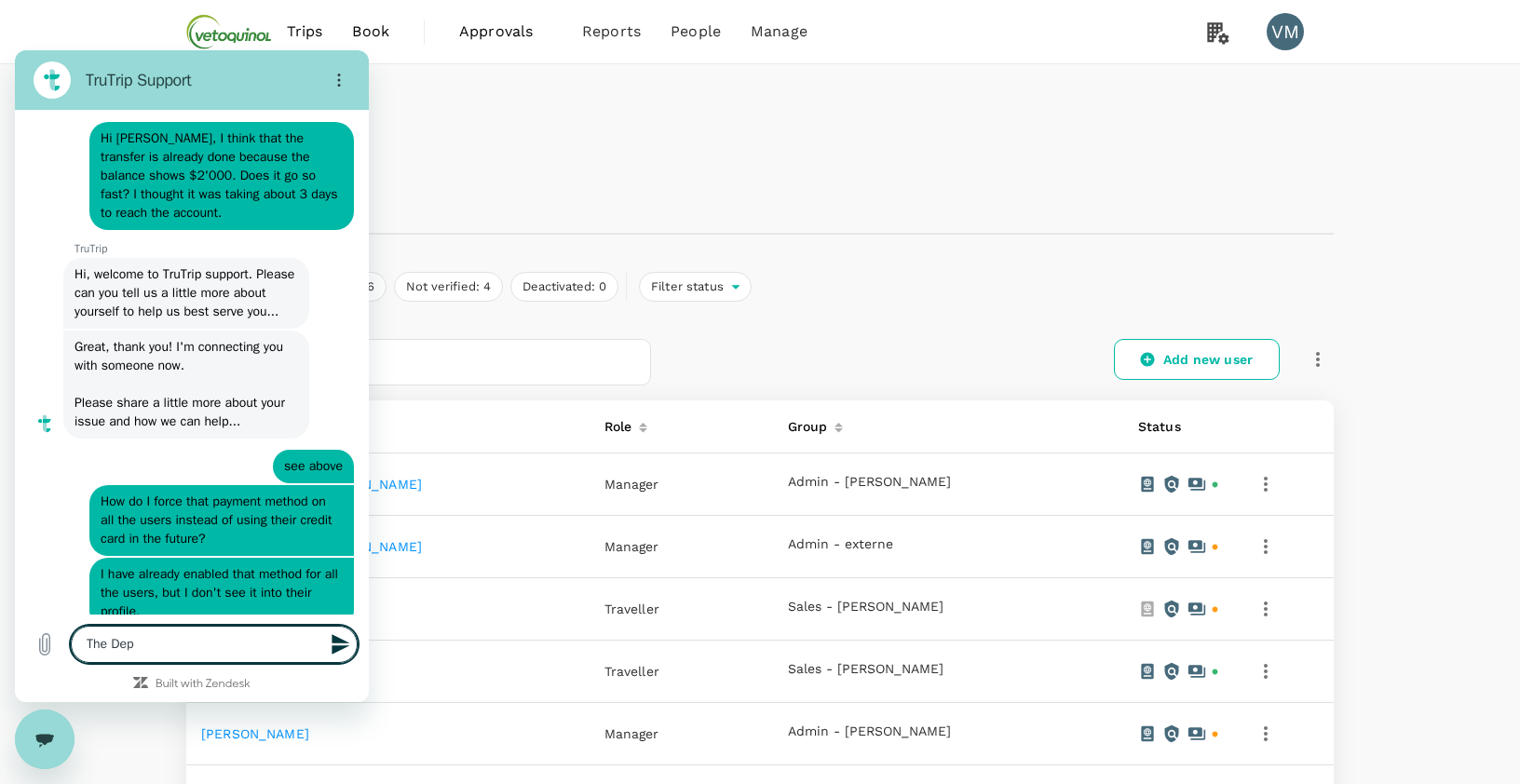 type on "The Depo" 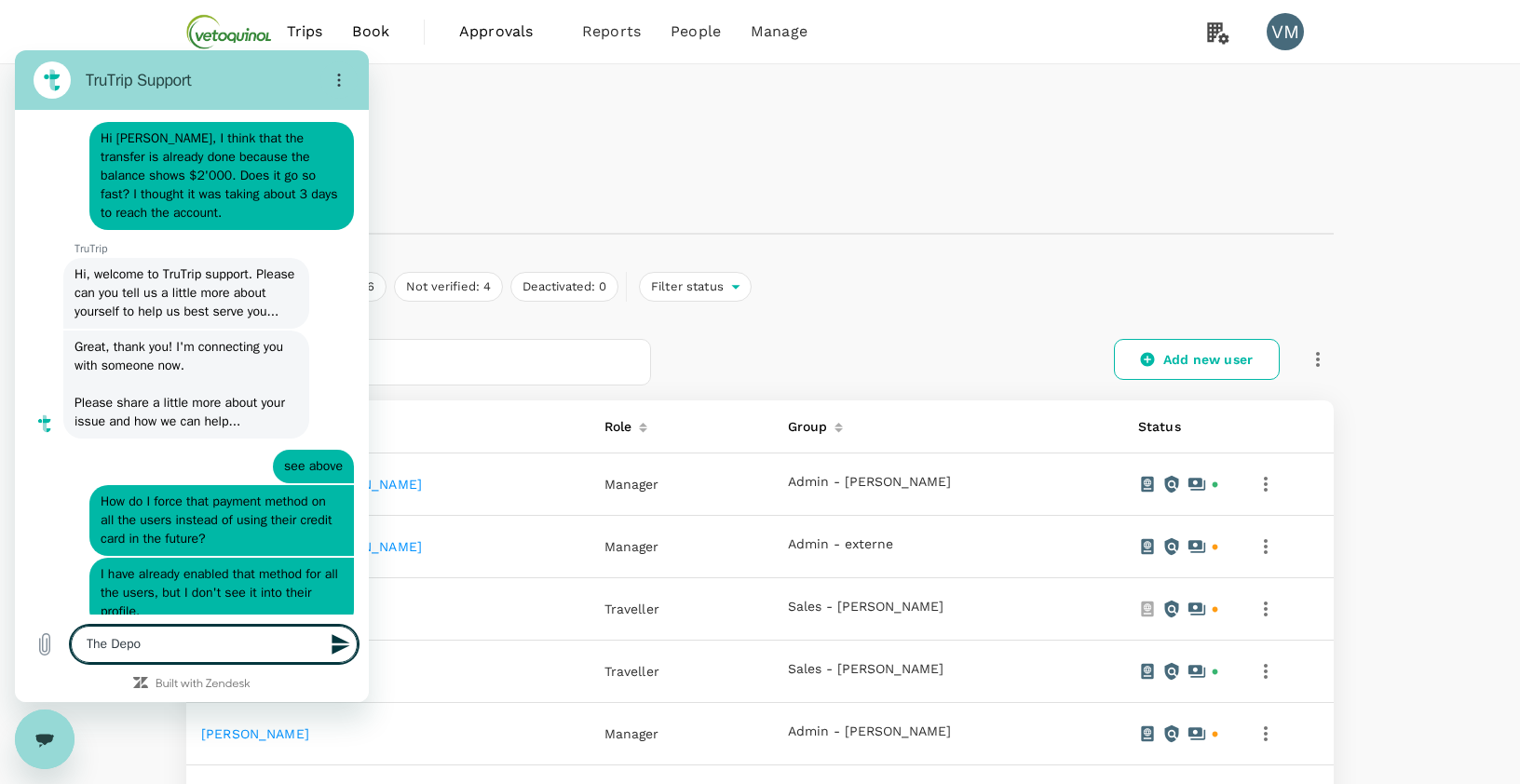 type on "The Depos" 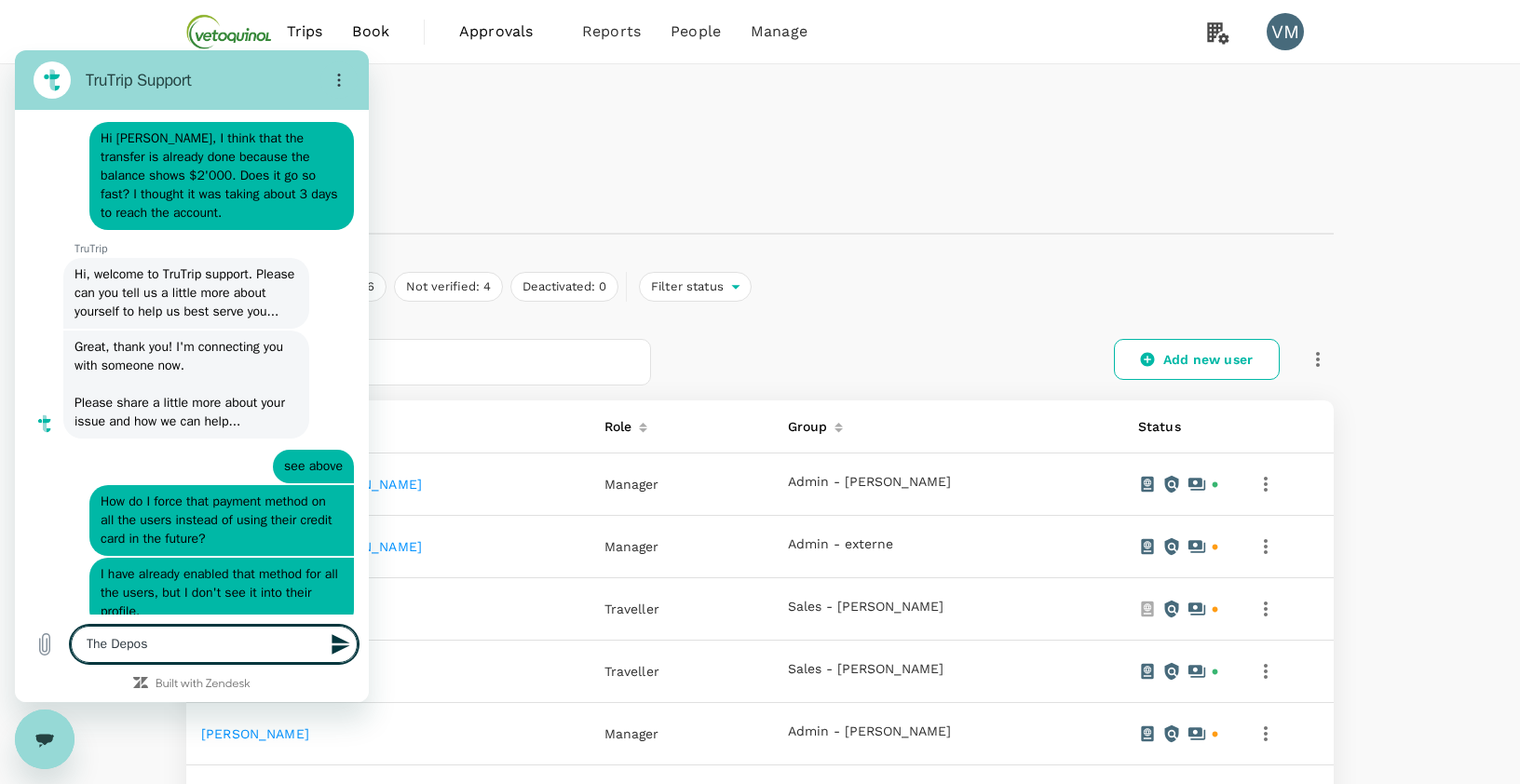 type on "The Deposi" 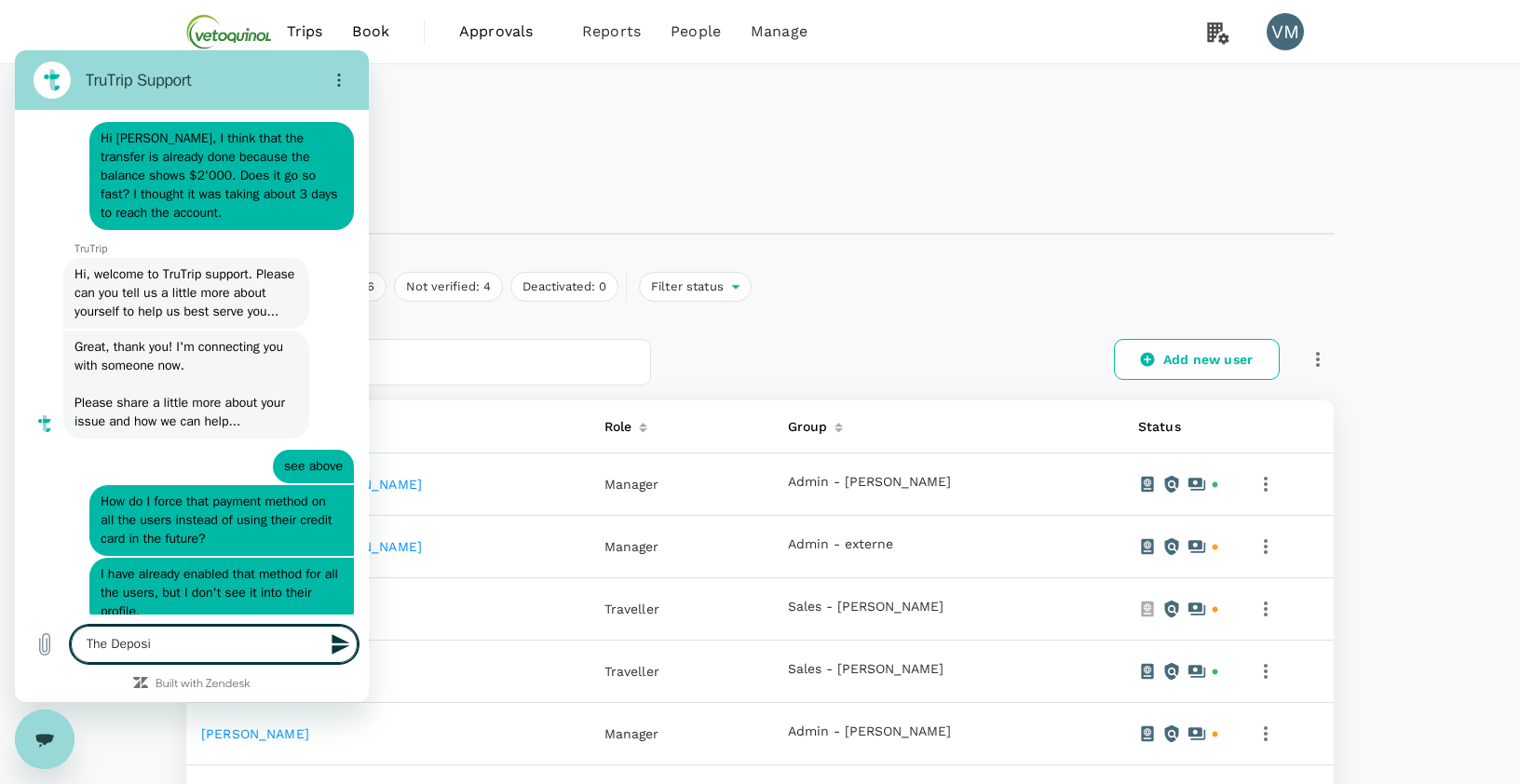 type on "The Deposit" 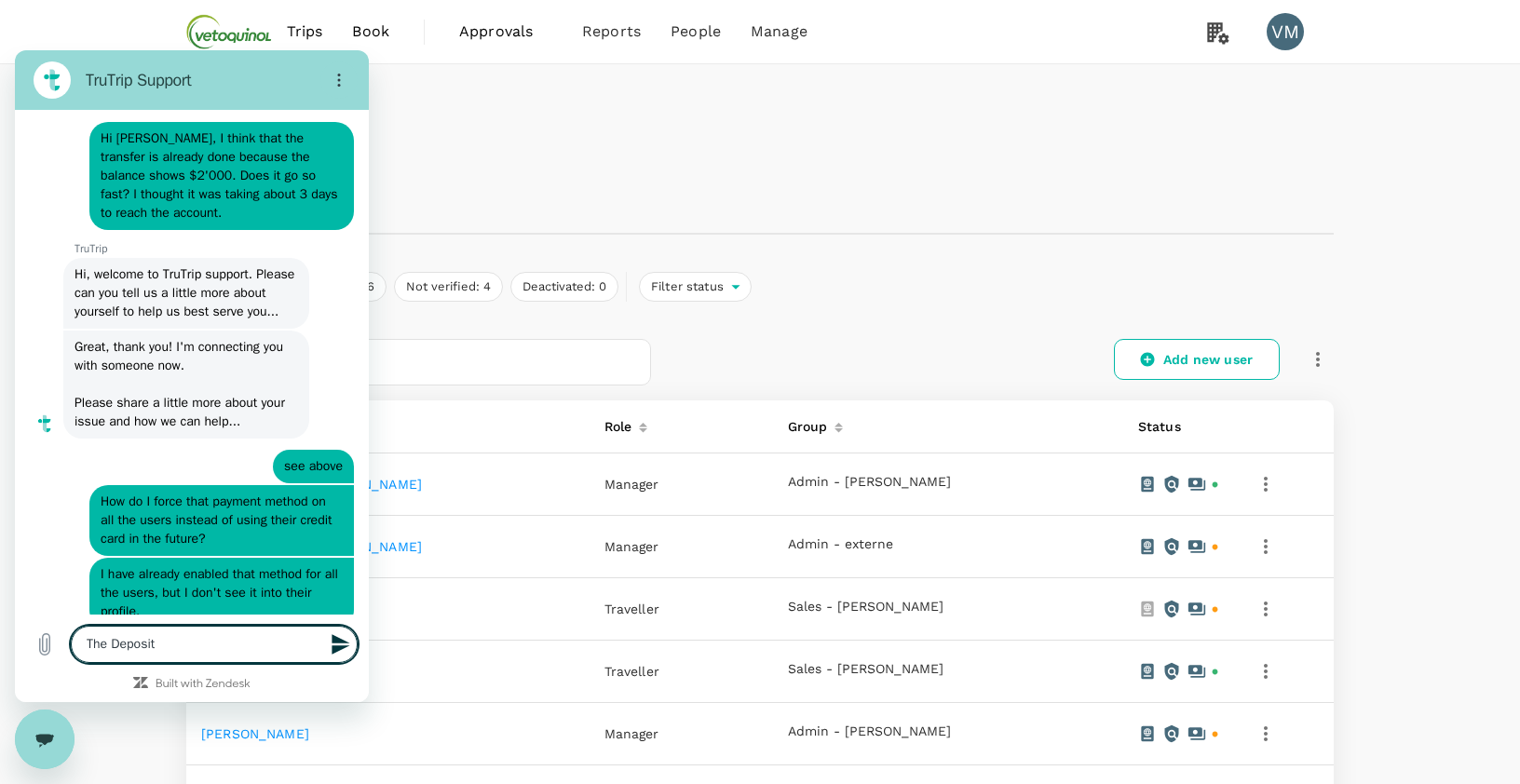 type on "The Deposit" 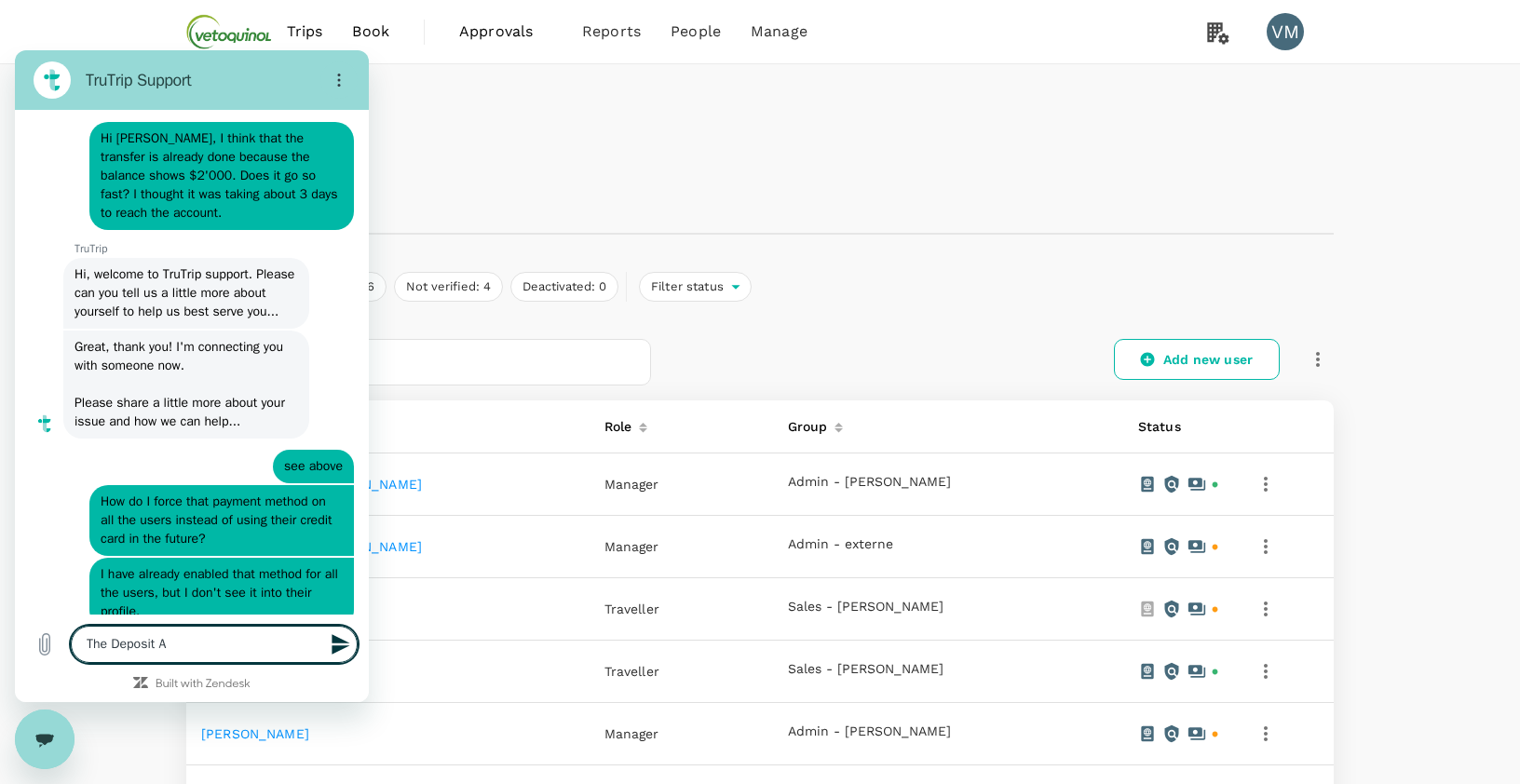 type on "The Deposit Ac" 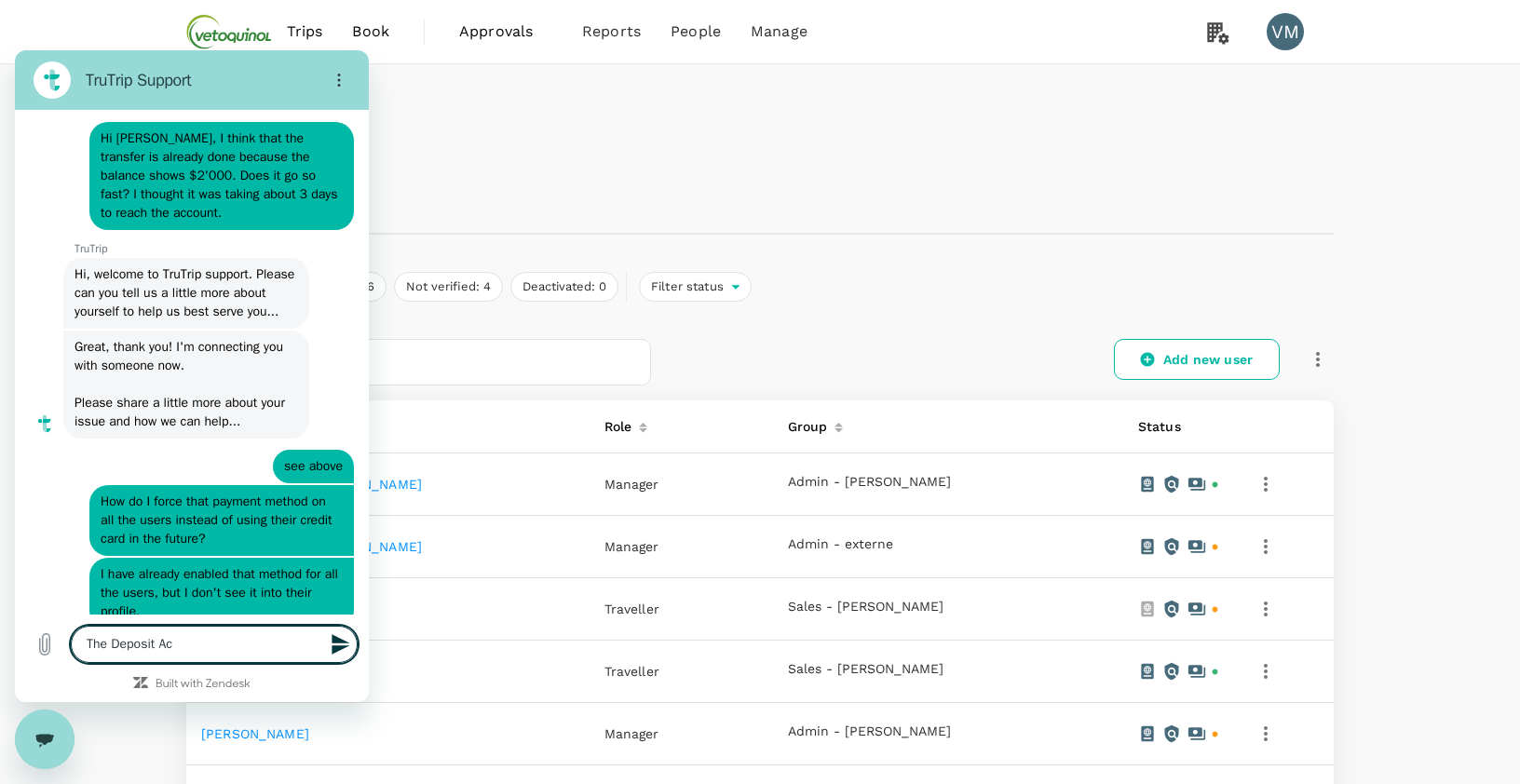 type on "The Deposit Acc" 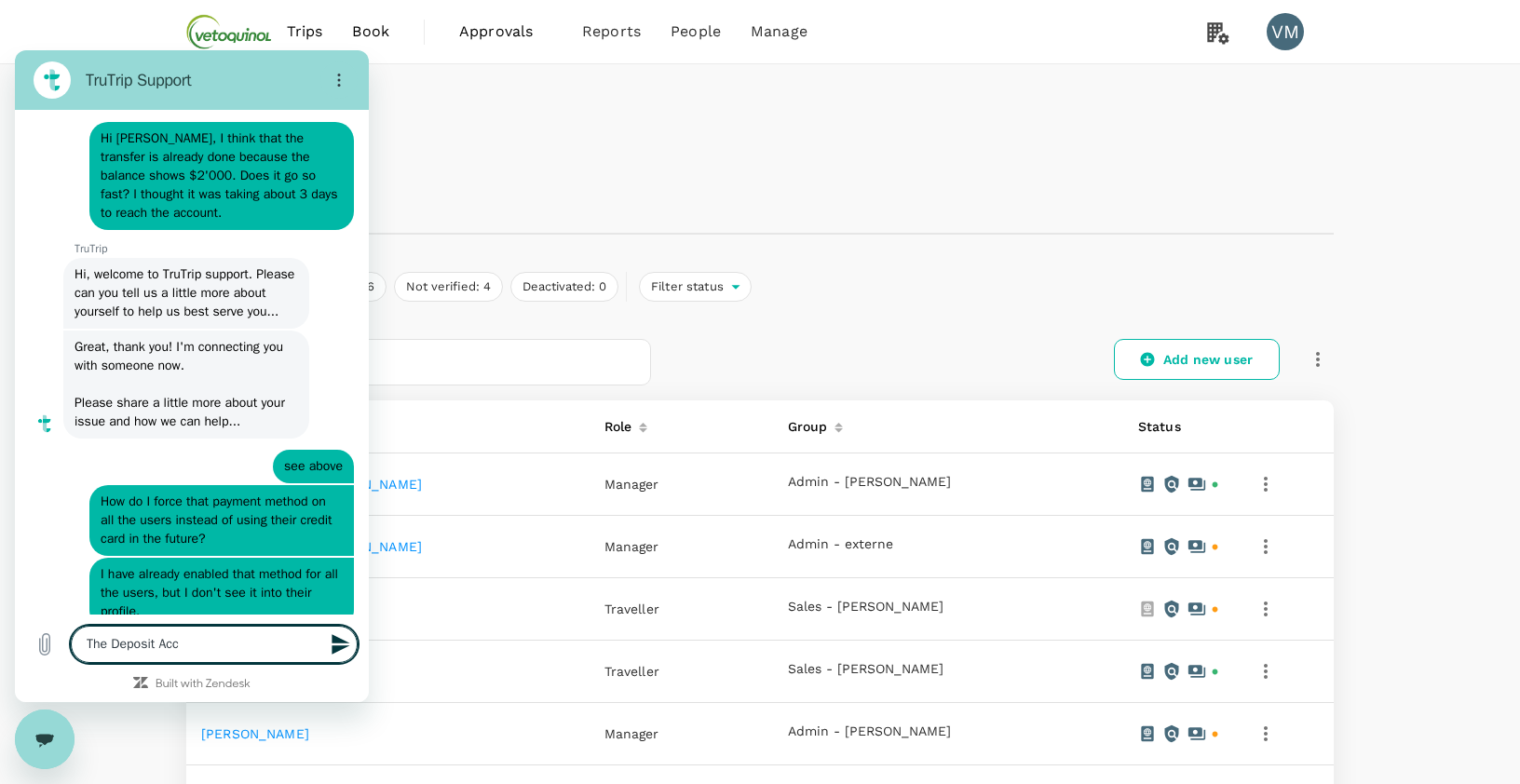 type on "x" 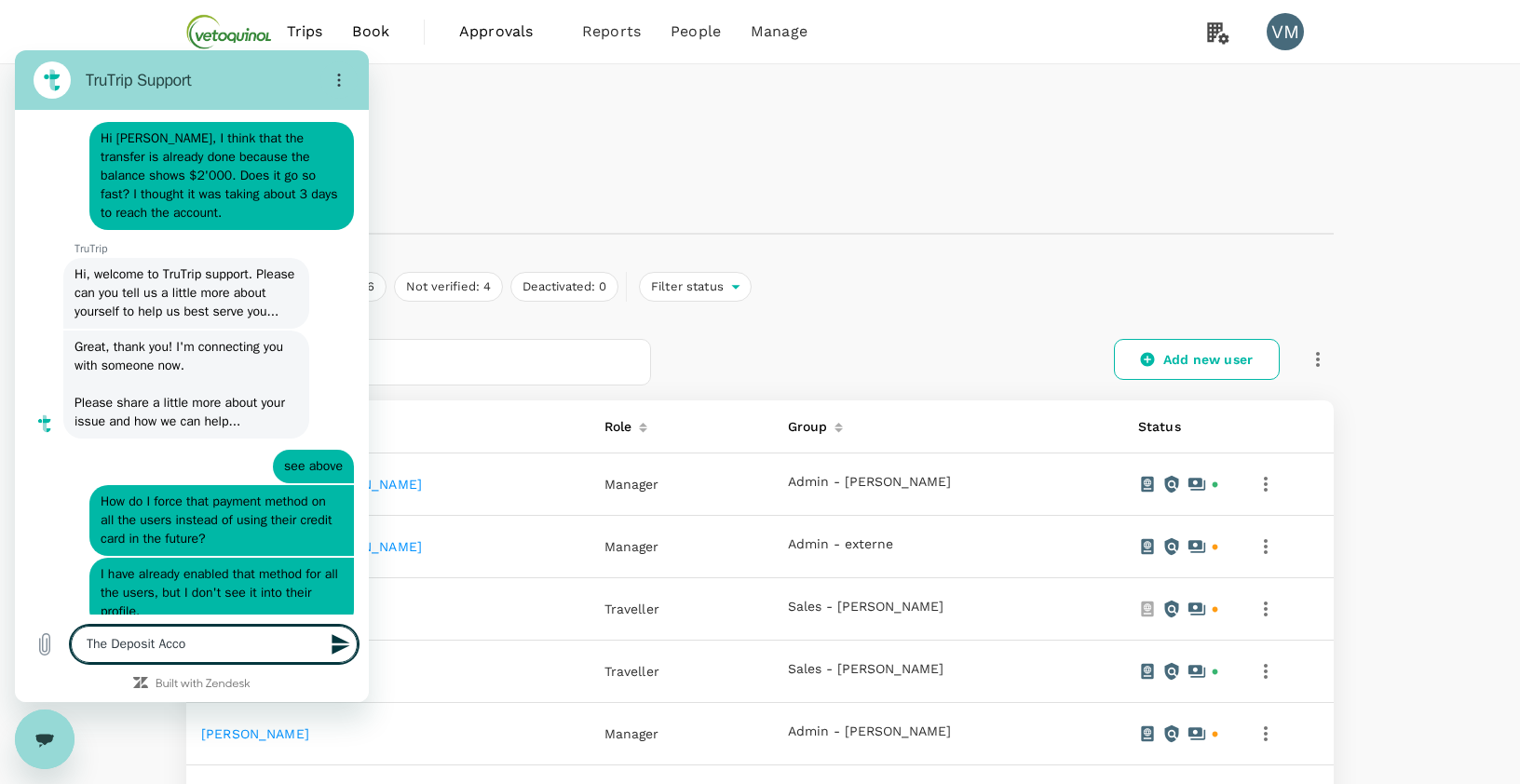 type on "The Deposit Accou" 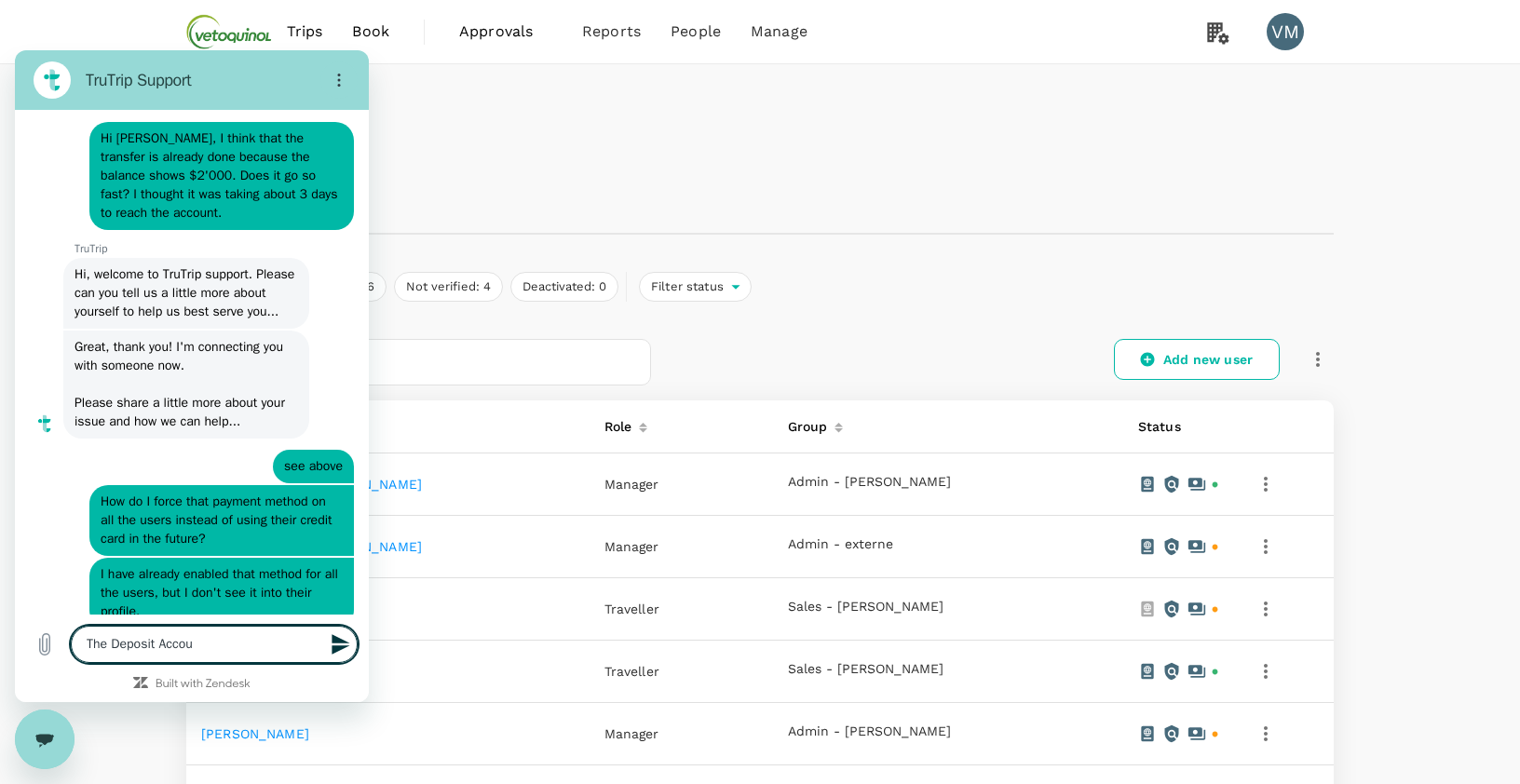 type on "The Deposit Accoun" 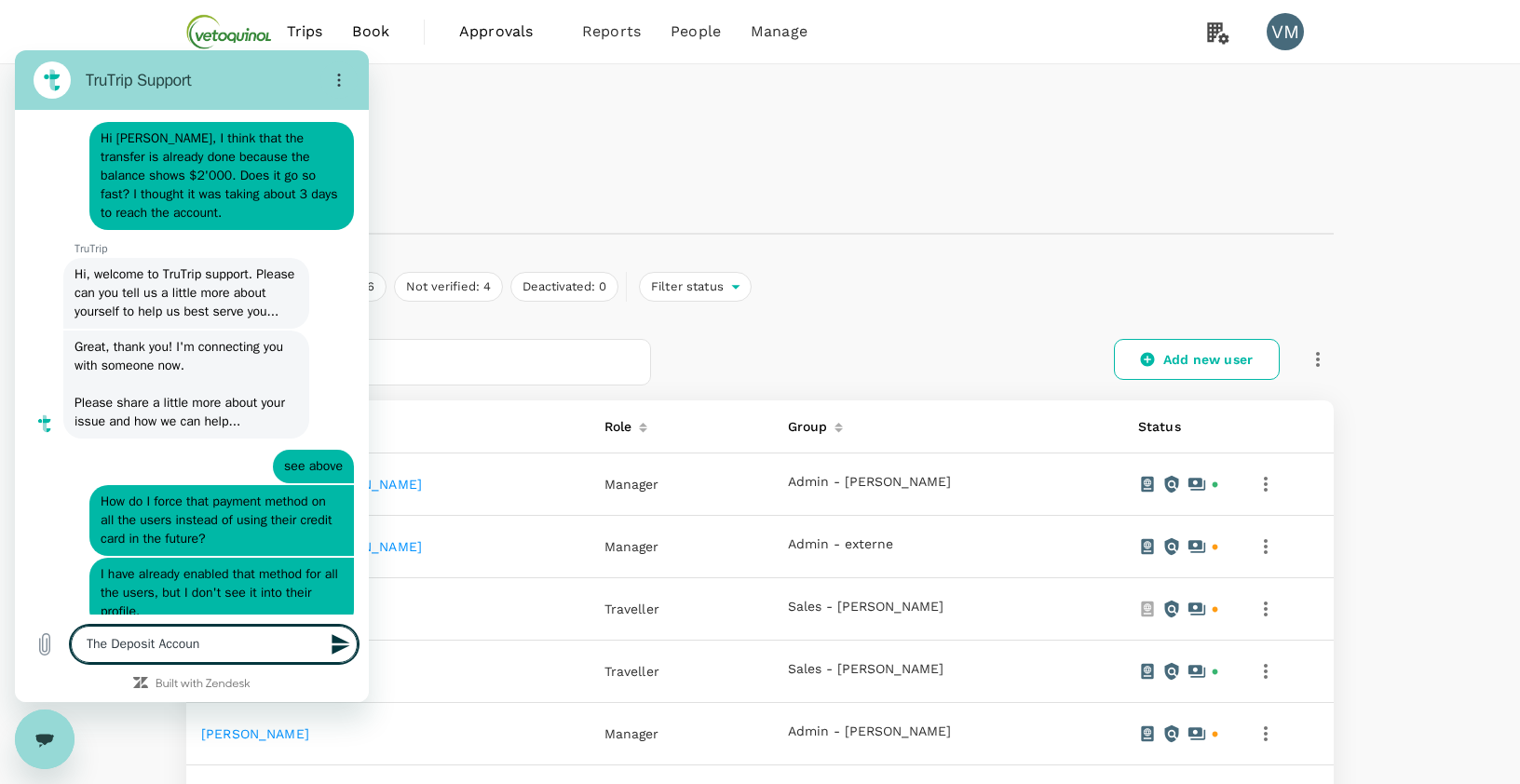 type on "The Deposit Account" 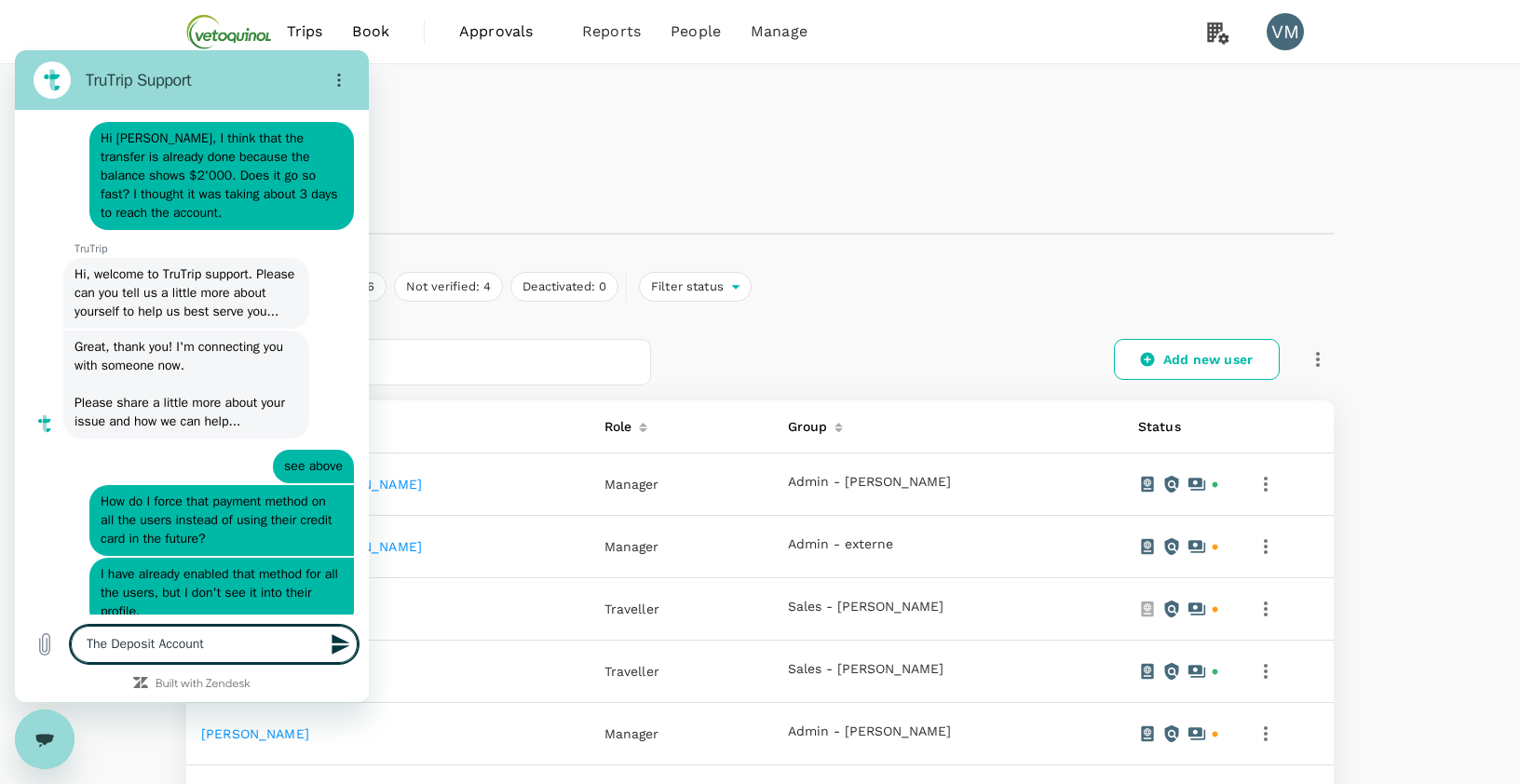 type on "The Deposit Account" 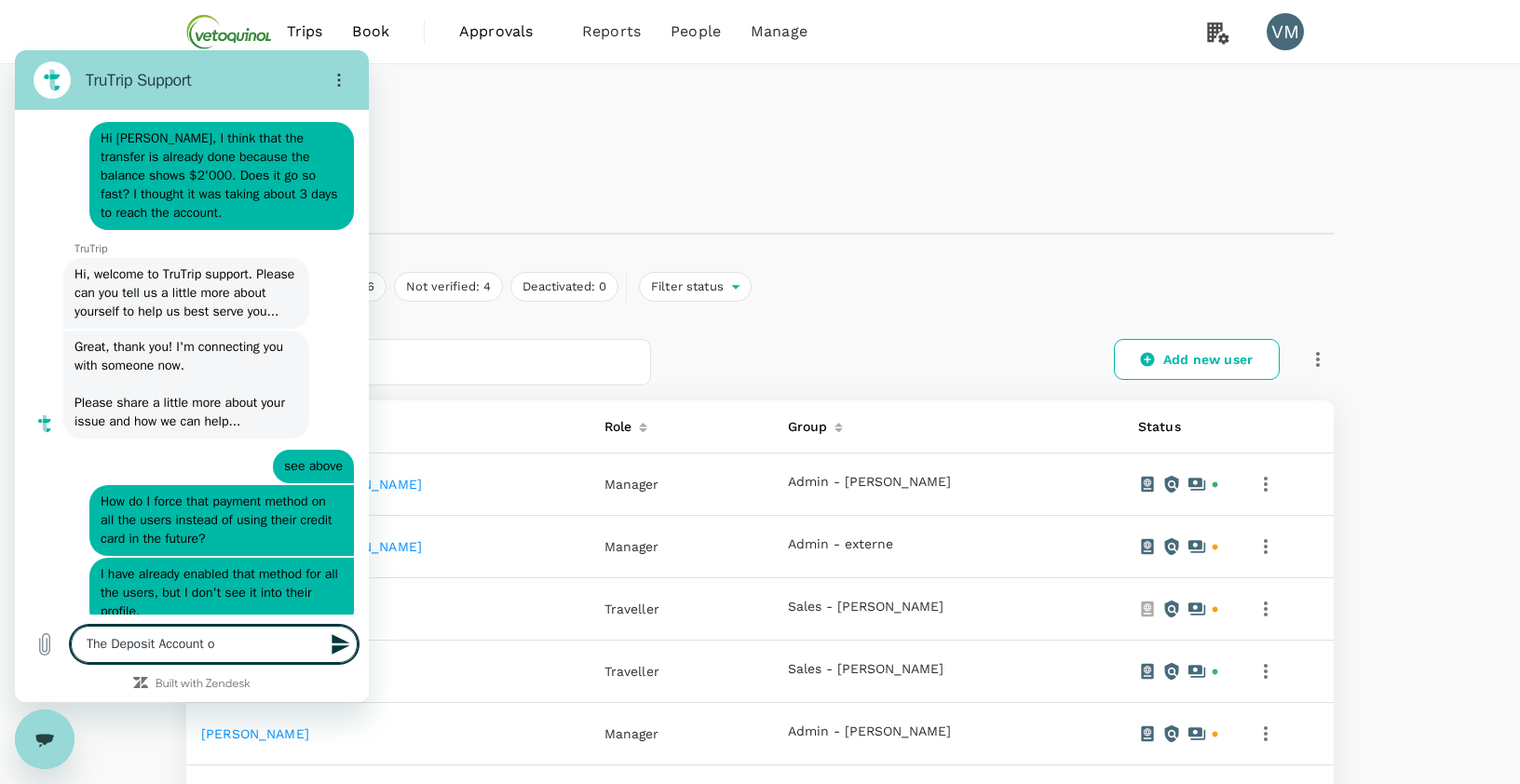 type on "The Deposit Account of" 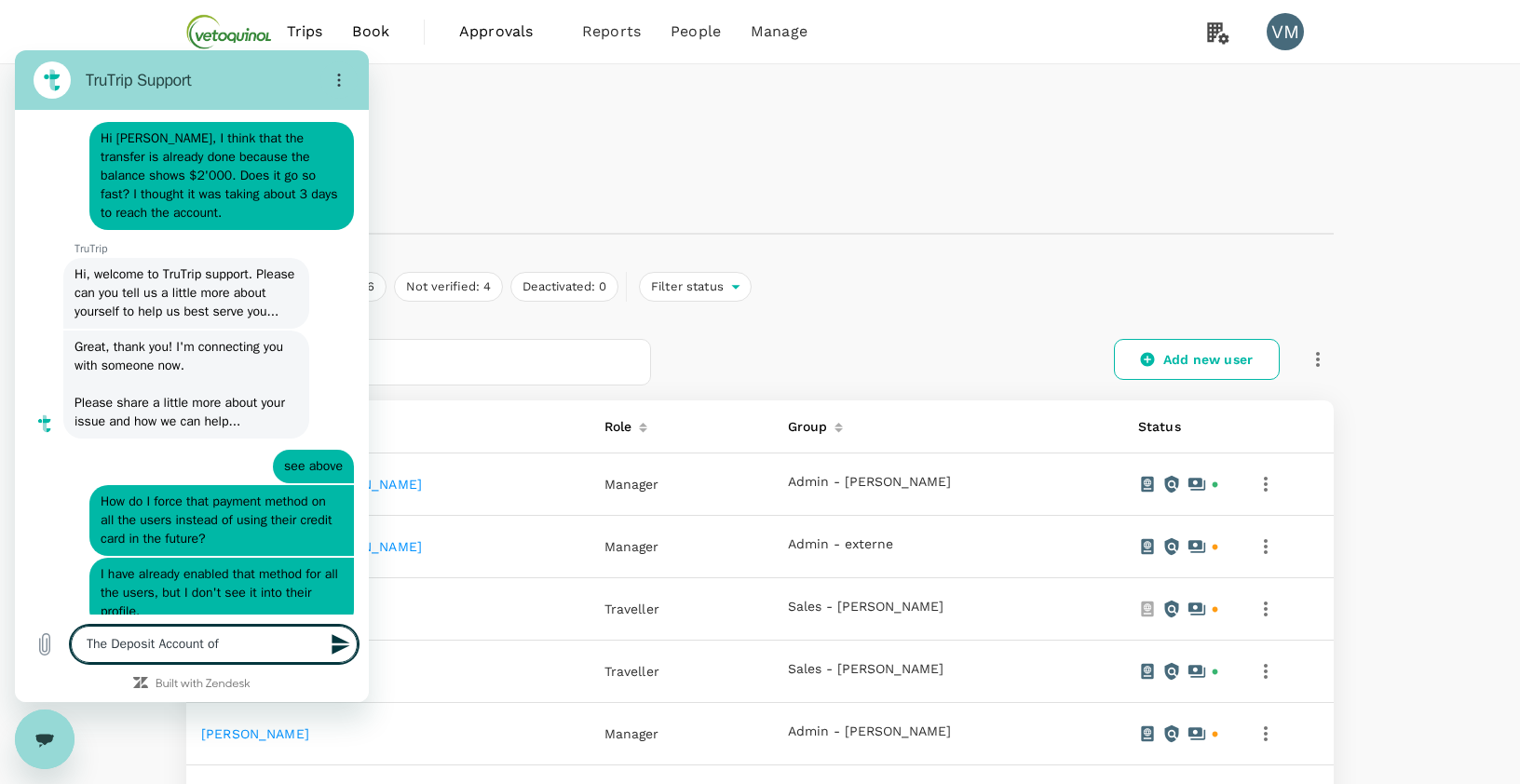 type on "The Deposit Account of" 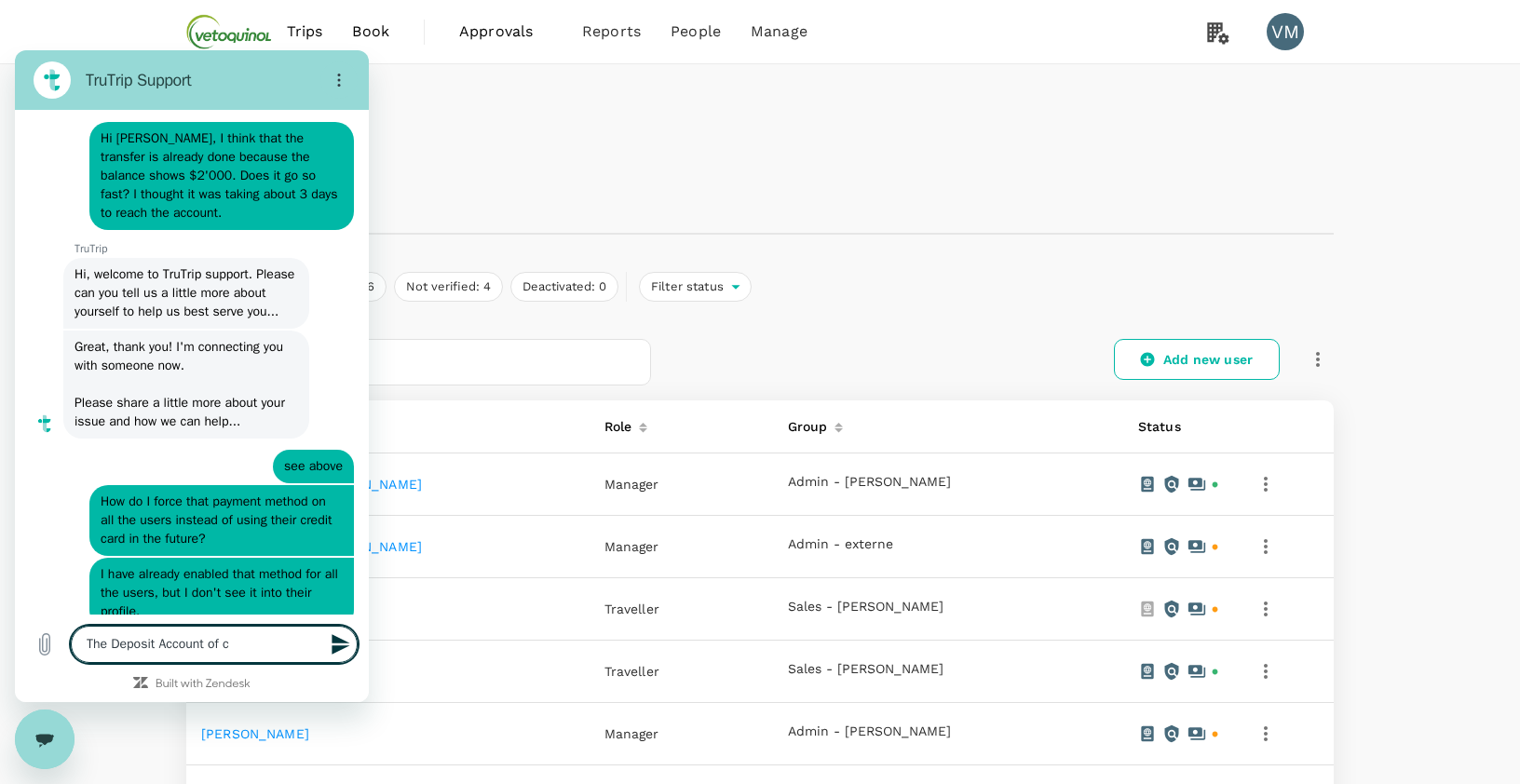 type on "The Deposit Account of co" 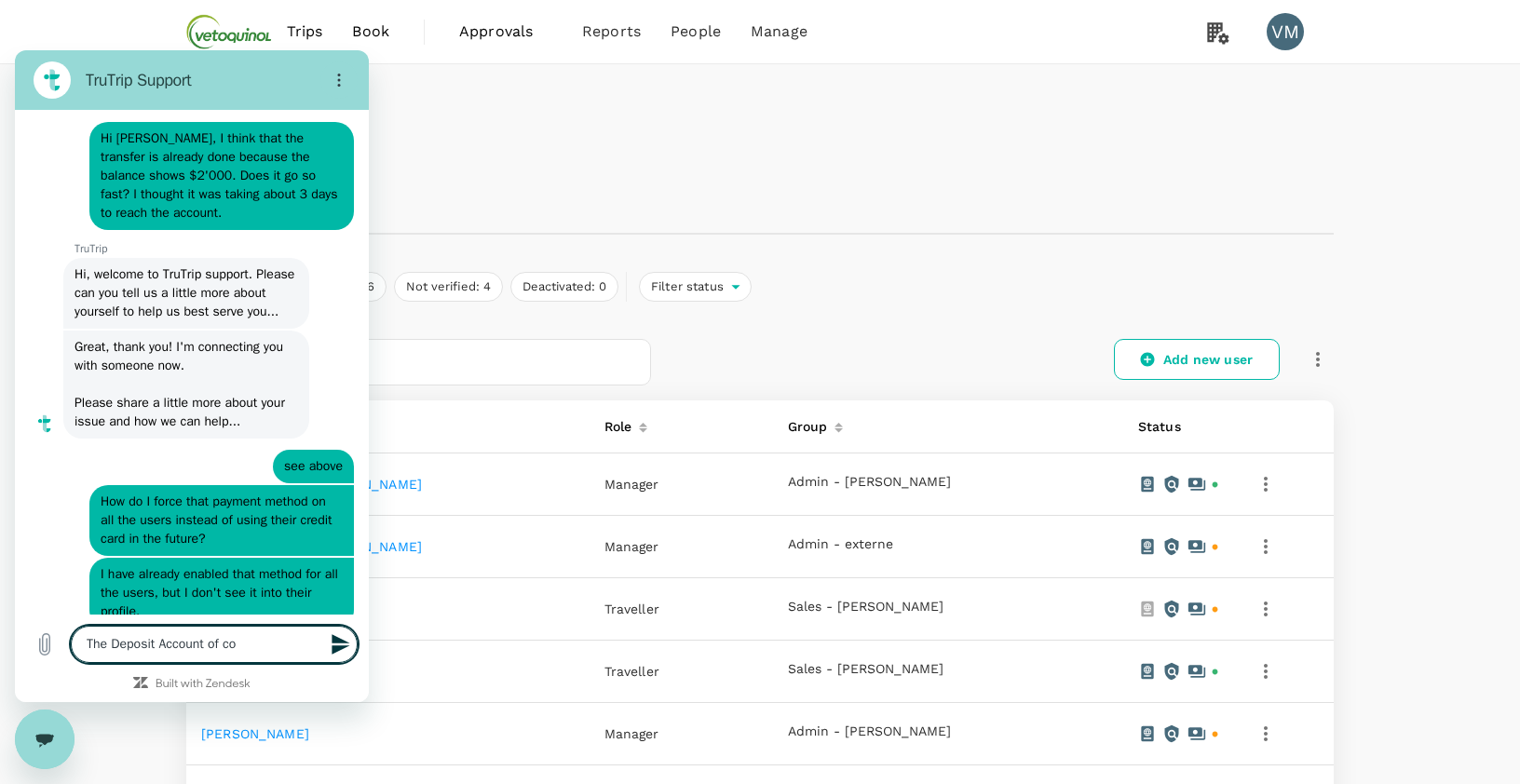 type on "The Deposit Account of cou" 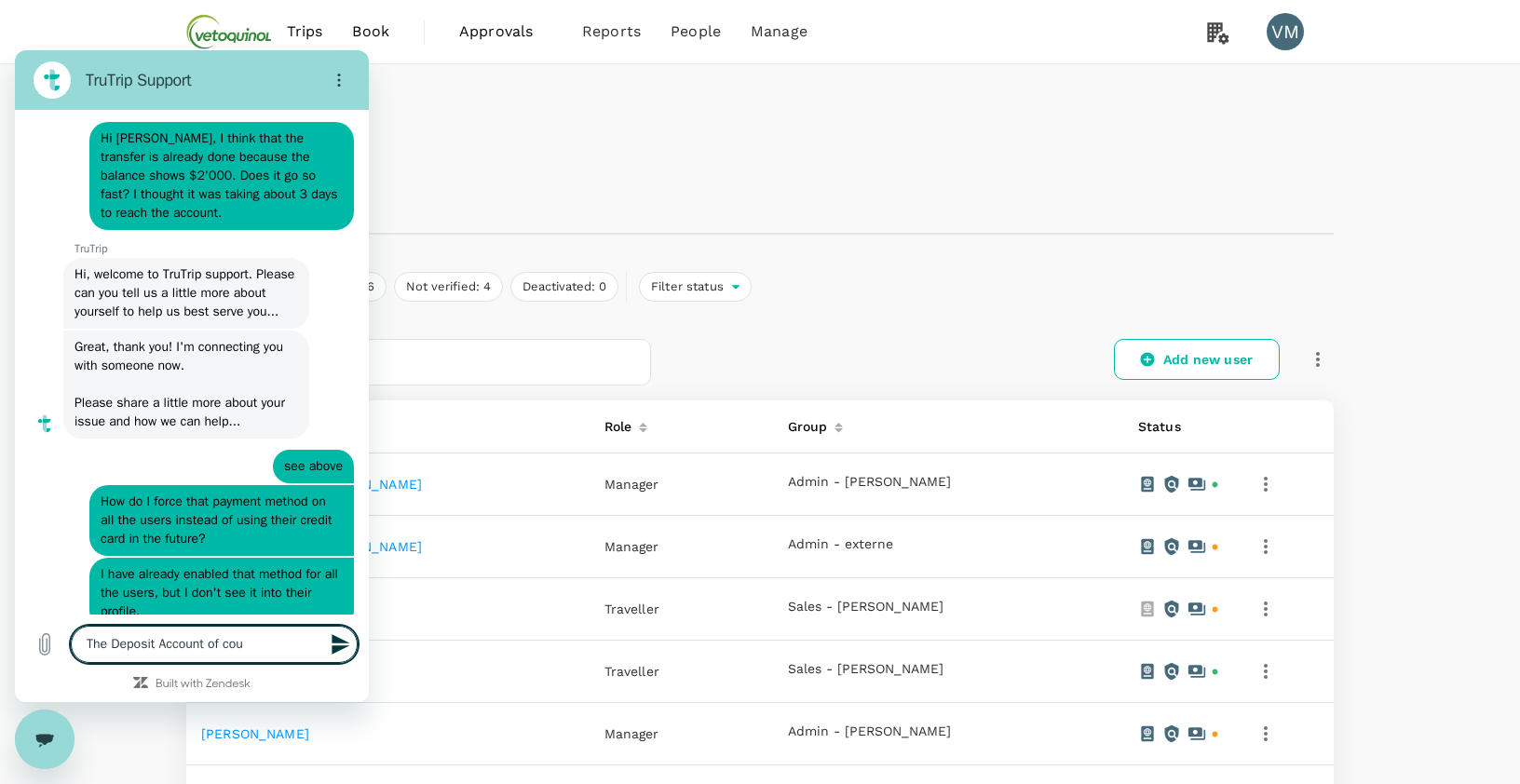 type on "The Deposit Account of cour" 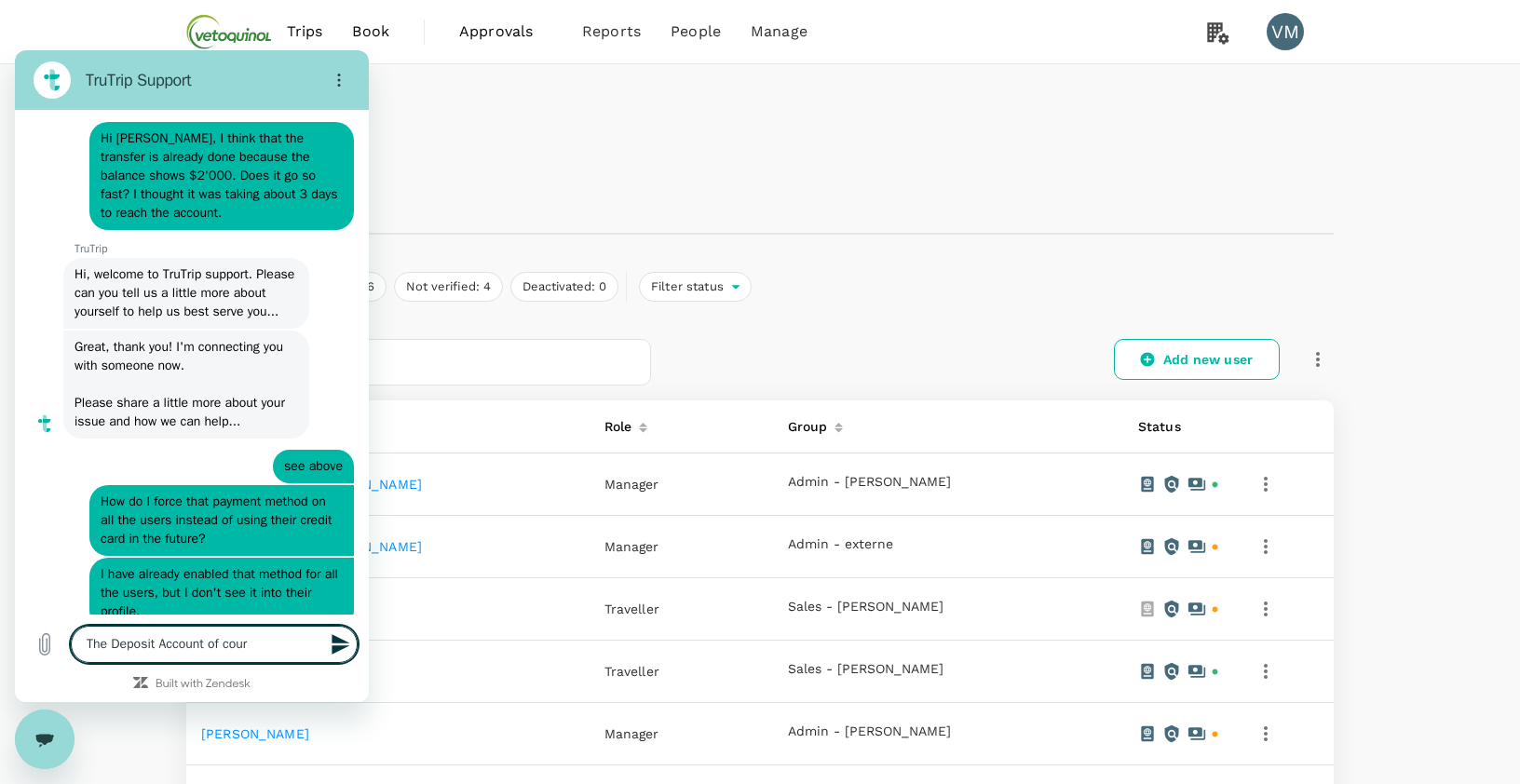 type on "x" 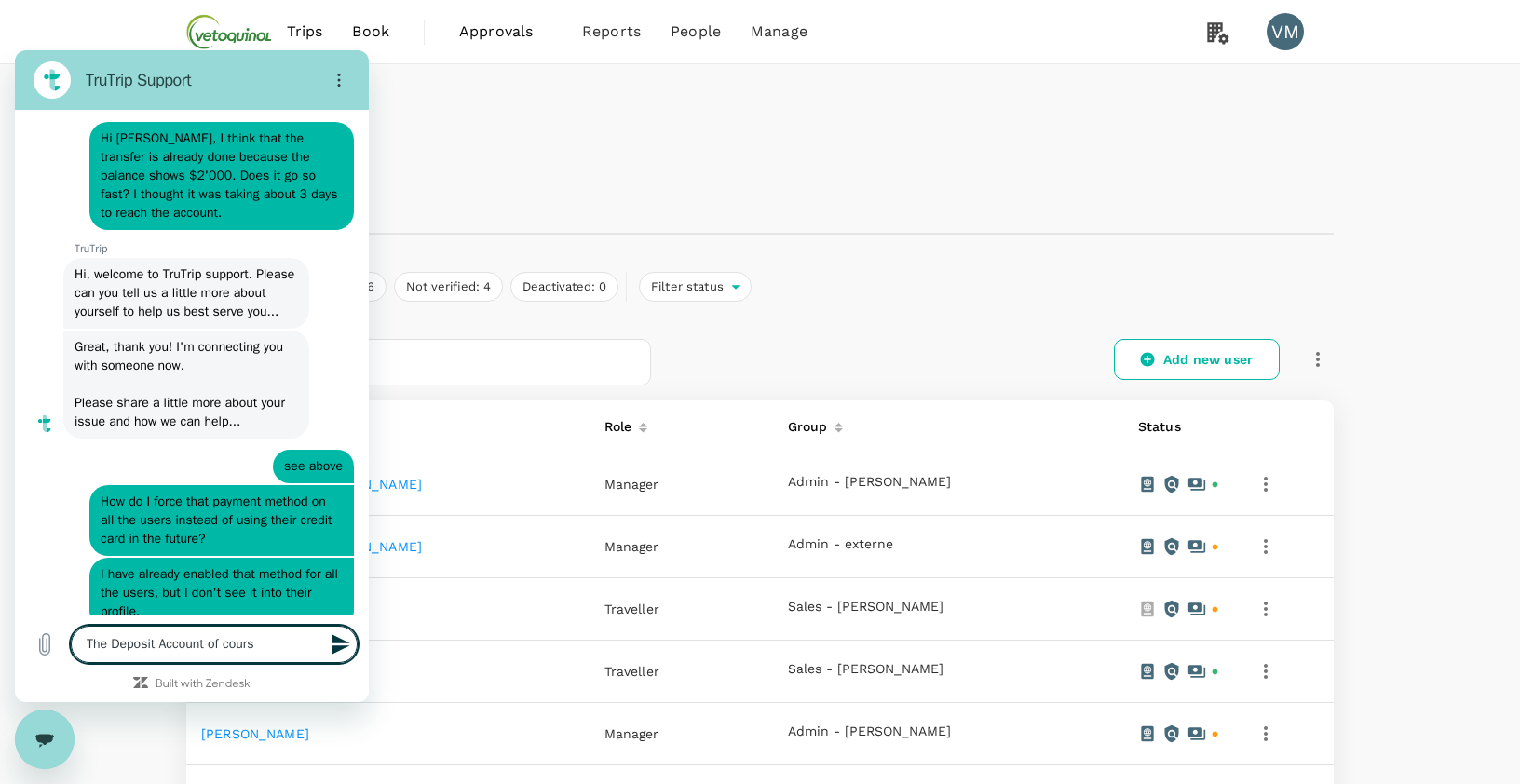 type on "The Deposit Account of cours." 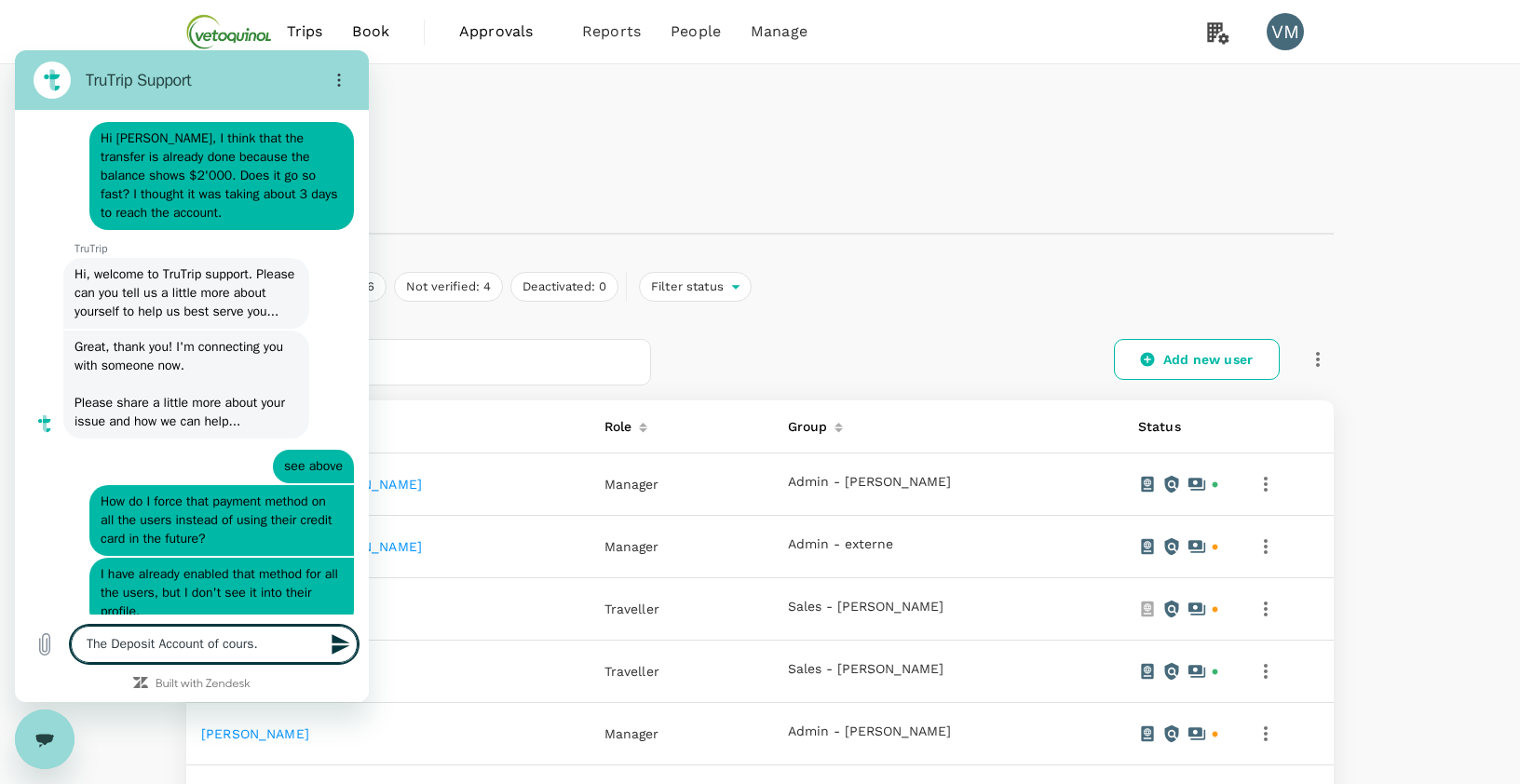 type on "The Deposit Account of cours" 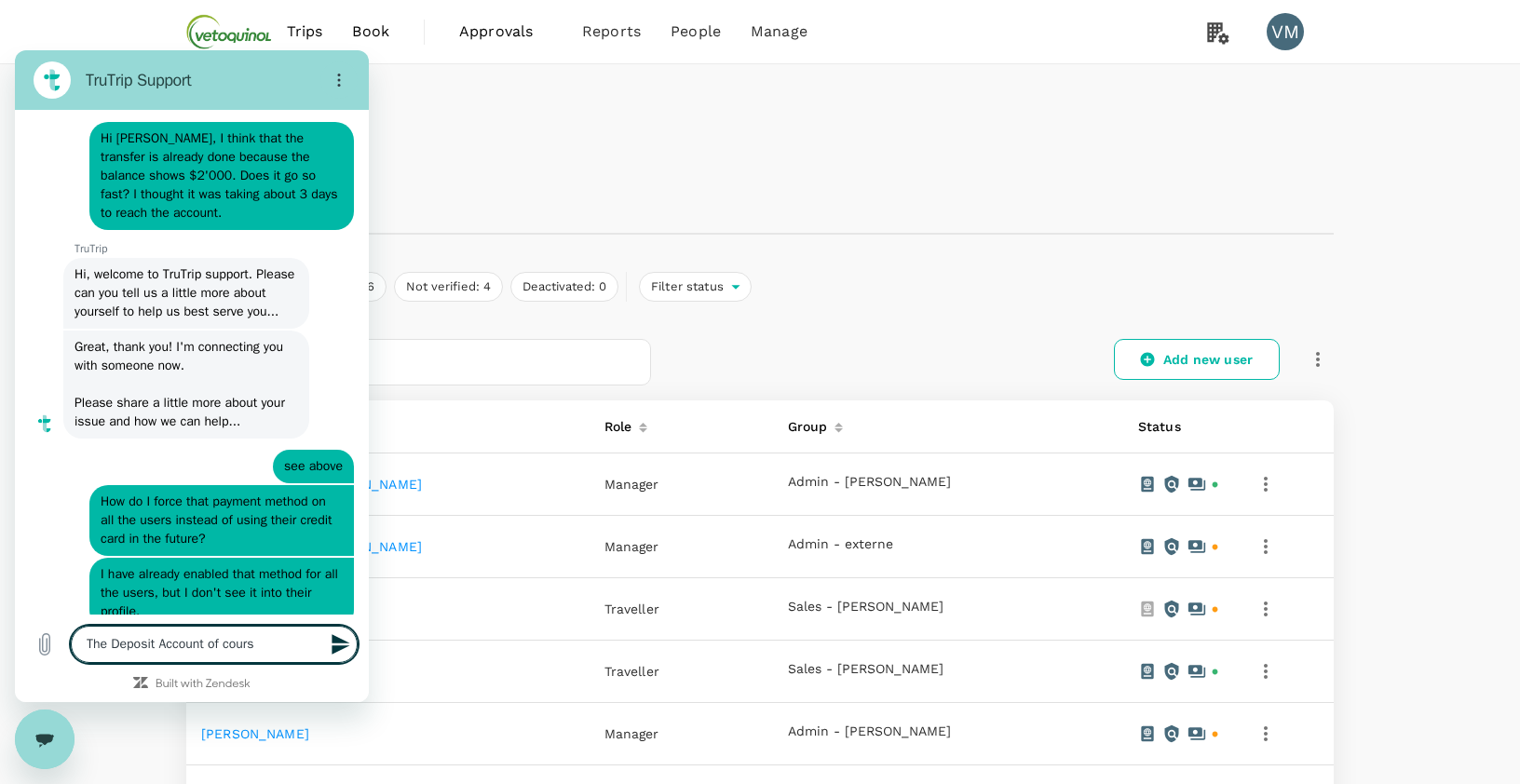 type on "The Deposit Account of course" 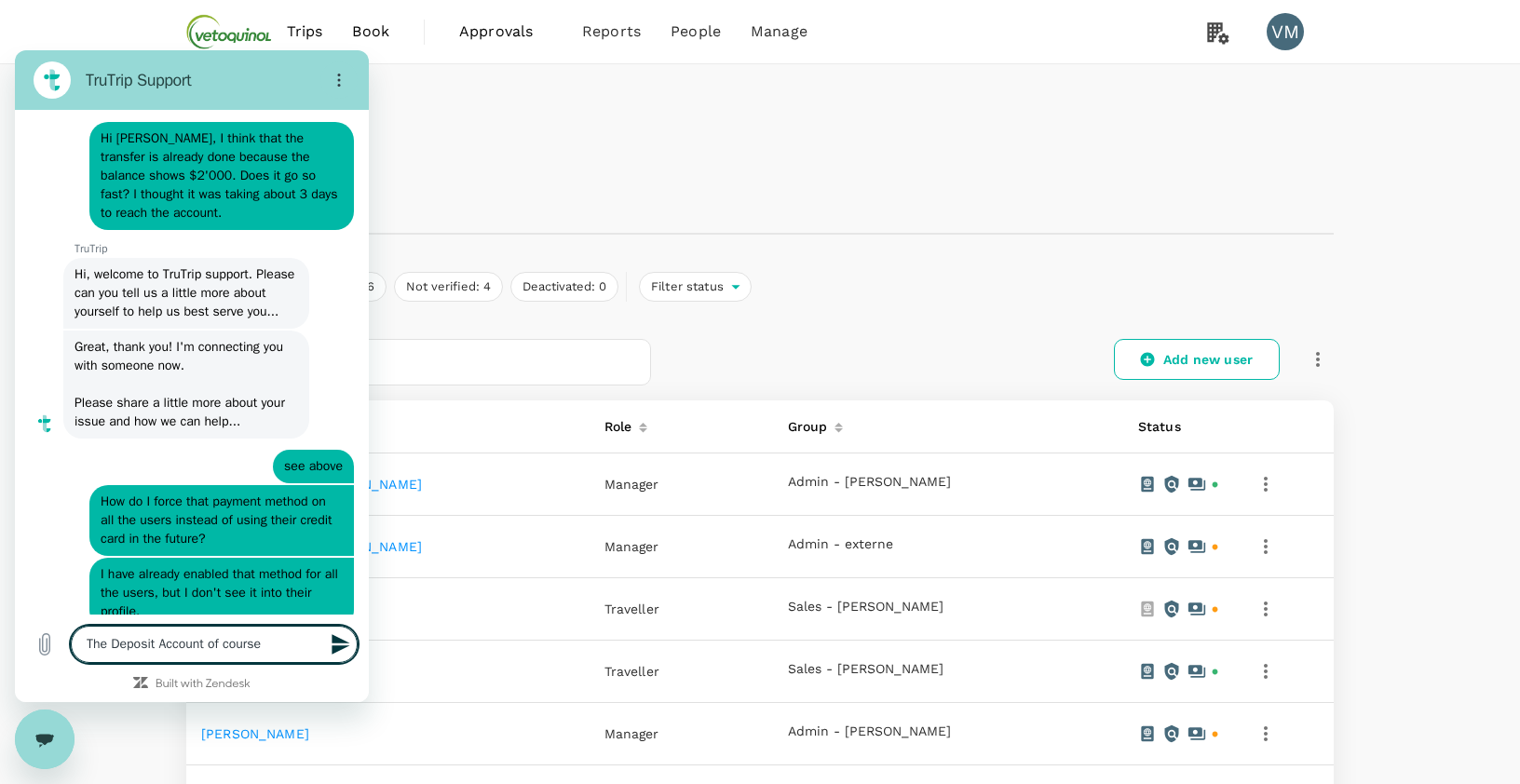 type on "The Deposit Account of course." 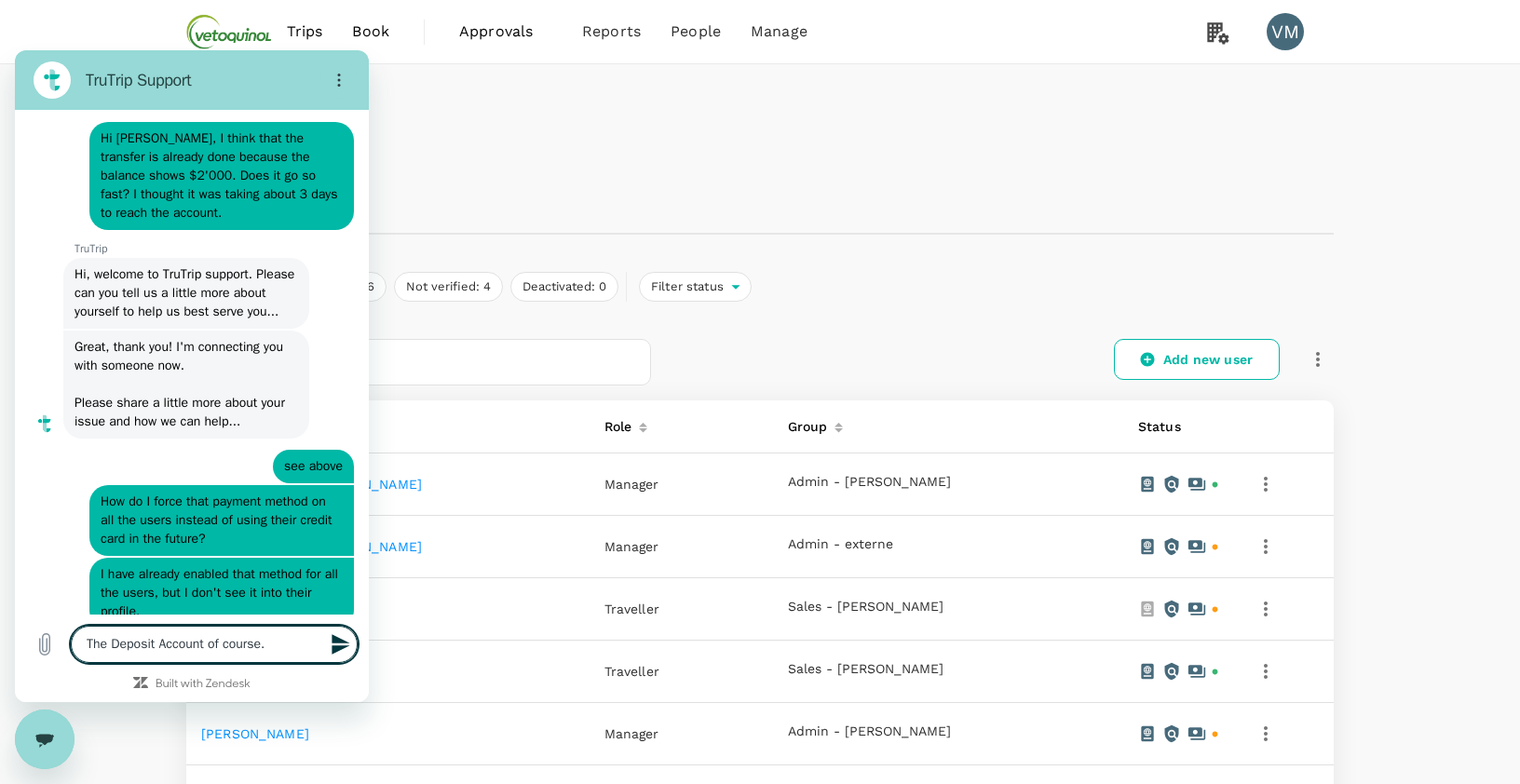 type on "x" 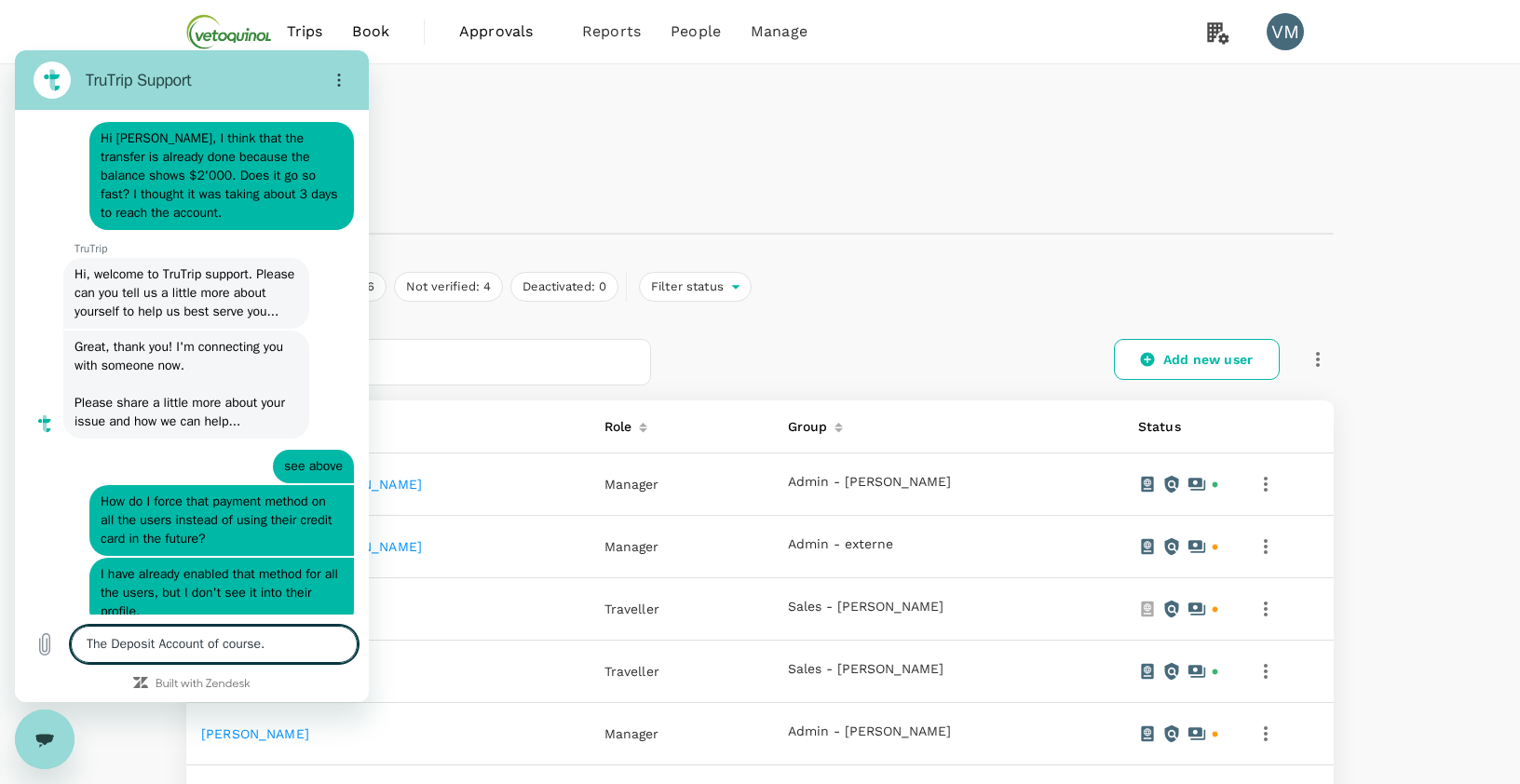 type 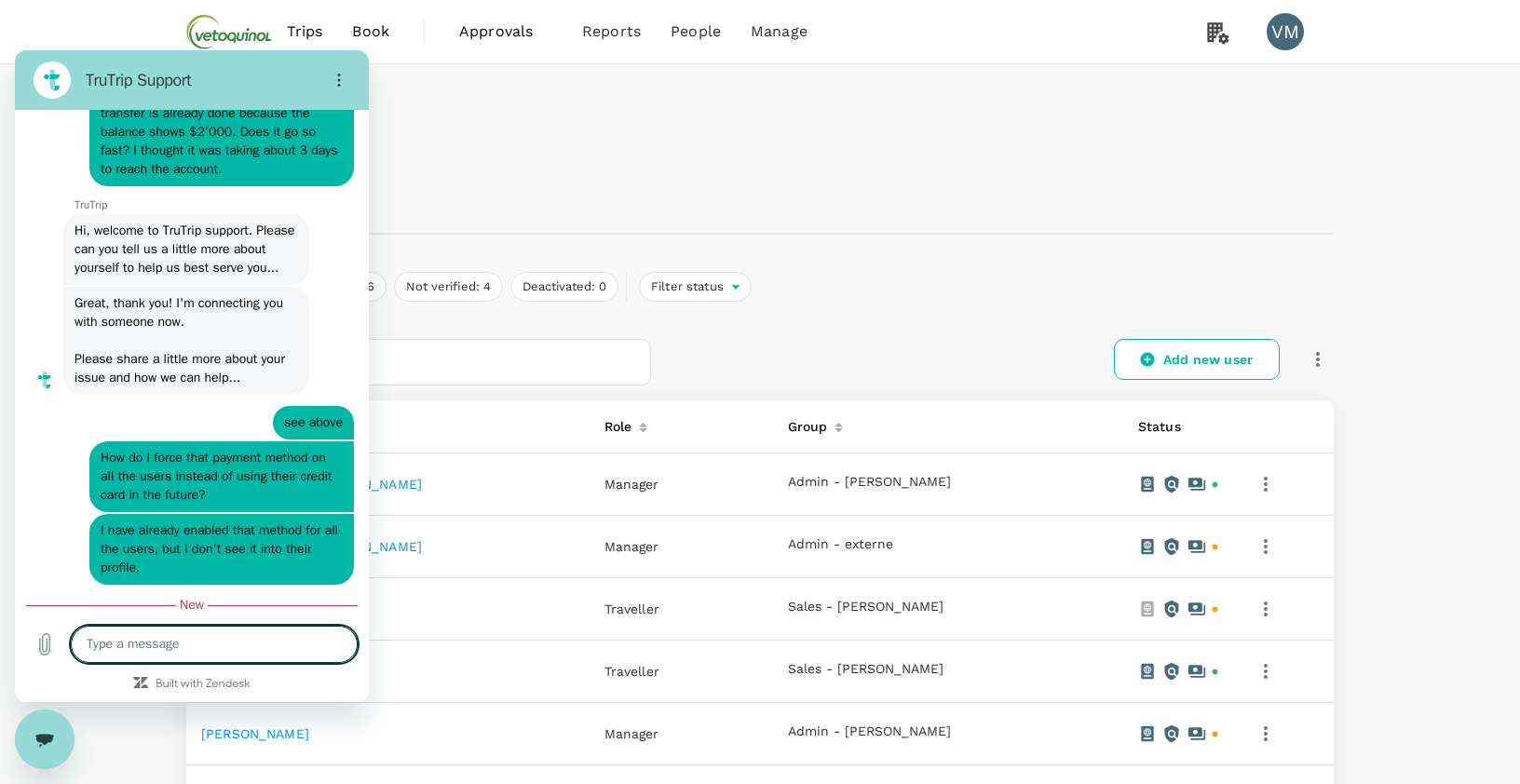 scroll, scrollTop: 11079, scrollLeft: 0, axis: vertical 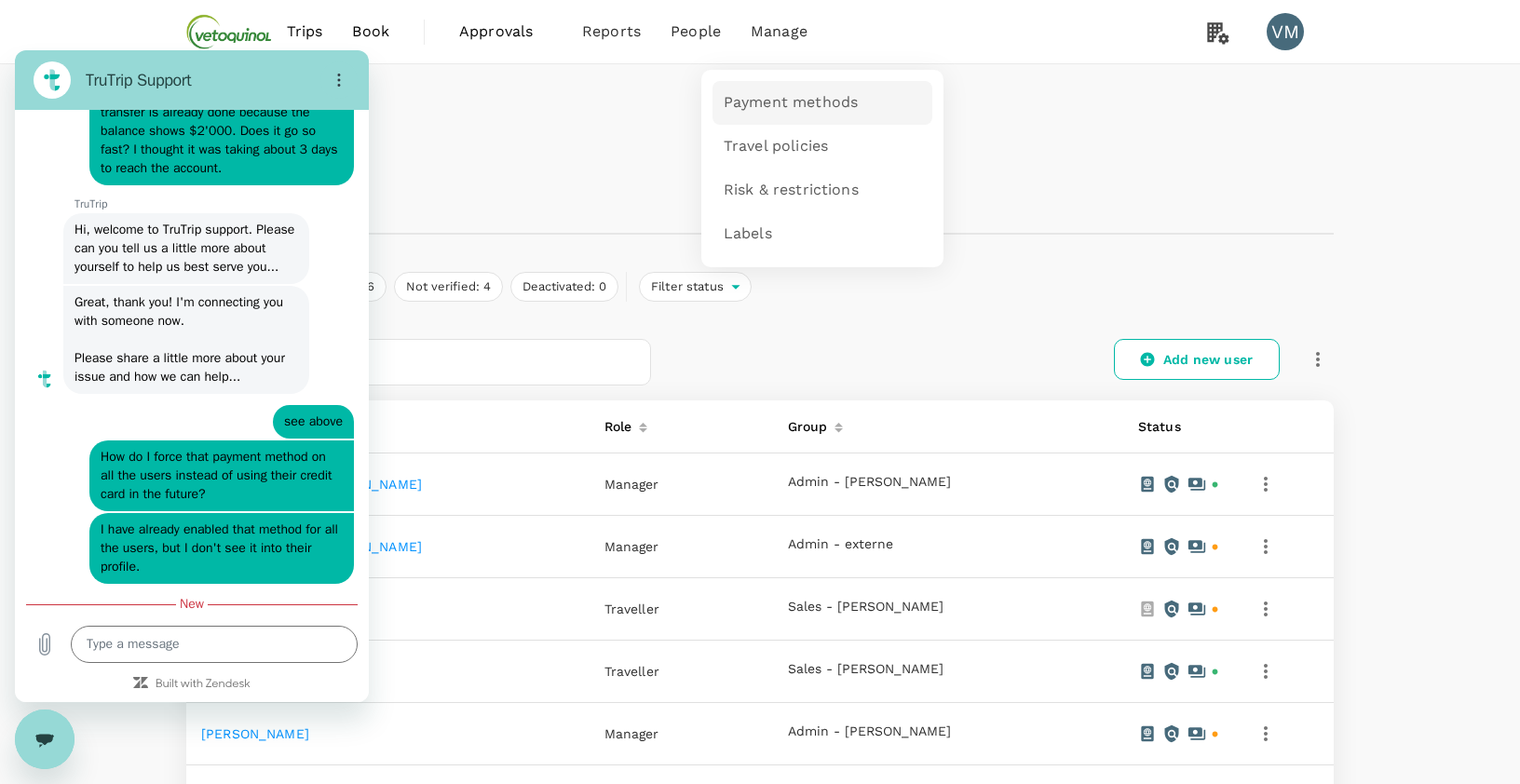 click on "Payment methods" at bounding box center (791, 102) 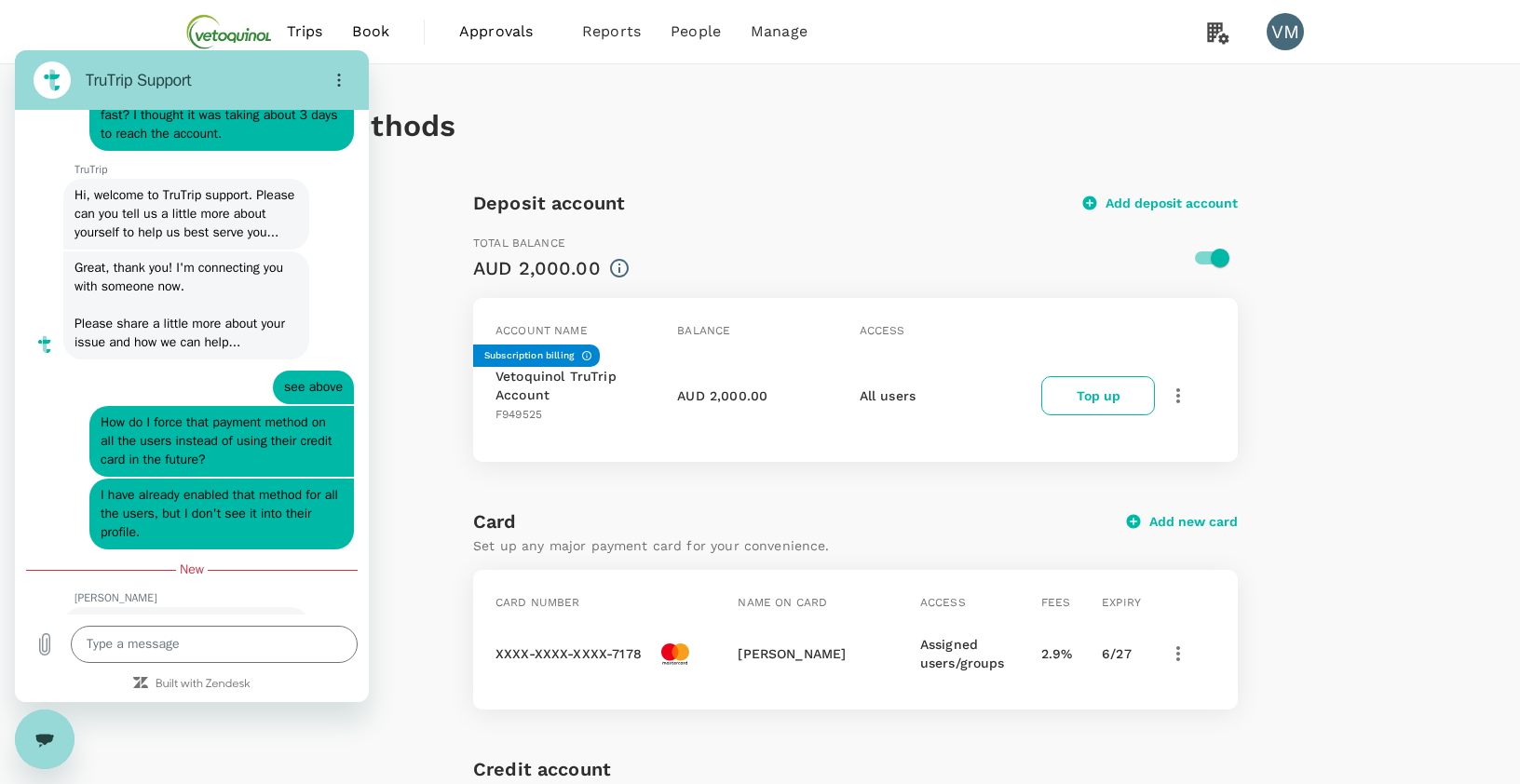 scroll, scrollTop: 11115, scrollLeft: 0, axis: vertical 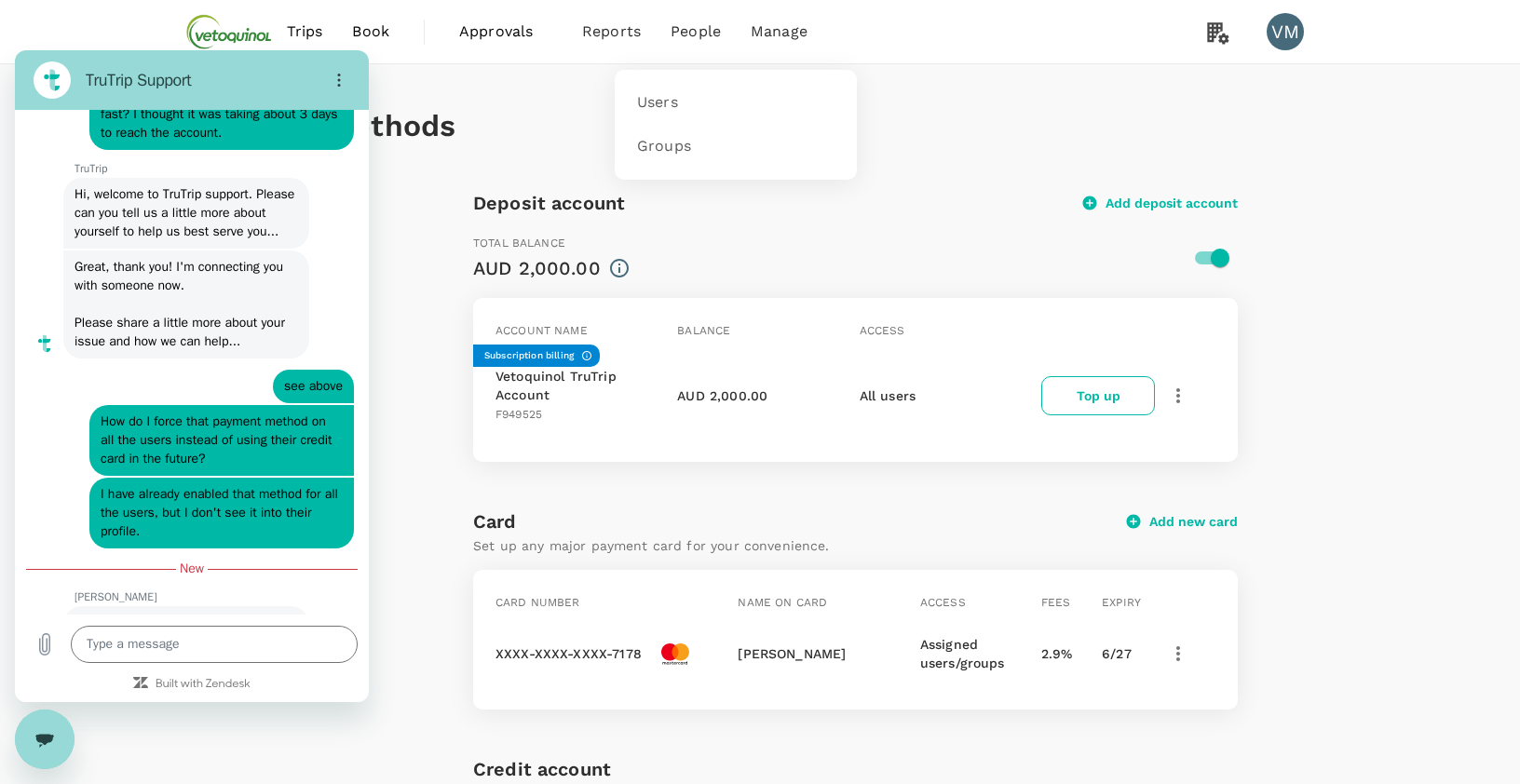 click on "People" at bounding box center (696, 32) 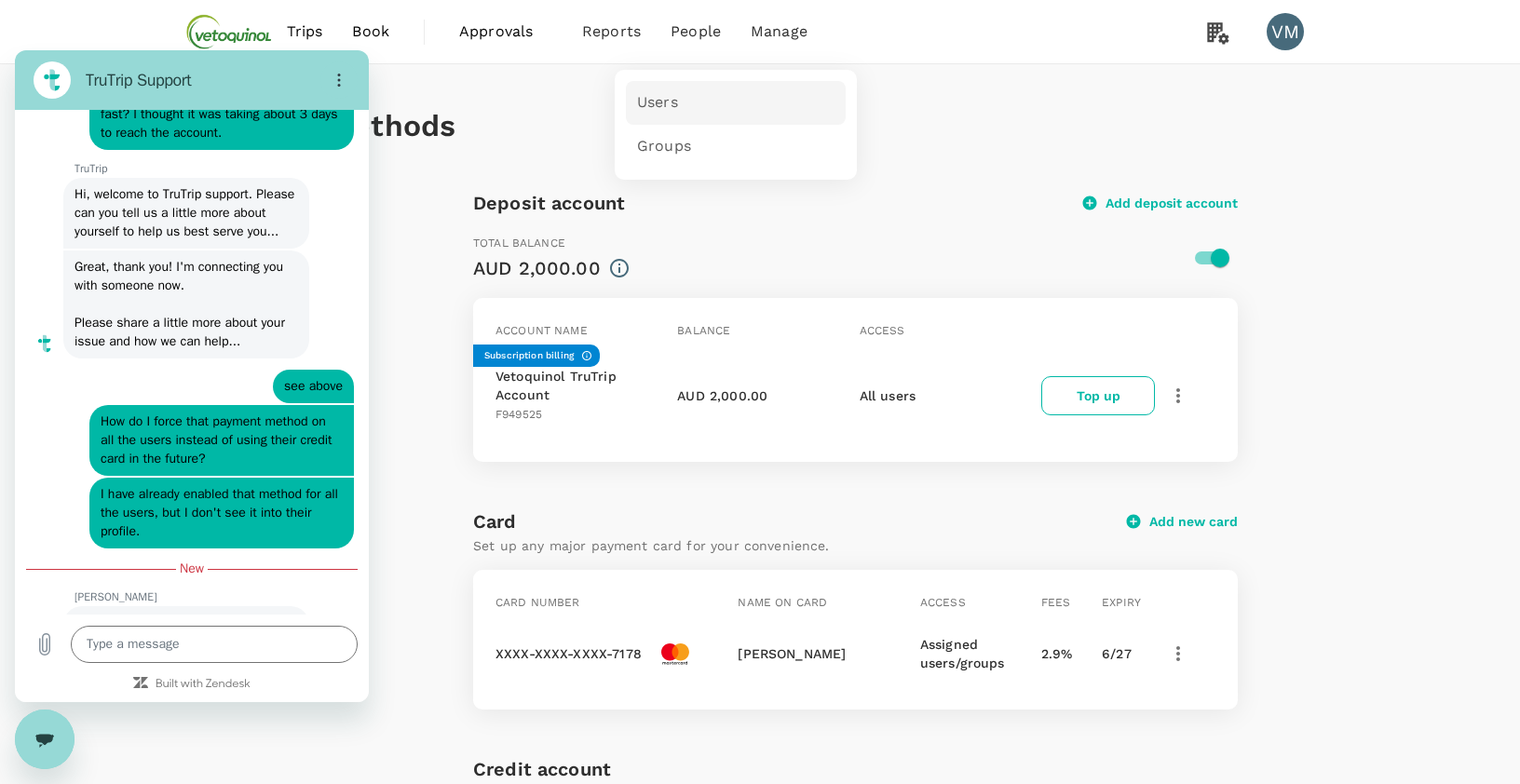 click on "Users" at bounding box center [658, 102] 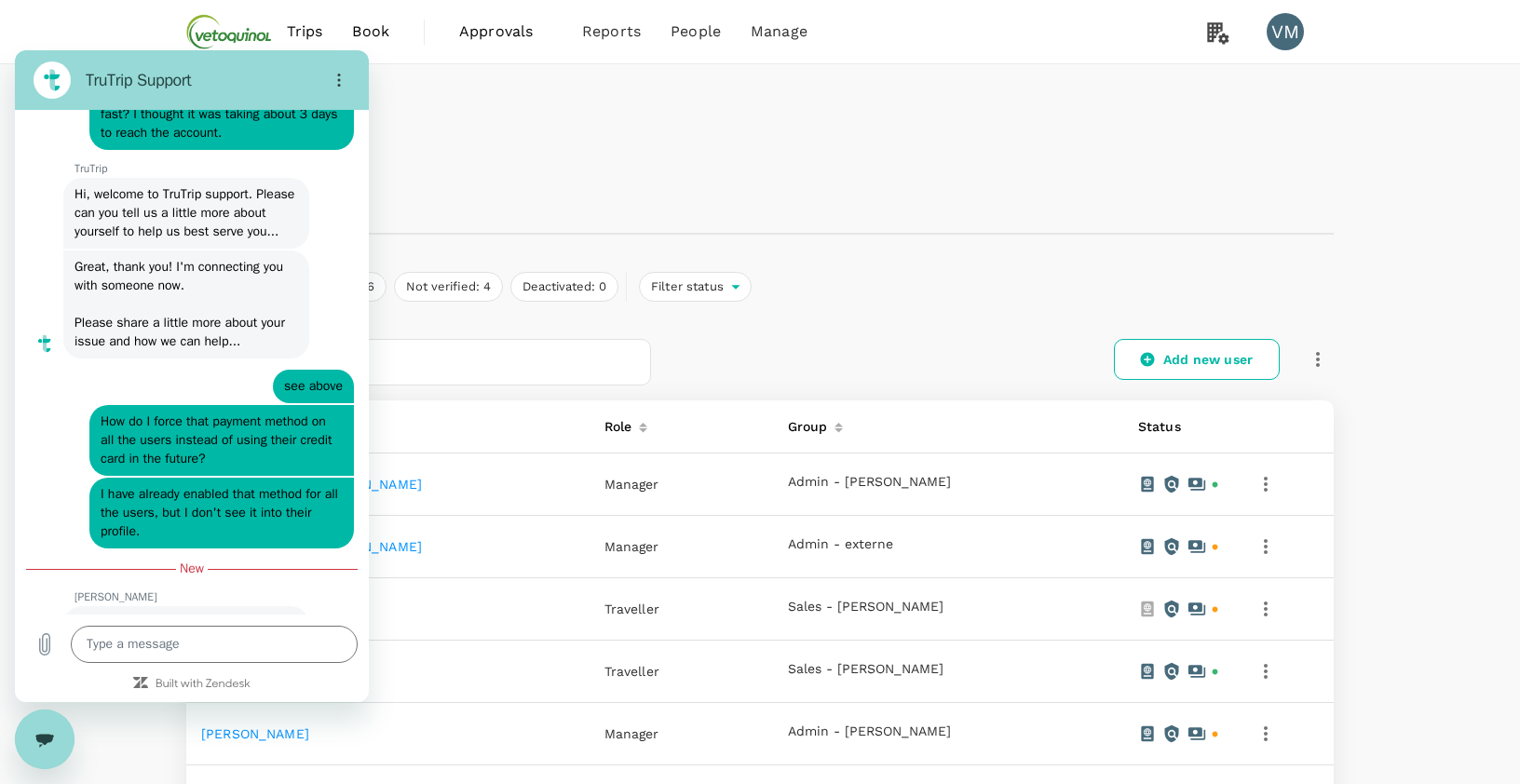 click 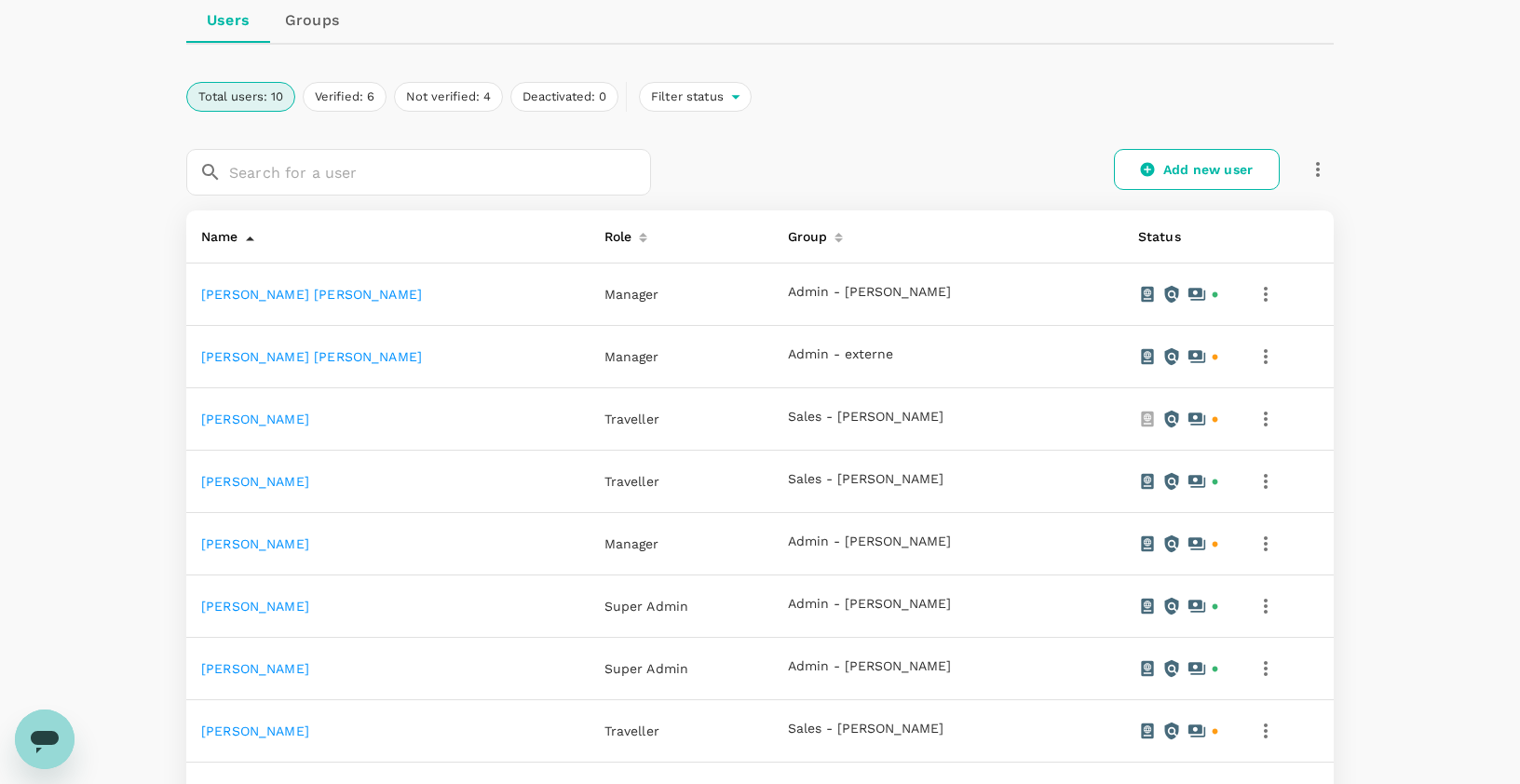 scroll, scrollTop: 507, scrollLeft: 0, axis: vertical 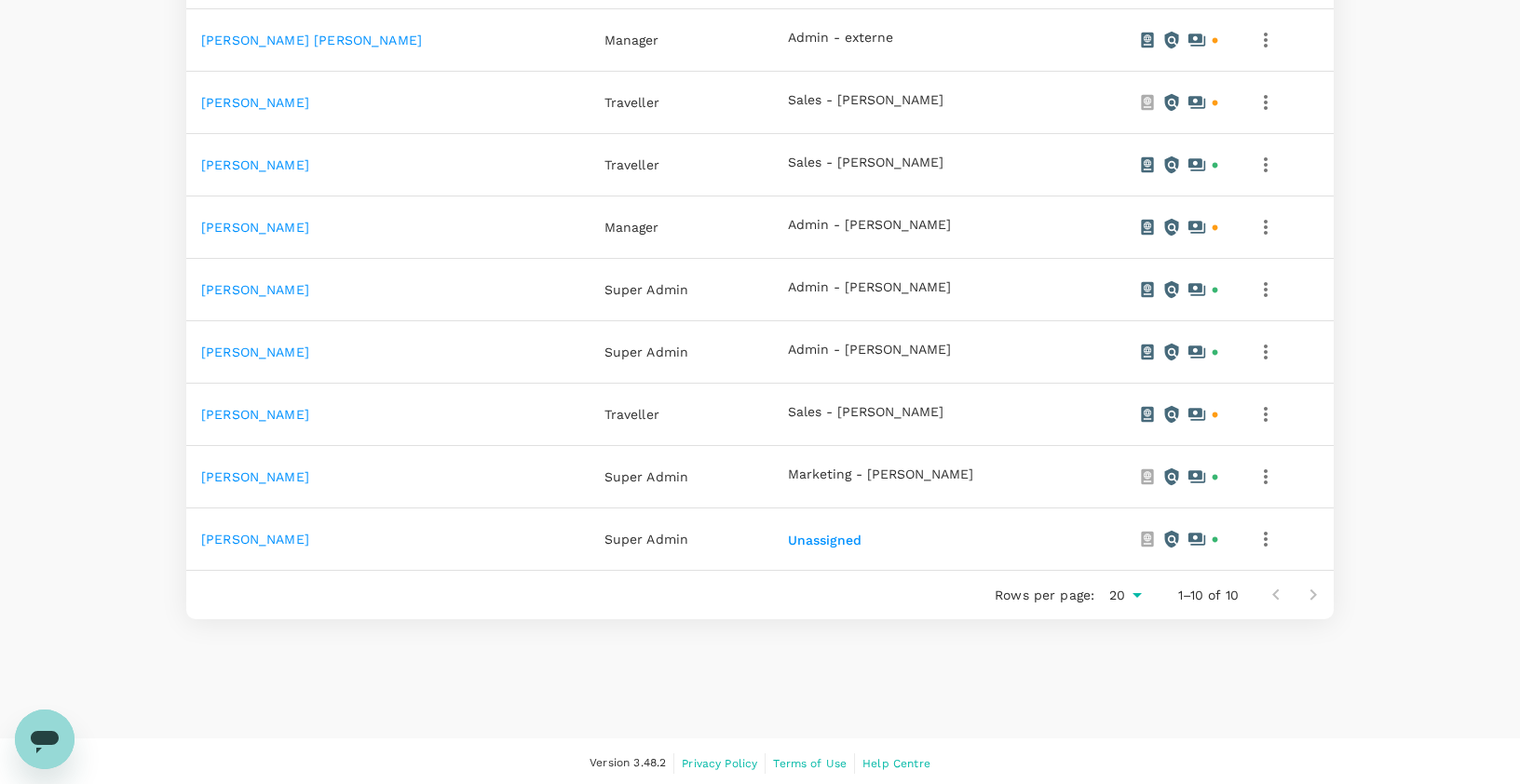 click 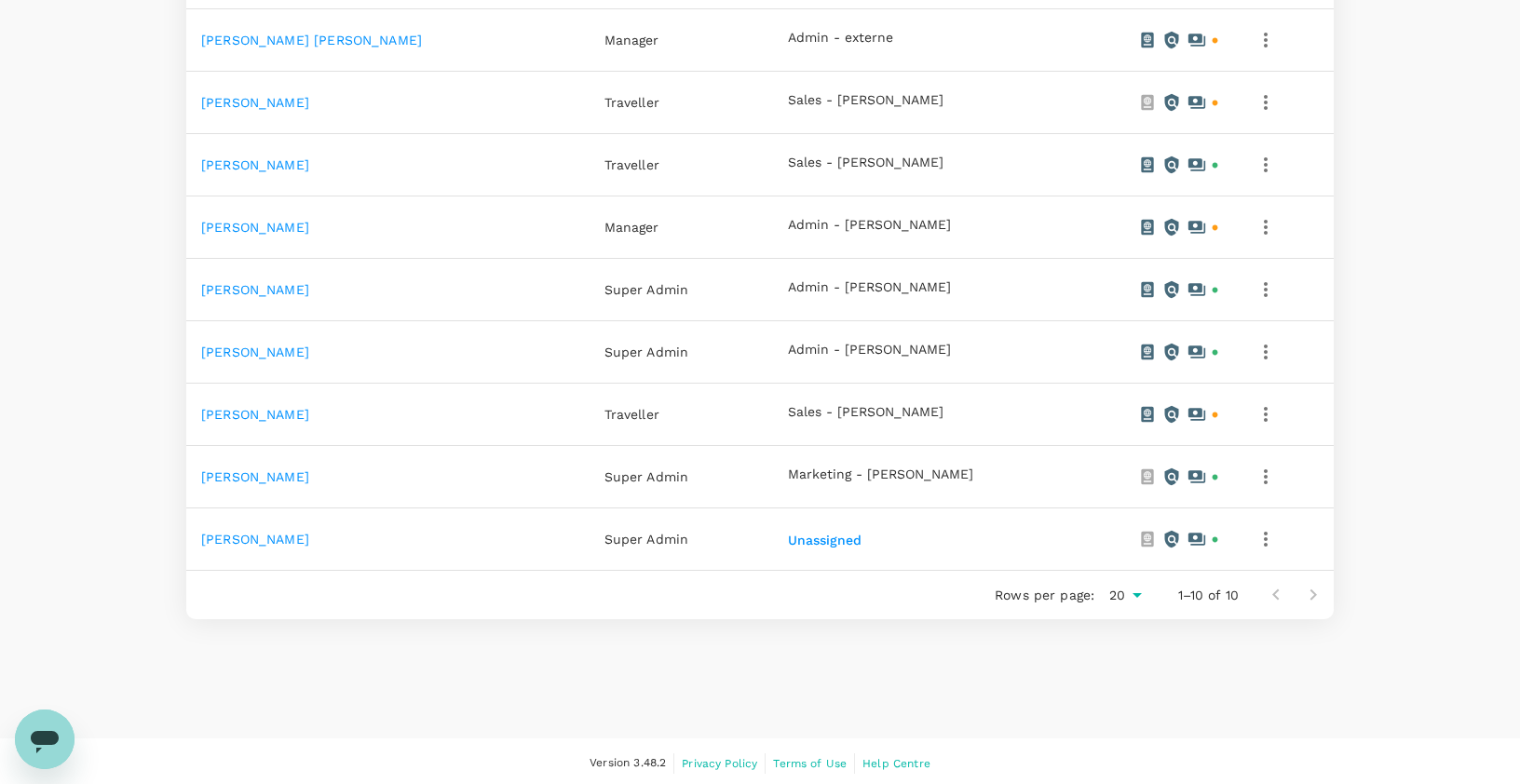 click on "Edit" at bounding box center (760, 811) 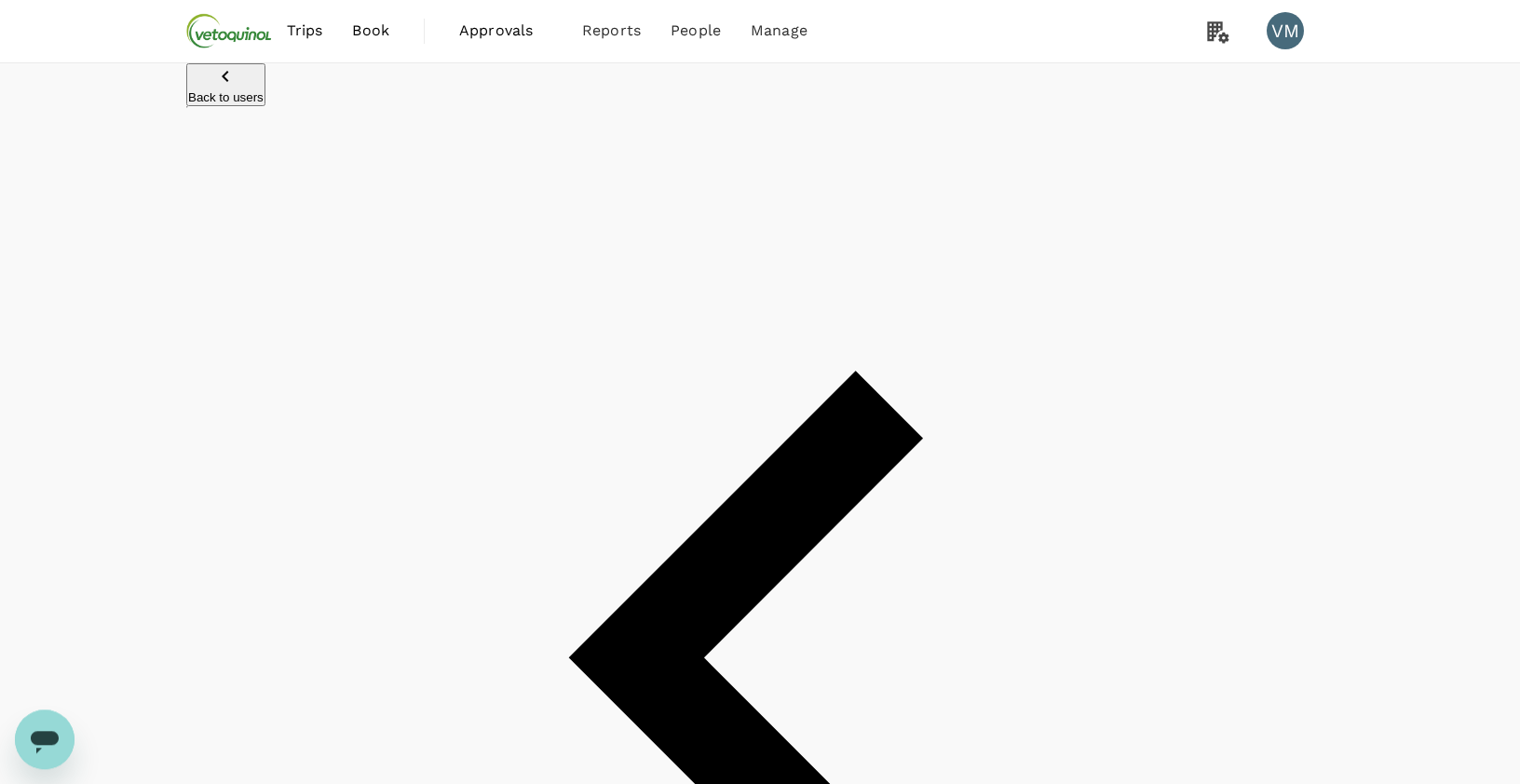 scroll, scrollTop: 0, scrollLeft: 0, axis: both 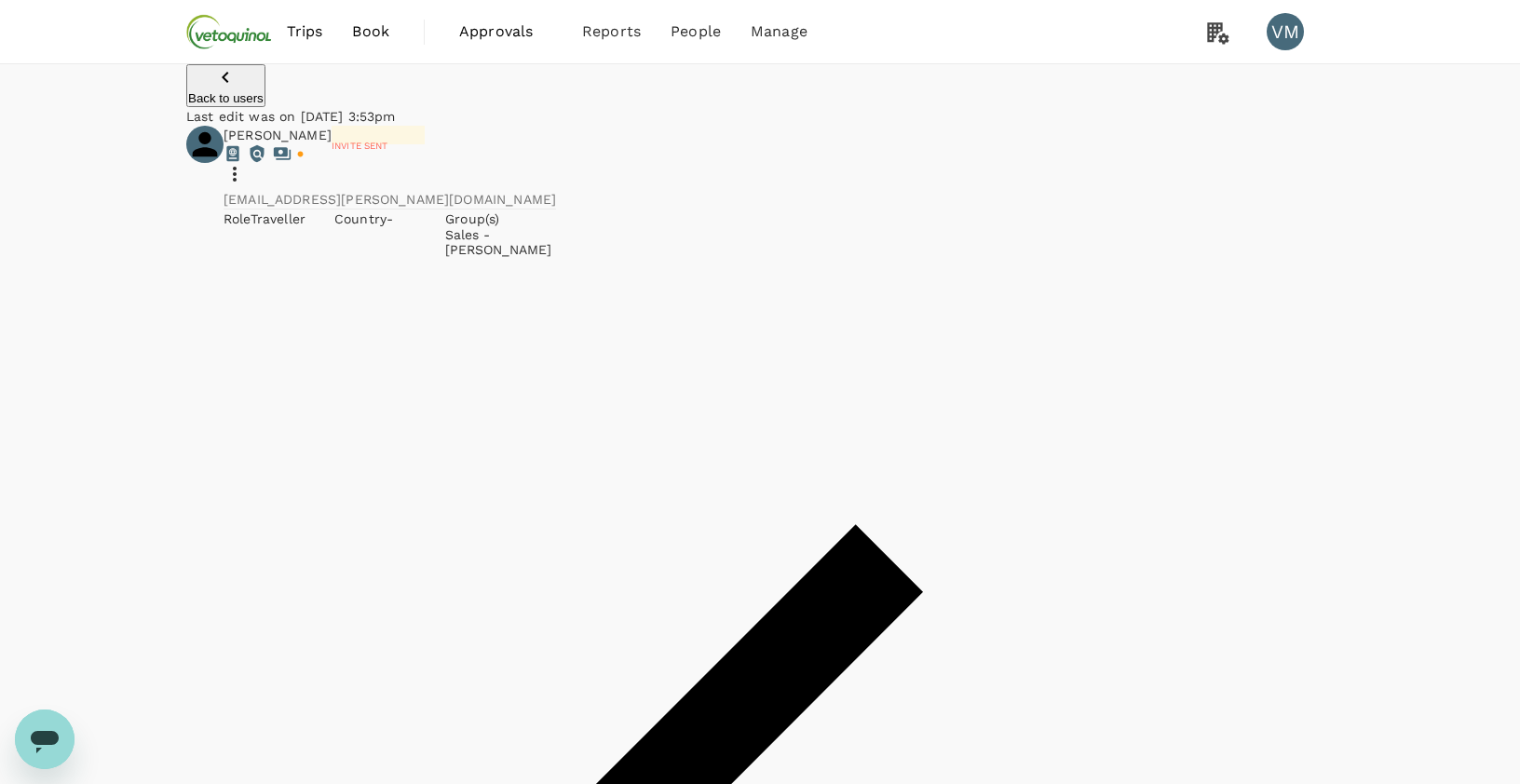 click 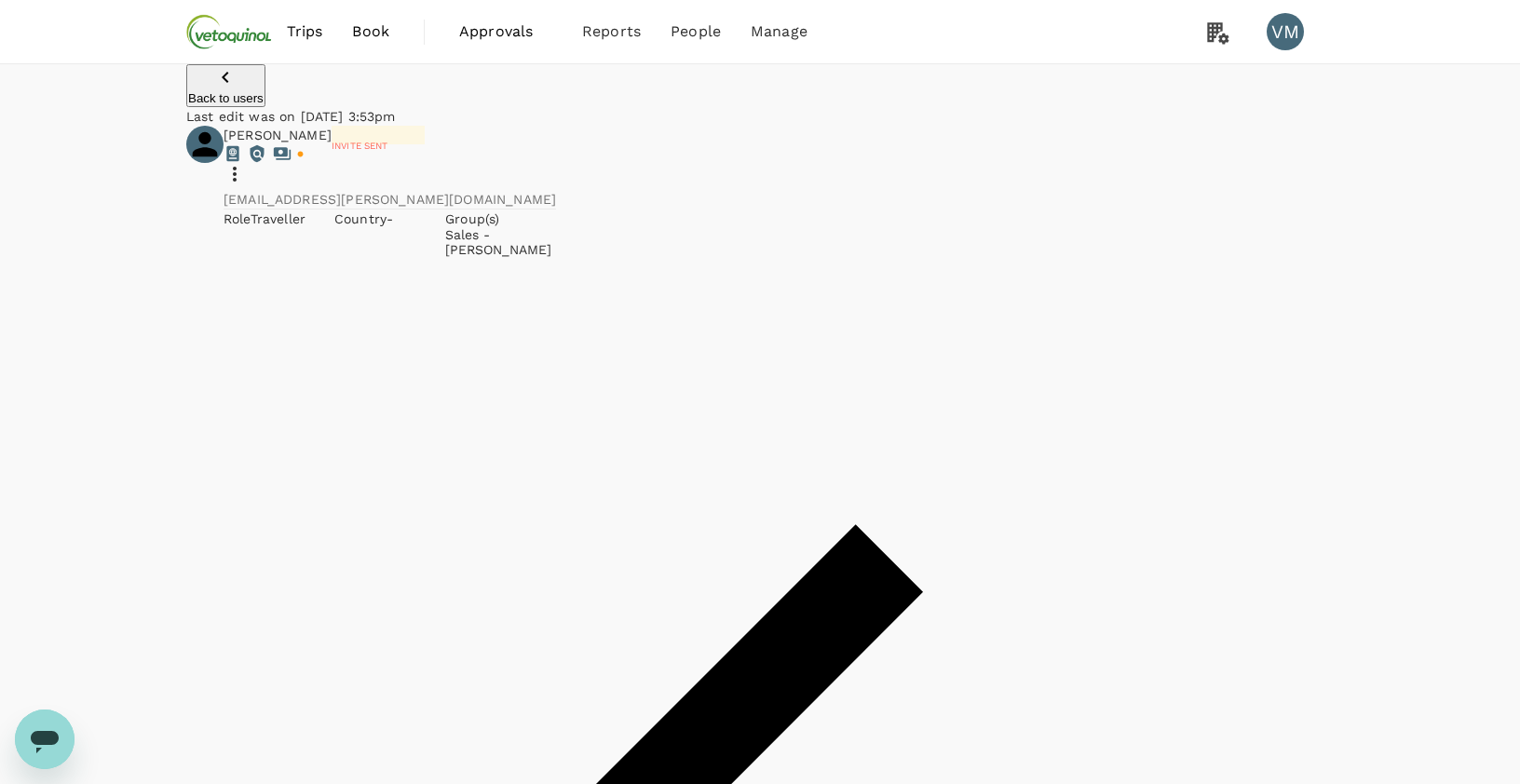 click on "Edit user details" at bounding box center [760, 3406] 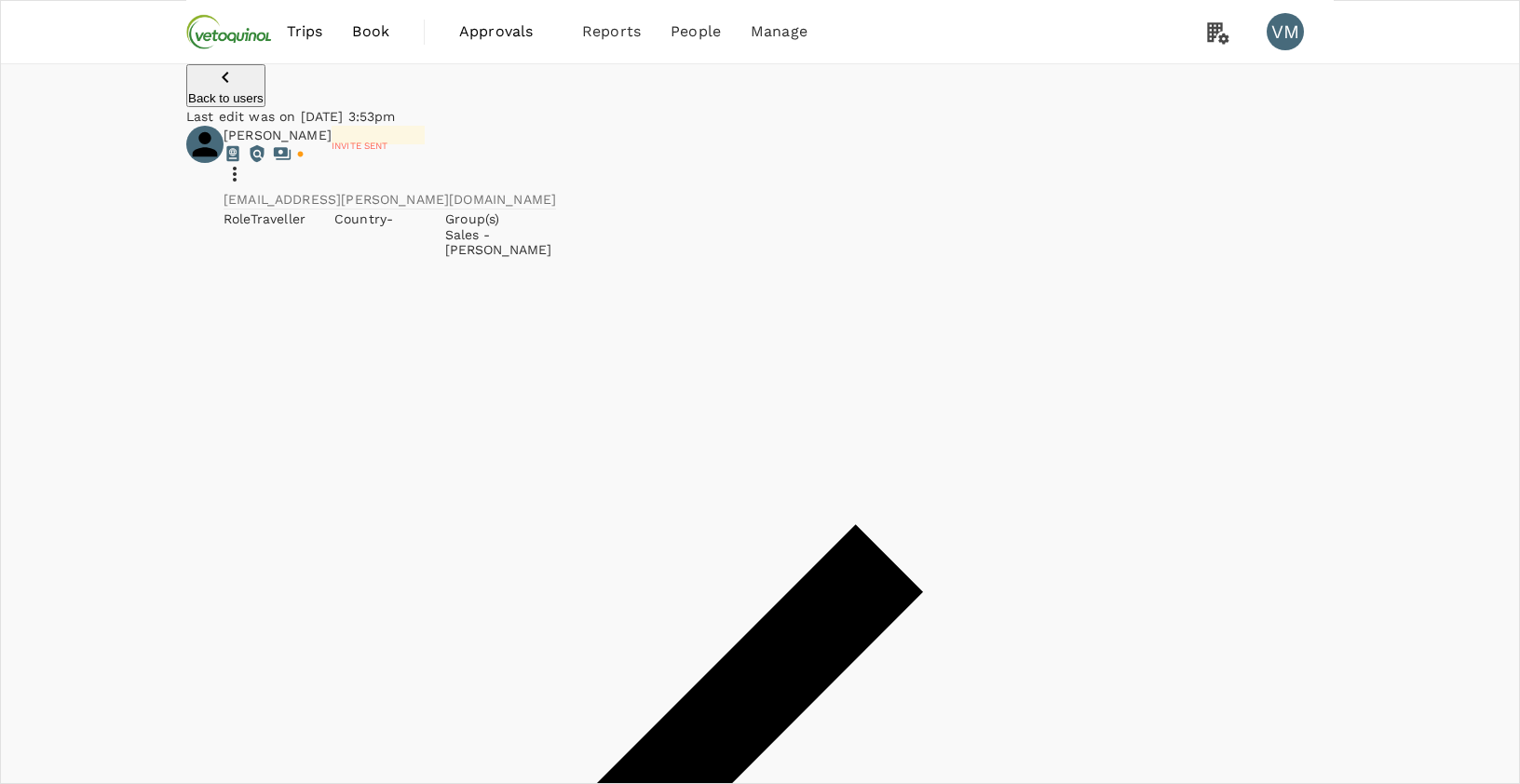 click on "Cancel" at bounding box center [36, 4344] 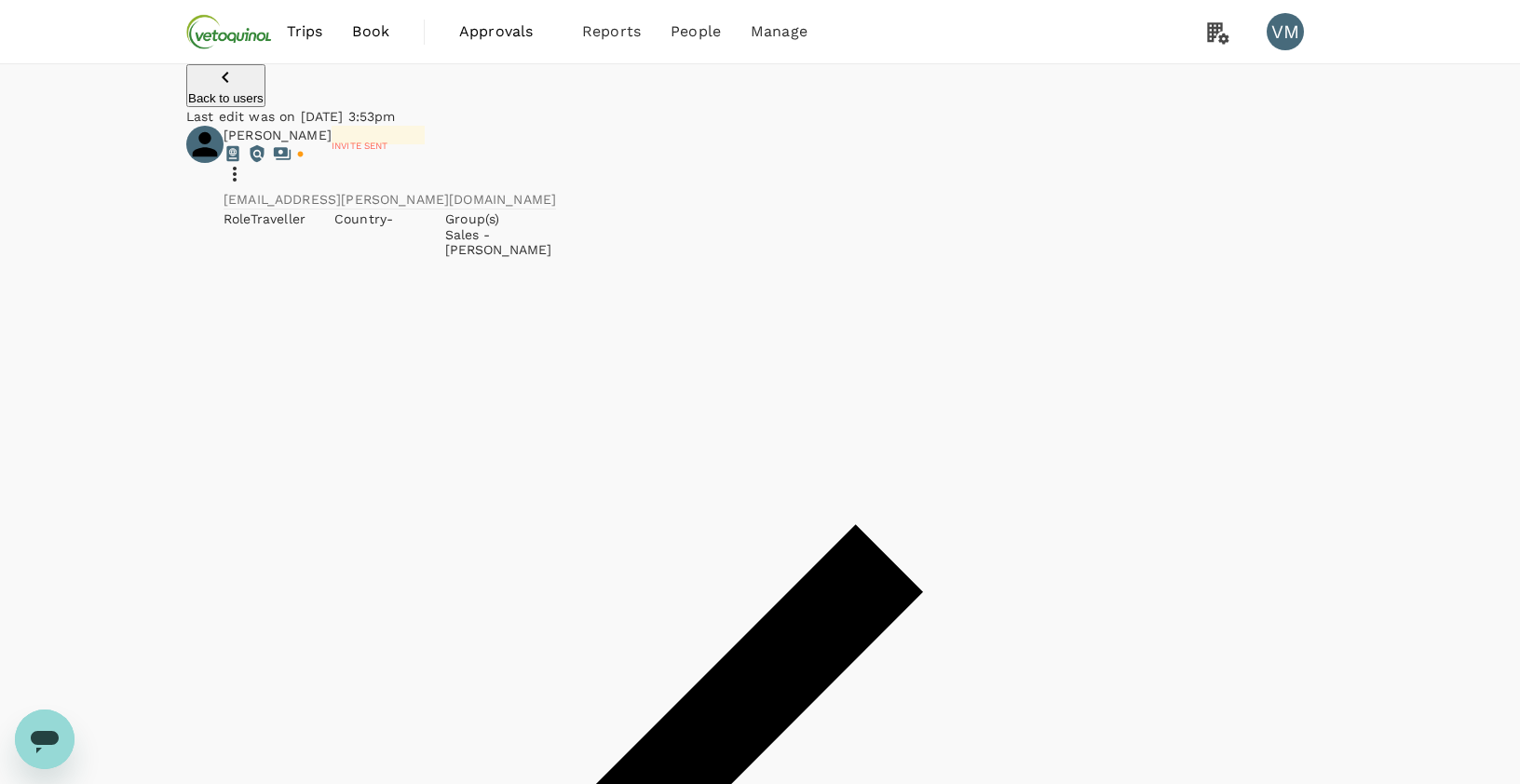 click 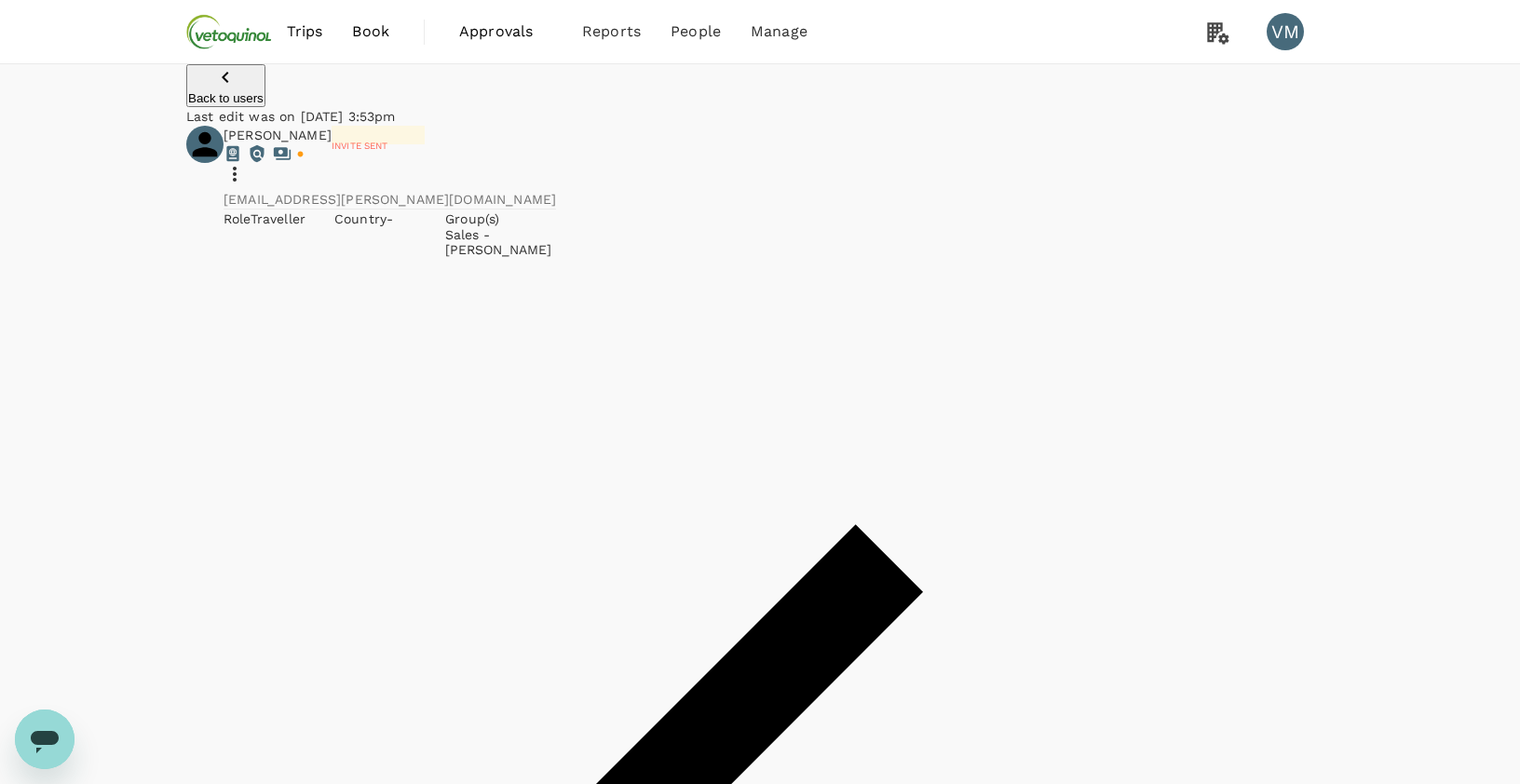 click at bounding box center (760, 3384) 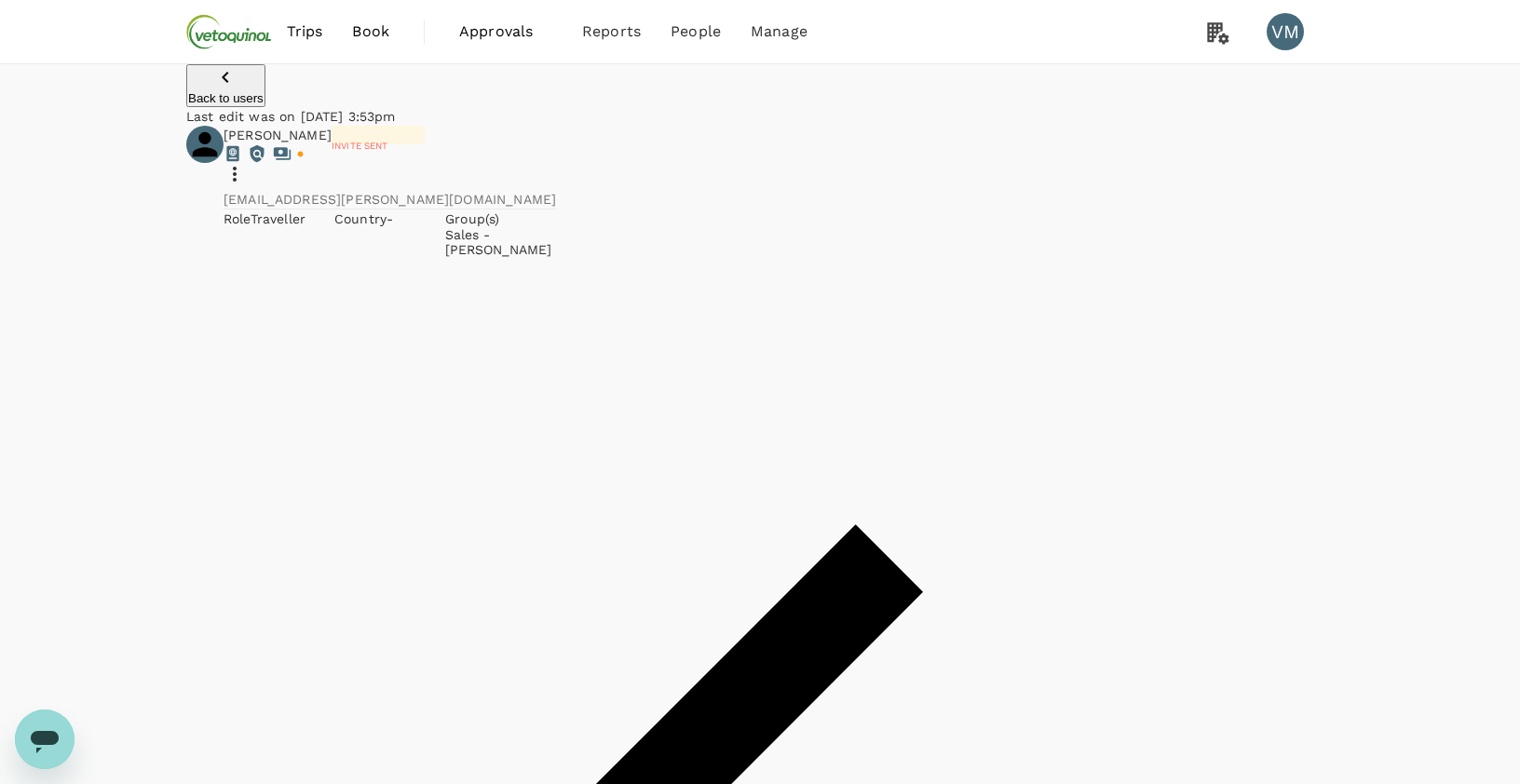 click on "Invite sent" at bounding box center (378, 145) 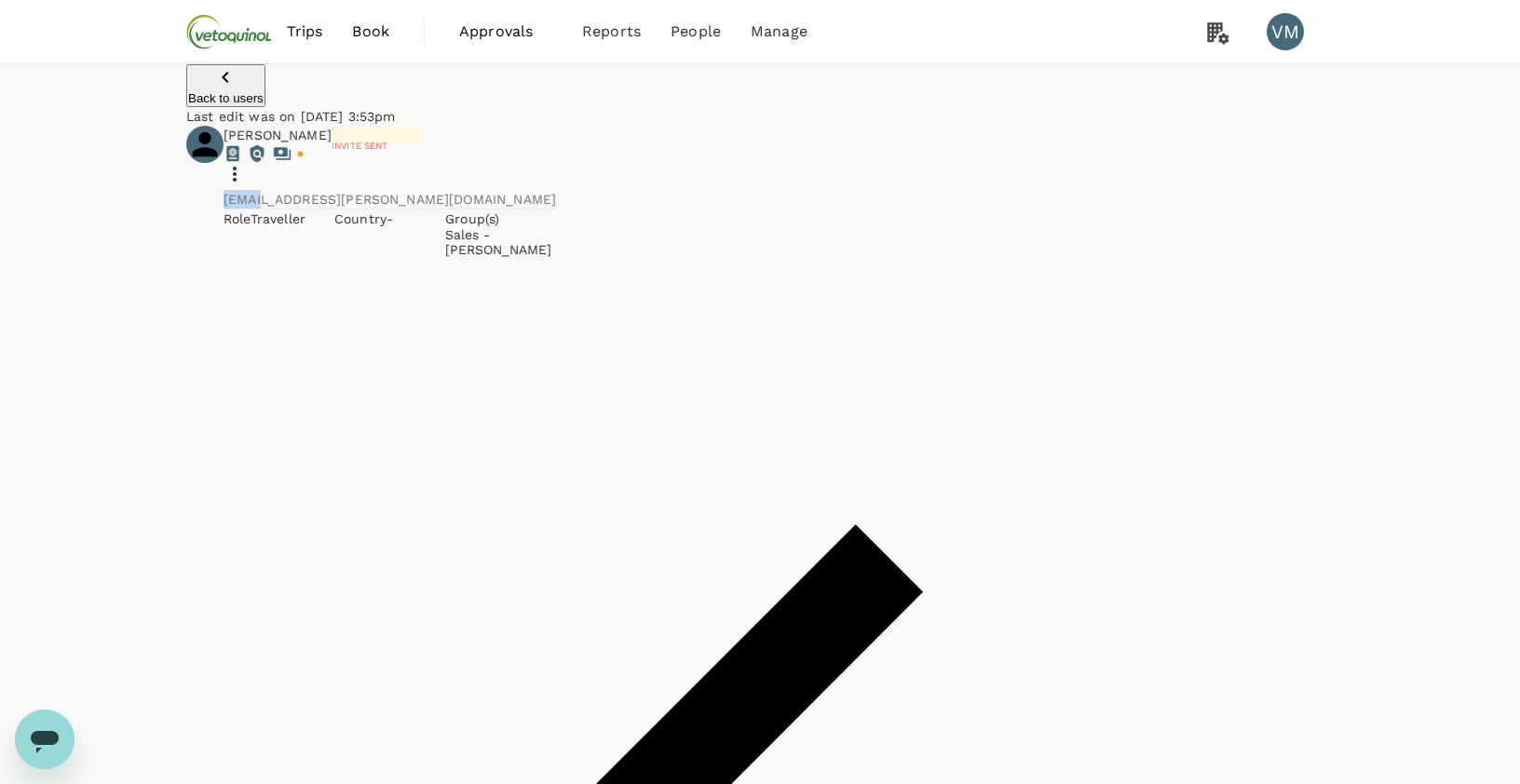 click on "sooan.choi@vetoquinol.com" at bounding box center [389, 199] 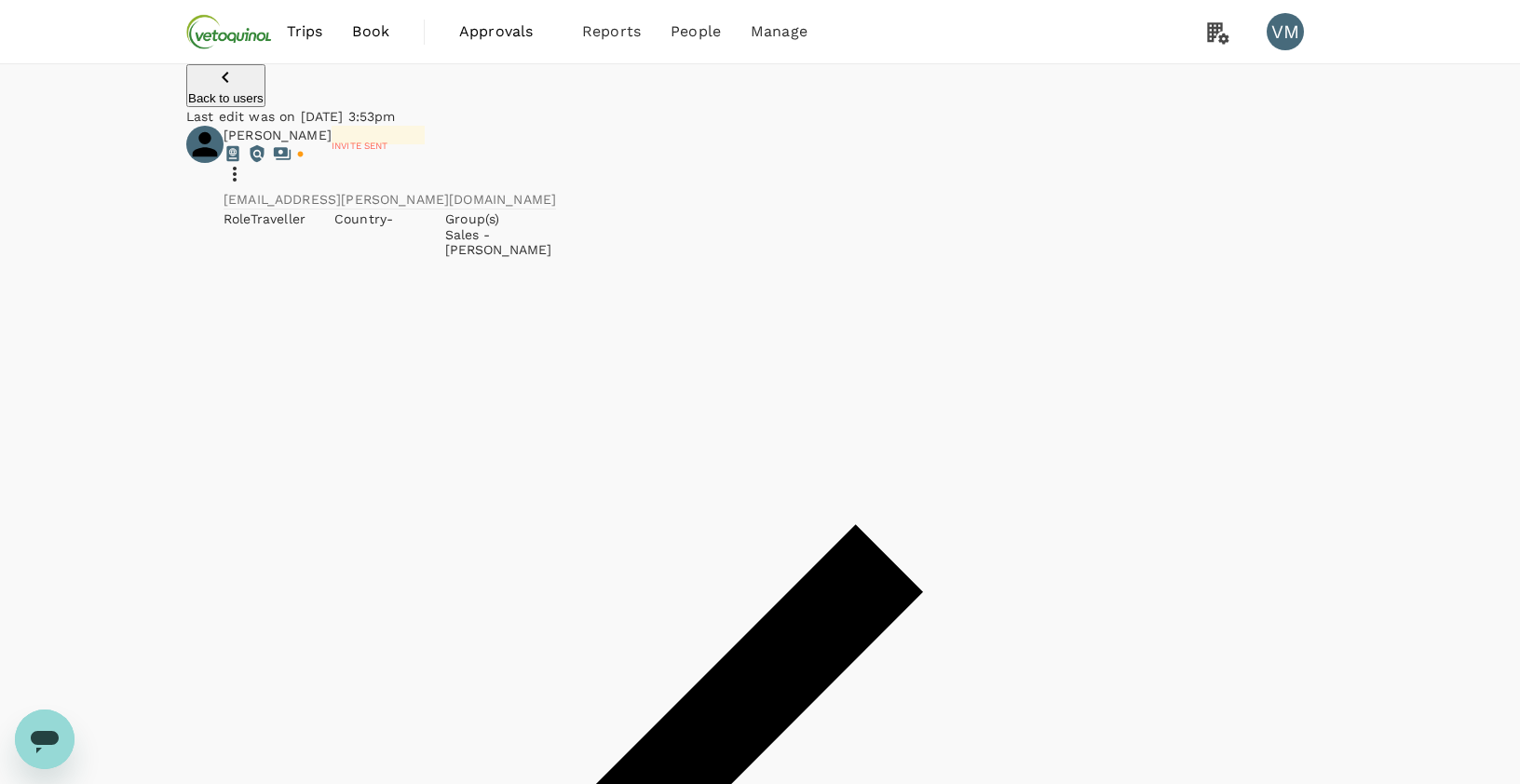 click on "sooan.choi@vetoquinol.com" at bounding box center [389, 199] 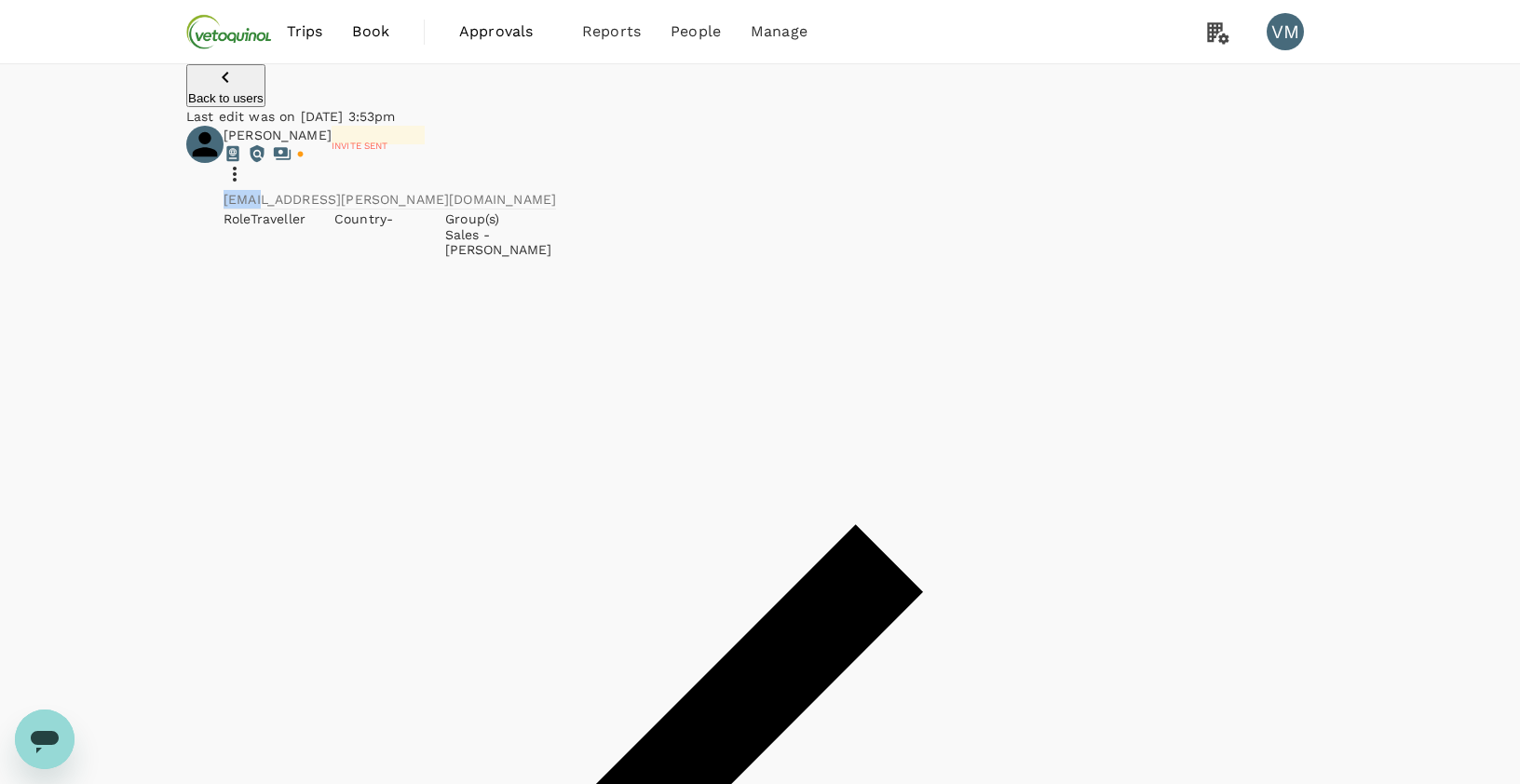click on "sooan.choi@vetoquinol.com" at bounding box center (389, 199) 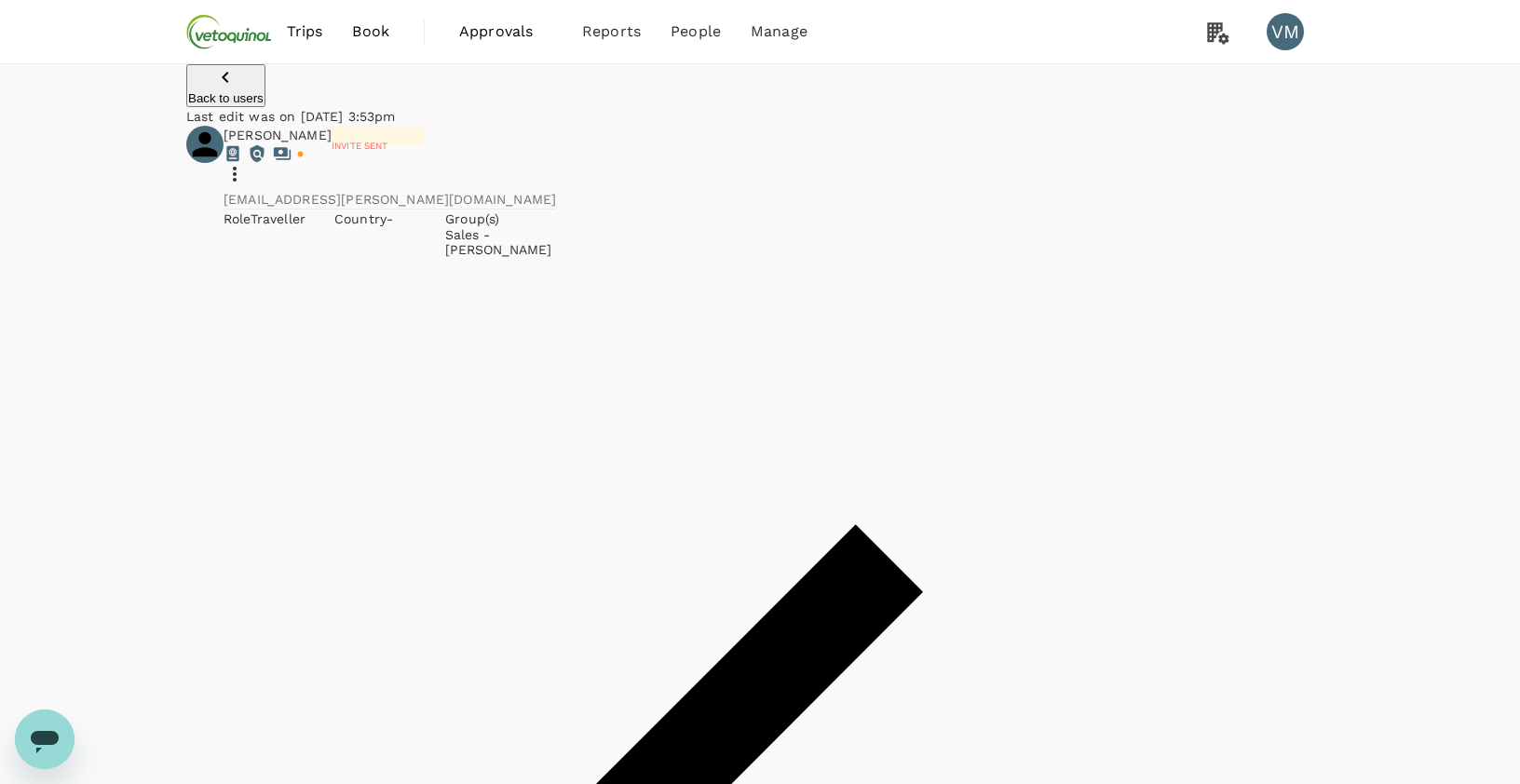 click on "sooan.choi@vetoquinol.com" at bounding box center (389, 199) 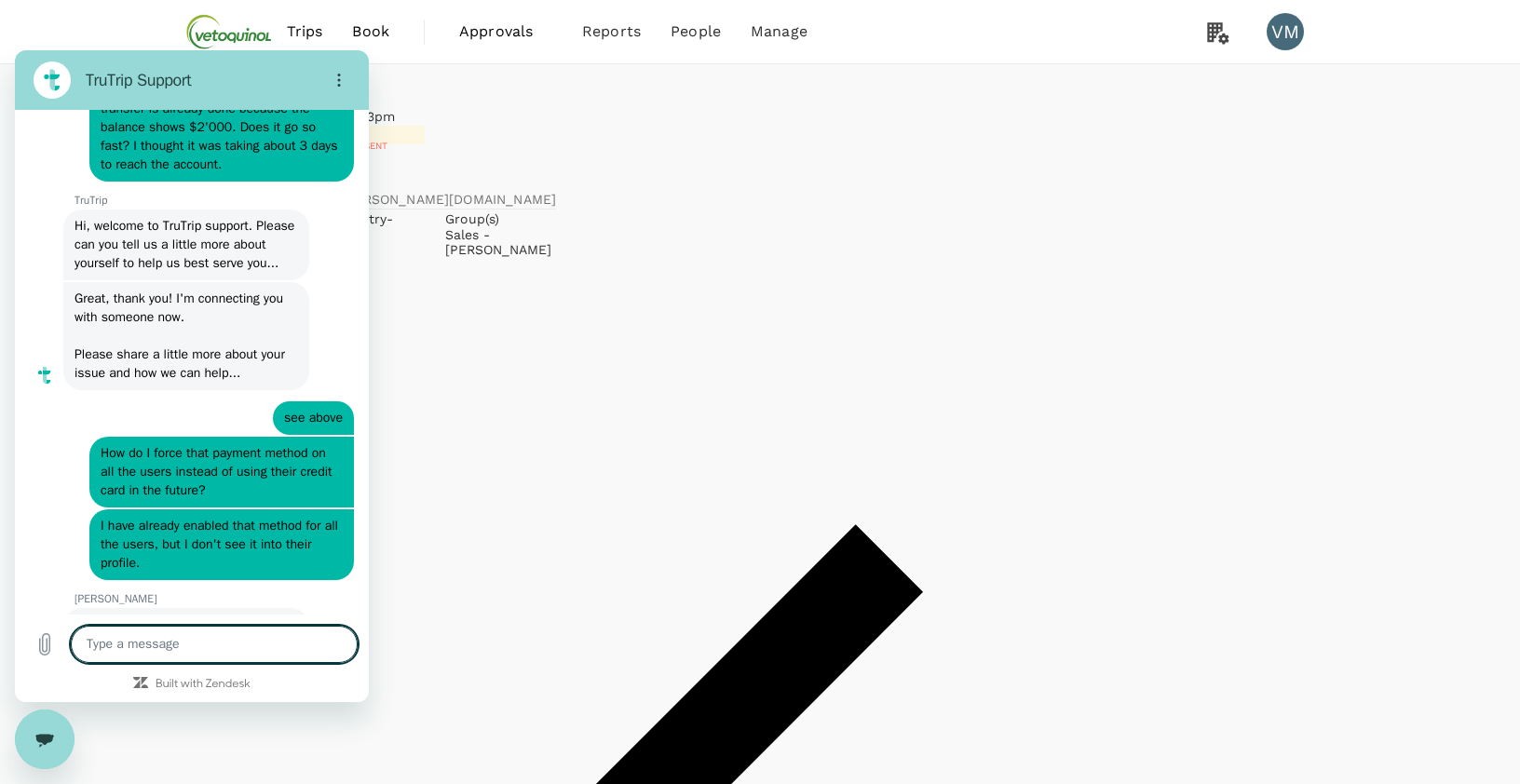 scroll, scrollTop: 0, scrollLeft: 0, axis: both 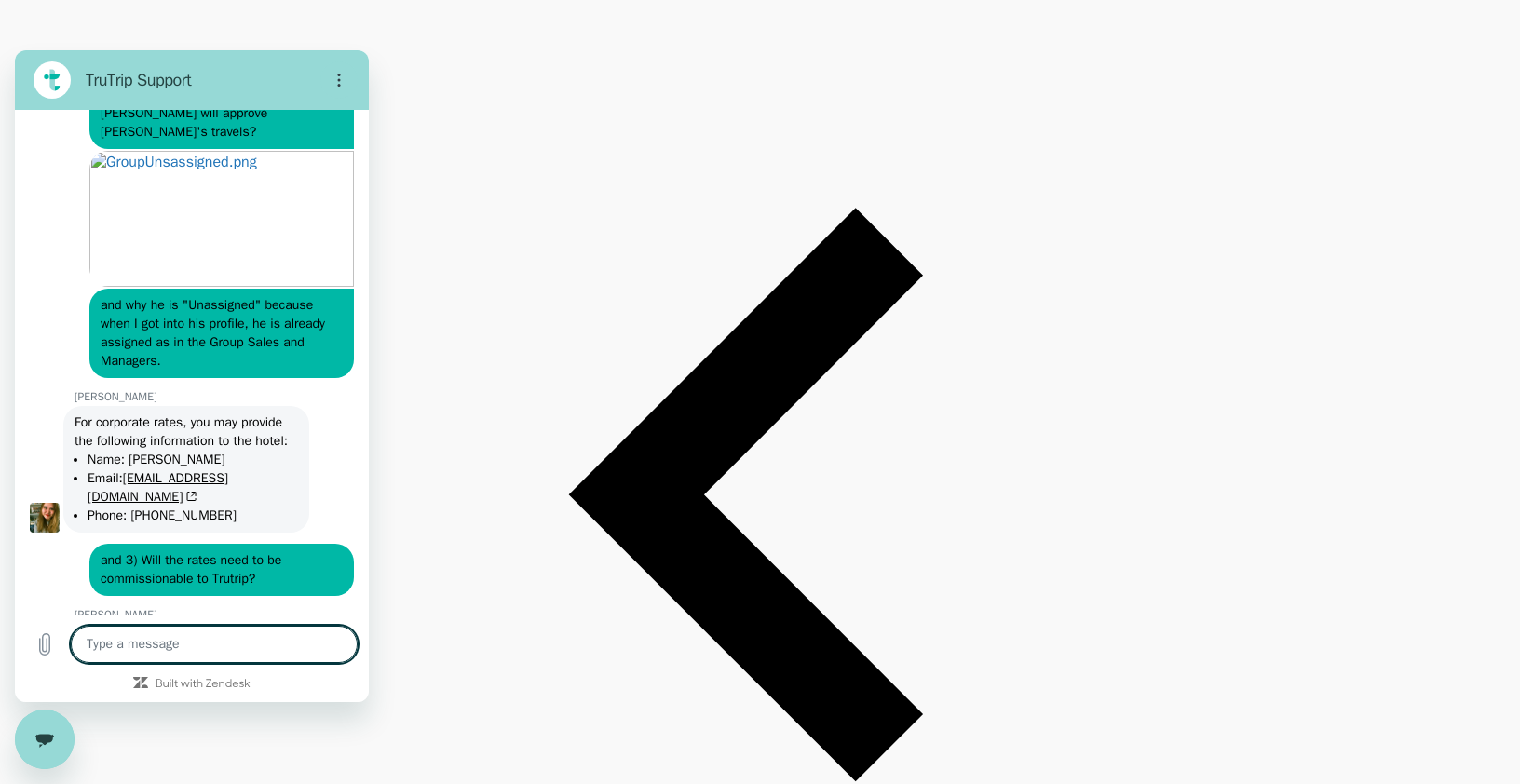 type on "x" 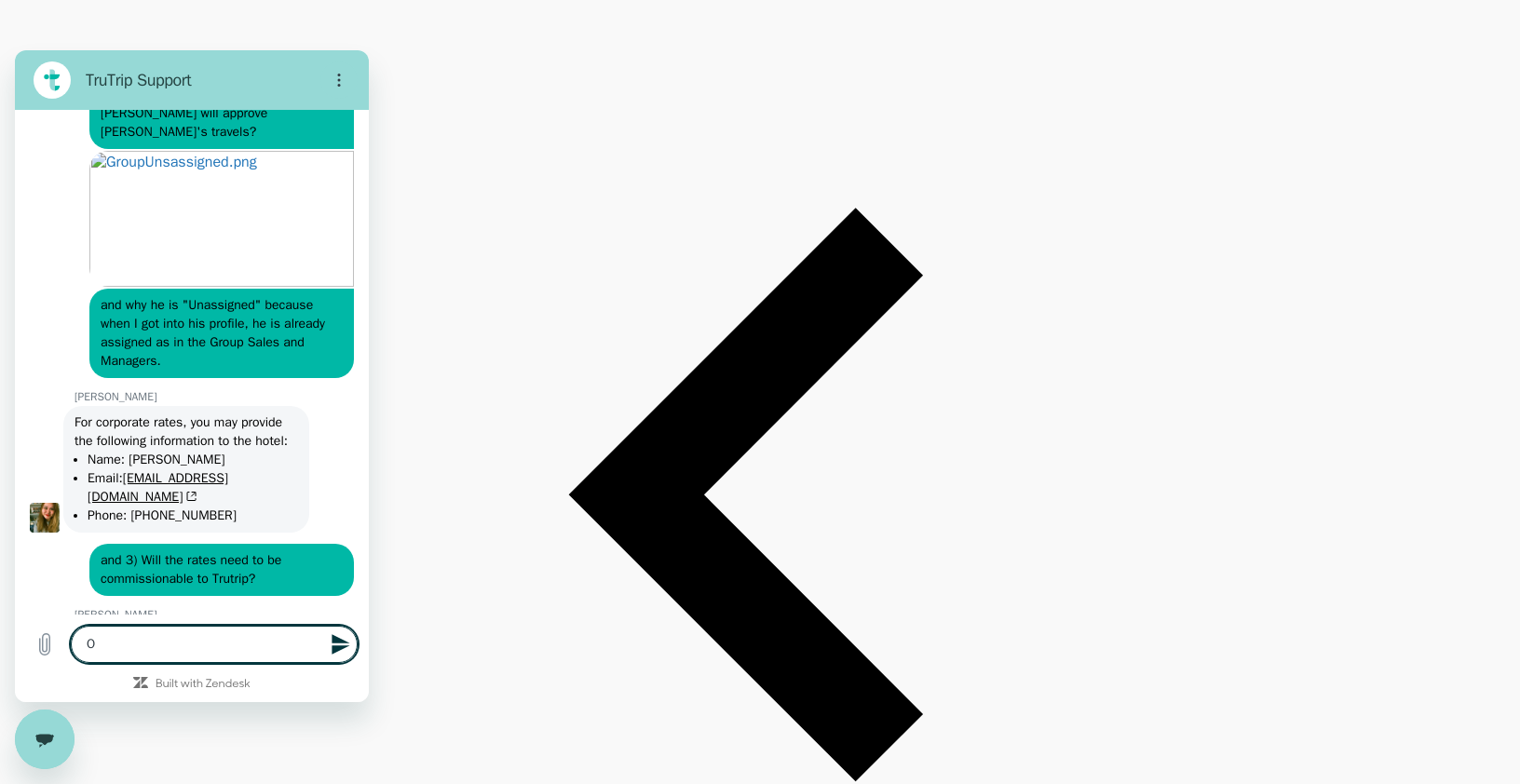 type on "On" 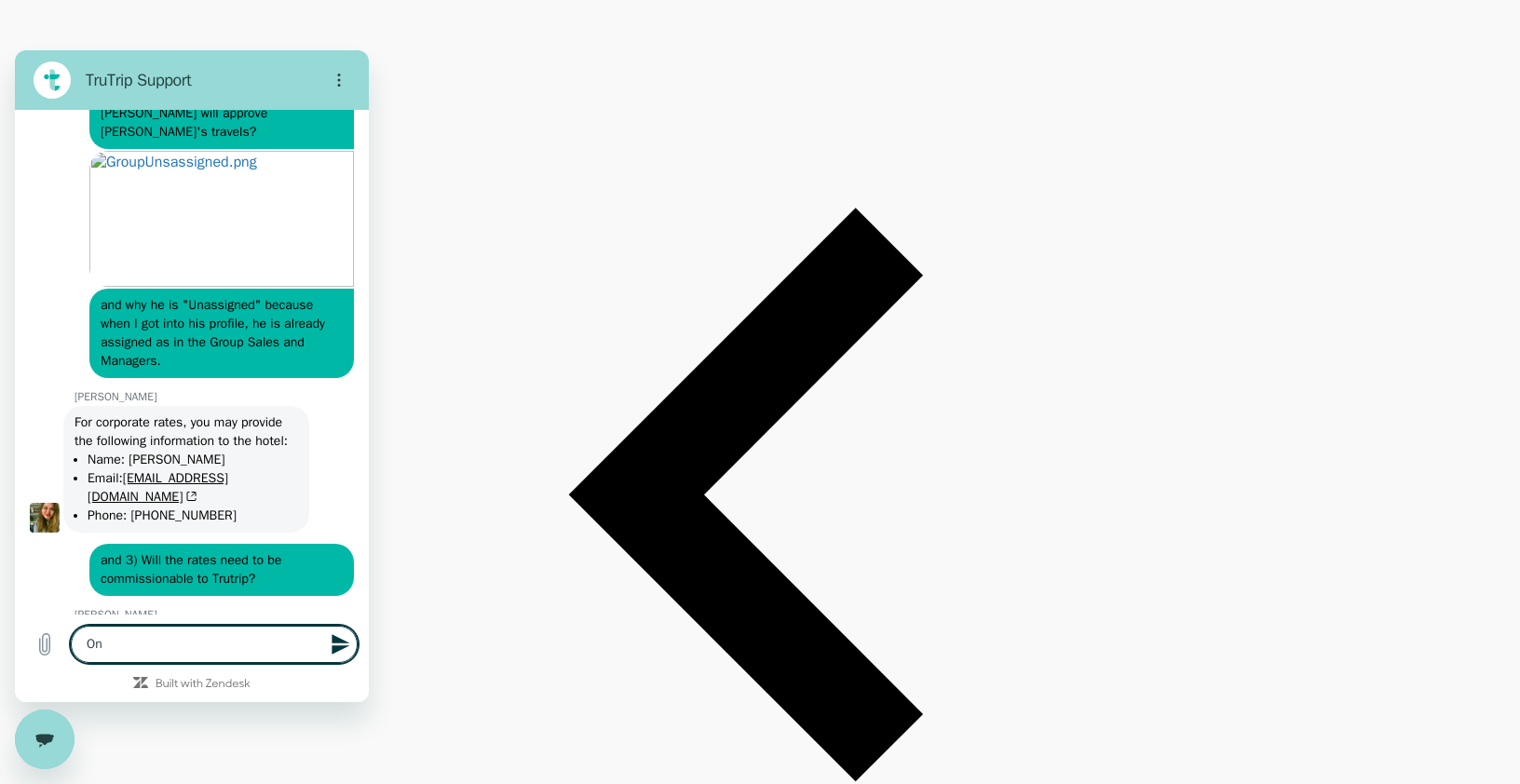 type on "One" 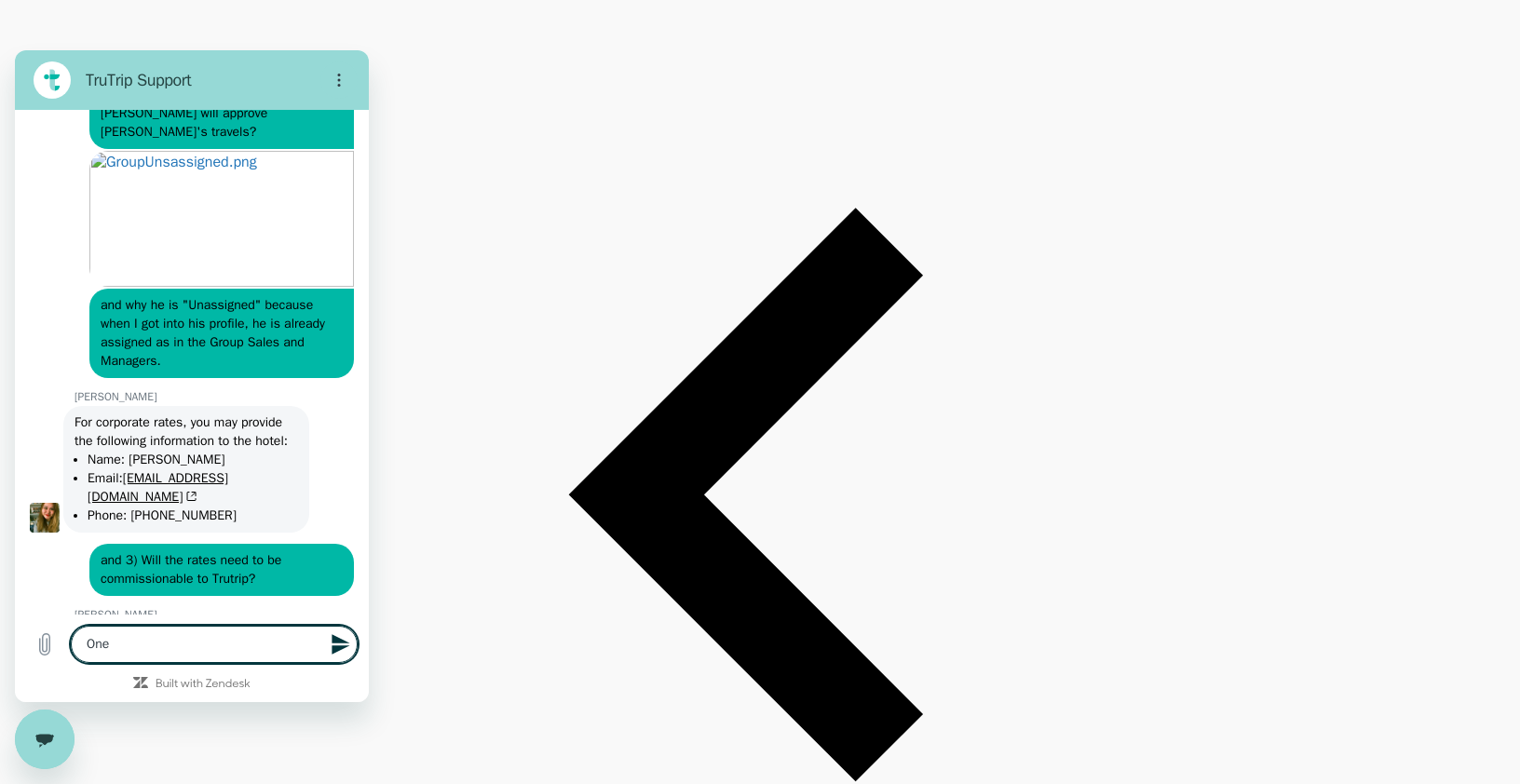type on "One" 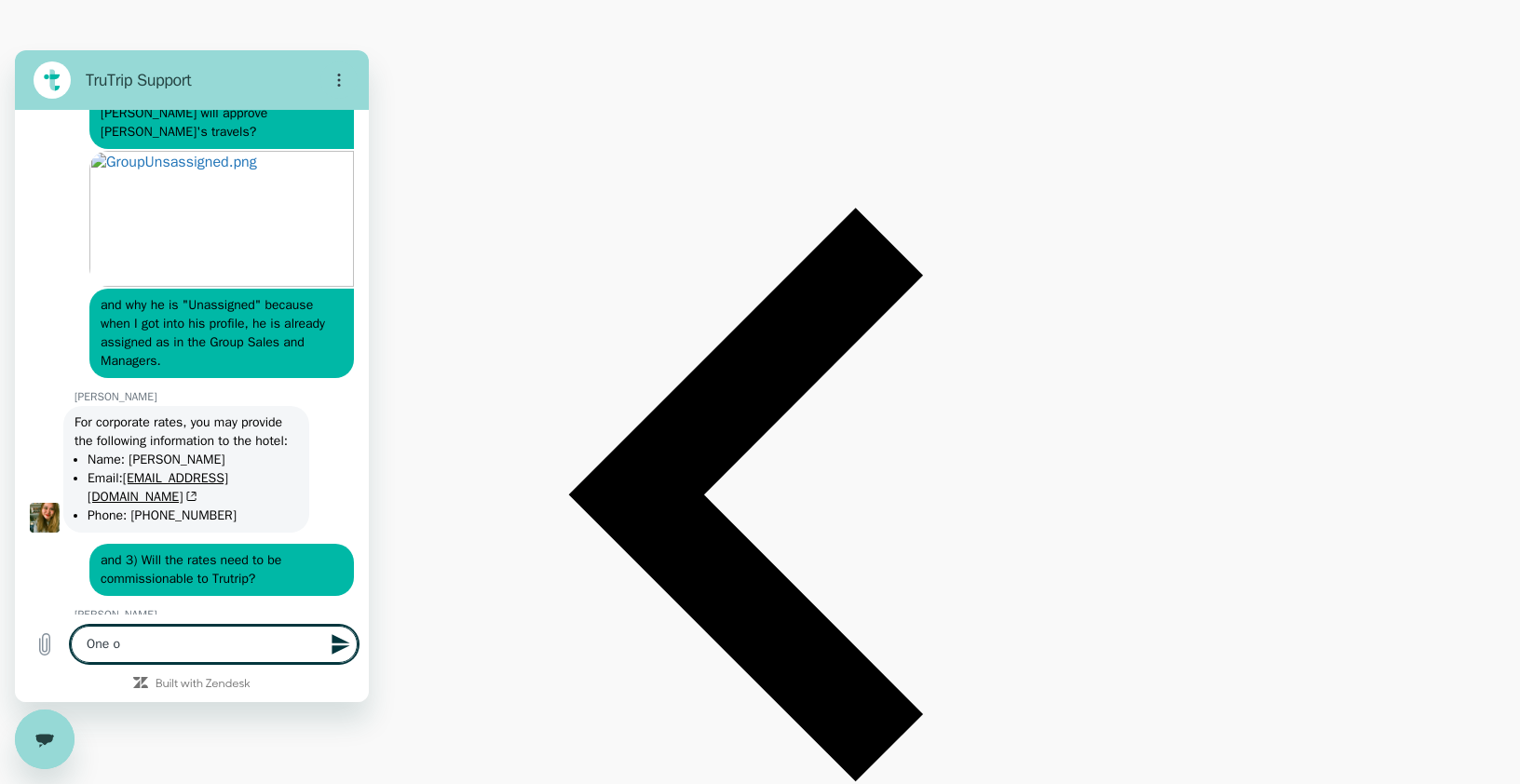 type on "One of" 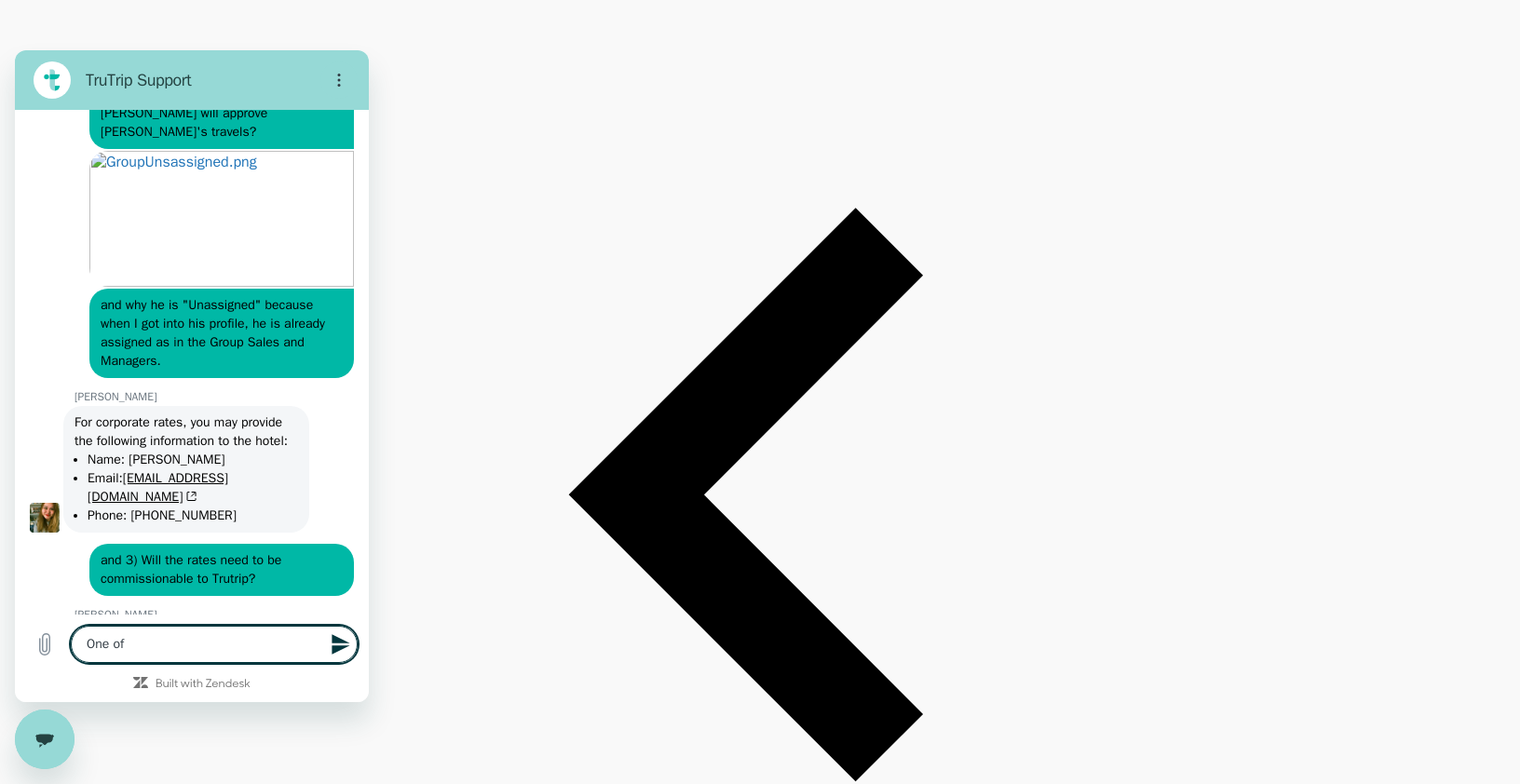 type on "One of" 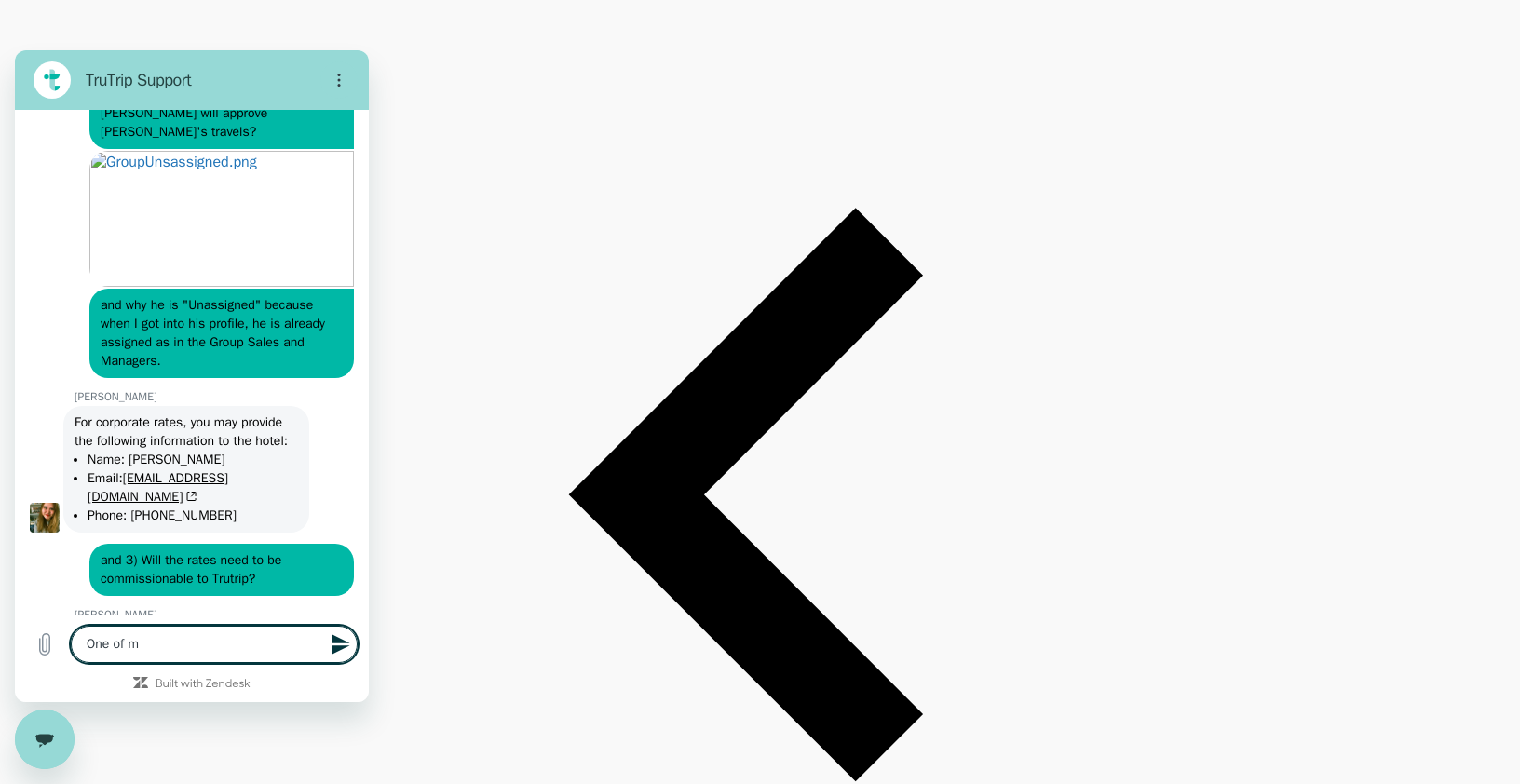 type on "One of my" 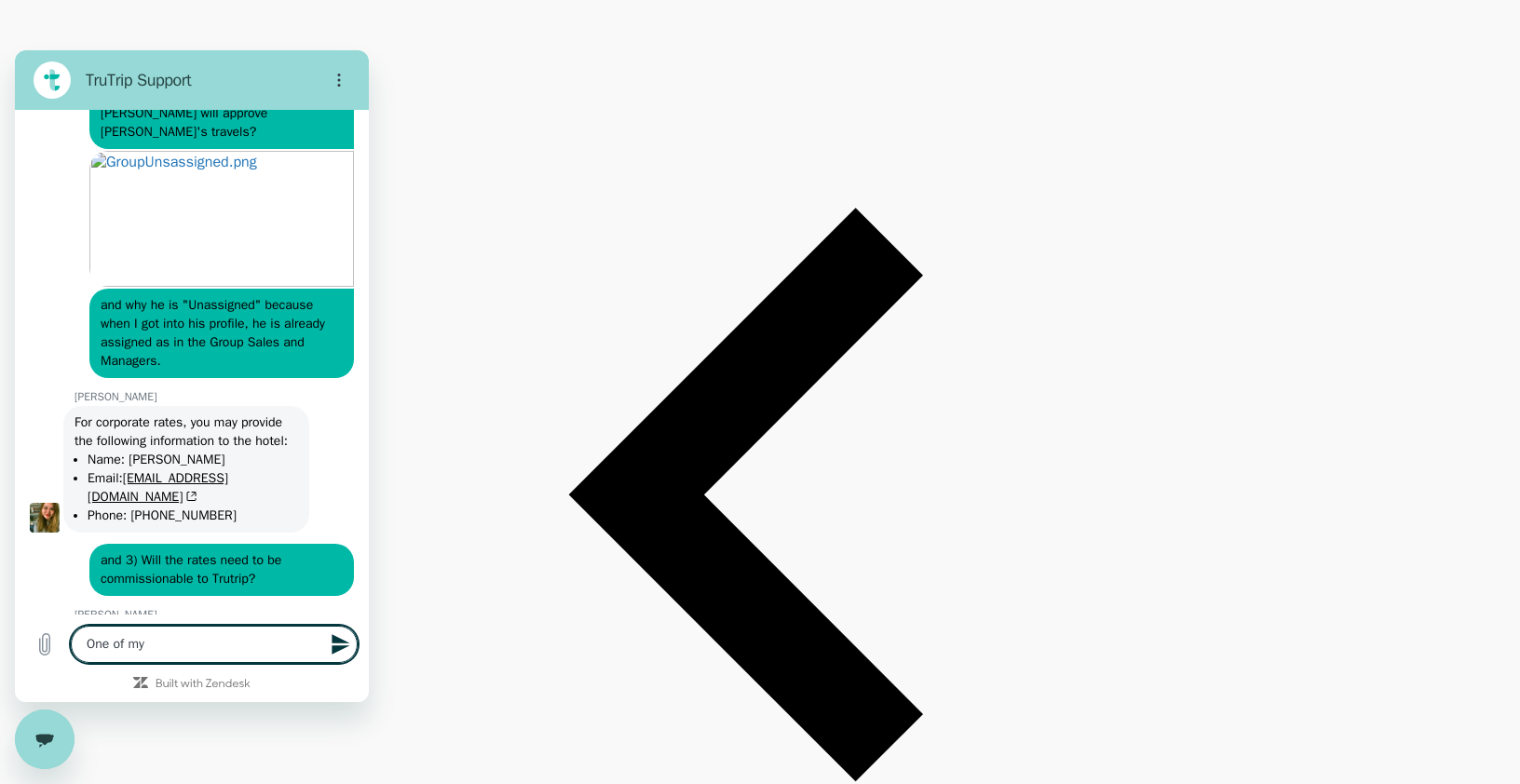 type on "One of my" 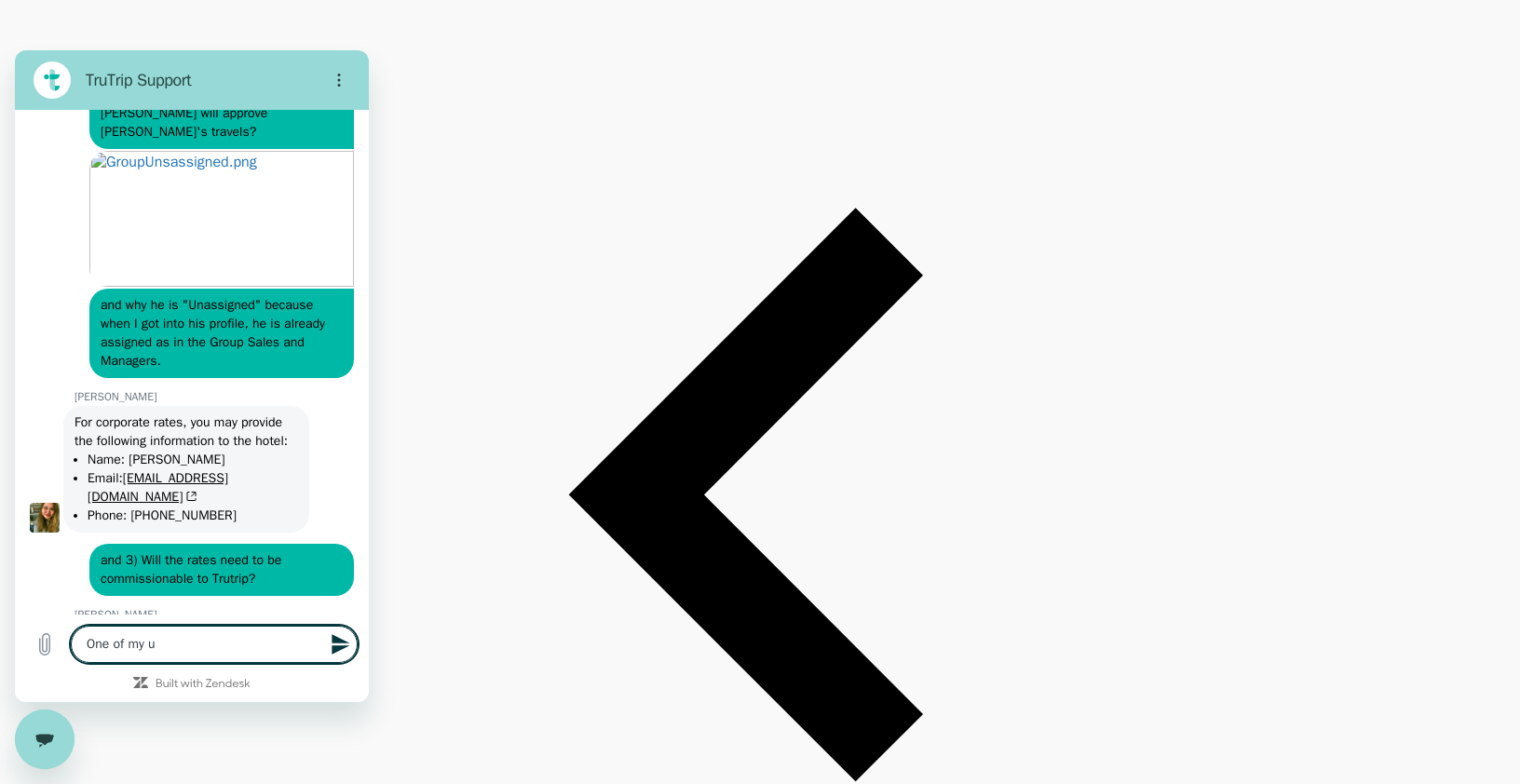 type on "One of my us" 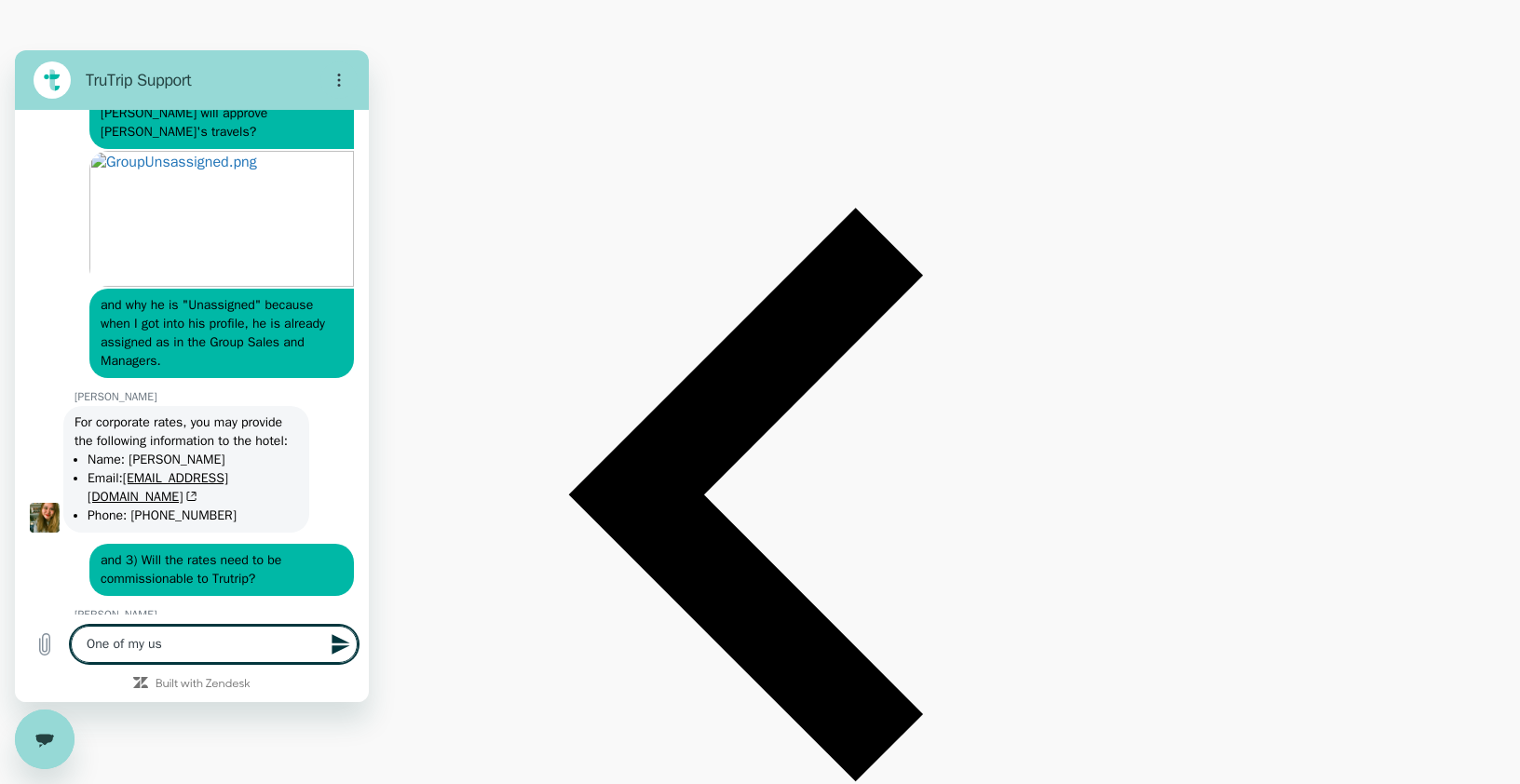 type on "One of my use" 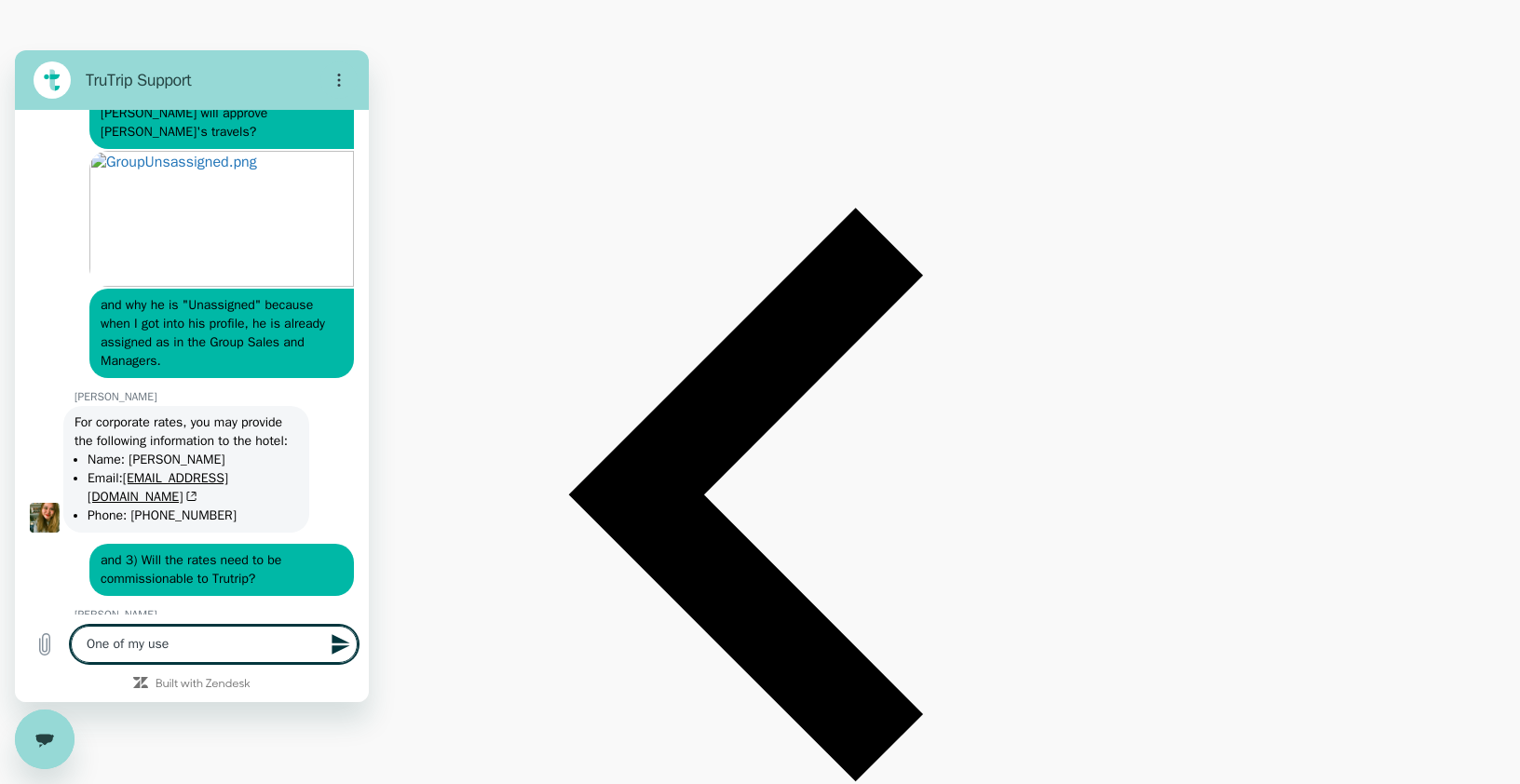 type on "One of my user" 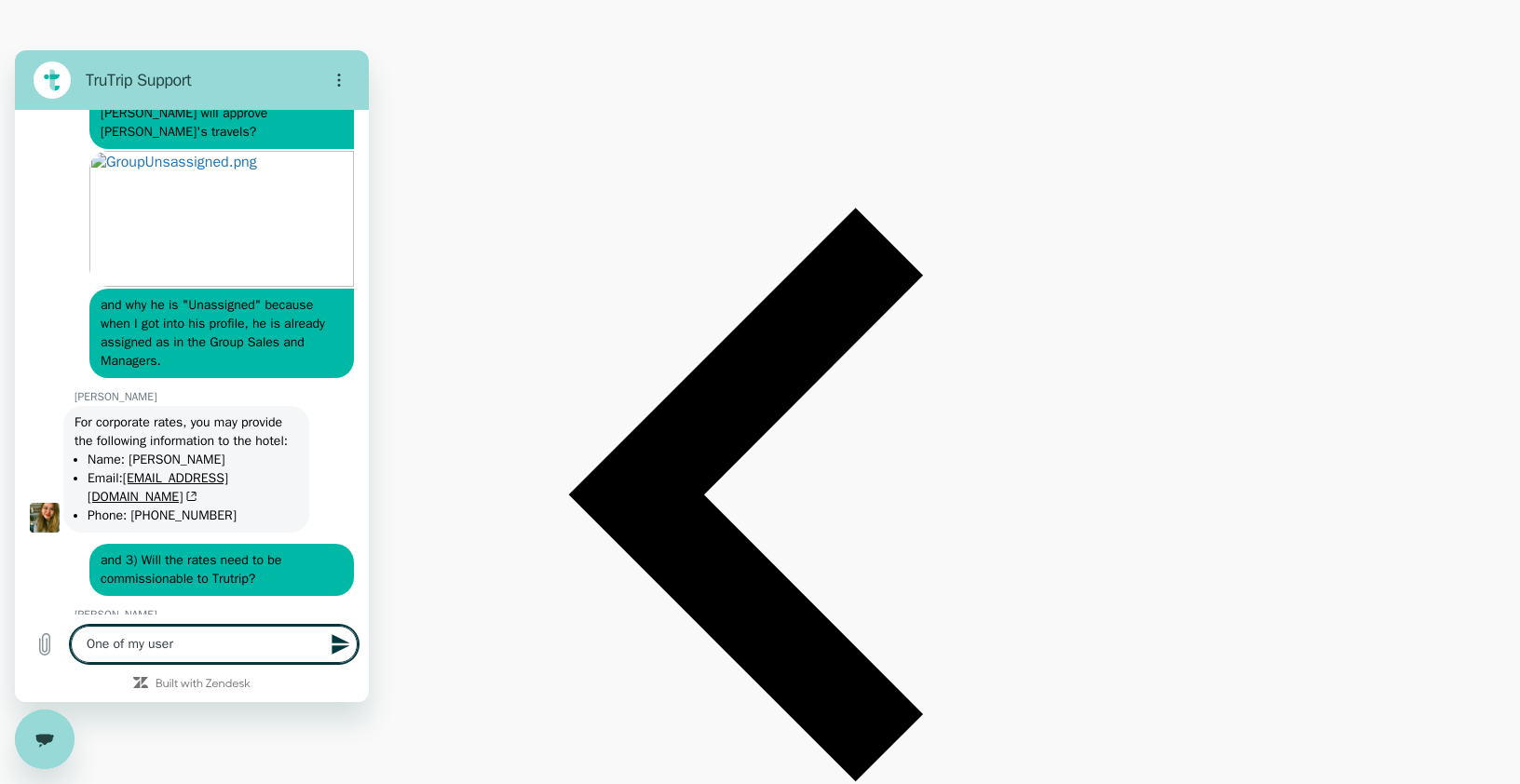 type on "One of my users" 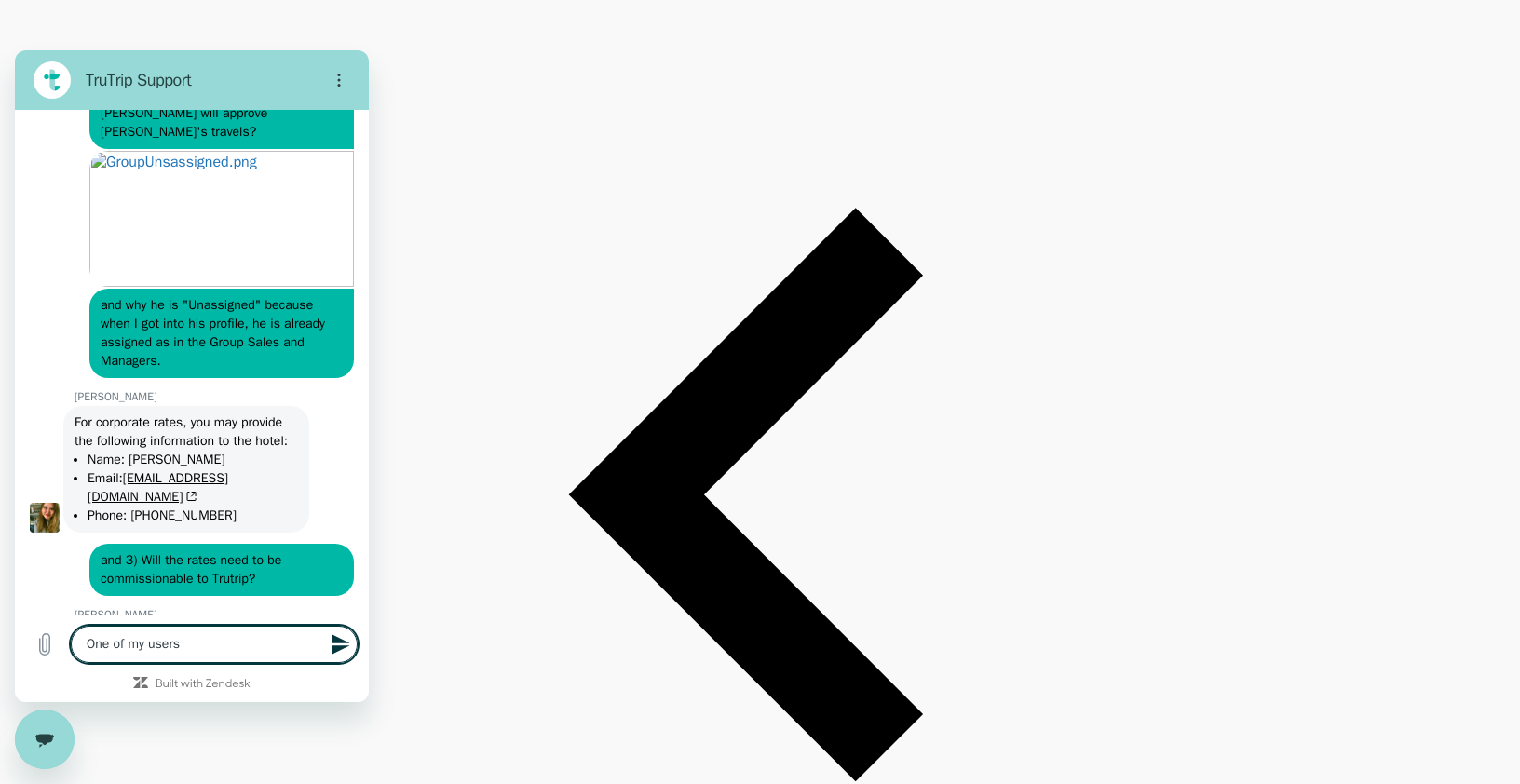 type on "One of my users" 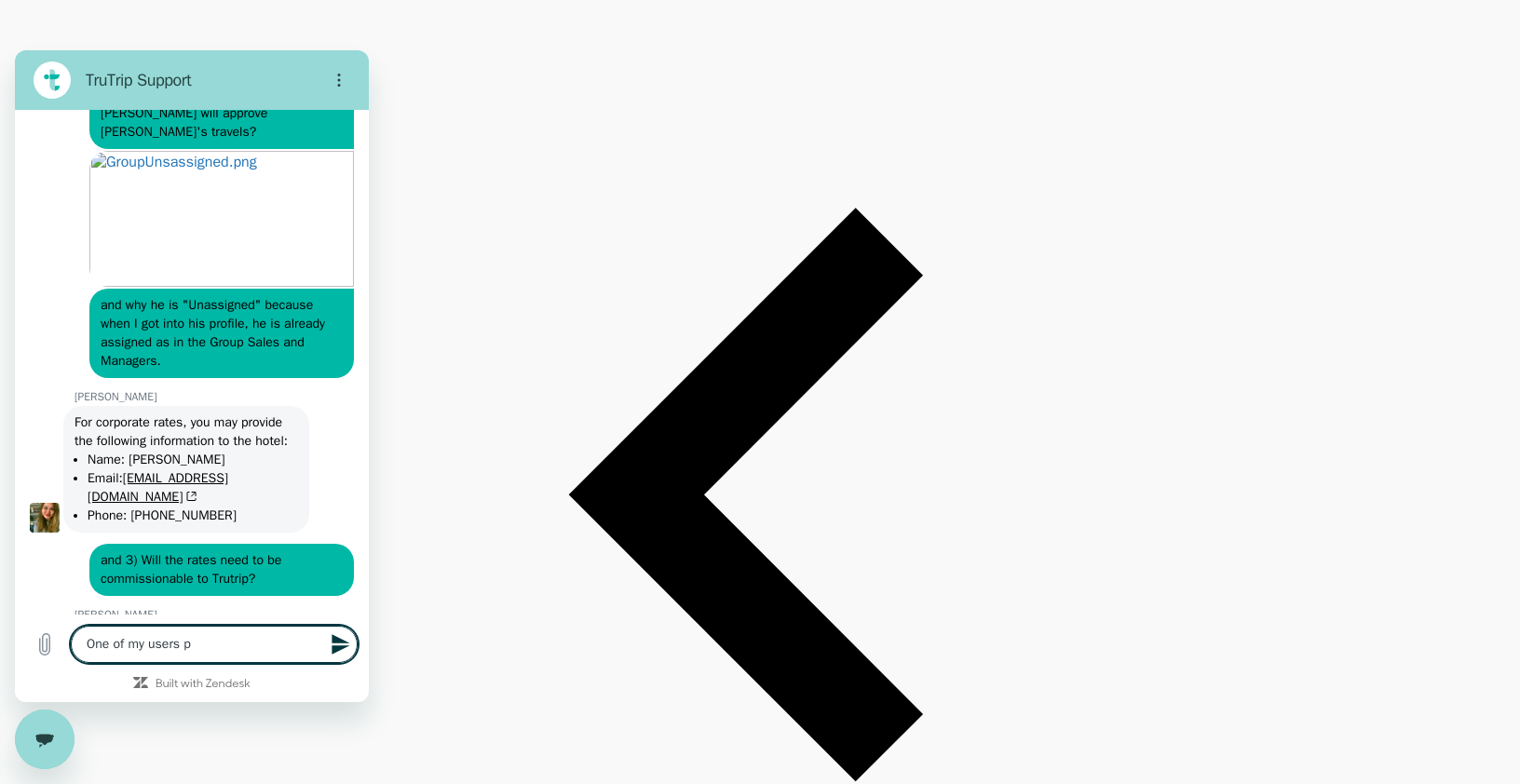 type on "One of my users pu" 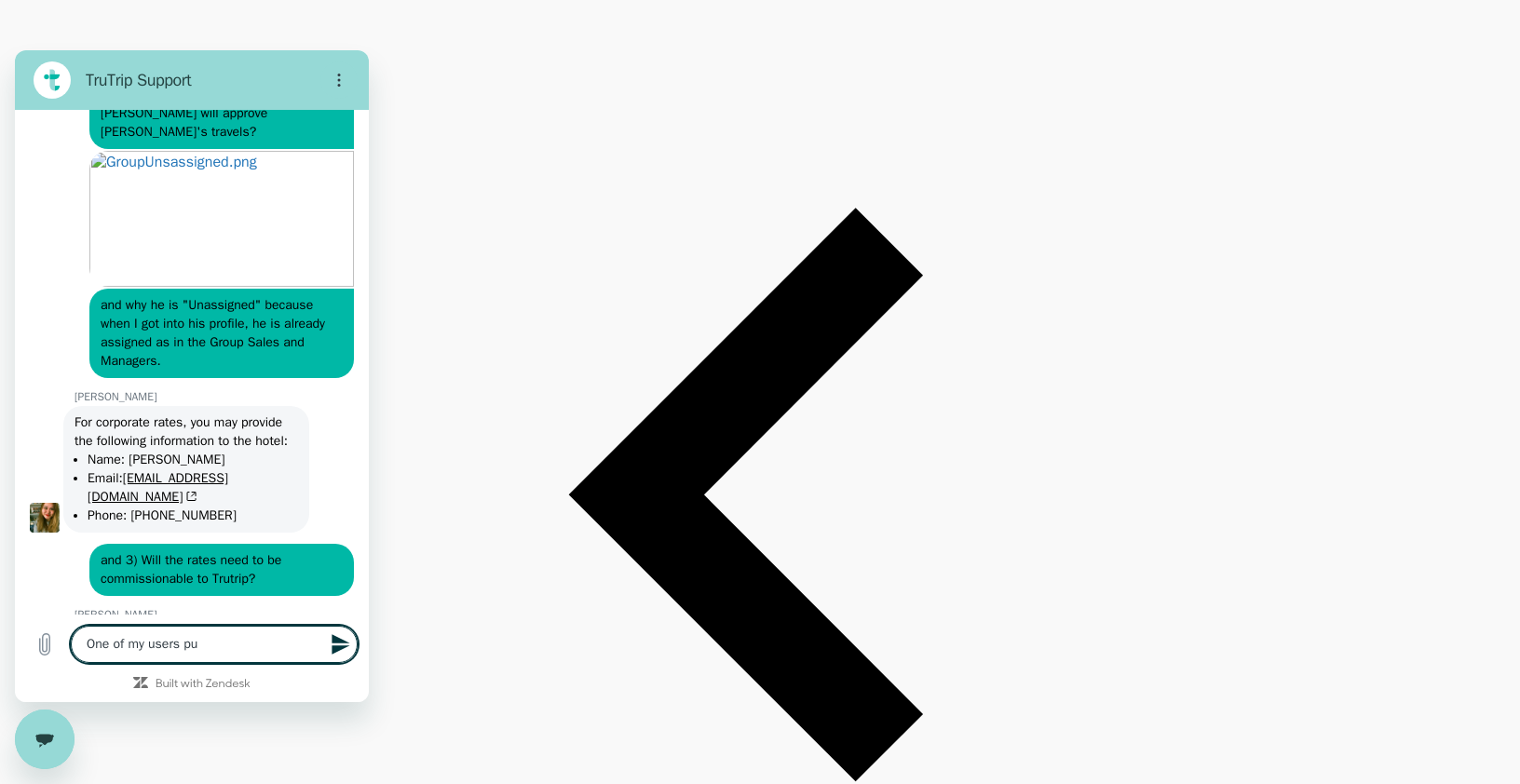 type on "One of my users put" 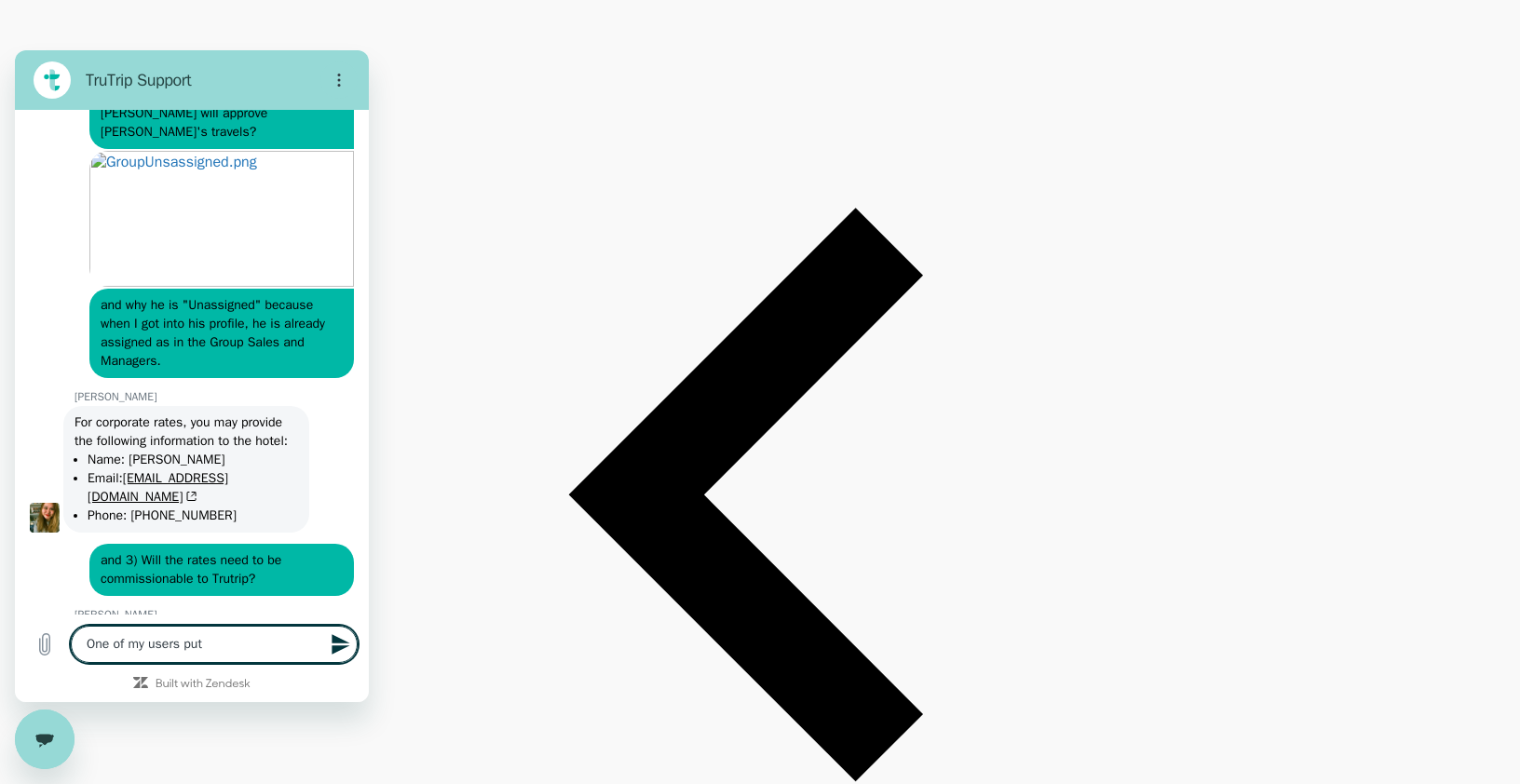 type on "One of my users put" 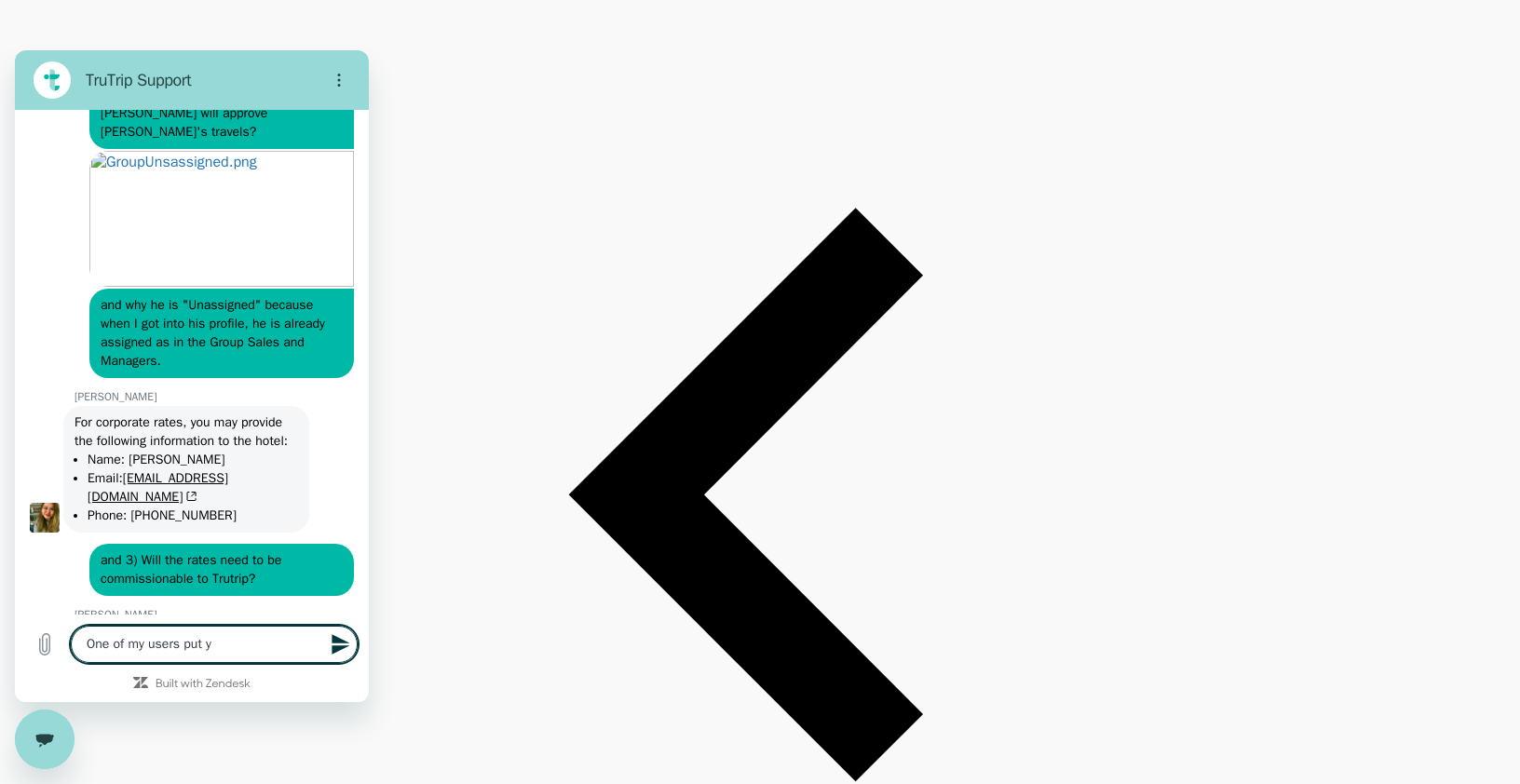 type on "One of my users put yo" 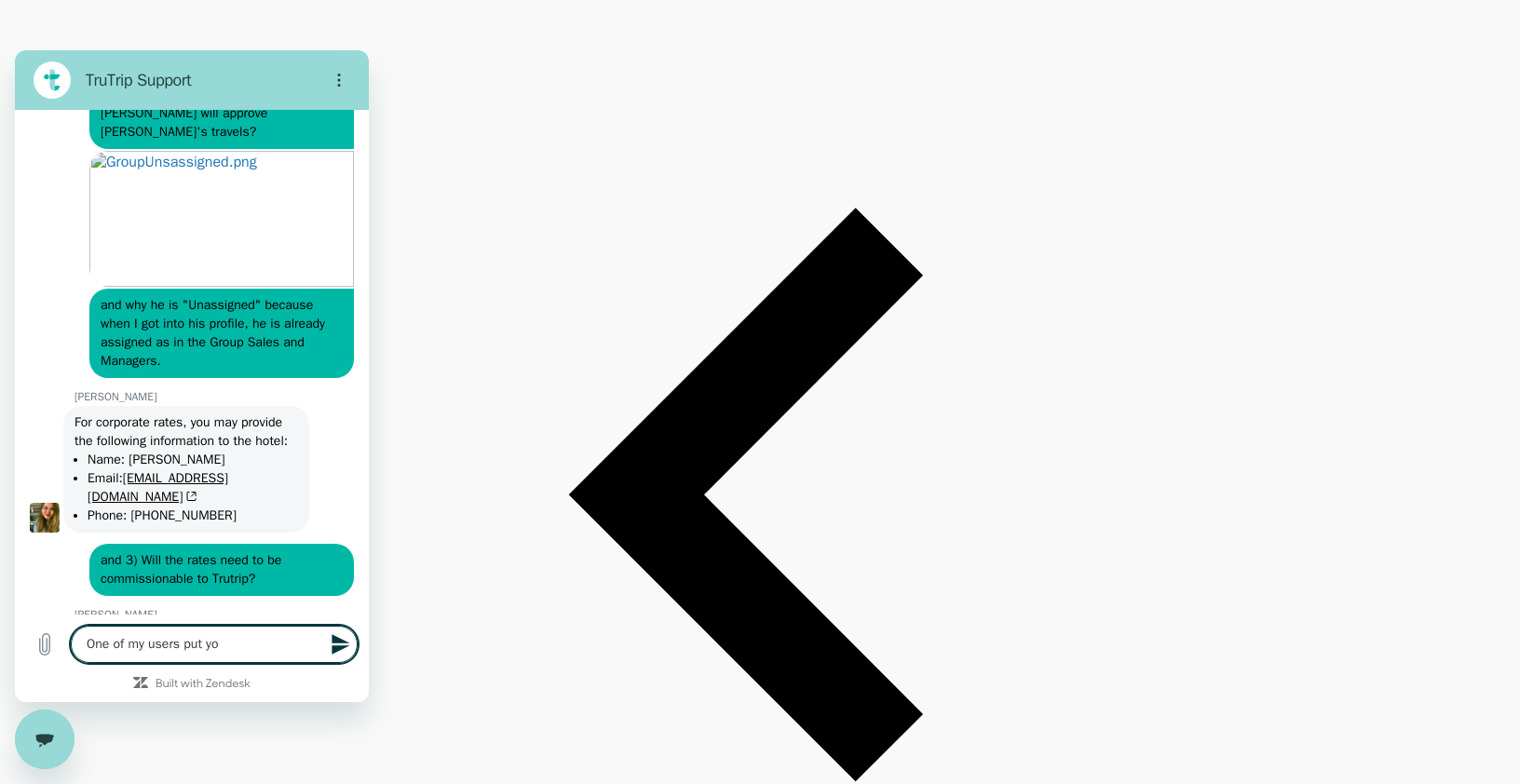 type on "One of my users put you" 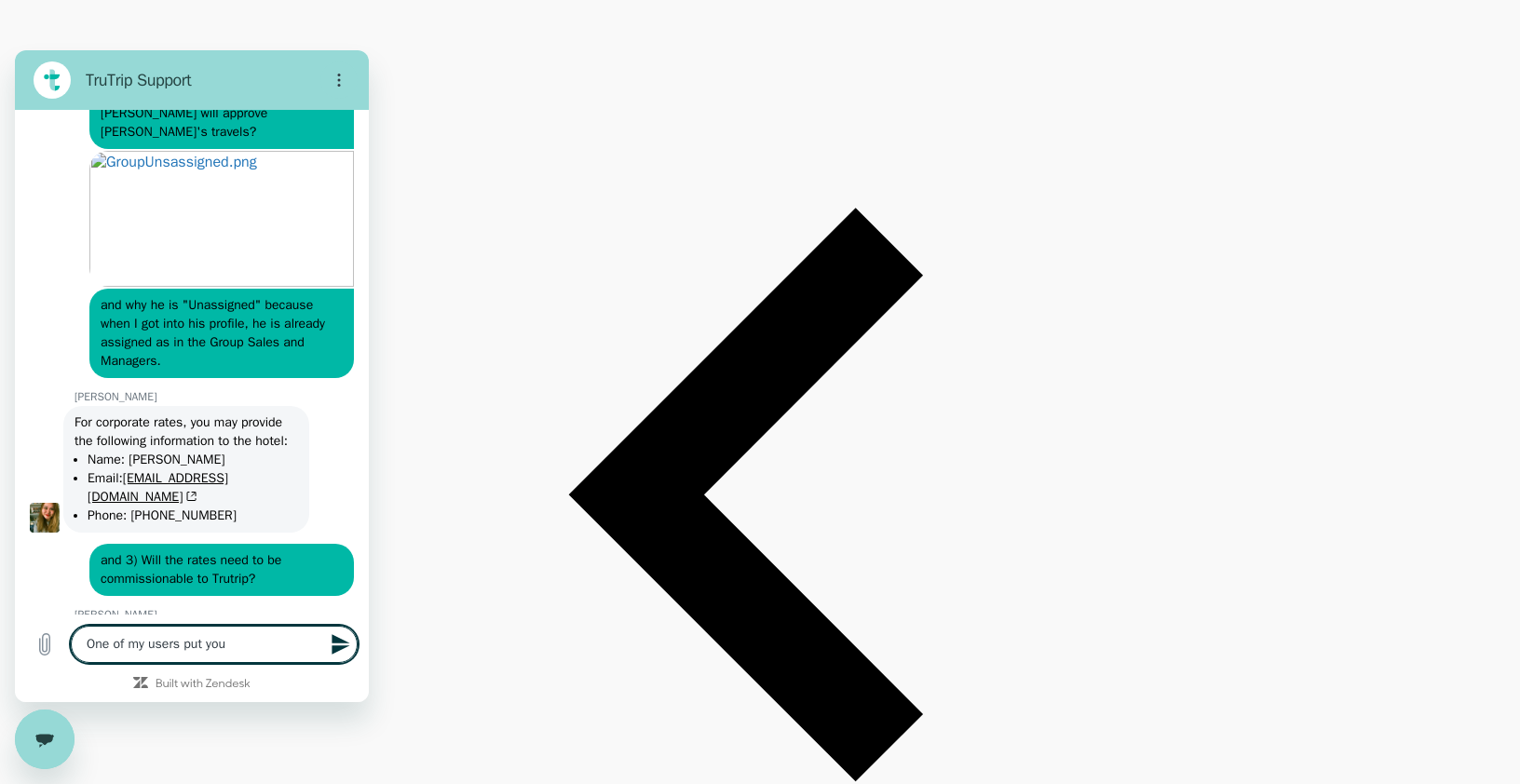 type on "One of my users put yo" 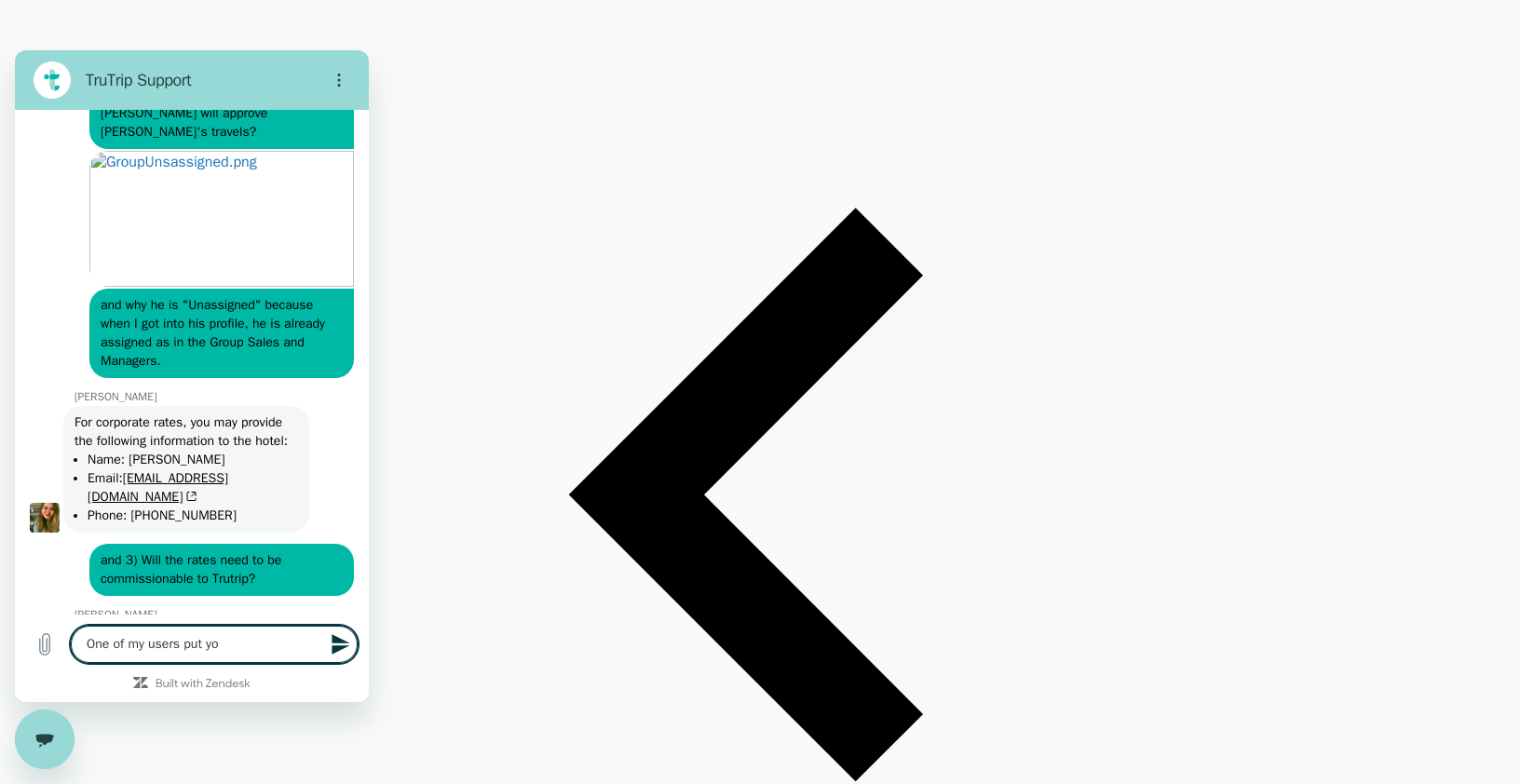 type on "One of my users put y" 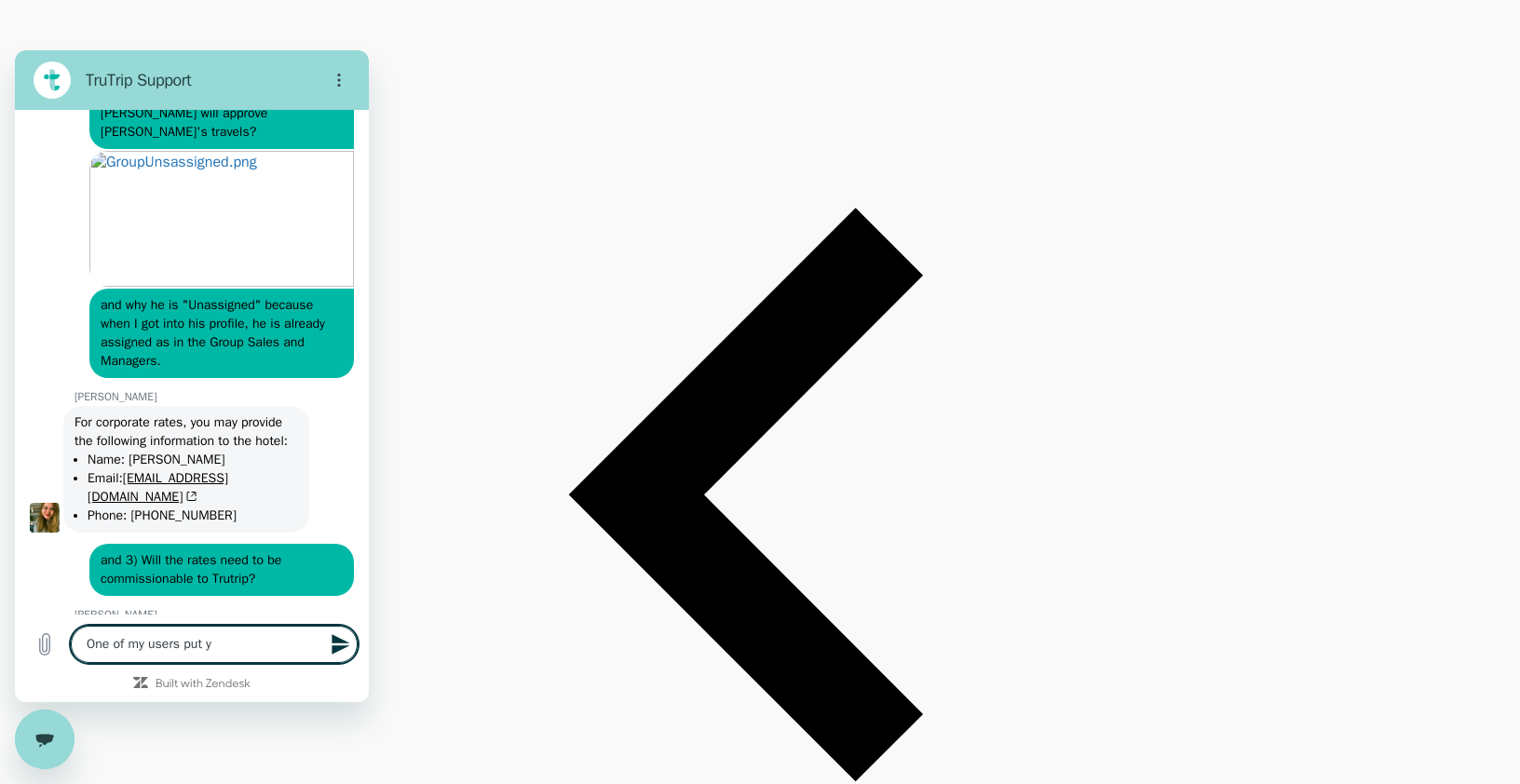 type on "One of my users put" 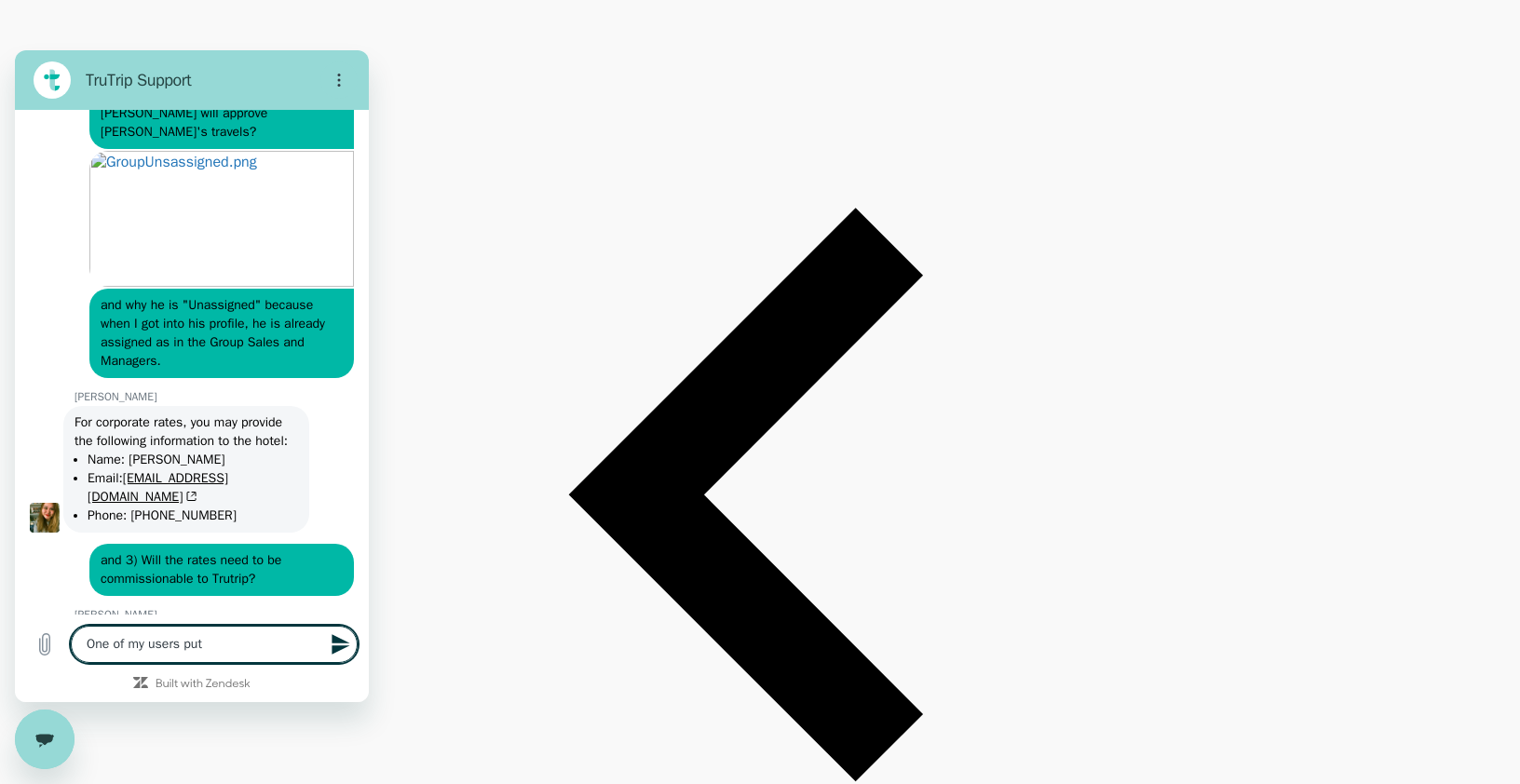 type on "One of my users put t" 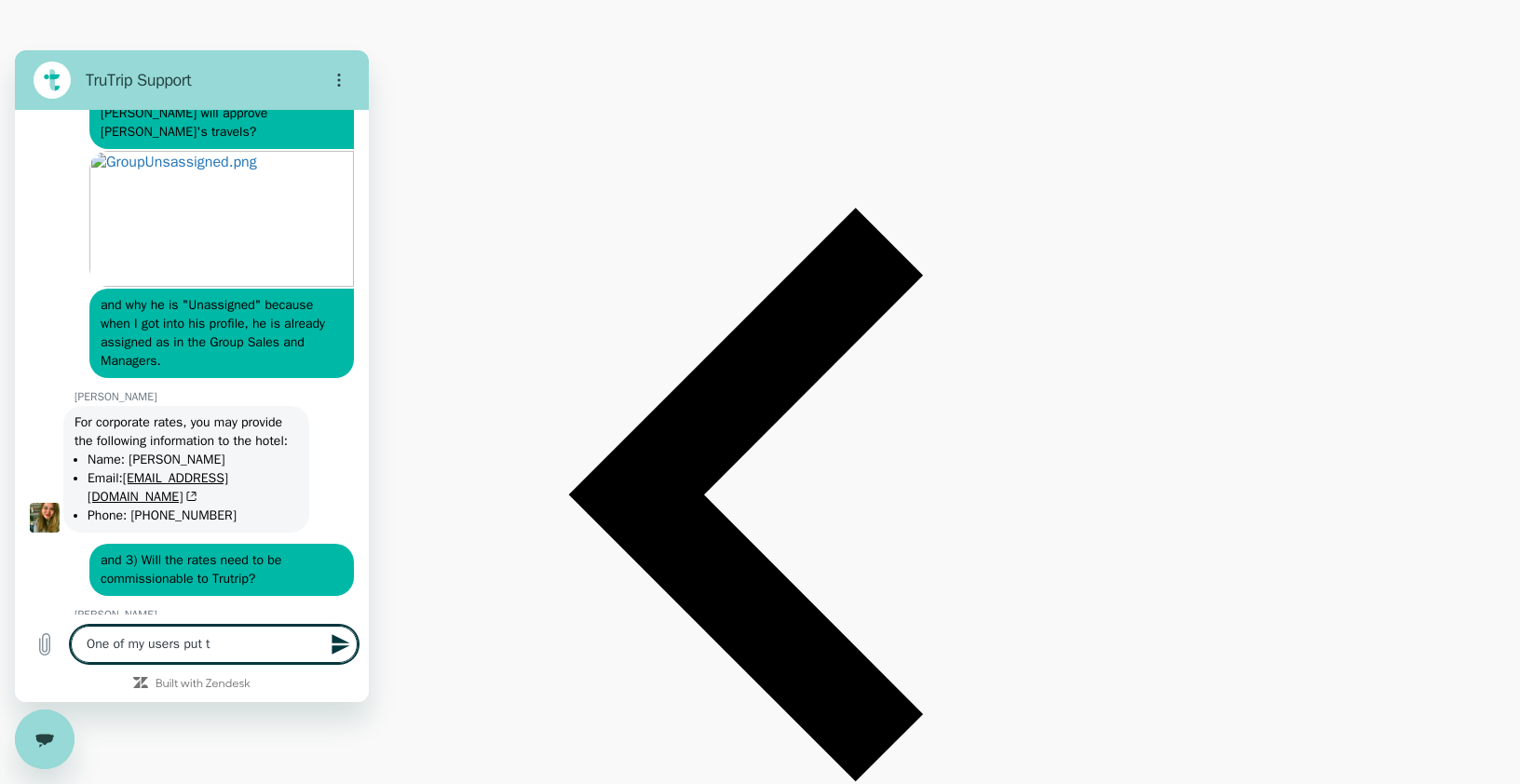 type on "One of my users put te" 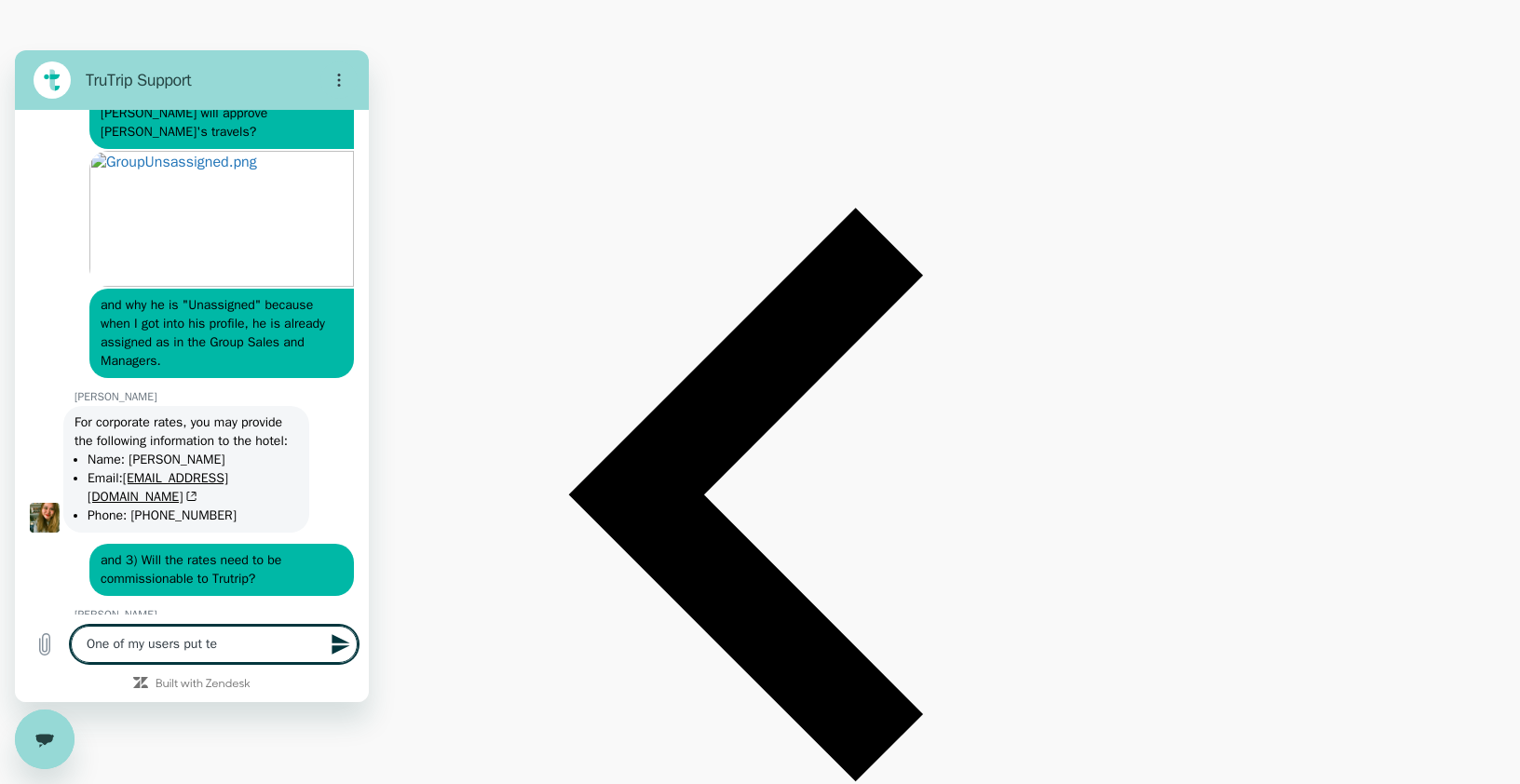type on "One of my users put te" 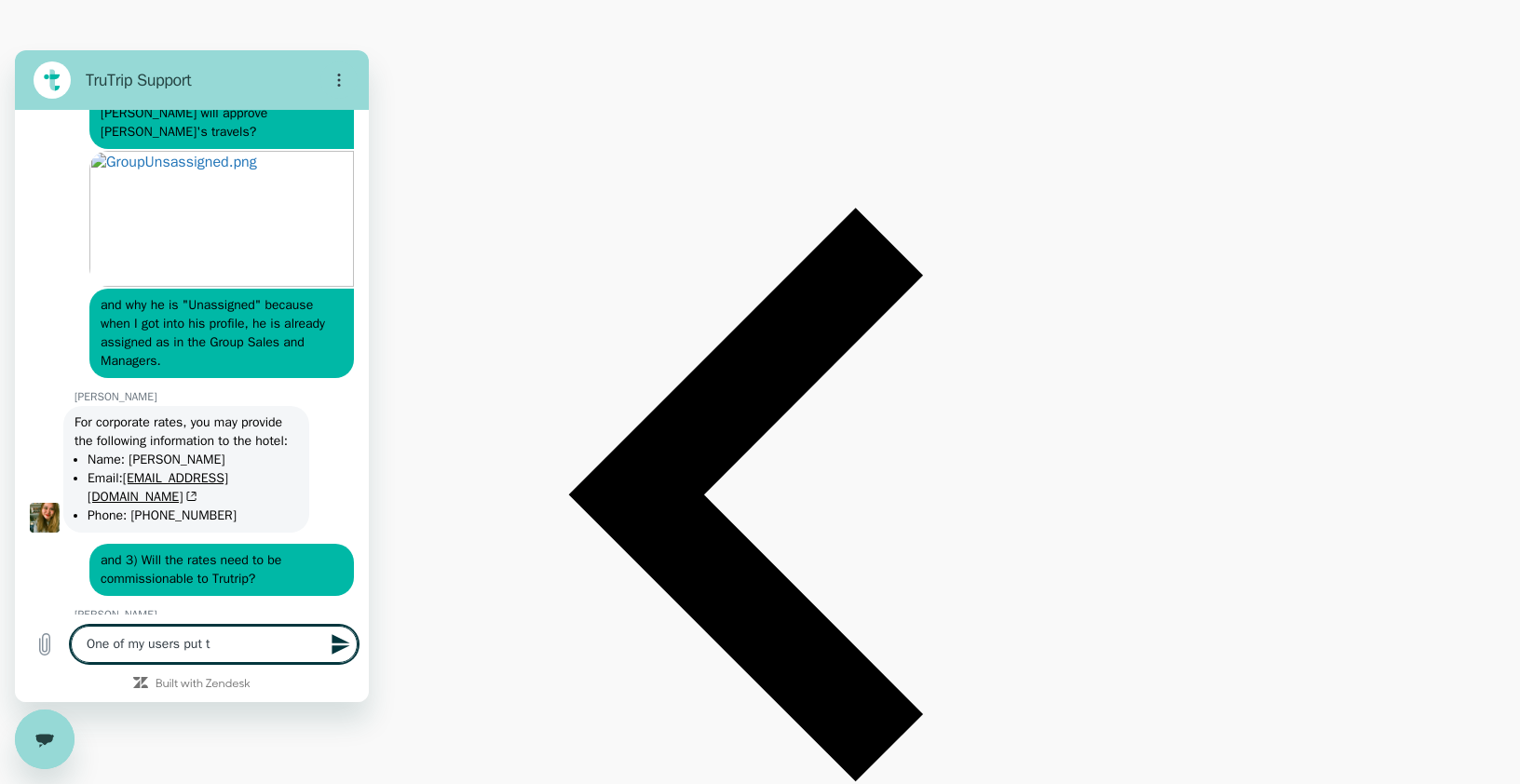 type on "One of my users put th" 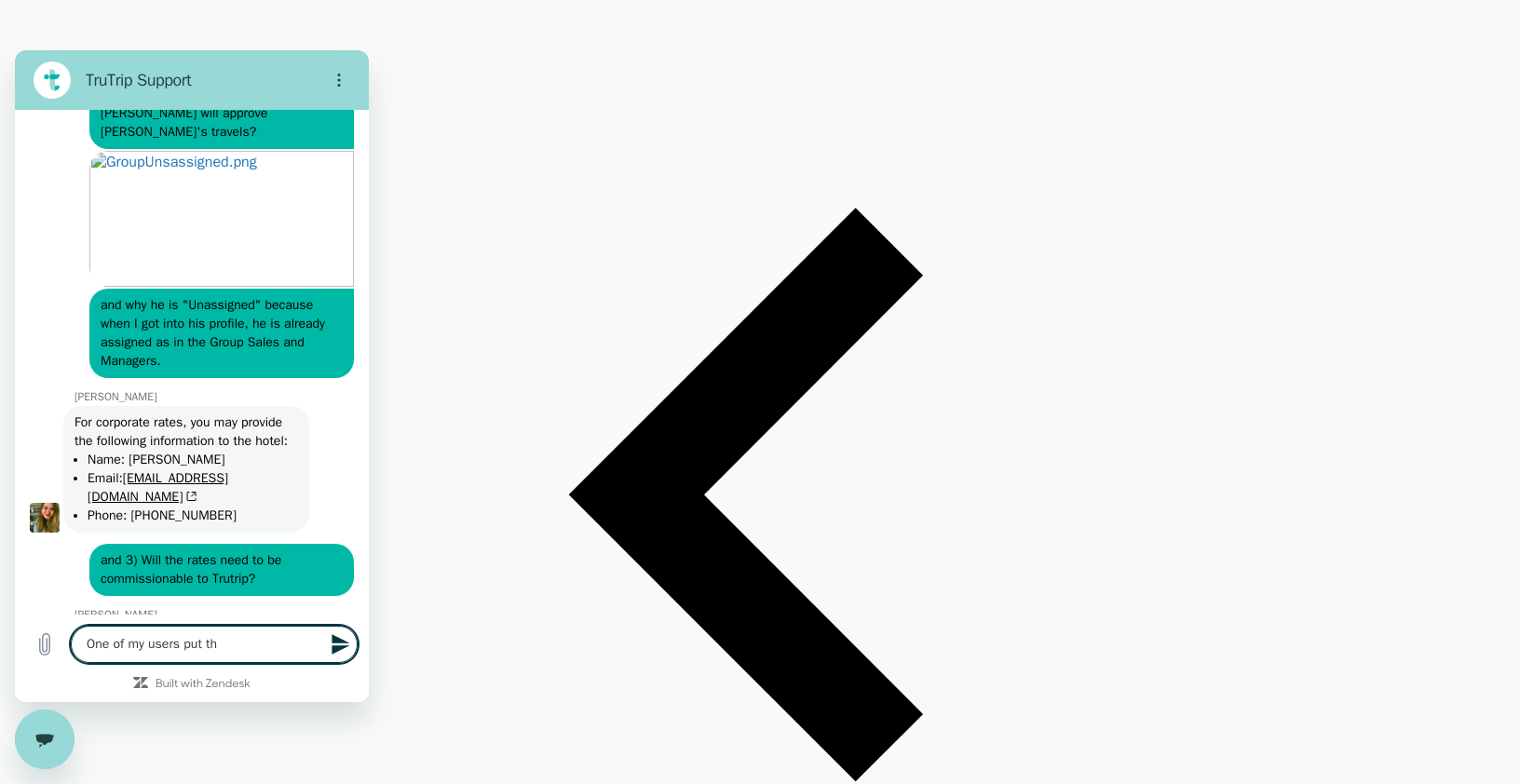 type on "One of my users put the" 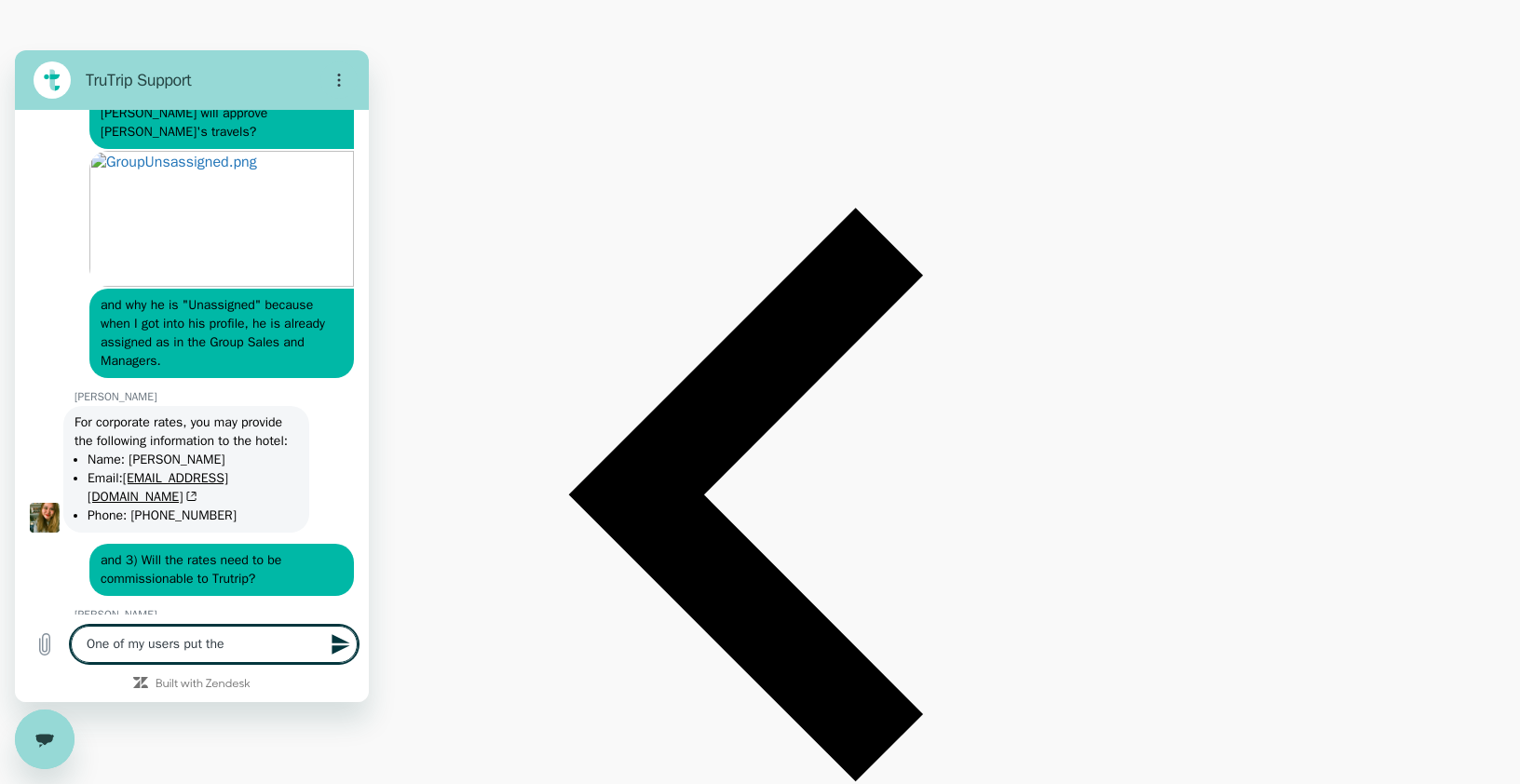 type on "One of my users put the" 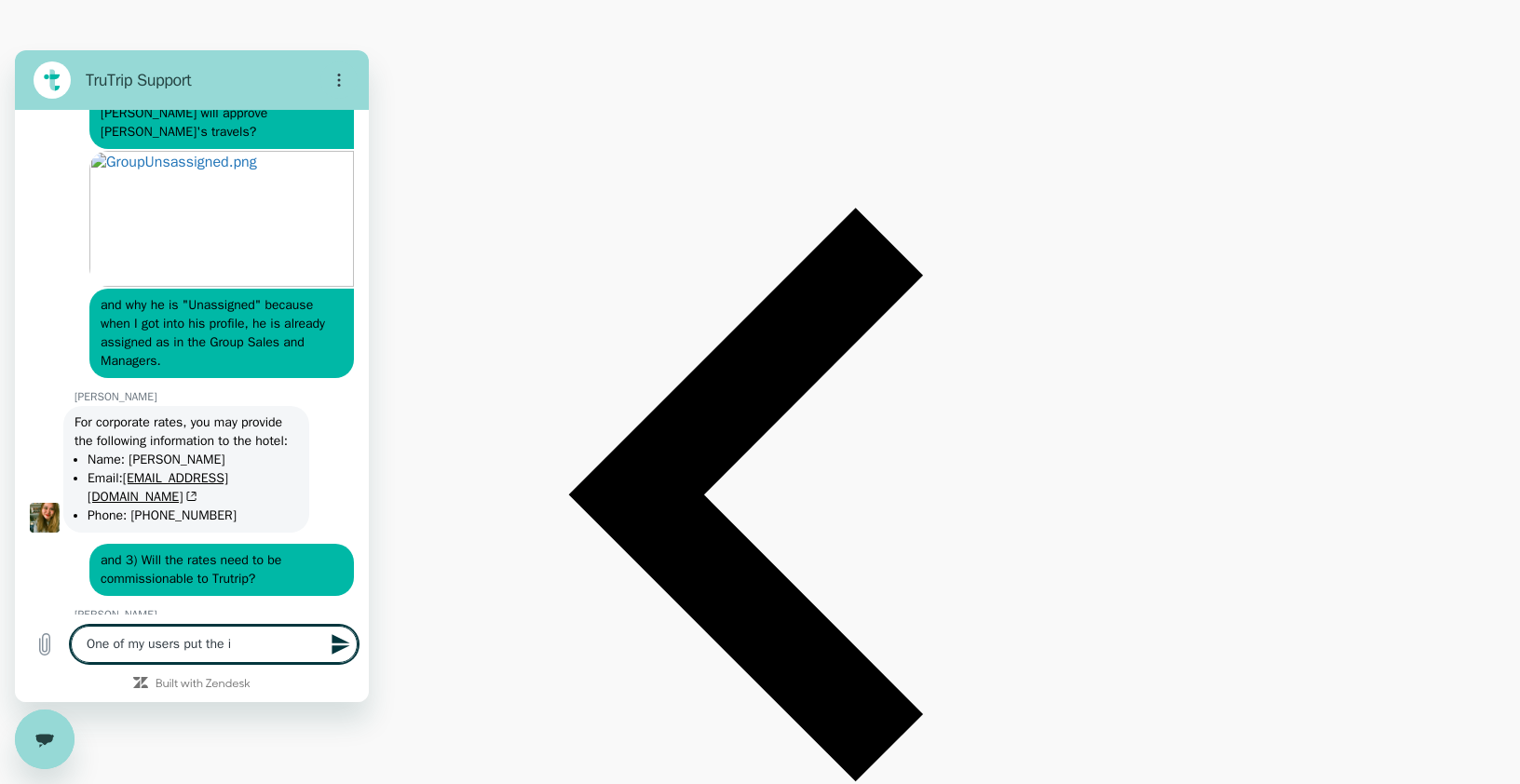 type on "One of my users put the in" 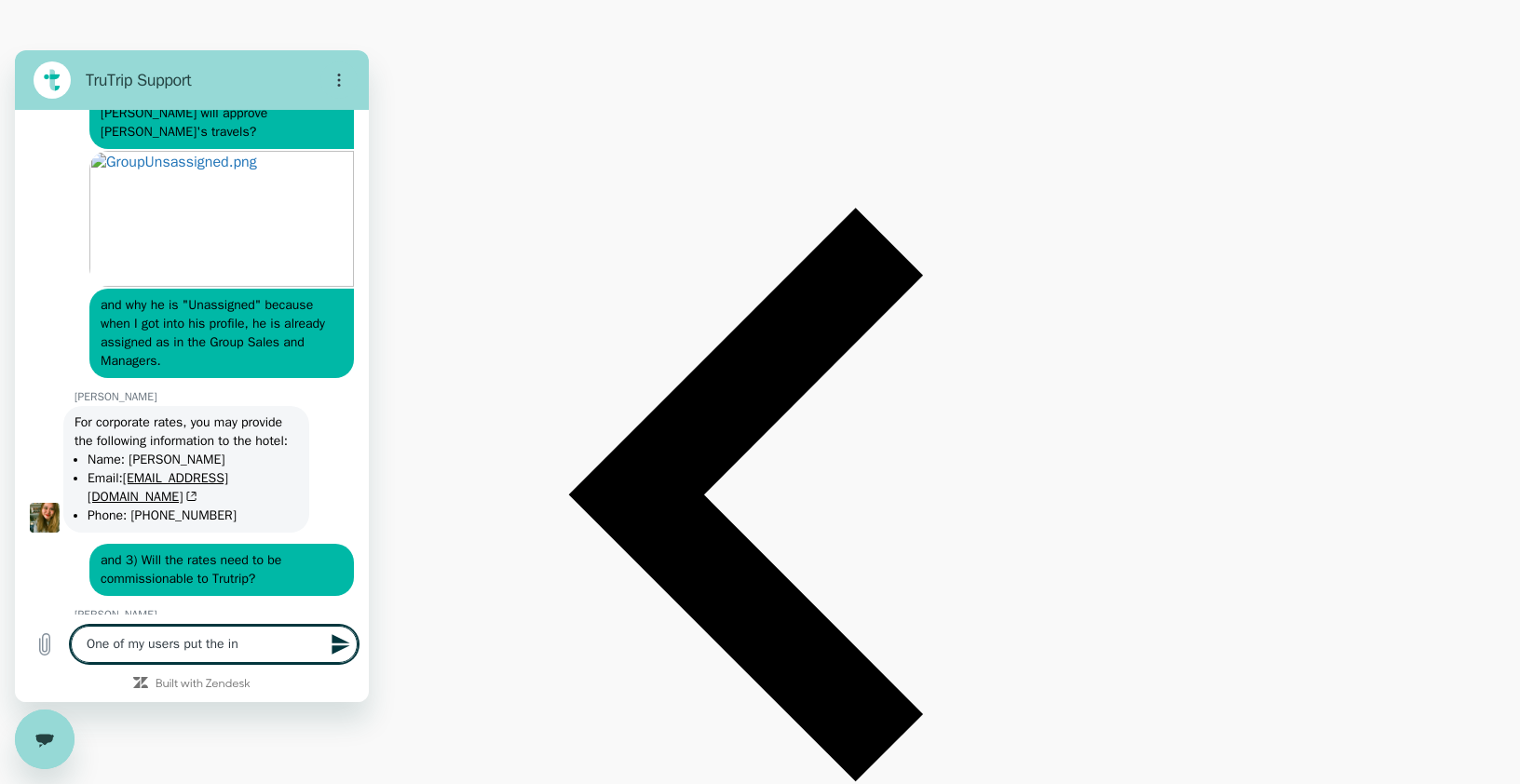 type on "One of my users put the inv" 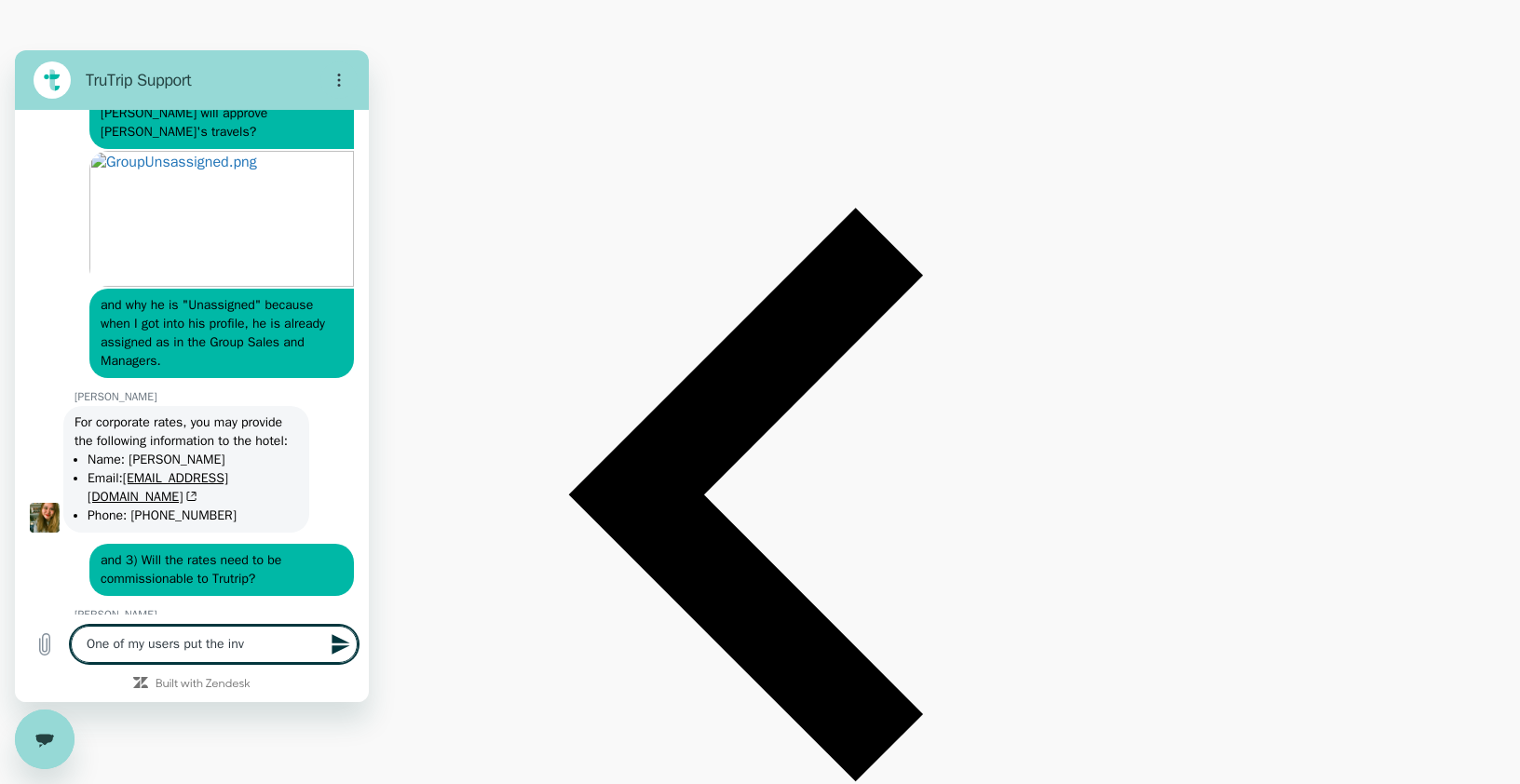 type on "One of my users put the invi" 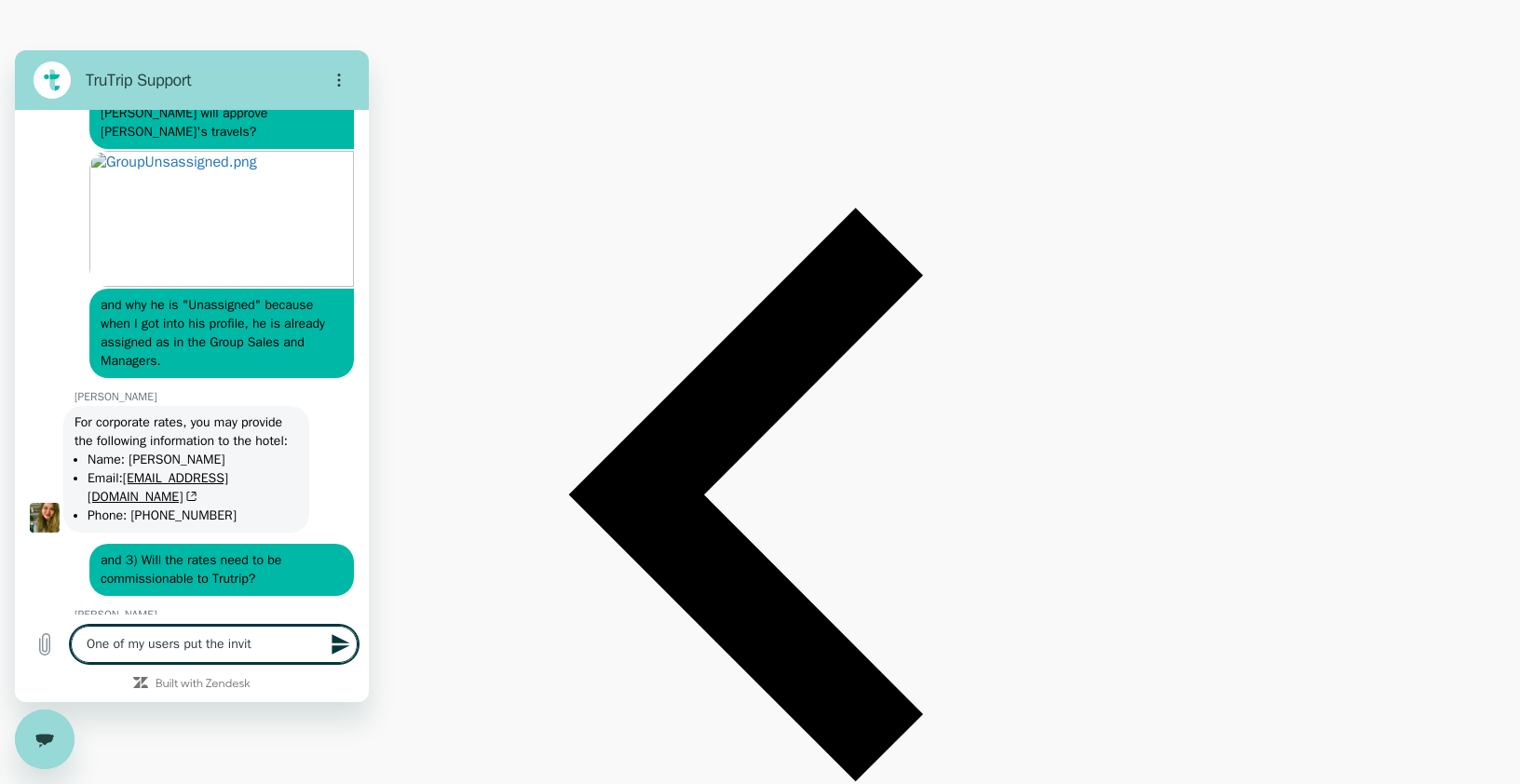 type on "One of my users put the invitr" 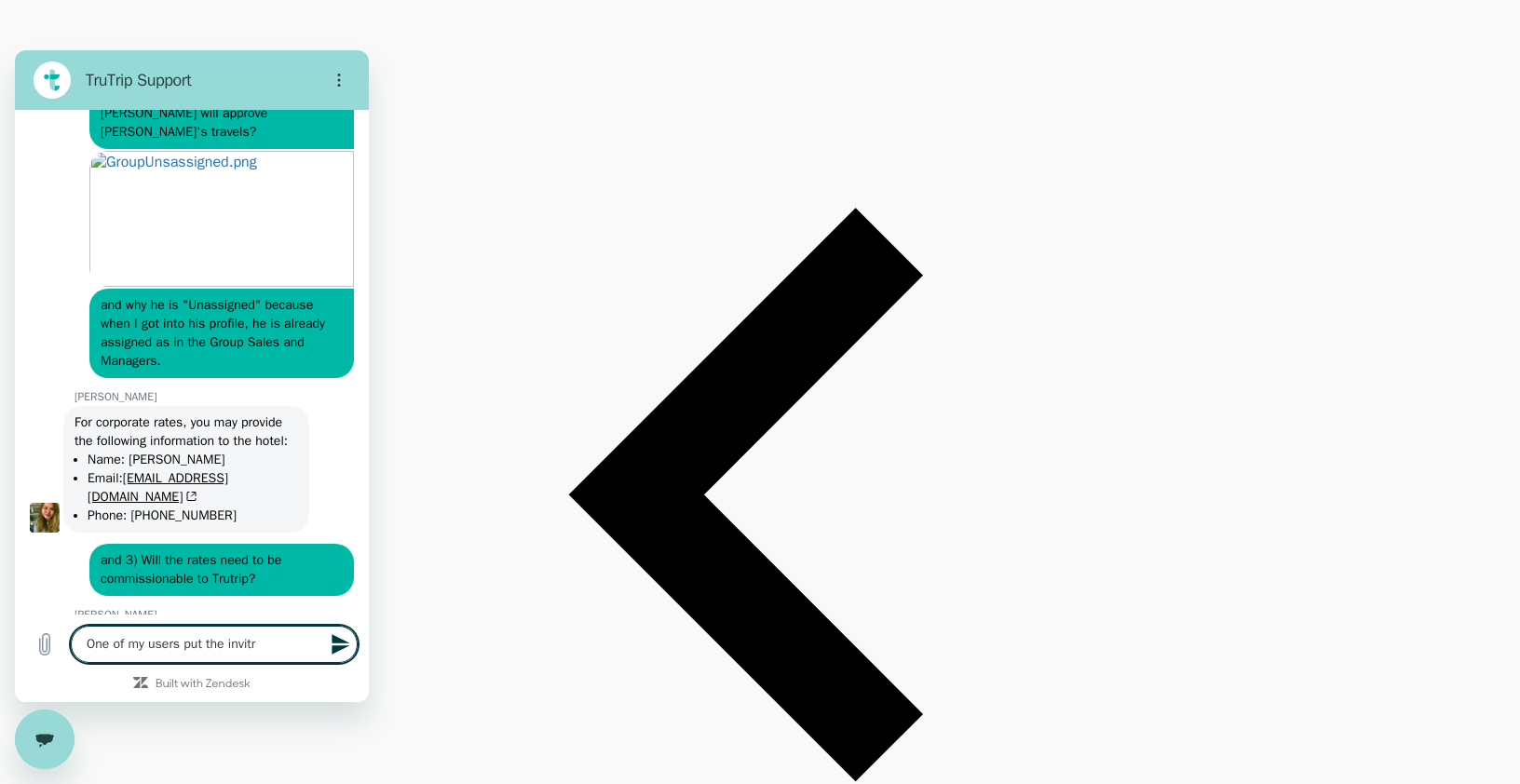 type on "One of my users put the invitra" 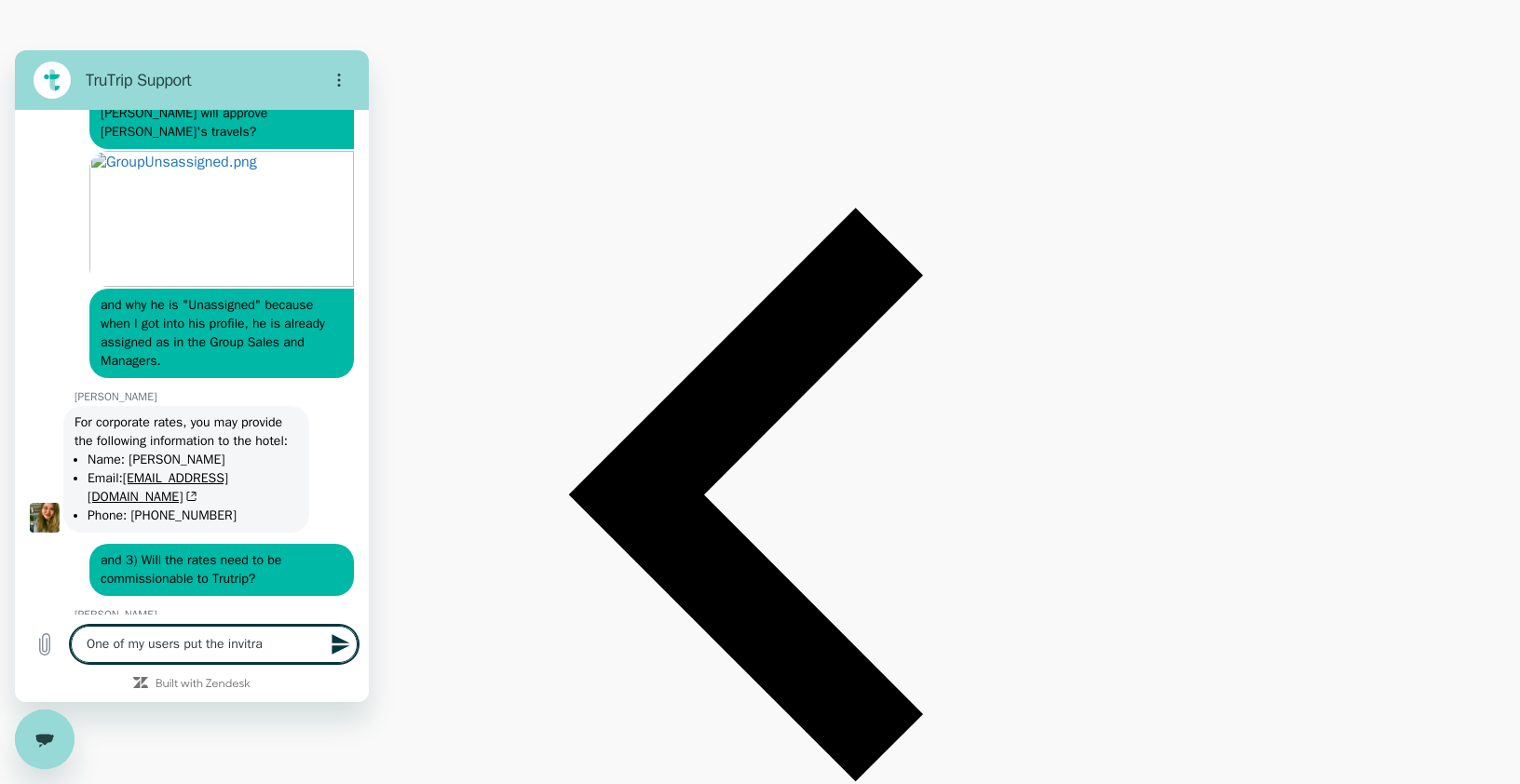 type on "x" 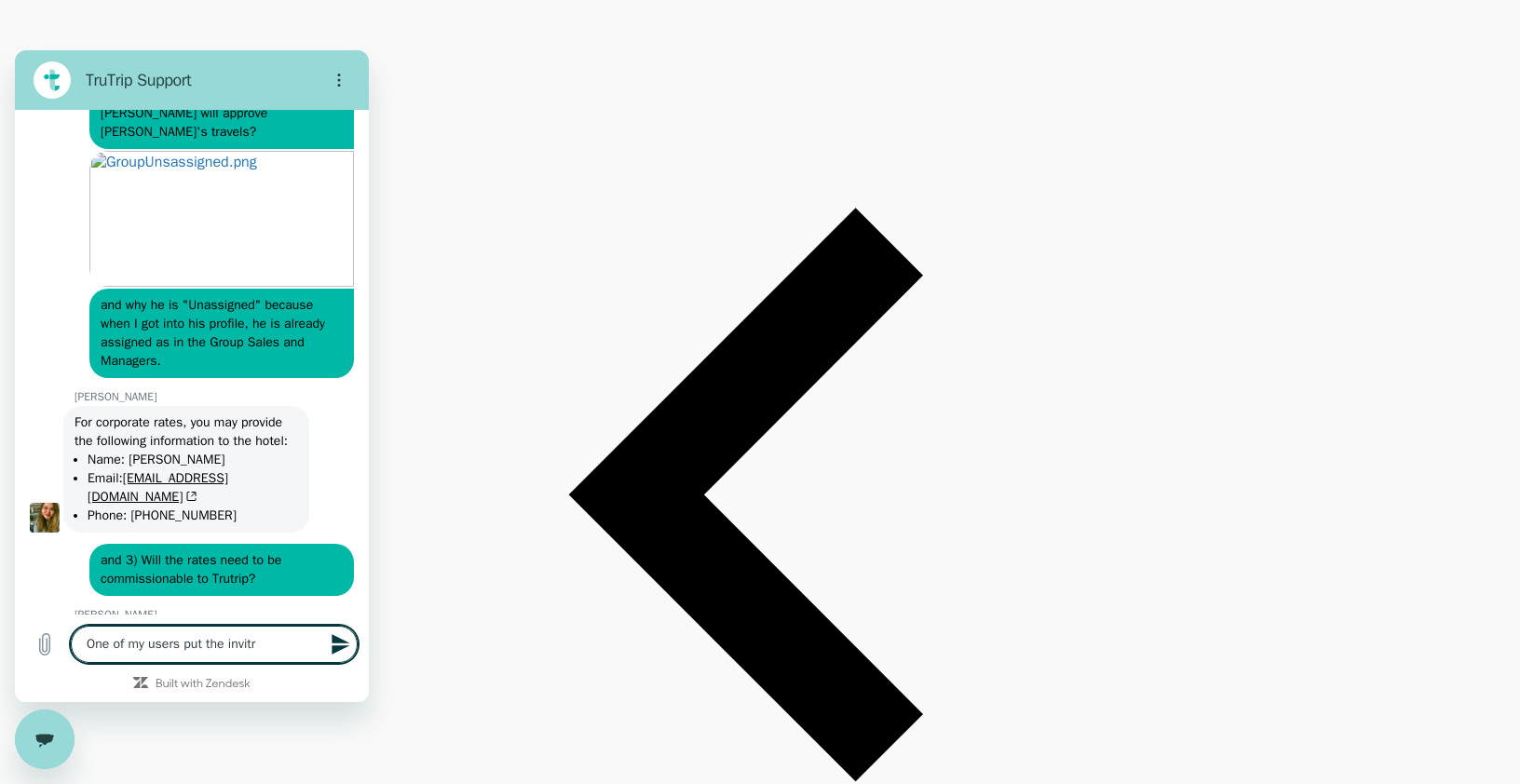type on "x" 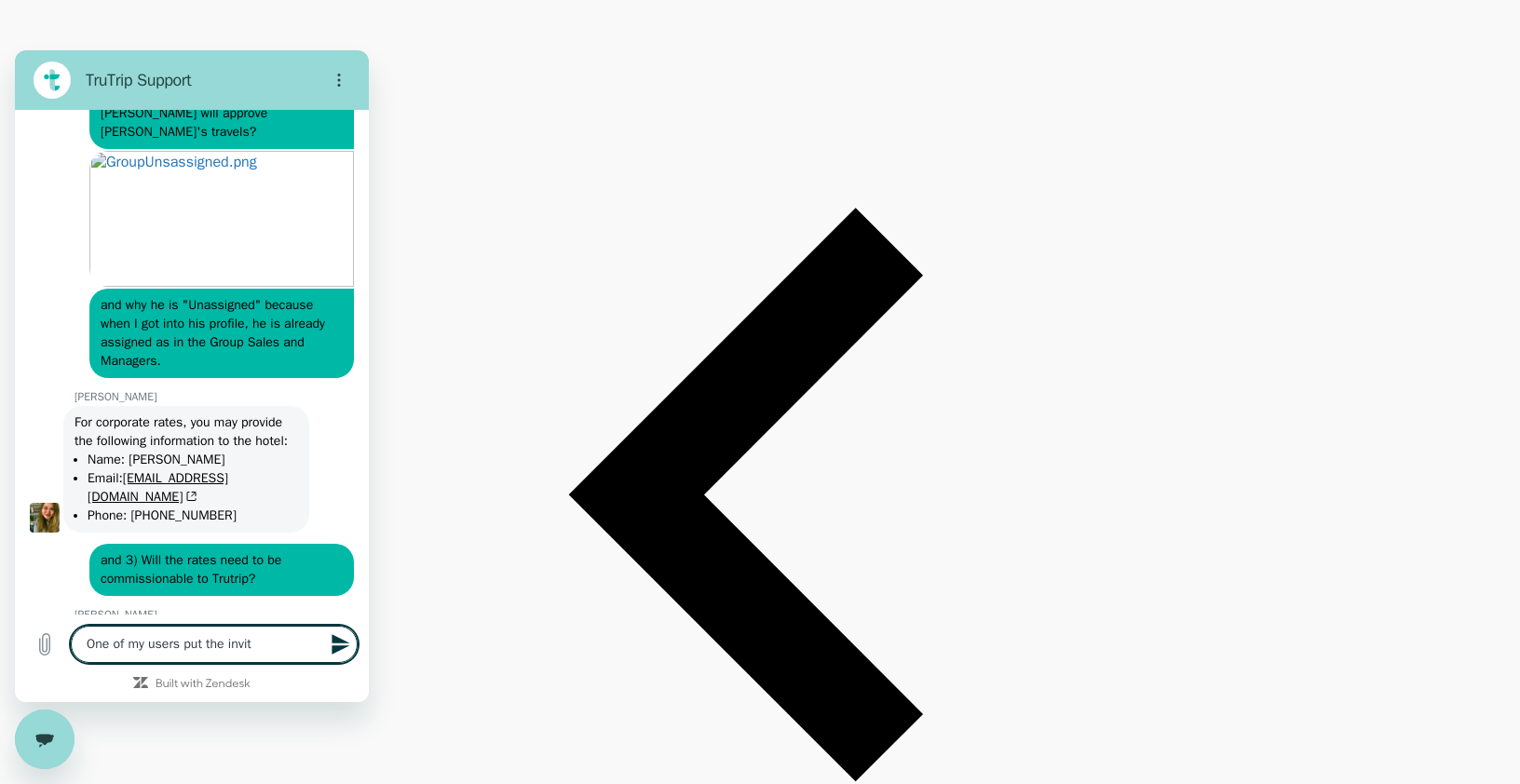 type on "One of my users put the invi" 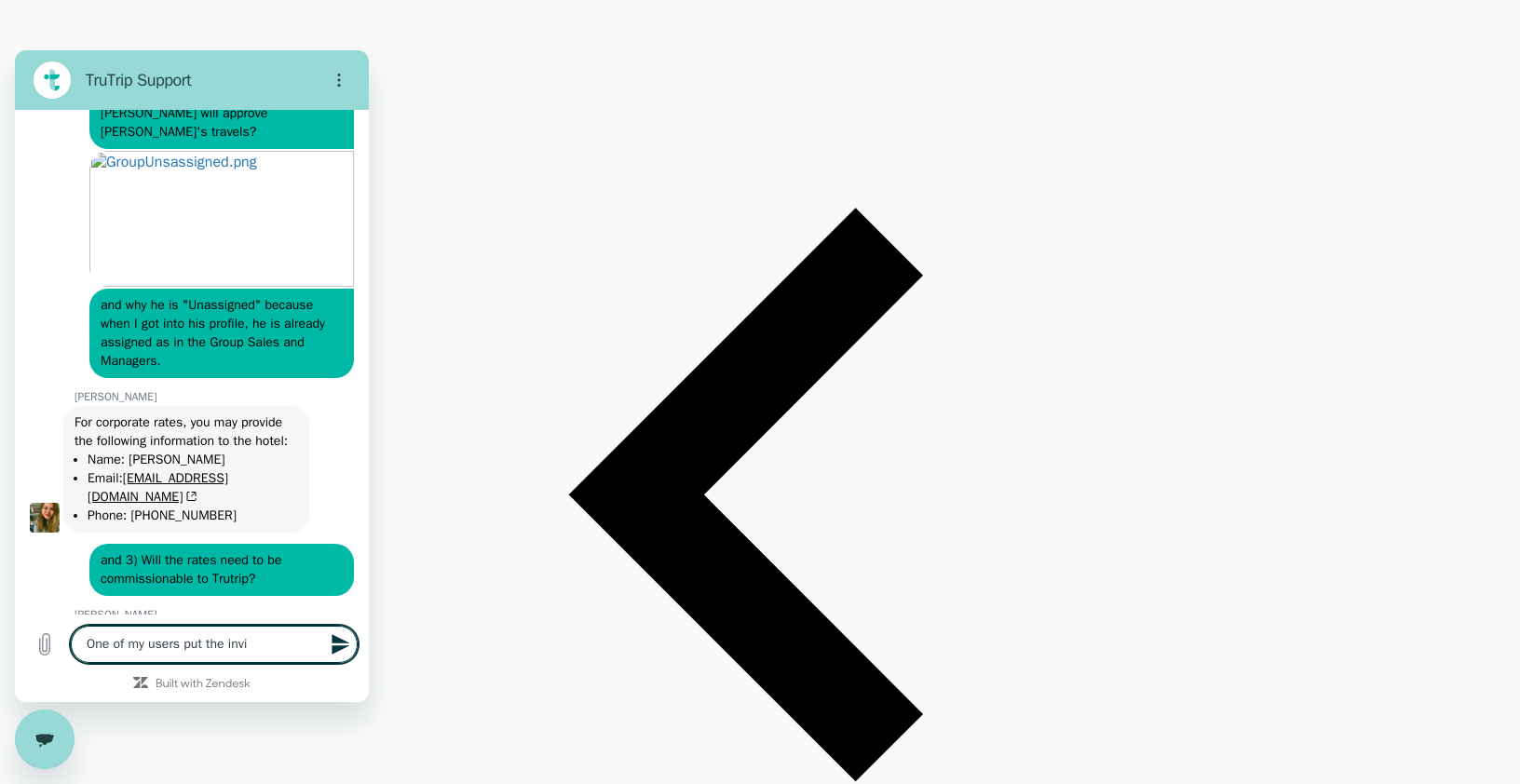 type on "One of my users put the invit" 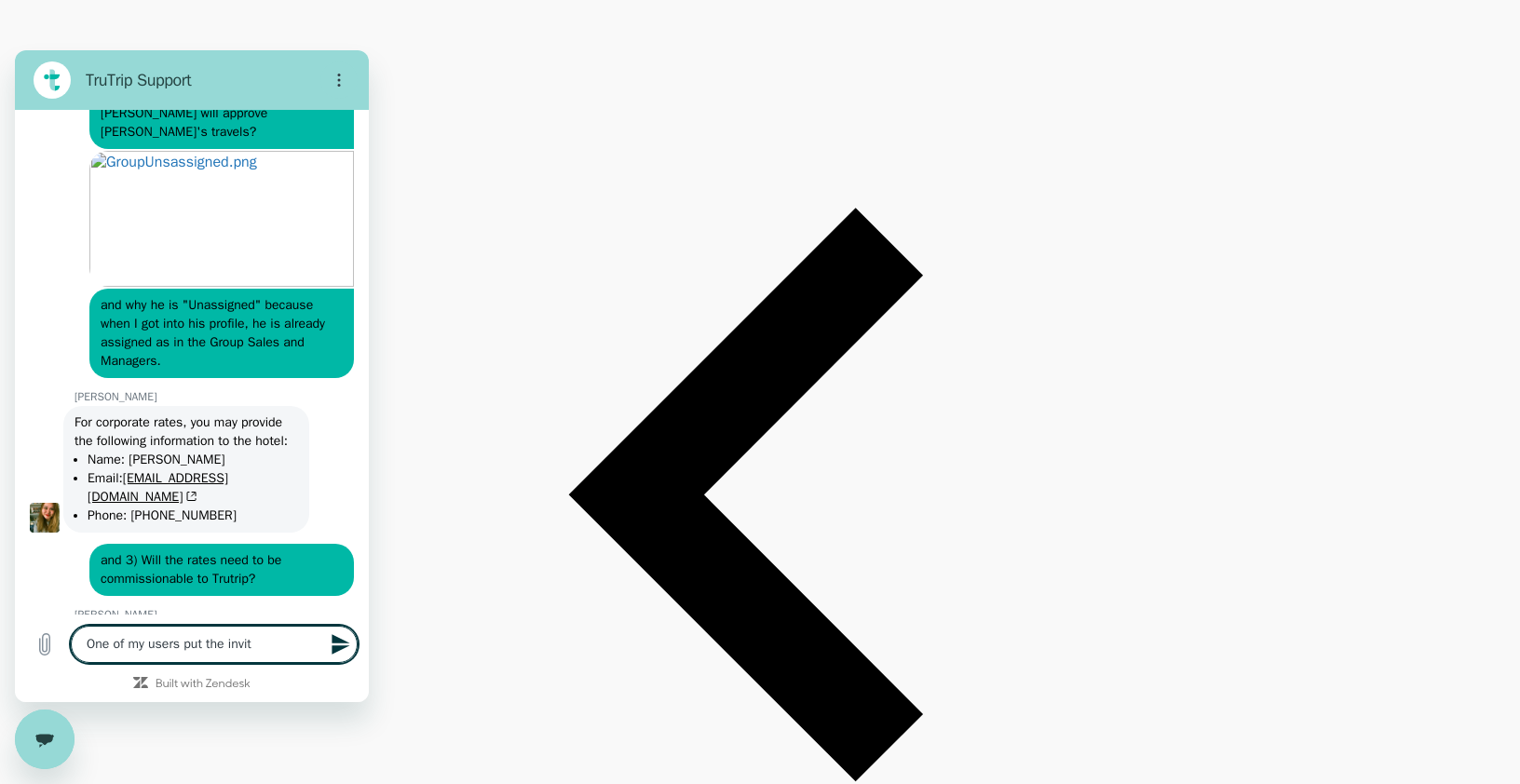 type on "One of my users put the invita" 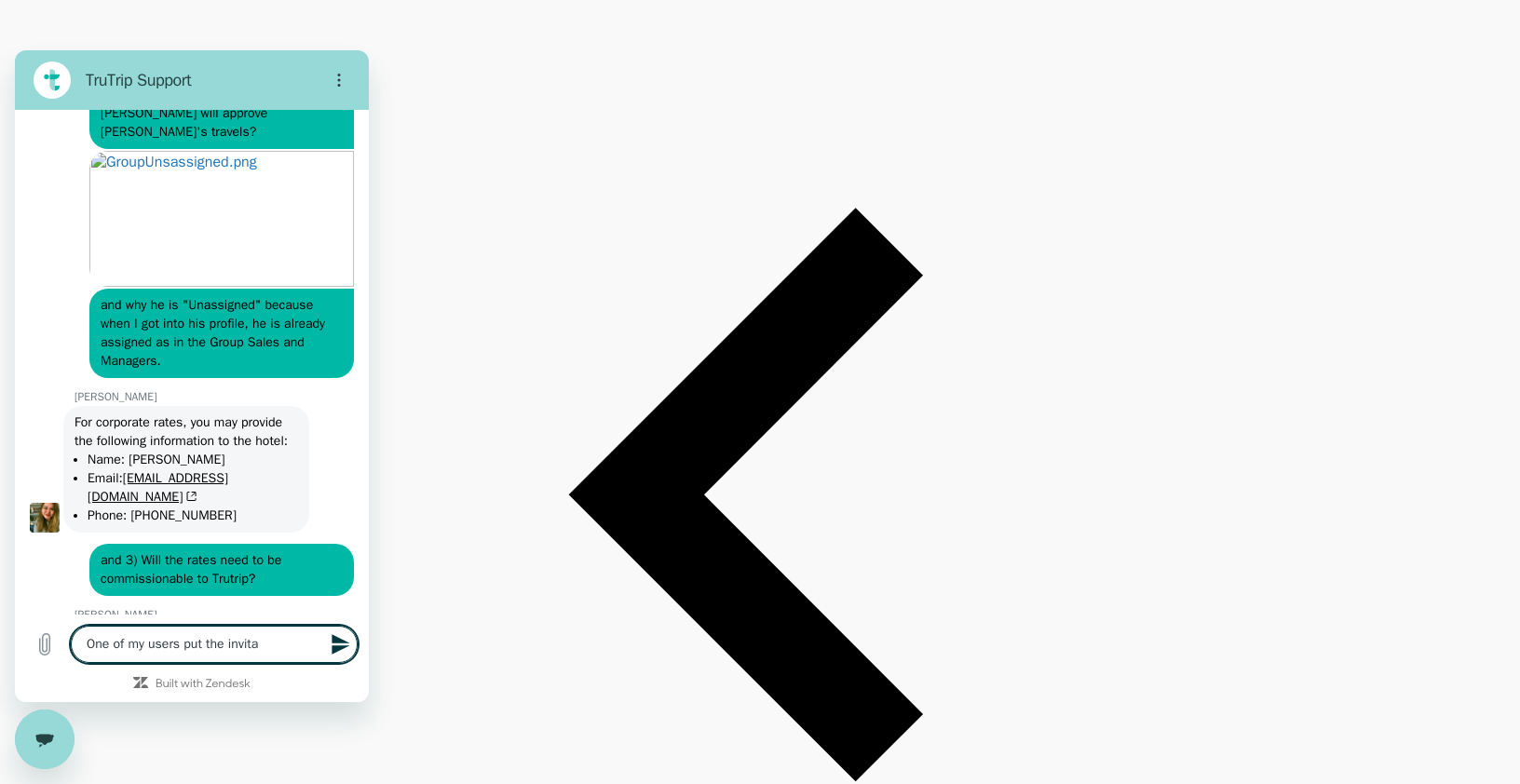 type on "One of my users put the invitat" 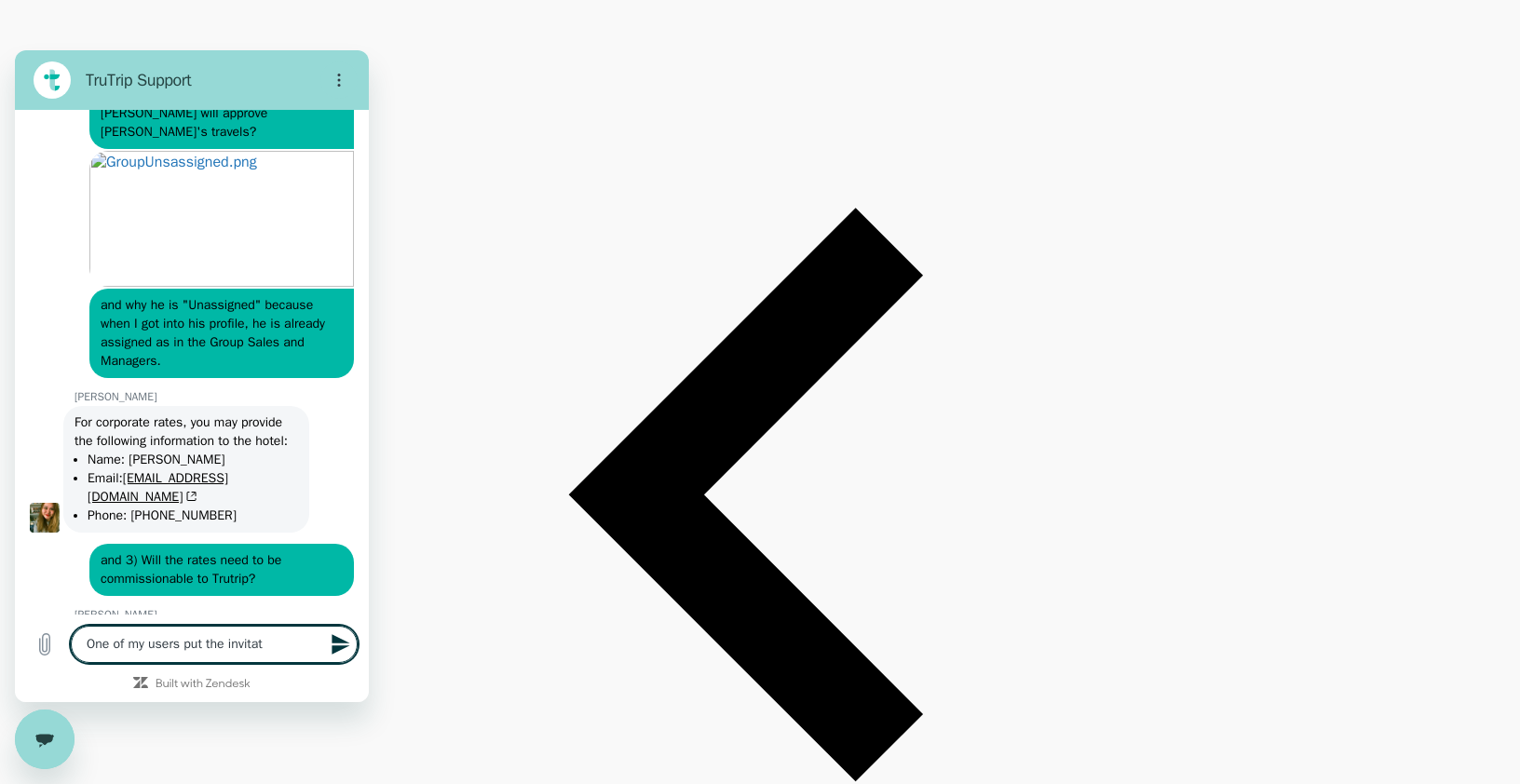 type on "One of my users put the invitati" 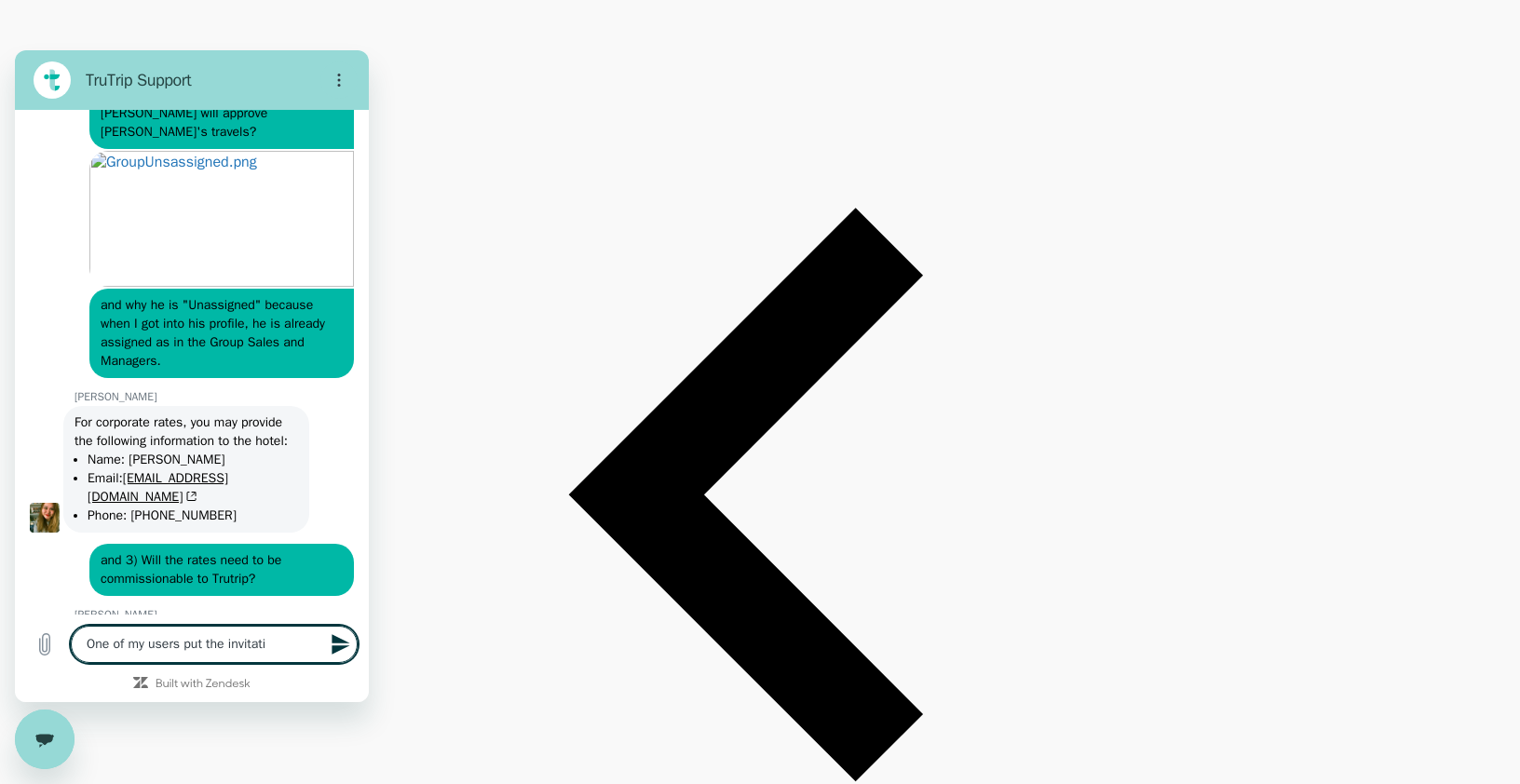 type on "x" 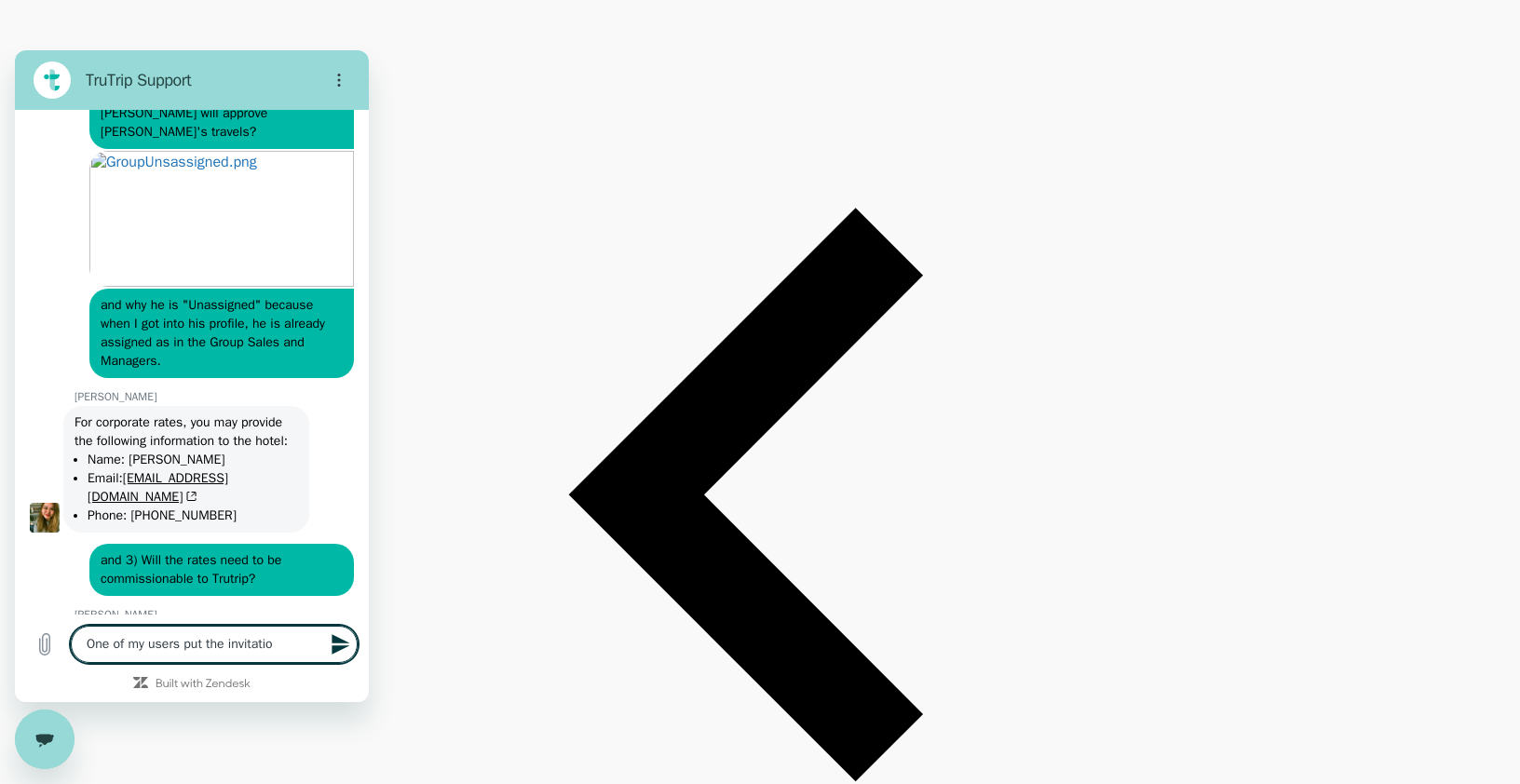 type on "One of my users put the invitation" 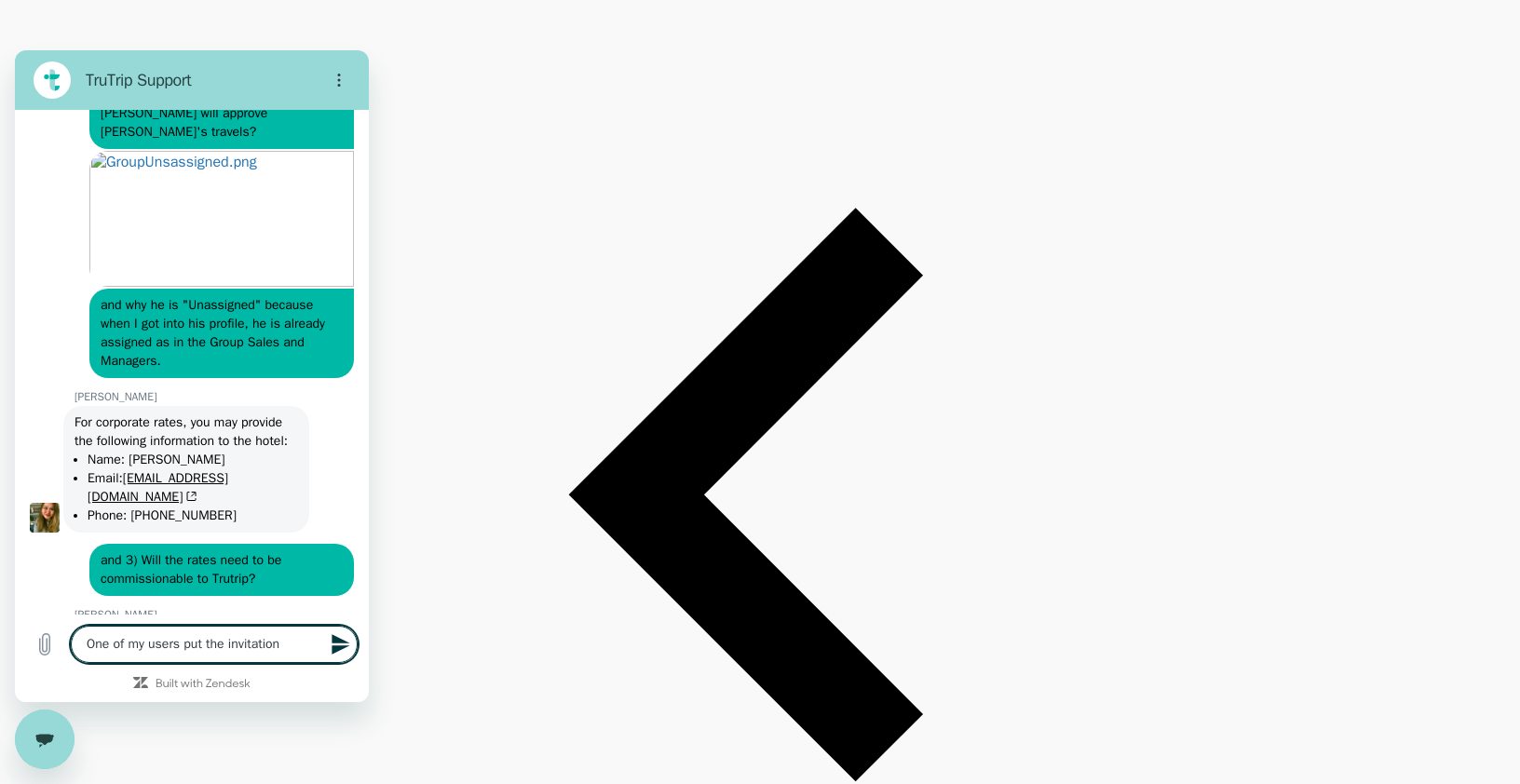 type on "One of my users put the invitations" 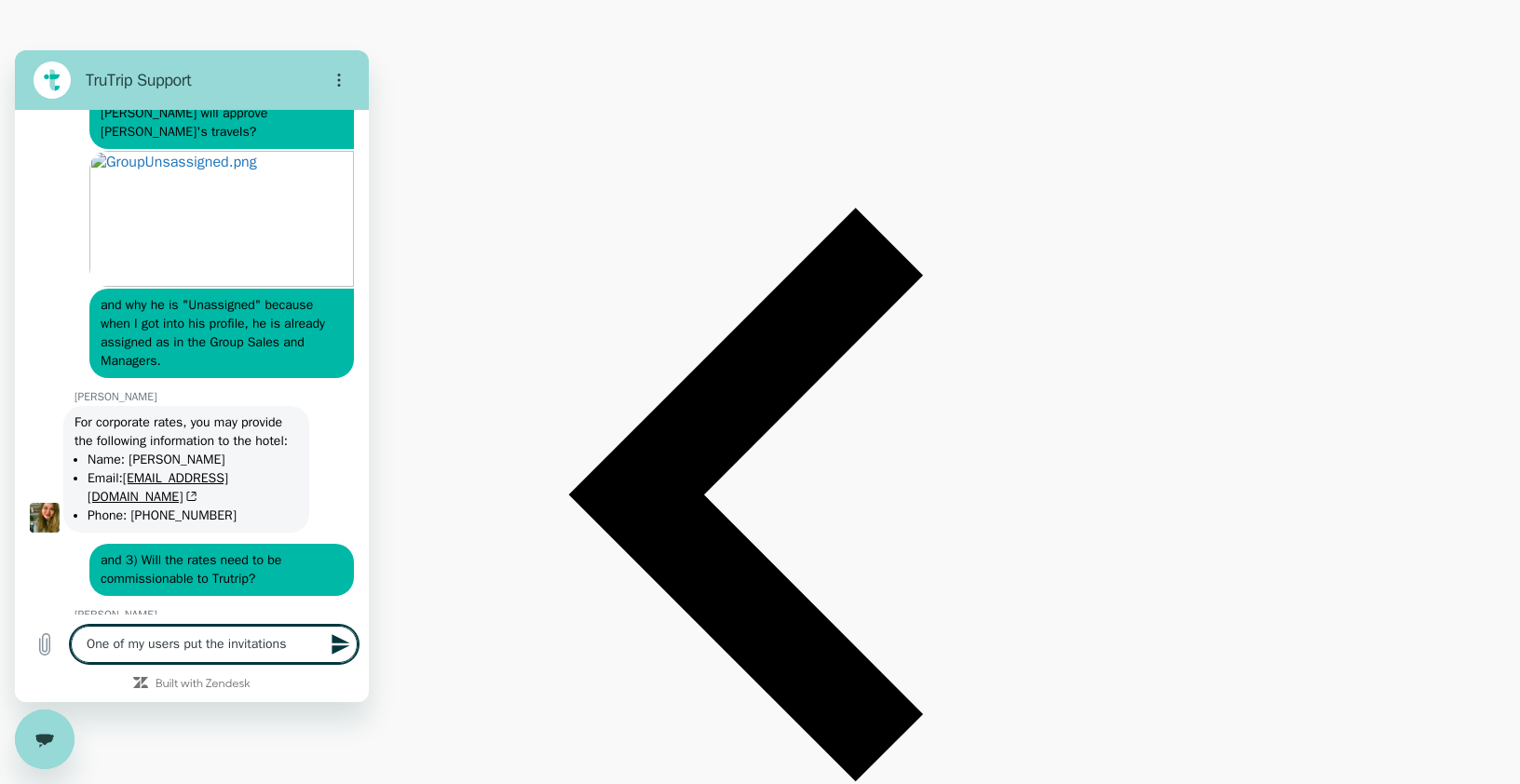 type on "One of my users put the invitation" 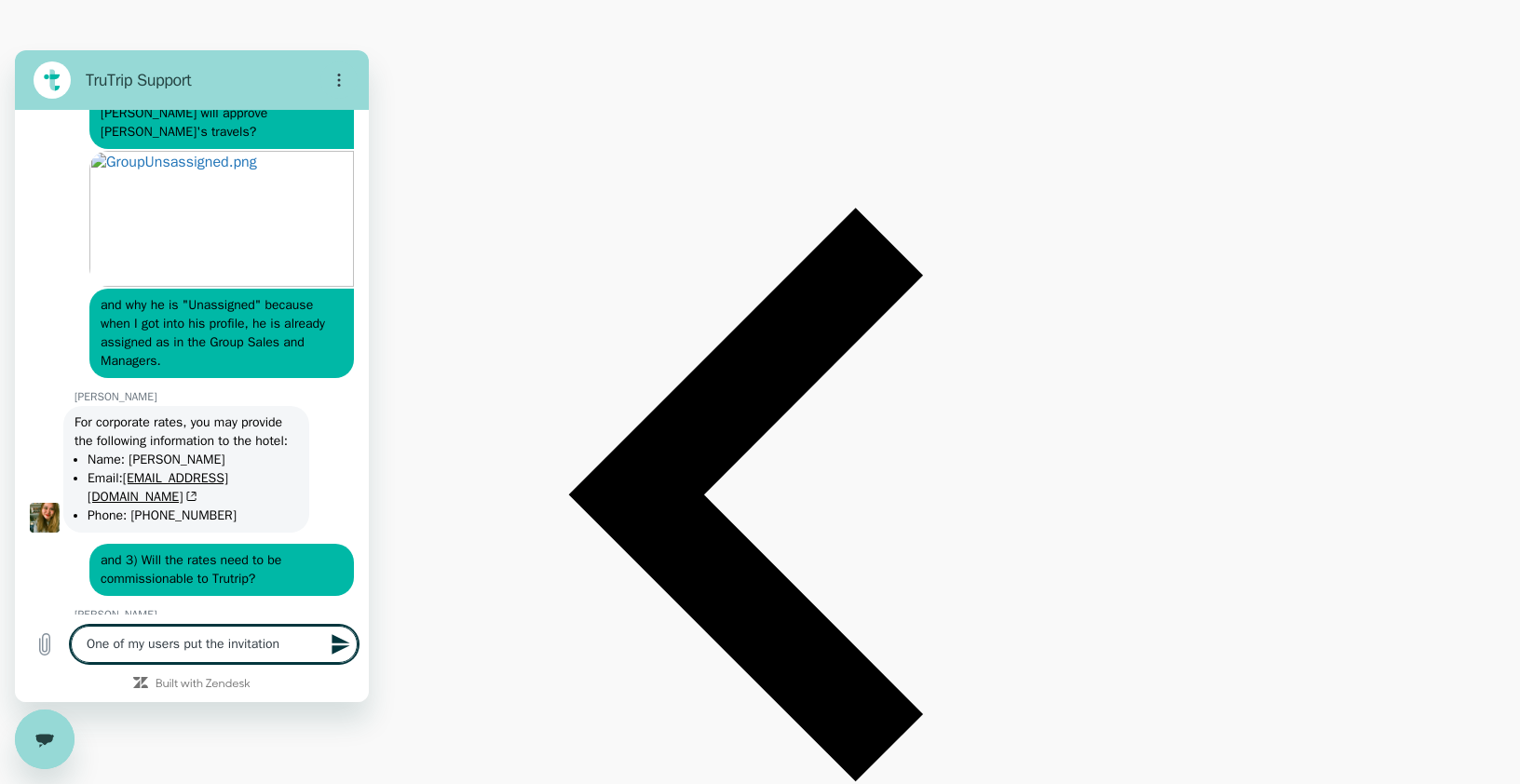 type on "One of my users put the invitation" 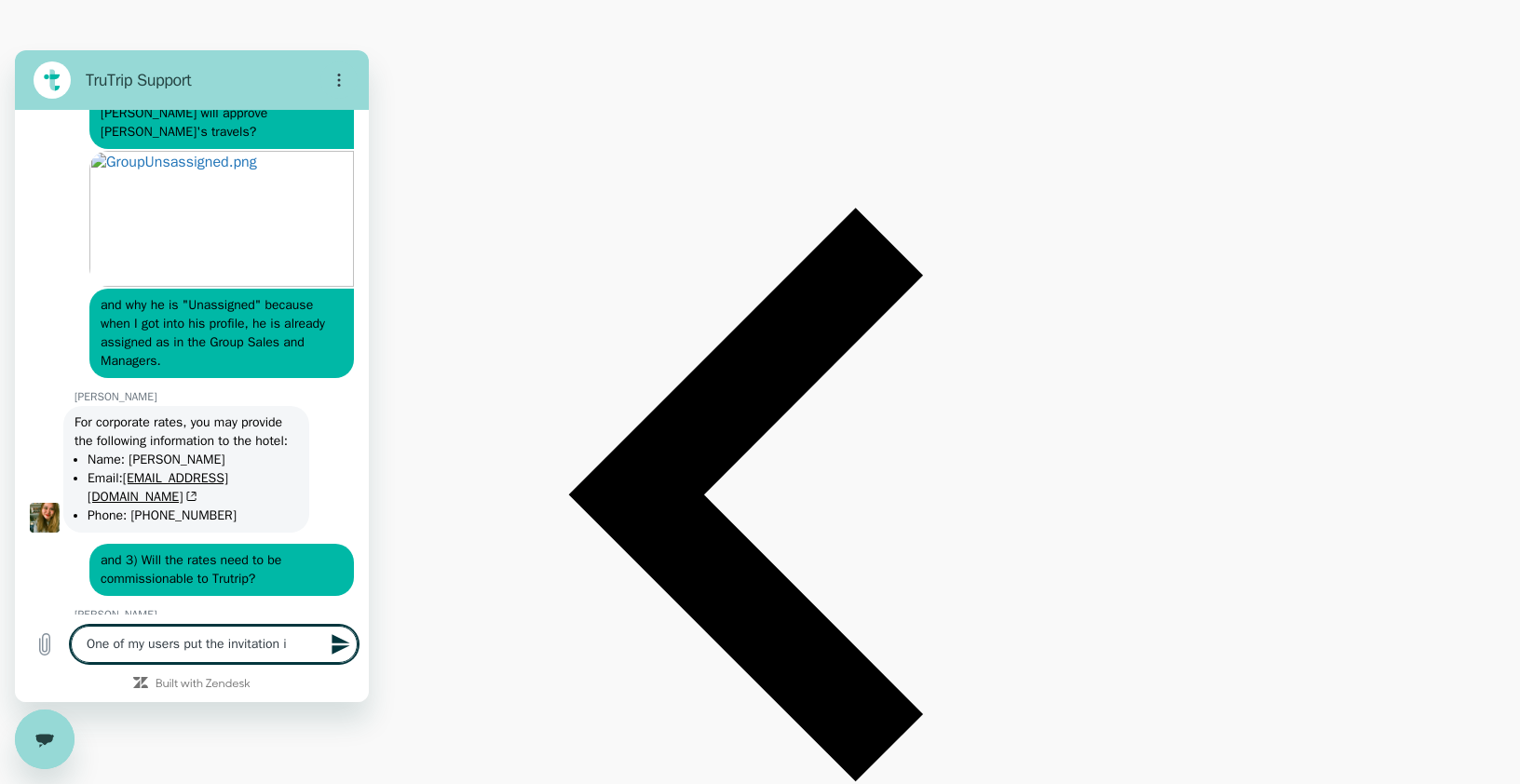 type on "One of my users put the invitation in" 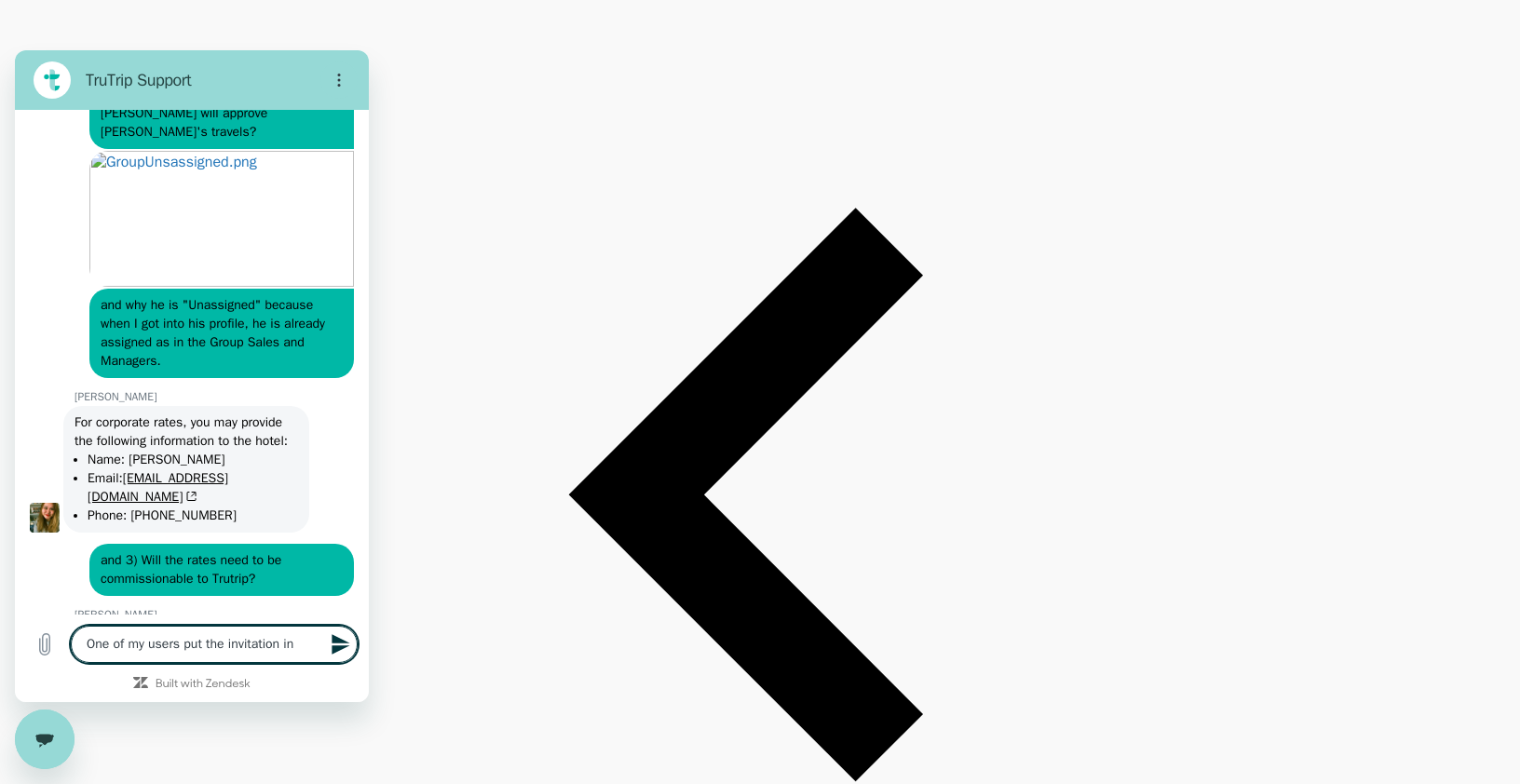 type on "One of my users put the invitation in" 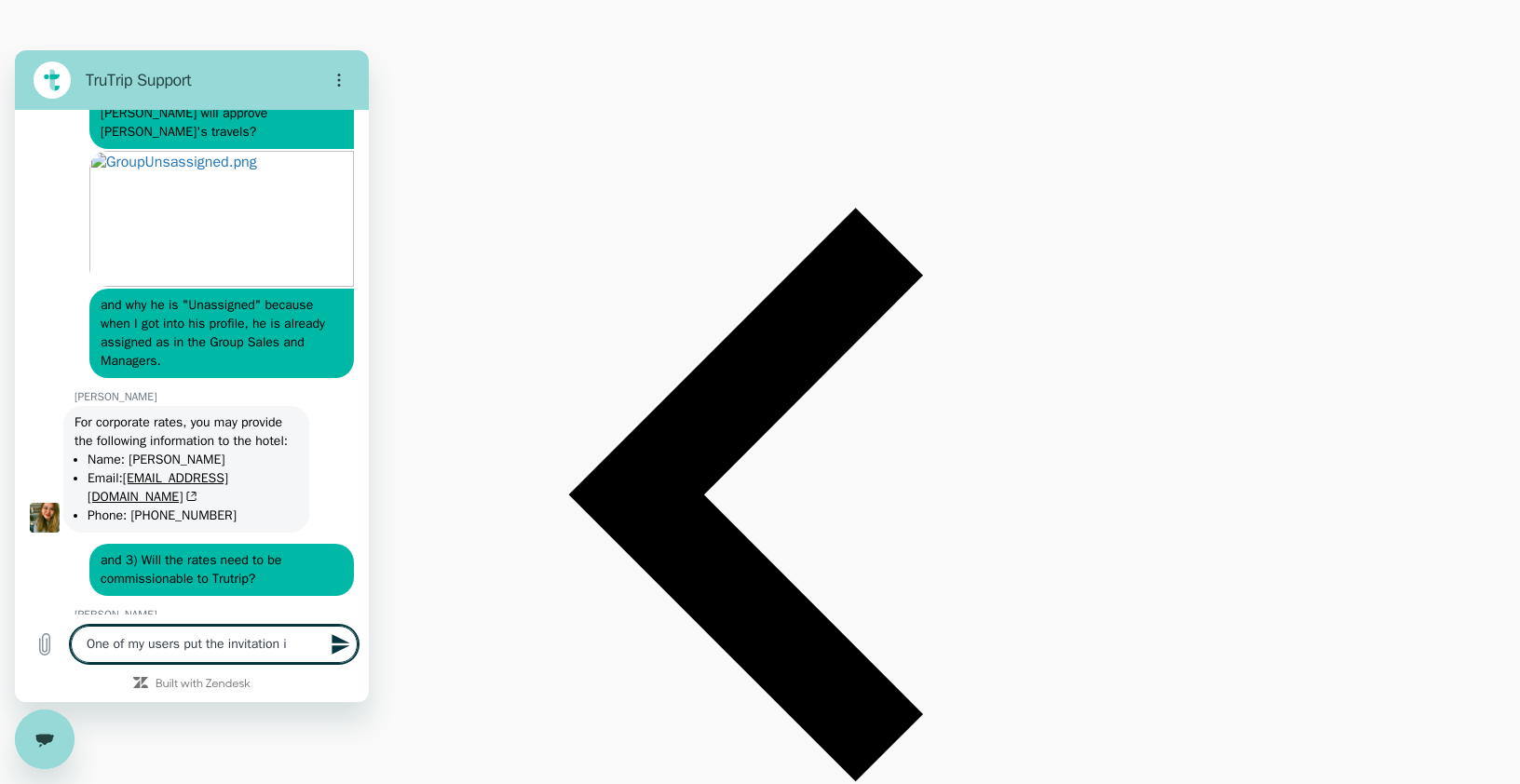 type on "One of my users put the invitation" 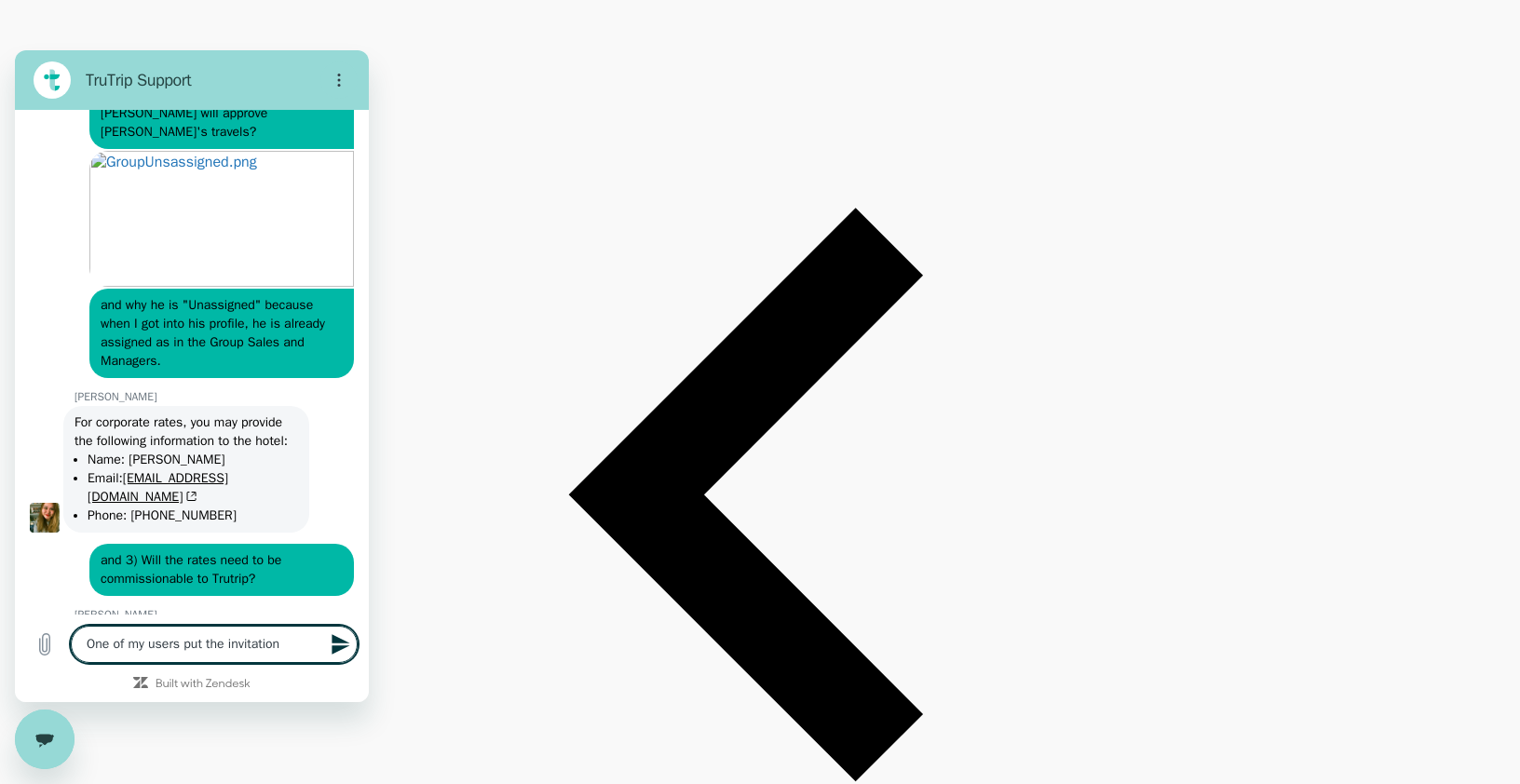 type on "One of my users put the invitation e" 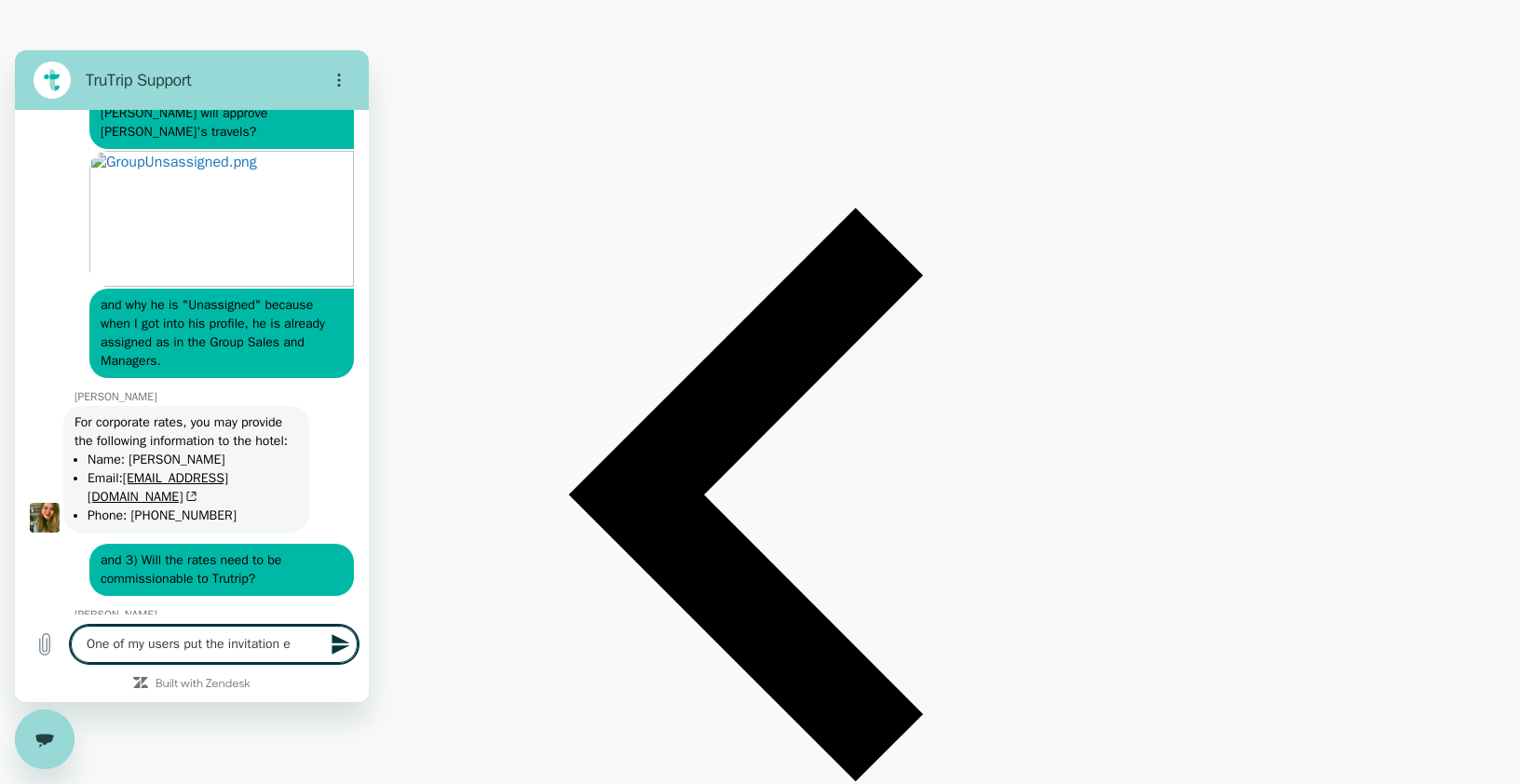 type on "One of my users put the invitation em" 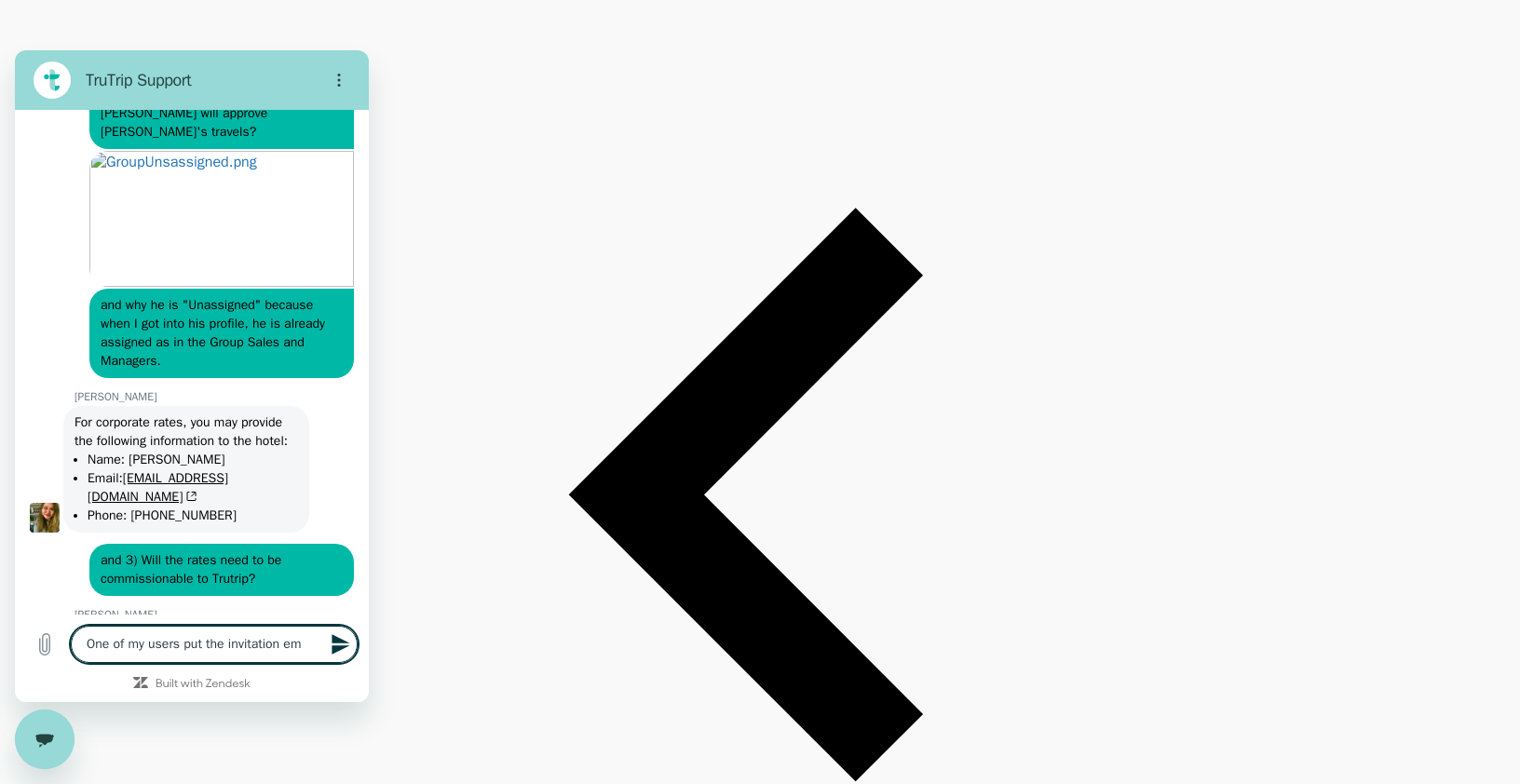 type on "One of my users put the invitation ema" 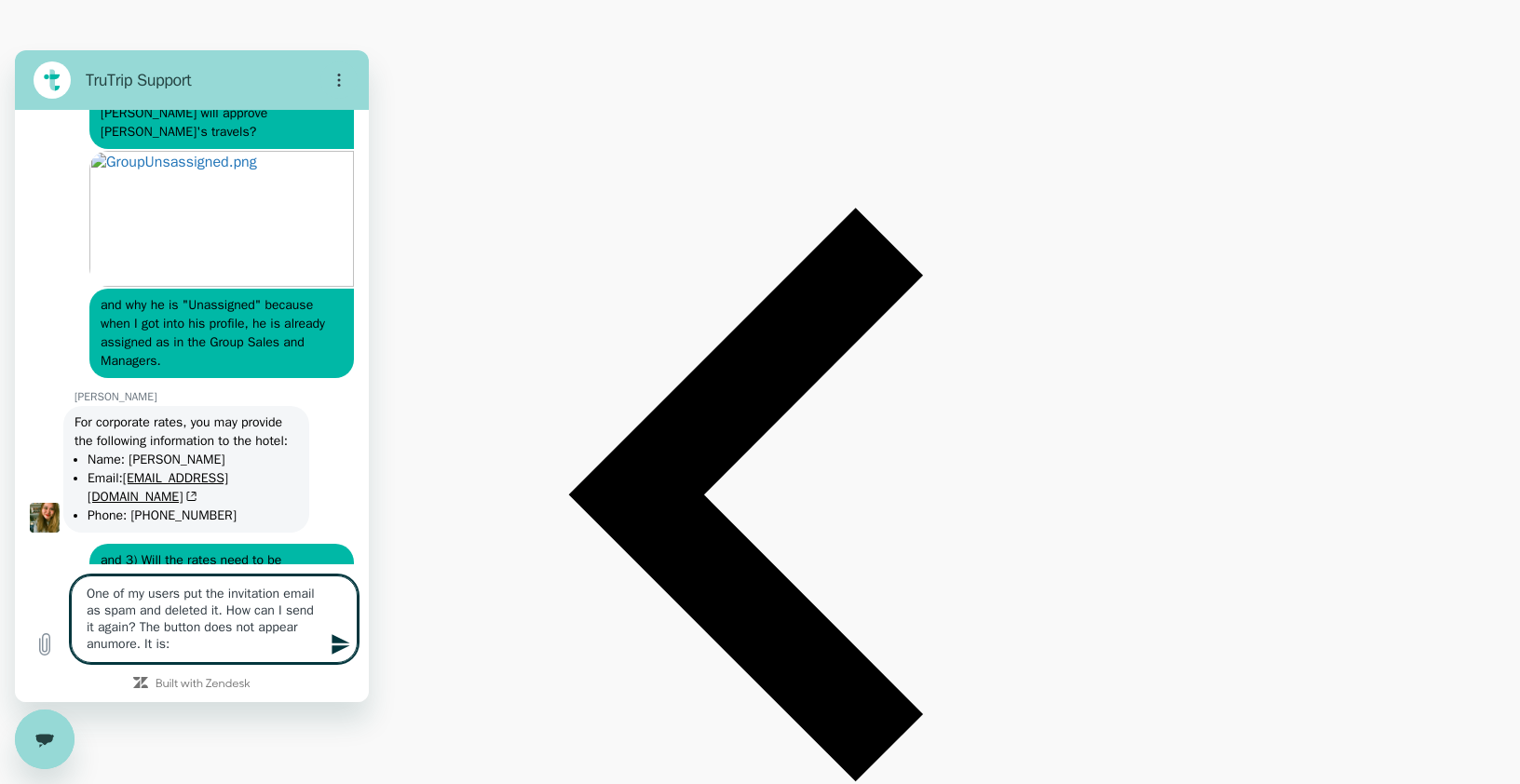 click on "One of my users put the invitation email as spam and deleted it. How can I send it again? The button does not appear anumore. It is:" at bounding box center (214, 619) 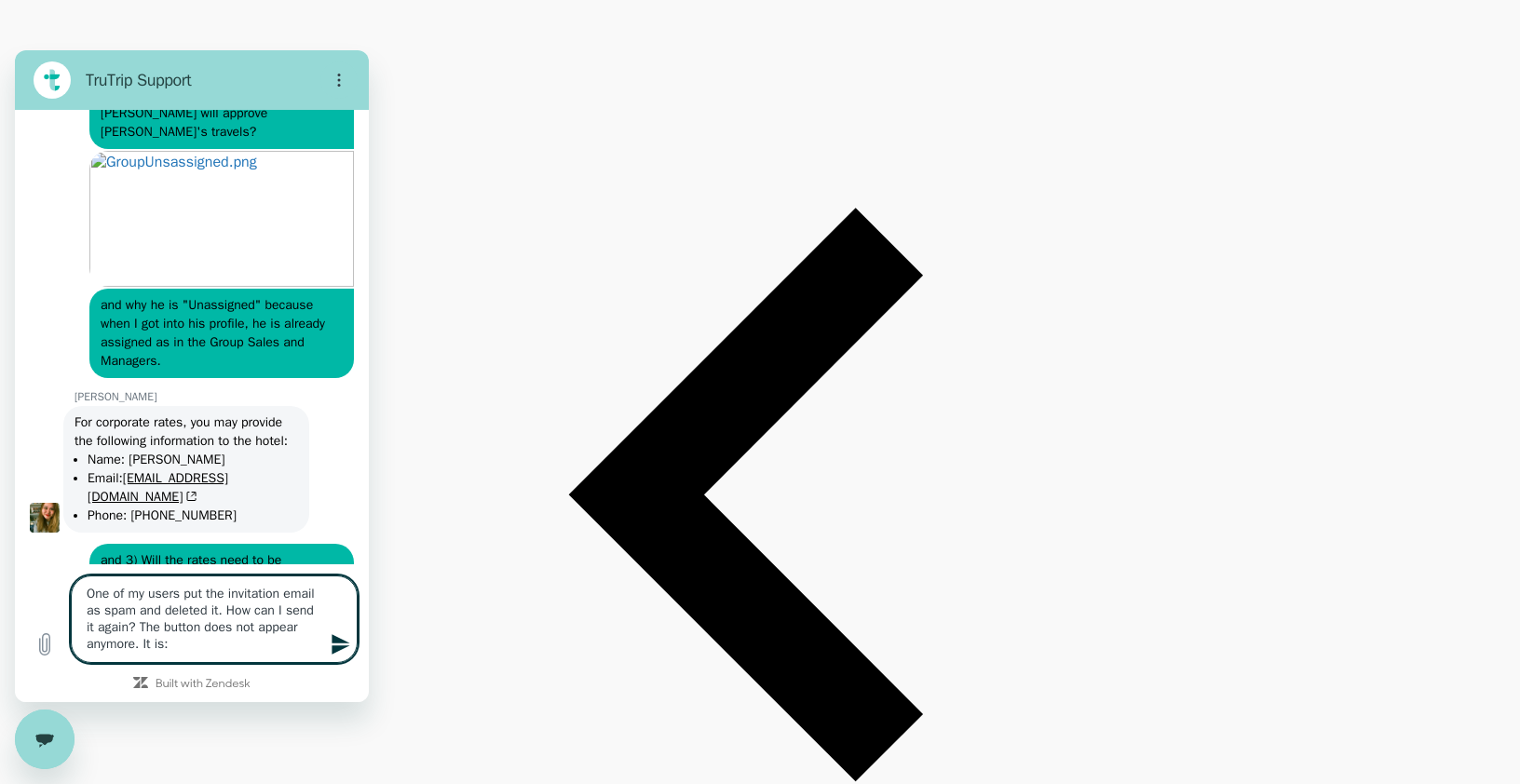 click on "One of my users put the invitation email as spam and deleted it. How can I send it again? The button does not appear anymore. It is:" at bounding box center (214, 619) 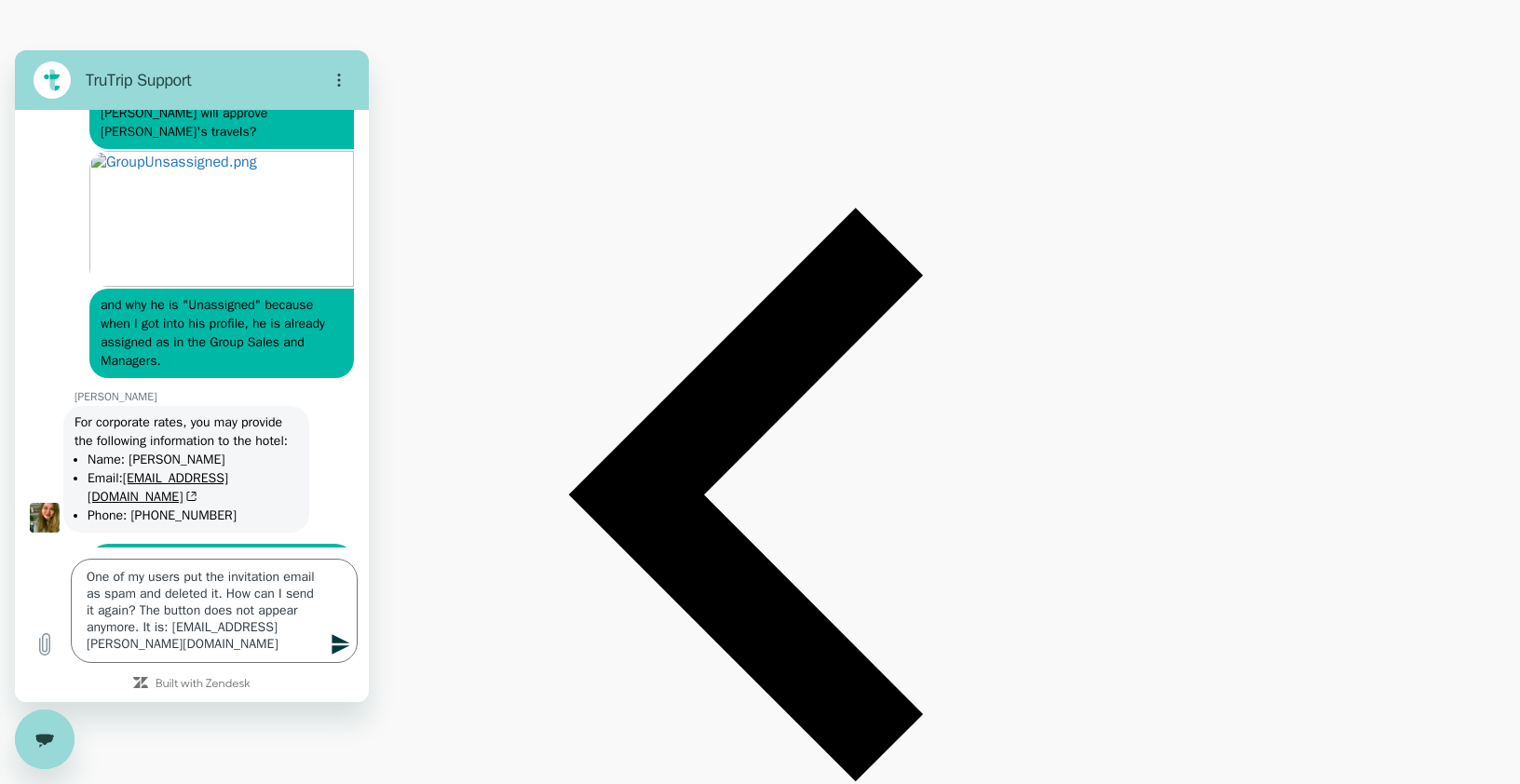 click 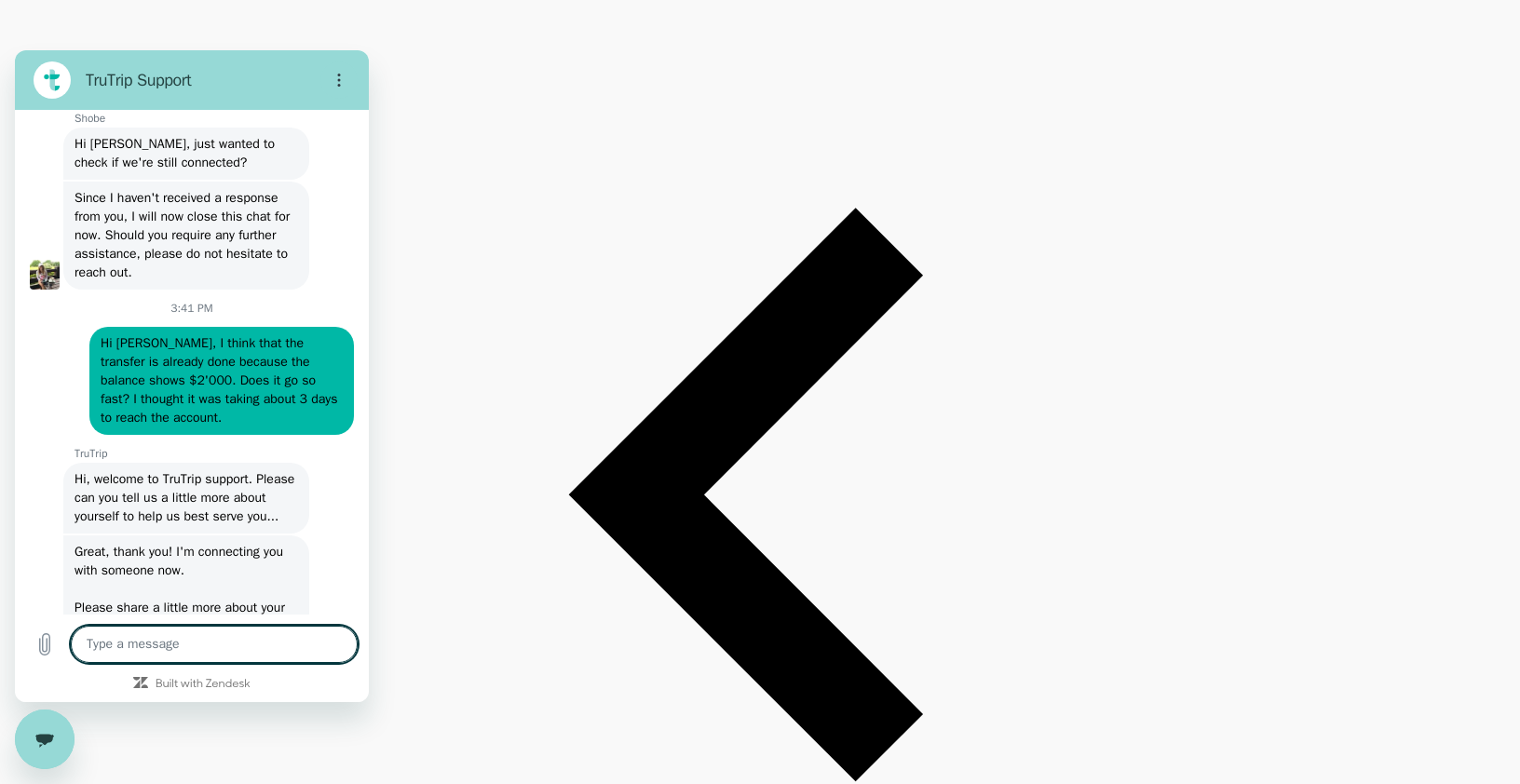 drag, startPoint x: 368, startPoint y: 402, endPoint x: 413, endPoint y: 695, distance: 296.4355 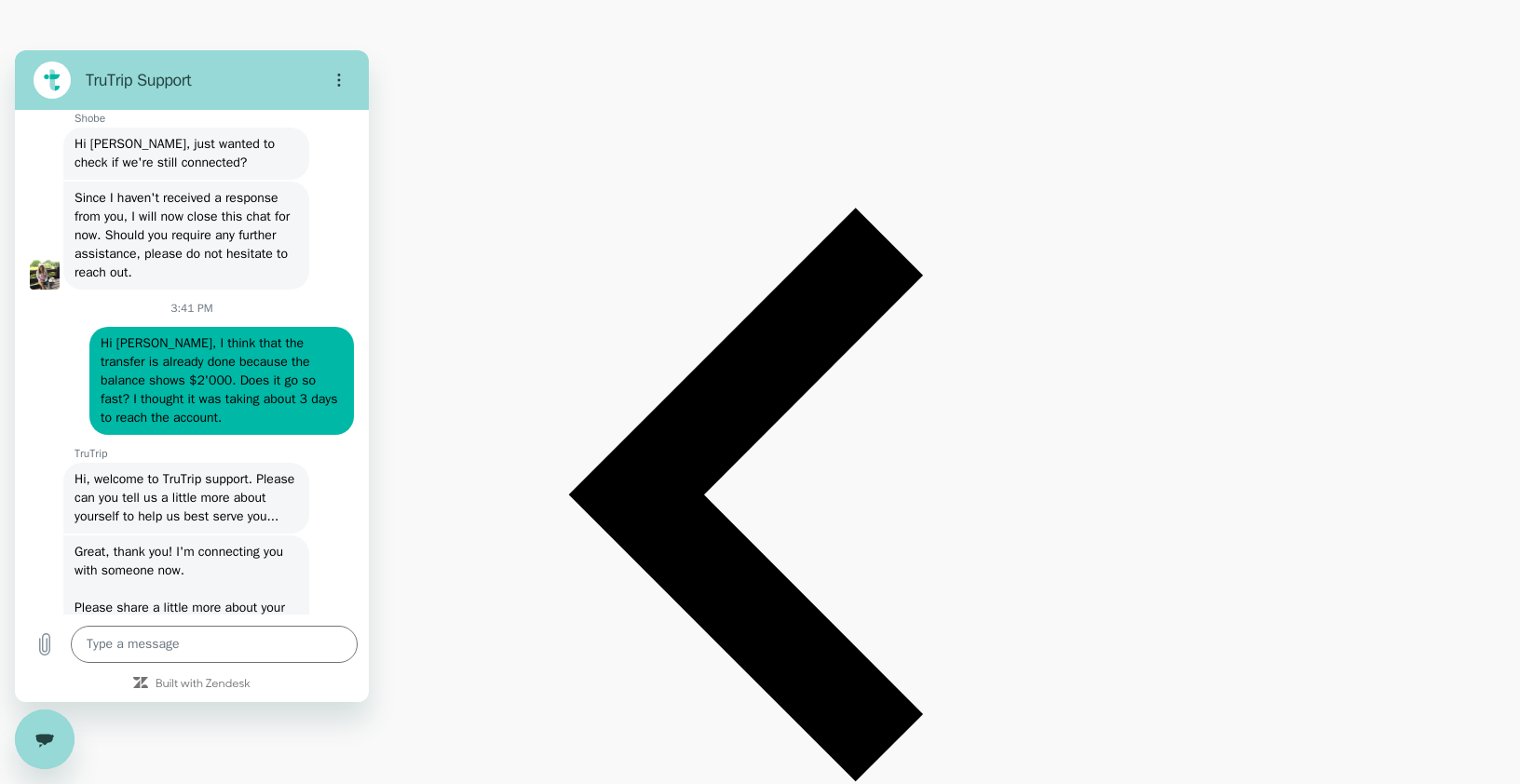 scroll, scrollTop: 21379, scrollLeft: 0, axis: vertical 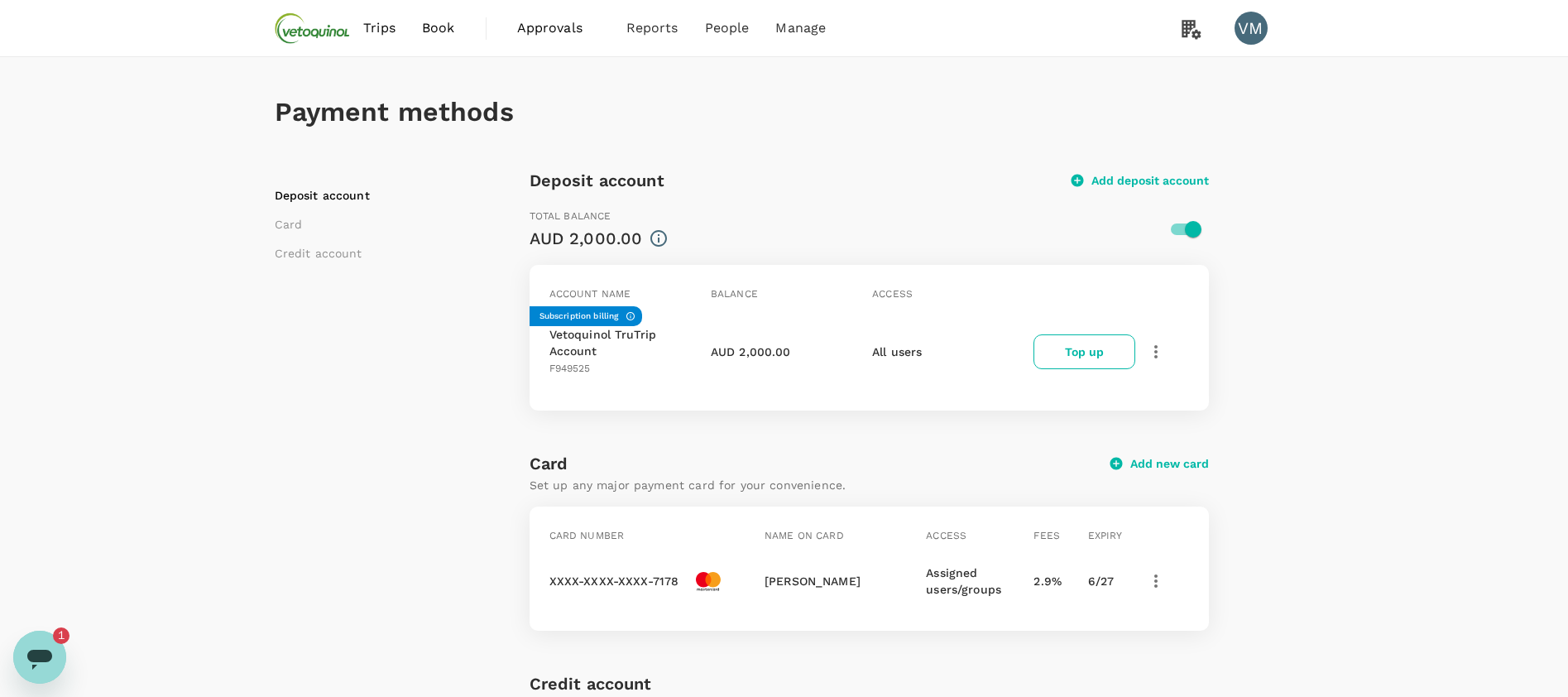 click 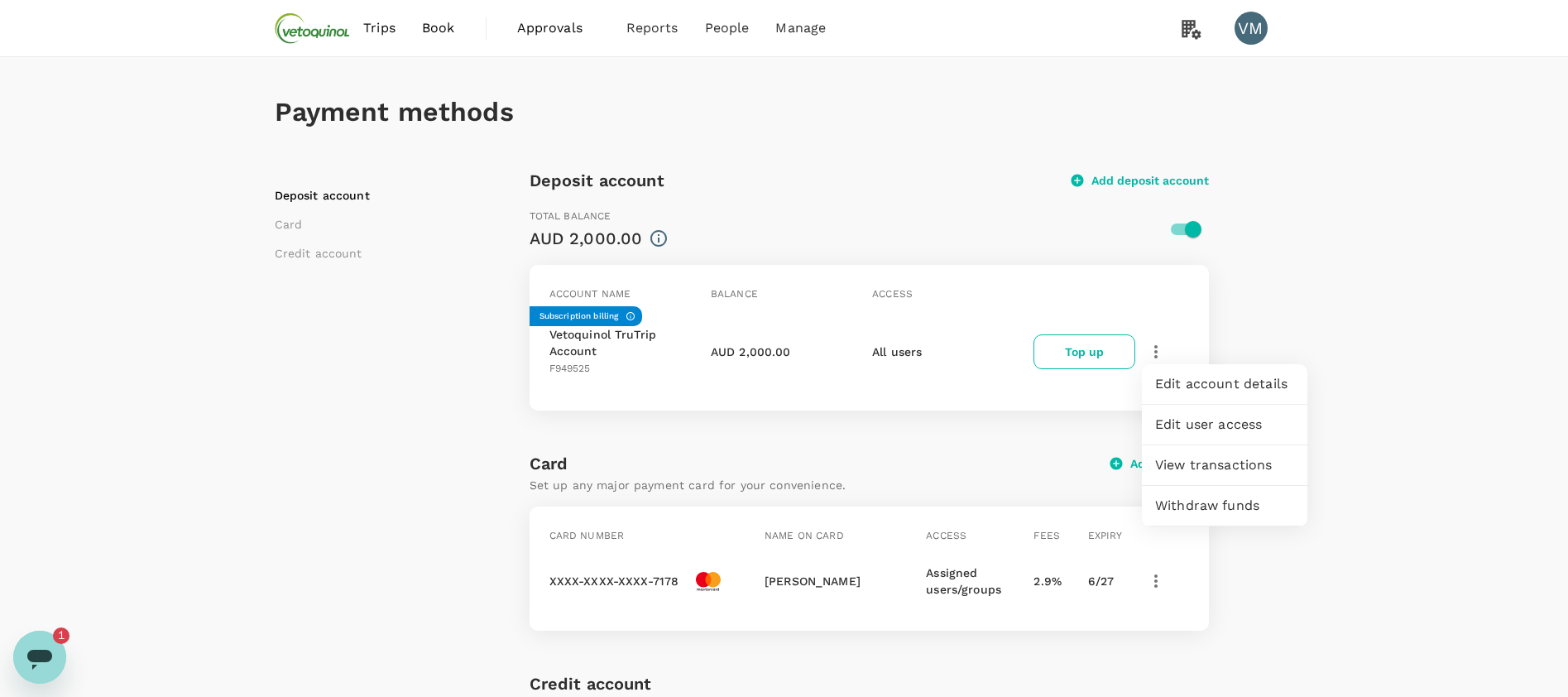 click on "Deposit account Card Credit account Deposit account Add deposit account Total balance AUD 2,000.00 Account name Balance Access Subscription billing Vetoquinol TruTrip Account F949525 AUD 2,000.00 All users Top up Card Set up any major payment card for your convenience. Add new card Card number Name on card Access Fees Expiry XXXX-XXXX-XXXX-7178 [PERSON_NAME] Assigned users/groups 2.9 % 6 / 27 Credit account Your credit details are below. You can find more information about credit accounts  here  too. You do not have an invoicing account available yet.   We offer multiple invoicing options through our credit providers. Reach out to your   account manager or our support team. Read more  here . Request invoicing" at bounding box center (784, 622) 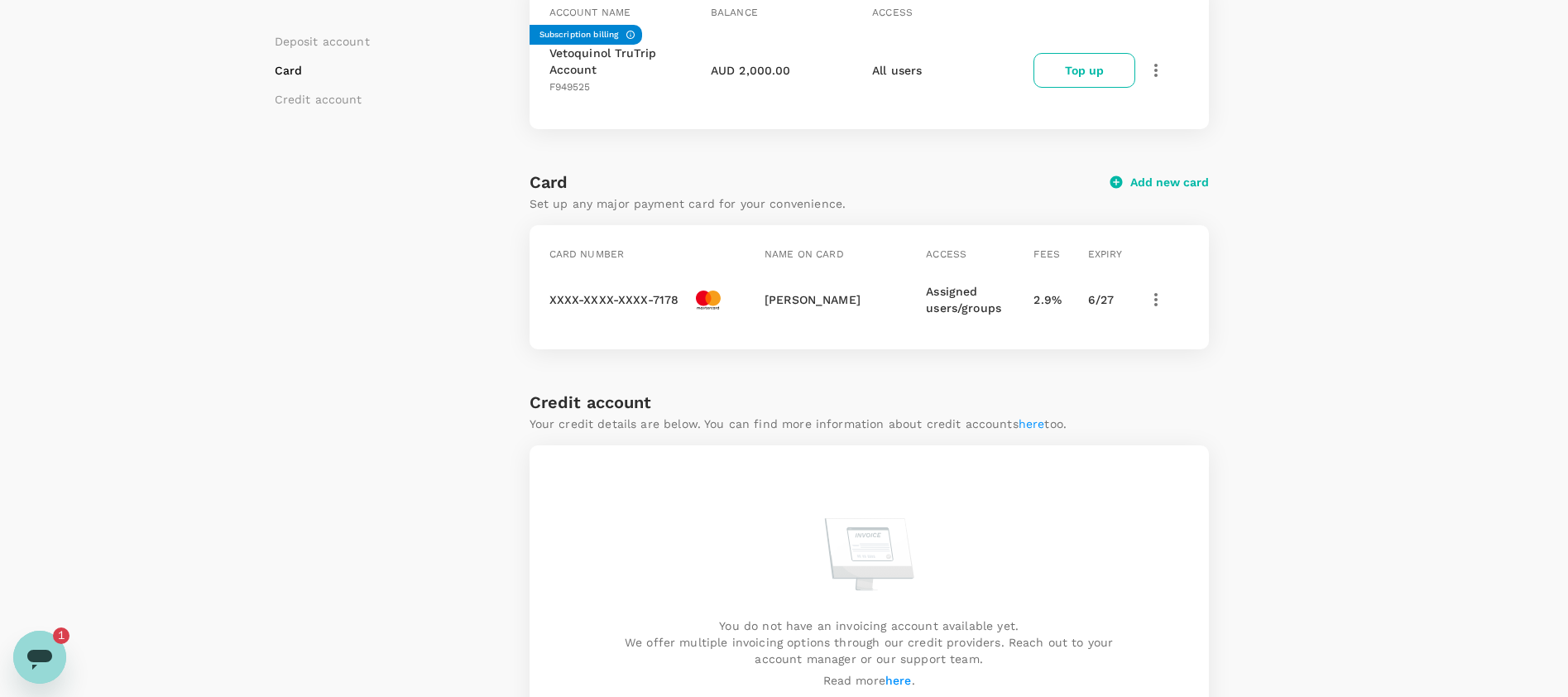 scroll, scrollTop: 0, scrollLeft: 0, axis: both 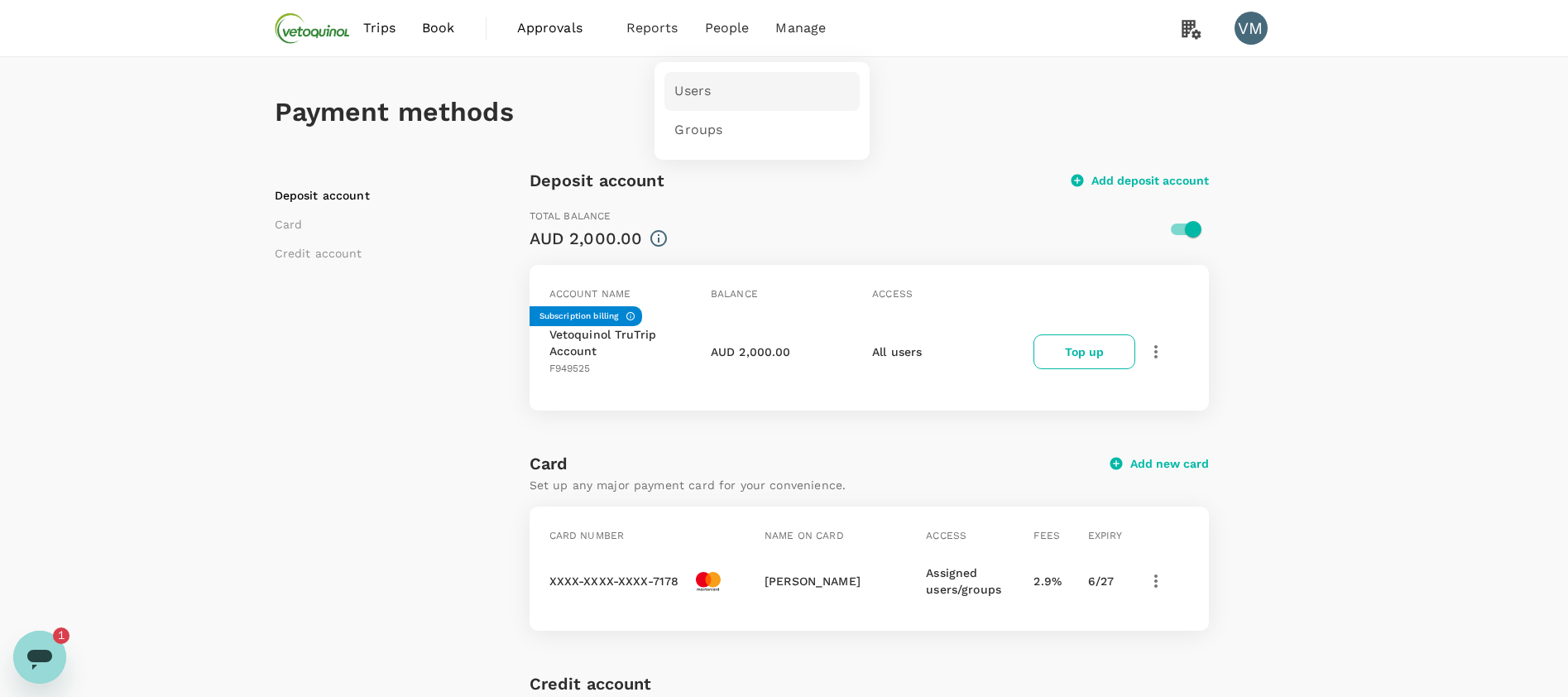 click on "Users" at bounding box center (693, 91) 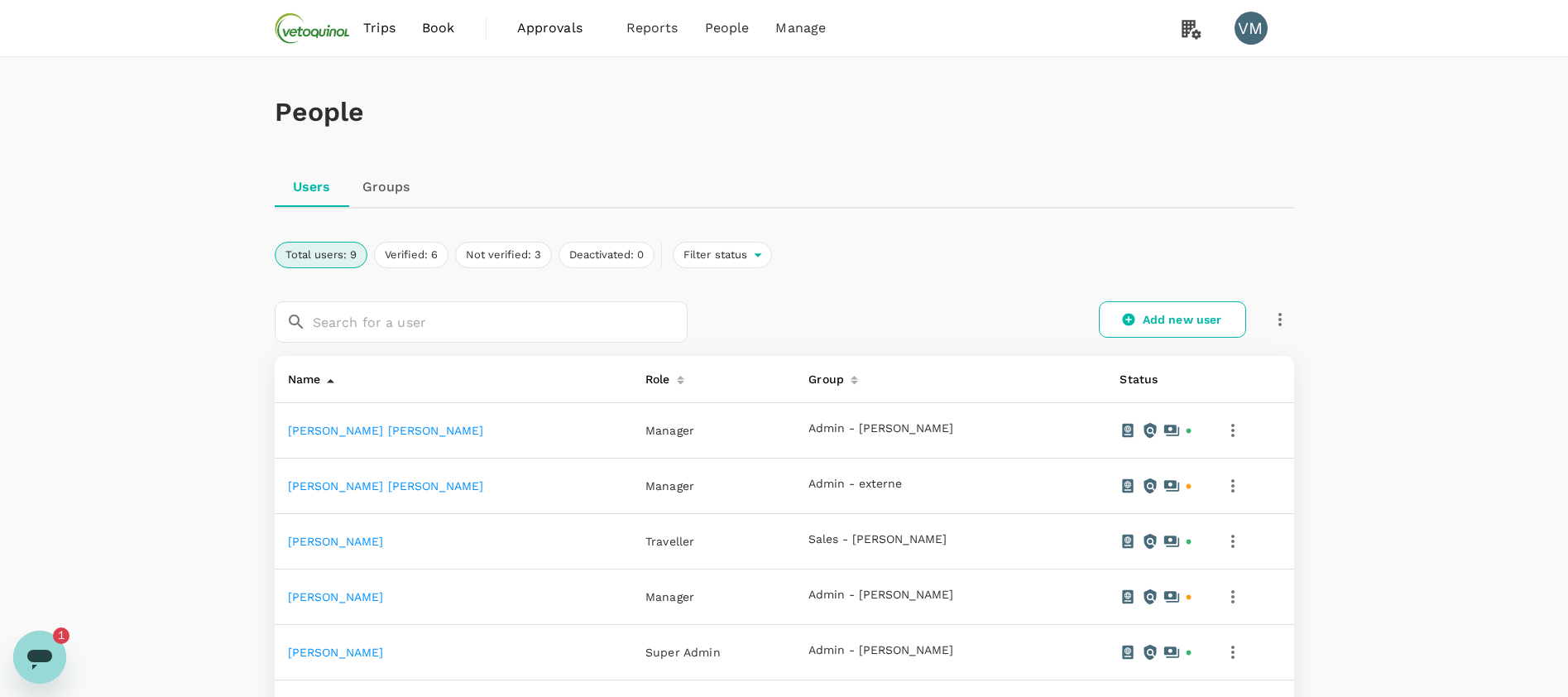 scroll, scrollTop: 281, scrollLeft: 0, axis: vertical 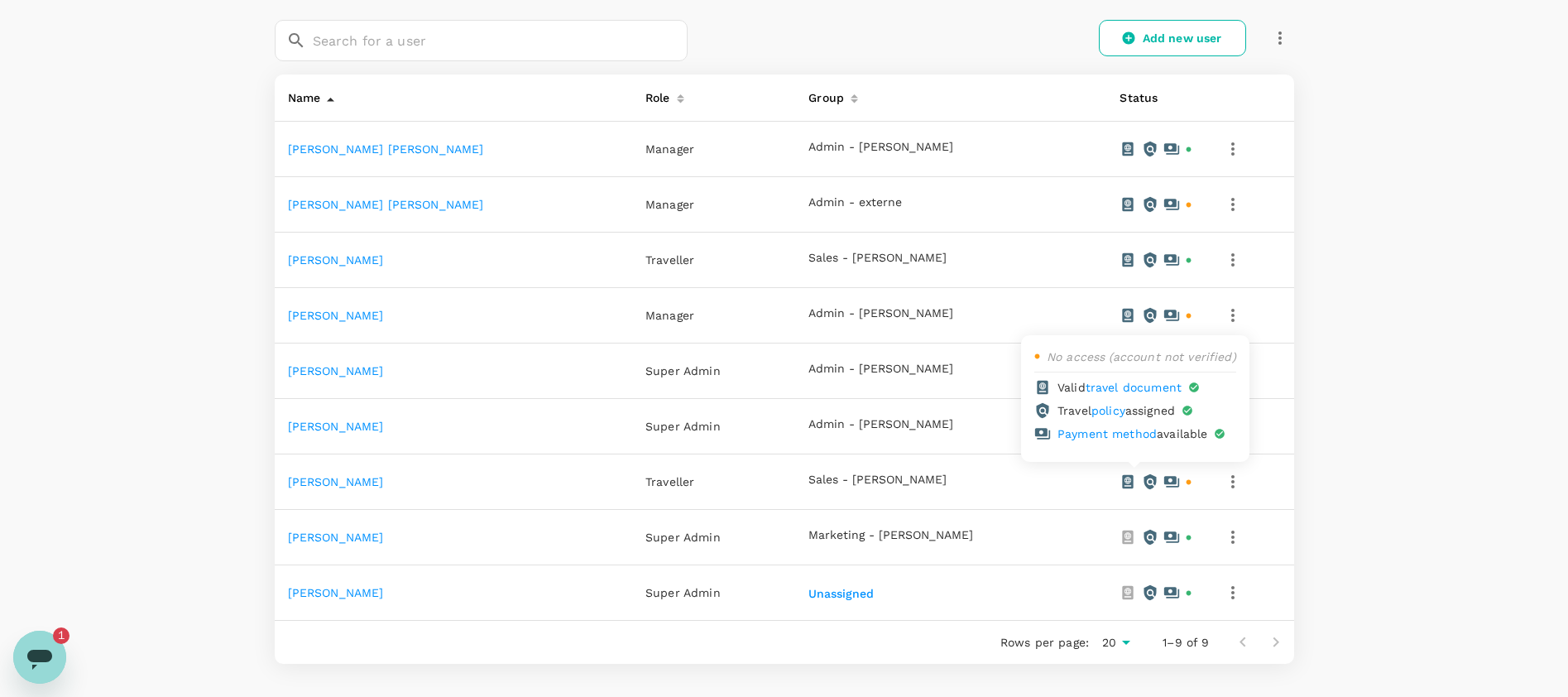 click 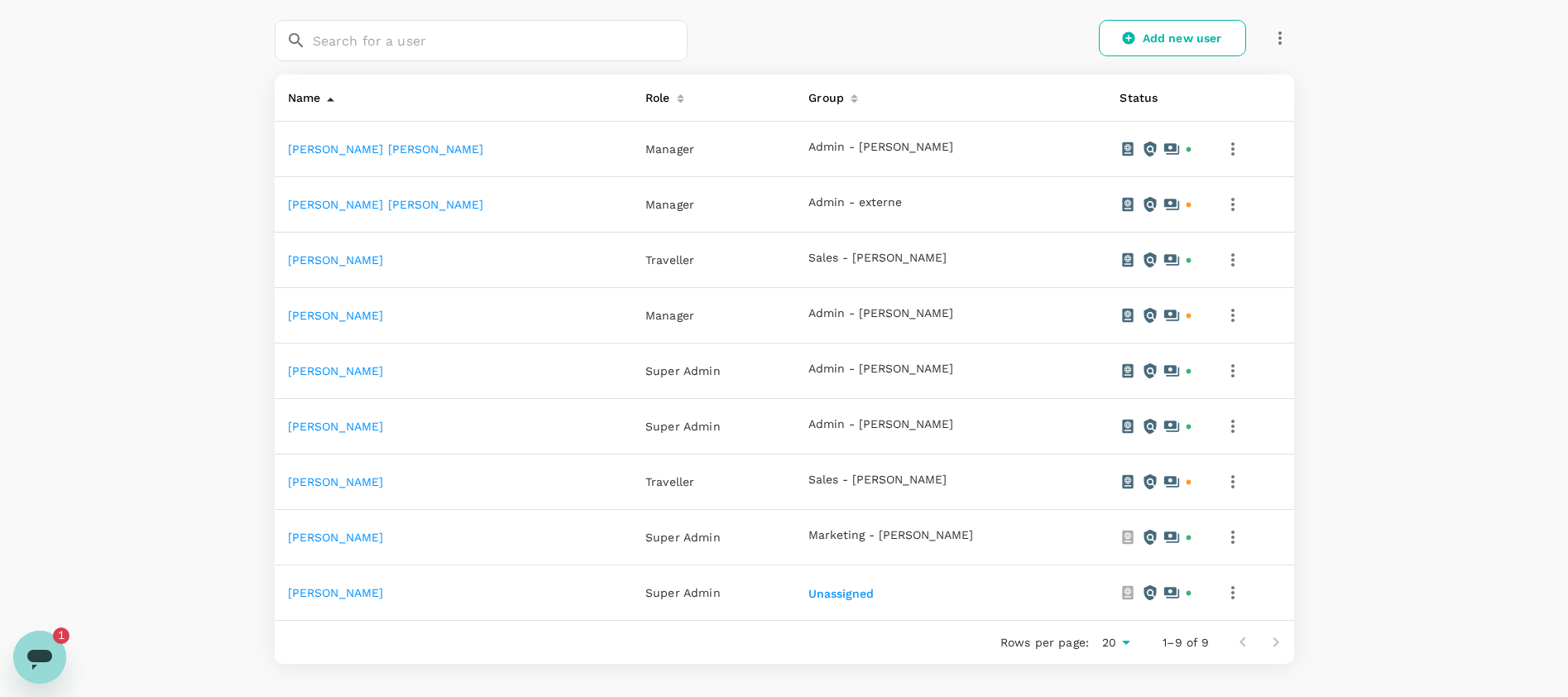 scroll, scrollTop: 56, scrollLeft: 0, axis: vertical 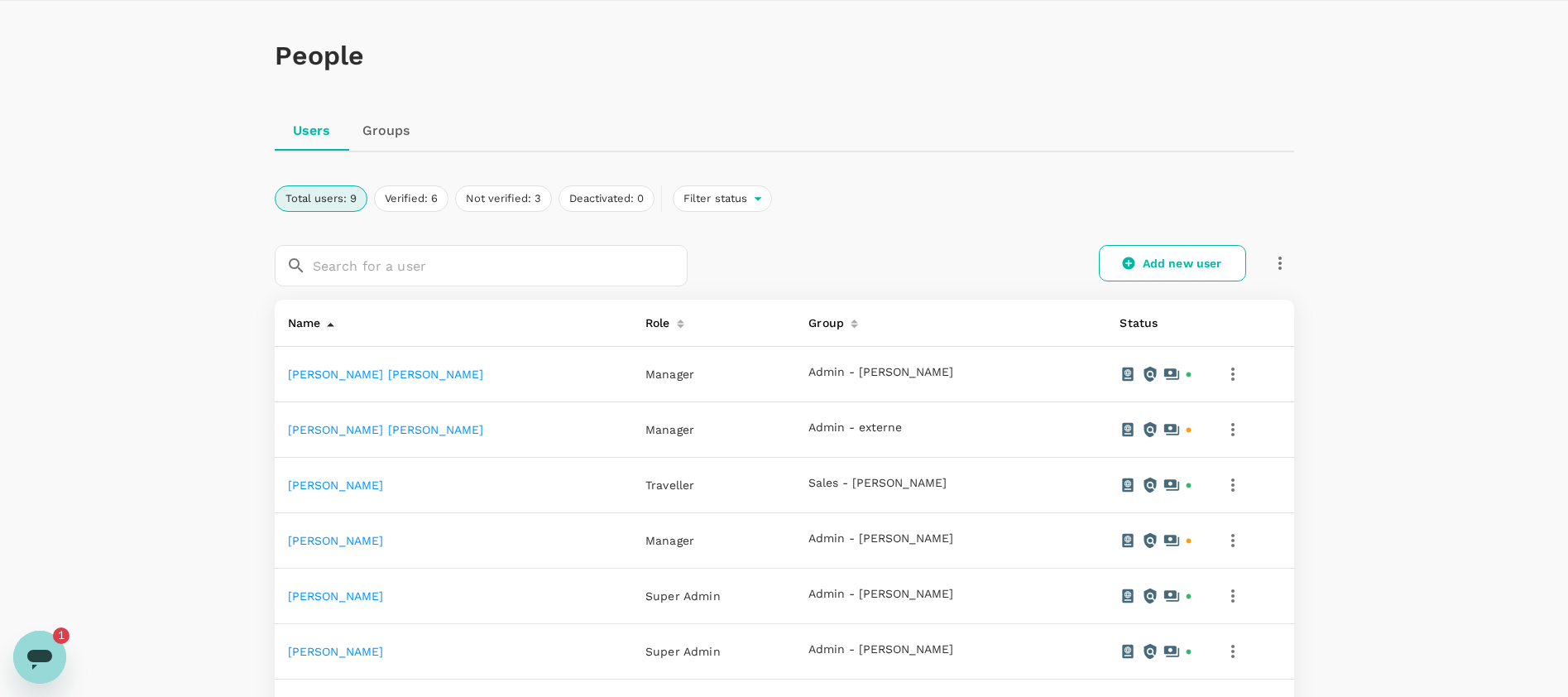 click at bounding box center (40, 657) 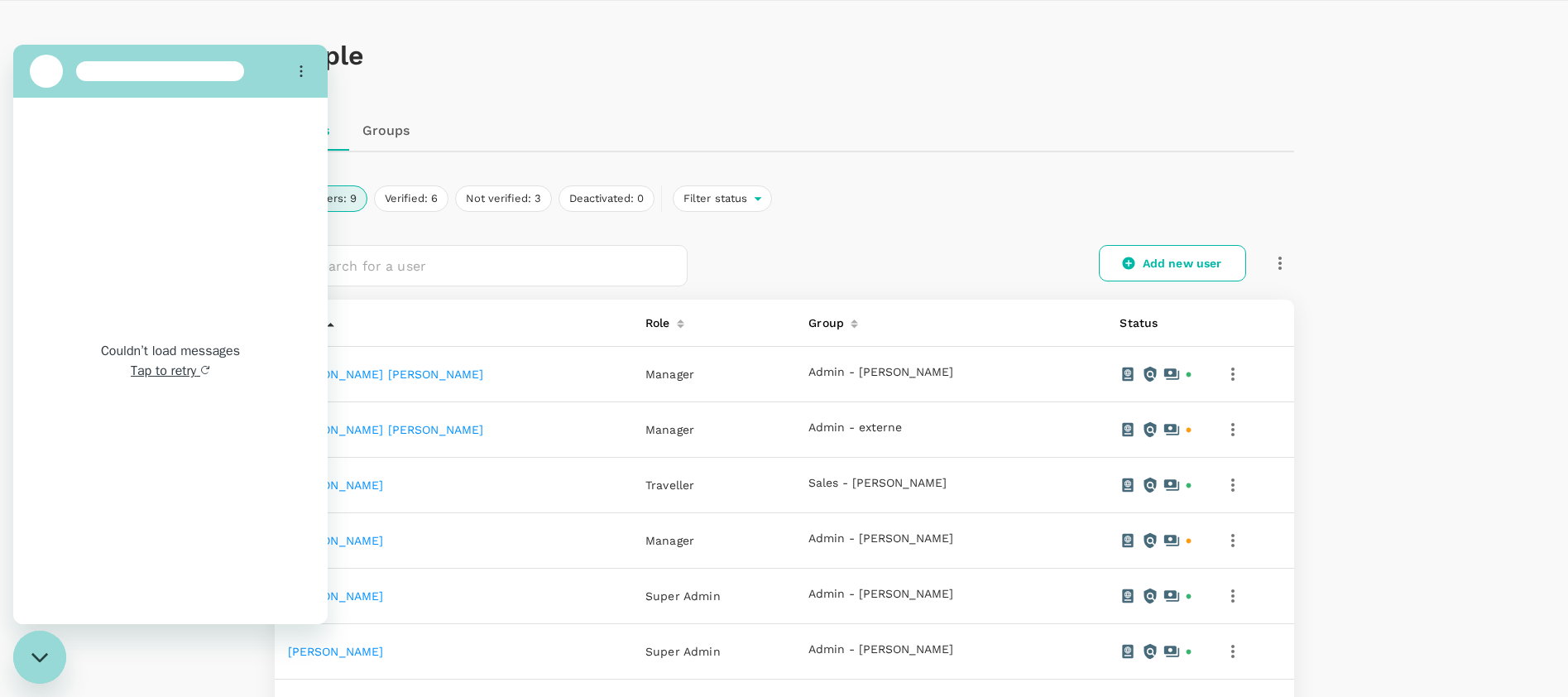 scroll, scrollTop: 0, scrollLeft: 0, axis: both 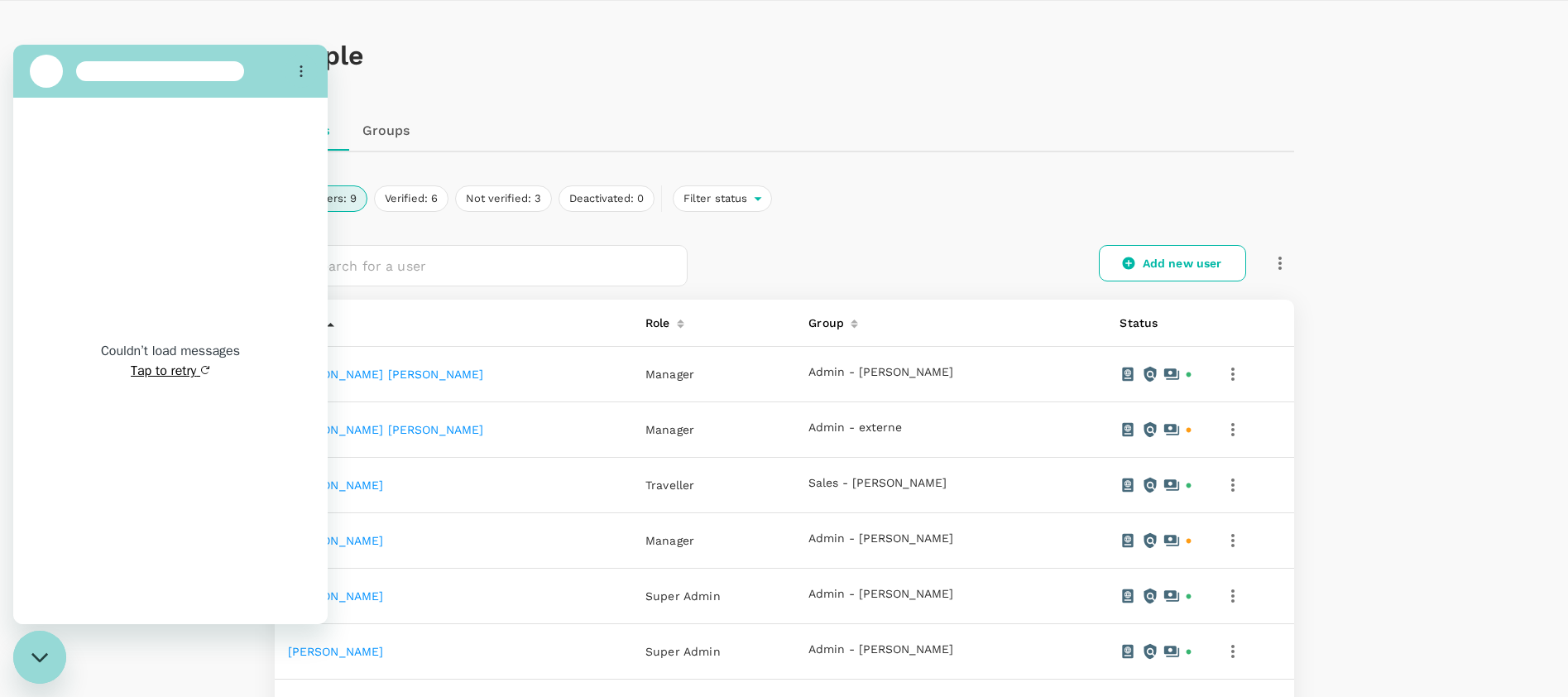 click on "Tap to retry" at bounding box center [170, 371] 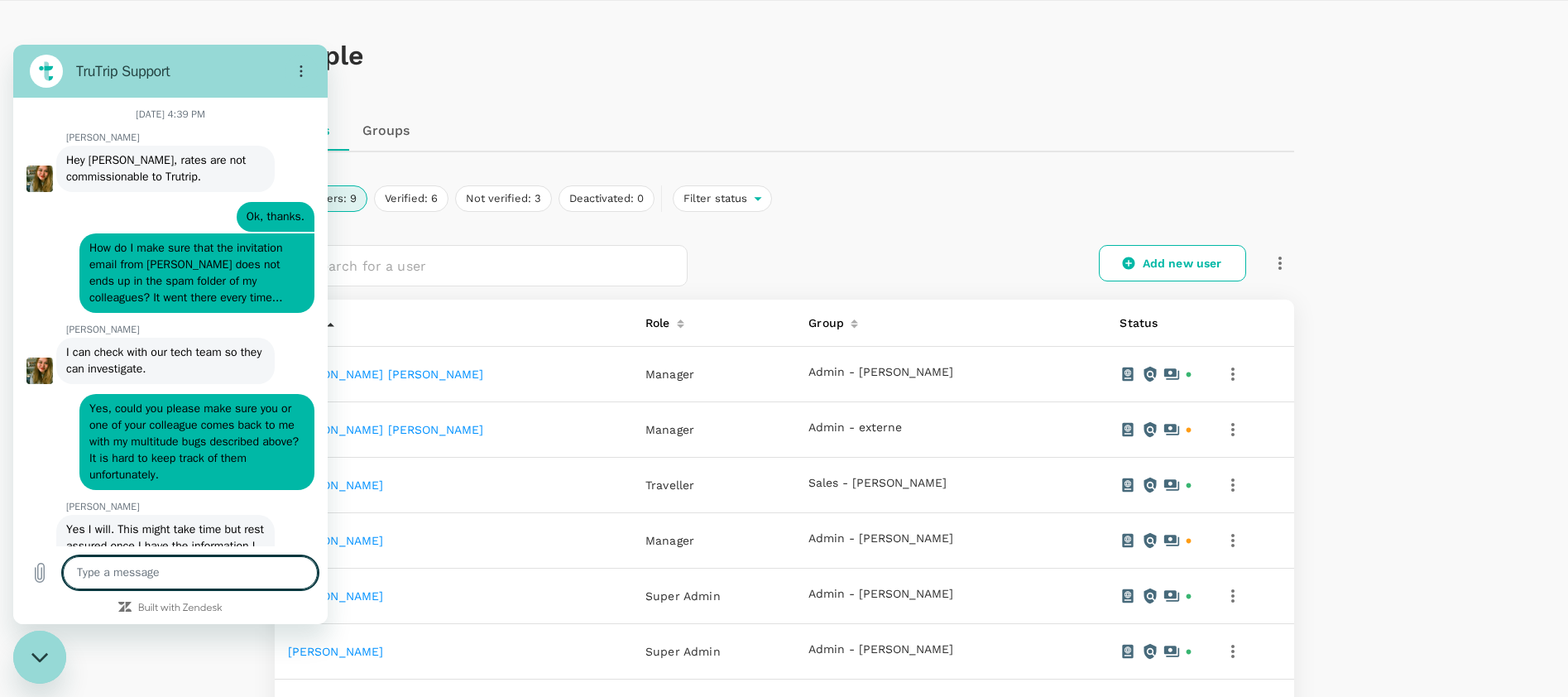 type on "x" 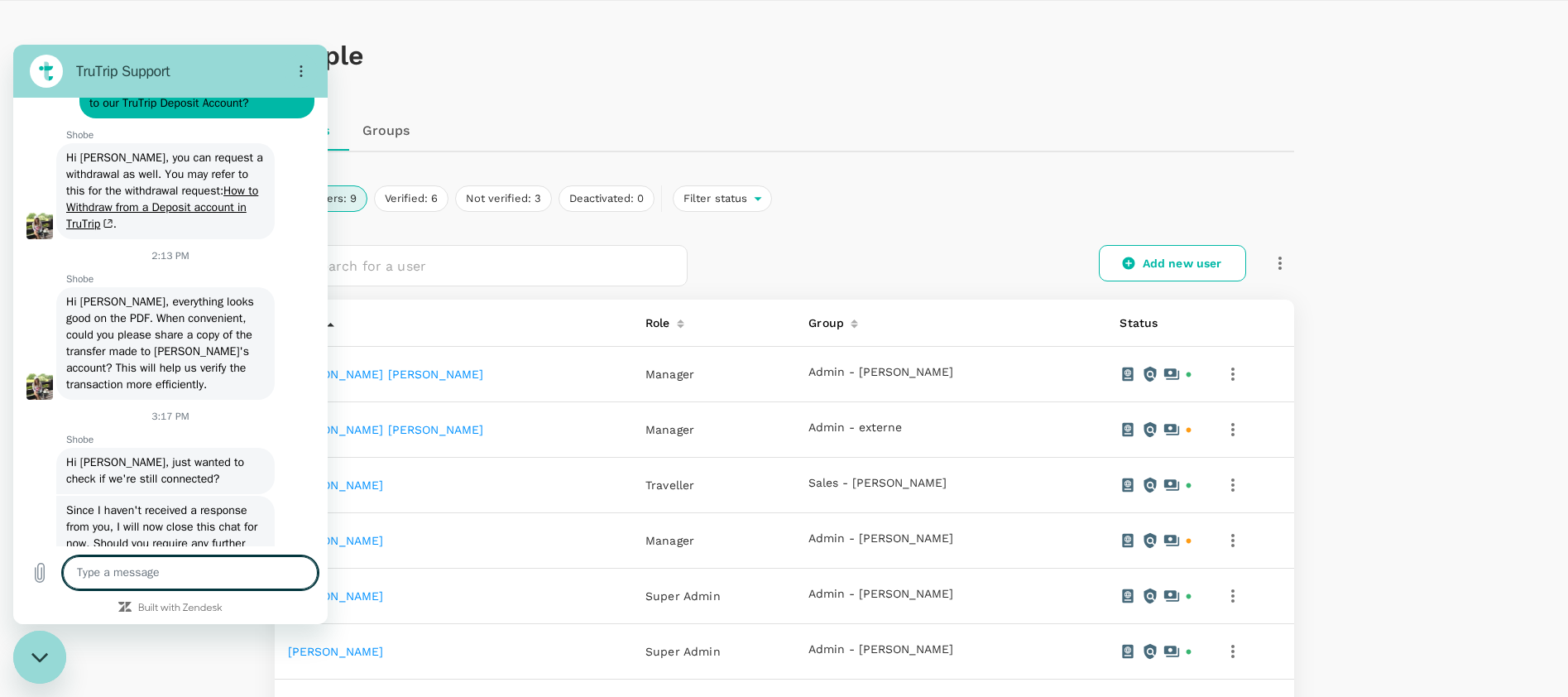 click on "Hi Valerie, I understand you might need some assistance. I'm here to help you with whatever you need. Please give me a moment to gather the relevant information for you." at bounding box center (165, 1175) 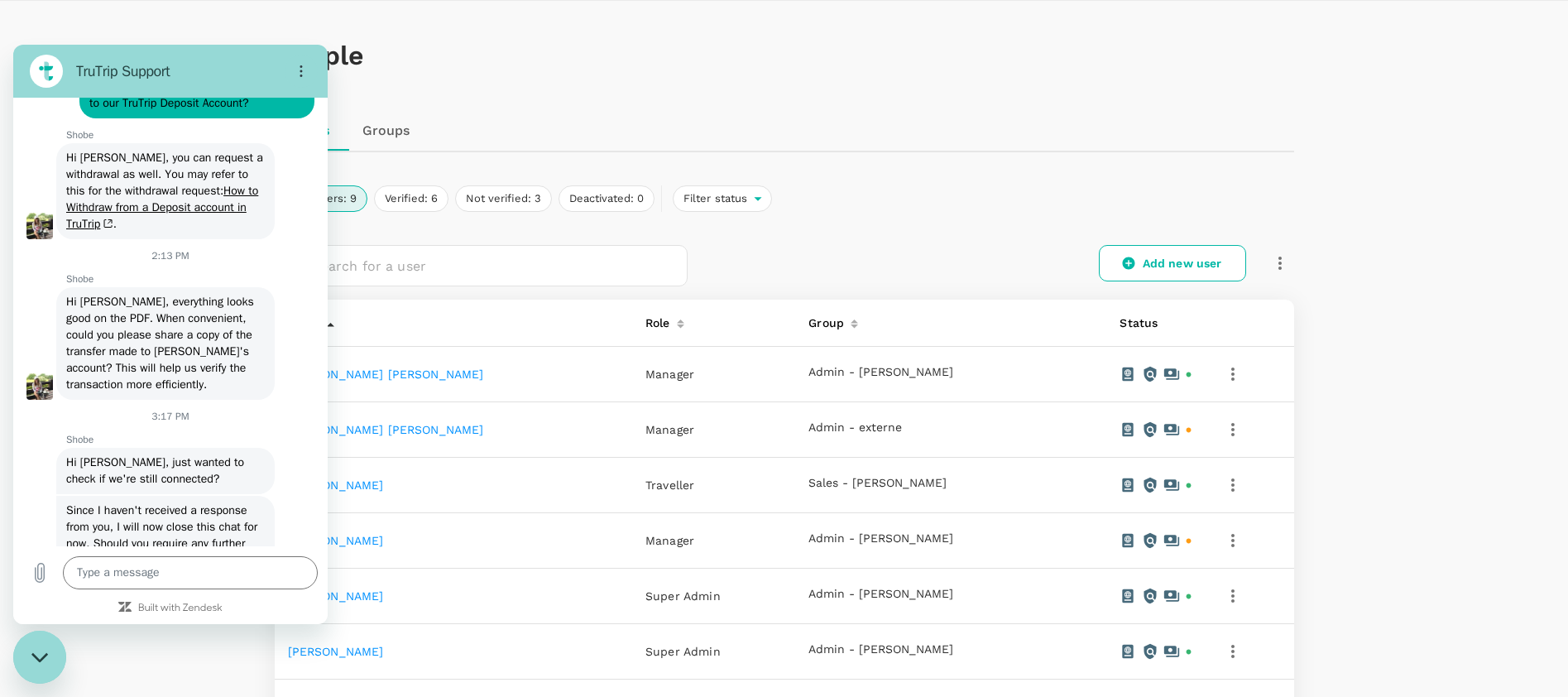 click on "Hi [PERSON_NAME], I understand you might need some assistance. I'm here to help you with whatever you need. Please give me a moment to gather the relevant information for you." at bounding box center (165, 1175) 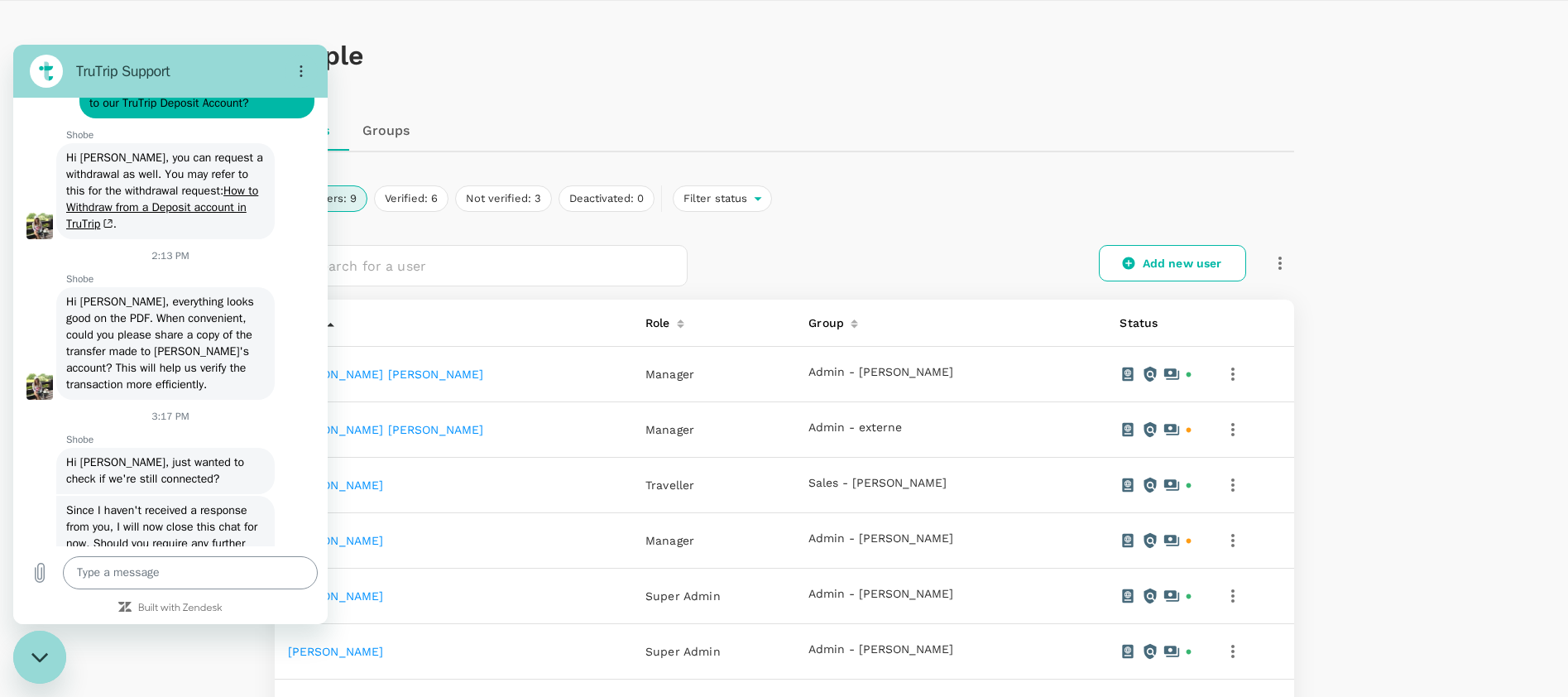 click at bounding box center [190, 573] 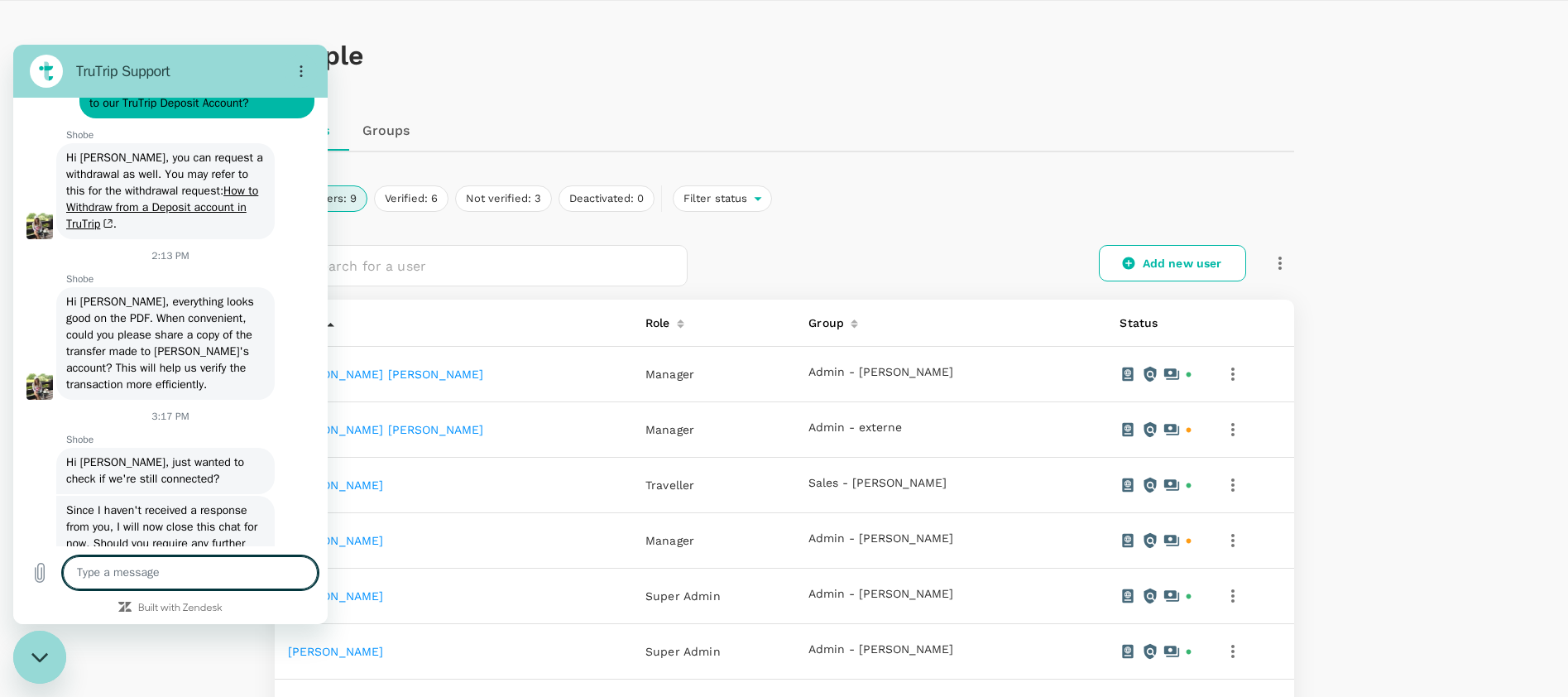 type on "S" 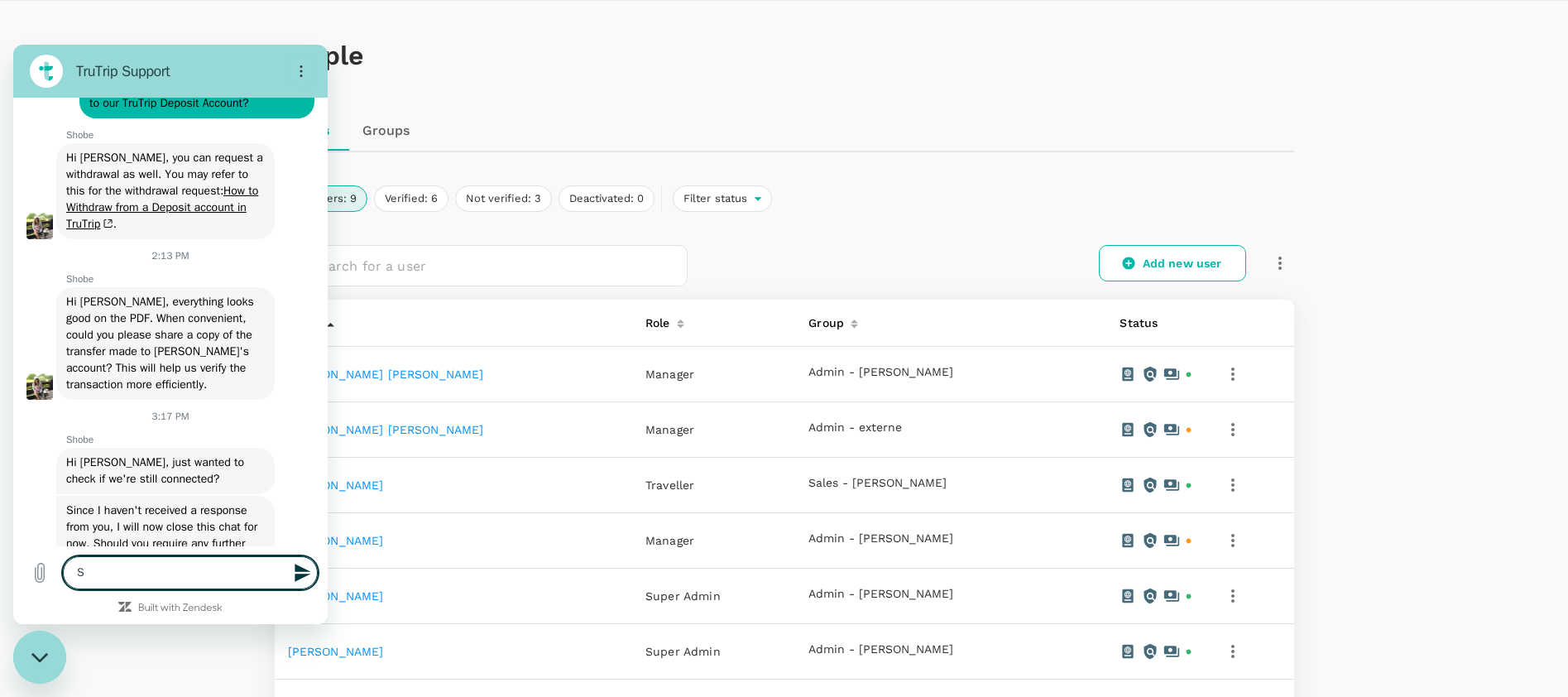 type on "Su" 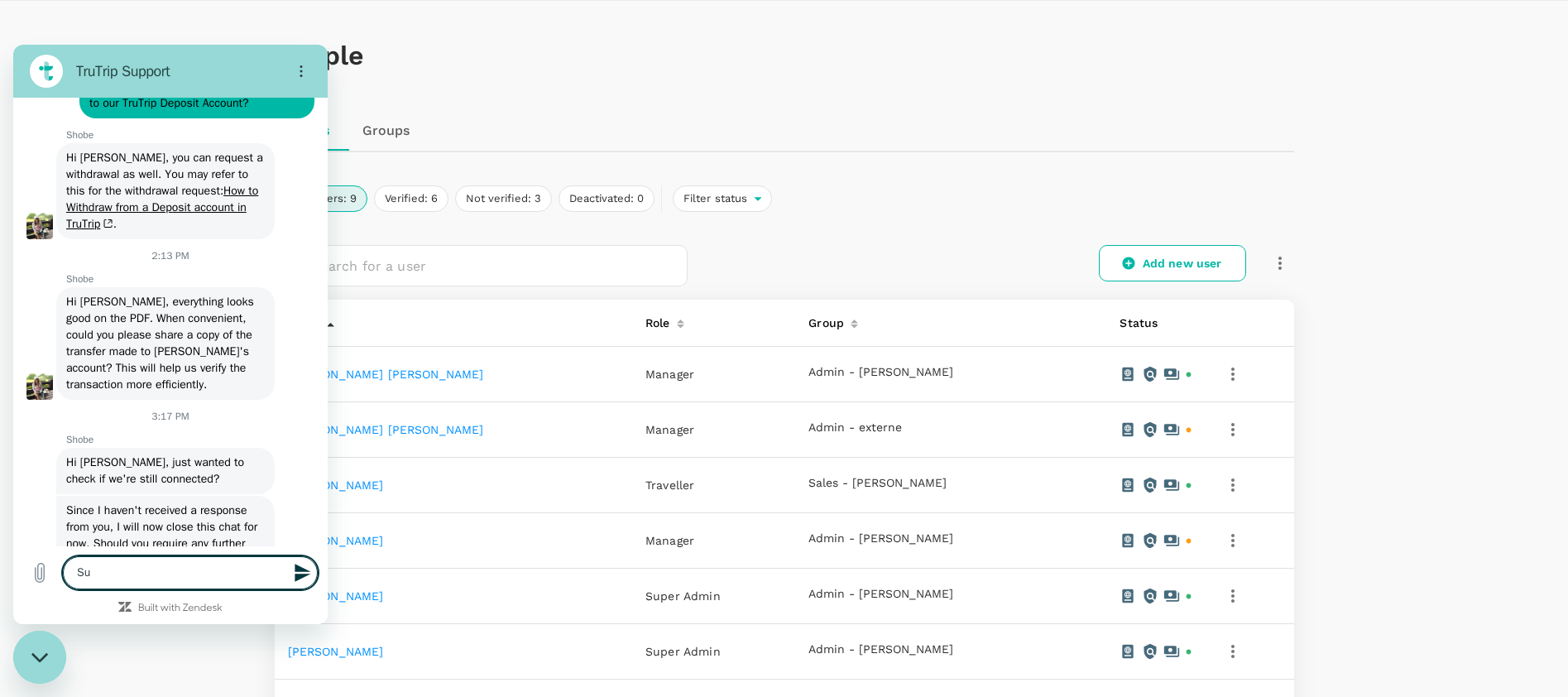type on "Sur" 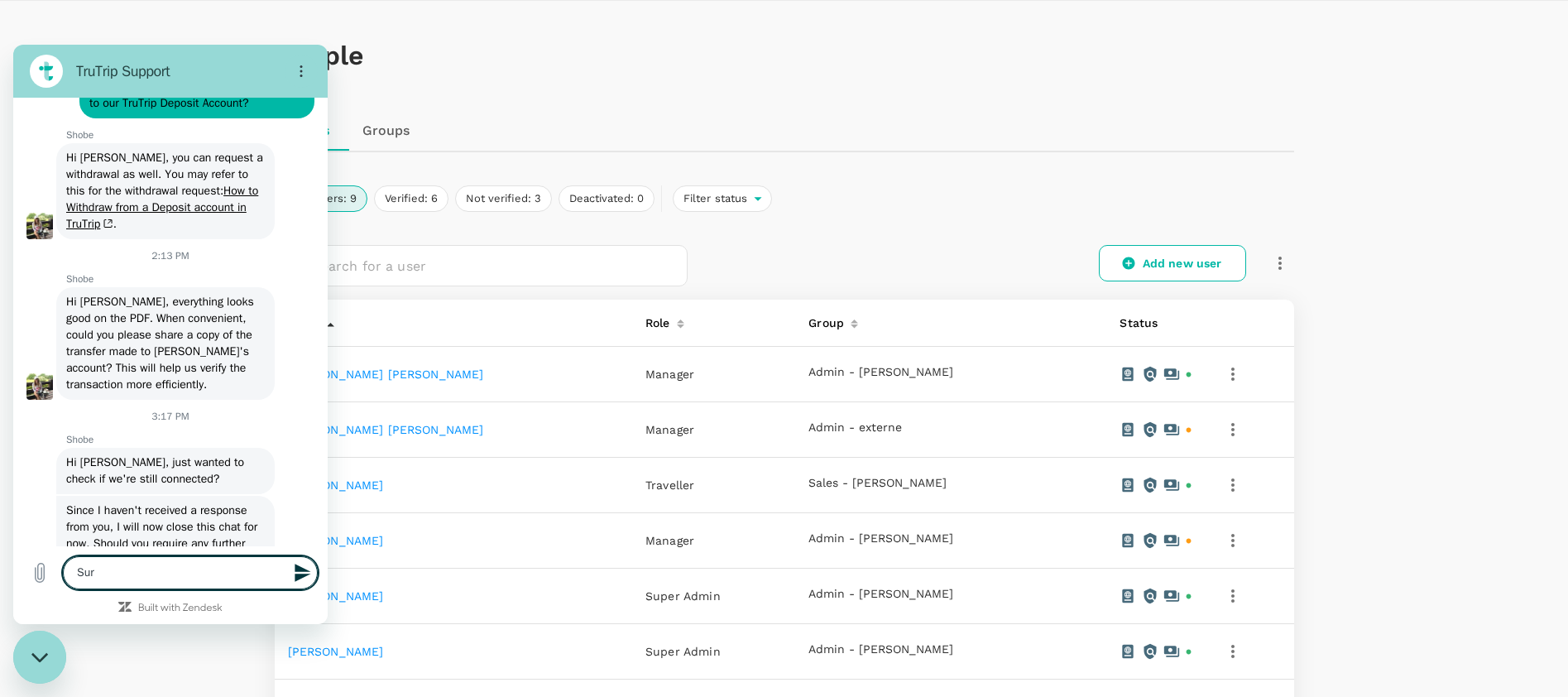 type on "Sure" 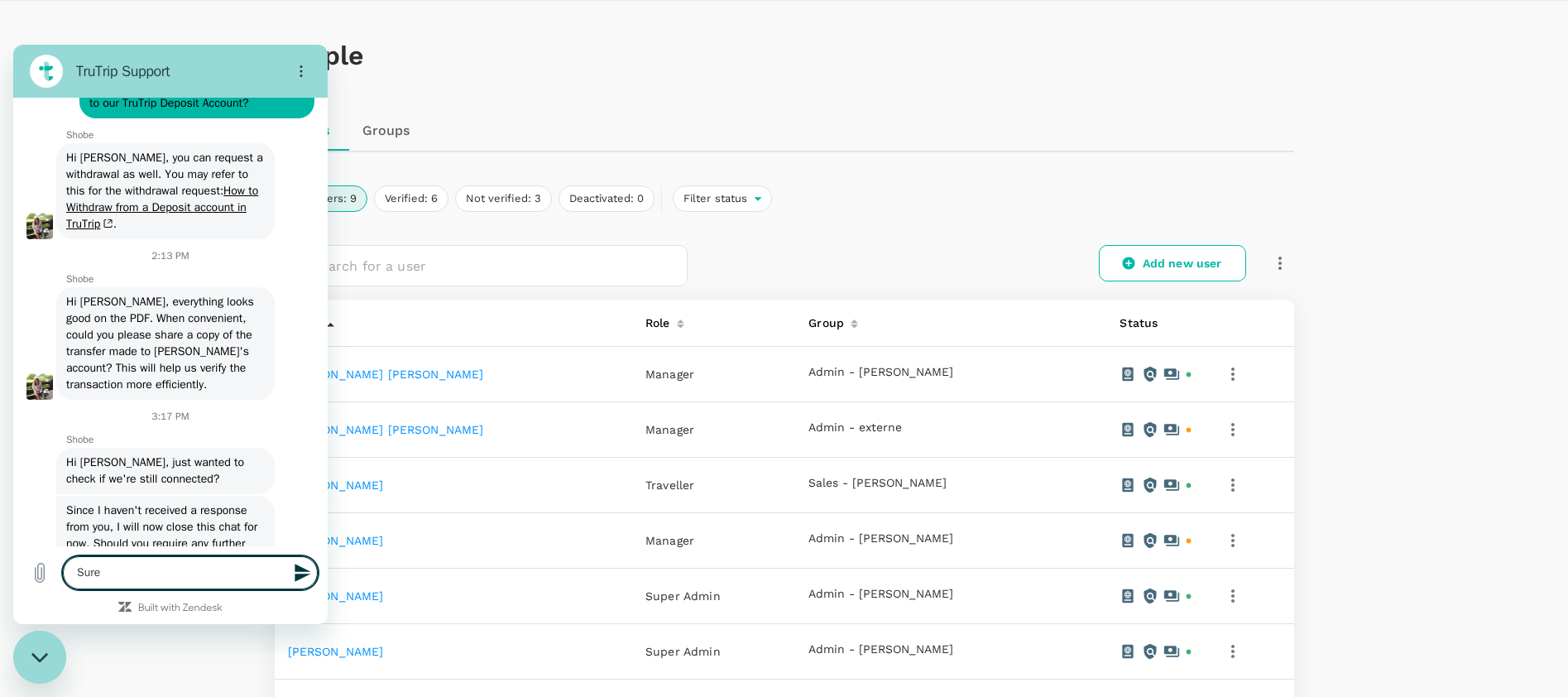 type 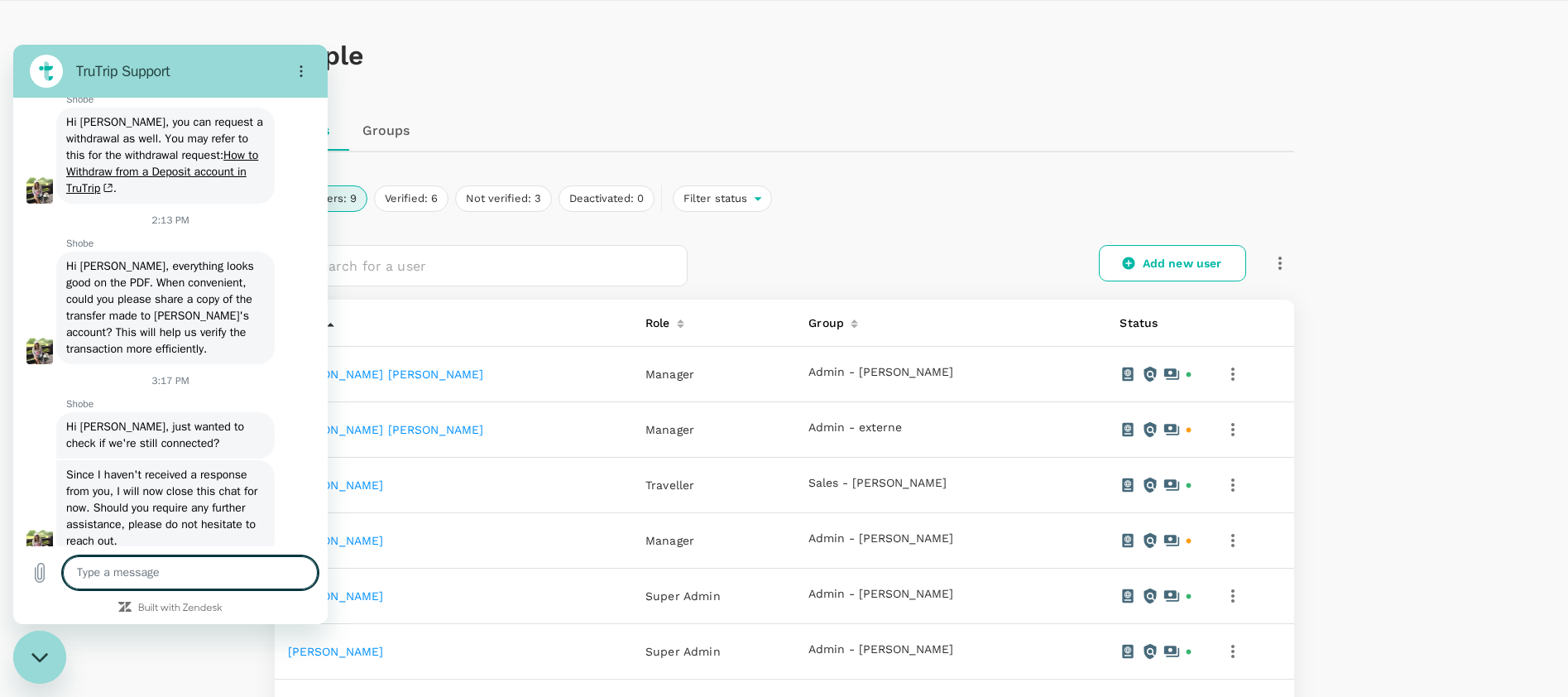 scroll, scrollTop: 9277, scrollLeft: 0, axis: vertical 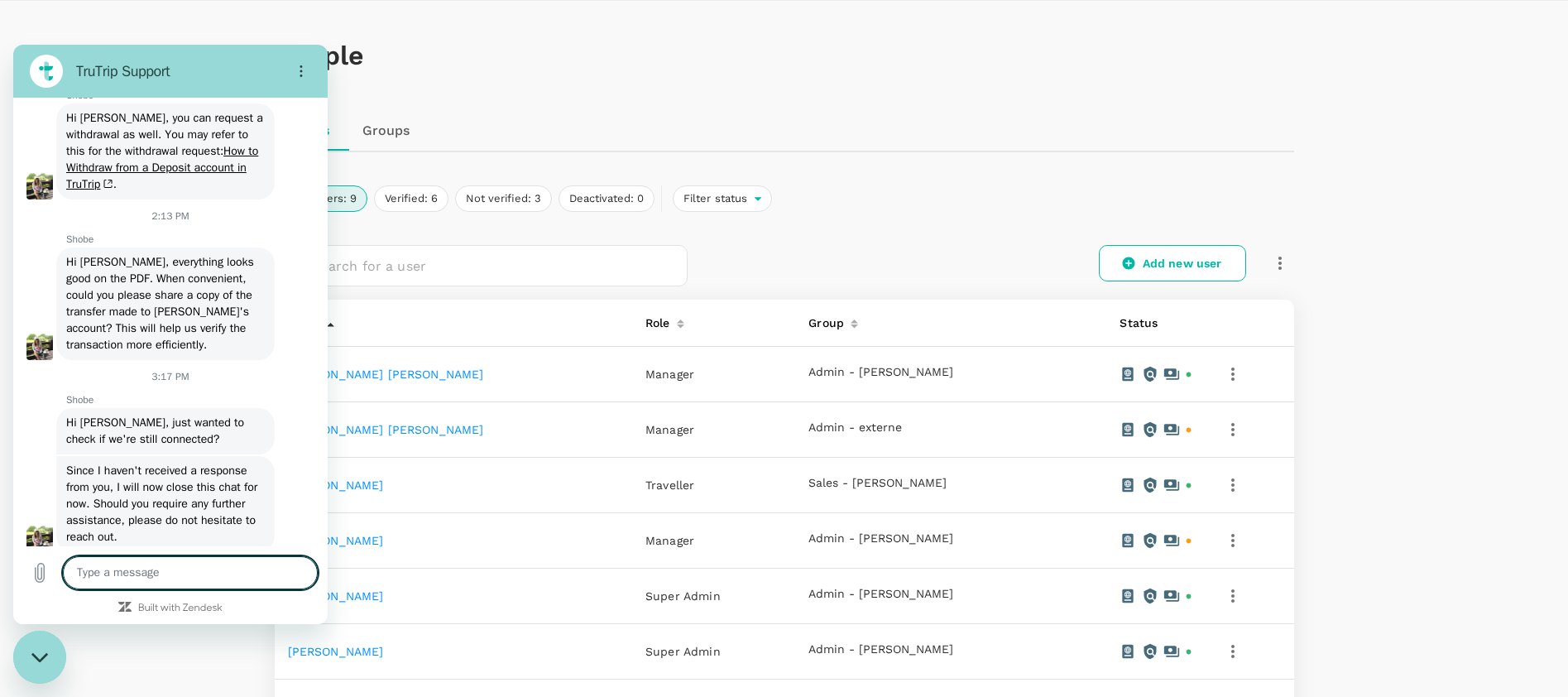click 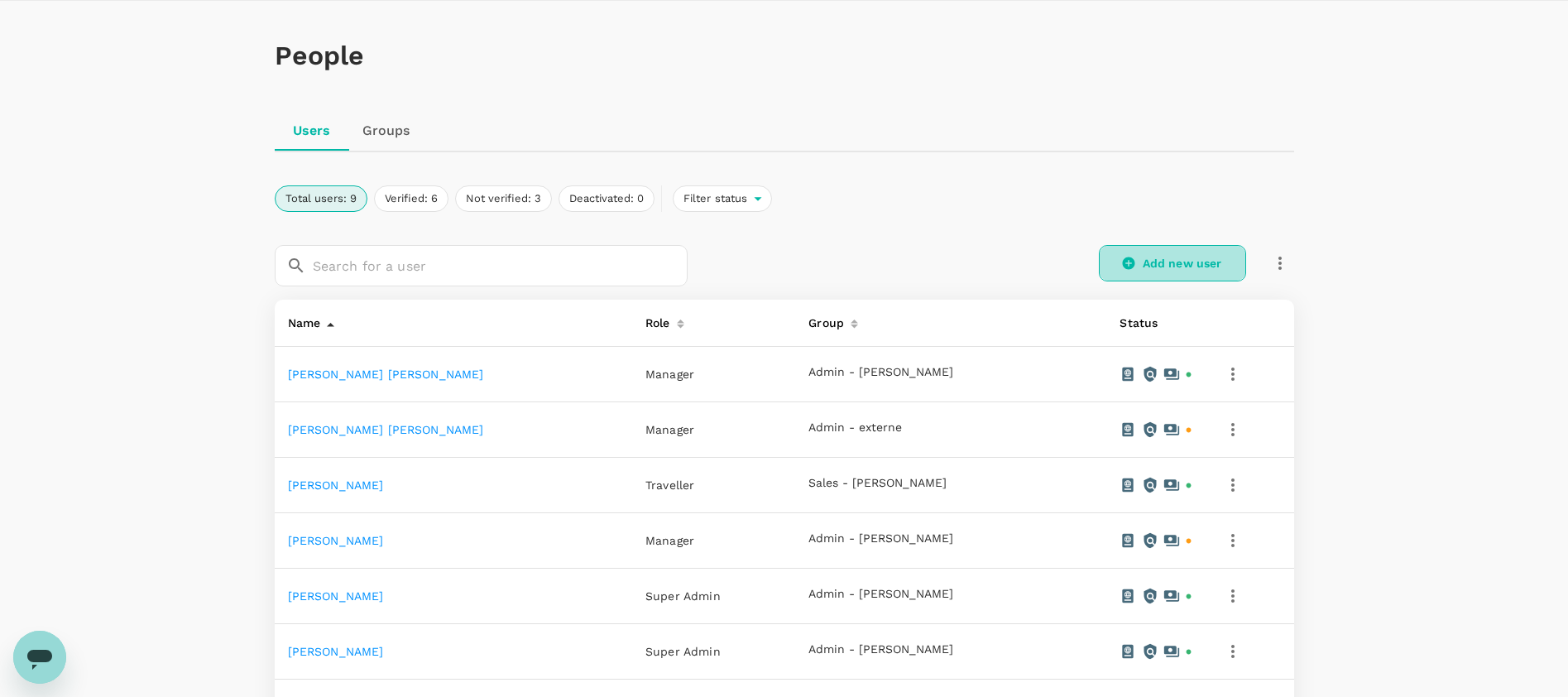 click on "Add new user" at bounding box center [1172, 263] 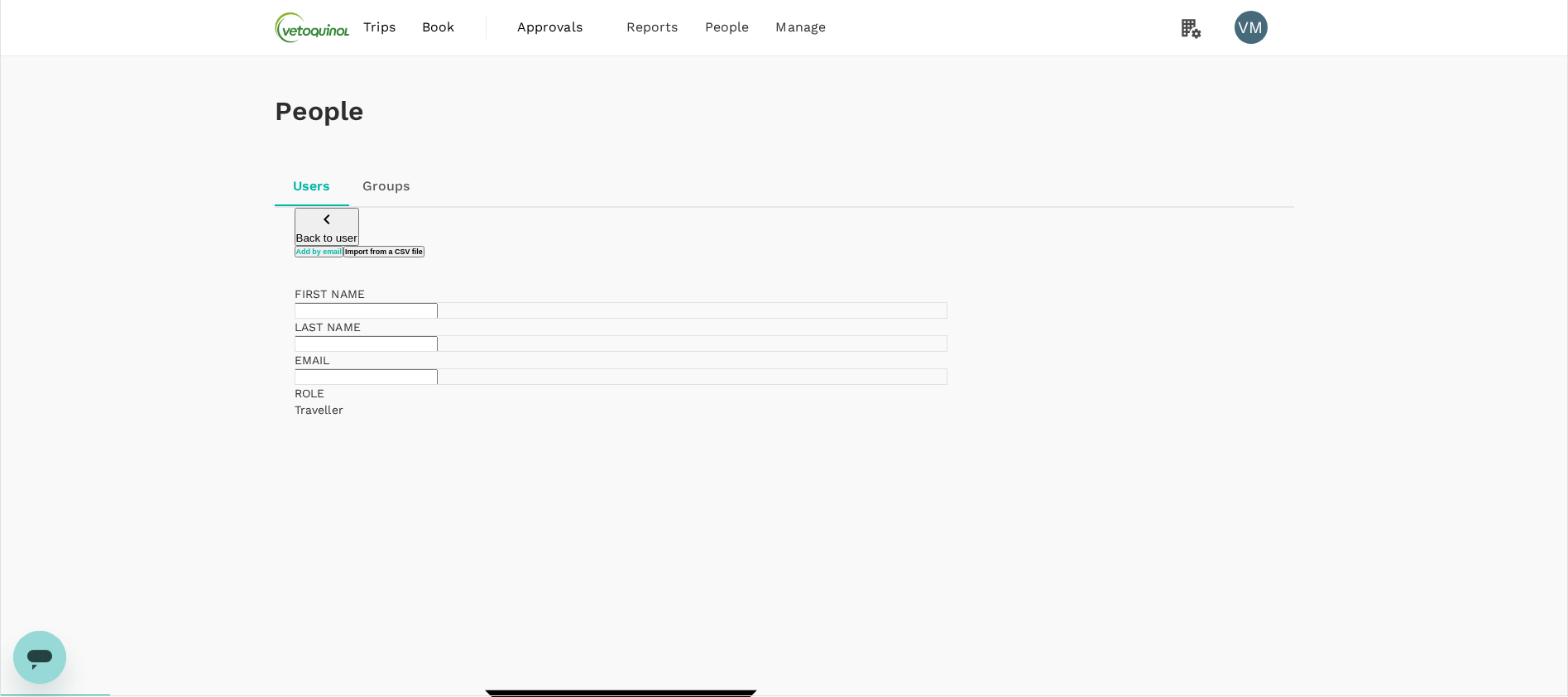 scroll, scrollTop: 0, scrollLeft: 0, axis: both 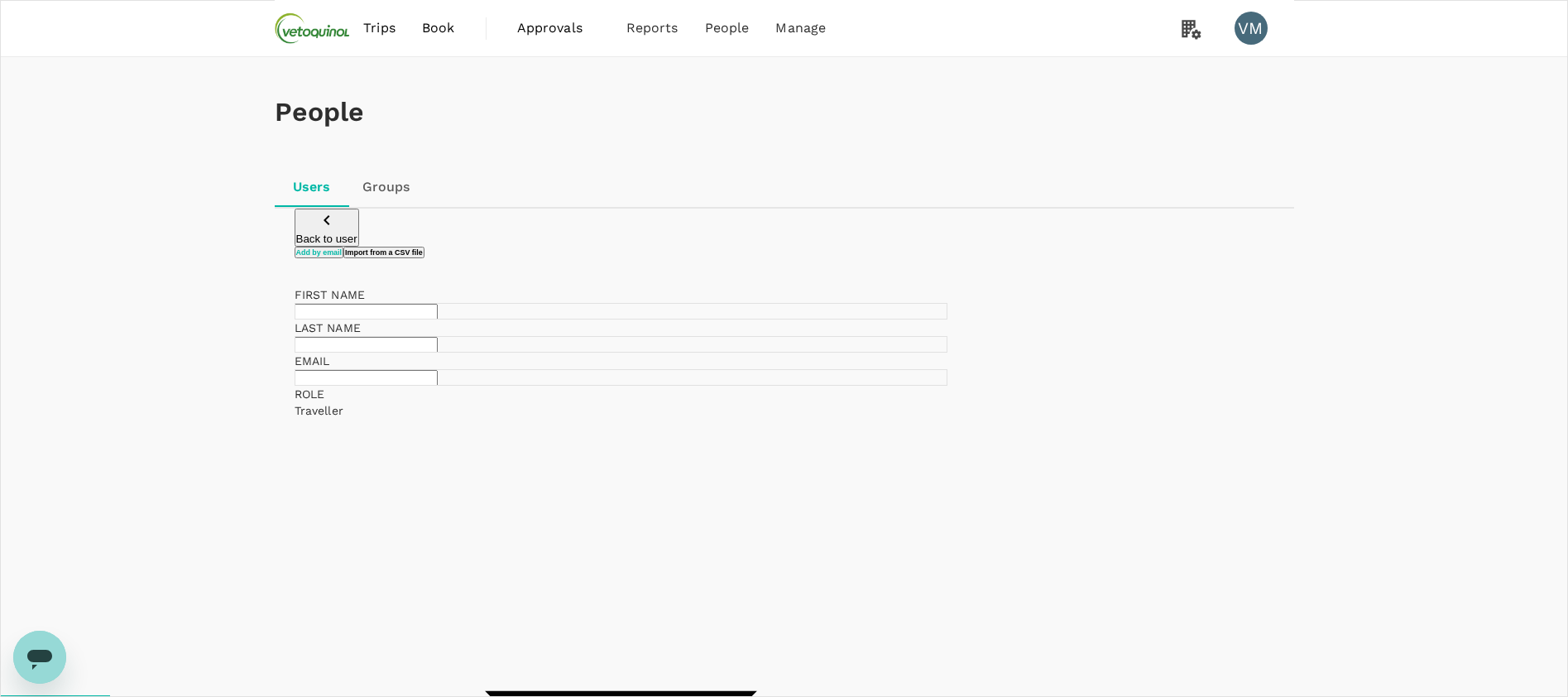 type on "x" 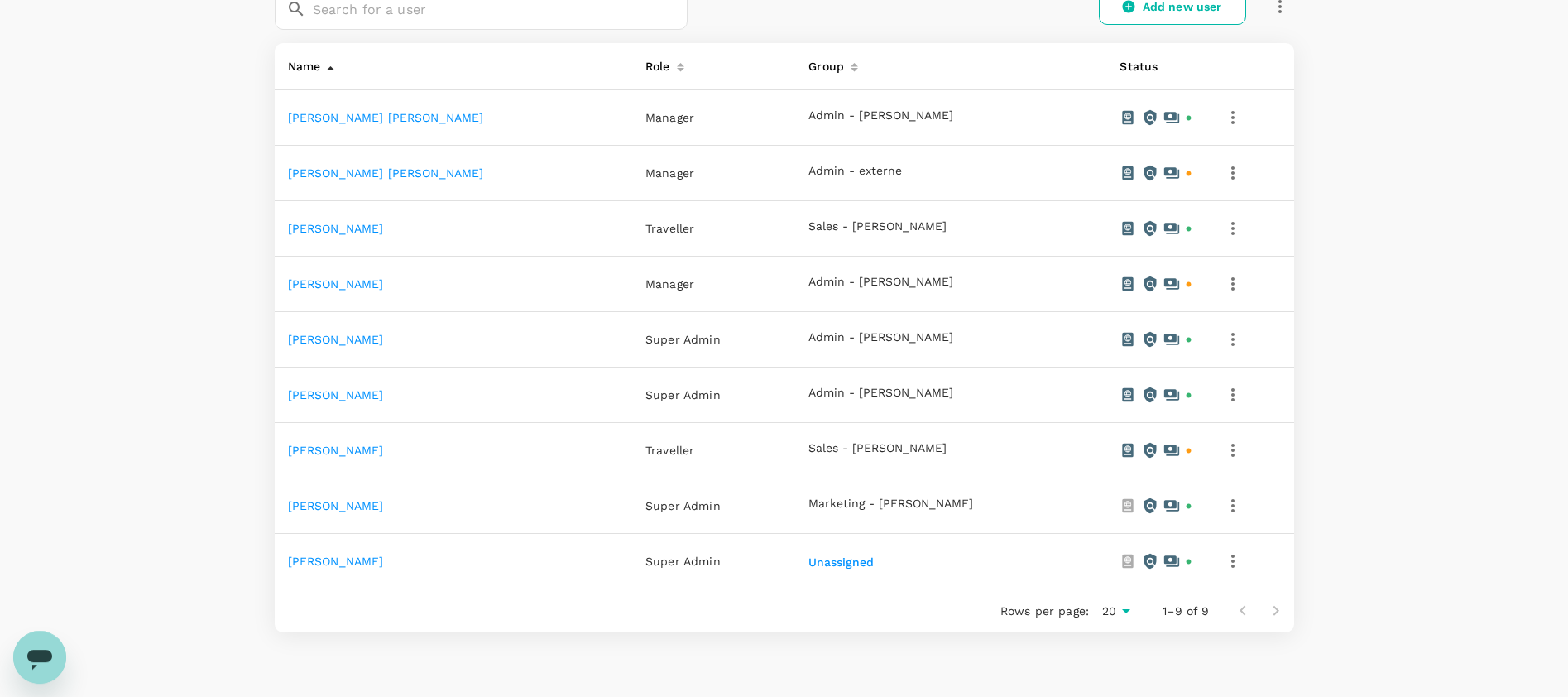 scroll, scrollTop: 173, scrollLeft: 0, axis: vertical 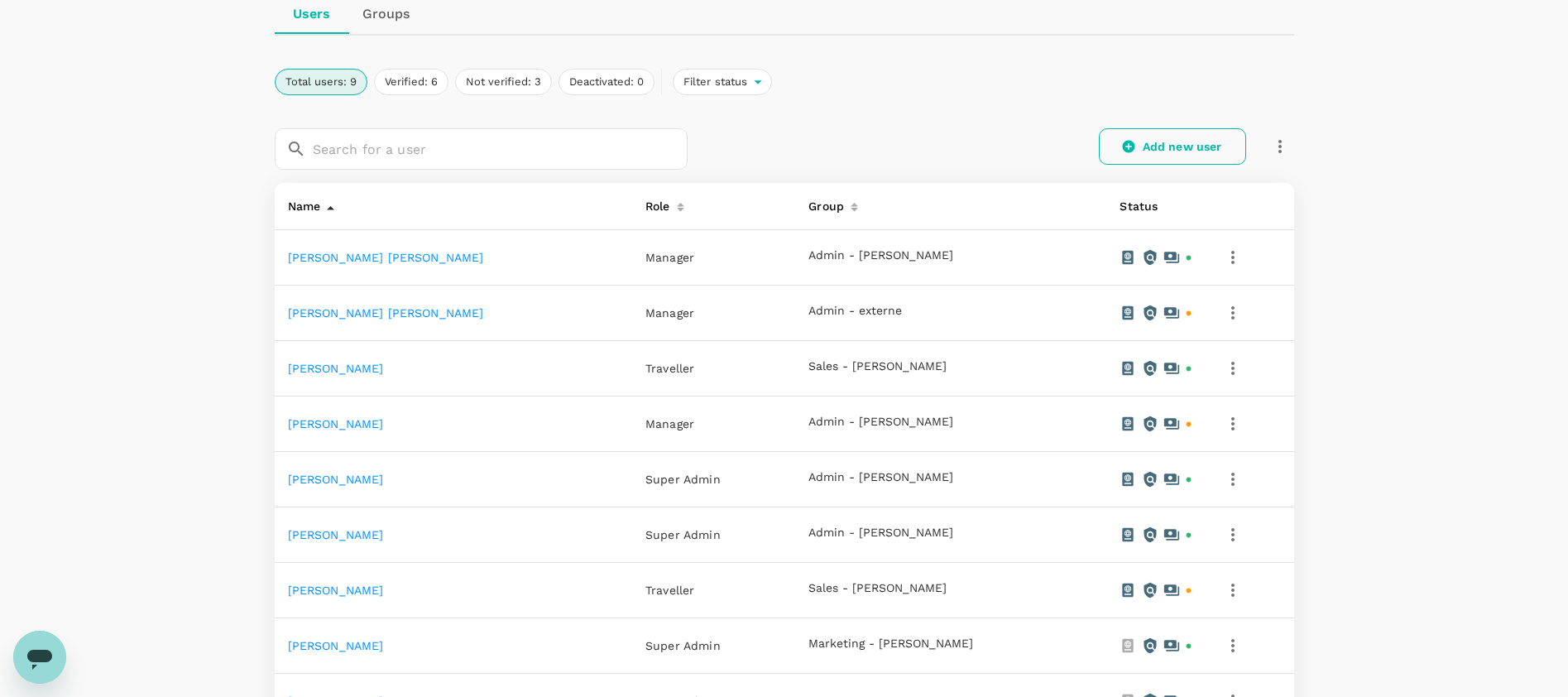 click on "Add new user" at bounding box center [1172, 147] 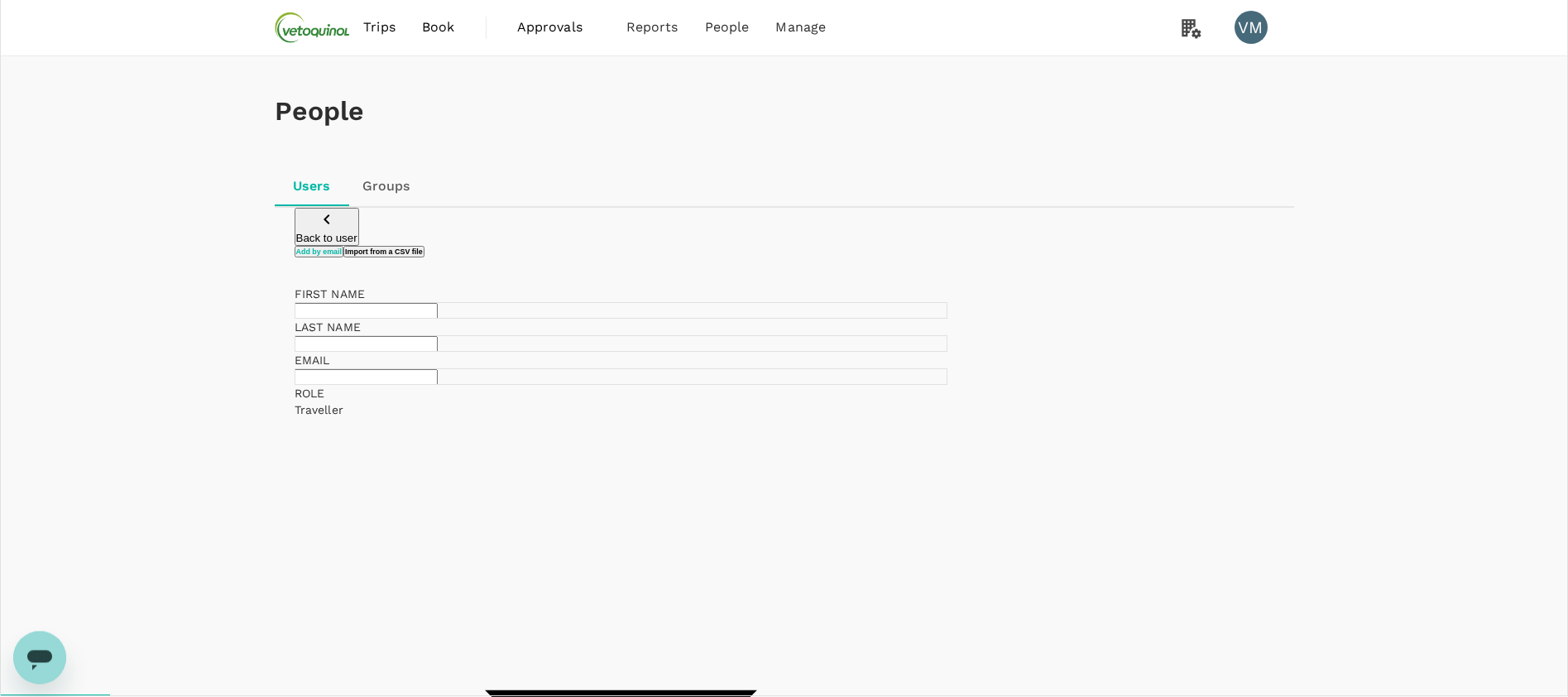 scroll, scrollTop: 0, scrollLeft: 0, axis: both 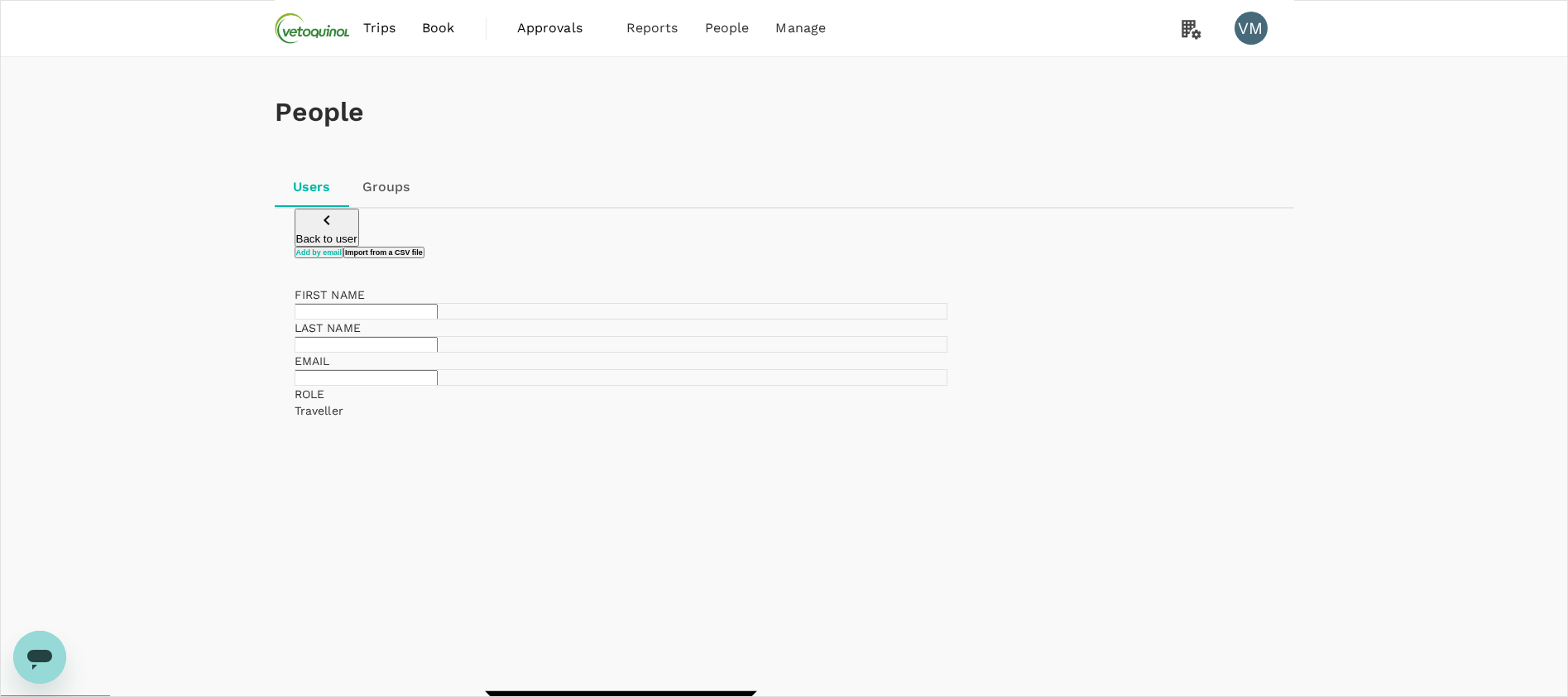 click at bounding box center (366, 344) 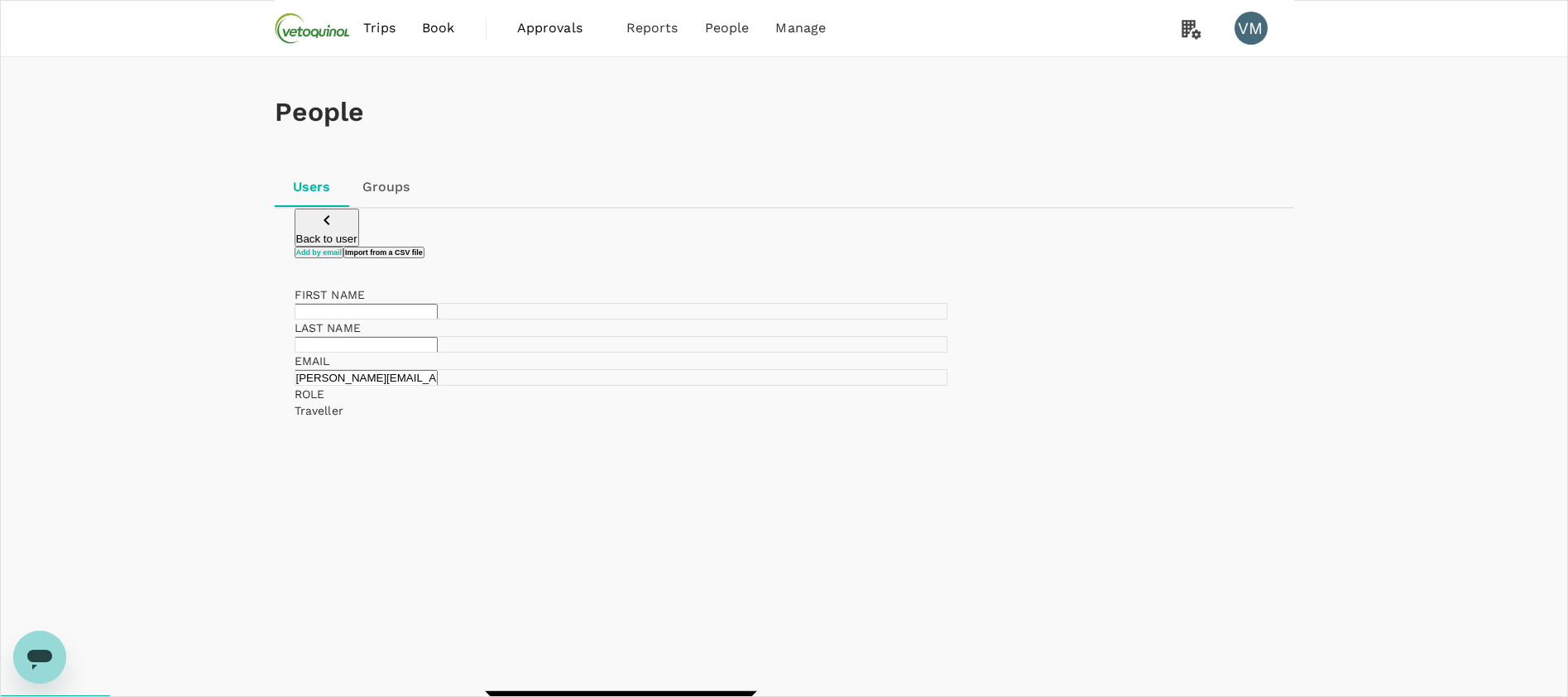 scroll, scrollTop: 0, scrollLeft: 43, axis: horizontal 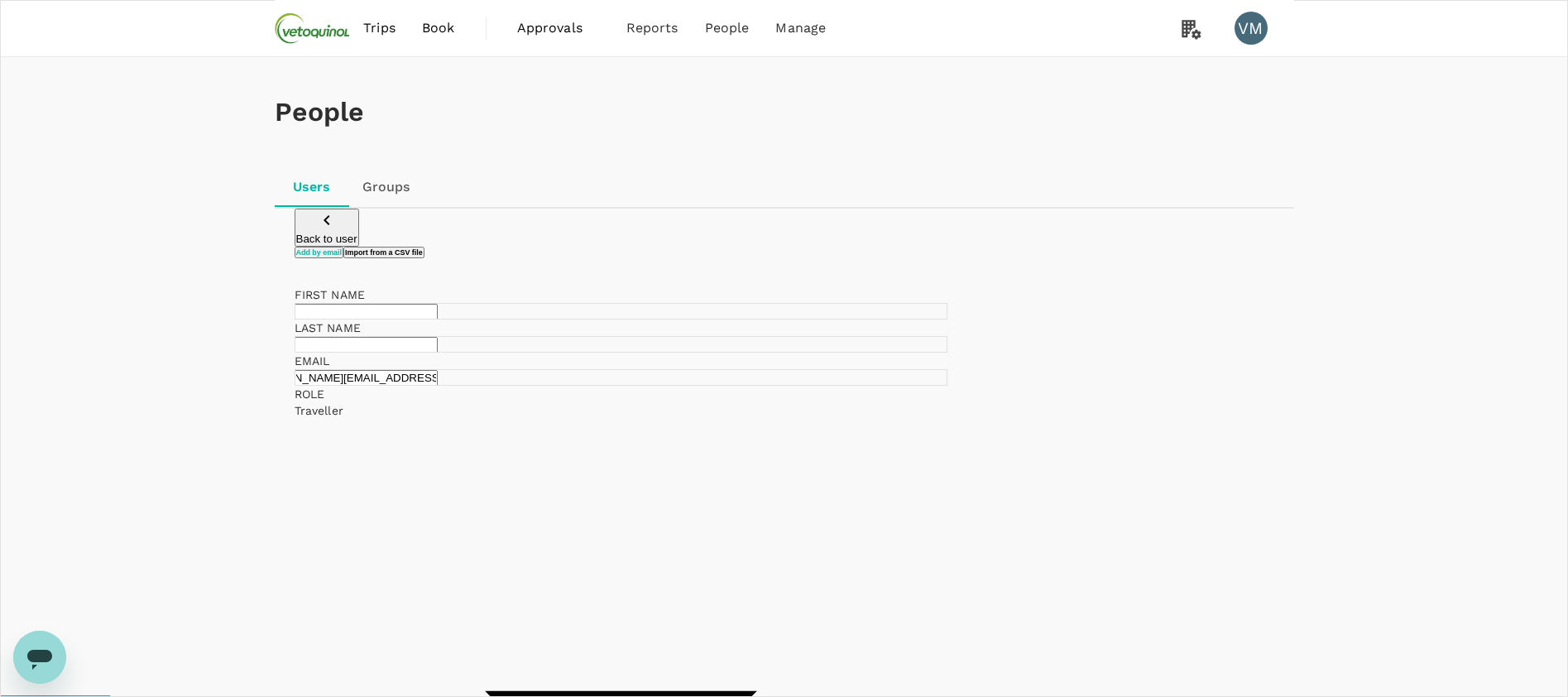 type on "fay.pappasking@vetoquinol.com" 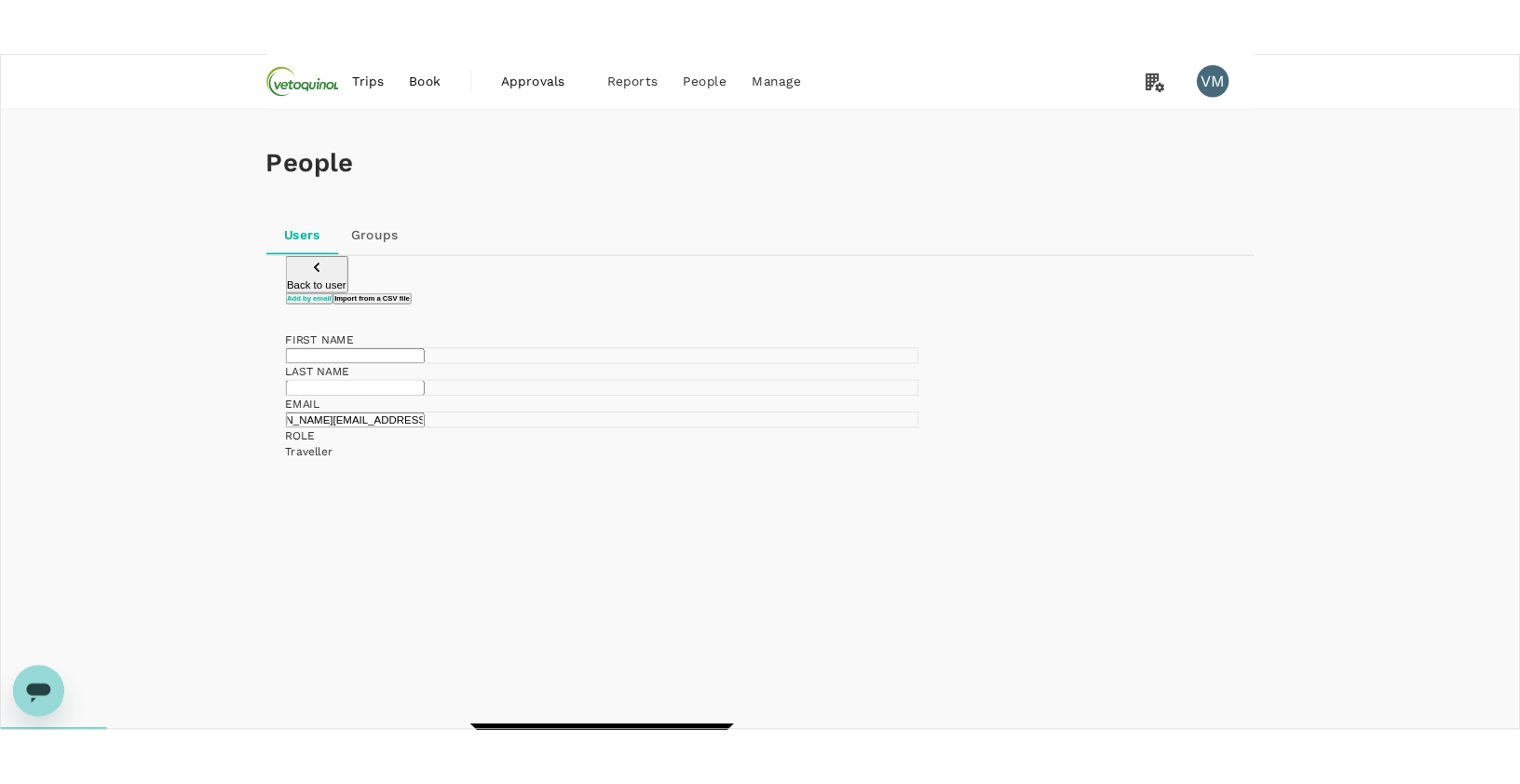 scroll, scrollTop: 0, scrollLeft: 0, axis: both 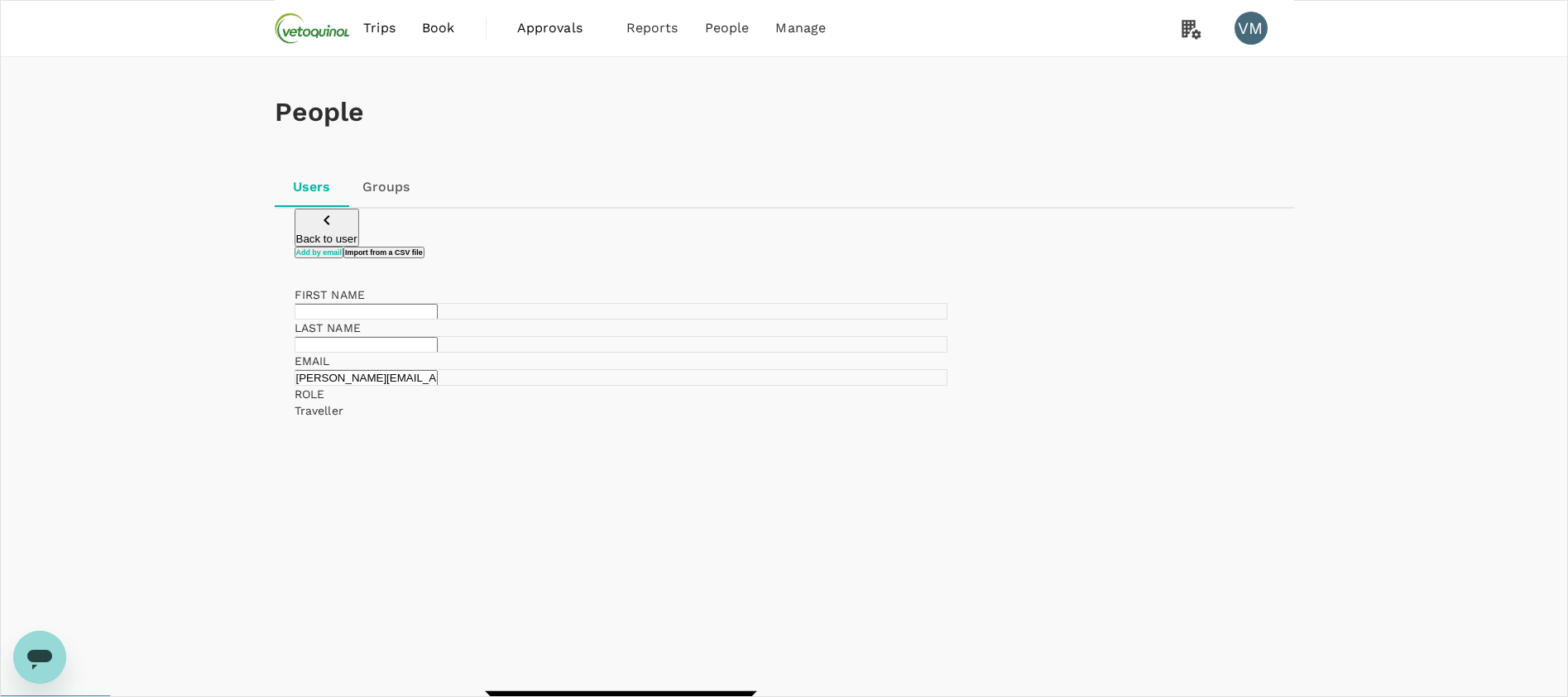 drag, startPoint x: 550, startPoint y: 447, endPoint x: 475, endPoint y: 456, distance: 75.53807 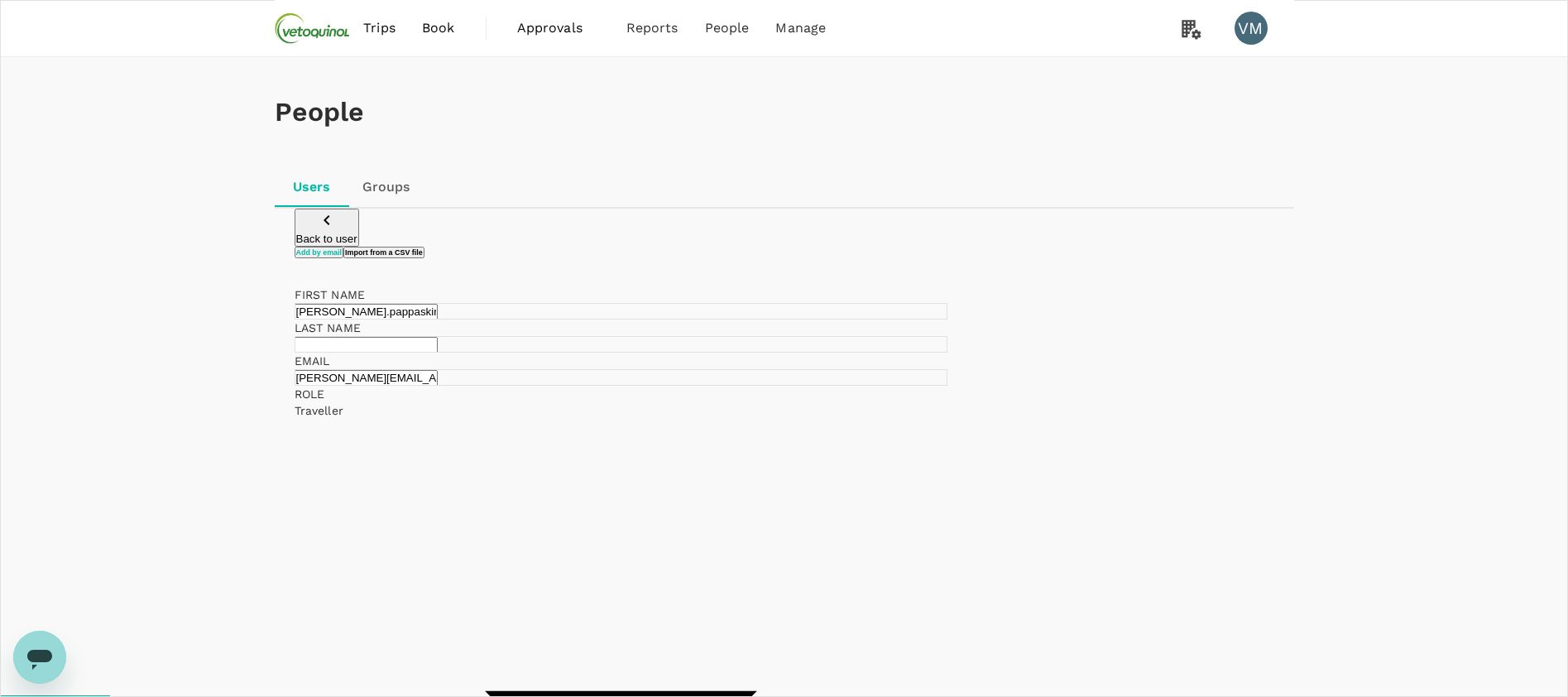 drag, startPoint x: 504, startPoint y: 371, endPoint x: 484, endPoint y: 370, distance: 20.024984 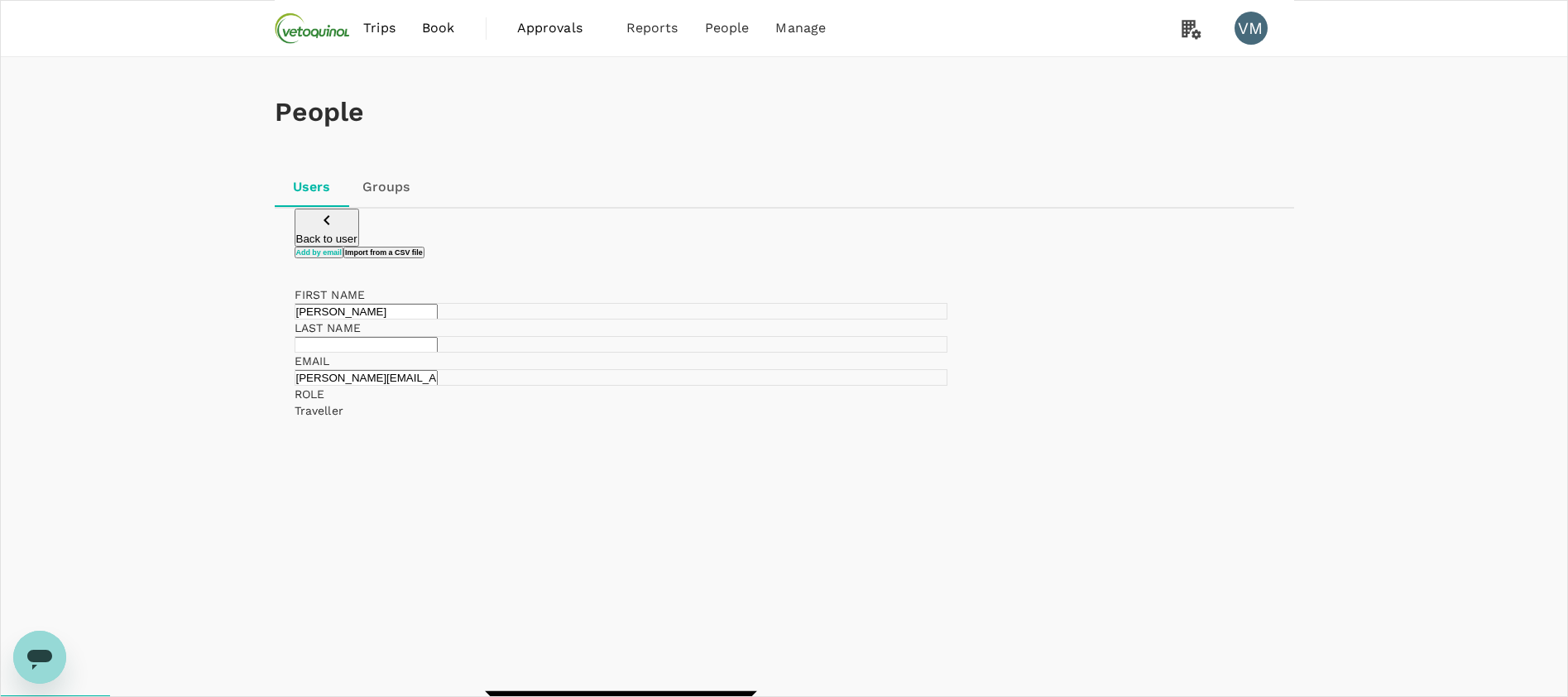 type on "Fay" 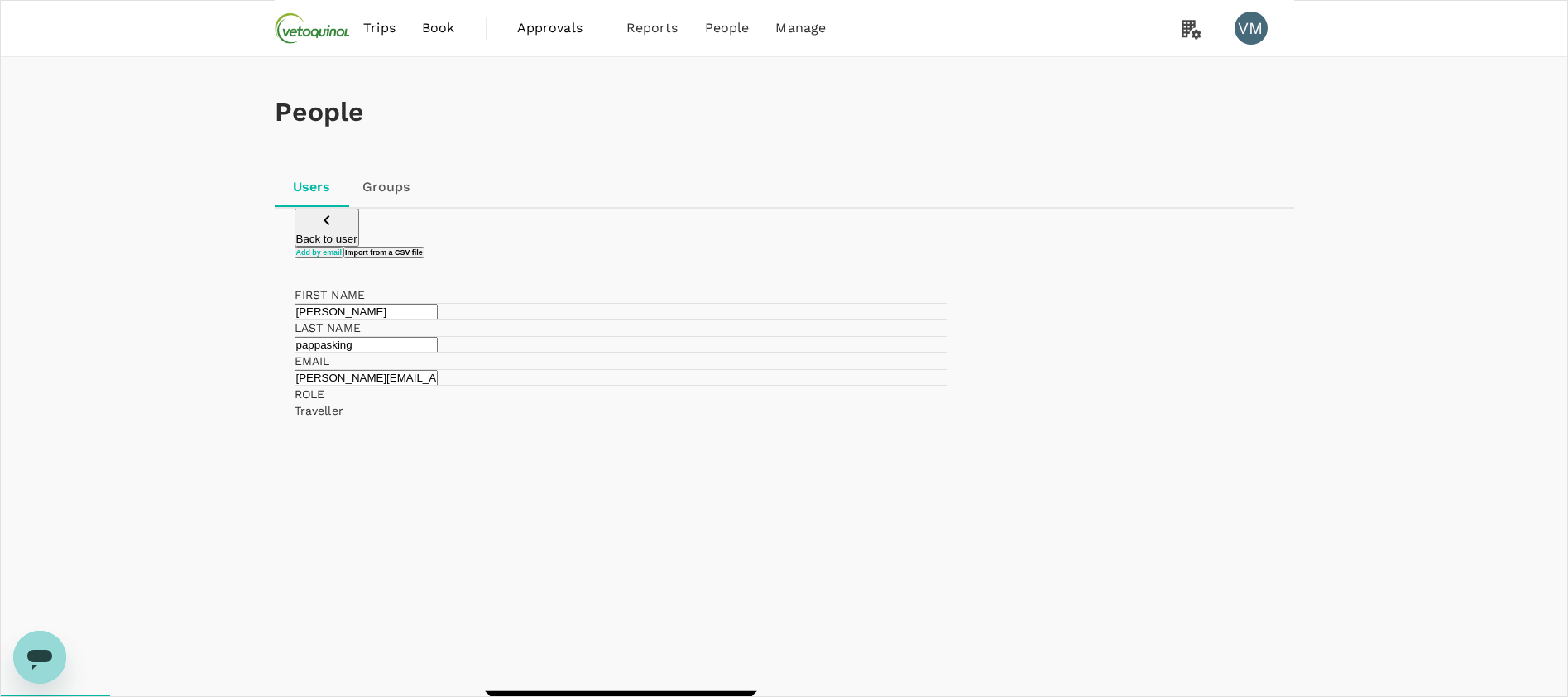 click on "pappasking" at bounding box center [366, 344] 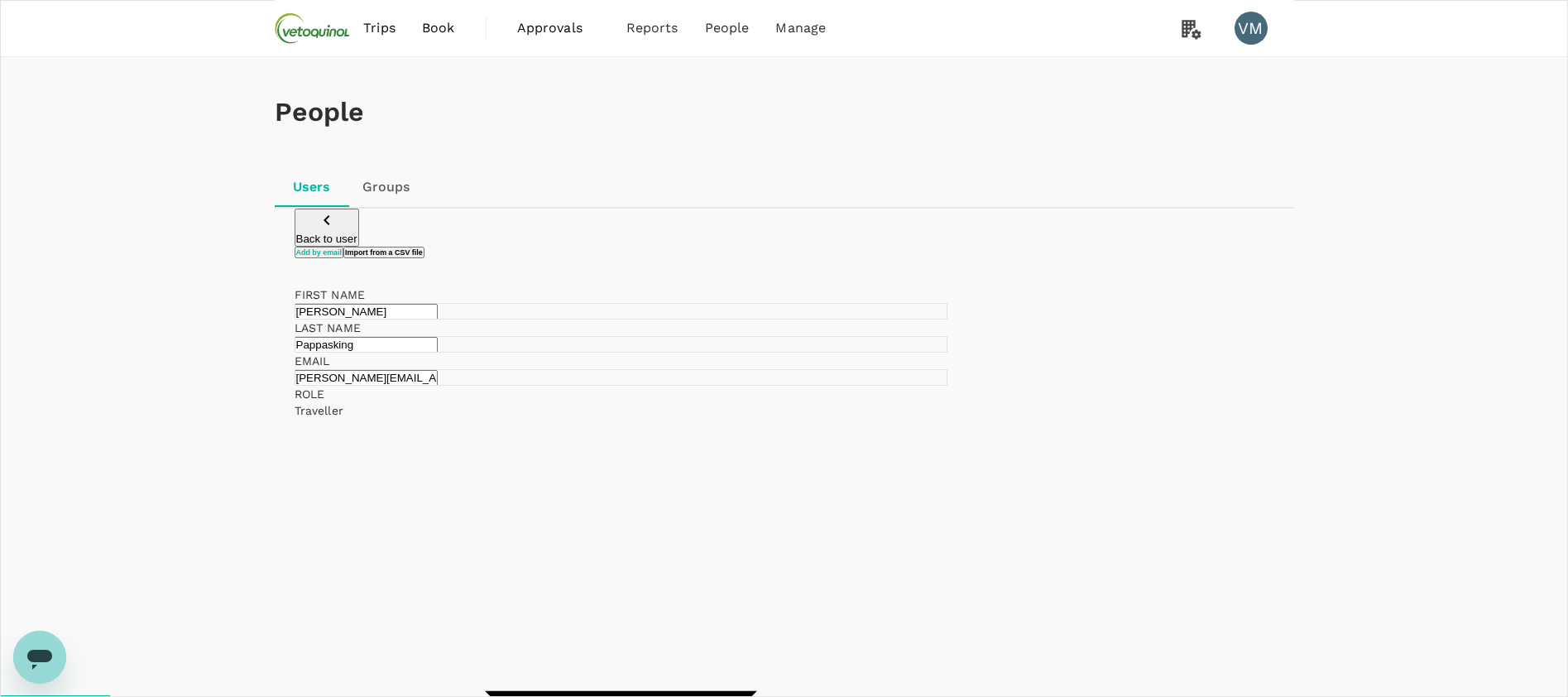 click on "Pappasking" at bounding box center (366, 344) 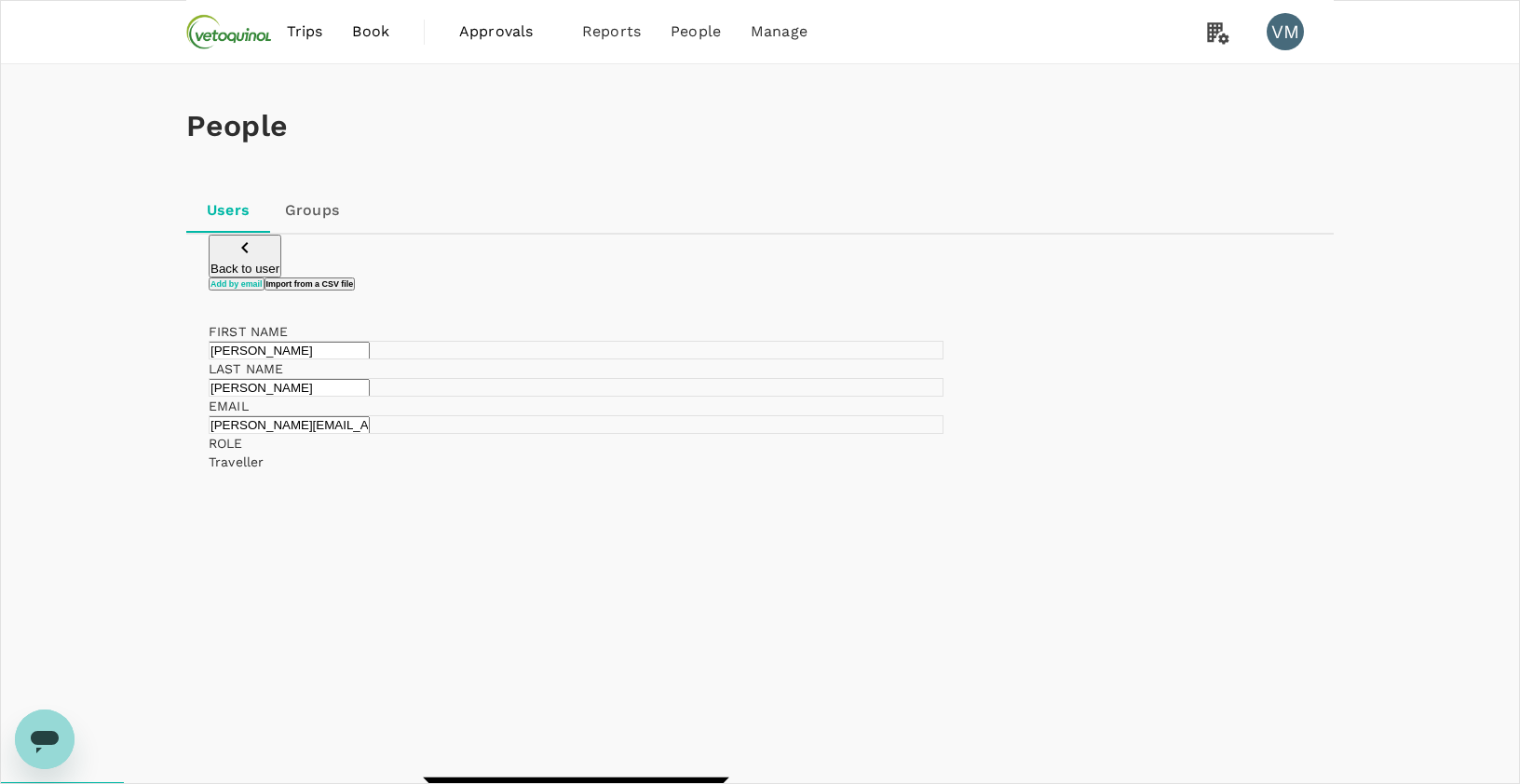 click on "Pappas-King" at bounding box center [289, 387] 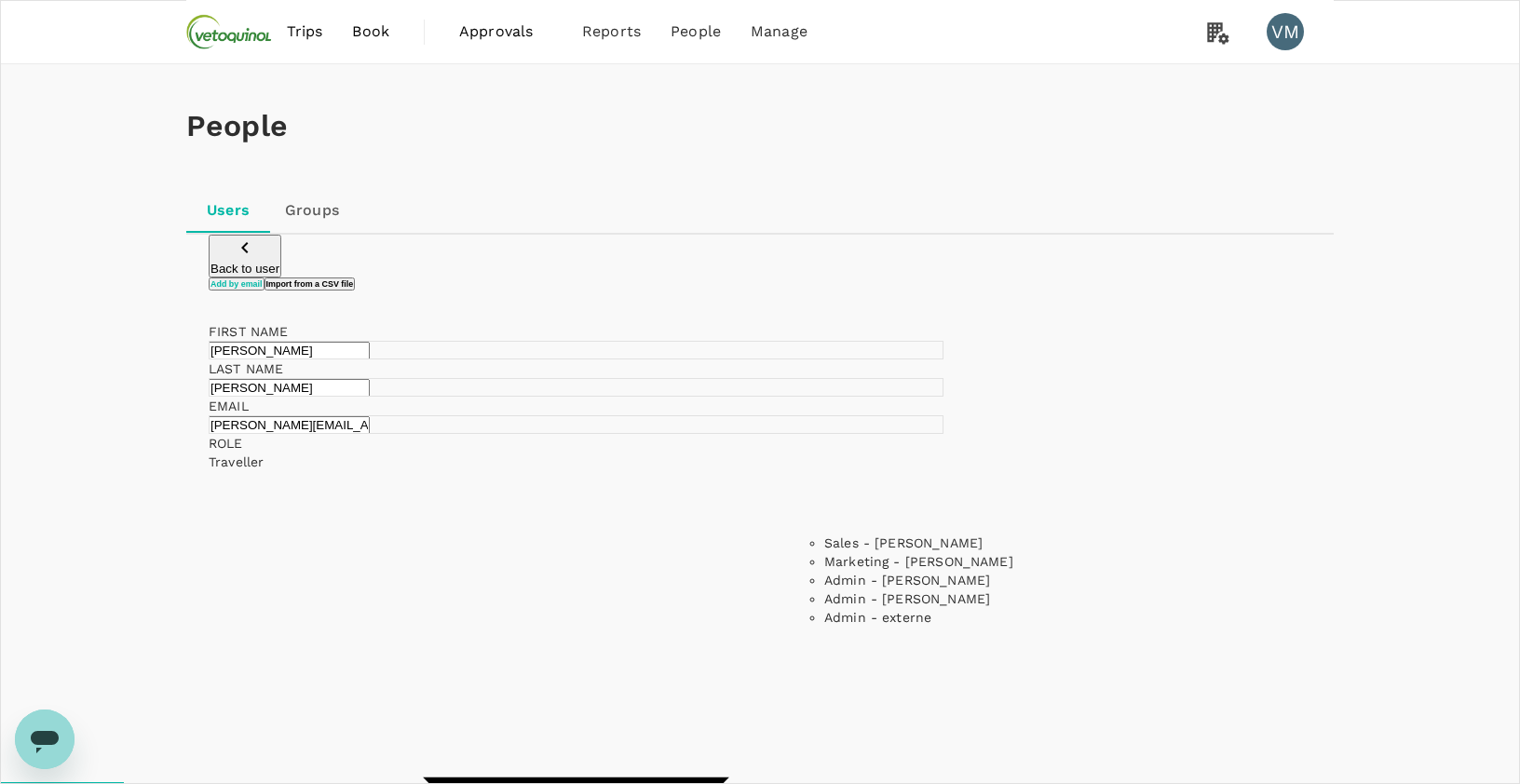 click on "Sales - [PERSON_NAME]" at bounding box center [959, 543] 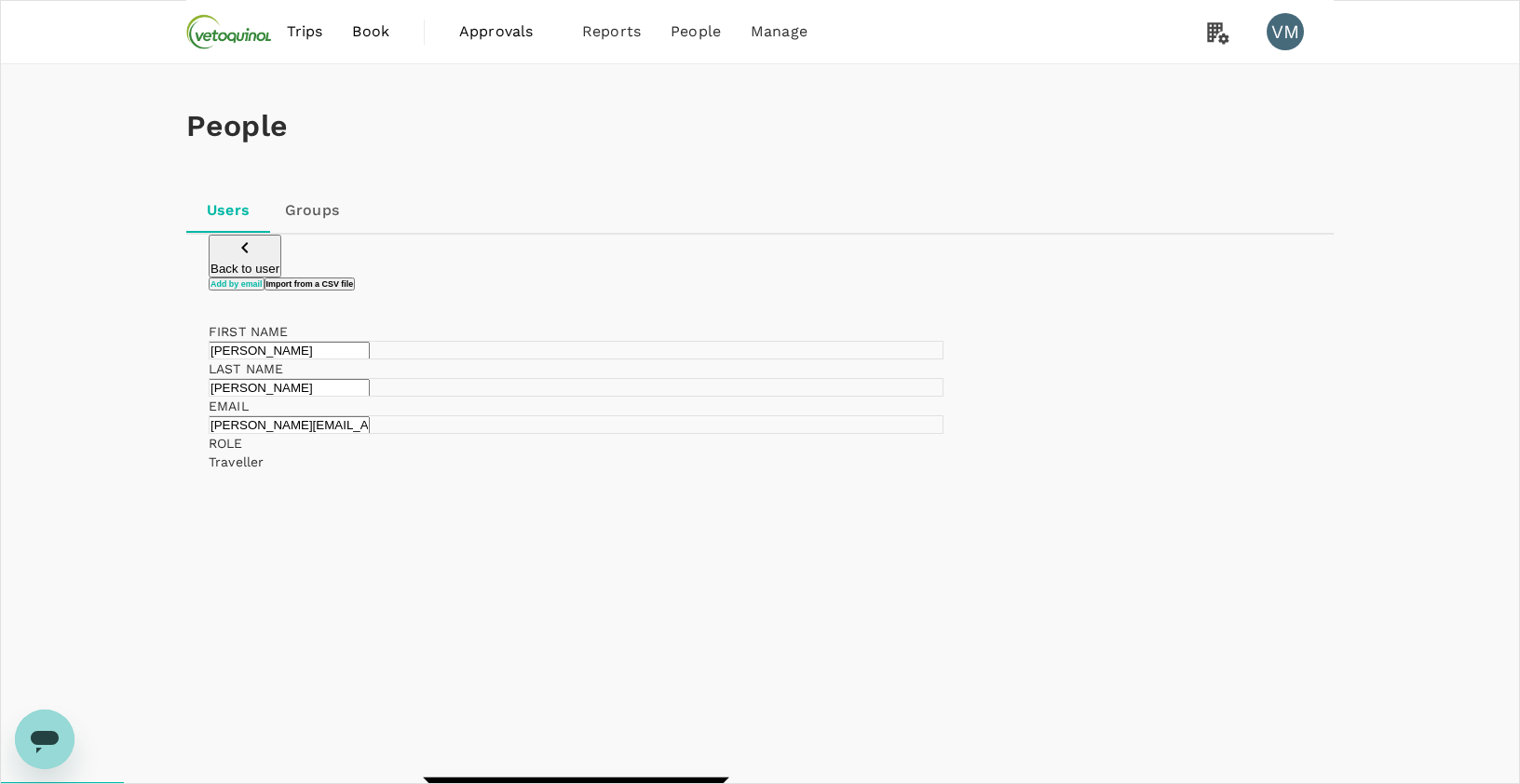 click on "Sales - [PERSON_NAME]" at bounding box center (297, 1245) 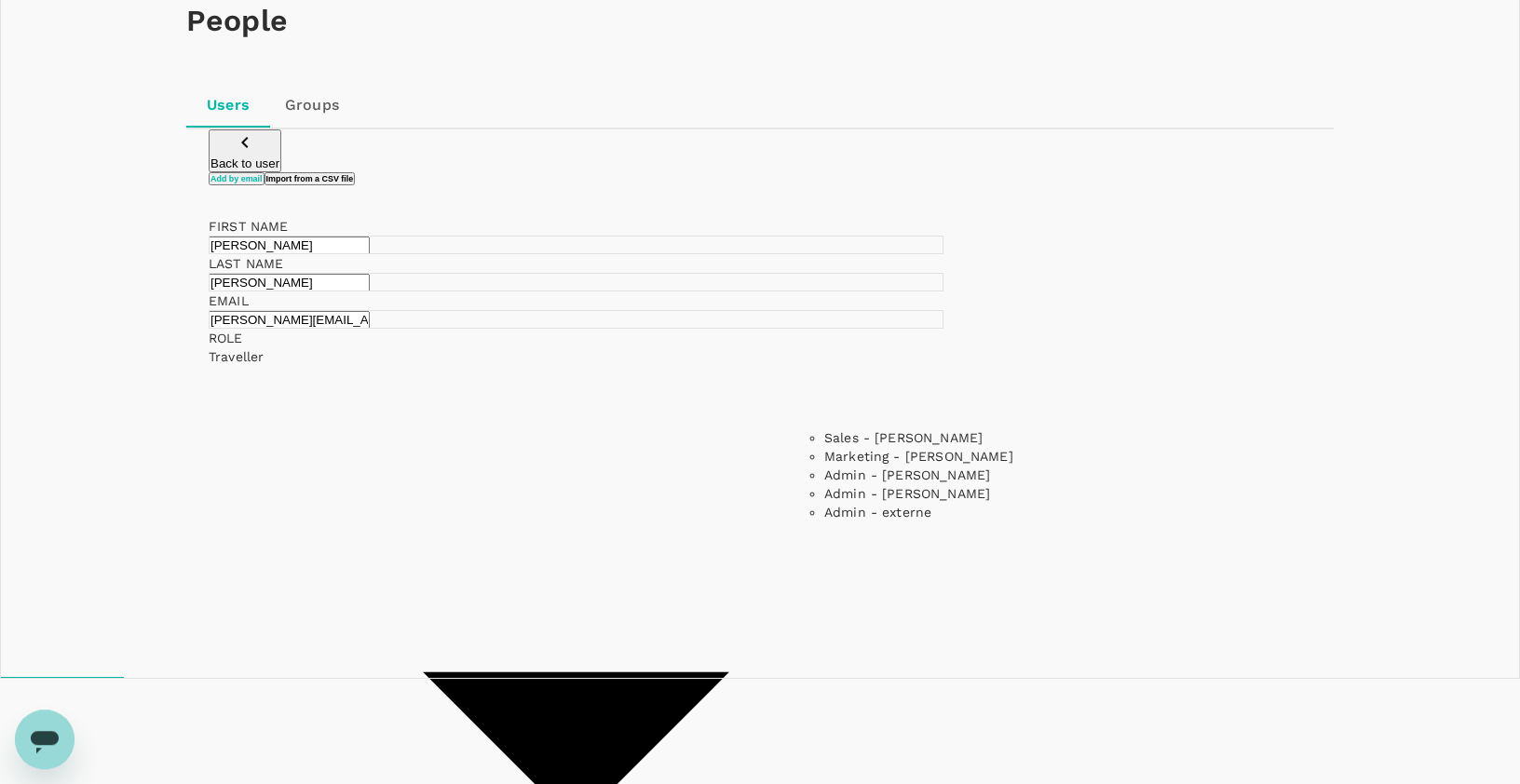 scroll, scrollTop: 114, scrollLeft: 0, axis: vertical 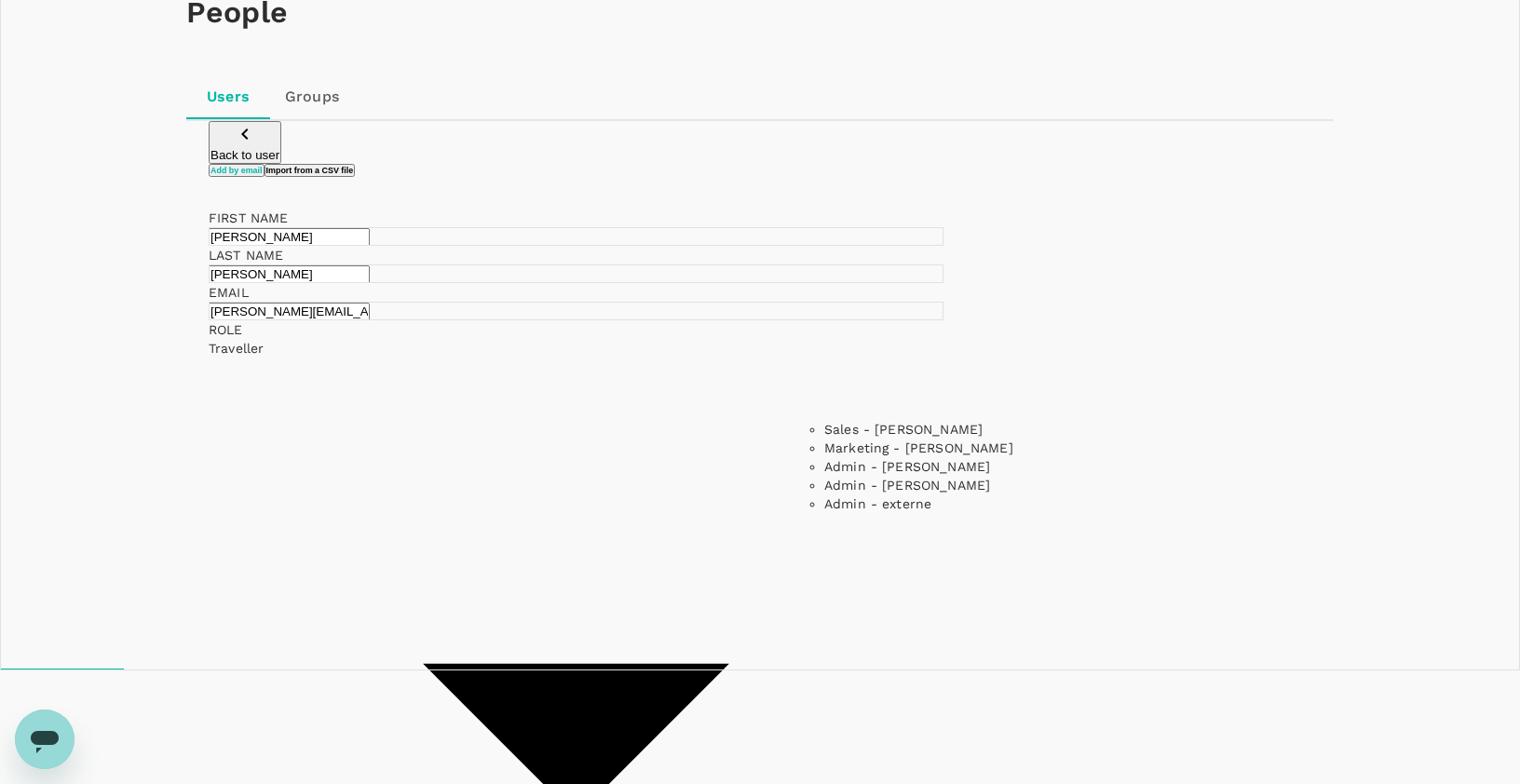 click on "Add by email Import from a CSV file FIRST NAME Fay ​ LAST NAME Pappas-King ​ EMAIL fay.pappasking@vetoquinol.com ​ ROLE Traveller user ​ USER GROUP (OPTIONAL) Sales - Adam ​   Add more Send invitation email Invite 1 user" at bounding box center (760, 727) 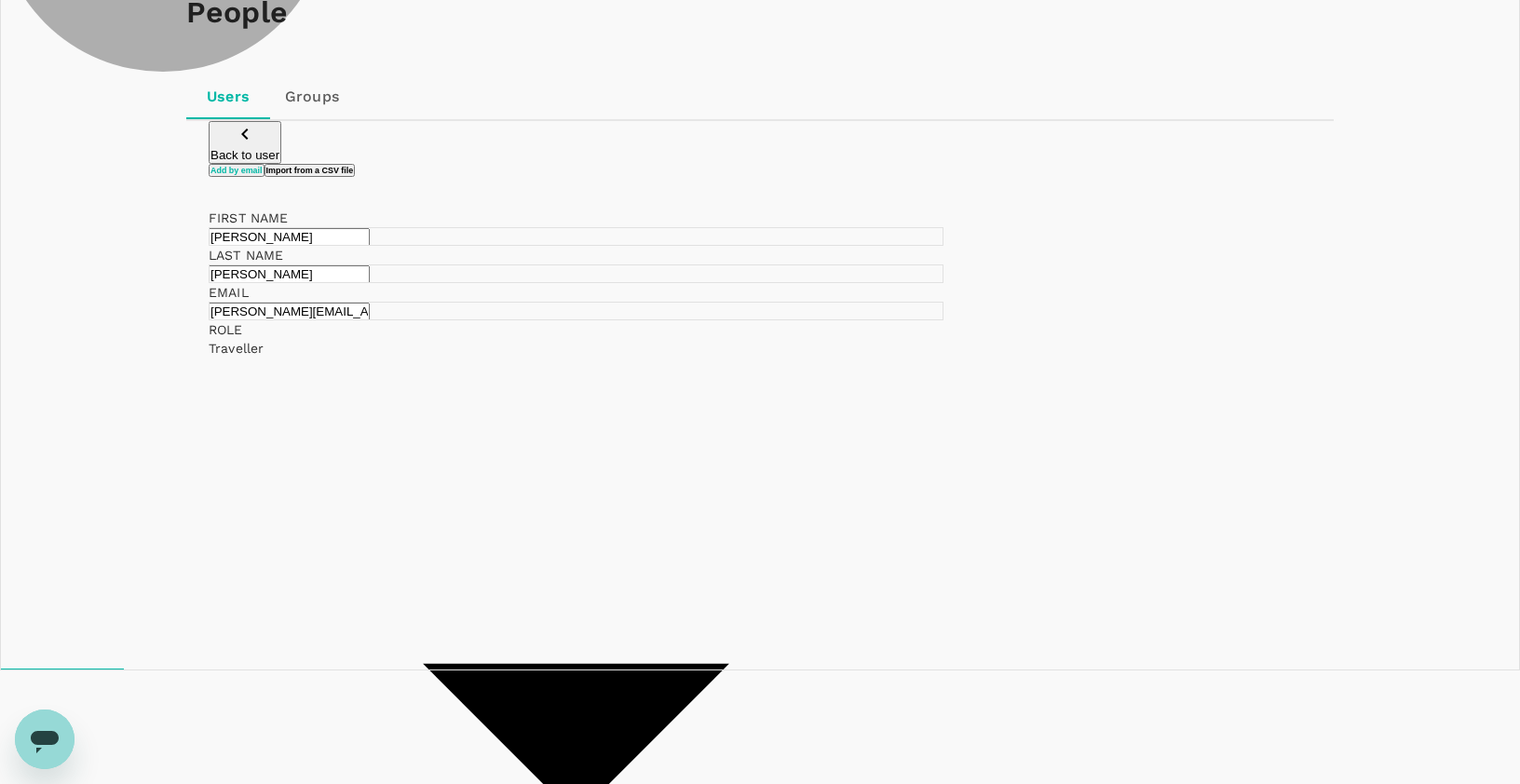 click on "Invite 1 user" at bounding box center (244, 1281) 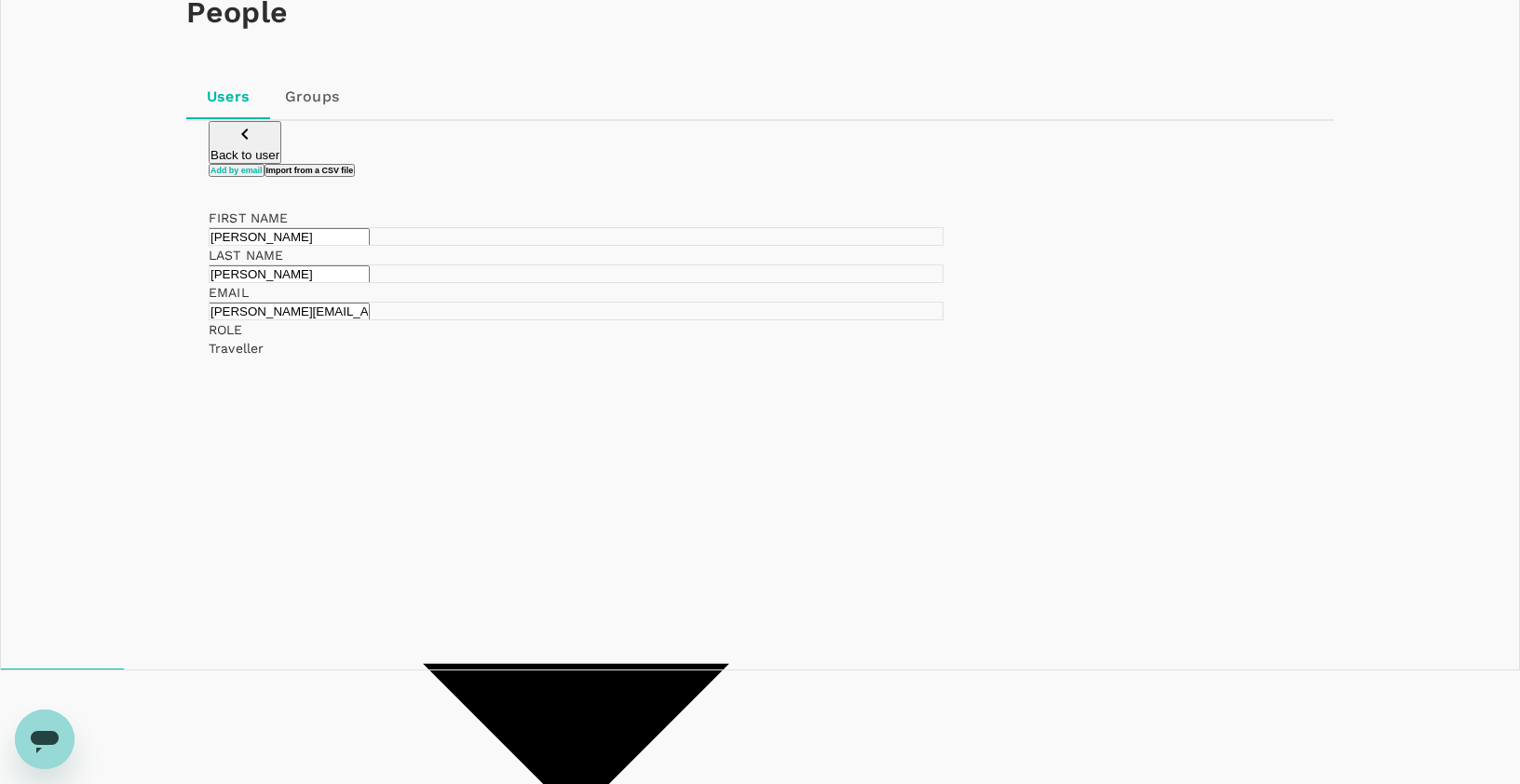 type on "x" 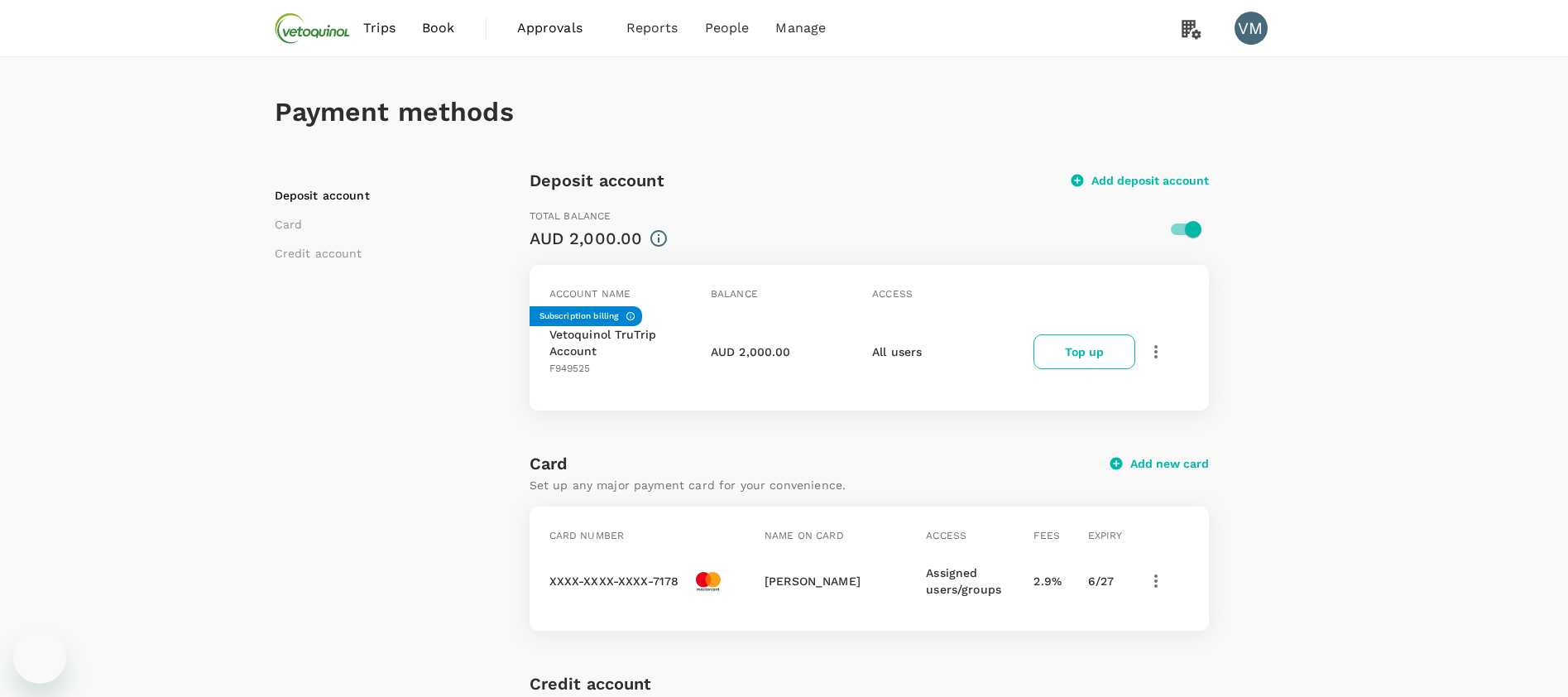 scroll, scrollTop: 0, scrollLeft: 0, axis: both 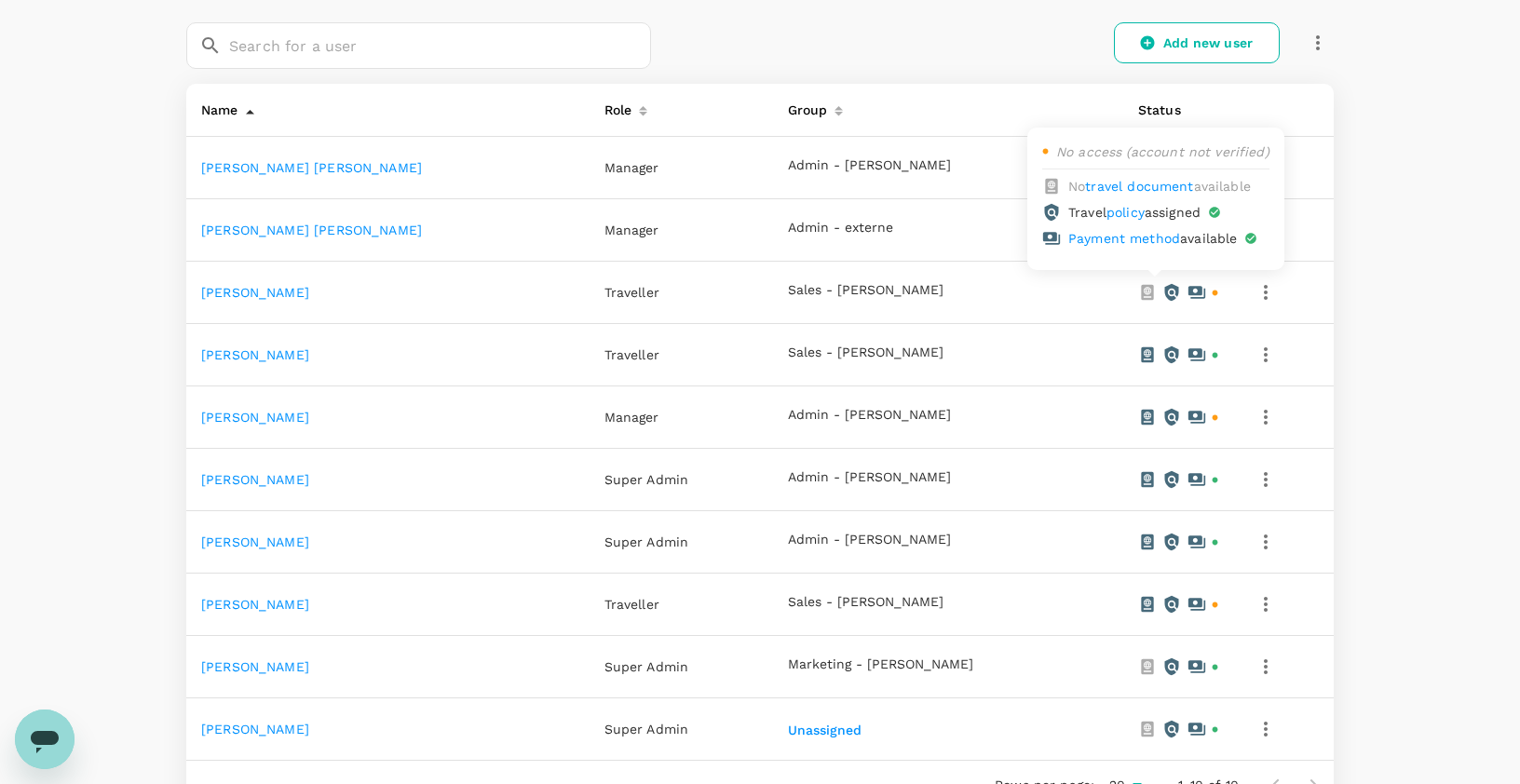 click on "Payment method" at bounding box center (1124, 238) 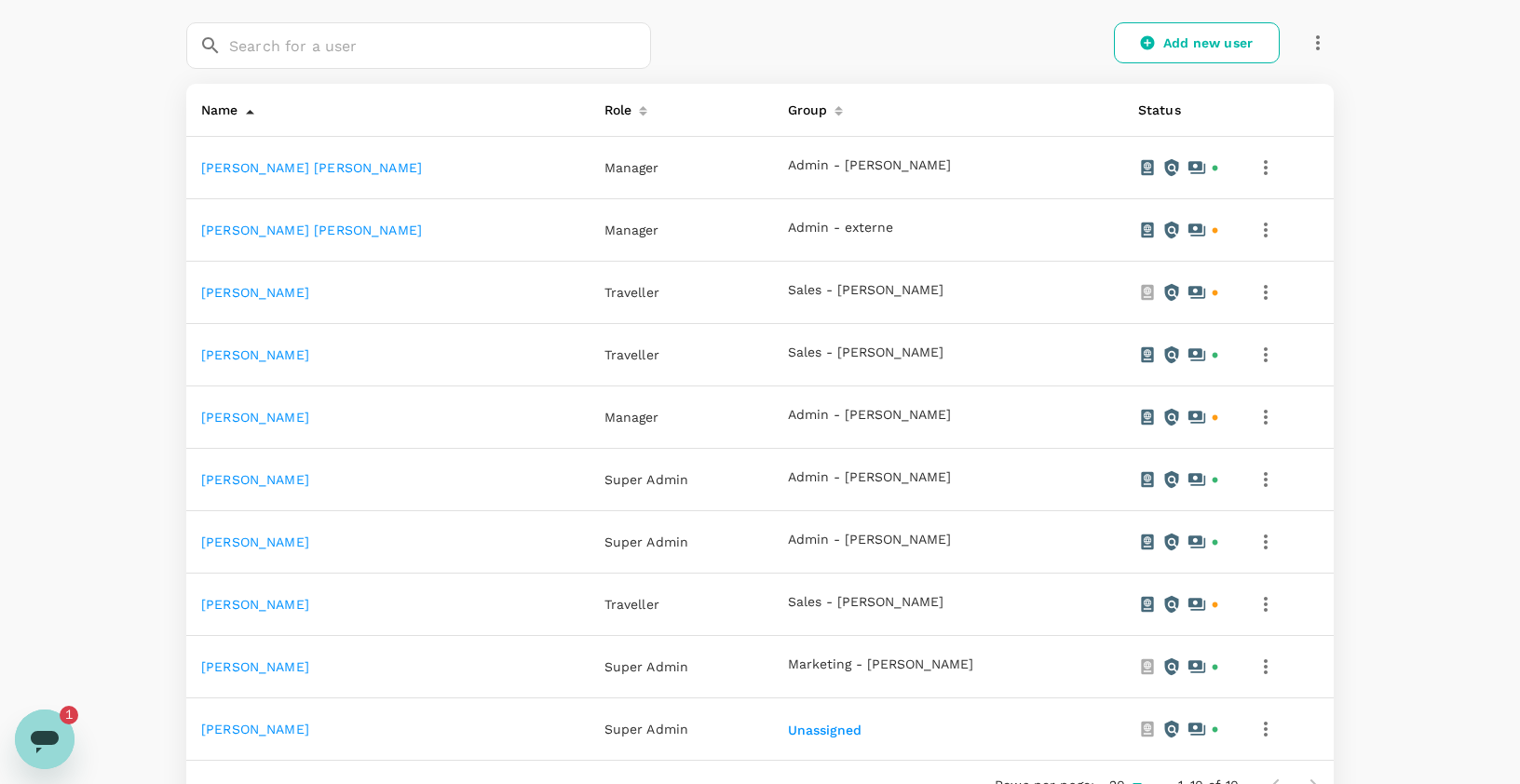 scroll, scrollTop: 0, scrollLeft: 0, axis: both 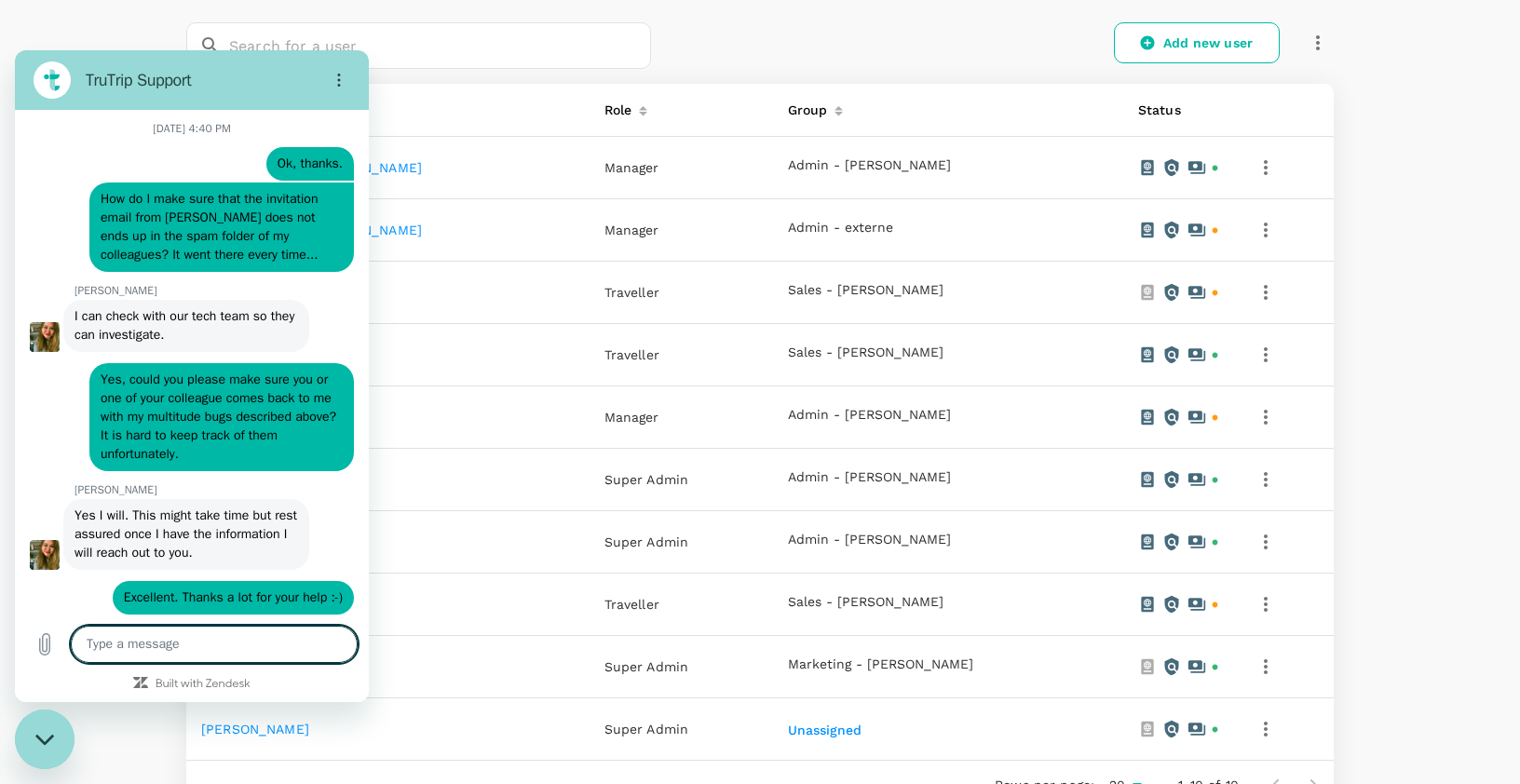 type on "x" 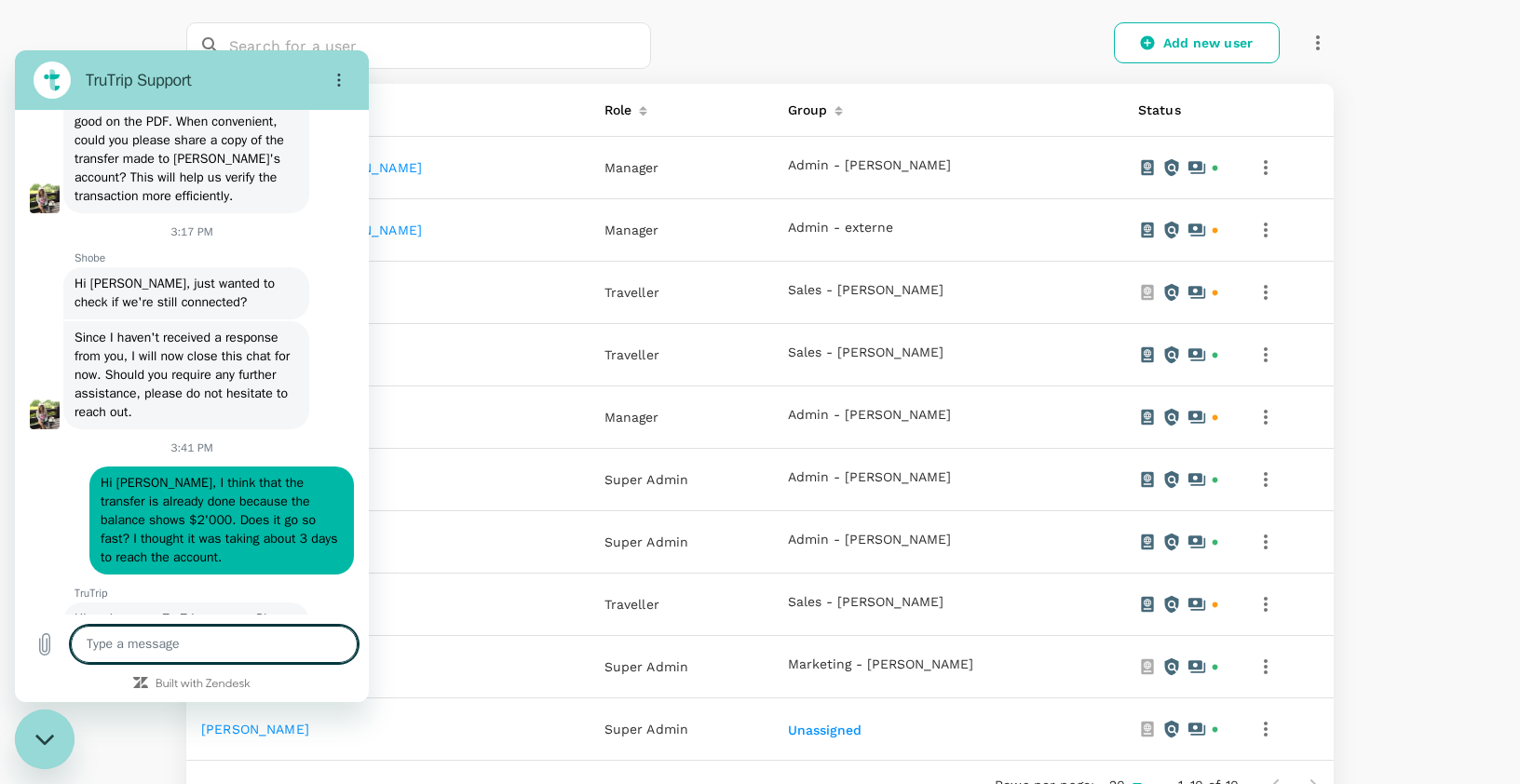 click at bounding box center [214, 644] 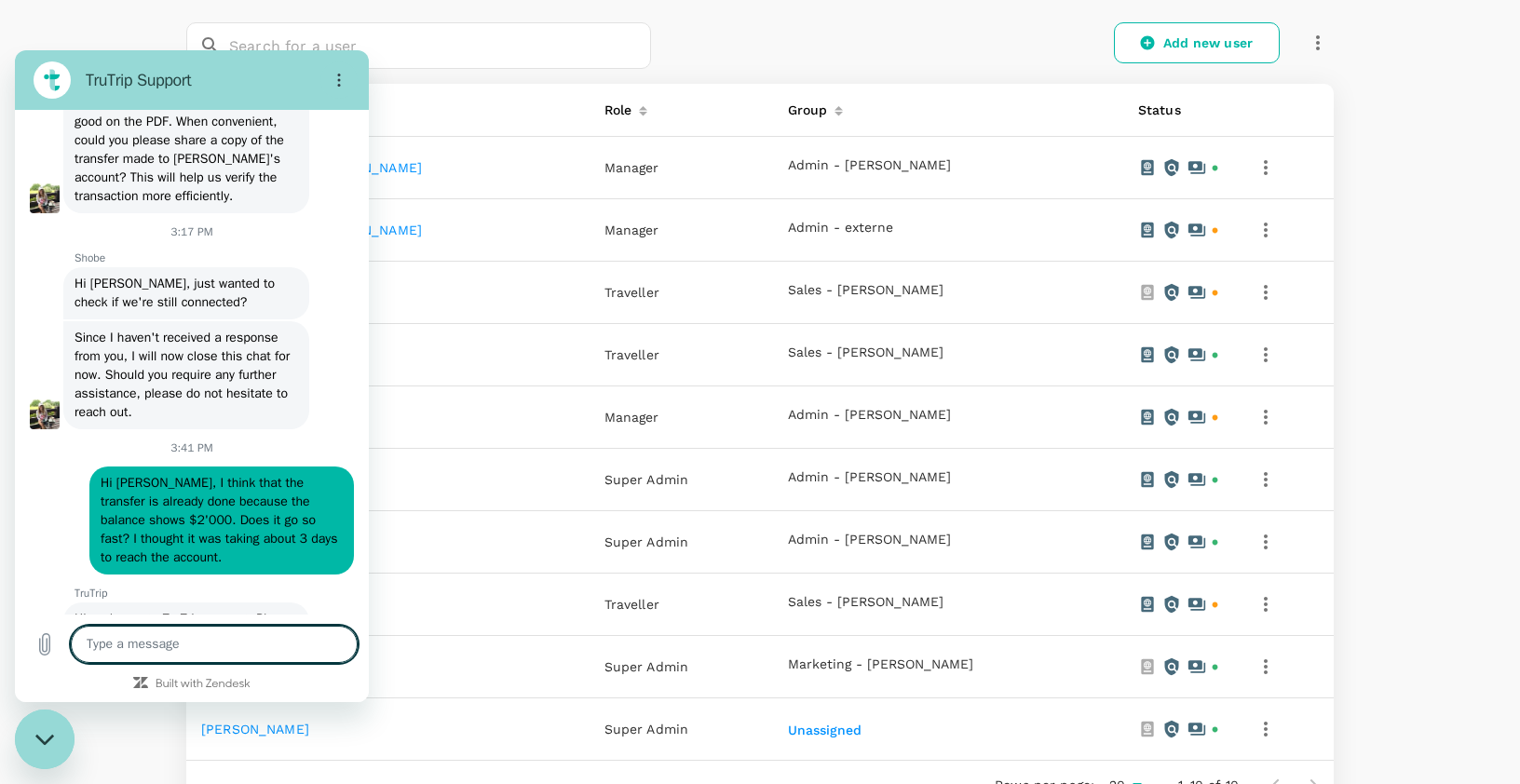 type on "Y" 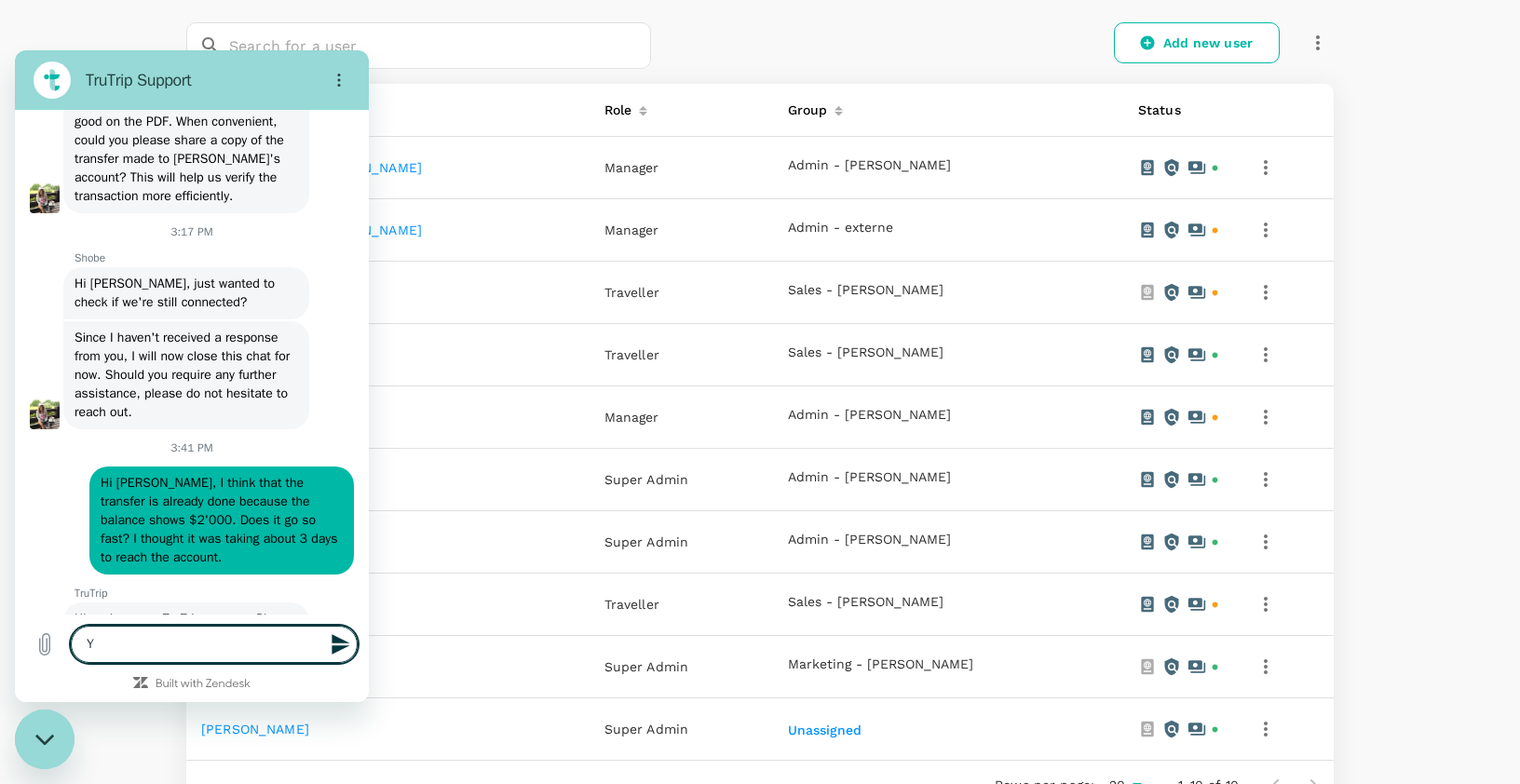 type on "Ye" 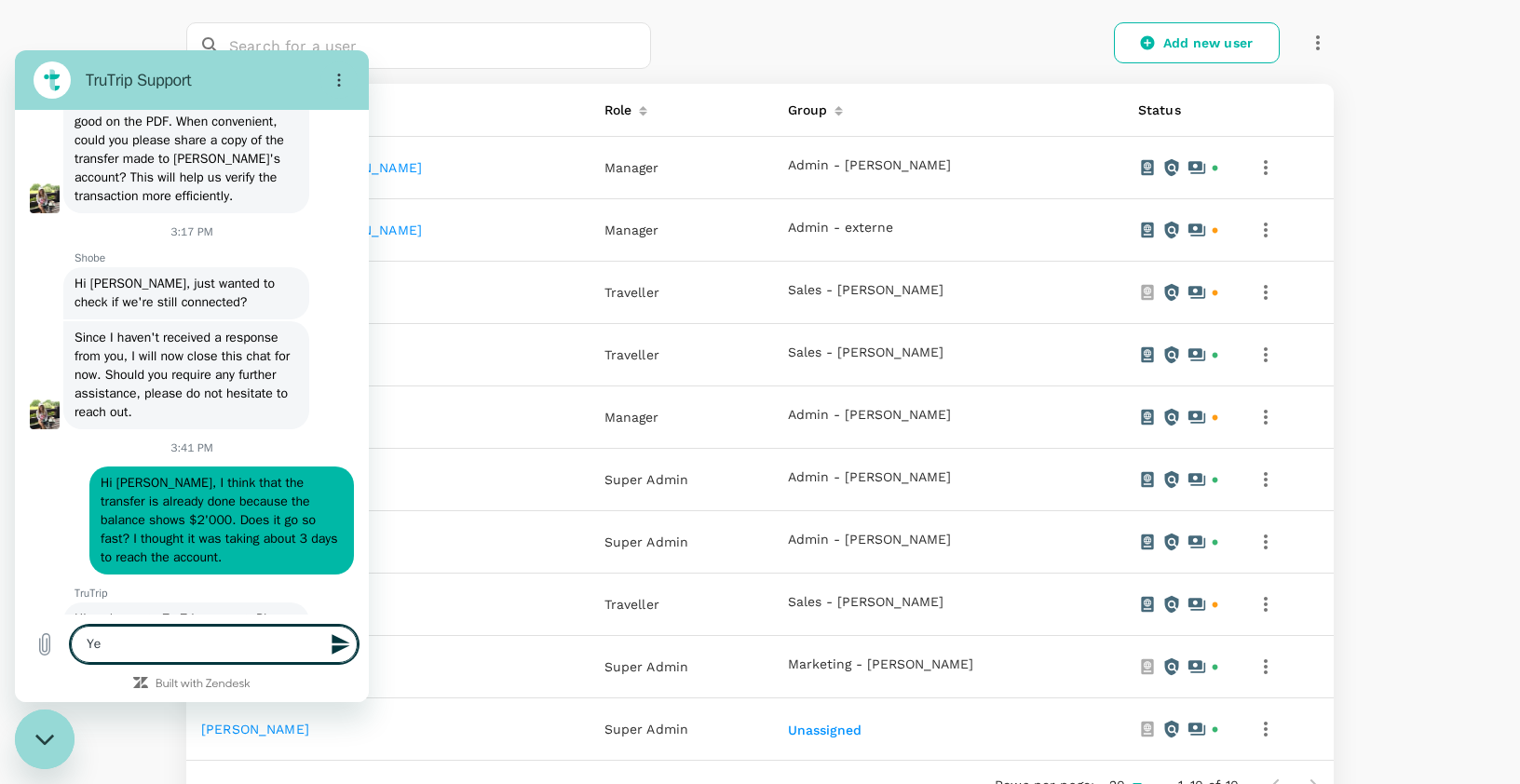 type on "Yes" 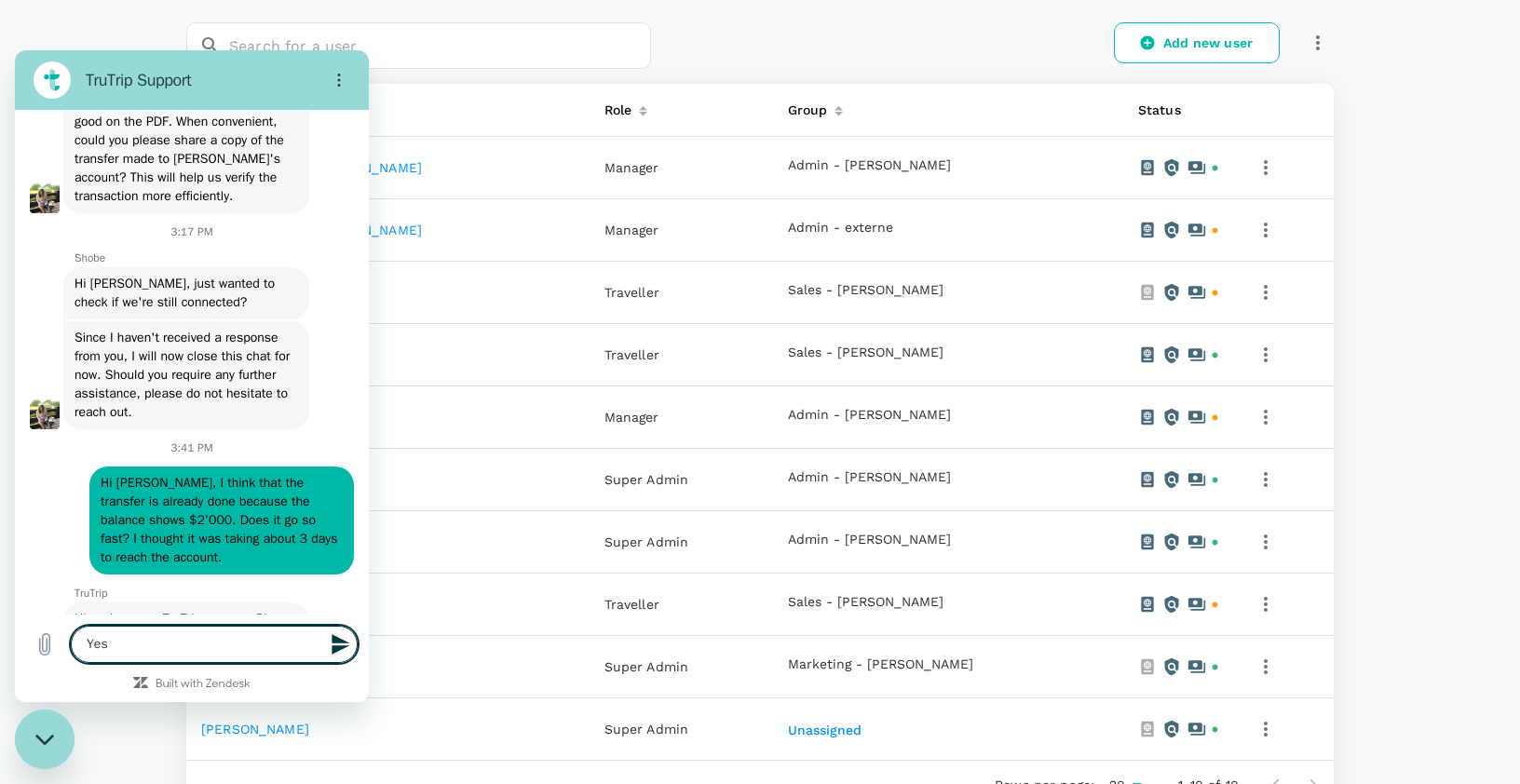 type on "Yes," 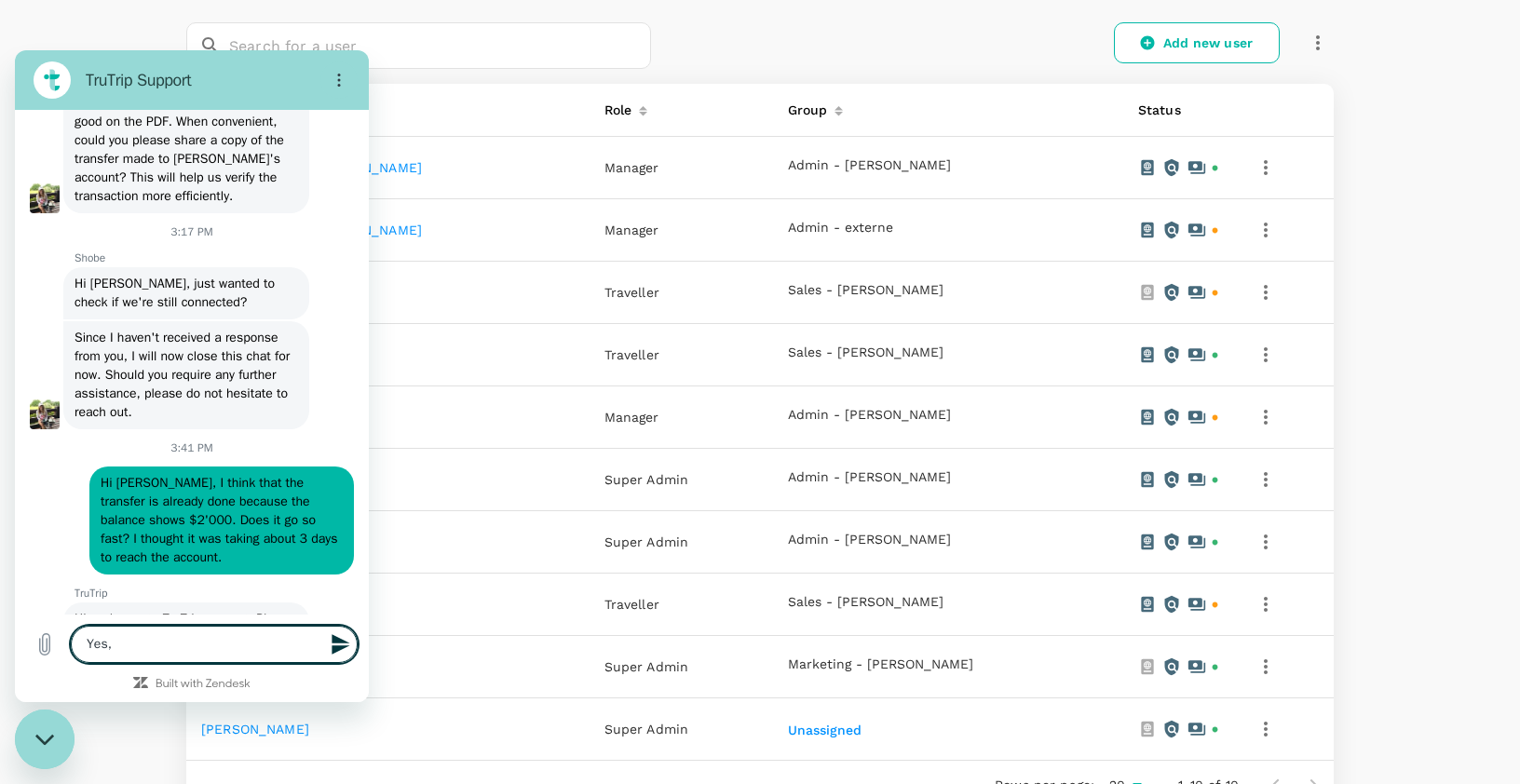 type on "Yes," 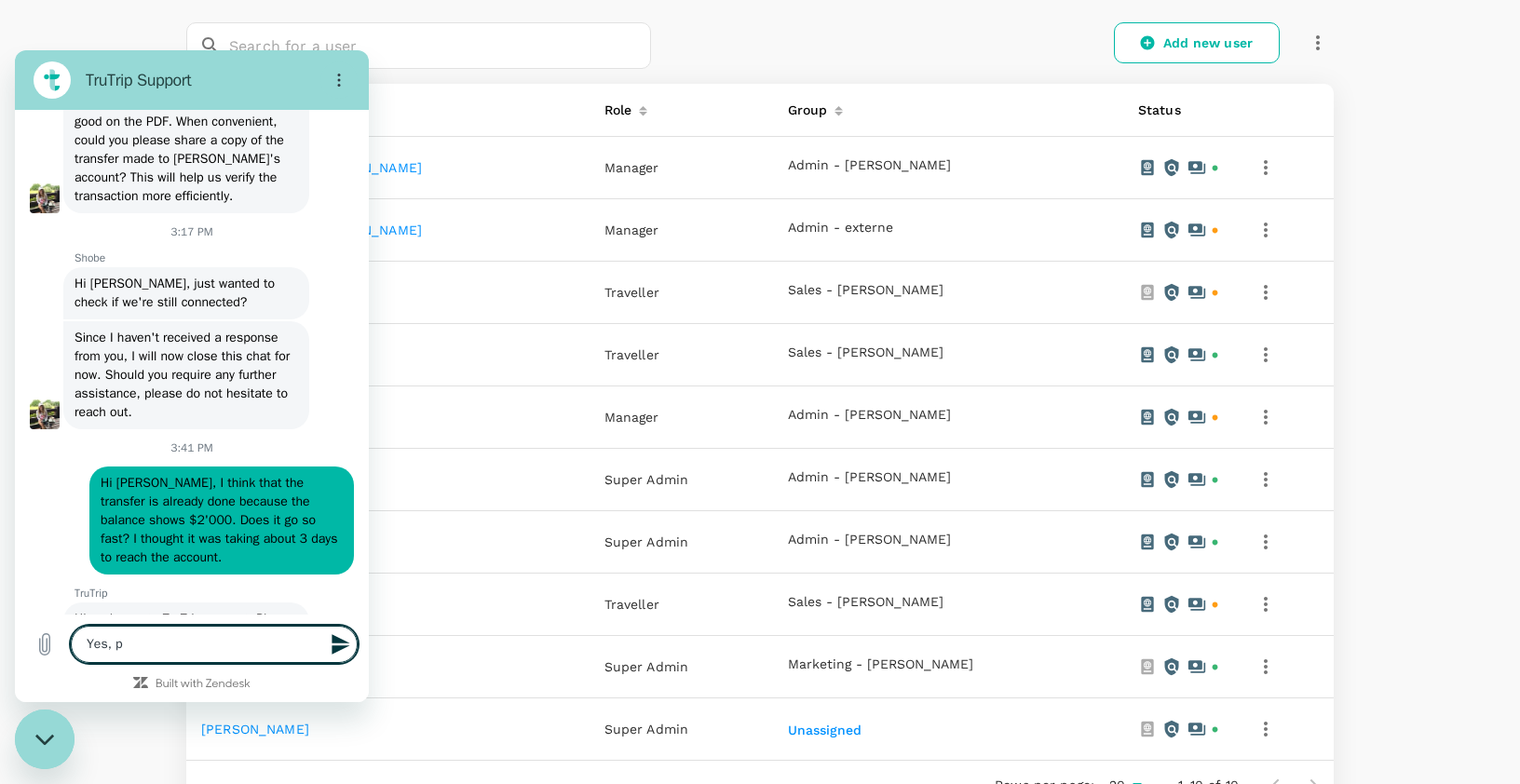 type on "Yes, pl" 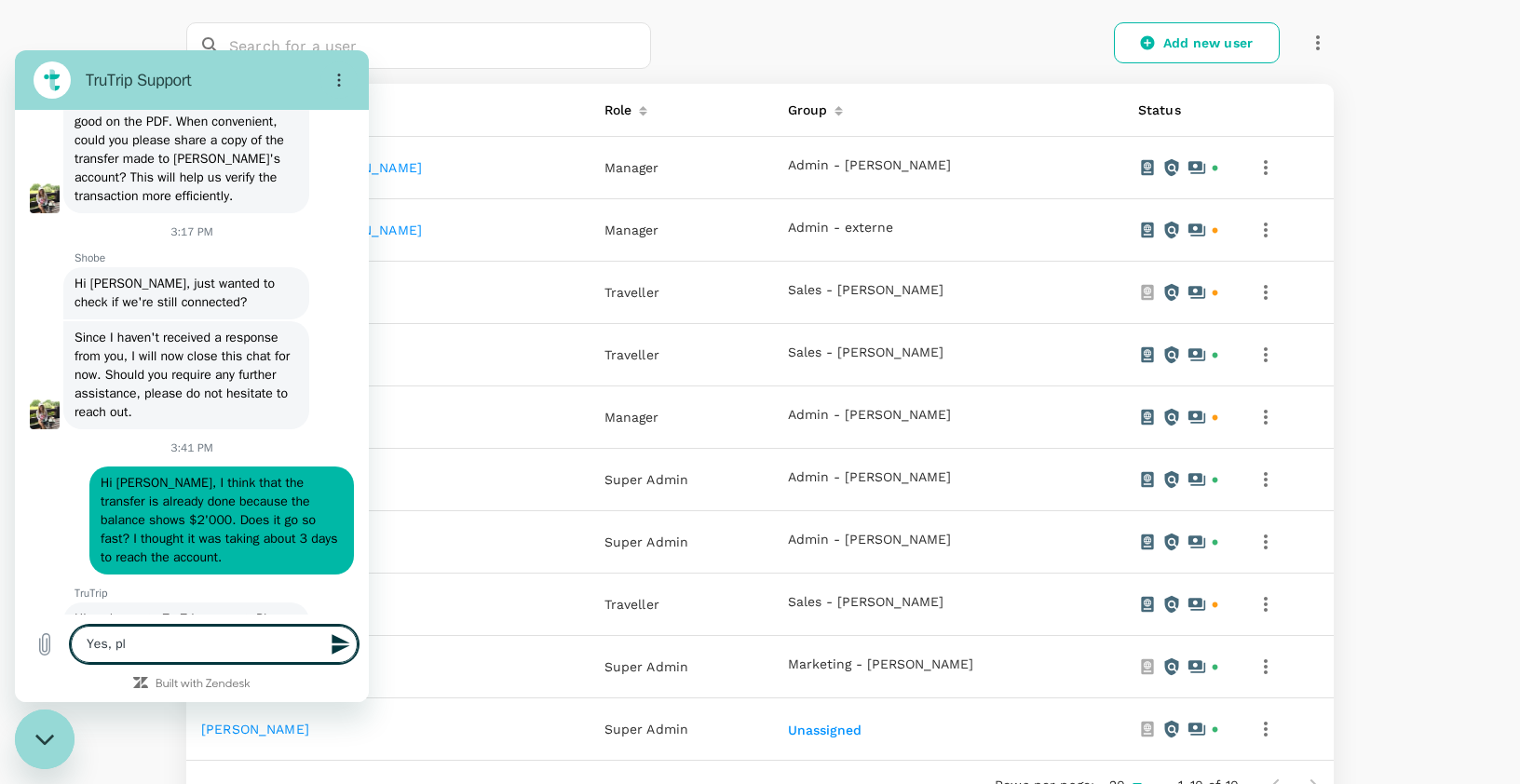 type on "Yes, ple" 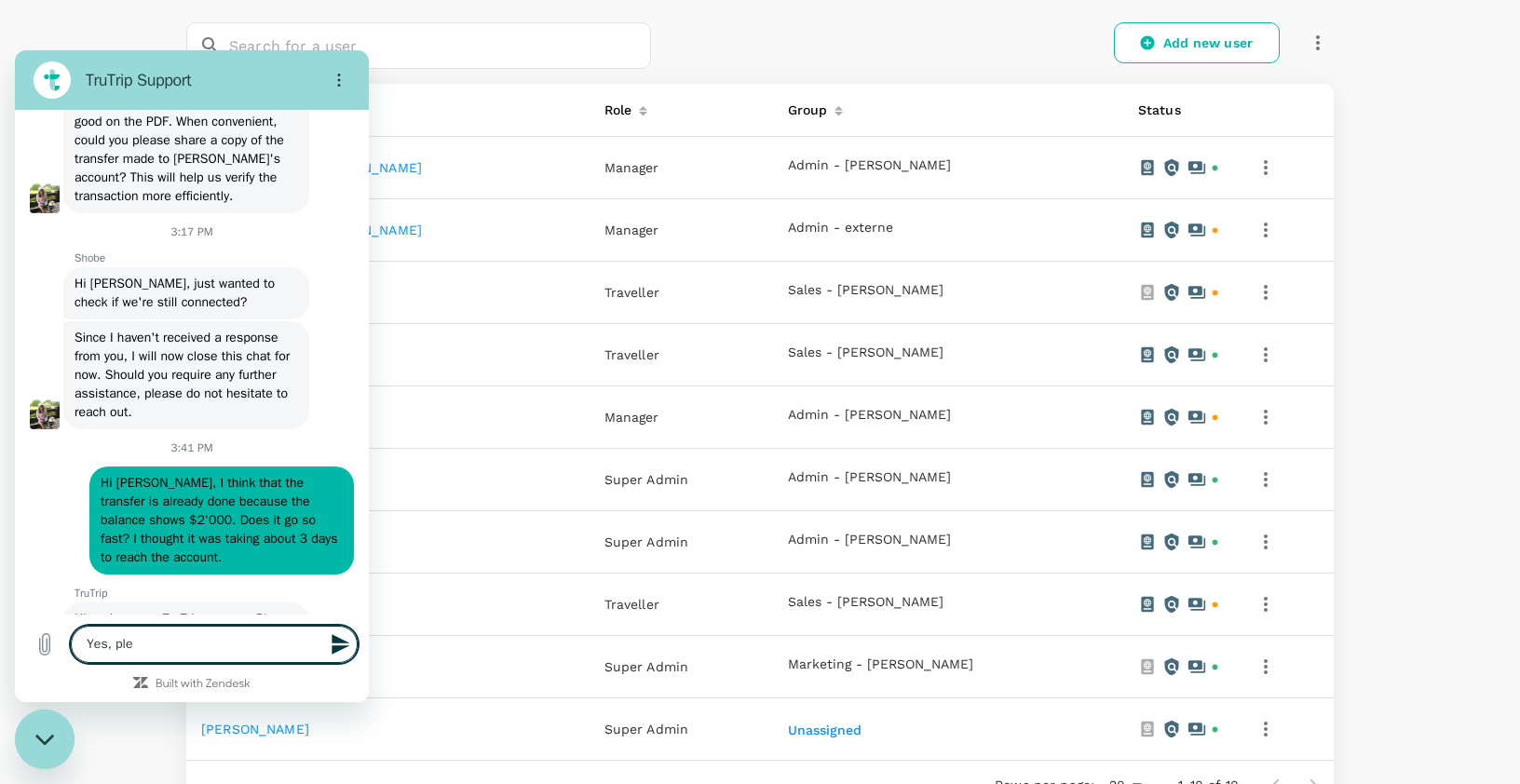 type on "Yes, plea" 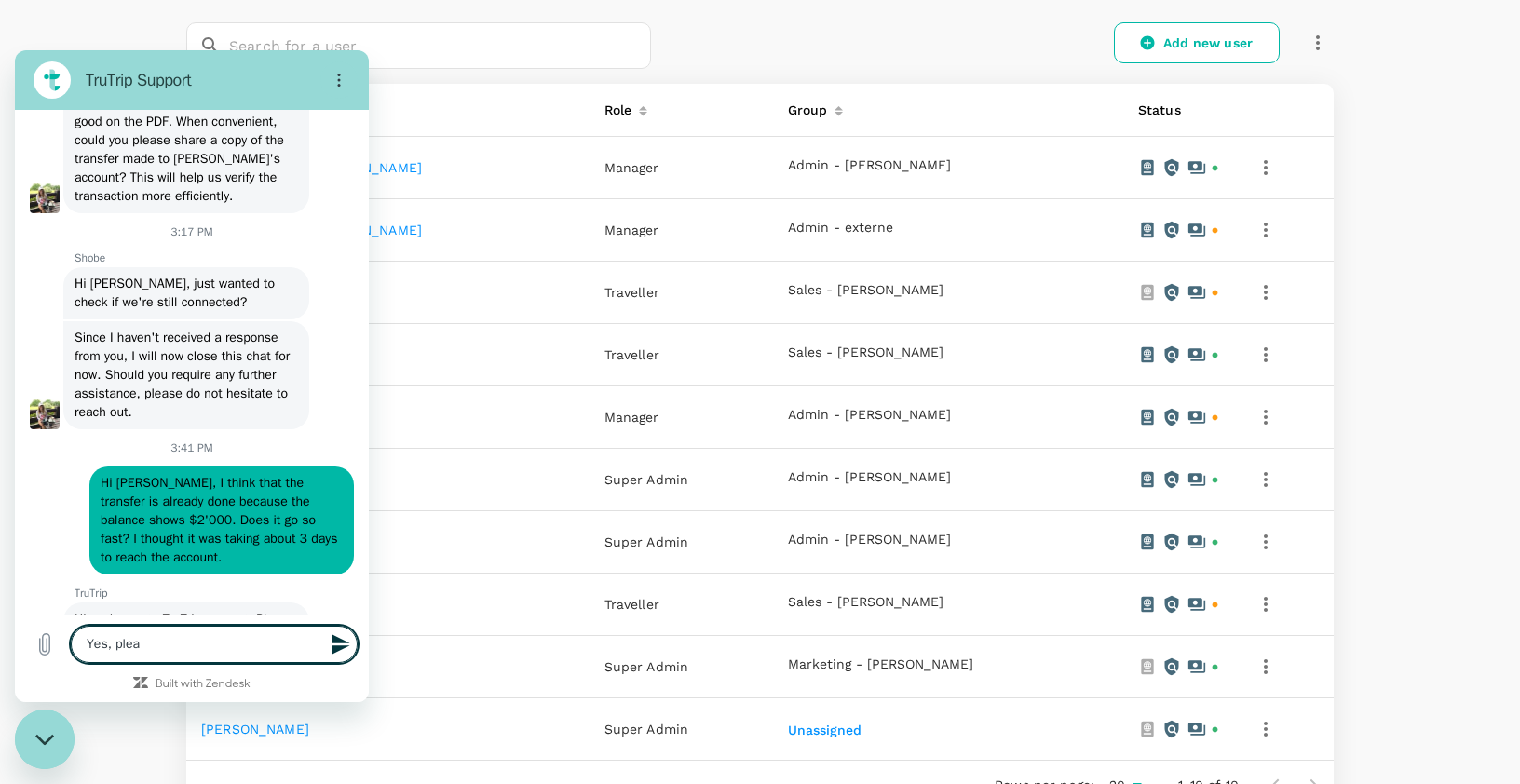 type on "Yes, pleas" 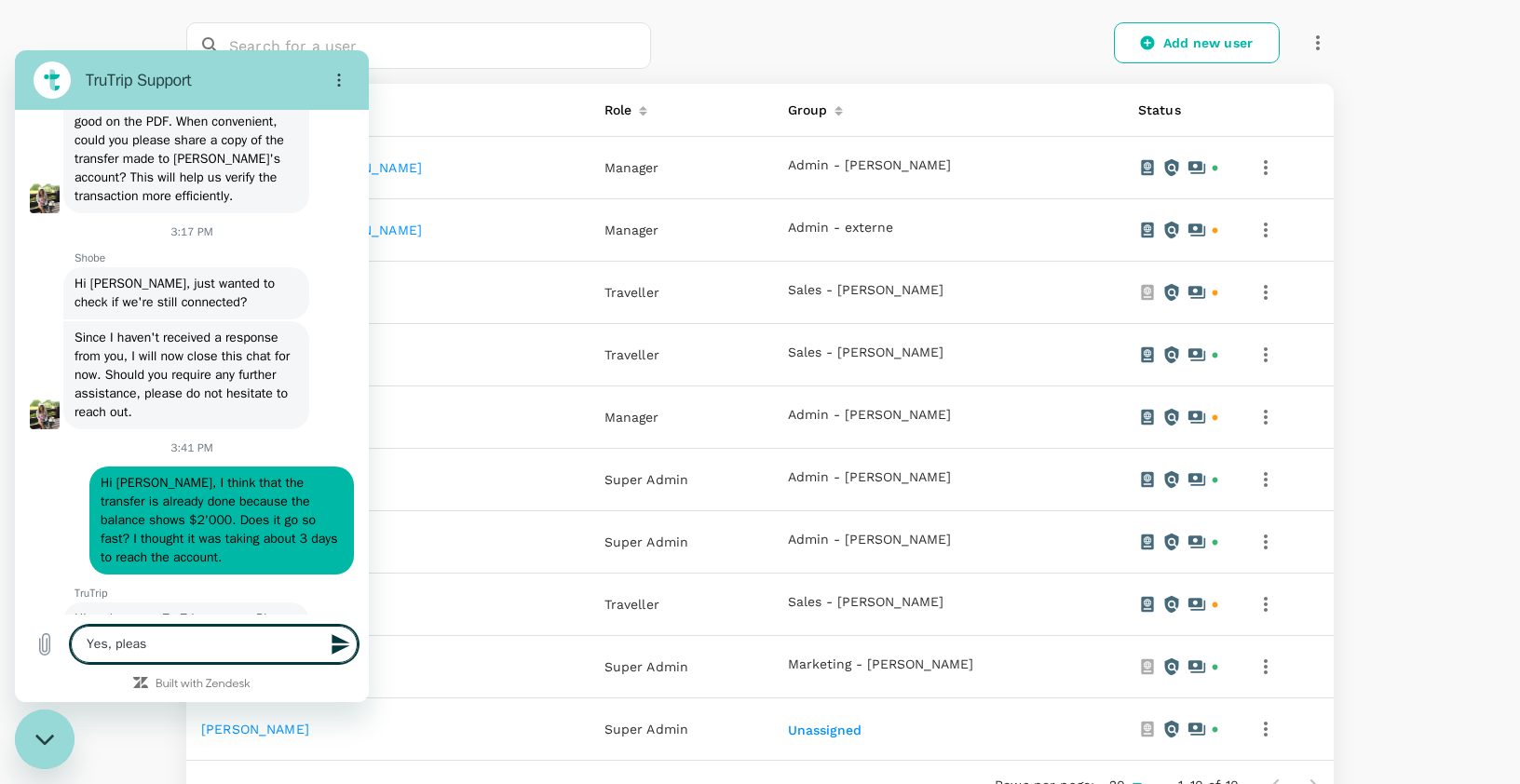 type on "Yes, please" 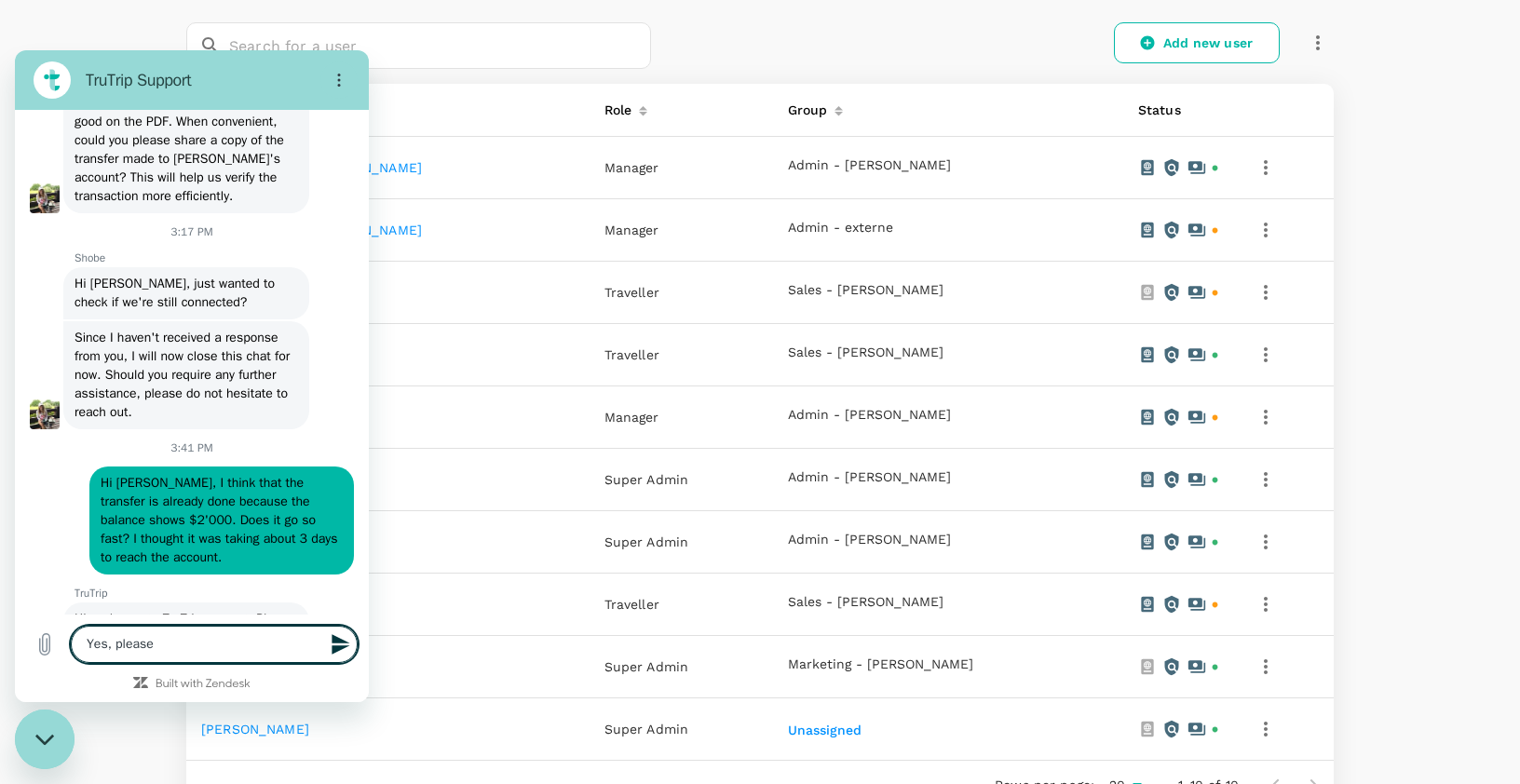 type on "Yes, please." 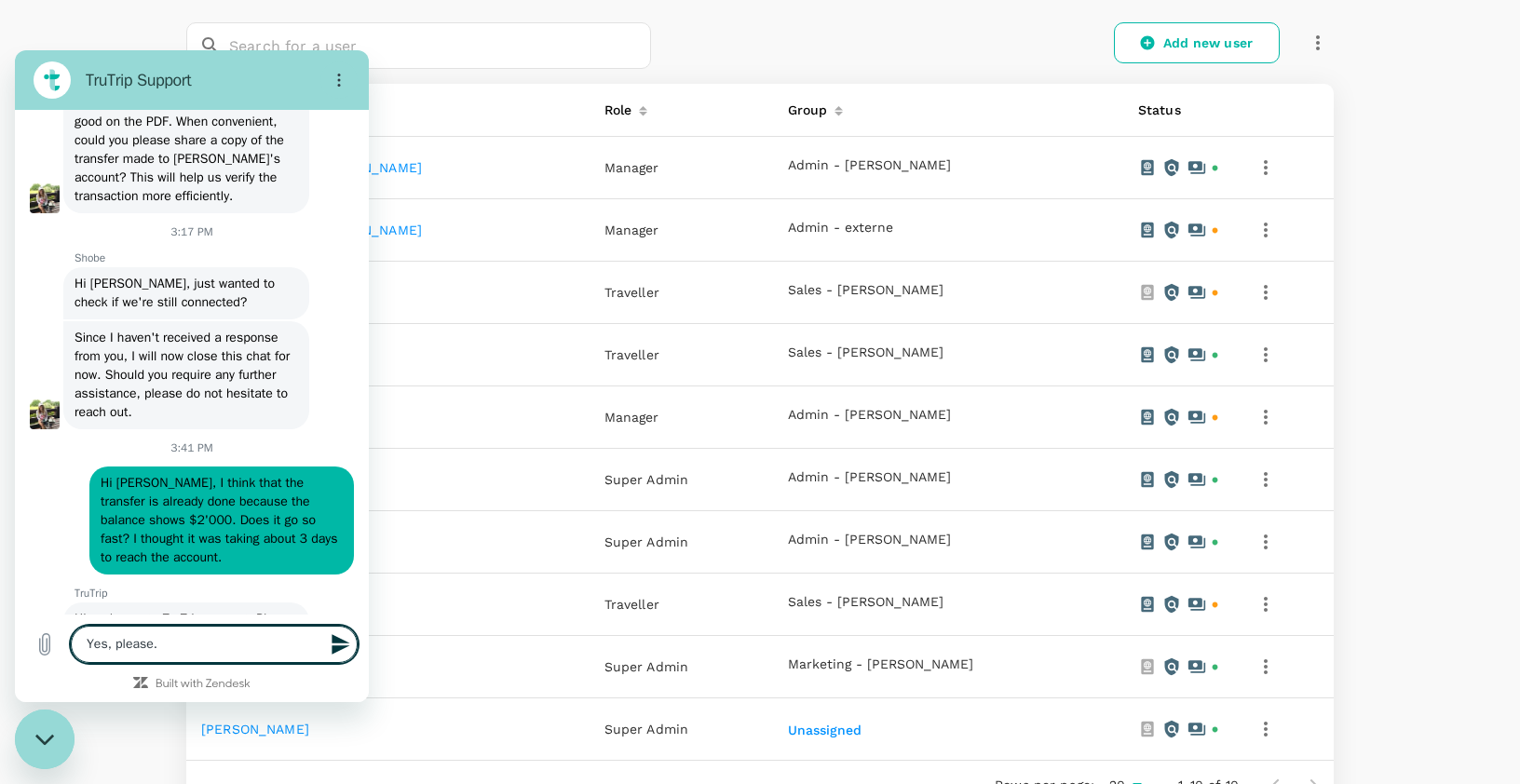 type on "Yes, please." 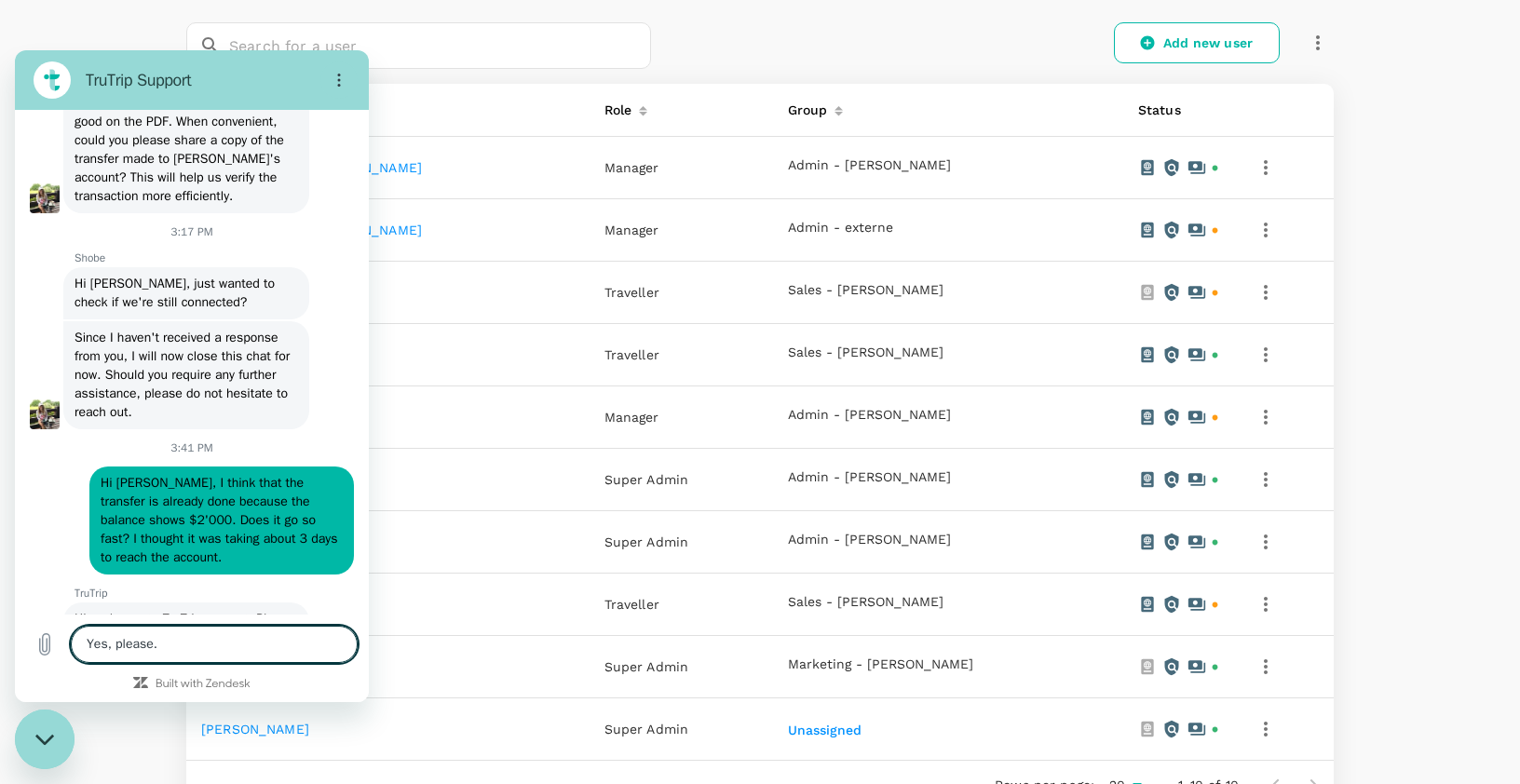 type 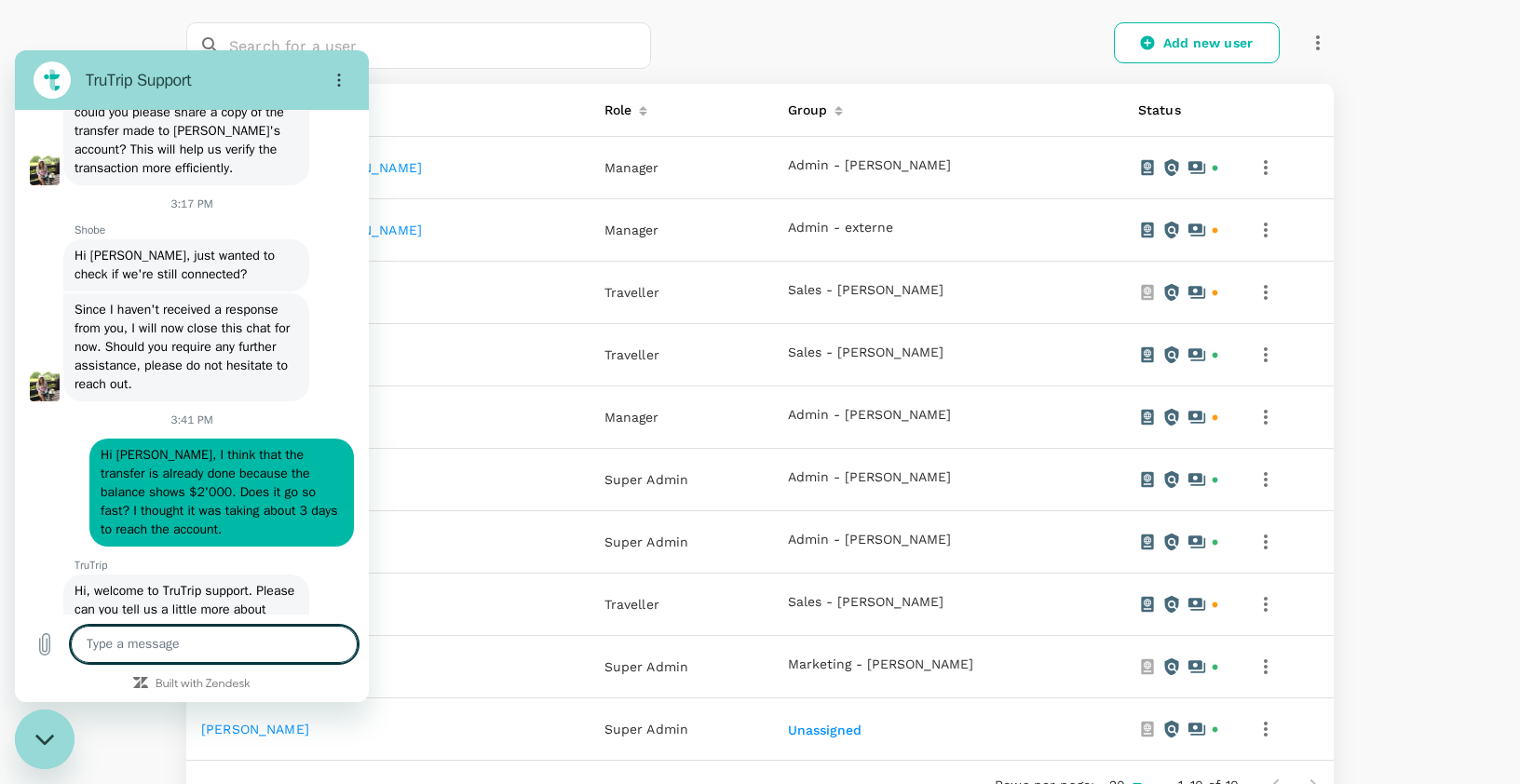 type on "x" 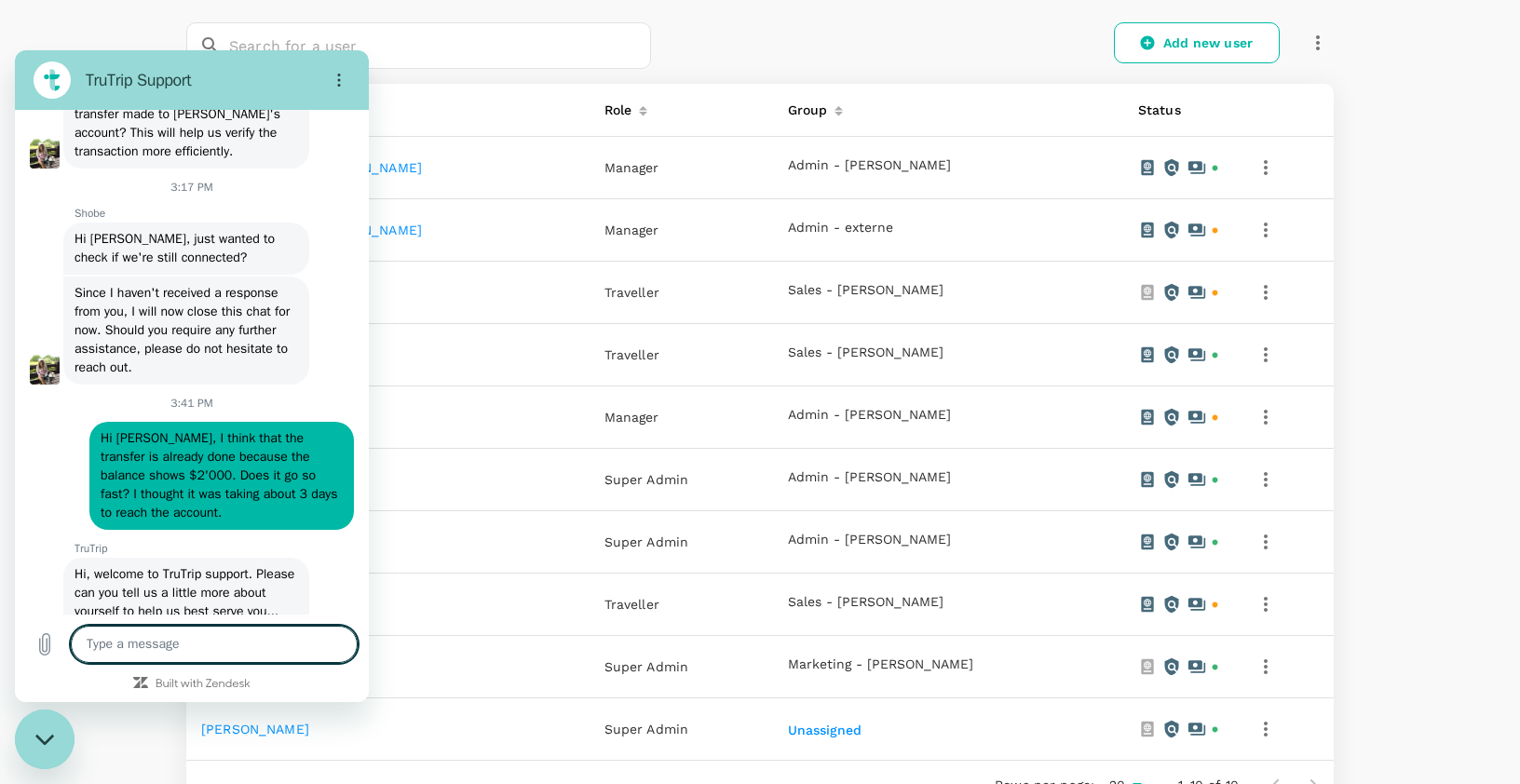 click at bounding box center [214, 644] 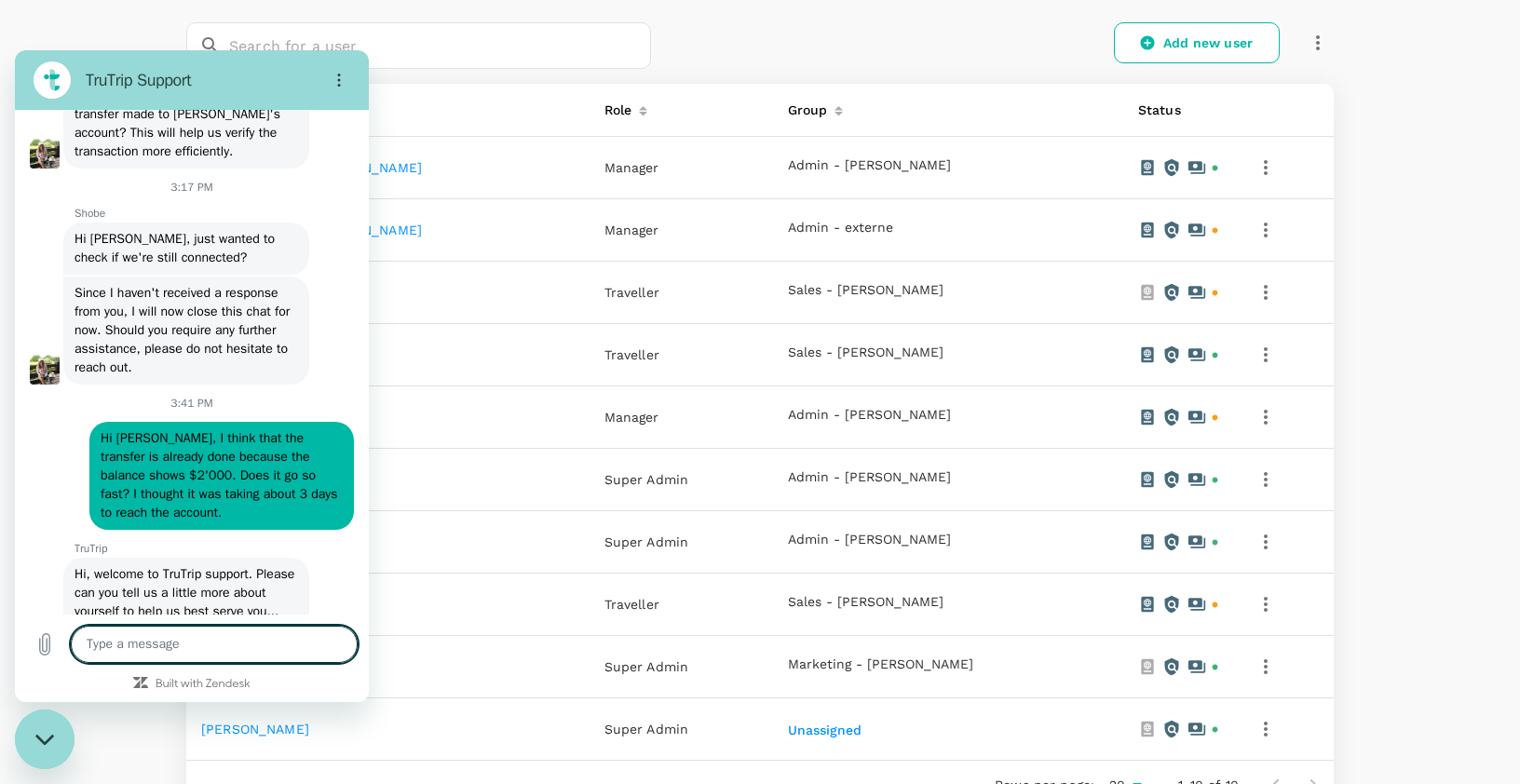 type on "Y" 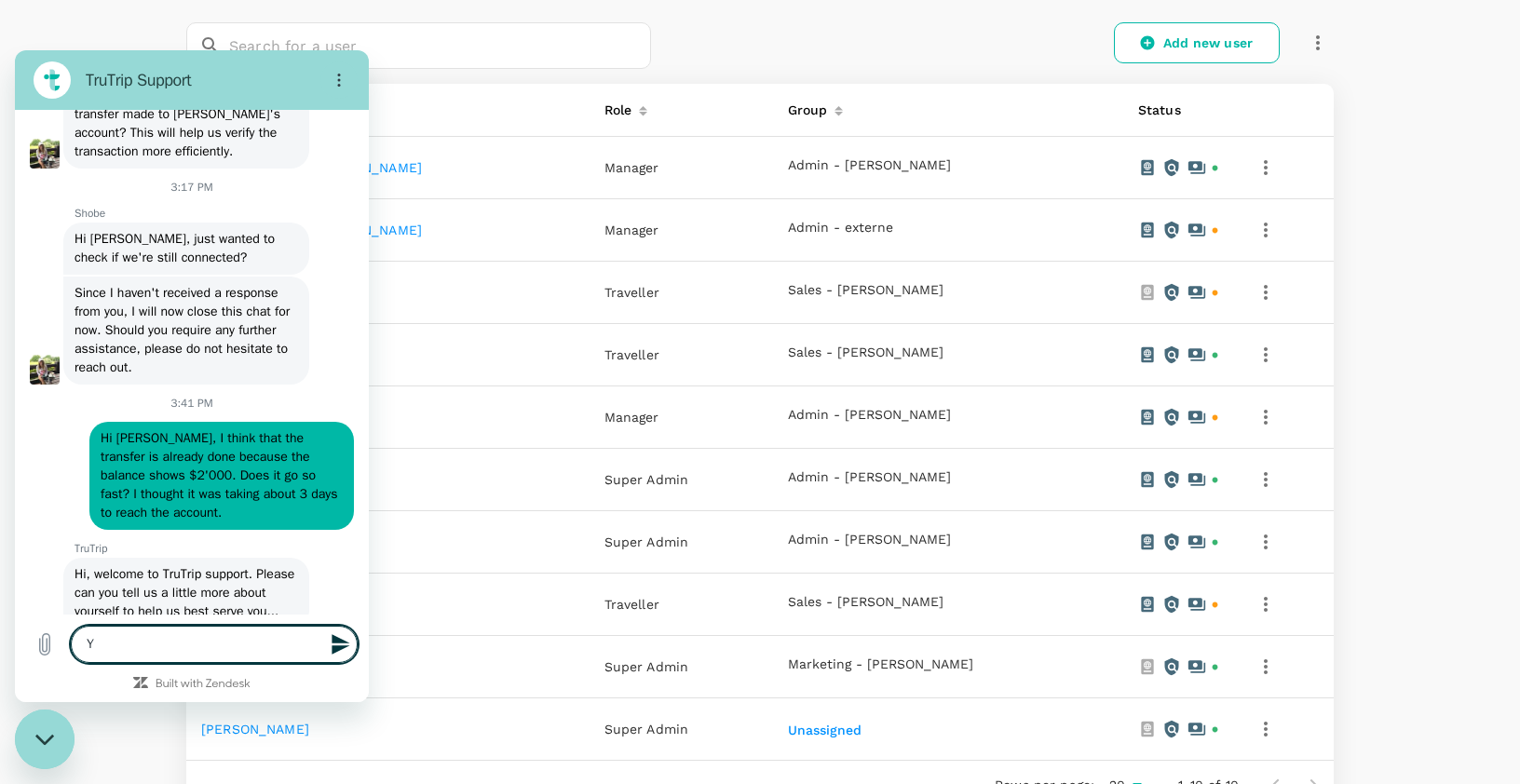 type on "Yo" 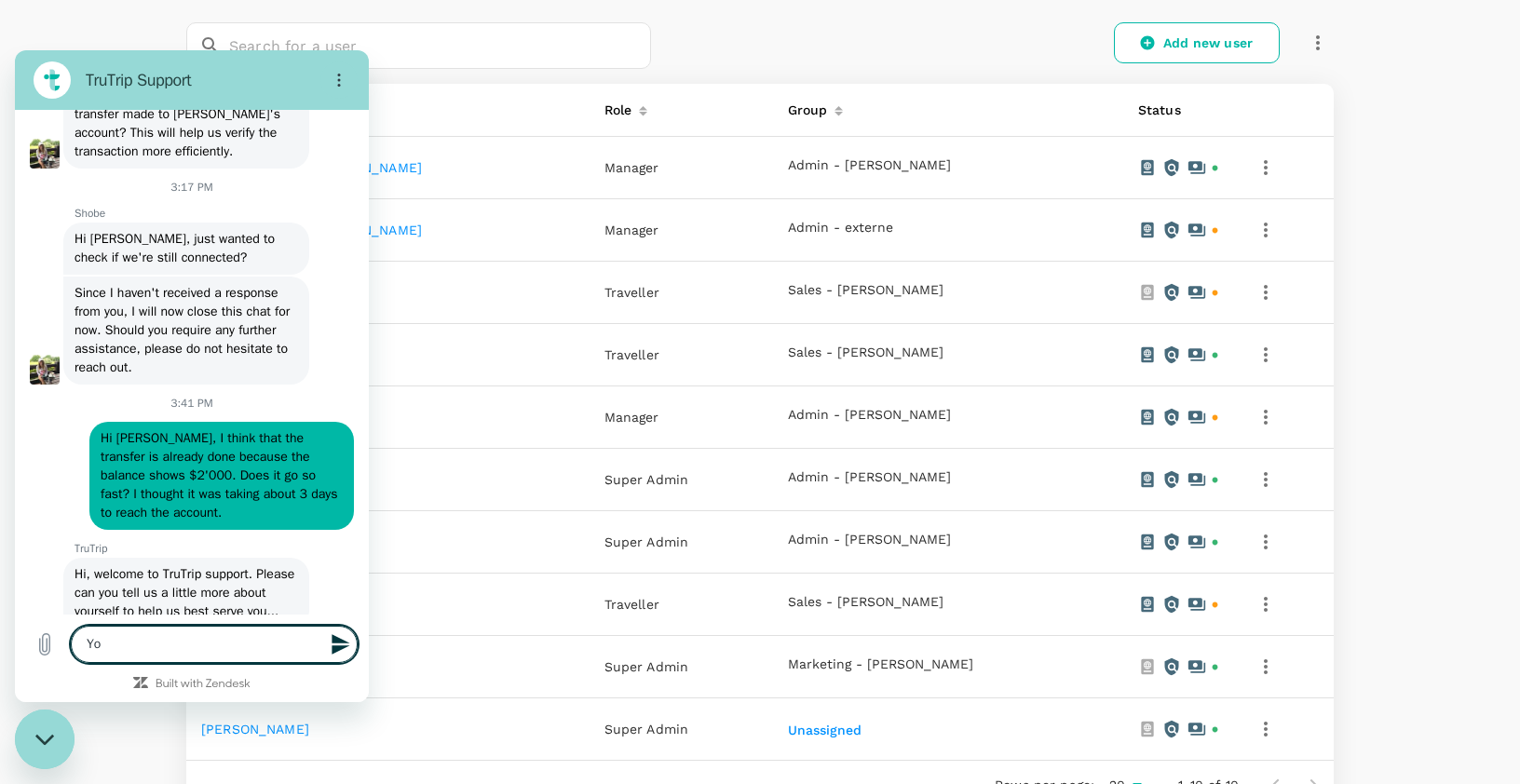 type on "You" 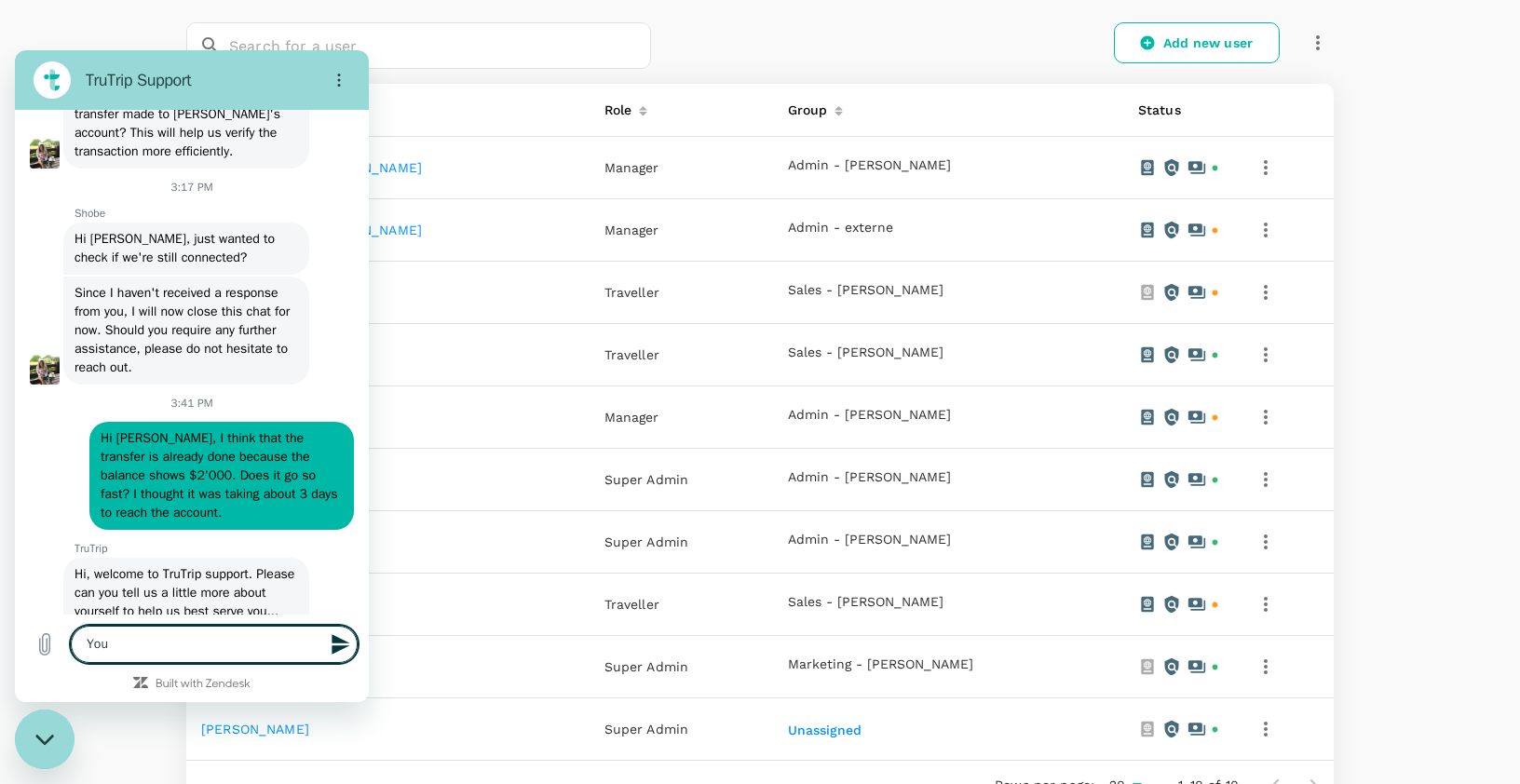 type on "x" 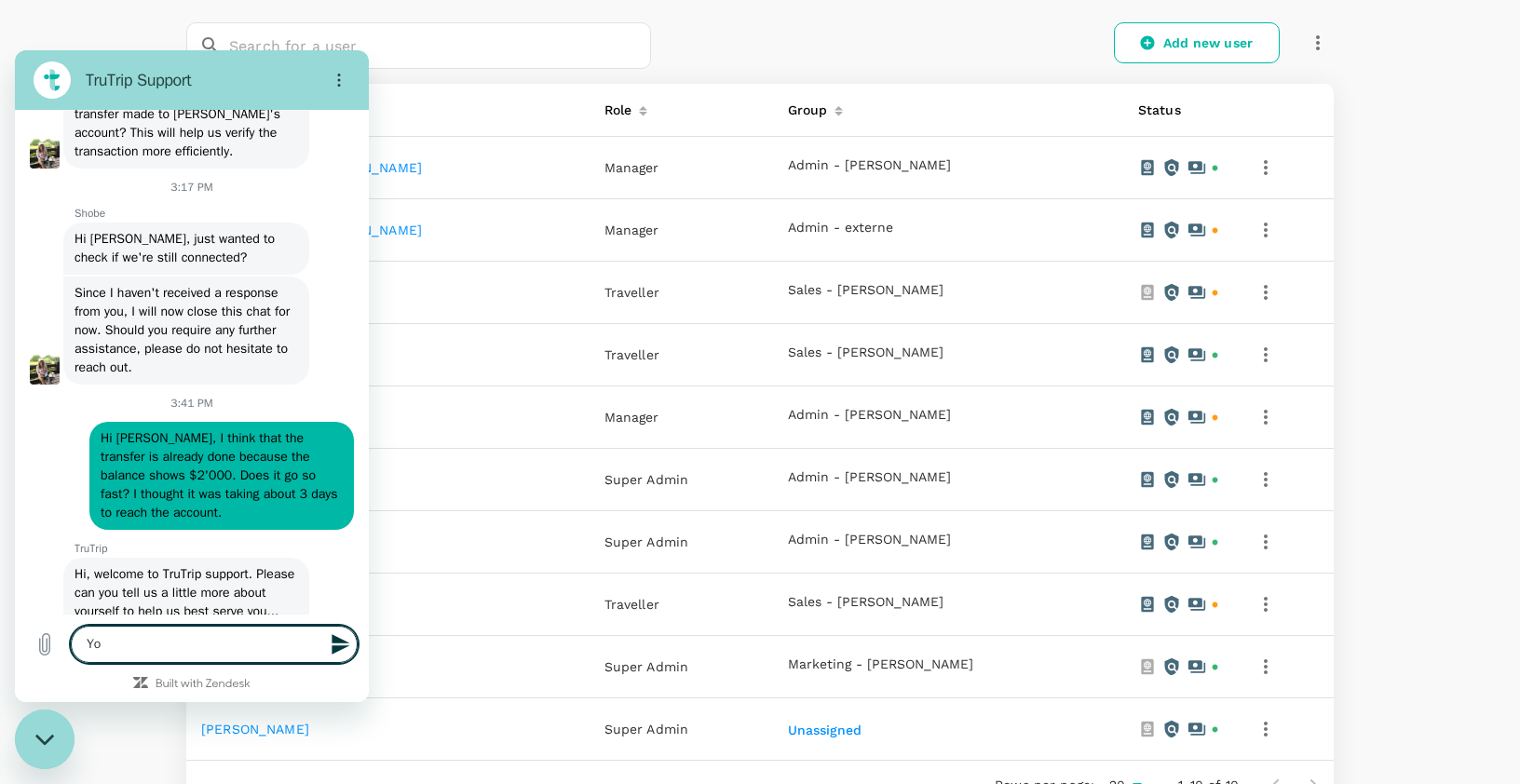 type on "Y" 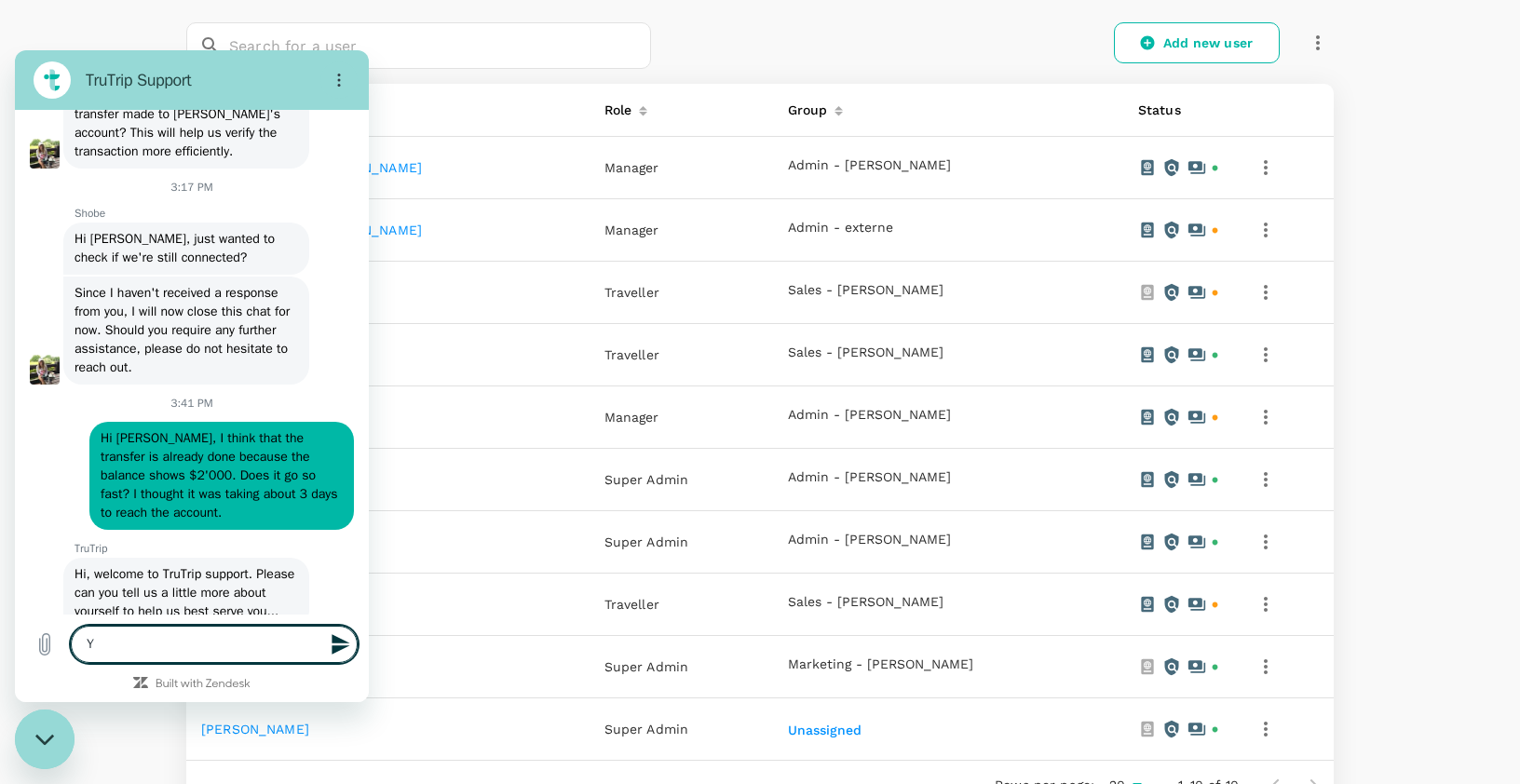 type 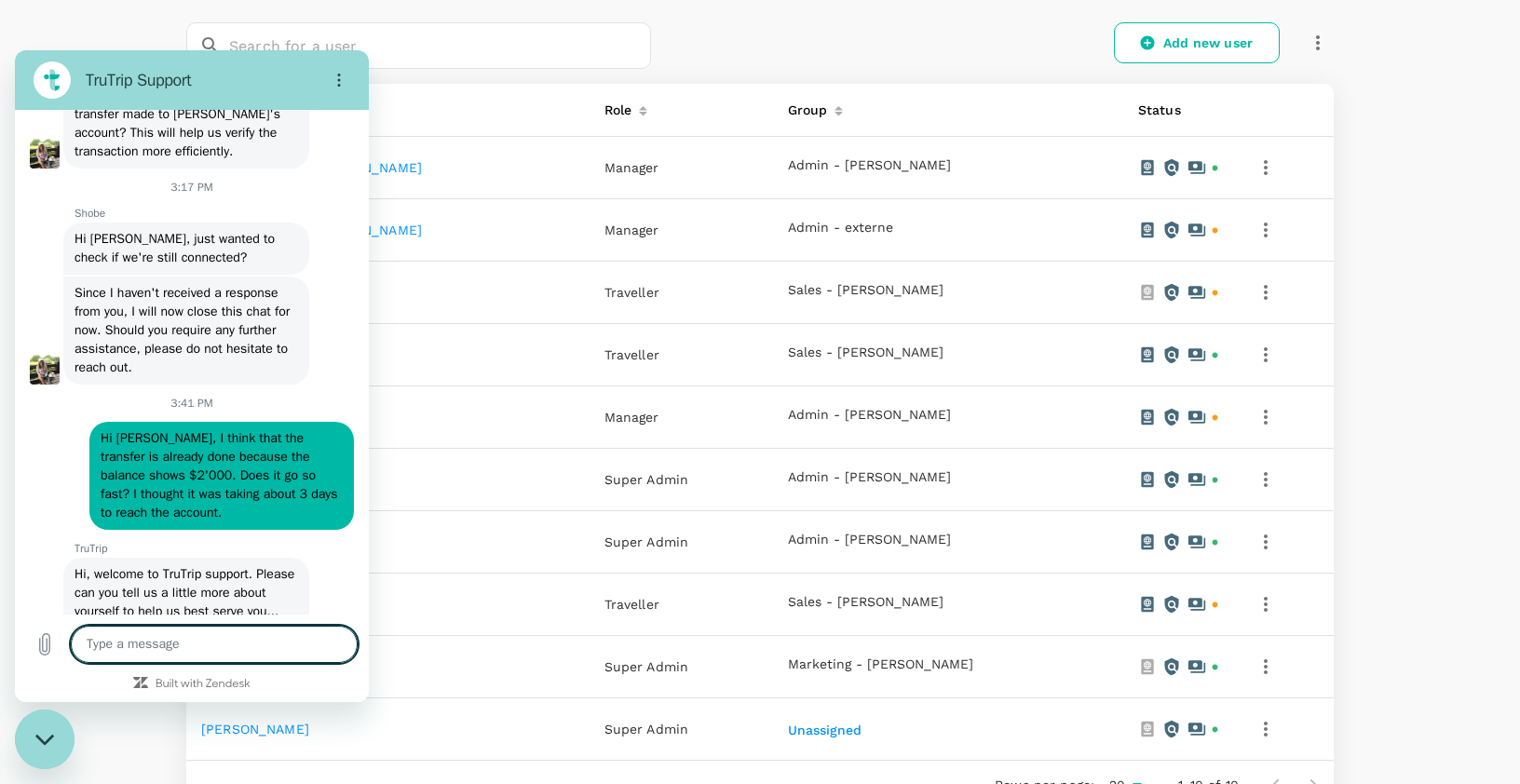 type on "C" 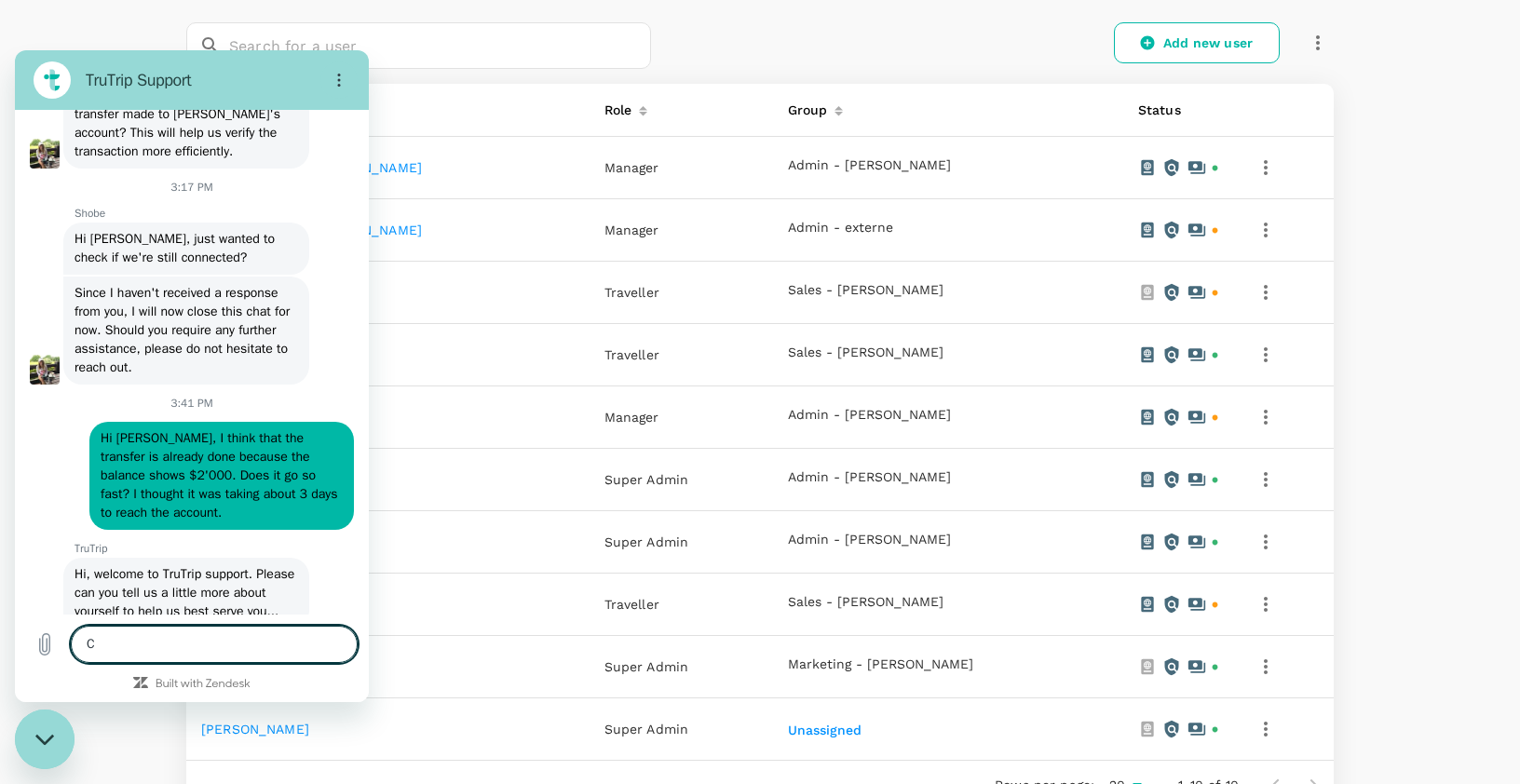 type on "Co" 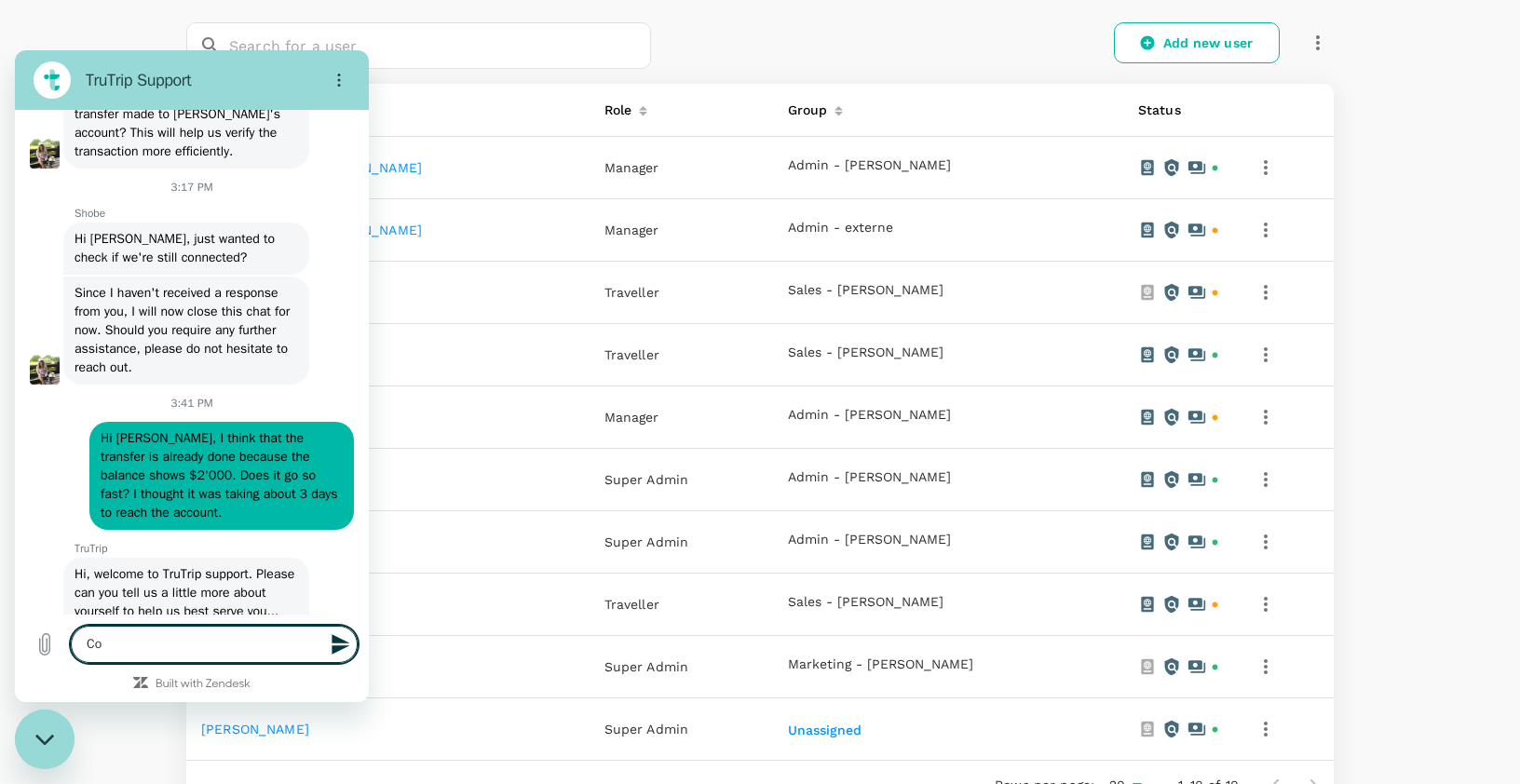 type on "Cou" 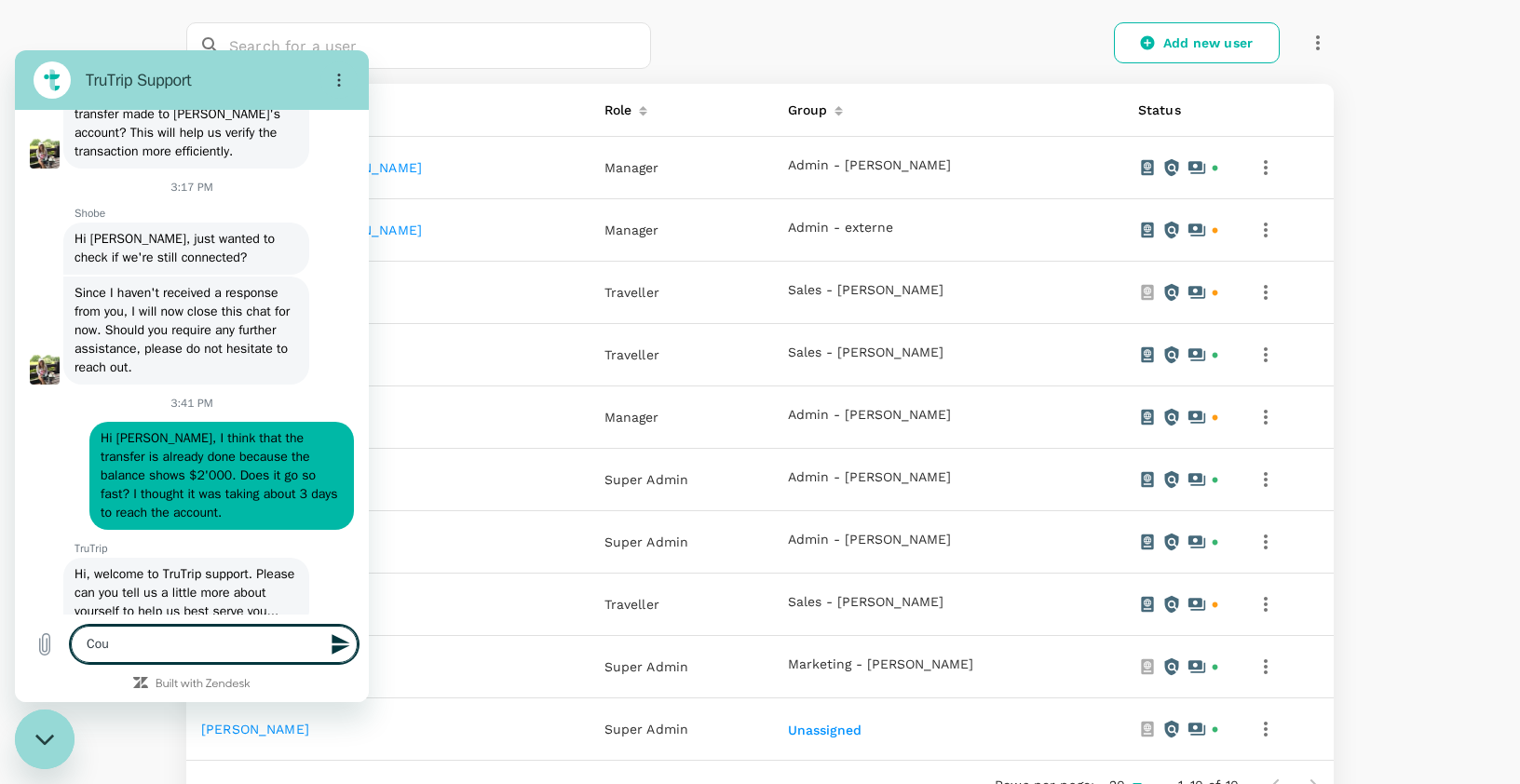 type on "Coul" 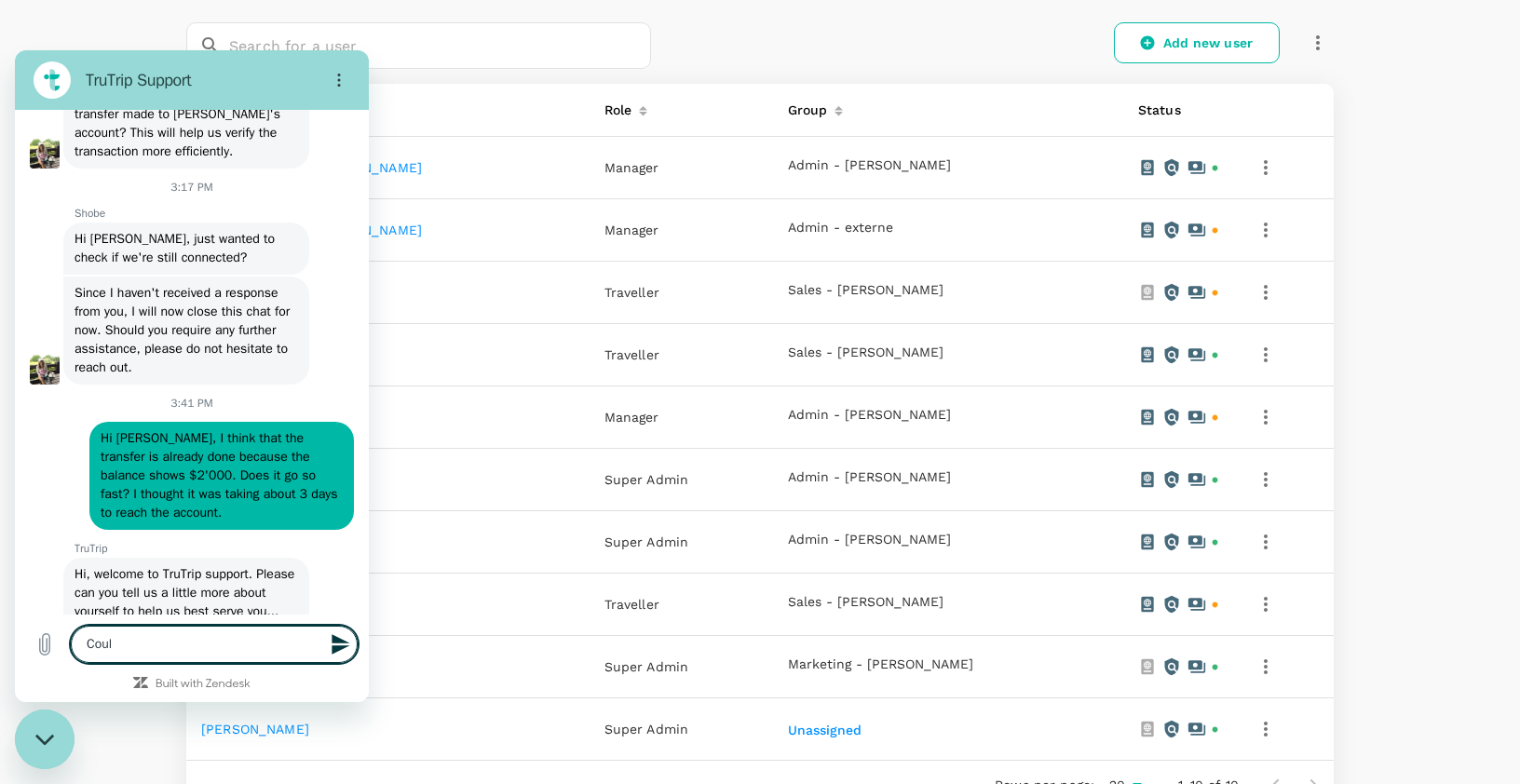 type on "x" 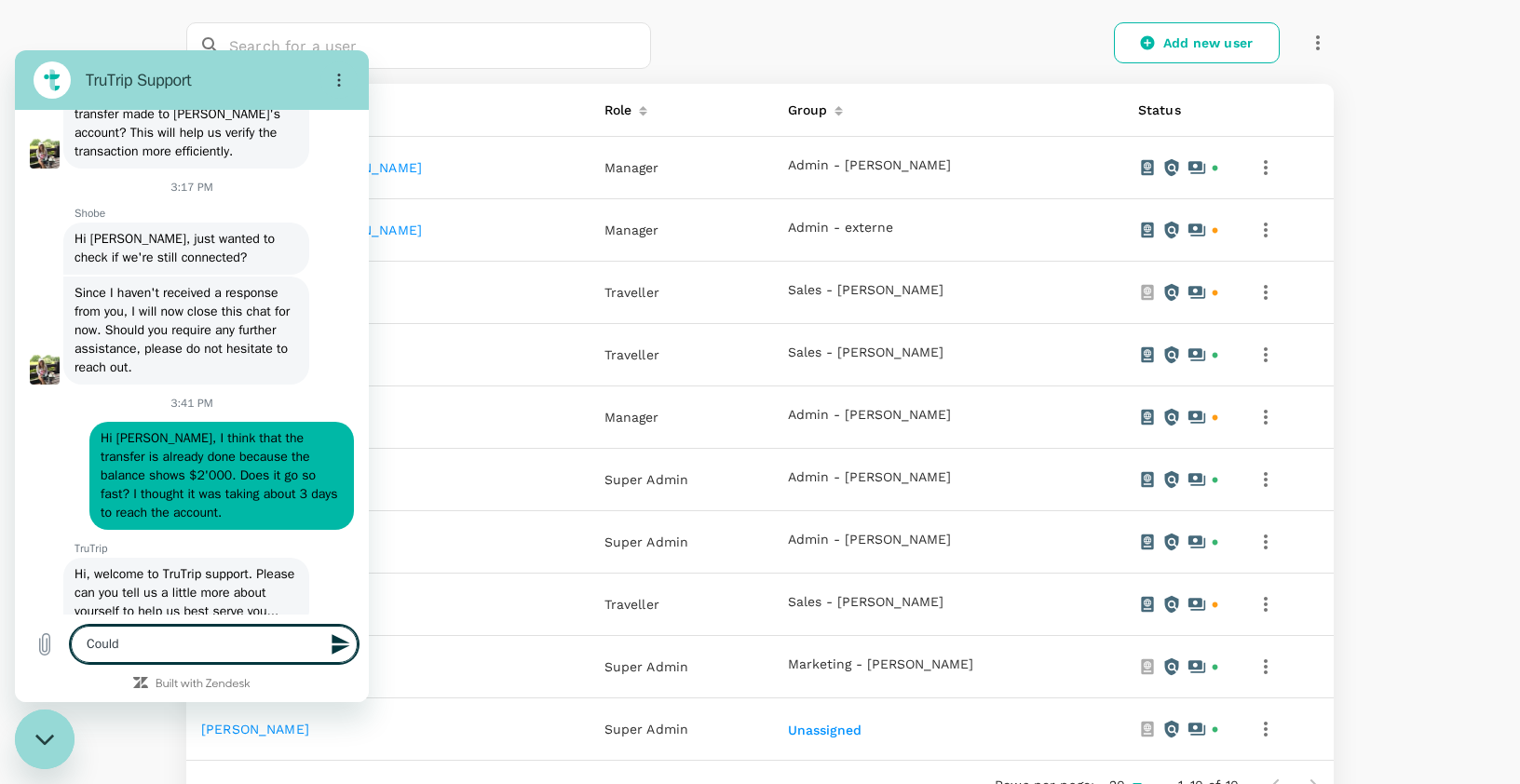 type on "Could" 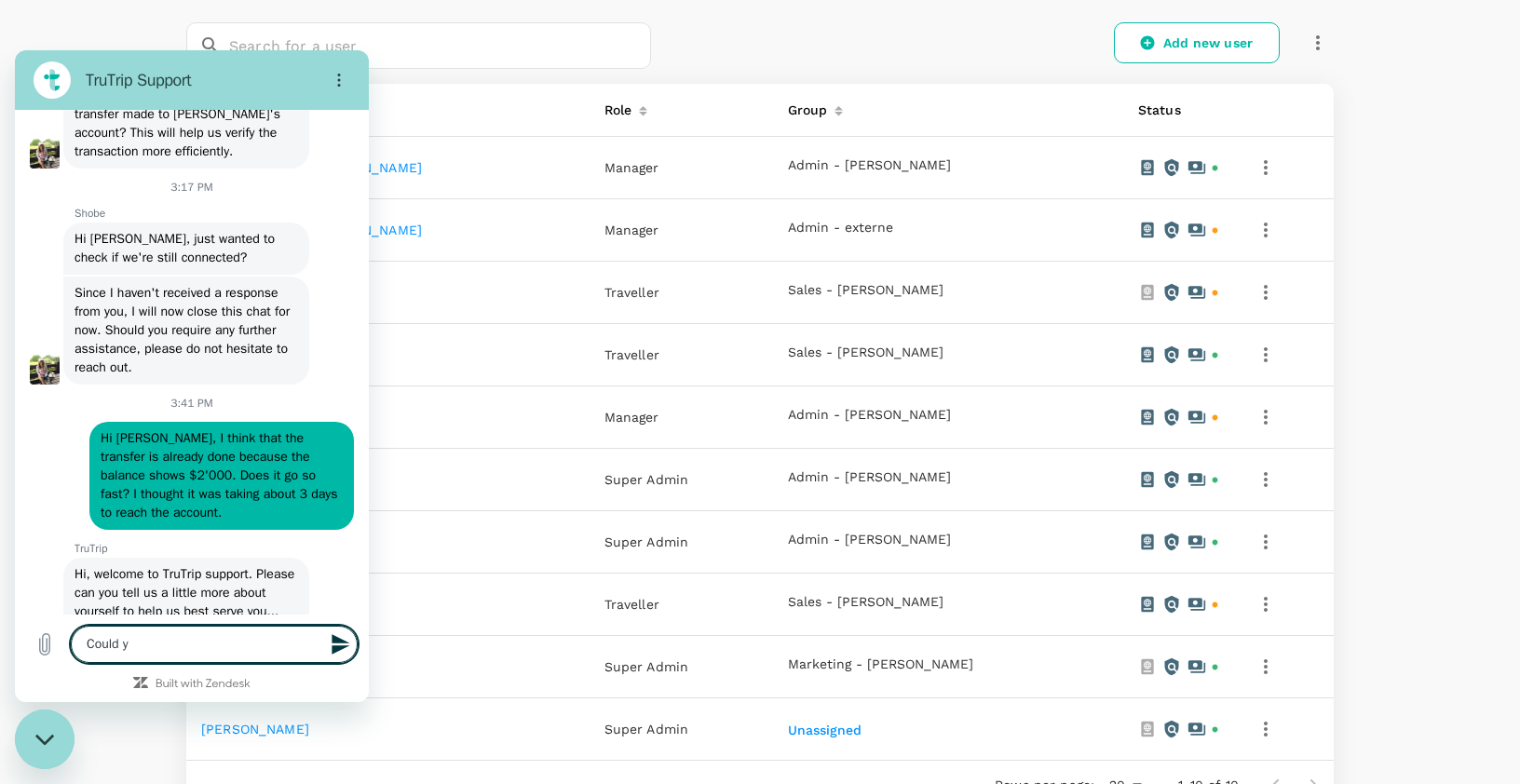 type on "Could yo" 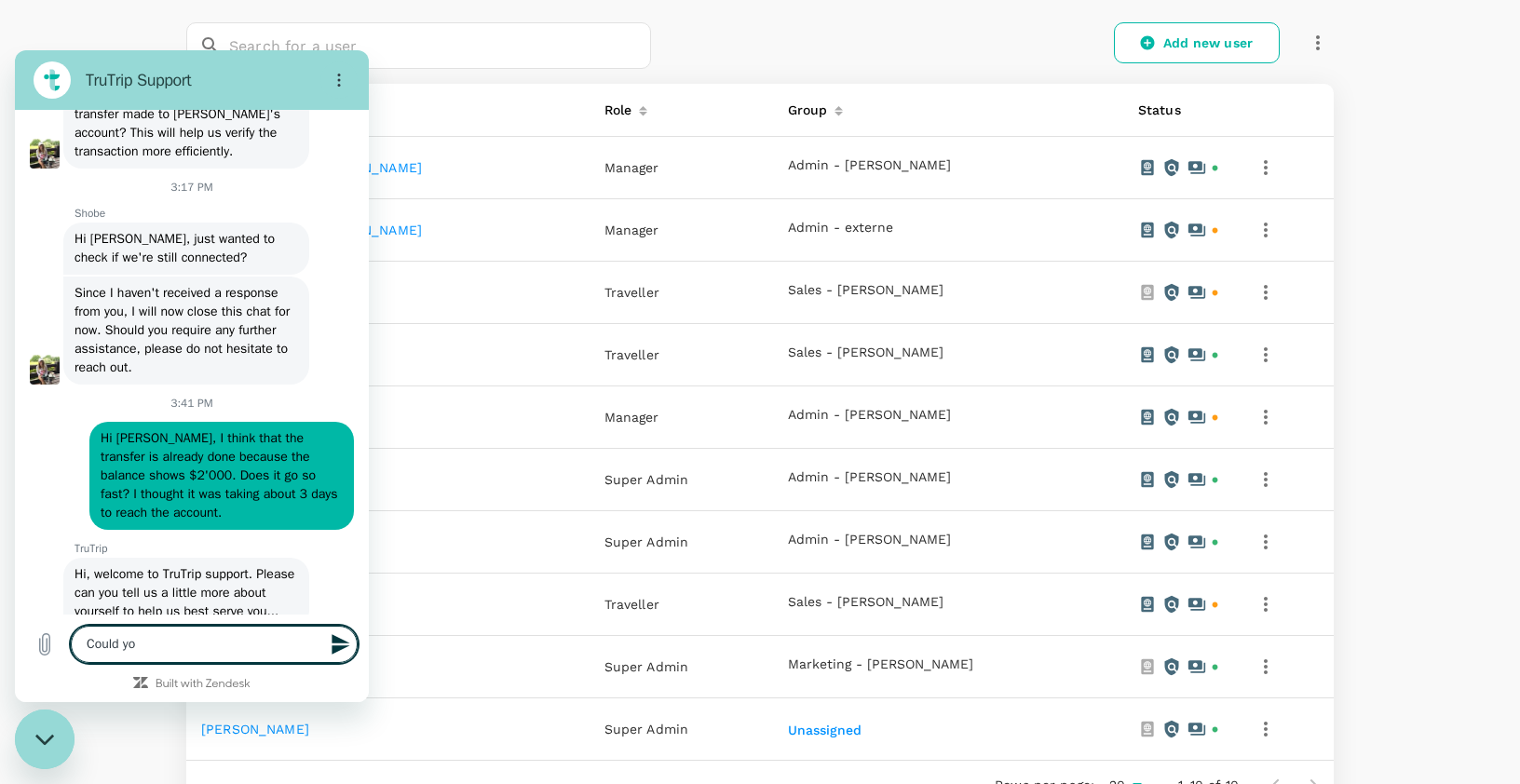 type on "Could you" 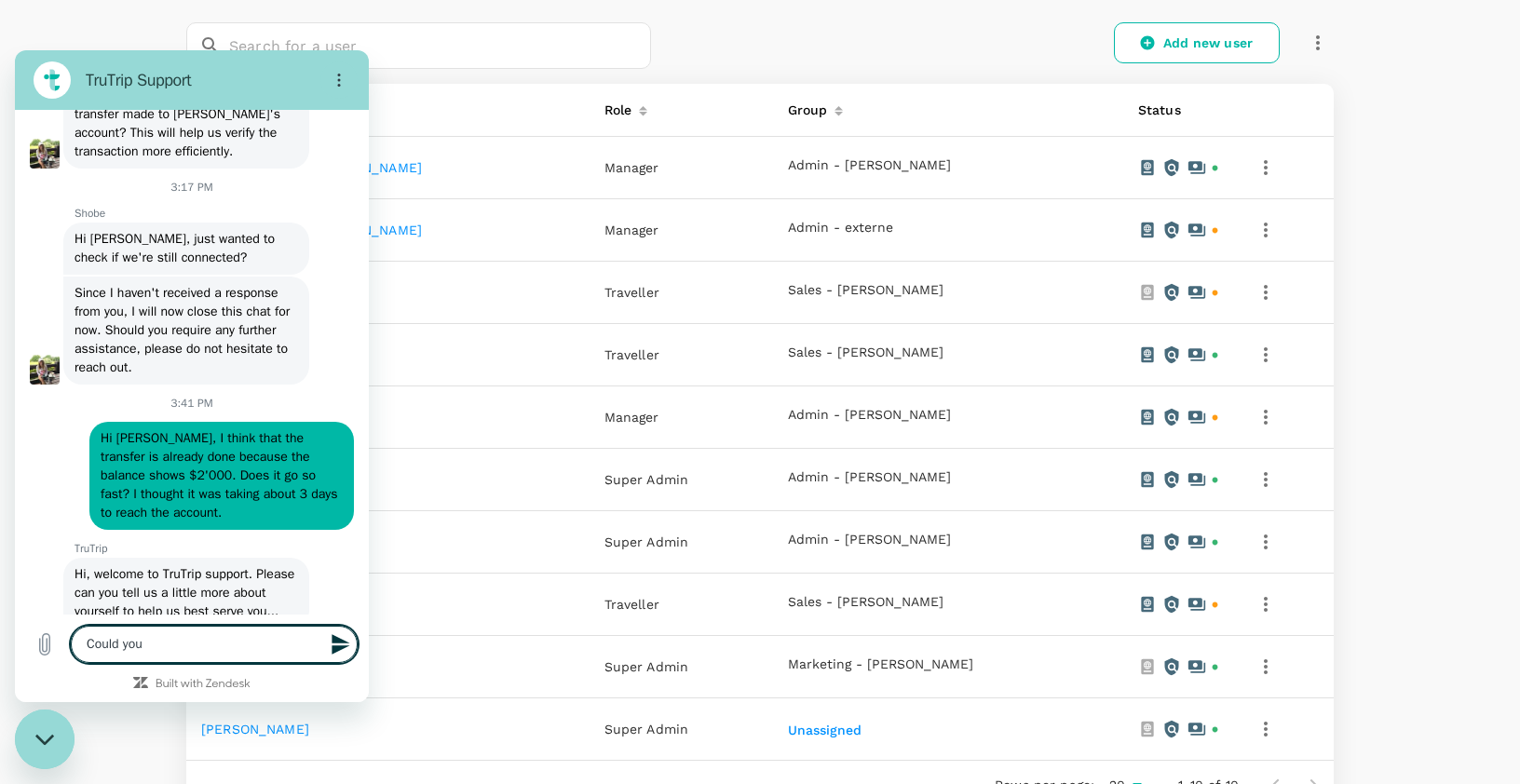 type on "Could you" 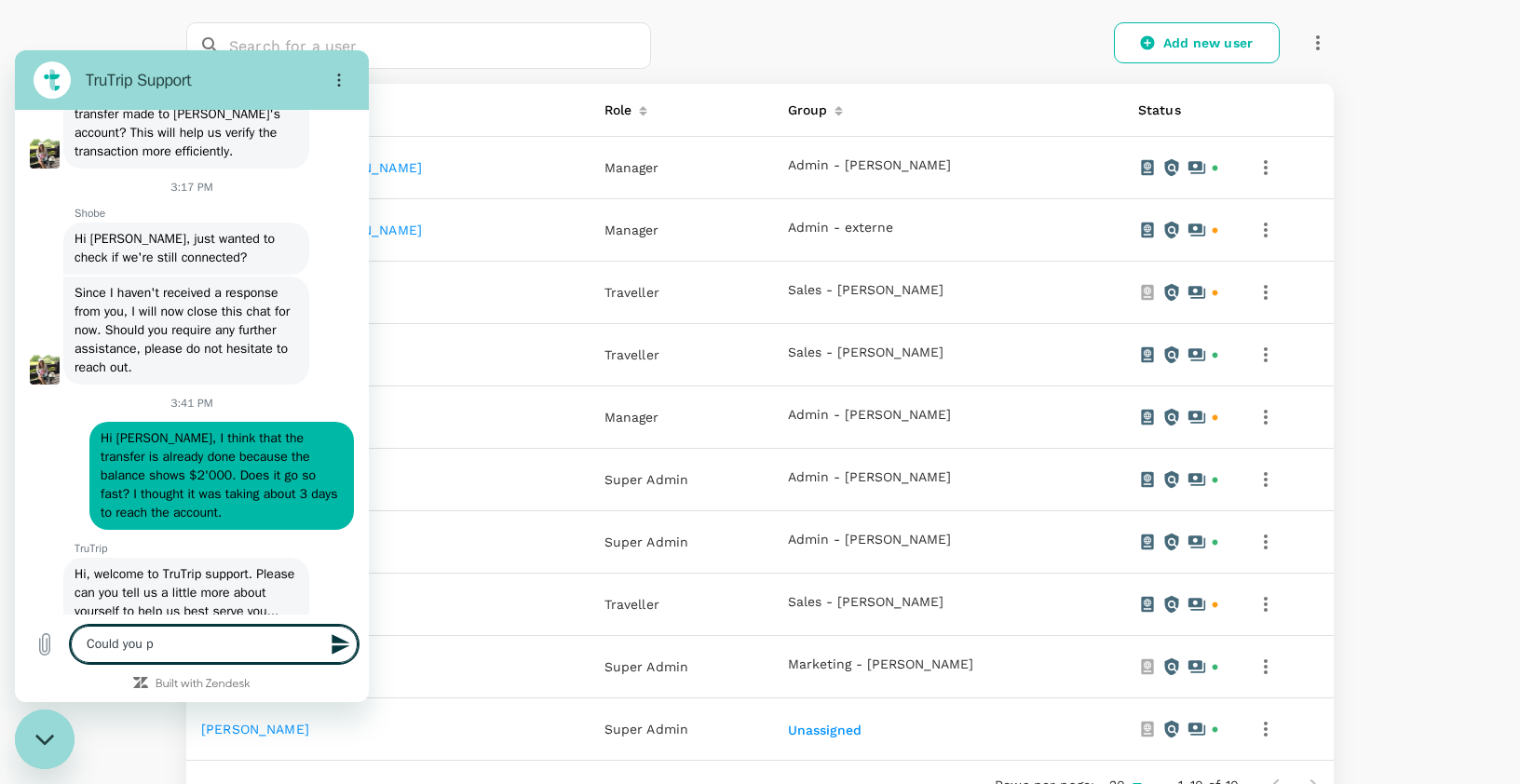 type on "x" 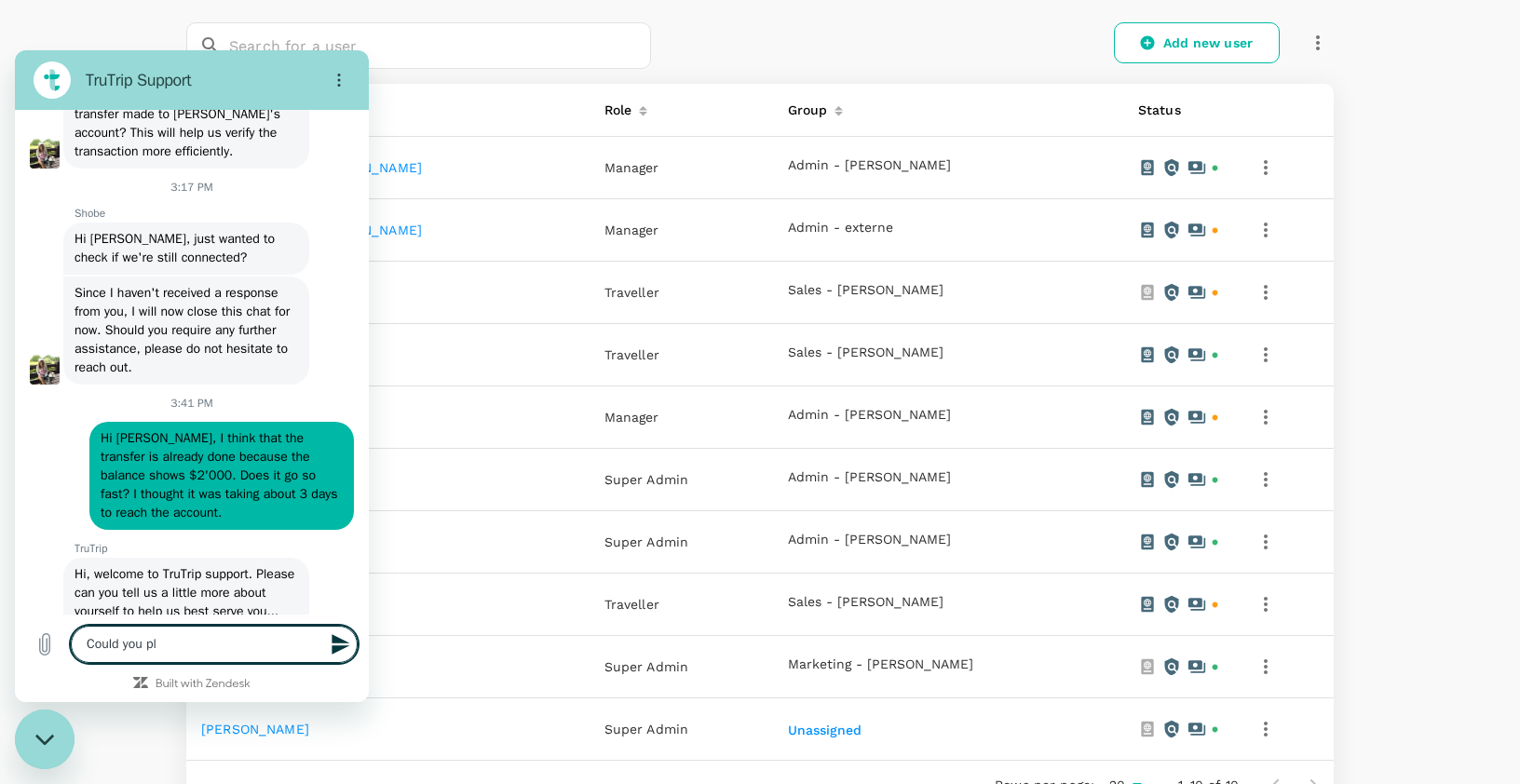 type on "Could you ple" 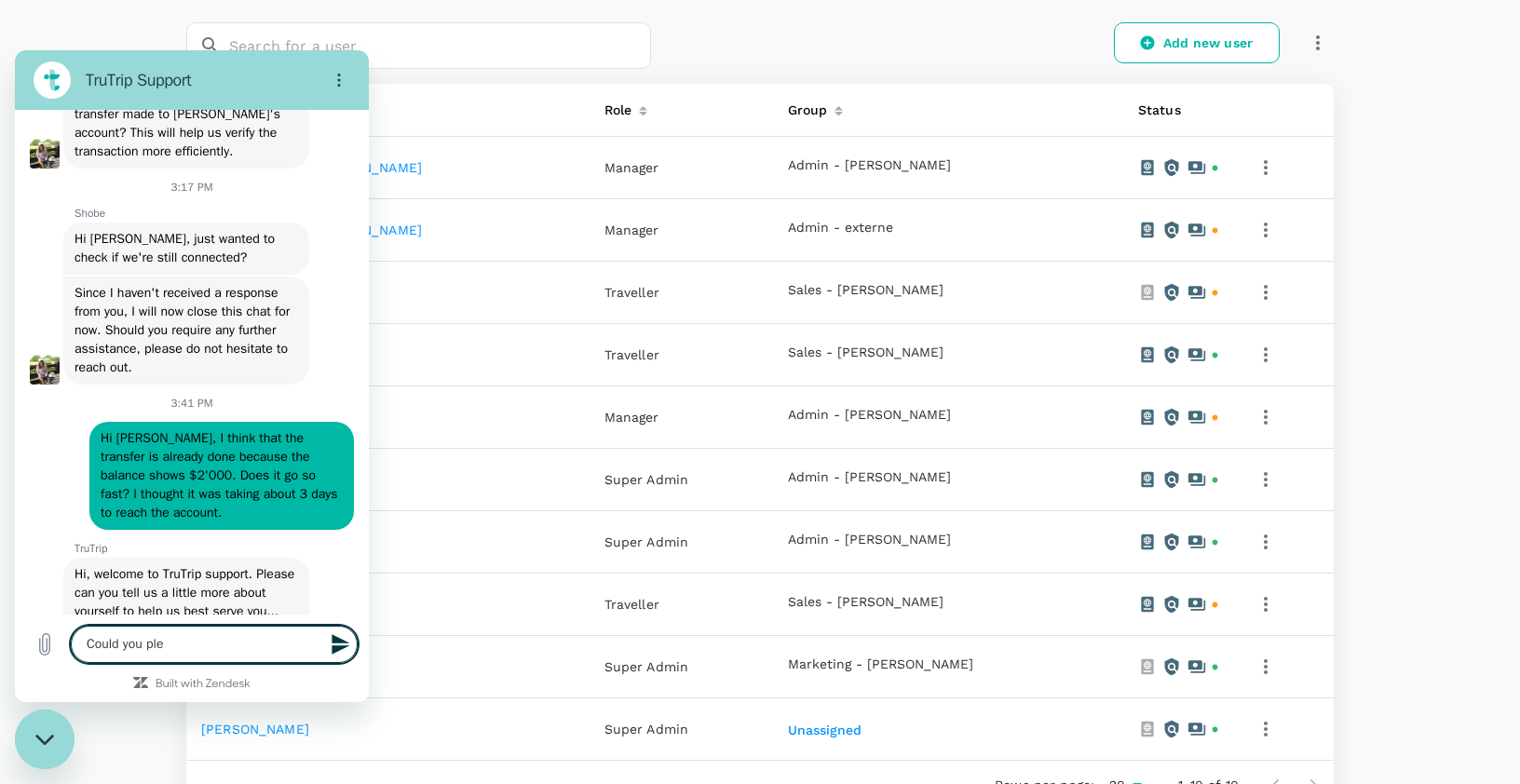 type on "Could you plea" 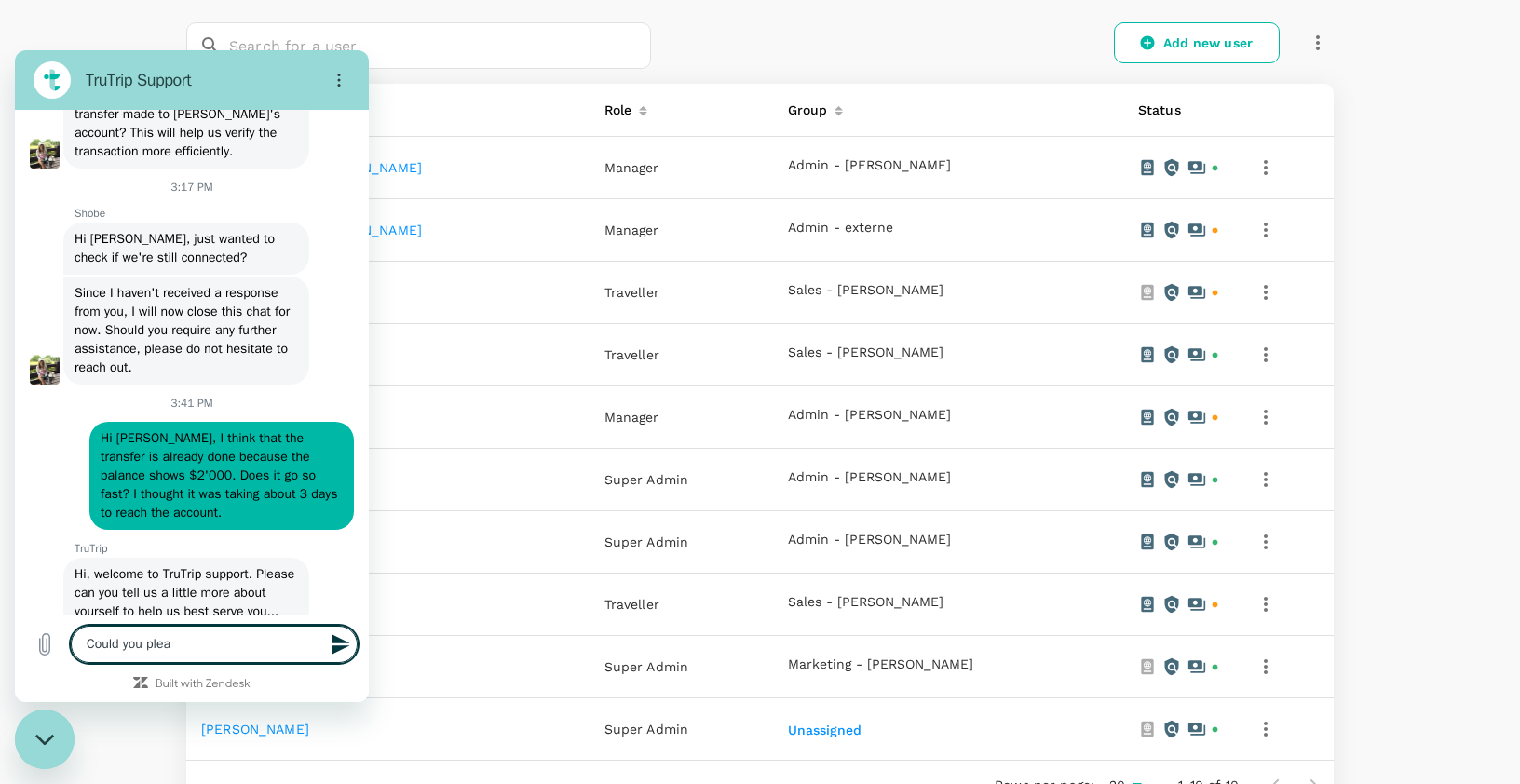 type on "Could you pleas" 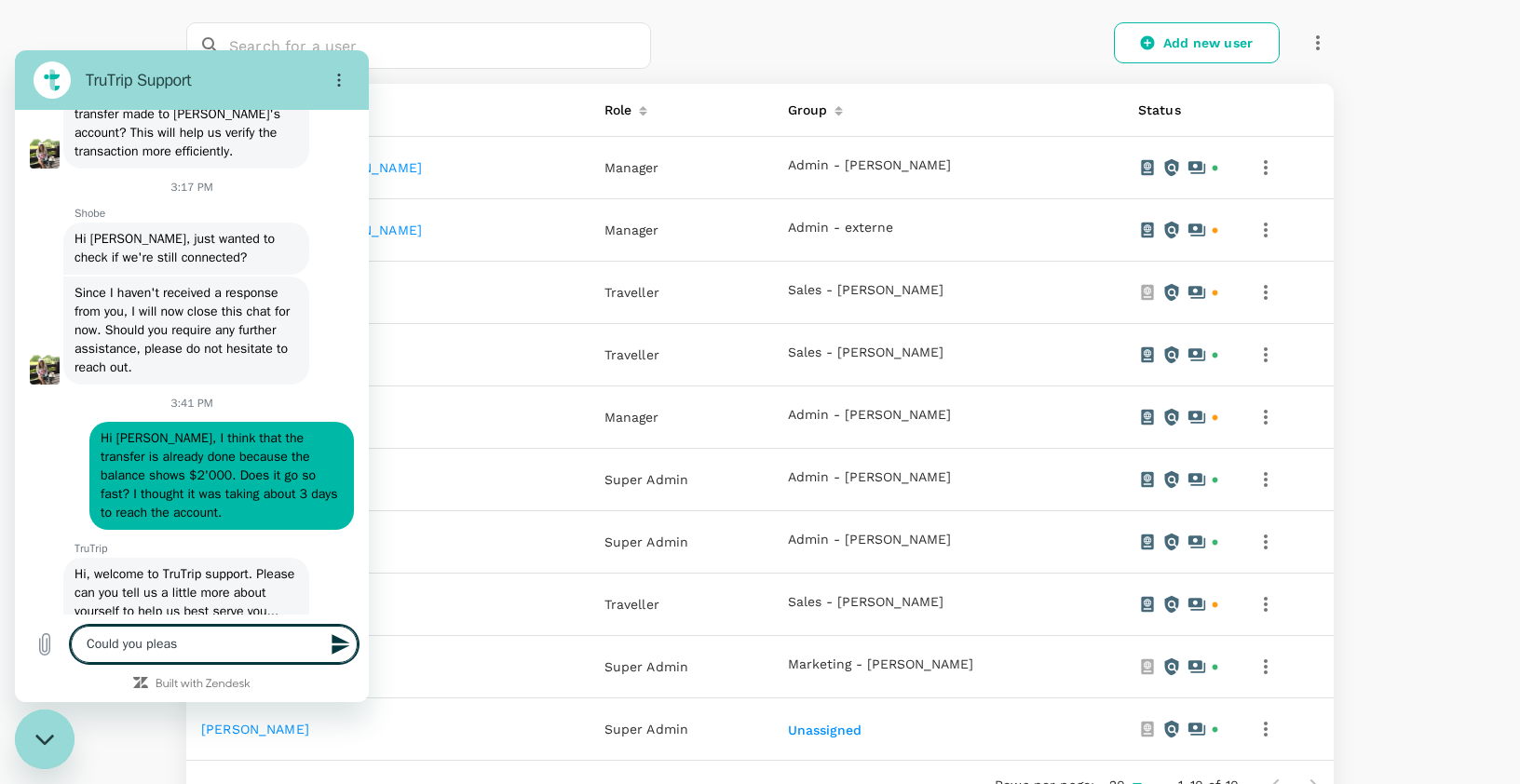 type on "Could you please" 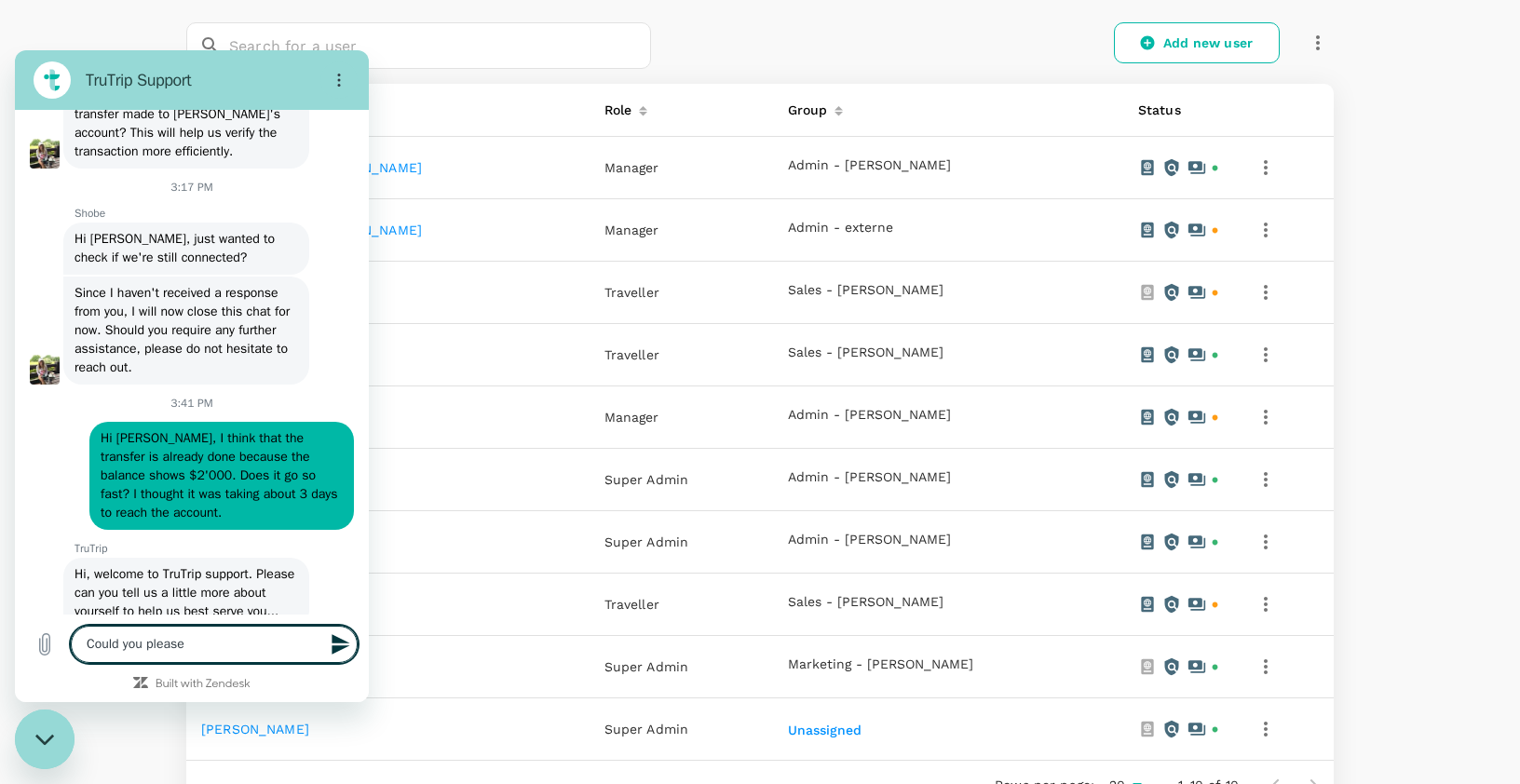 type on "Could you please" 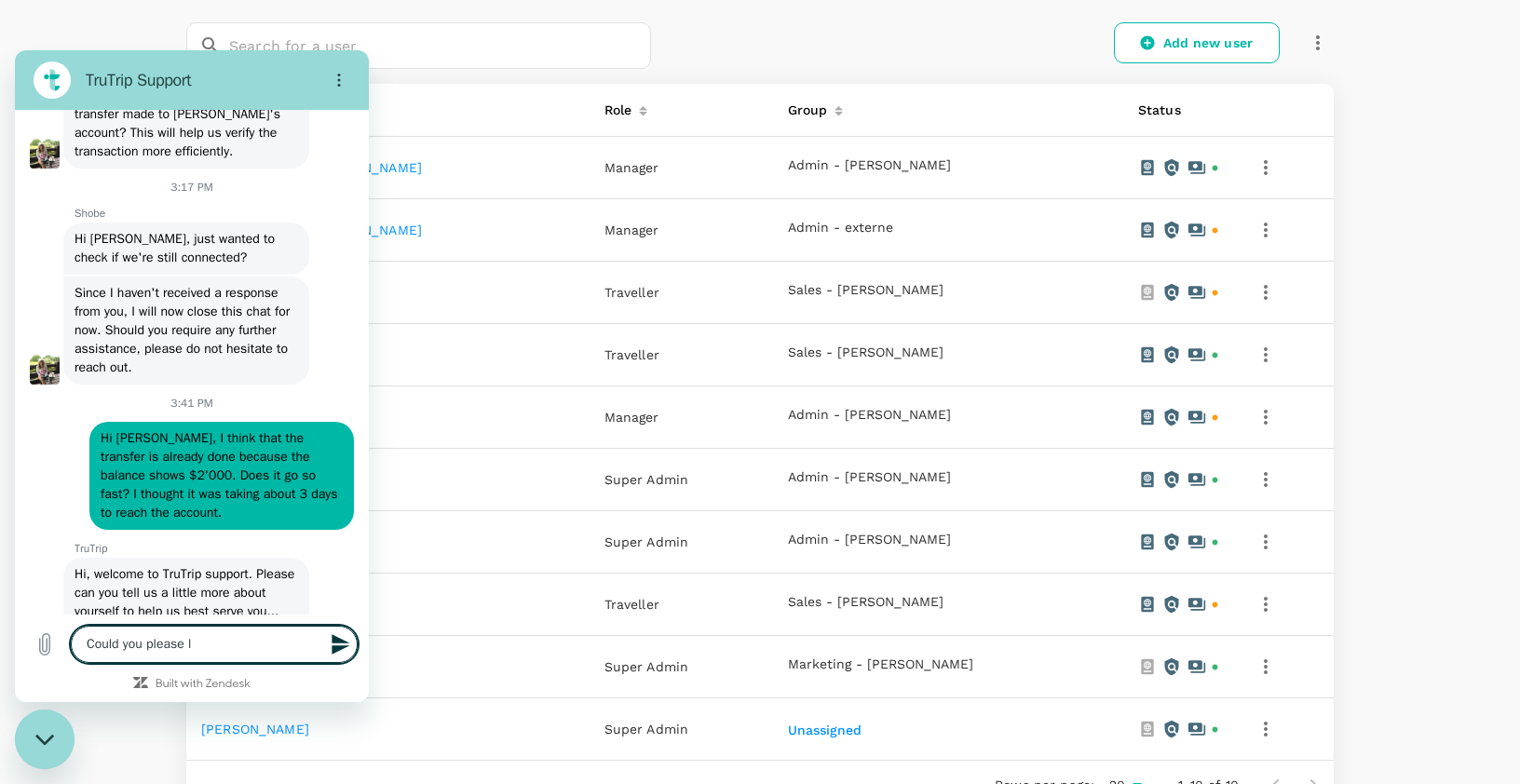type on "Could you please la" 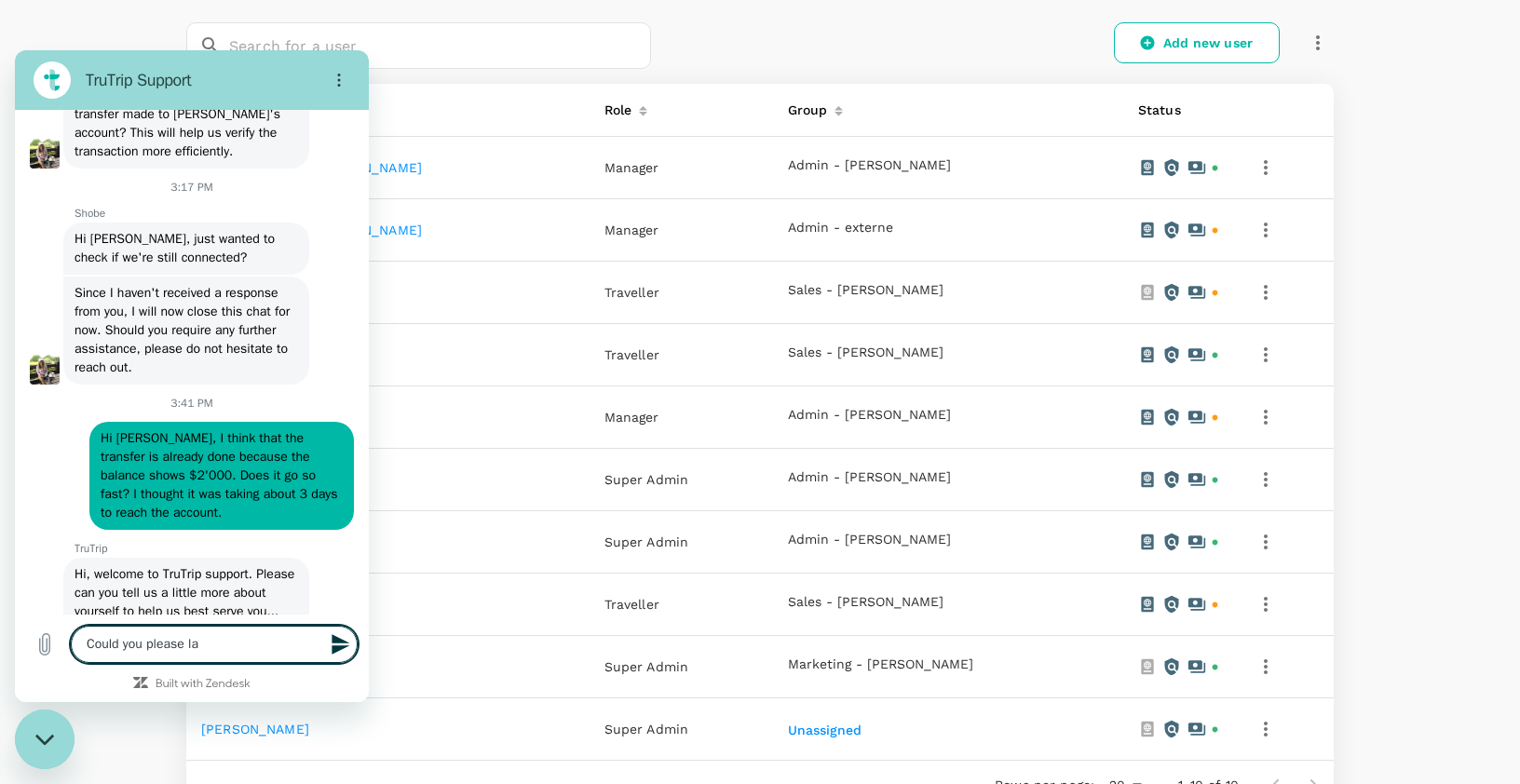 type on "Could you please lao" 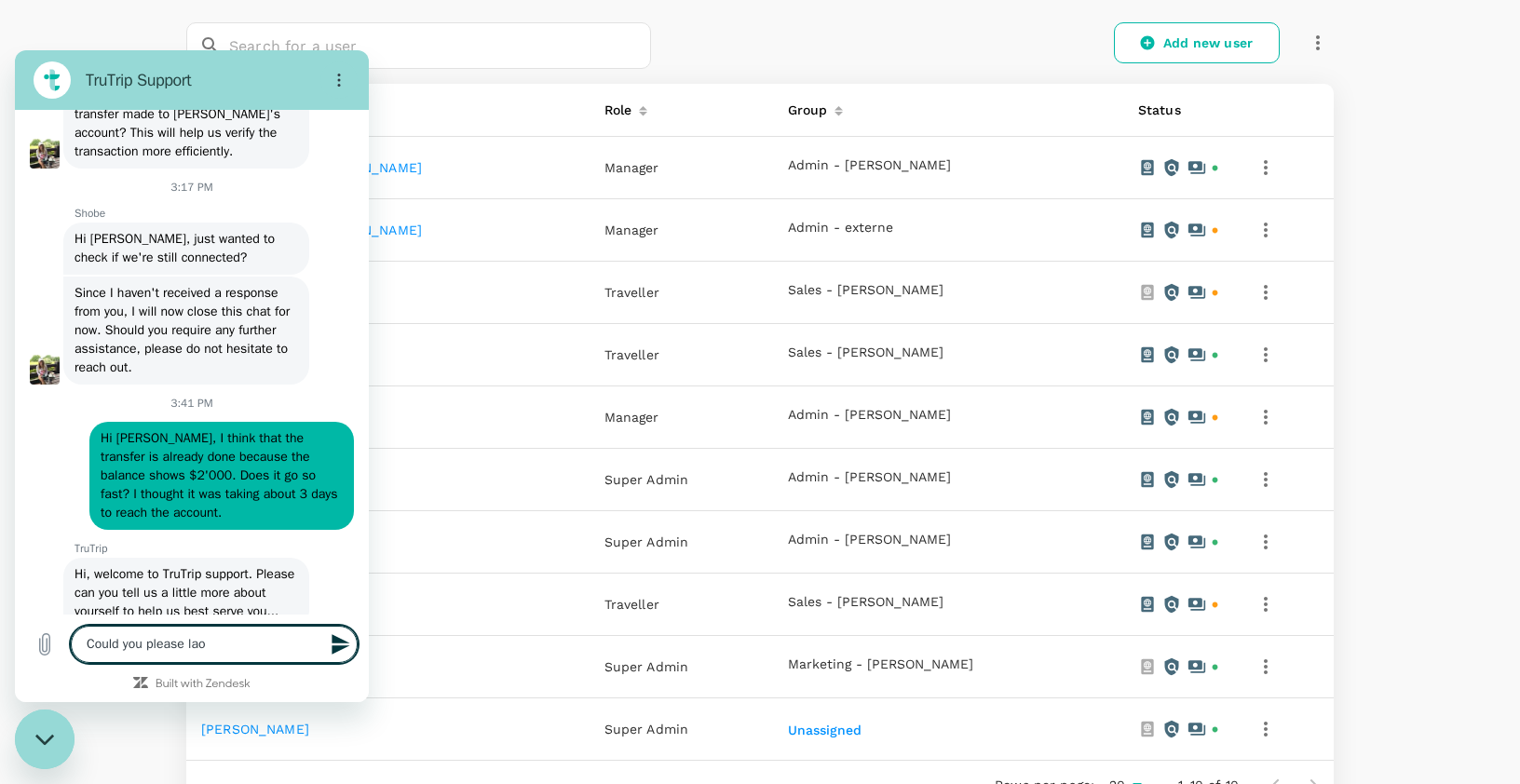 type on "Could you please [GEOGRAPHIC_DATA]" 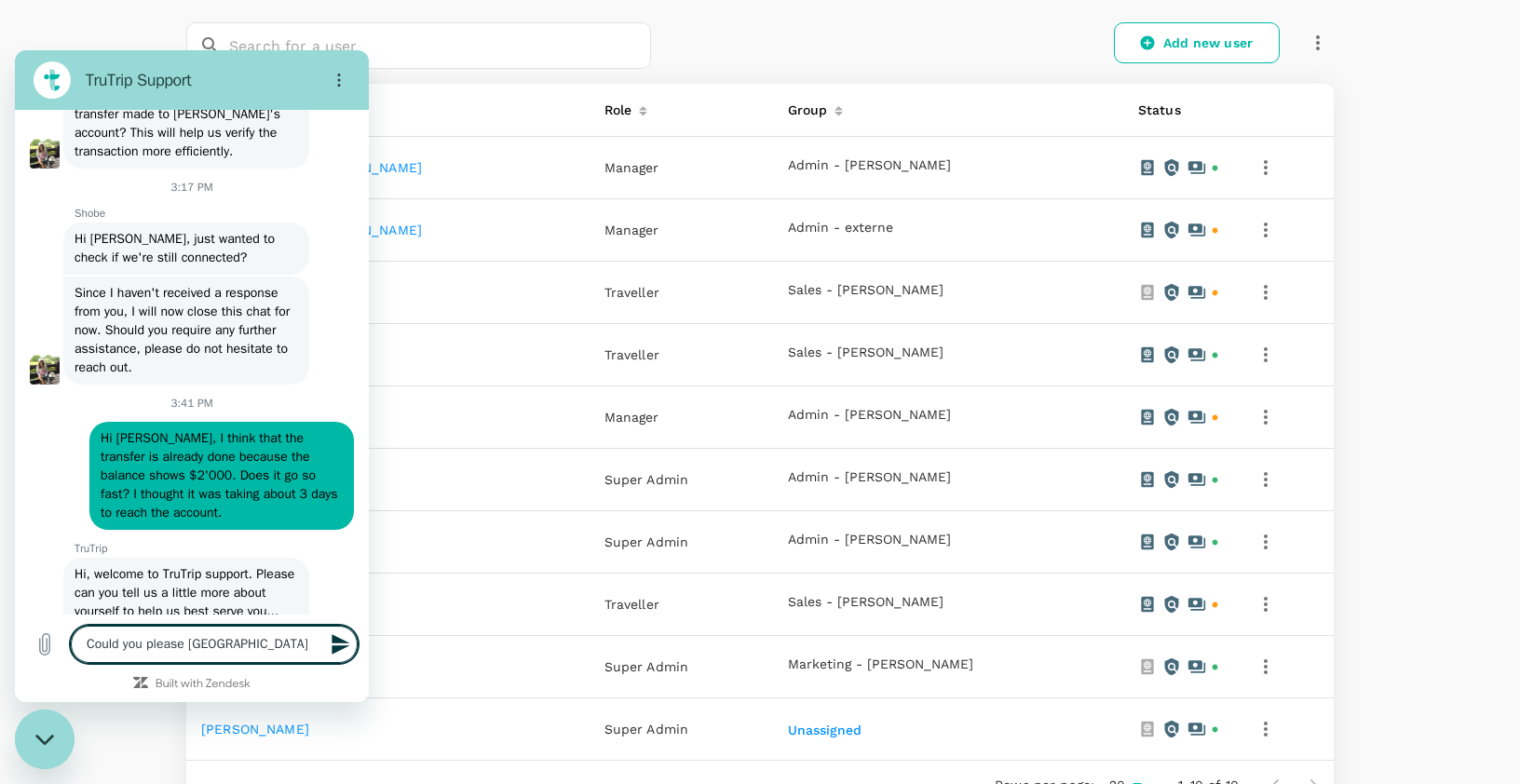 type on "Could you please [GEOGRAPHIC_DATA]" 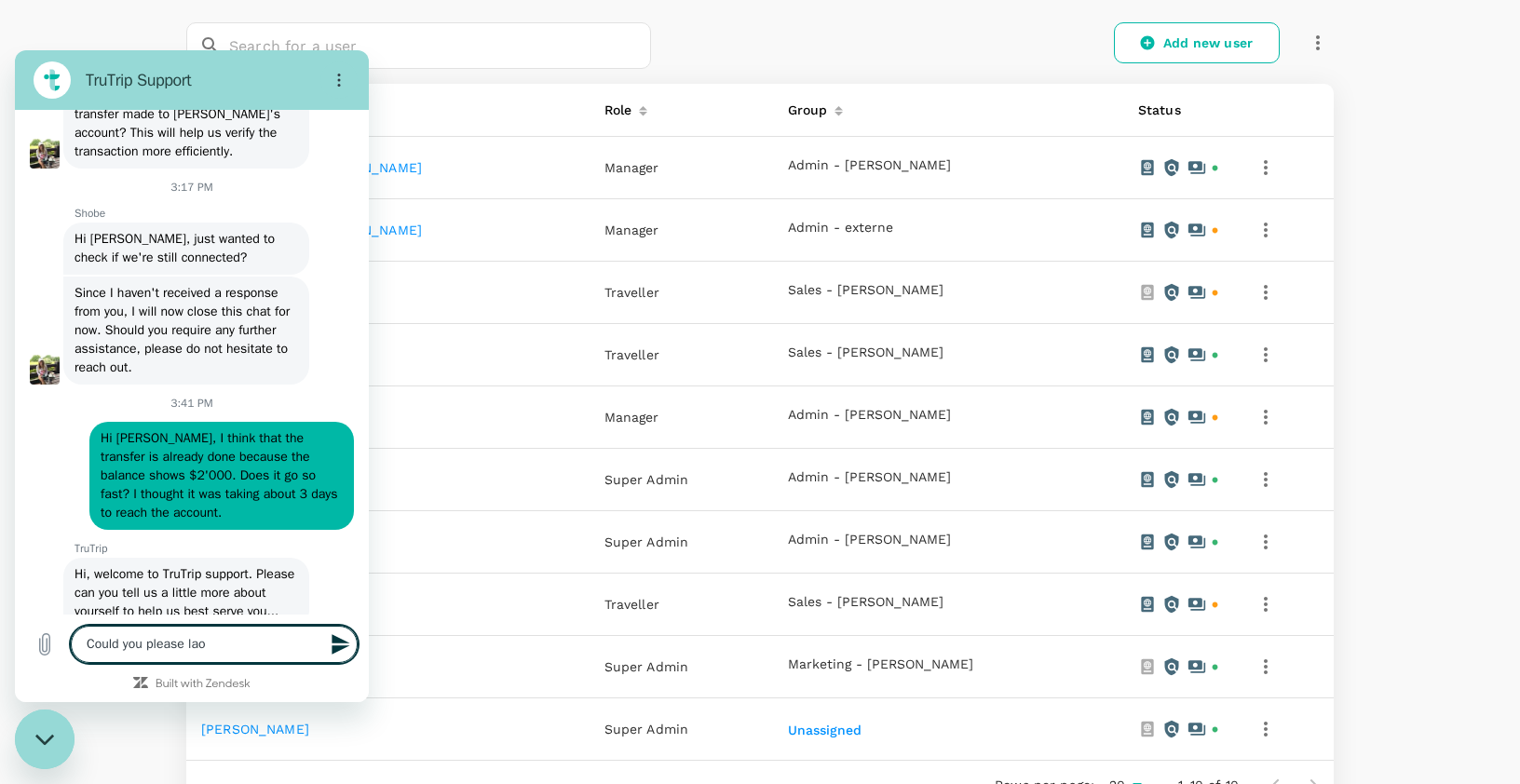 type on "Could you please la" 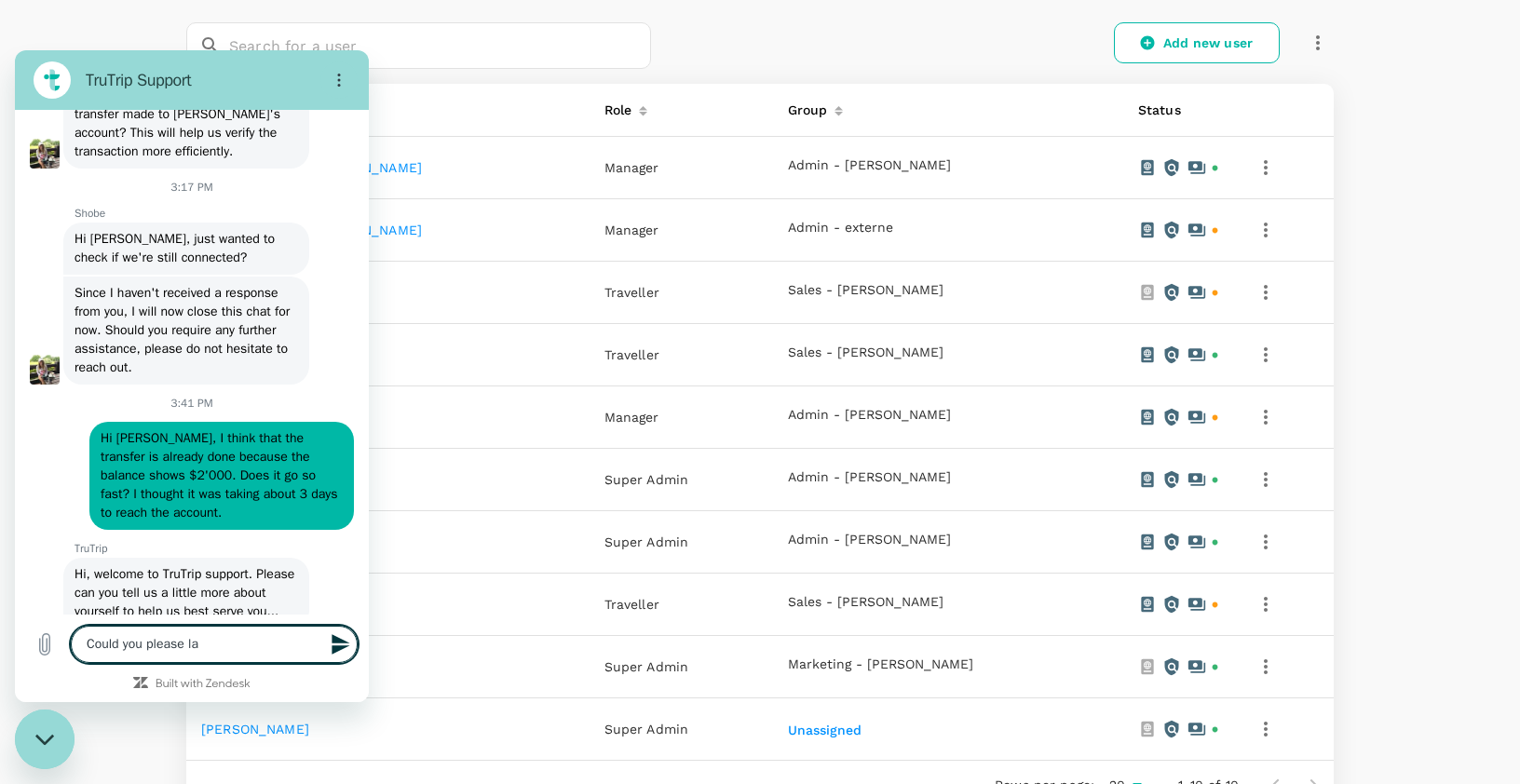 type on "Could you please l" 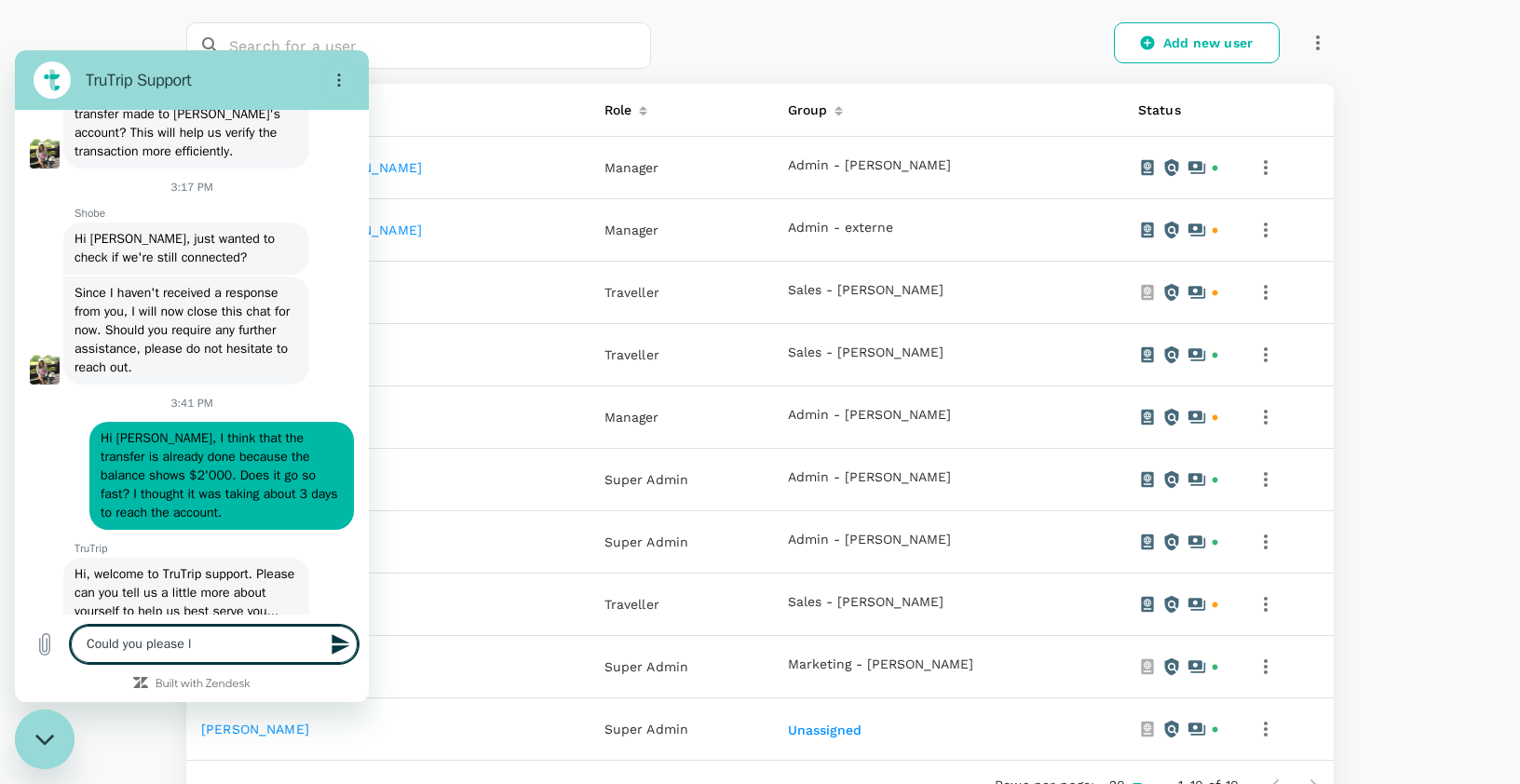 type on "x" 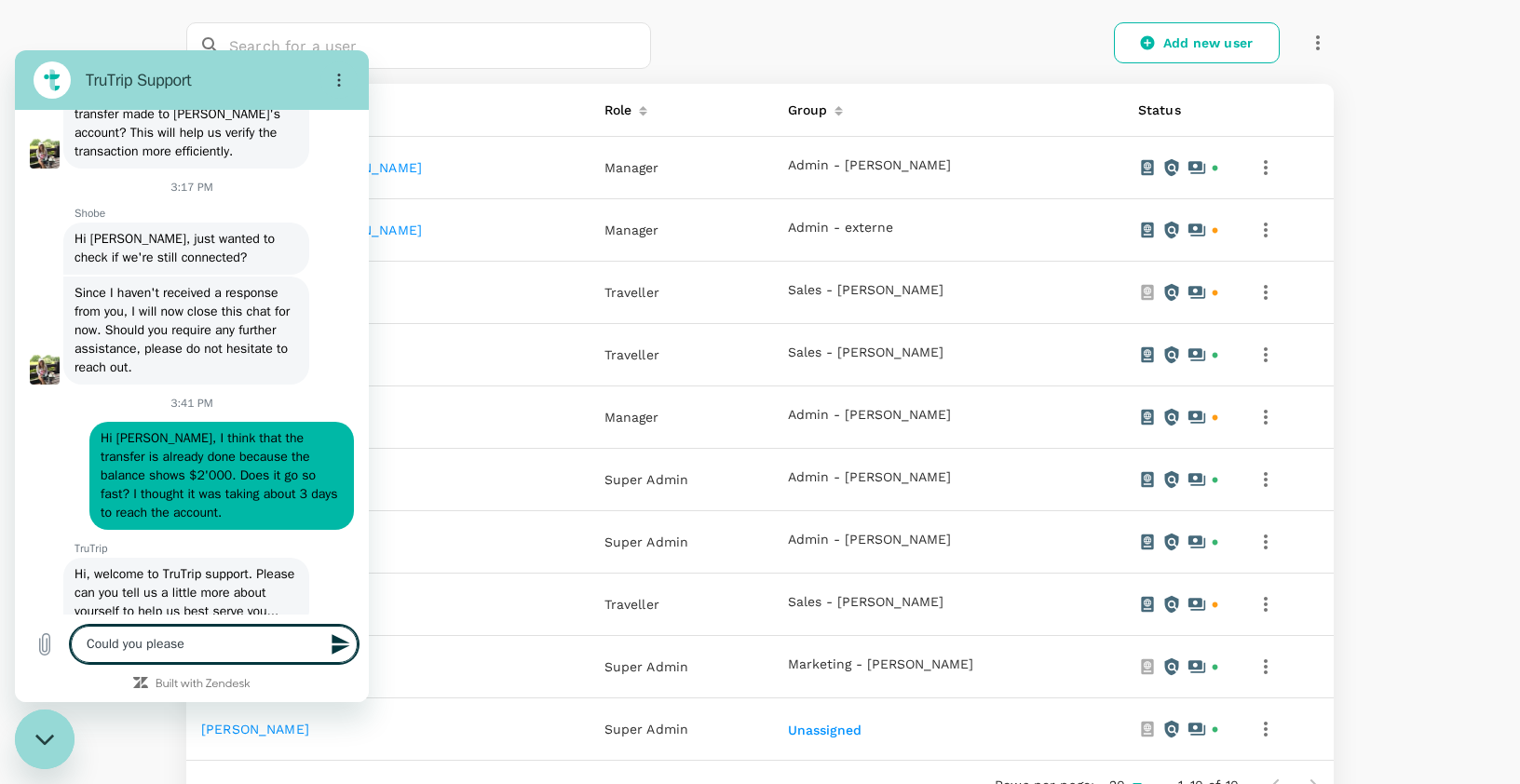 type on "Could you please" 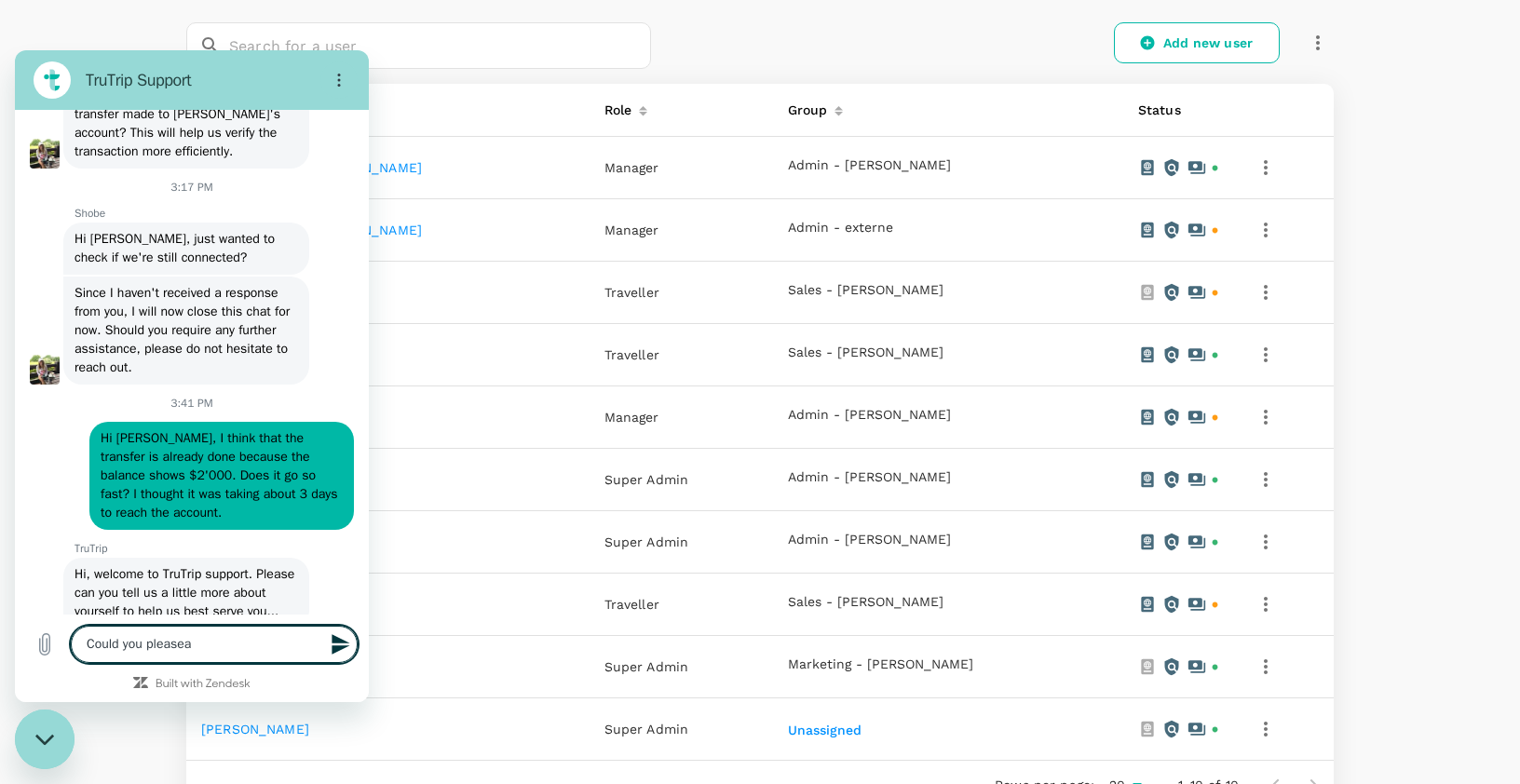 type on "Could you pleaseal" 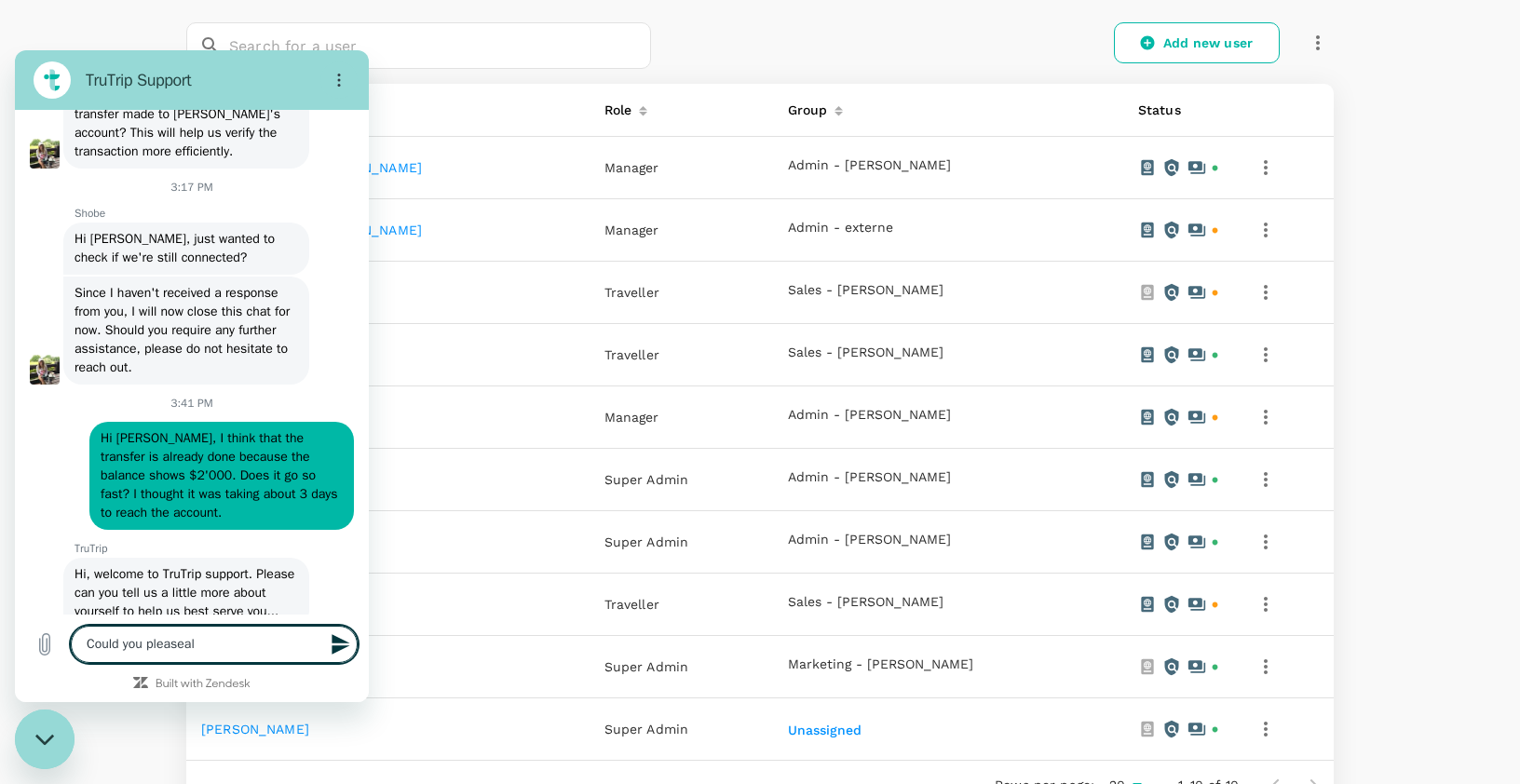 type on "Could you pleasea" 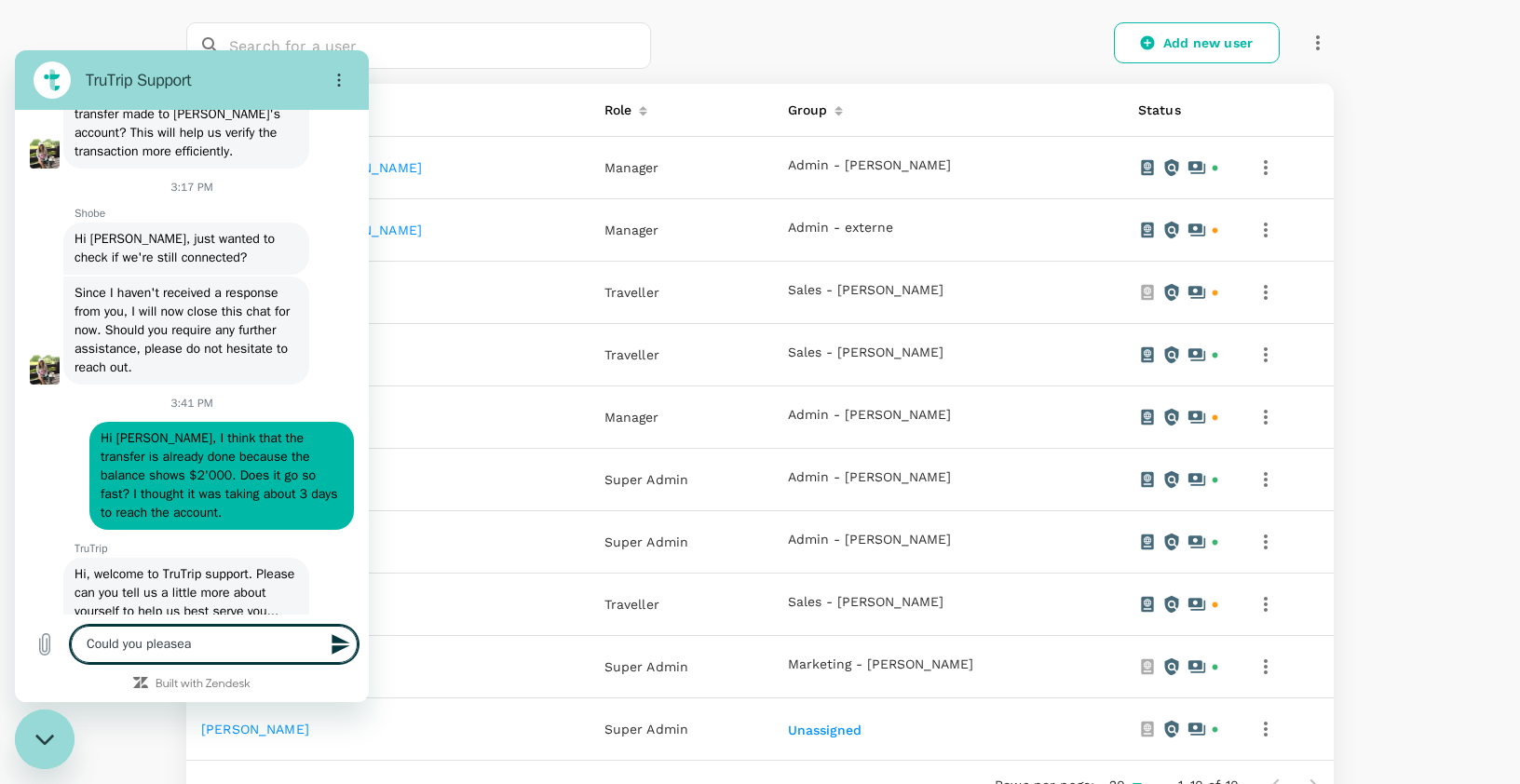 type on "x" 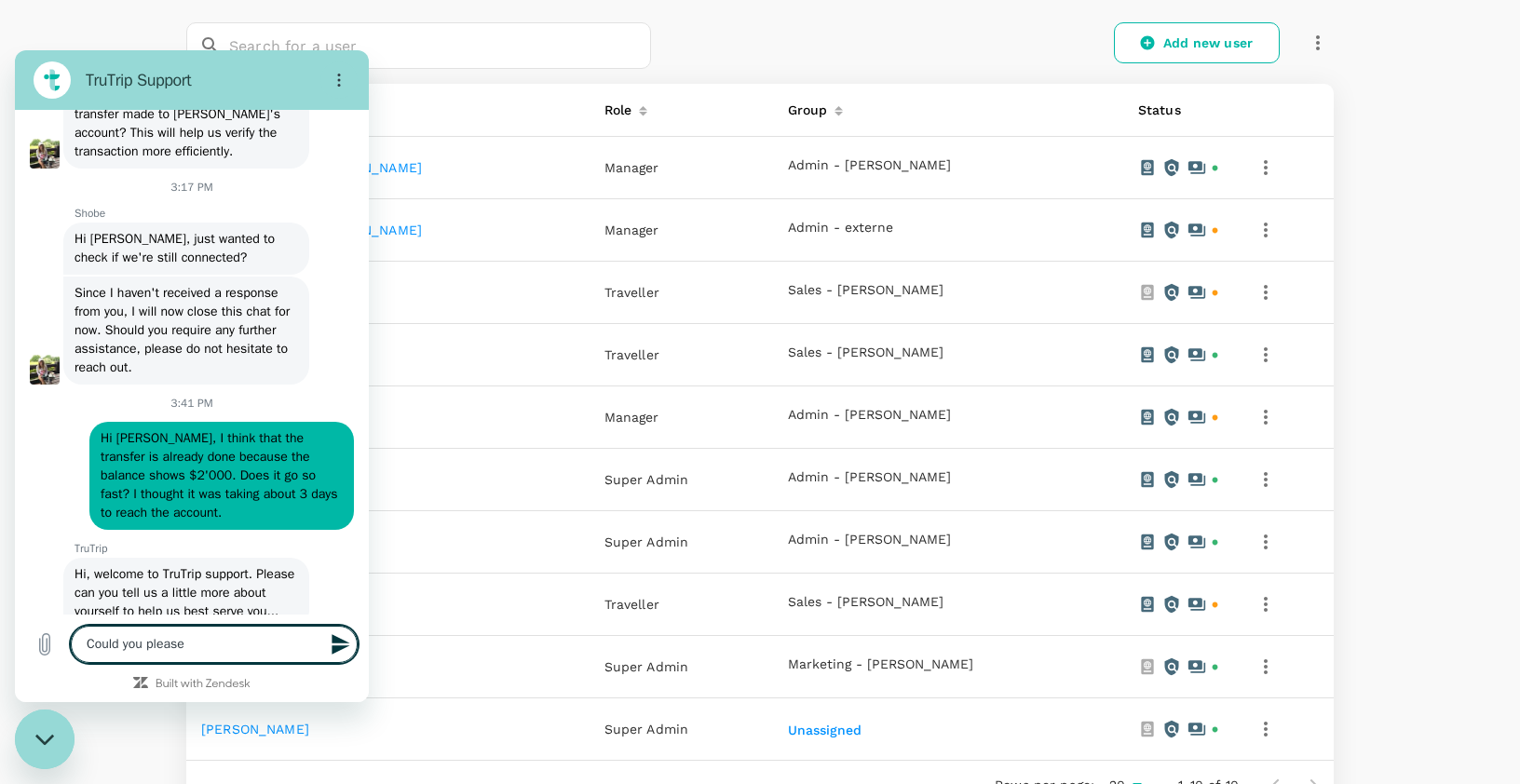 type on "x" 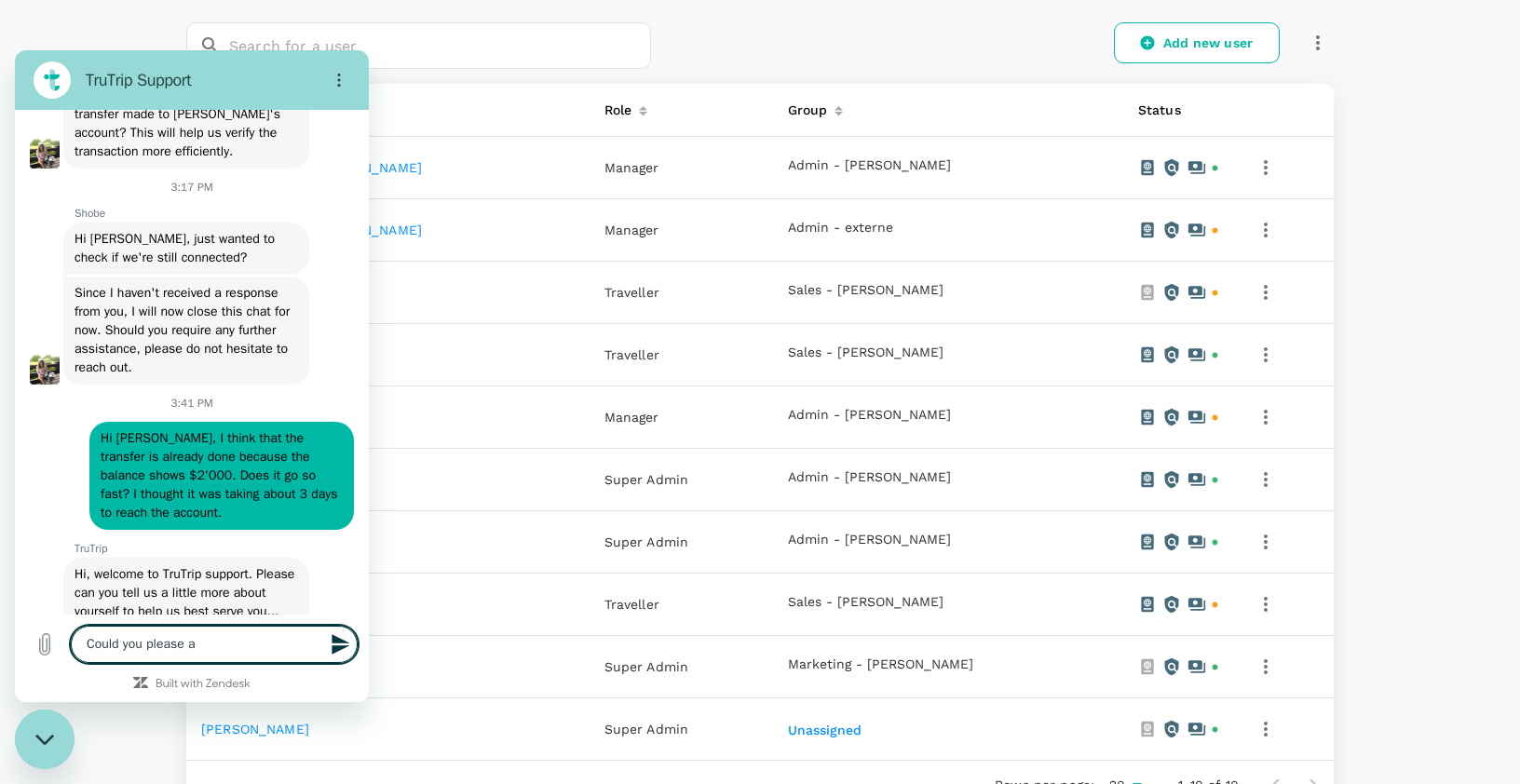 type on "Could you please al" 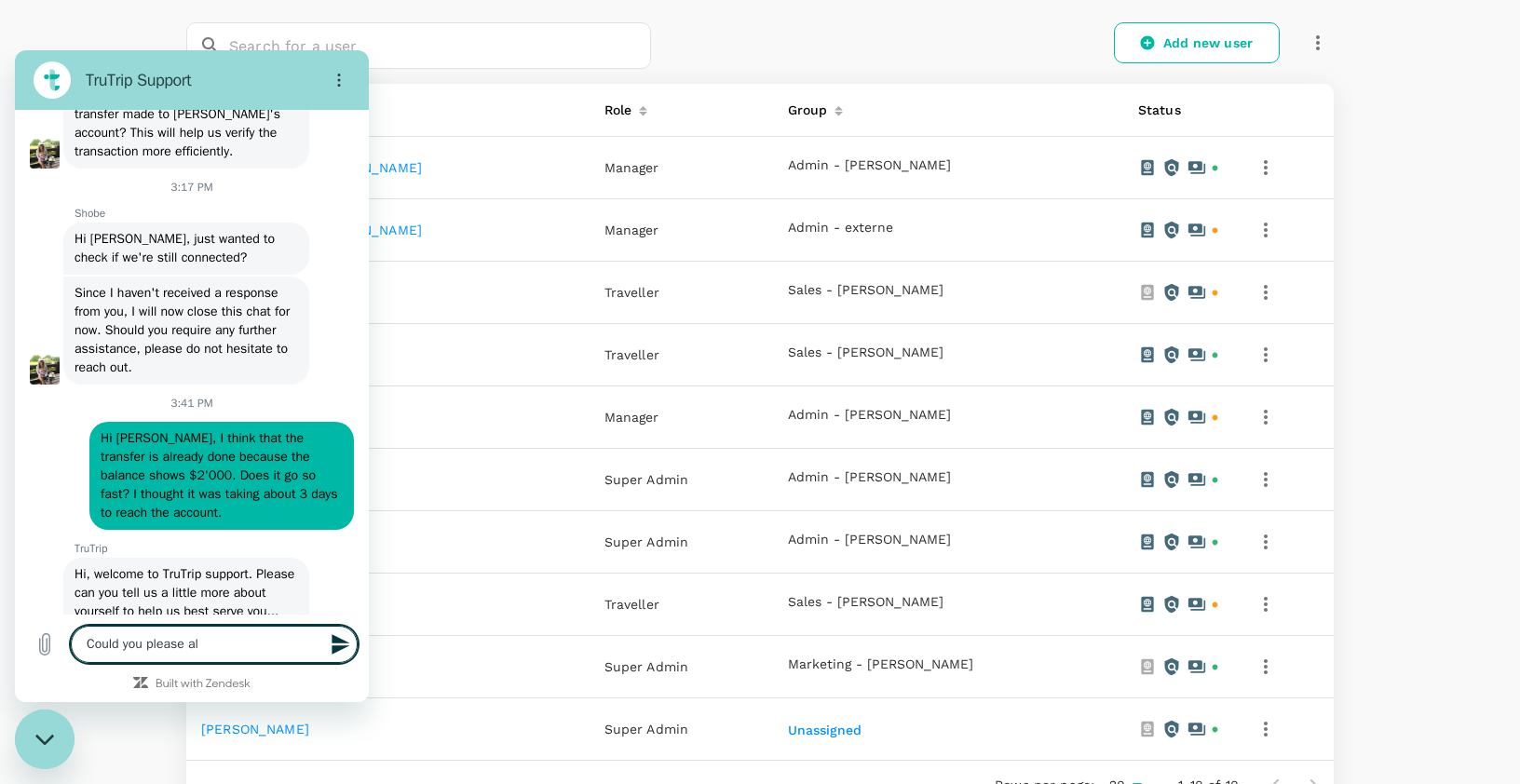 type on "Could you please als" 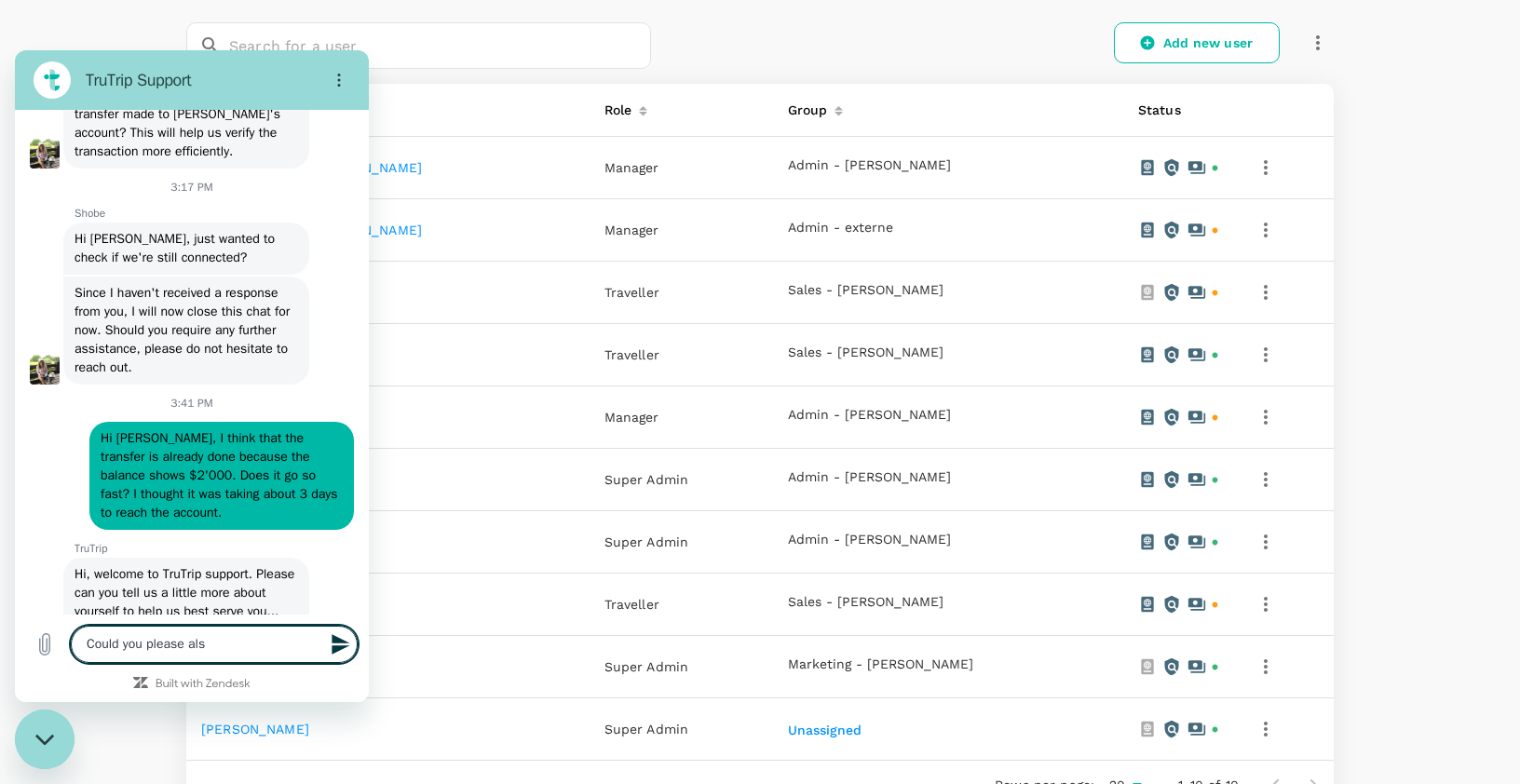 type on "Could you please also" 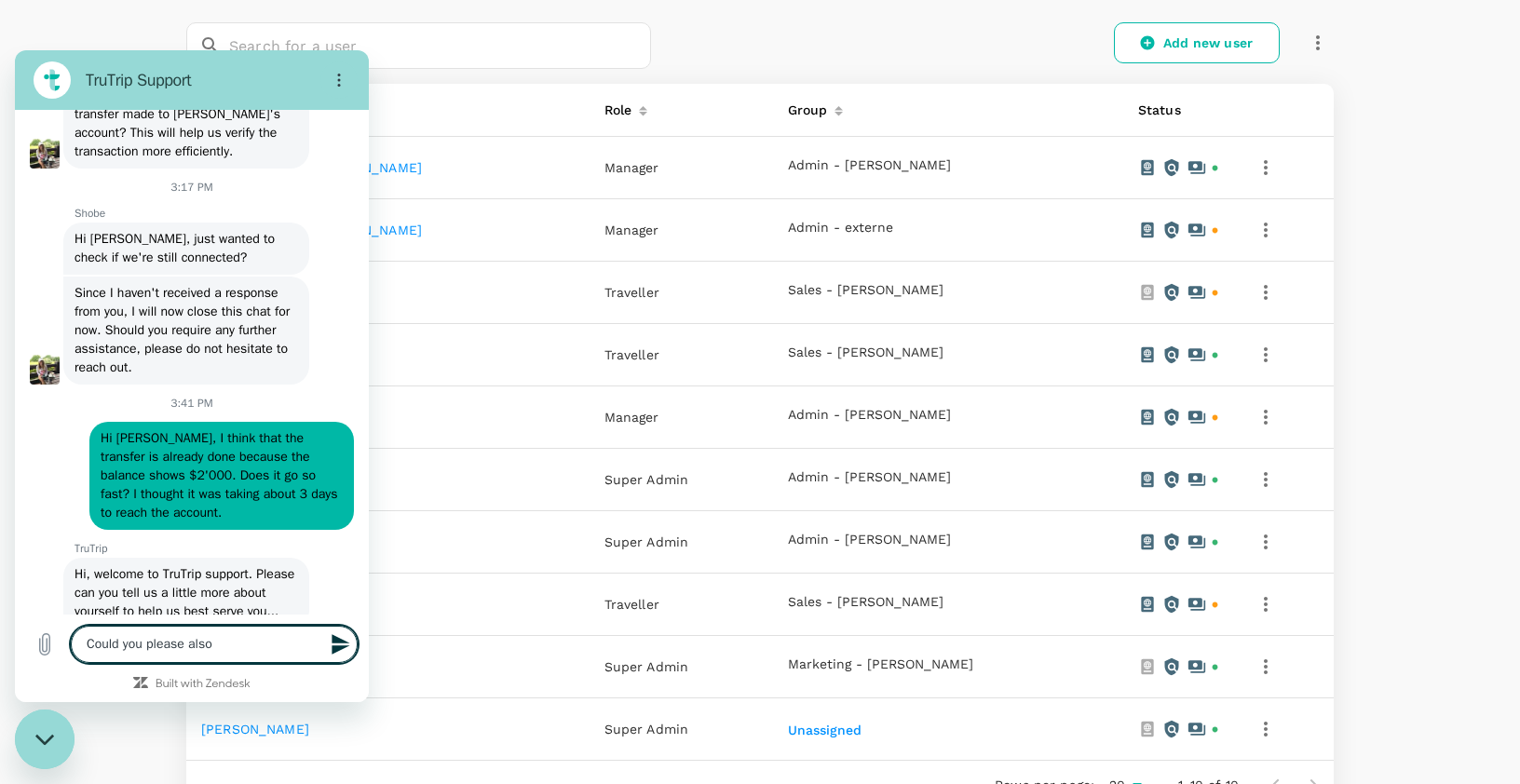 type on "Could you please also" 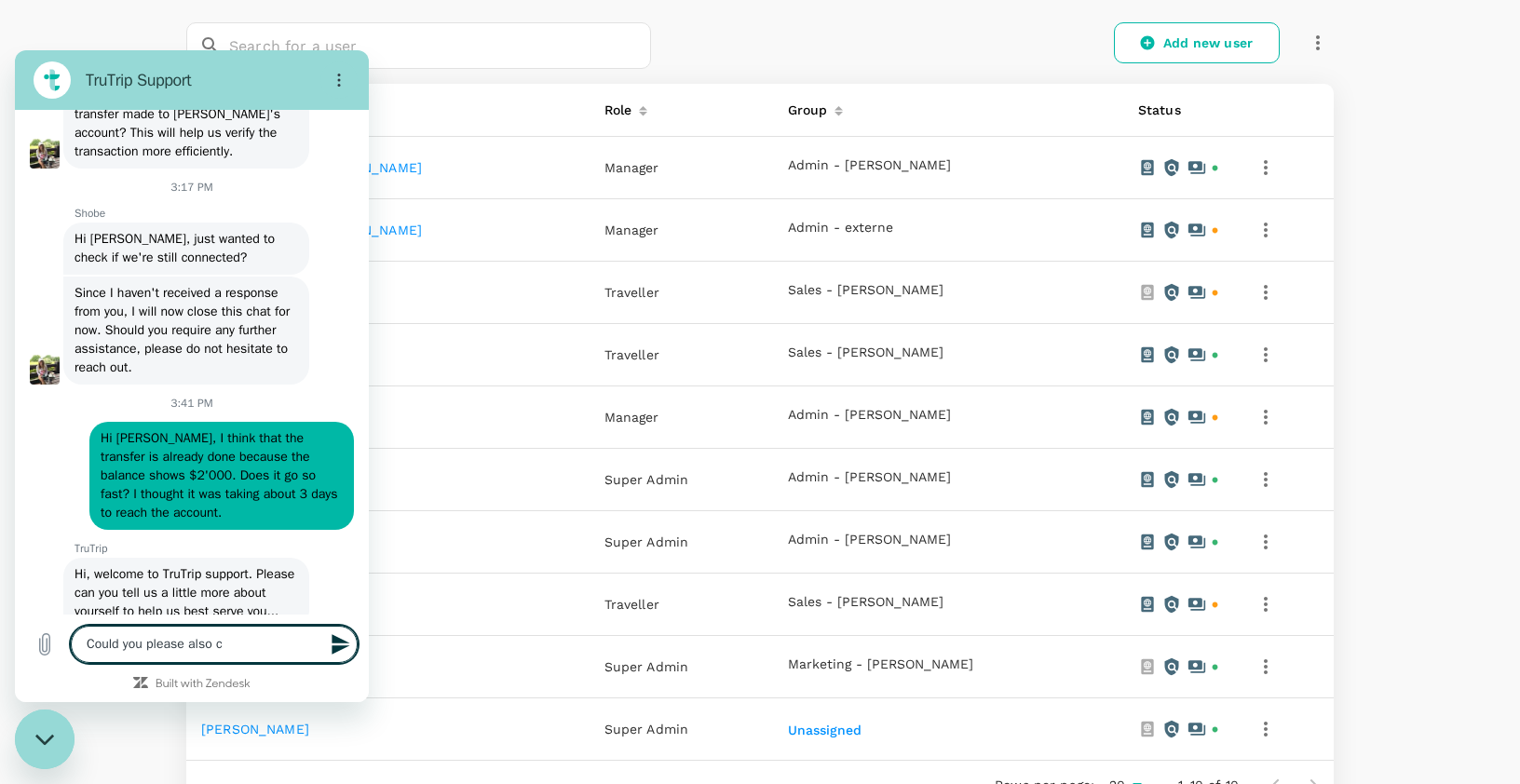 type on "Could you please also co" 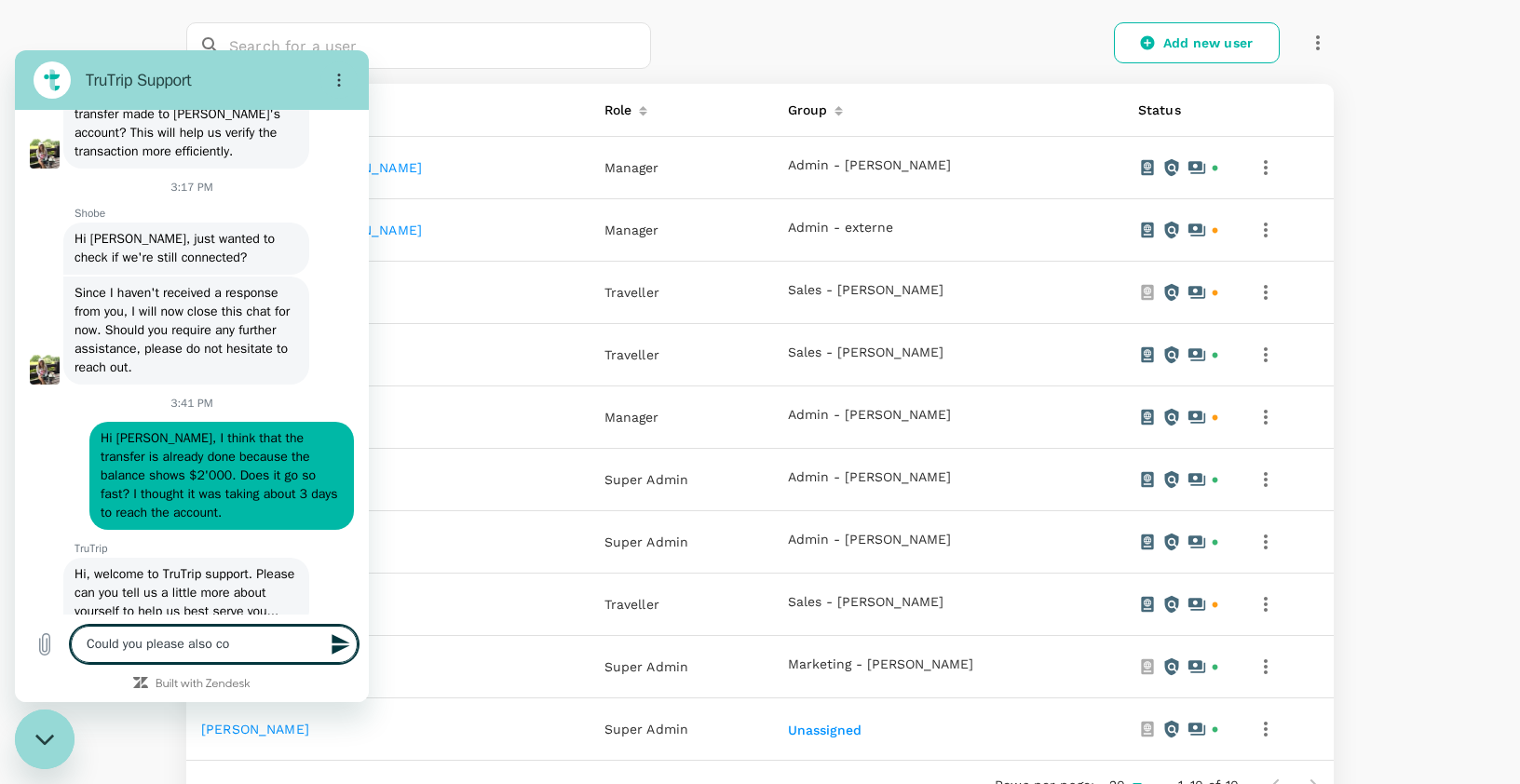 type on "Could you please also con" 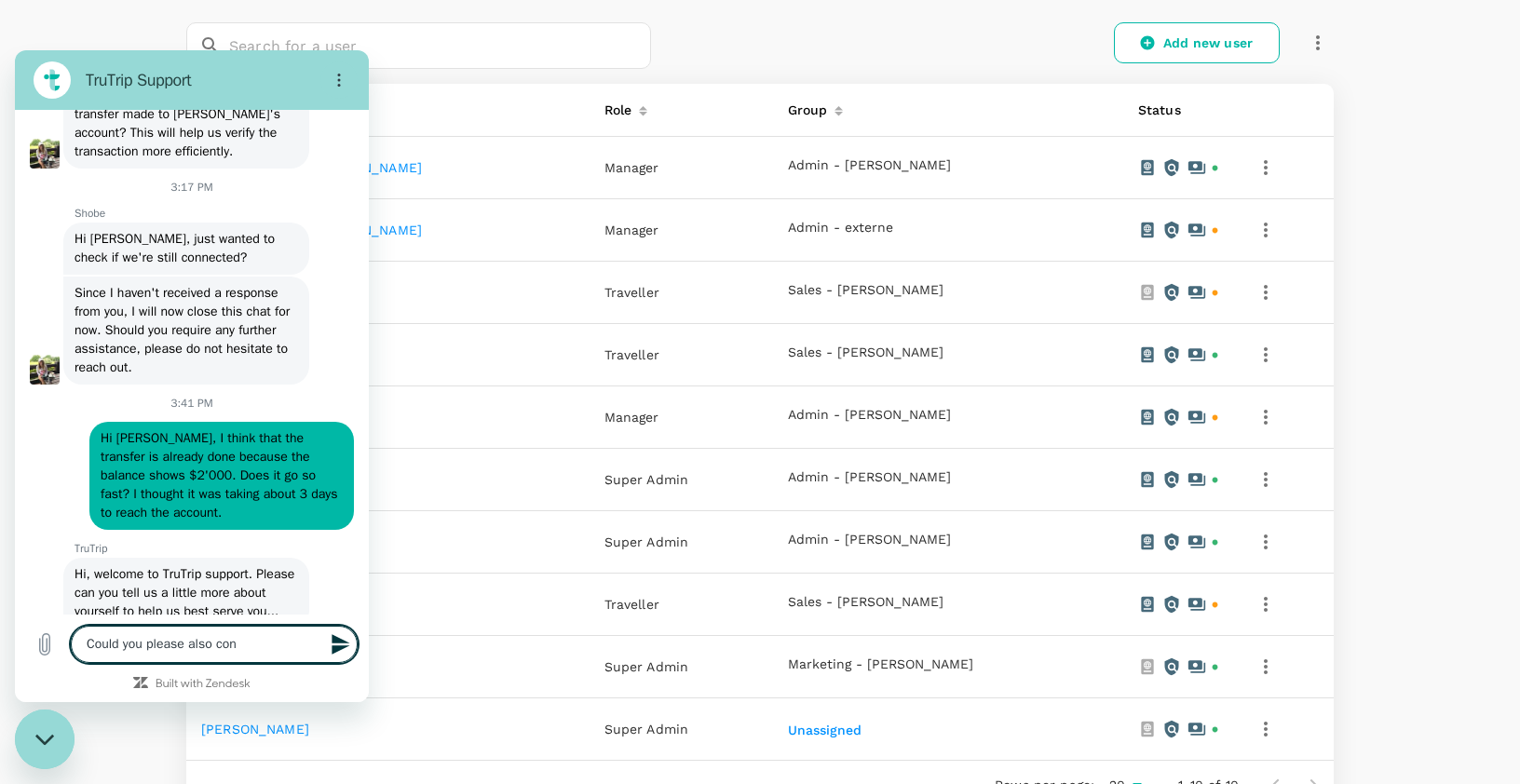 type on "Could you please also conf" 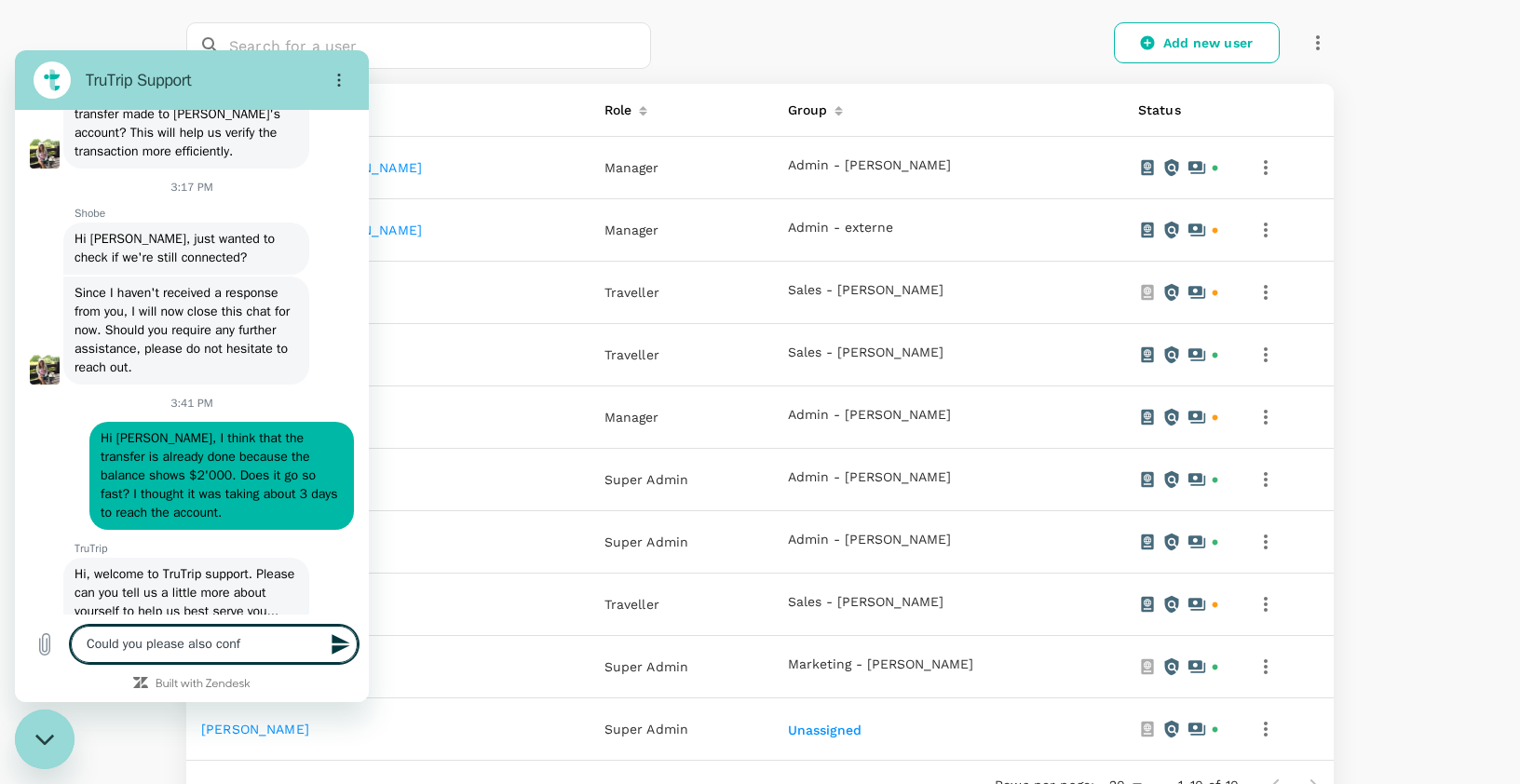 type on "Could you please also confi" 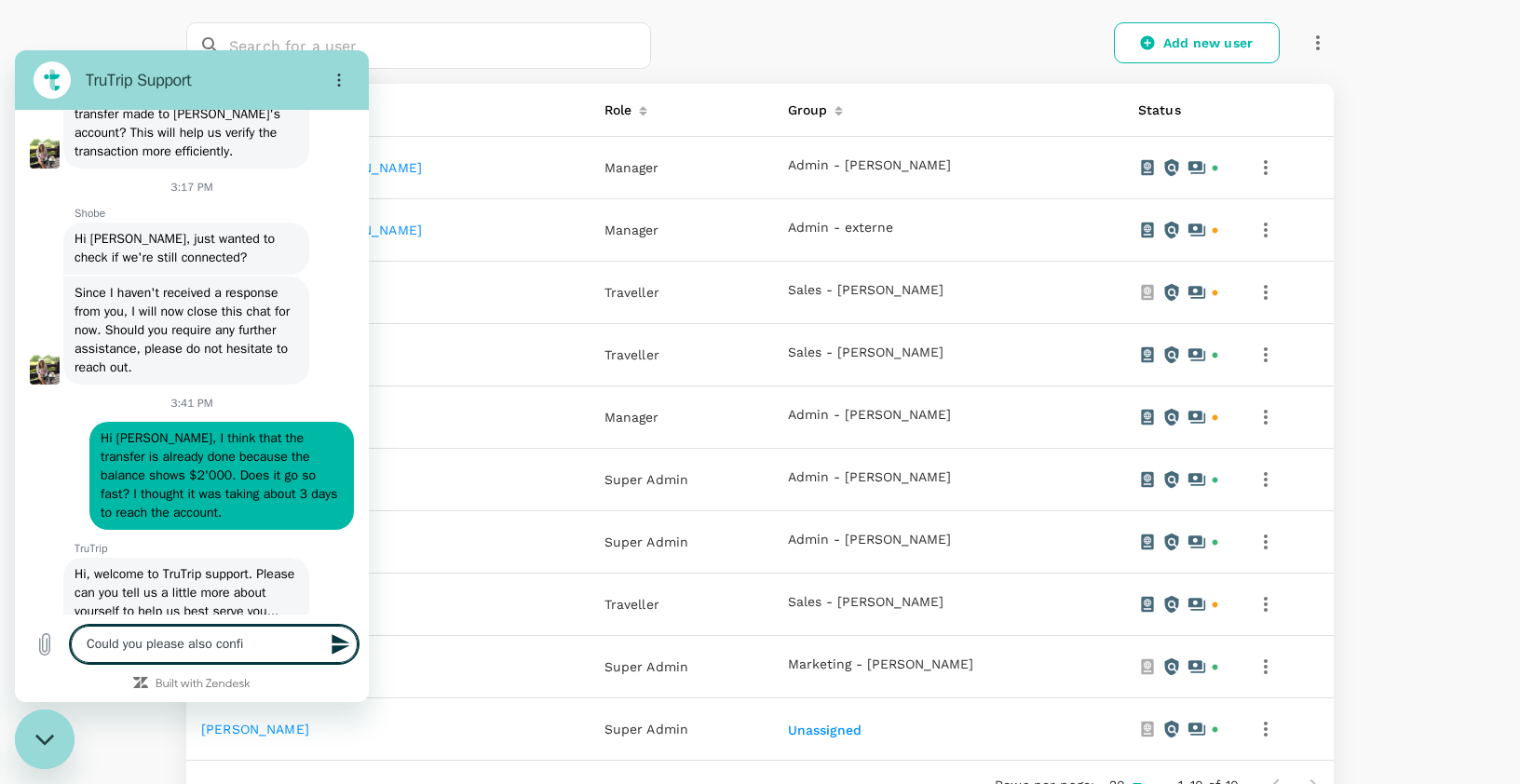 type on "Could you please also confir" 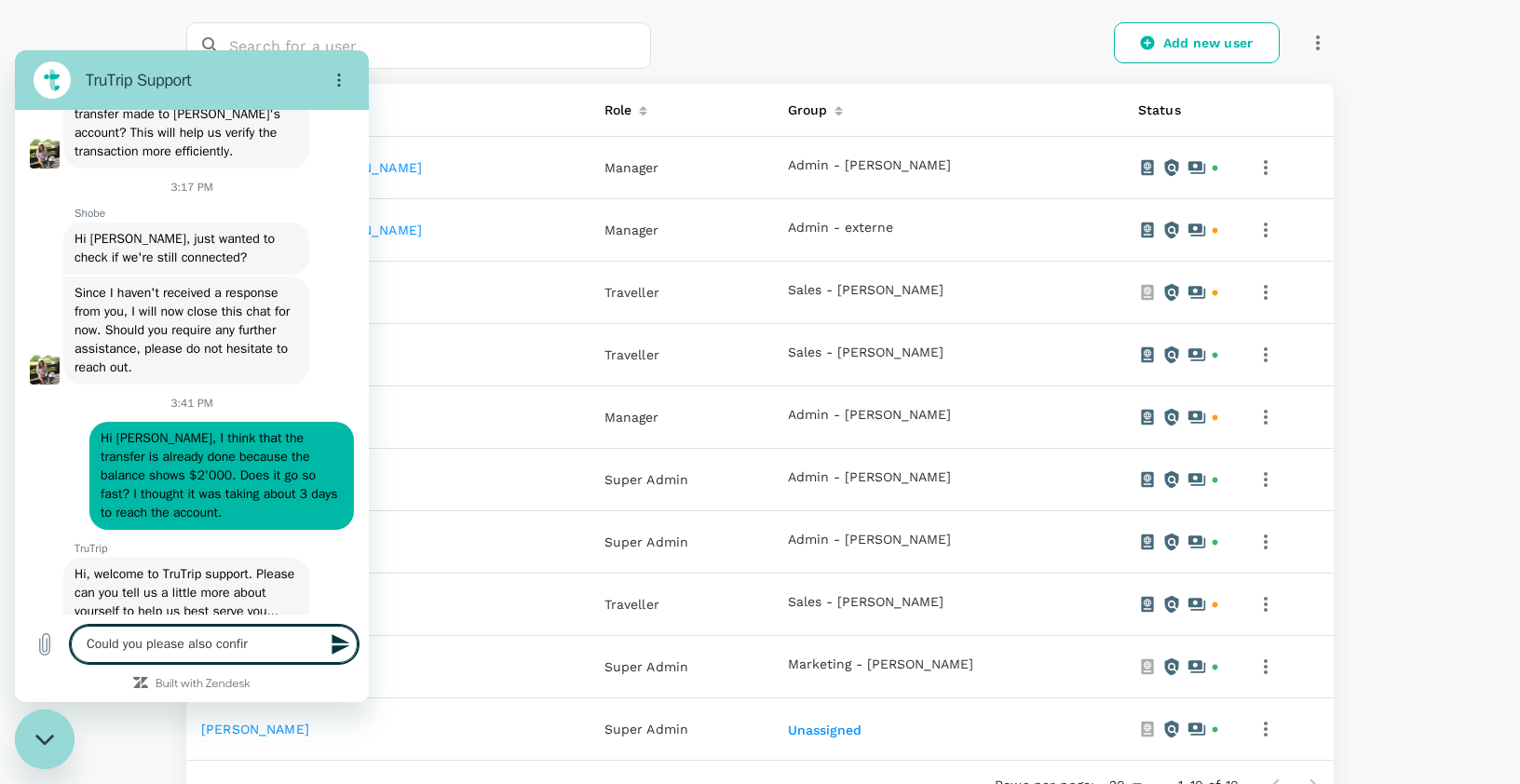 type on "Could you please also confirm" 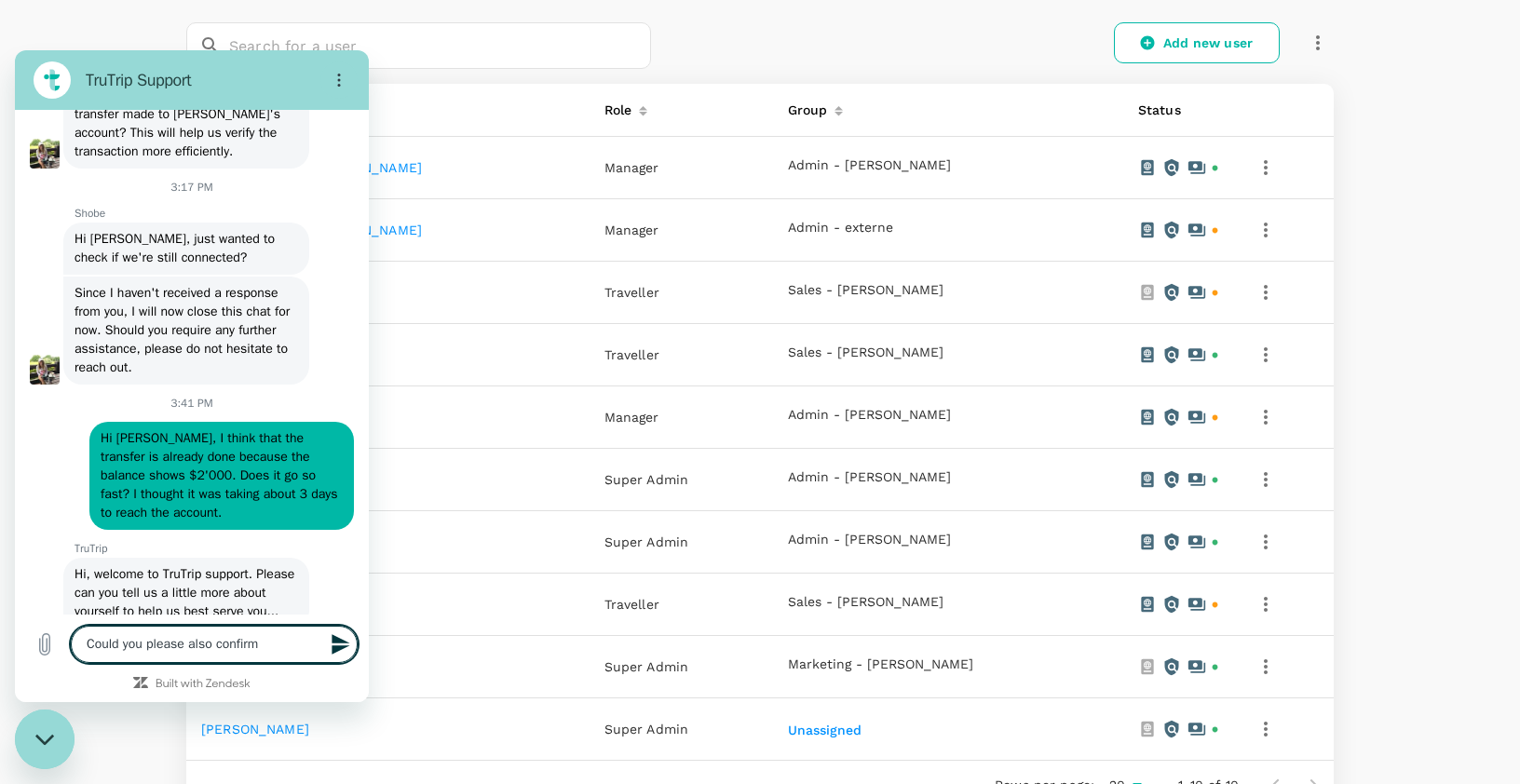 type on "x" 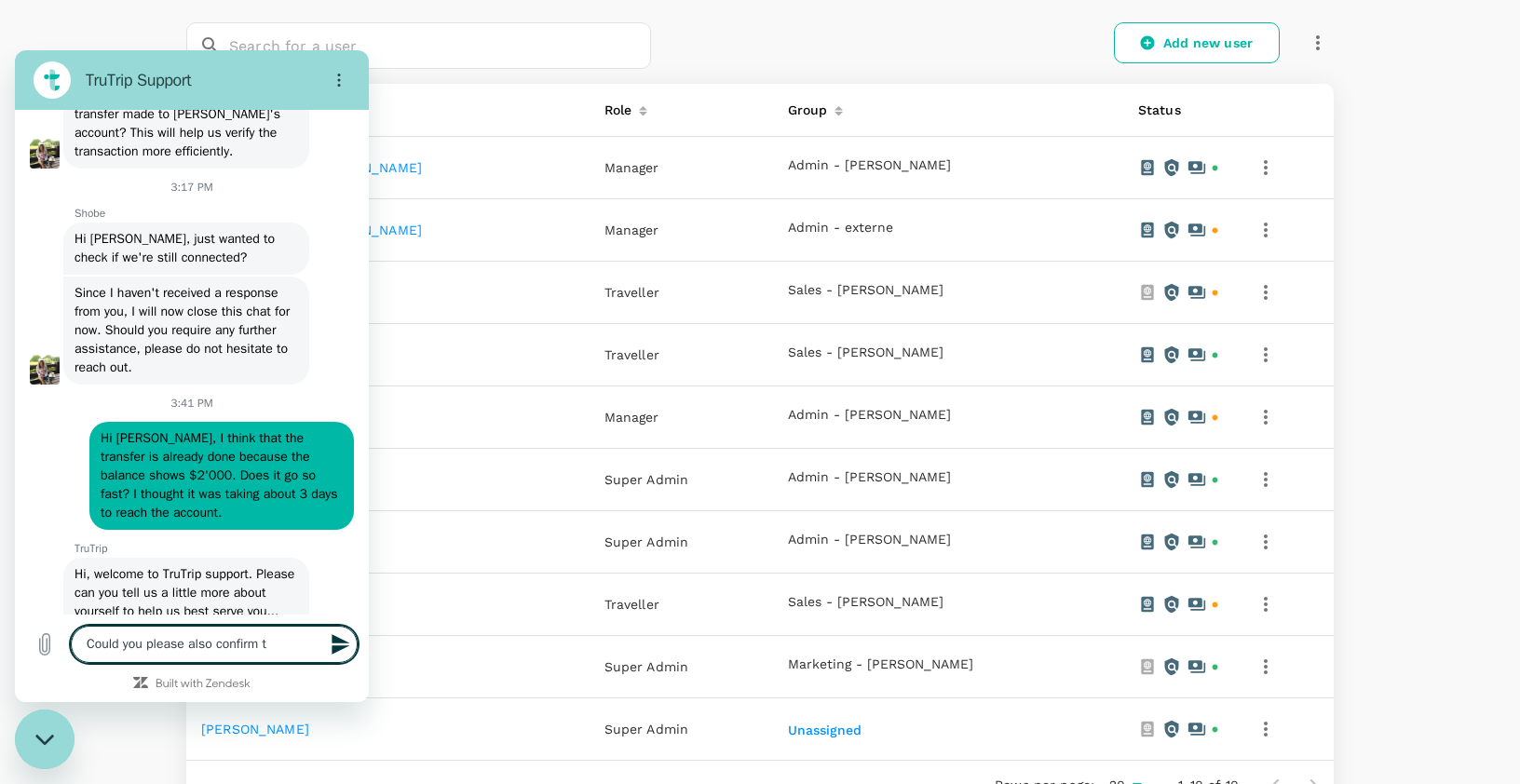 type on "Could you please also confirm th" 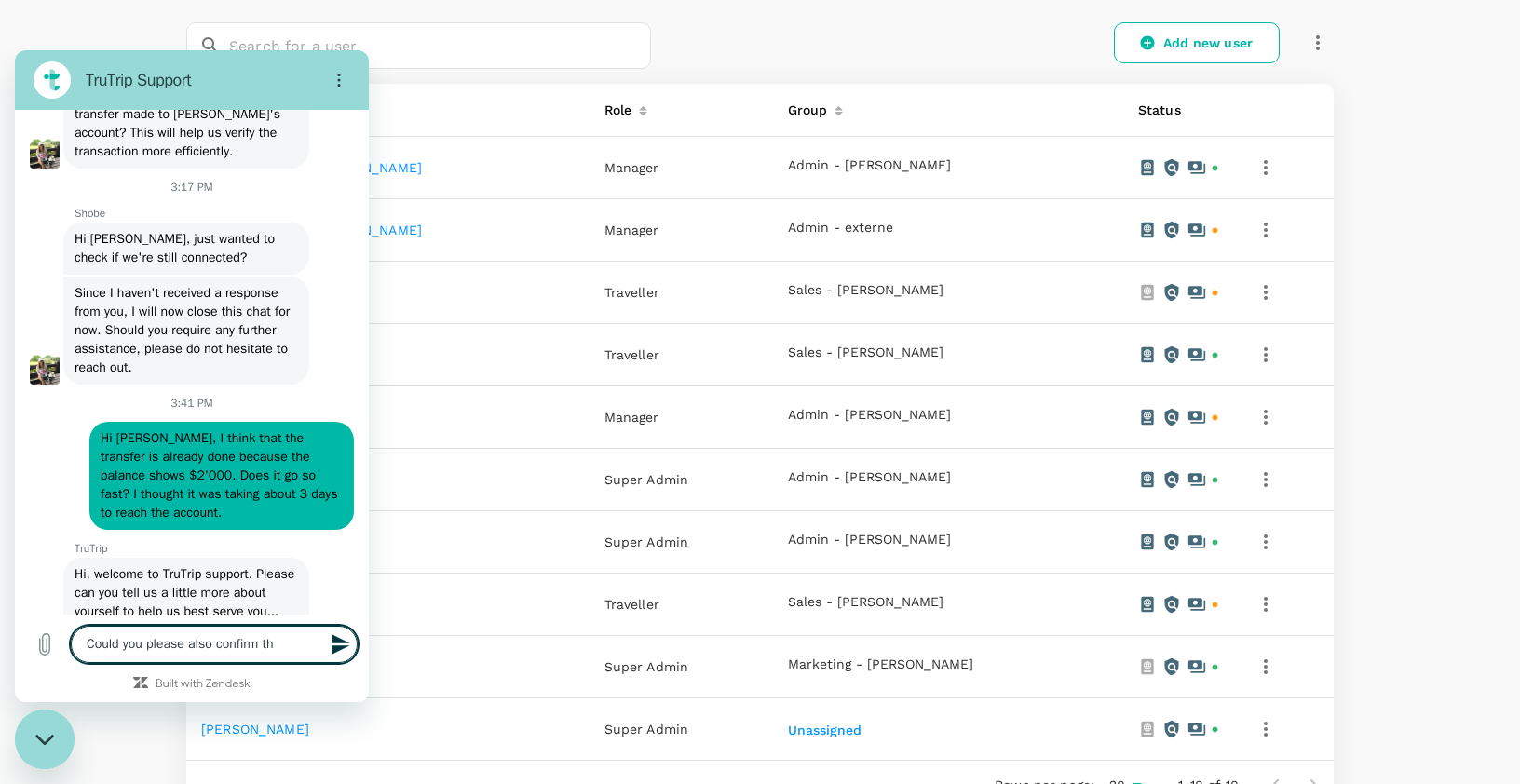type on "Could you please also confirm tha" 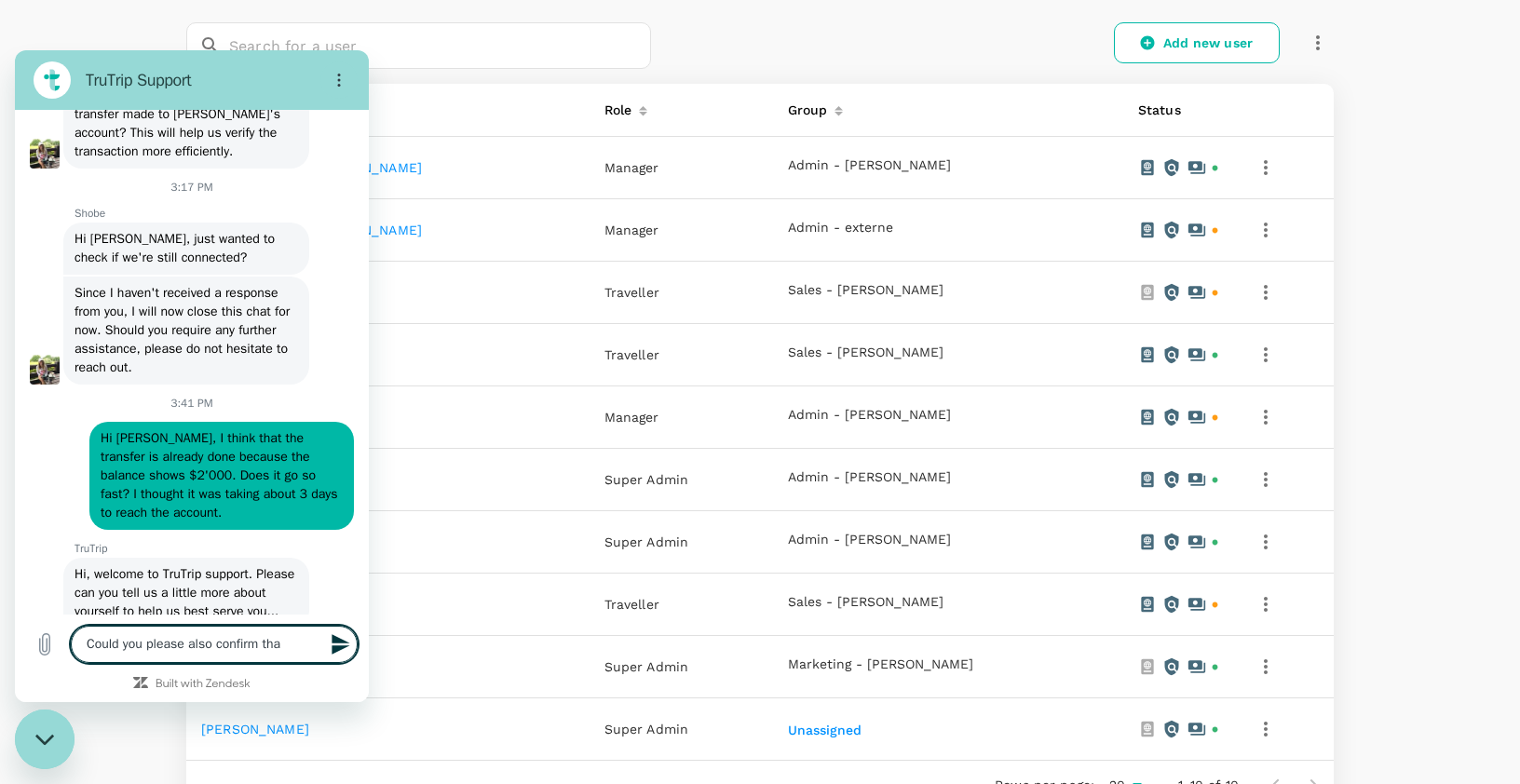 type on "Could you please also confirm that" 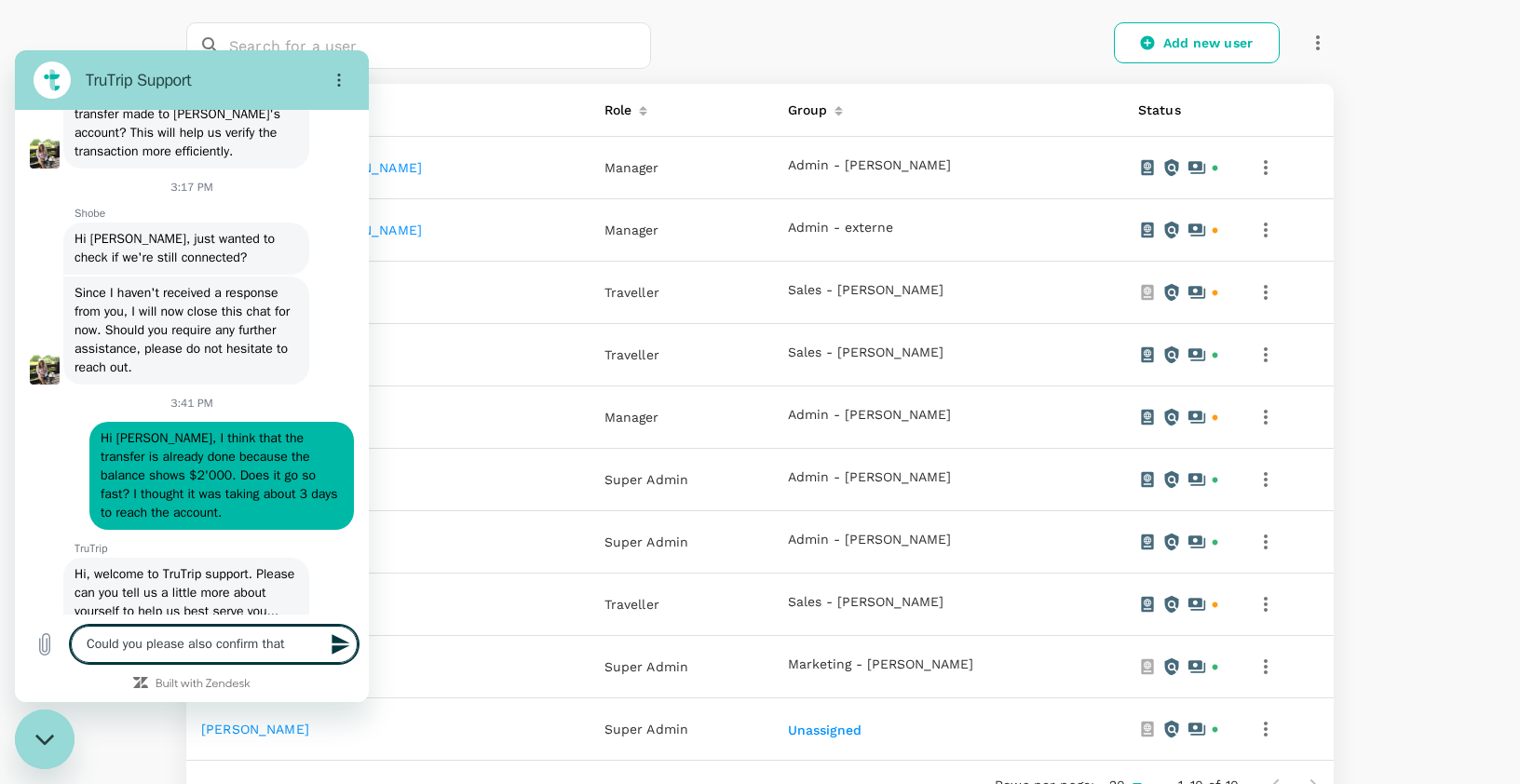 type on "Could you please also confirm that" 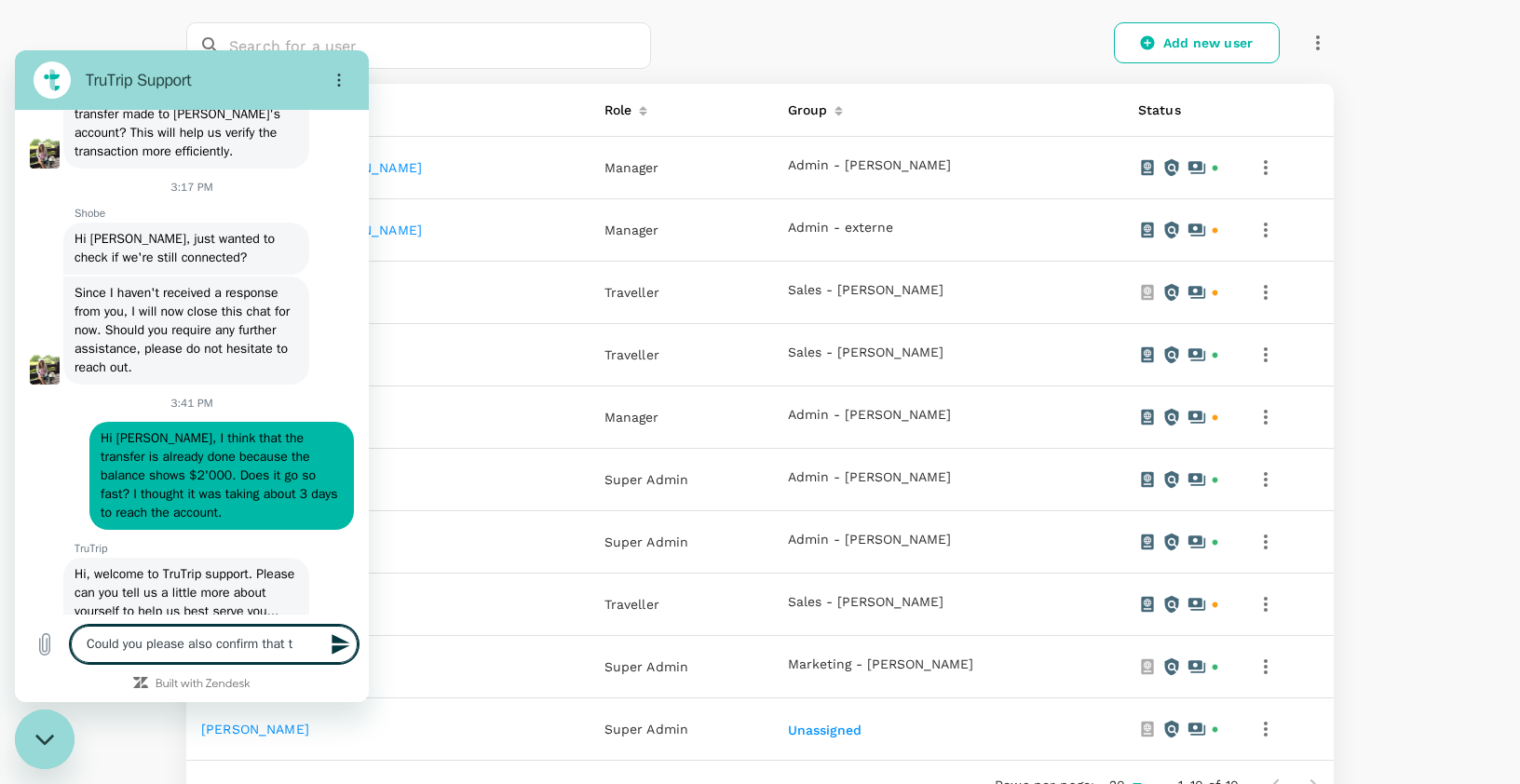type on "Could you please also confirm that th" 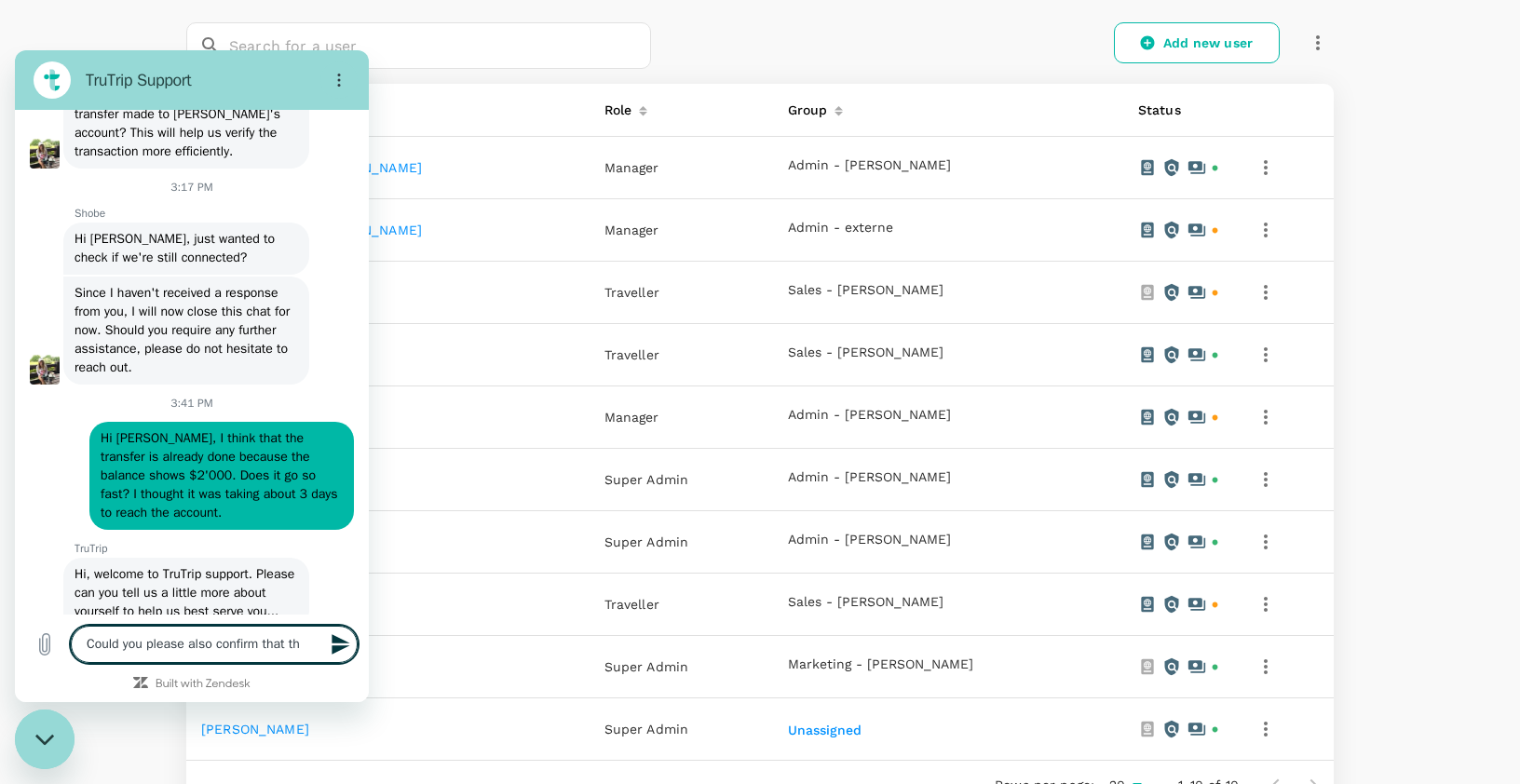 type on "x" 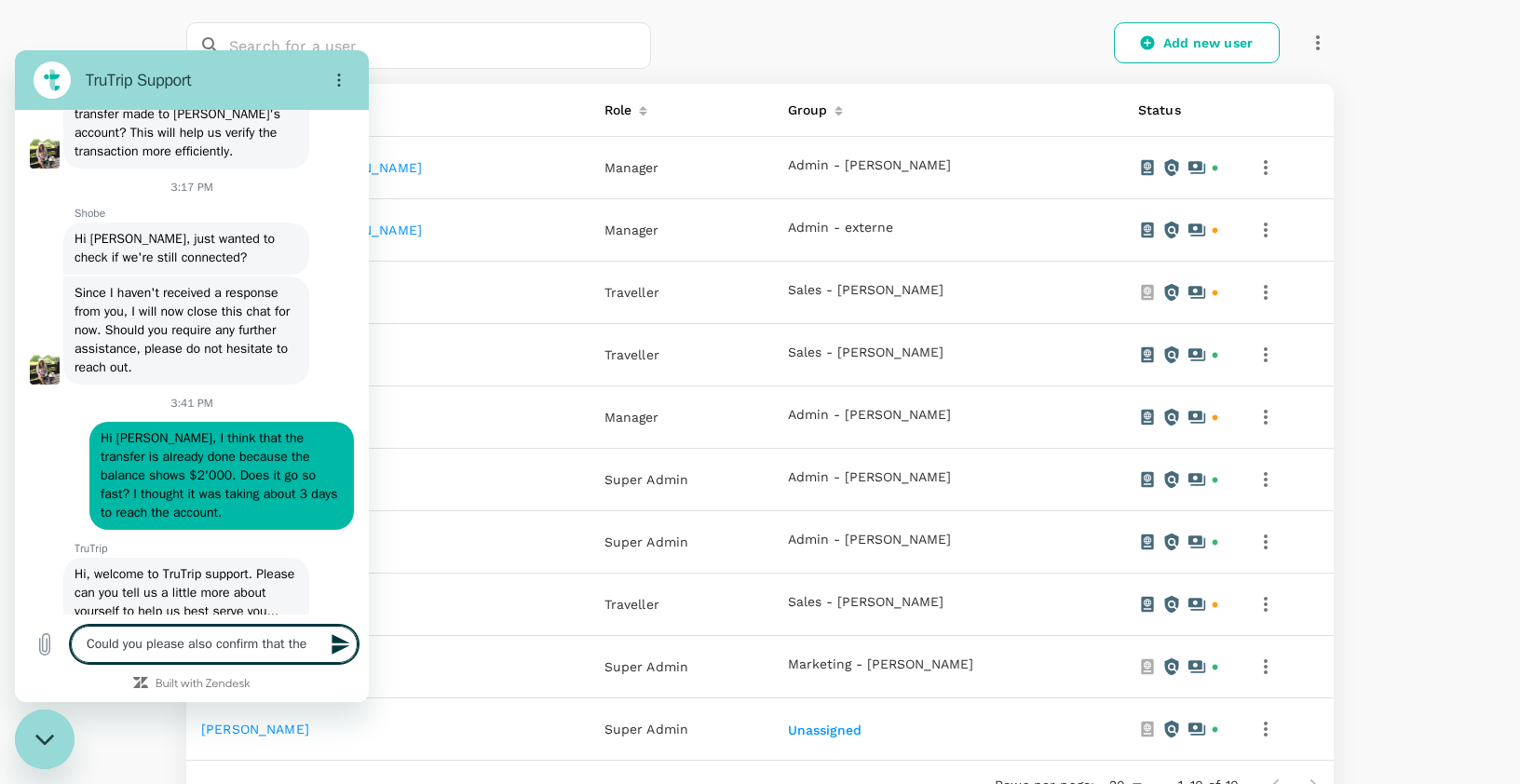 type on "x" 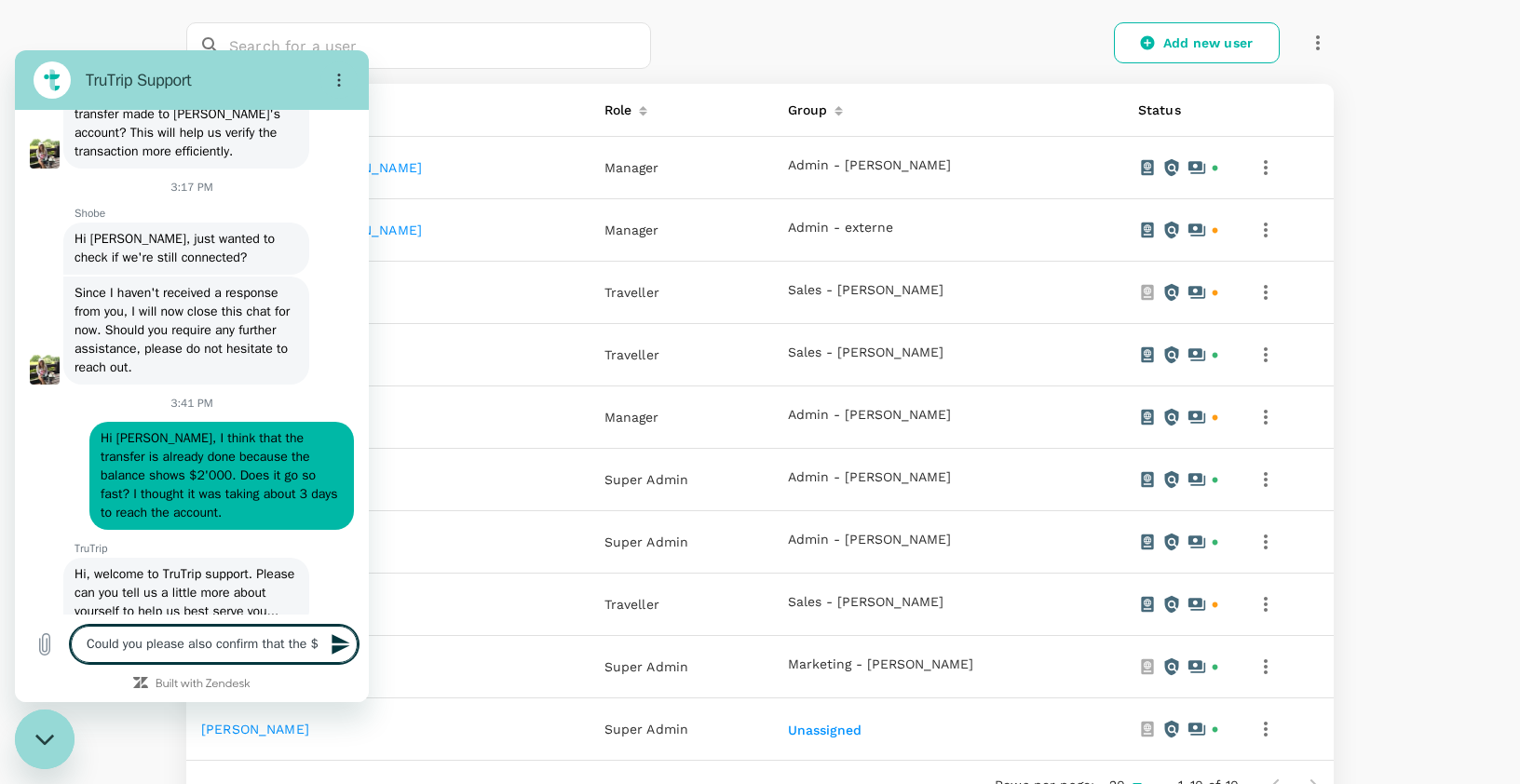 type on "Could you please also confirm that the $2" 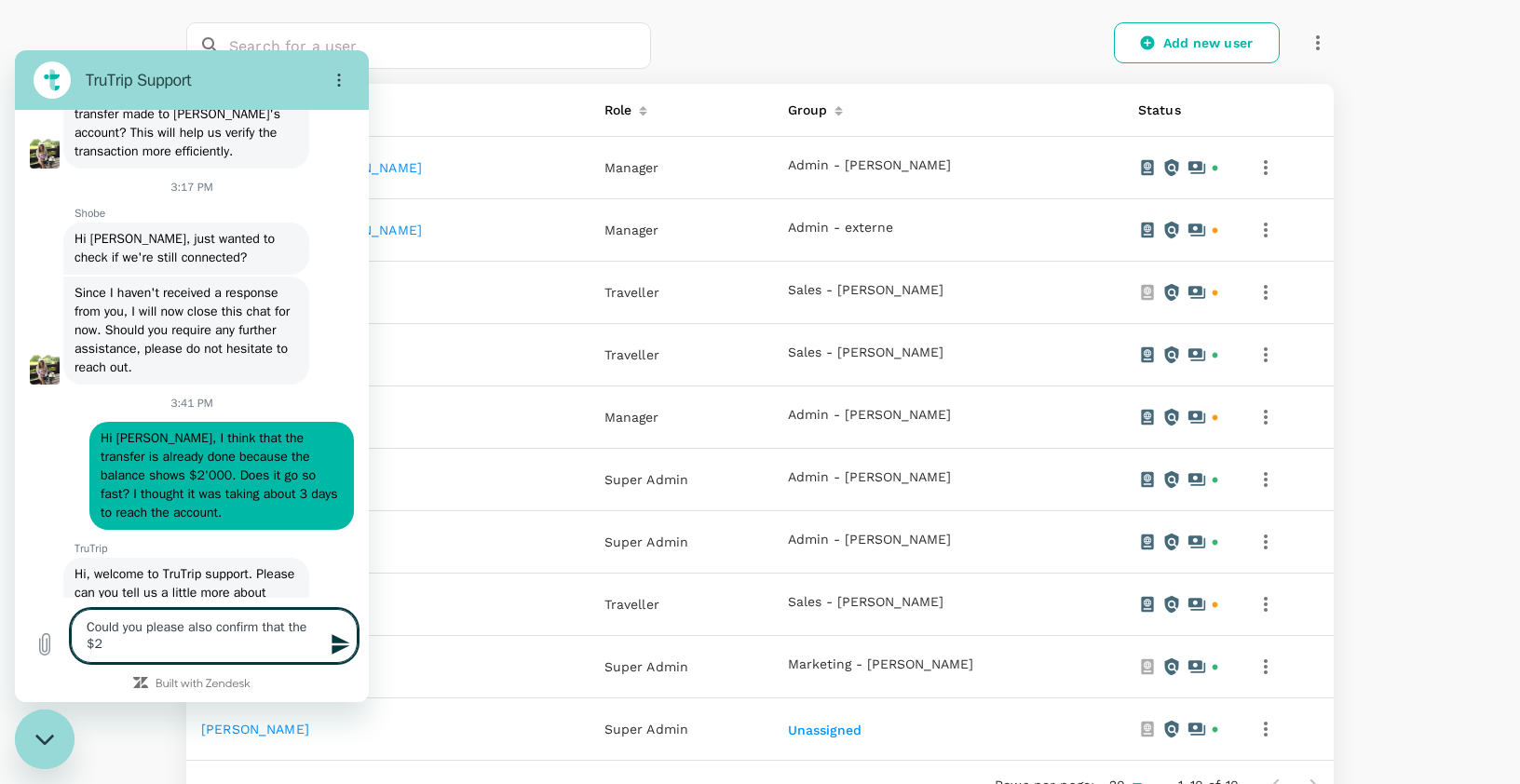 type on "Could you please also confirm that the $20" 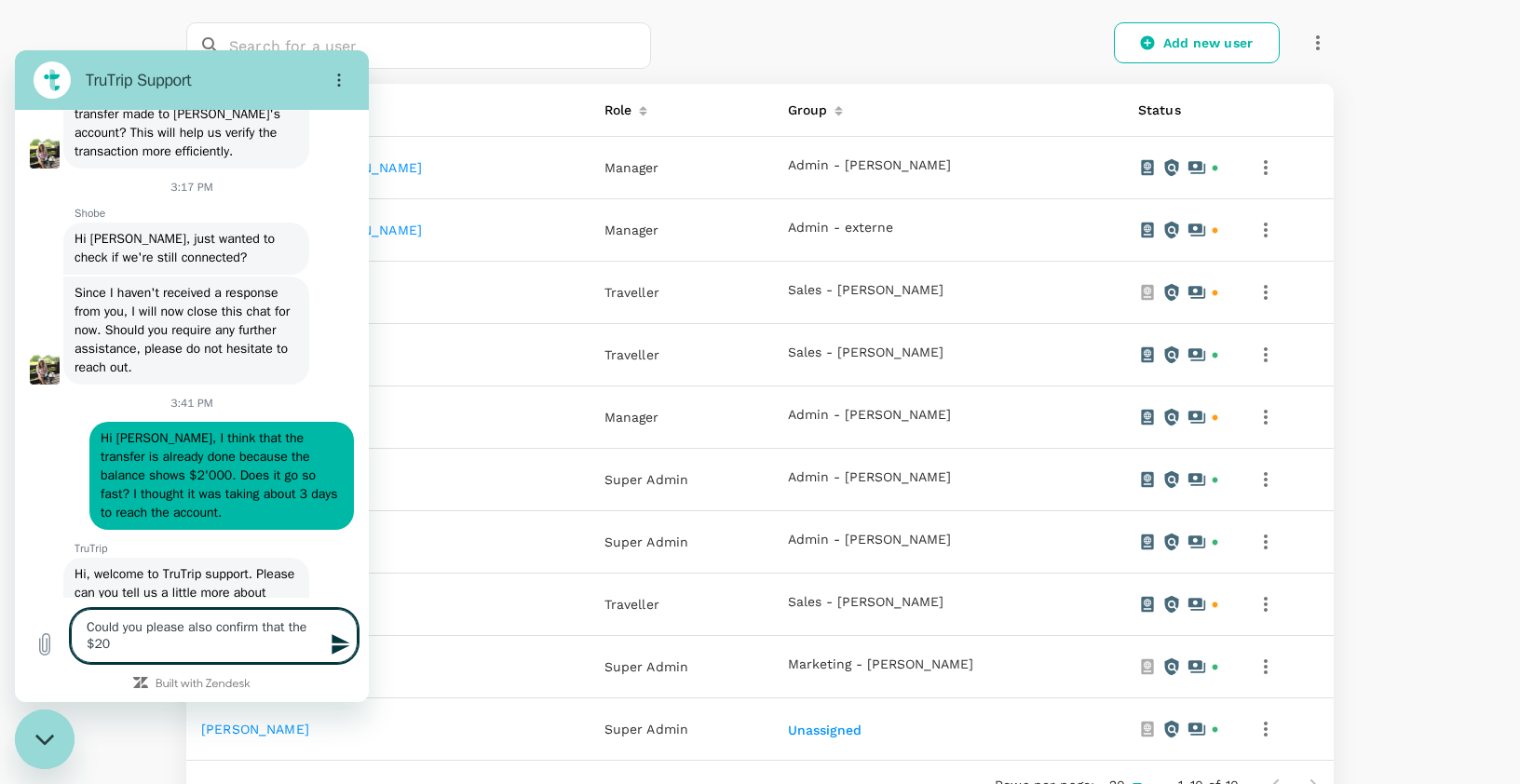 type on "Could you please also confirm that the $200" 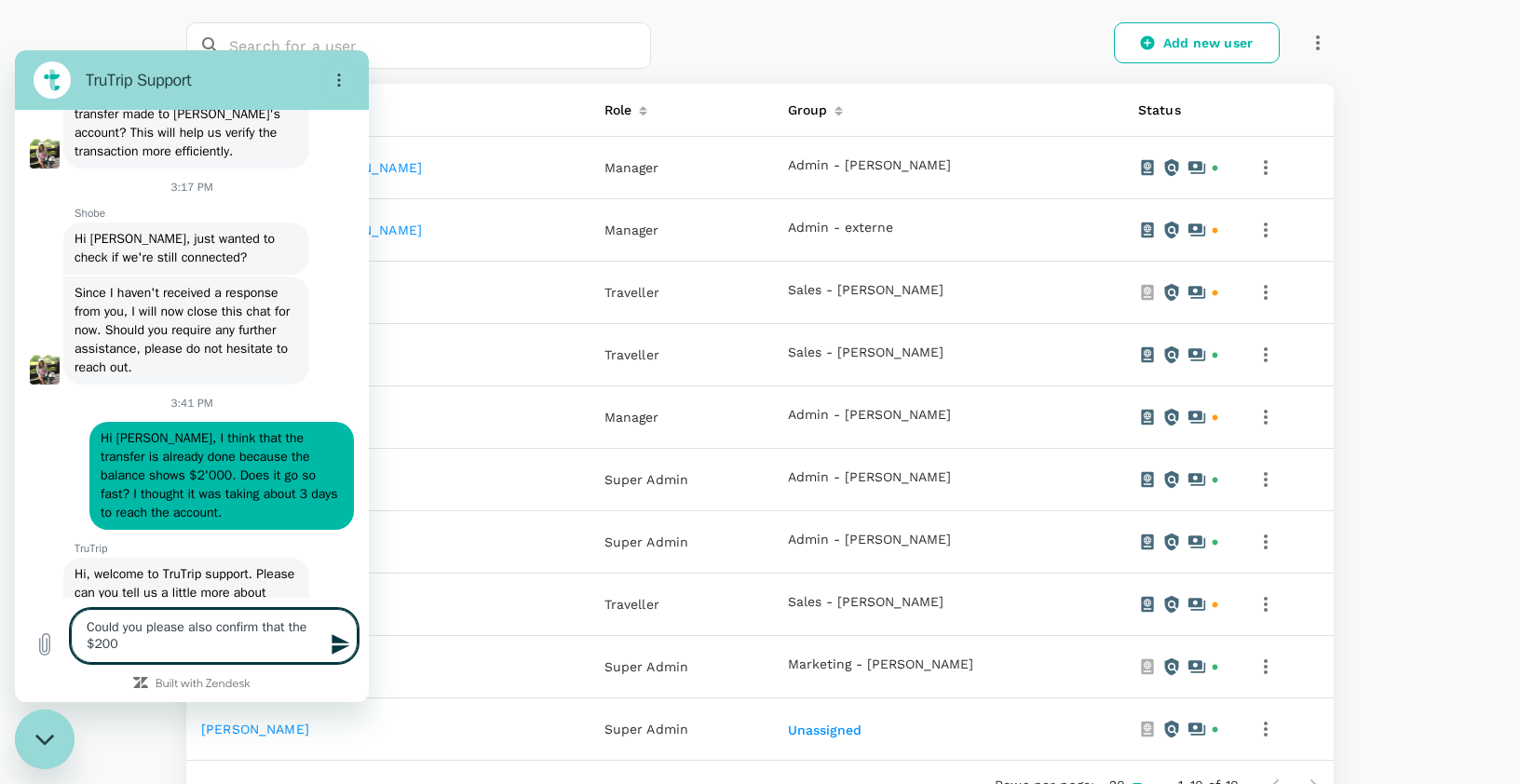 type on "Could you please also confirm that the $2000" 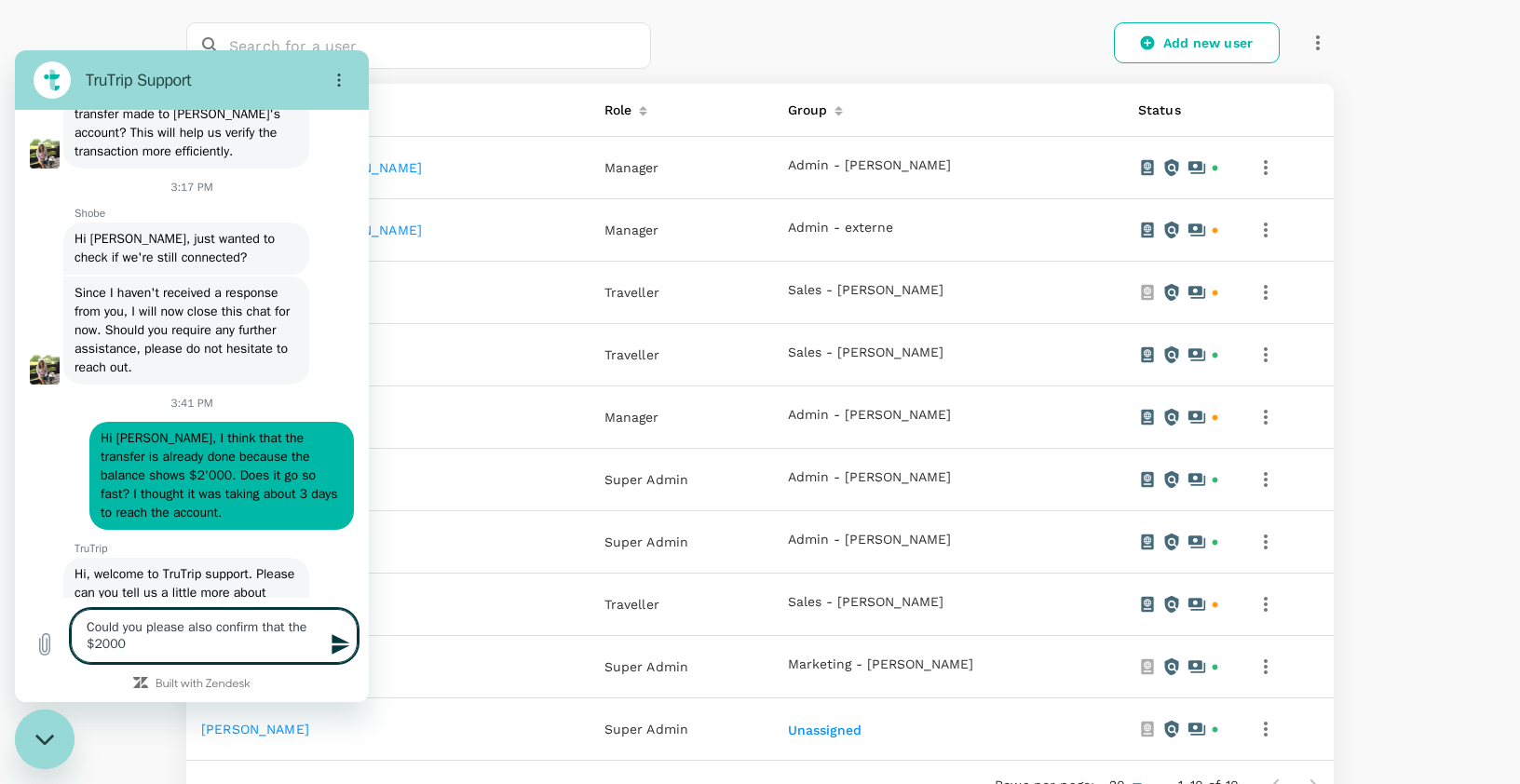type on "Could you please also confirm that the $2000" 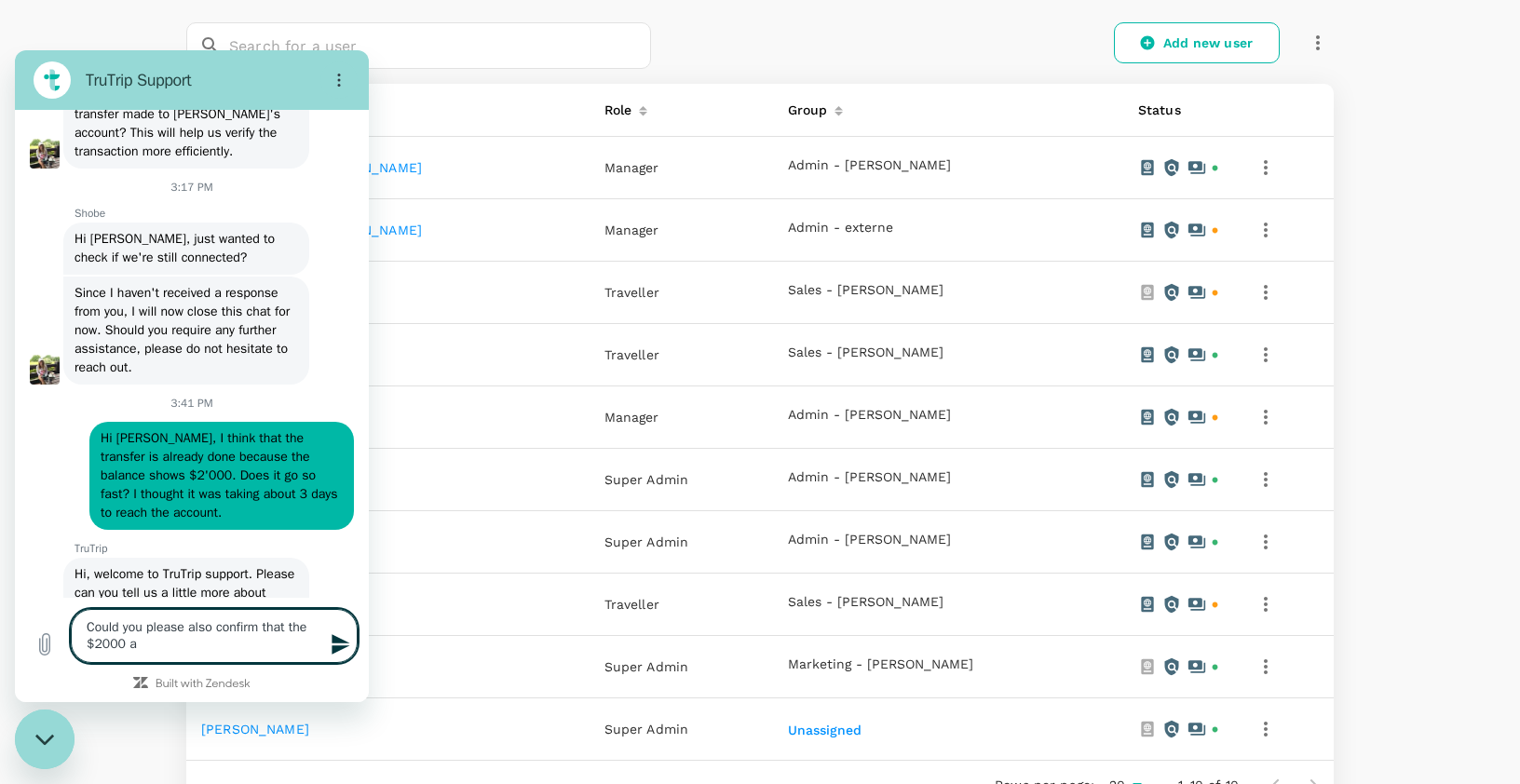 type on "Could you please also confirm that the $2000 ar" 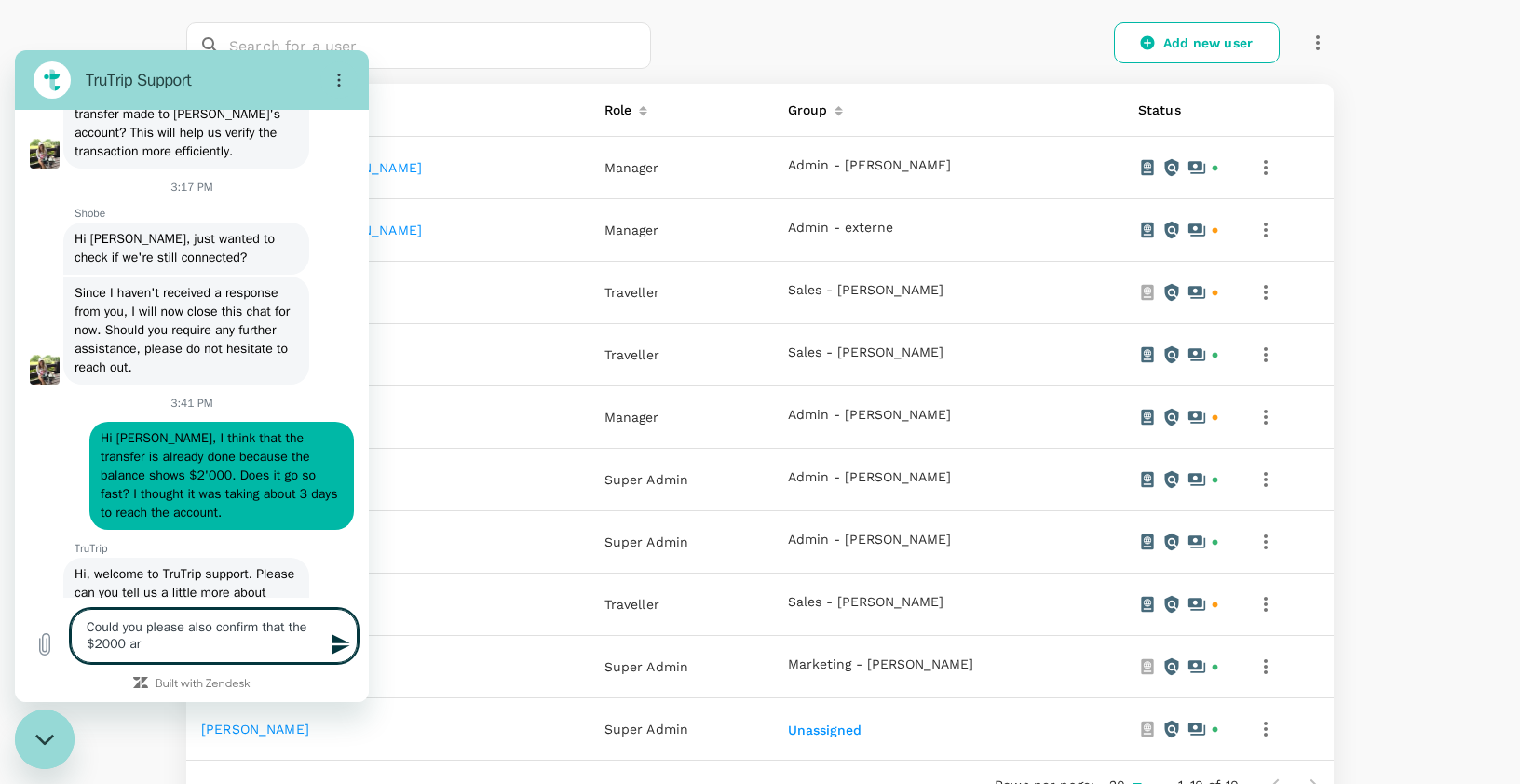 type on "Could you please also confirm that the $2000 are" 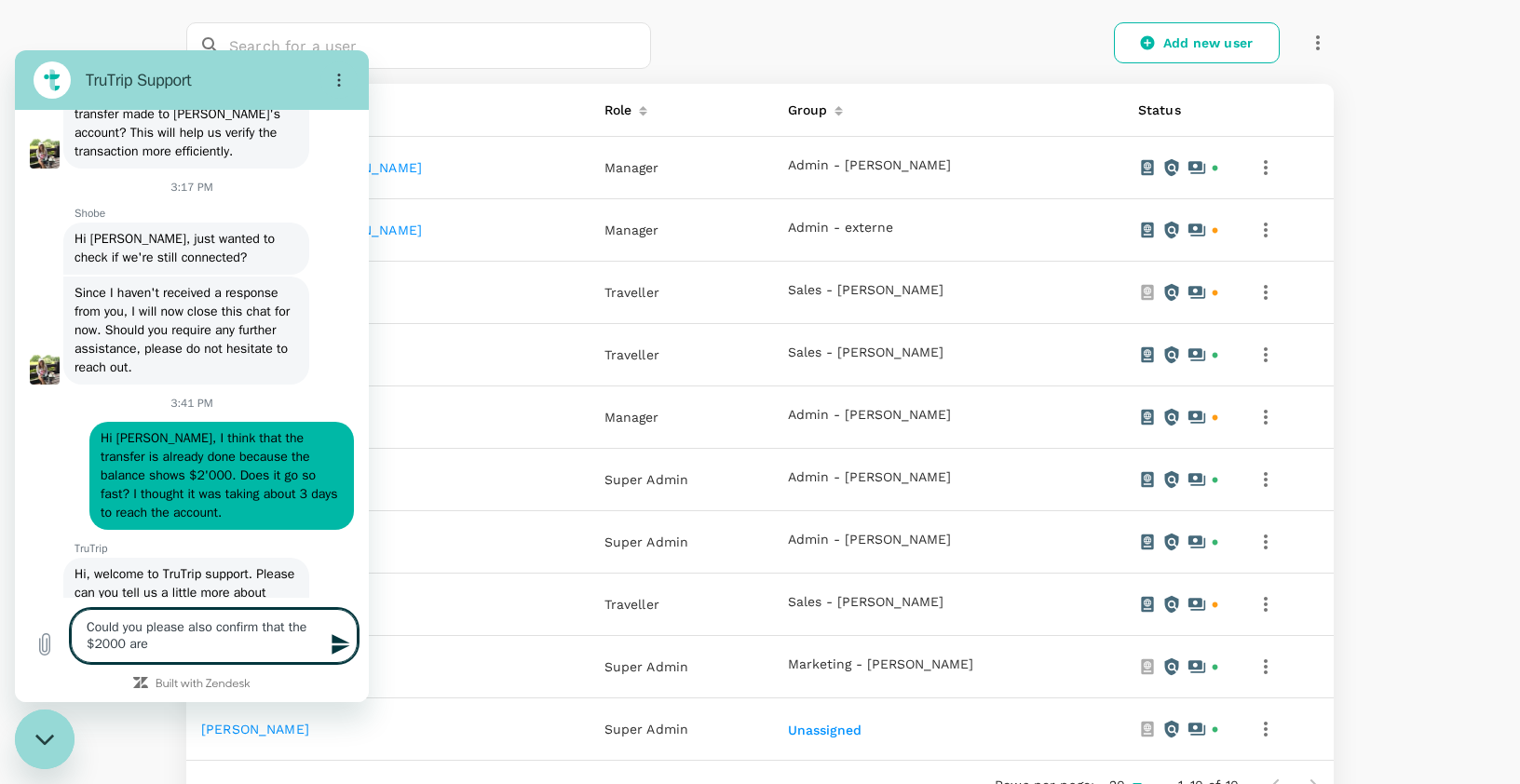 type on "Could you please also confirm that the $2000 are" 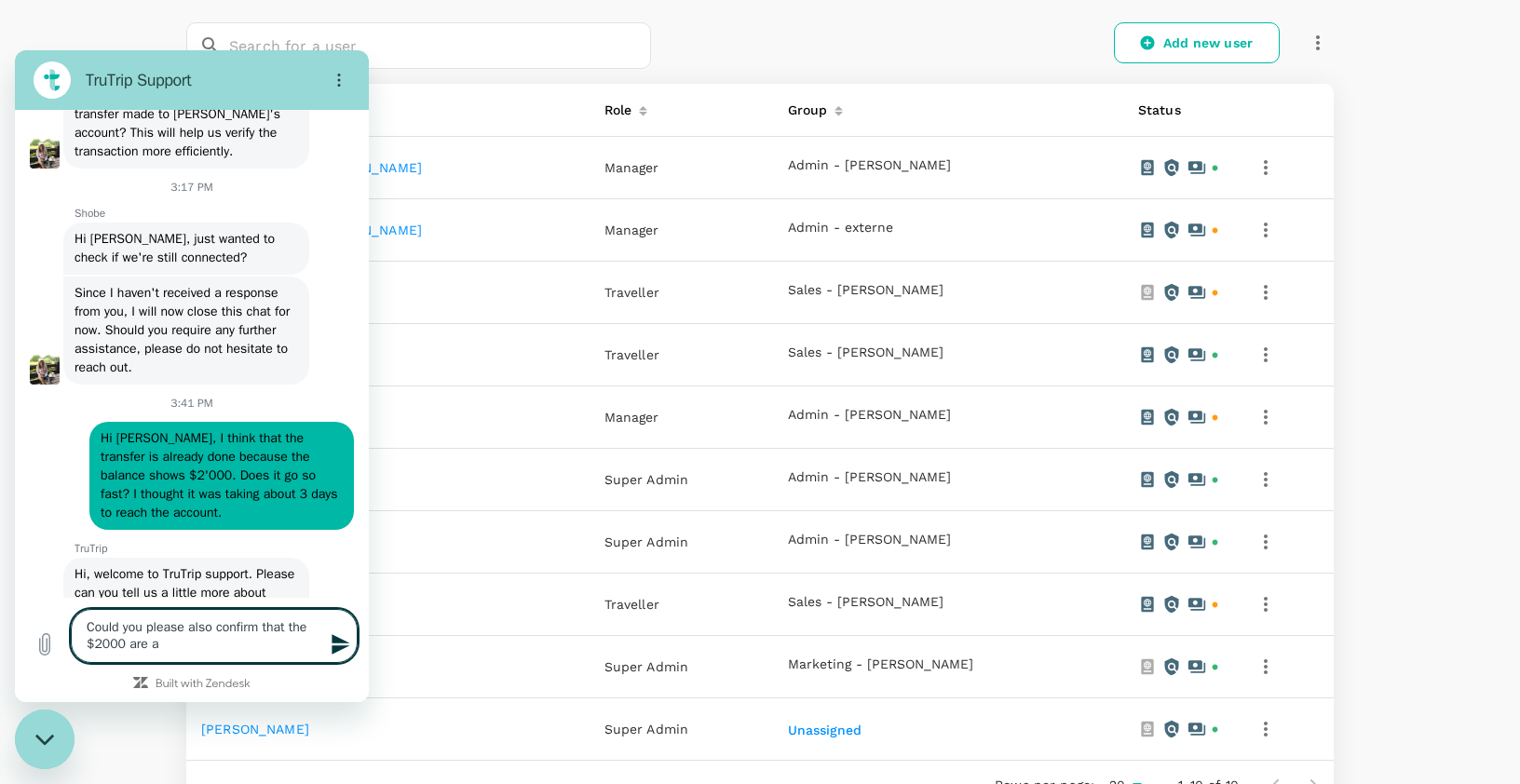 type on "Could you please also confirm that the $2000 are al" 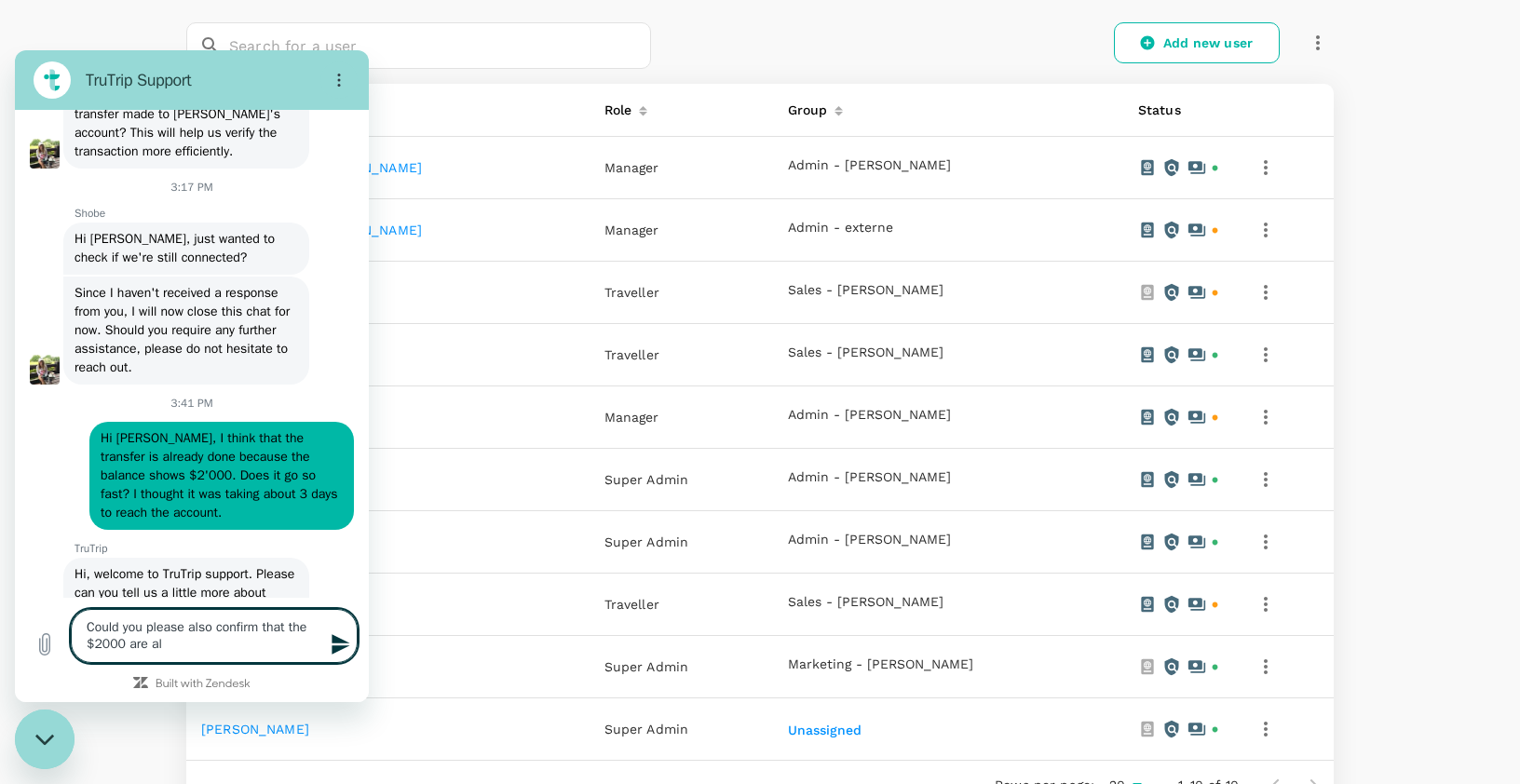 type on "Could you please also confirm that the $2000 are alr" 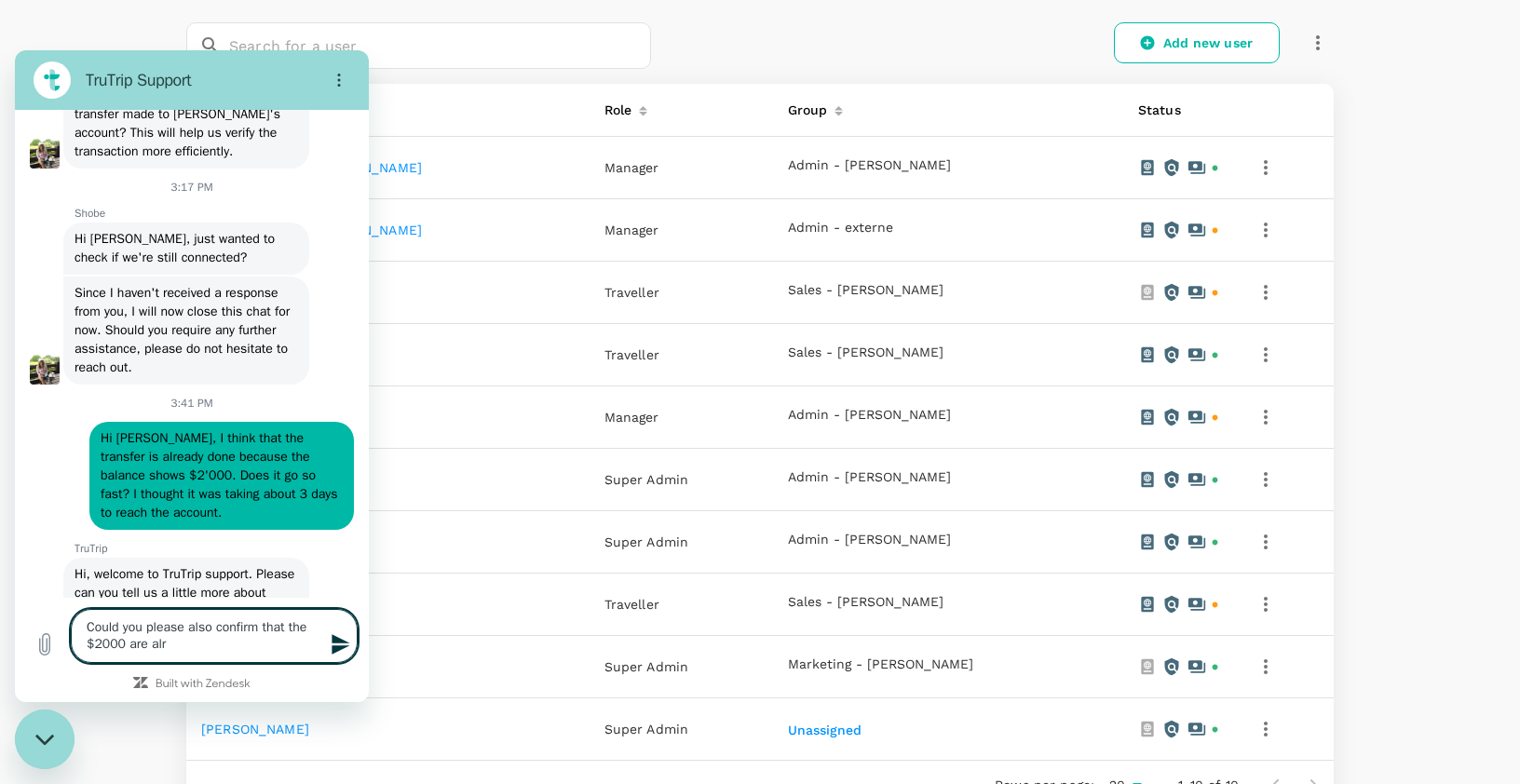 type on "Could you please also confirm that the $2000 are alre" 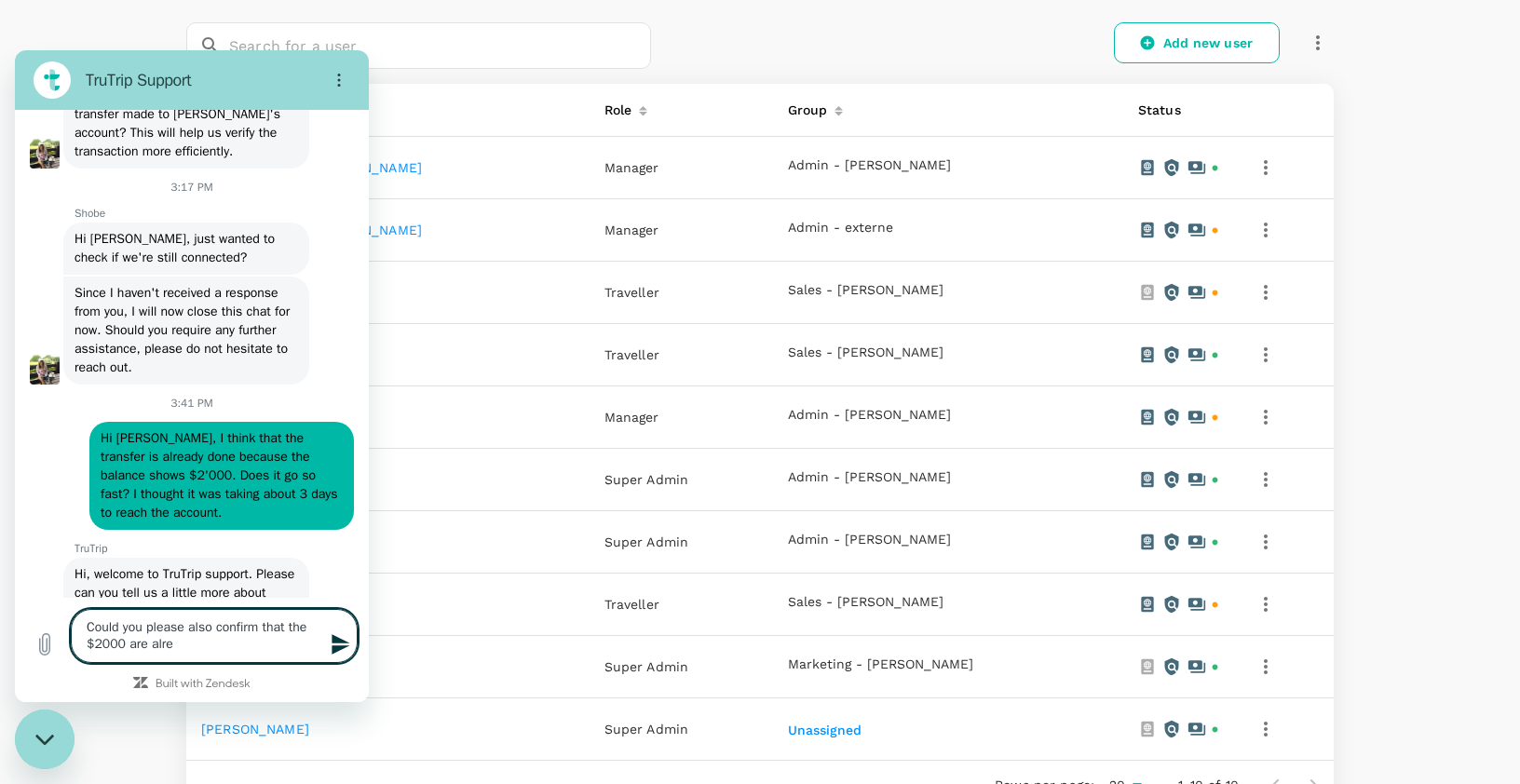 type on "Could you please also confirm that the $2000 are alred" 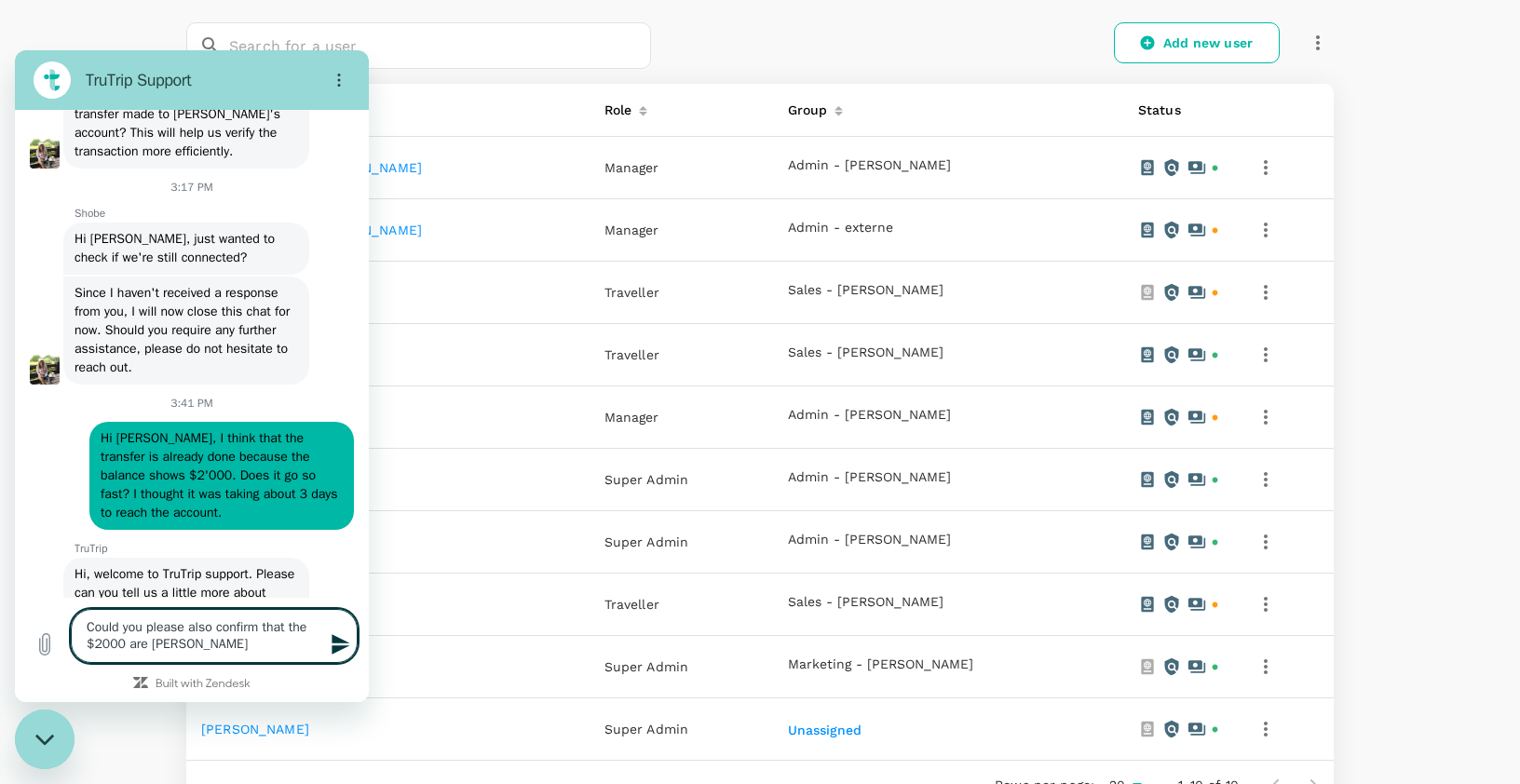 type on "Could you please also confirm that the $2000 are alreda" 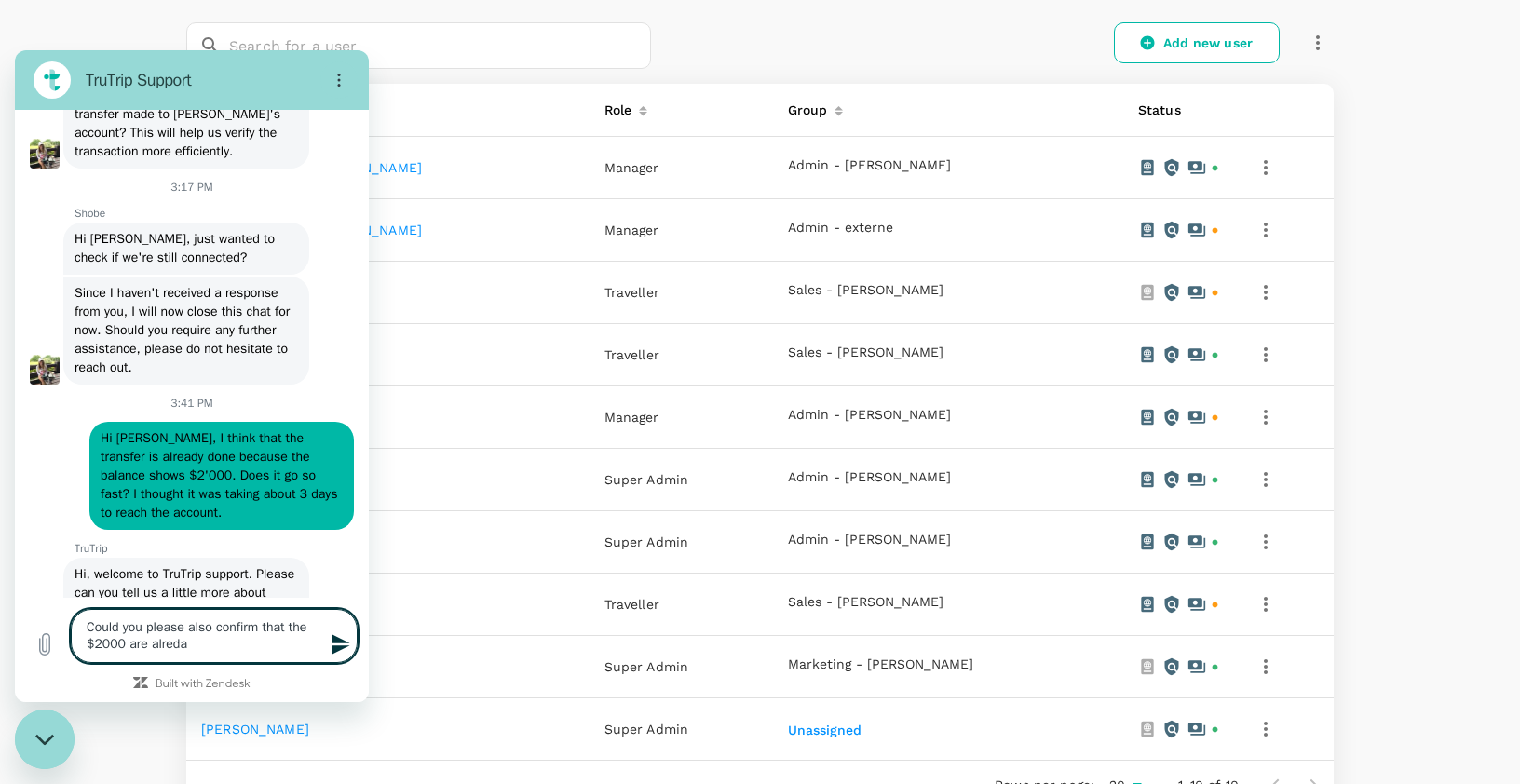 type on "Could you please also confirm that the $2000 are alred" 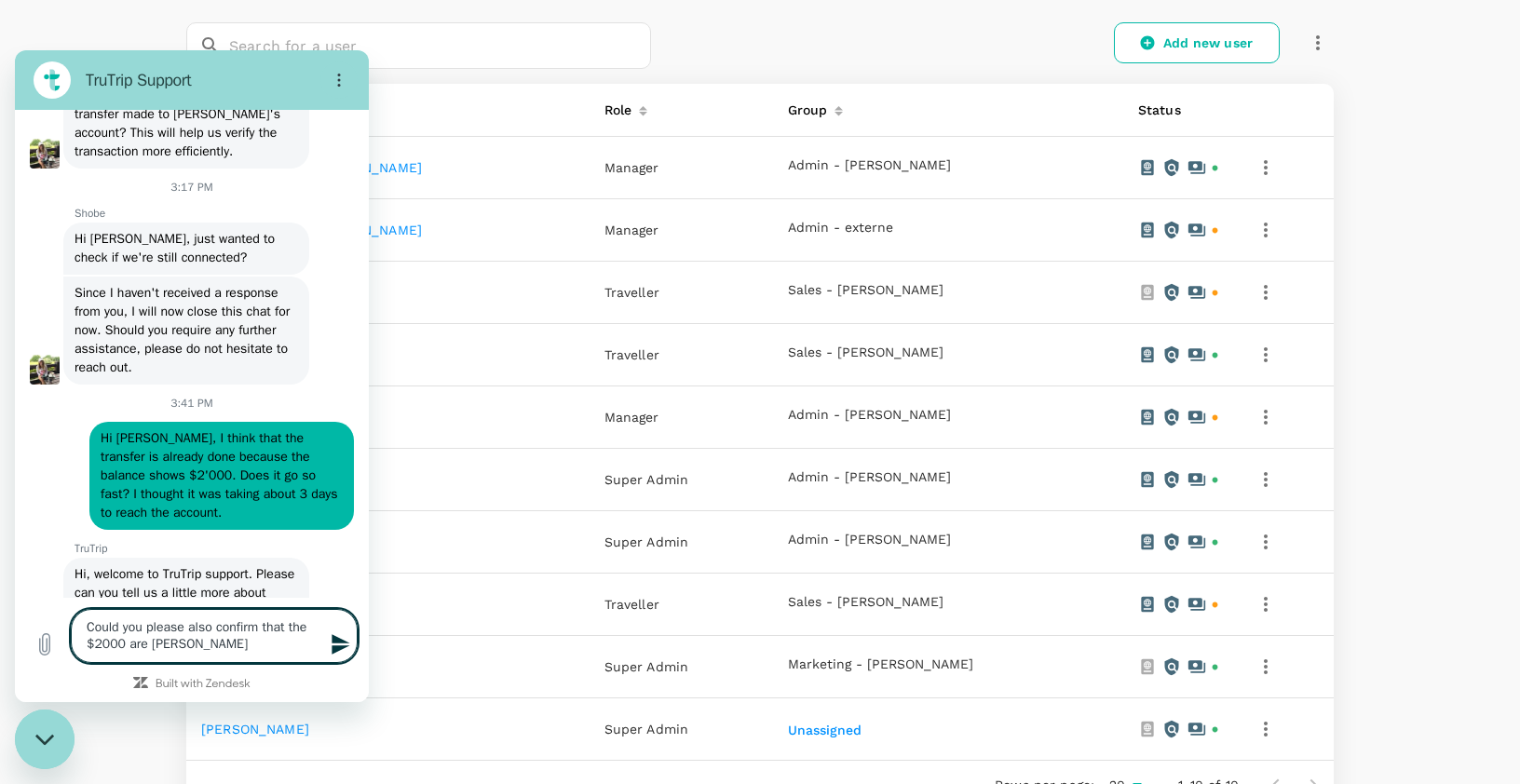type on "Could you please also confirm that the $2000 are alre" 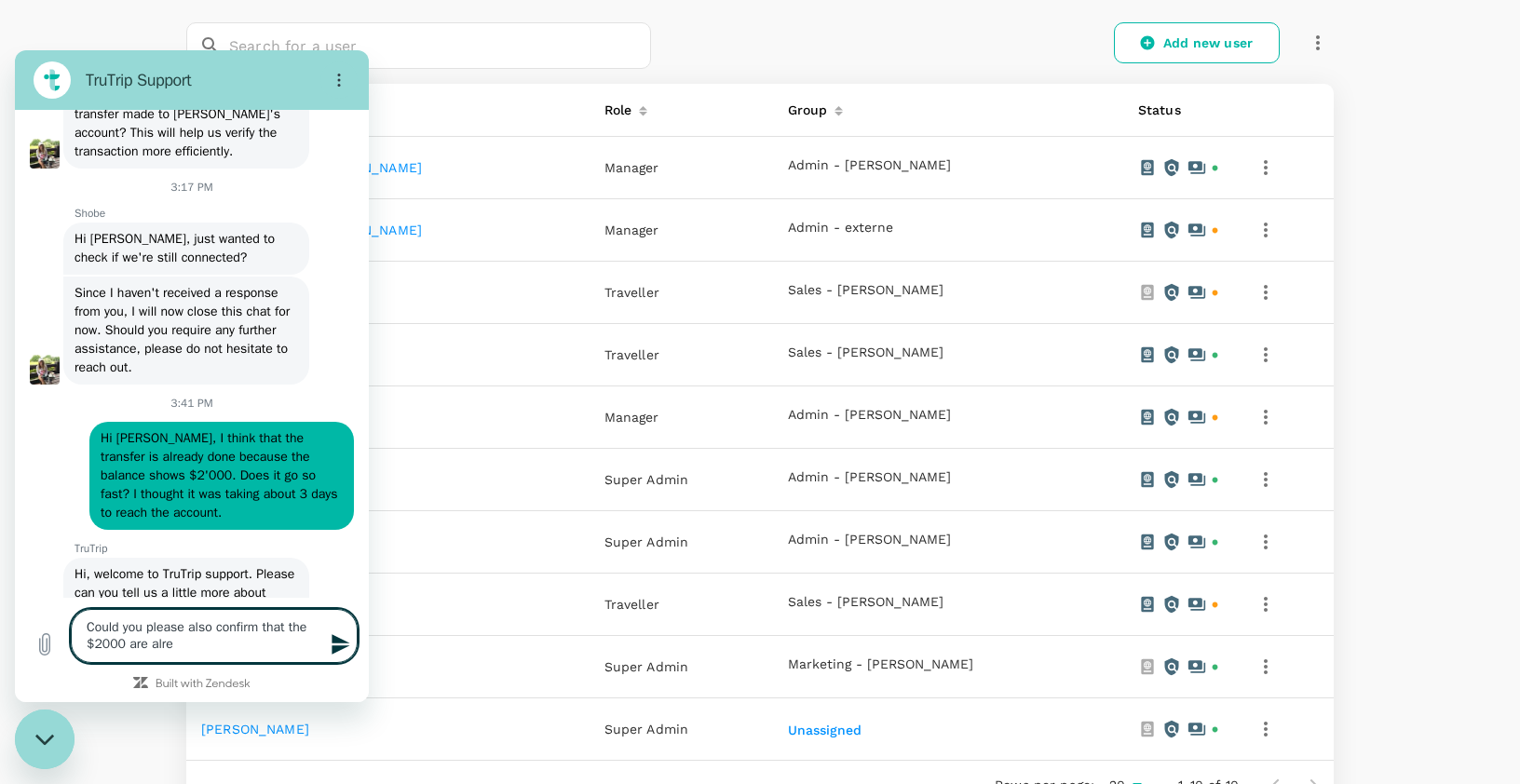 type on "Could you please also confirm that the $2000 are alrea" 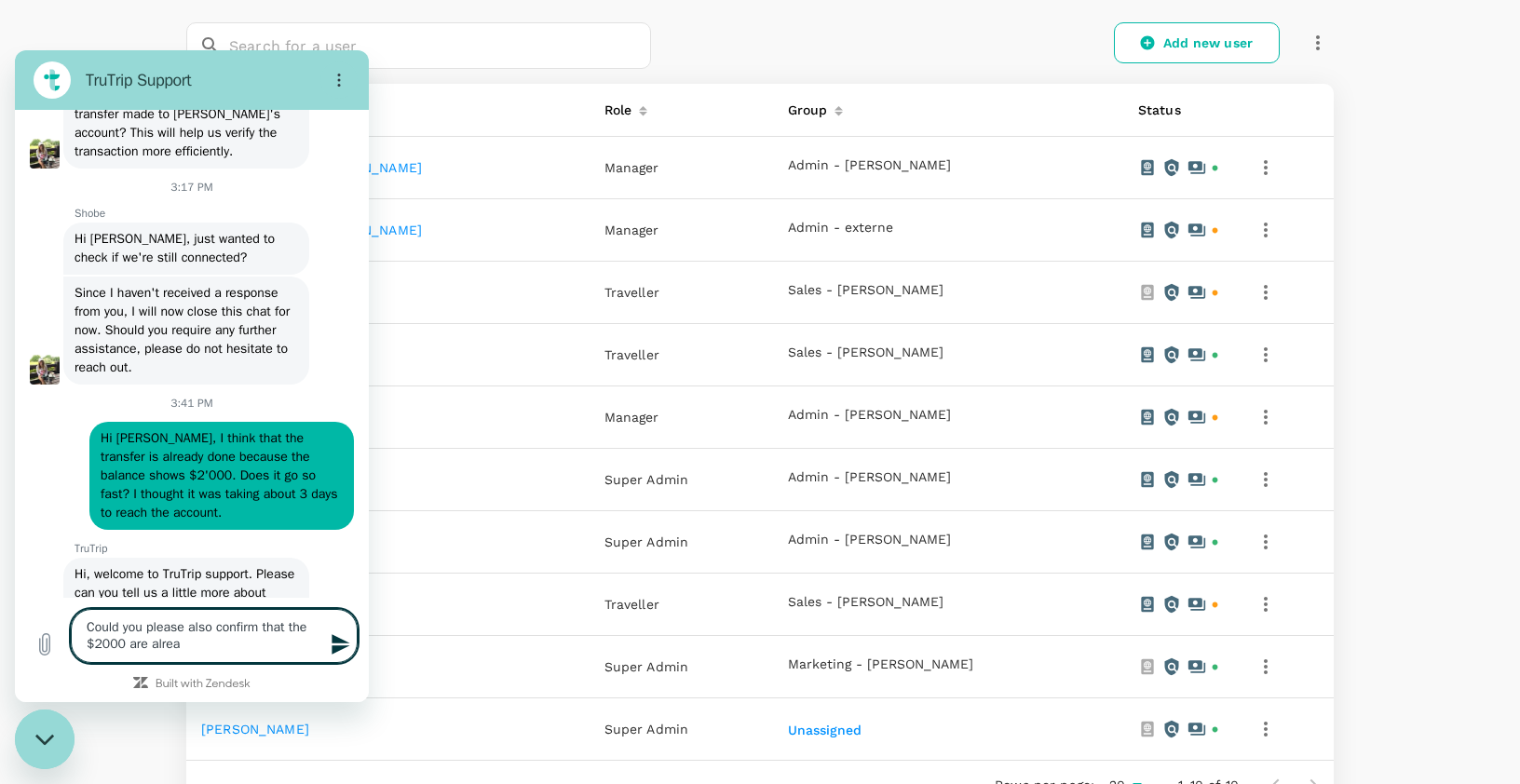 type on "Could you please also confirm that the $2000 are alread" 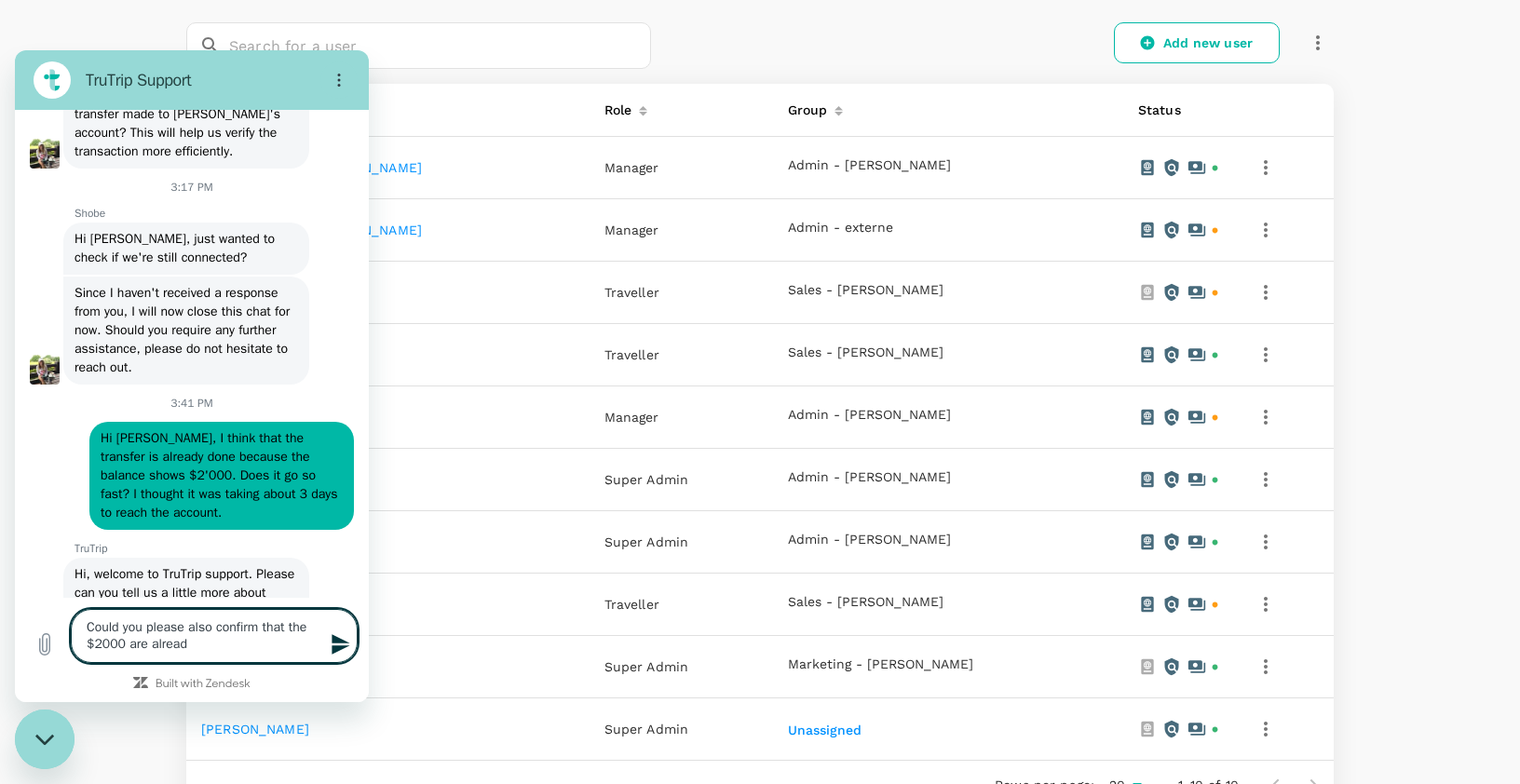 type on "Could you please also confirm that the $2000 are already" 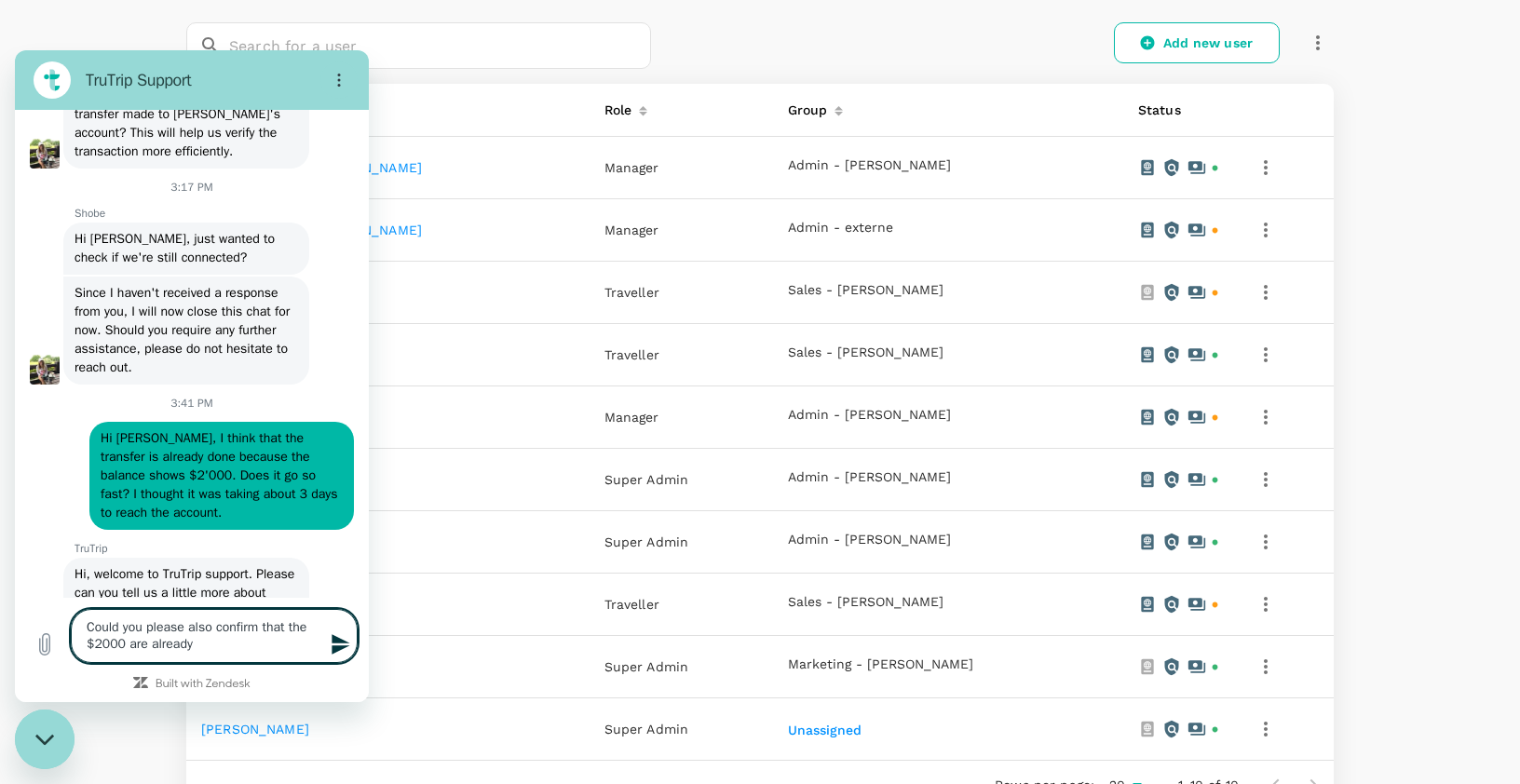 type on "Could you please also confirm that the $2000 are already" 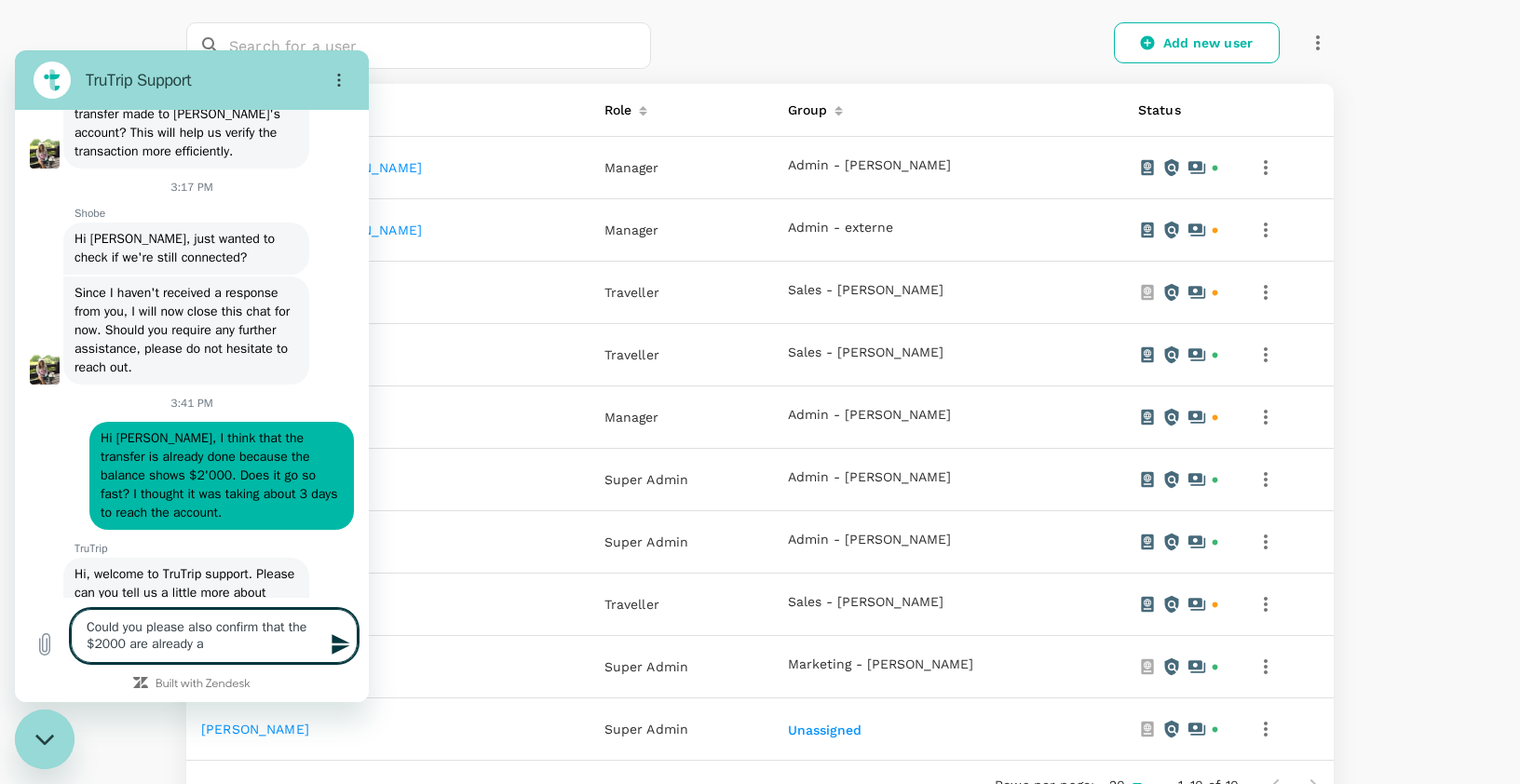 type 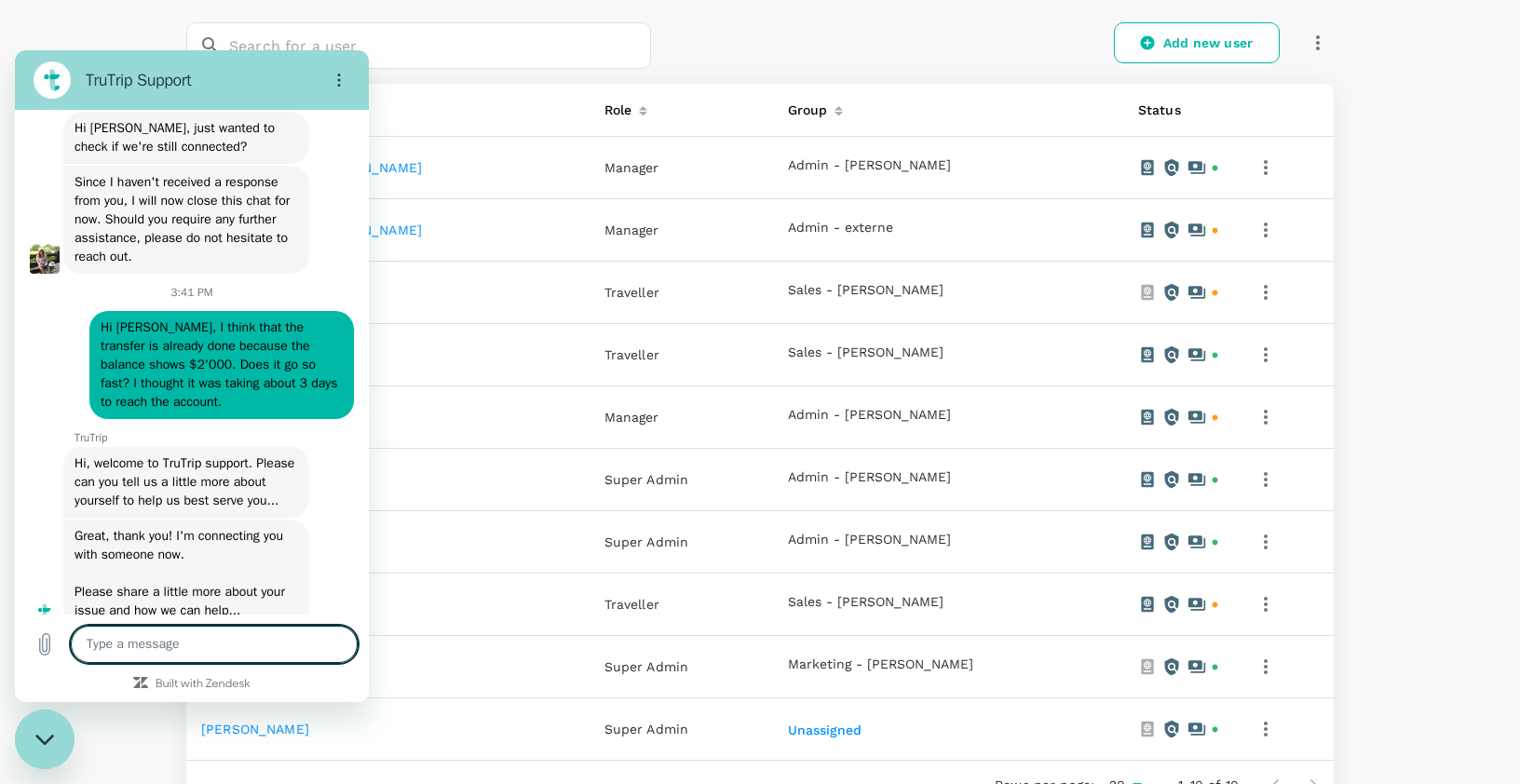 scroll, scrollTop: 10701, scrollLeft: 0, axis: vertical 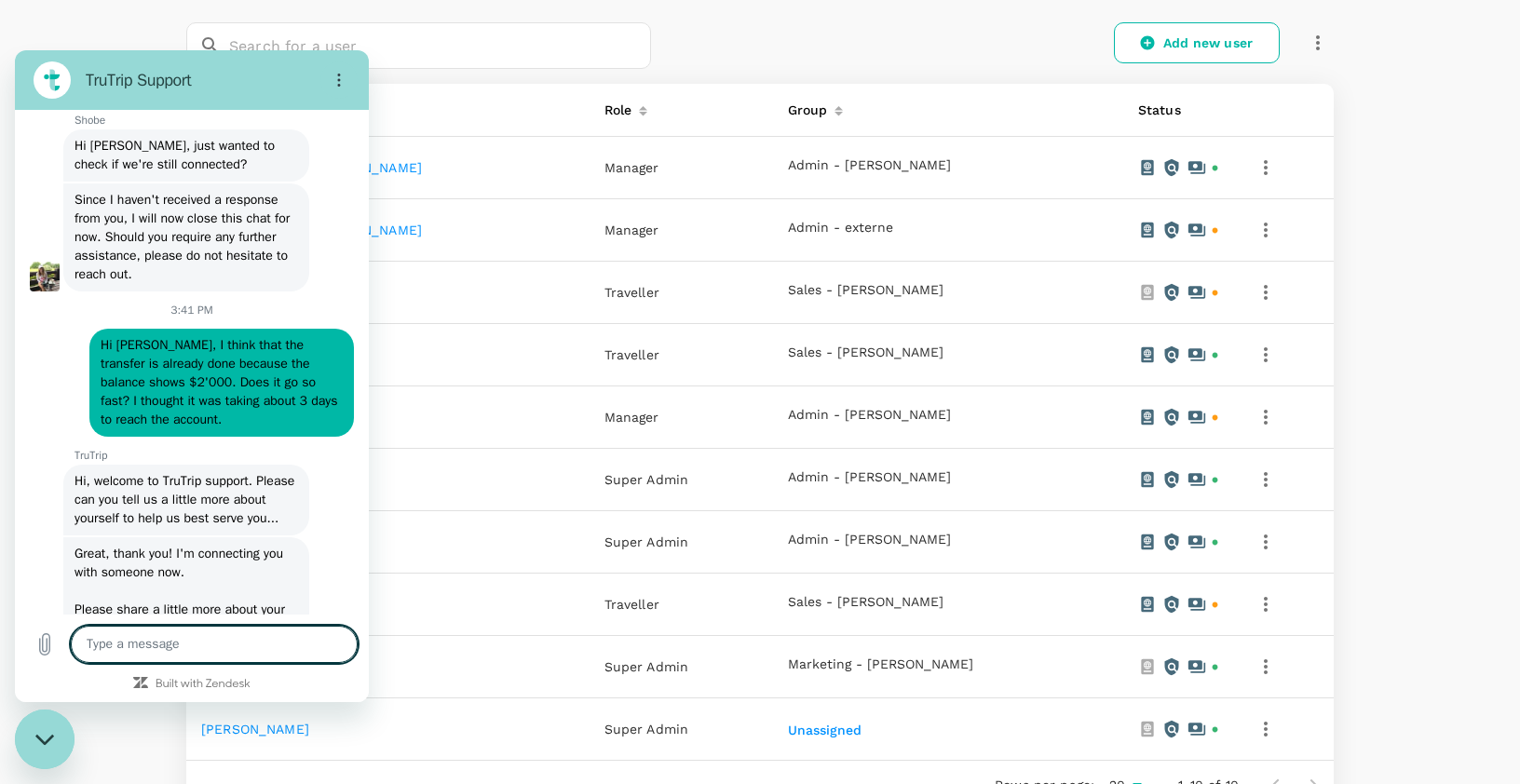 click at bounding box center (45, 739) 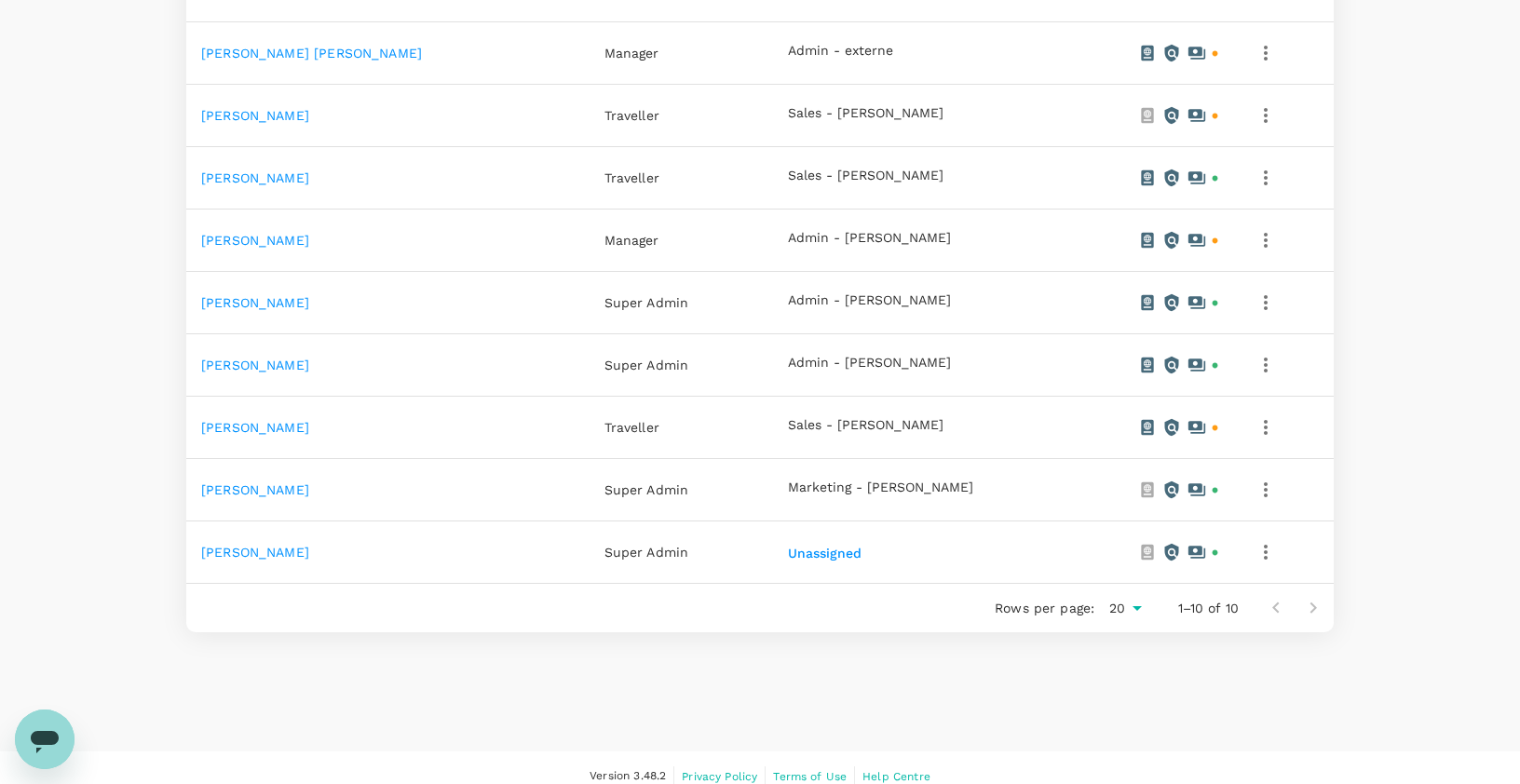 scroll, scrollTop: 510, scrollLeft: 0, axis: vertical 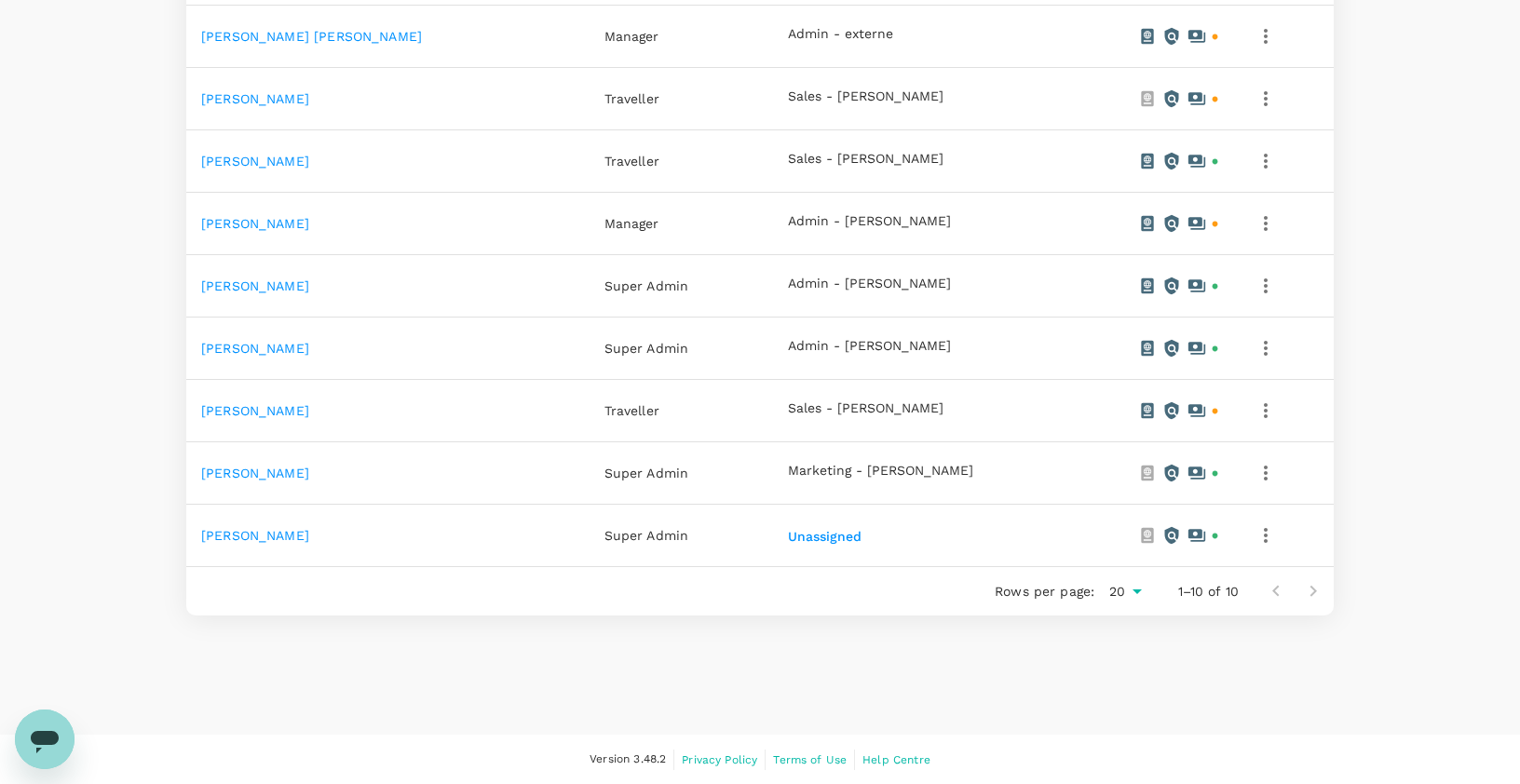 click 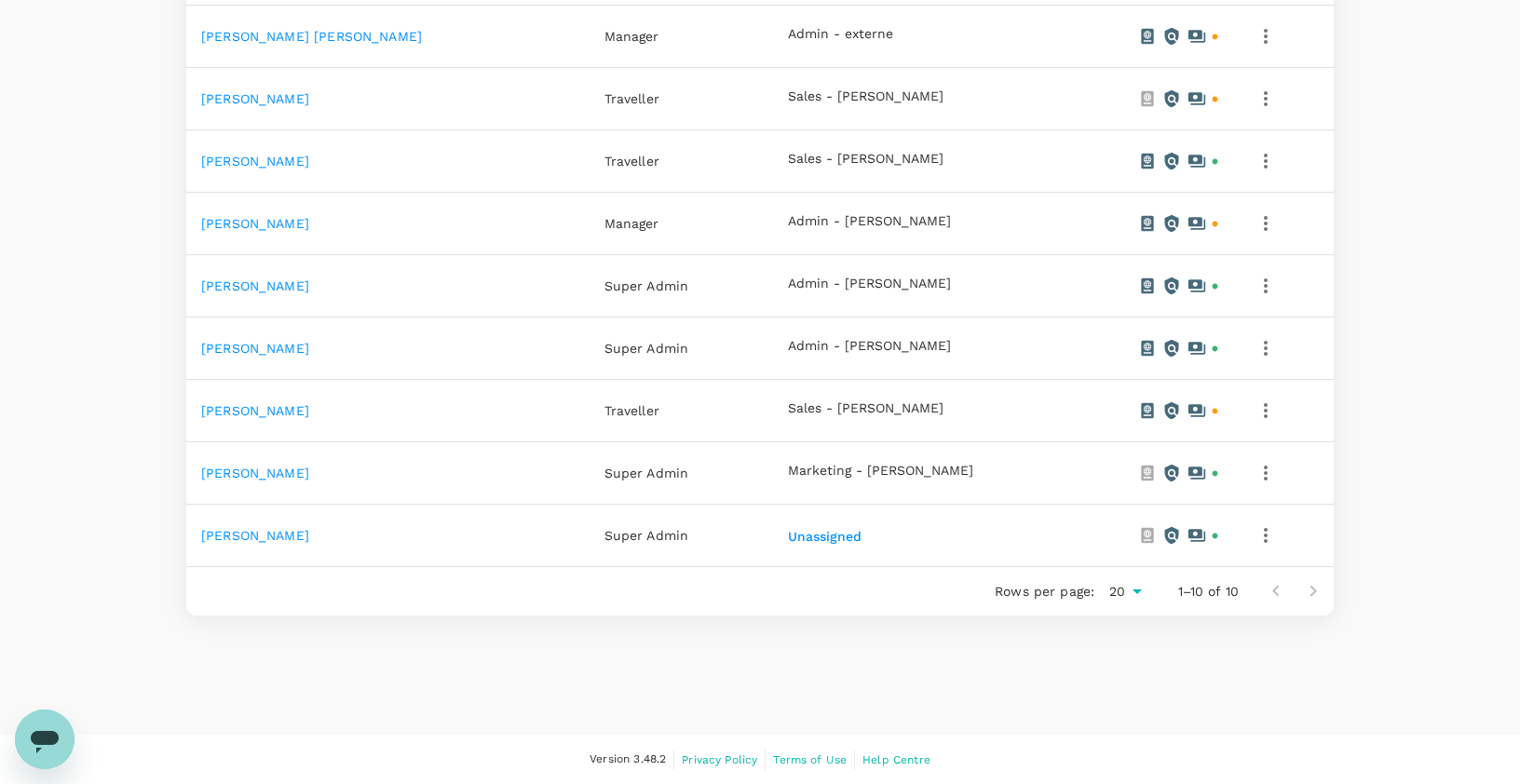 click on "Edit" at bounding box center [760, 807] 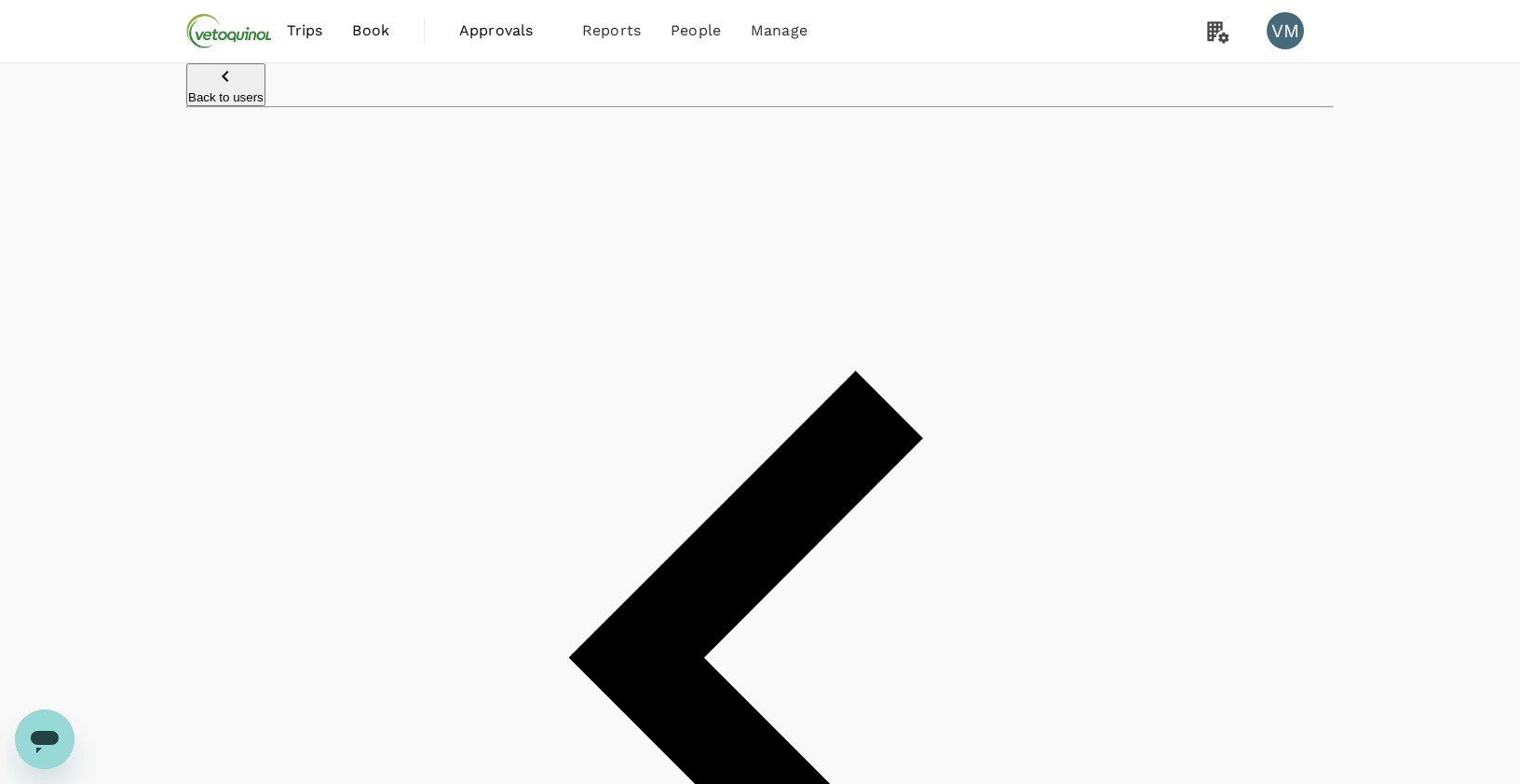 scroll, scrollTop: 0, scrollLeft: 0, axis: both 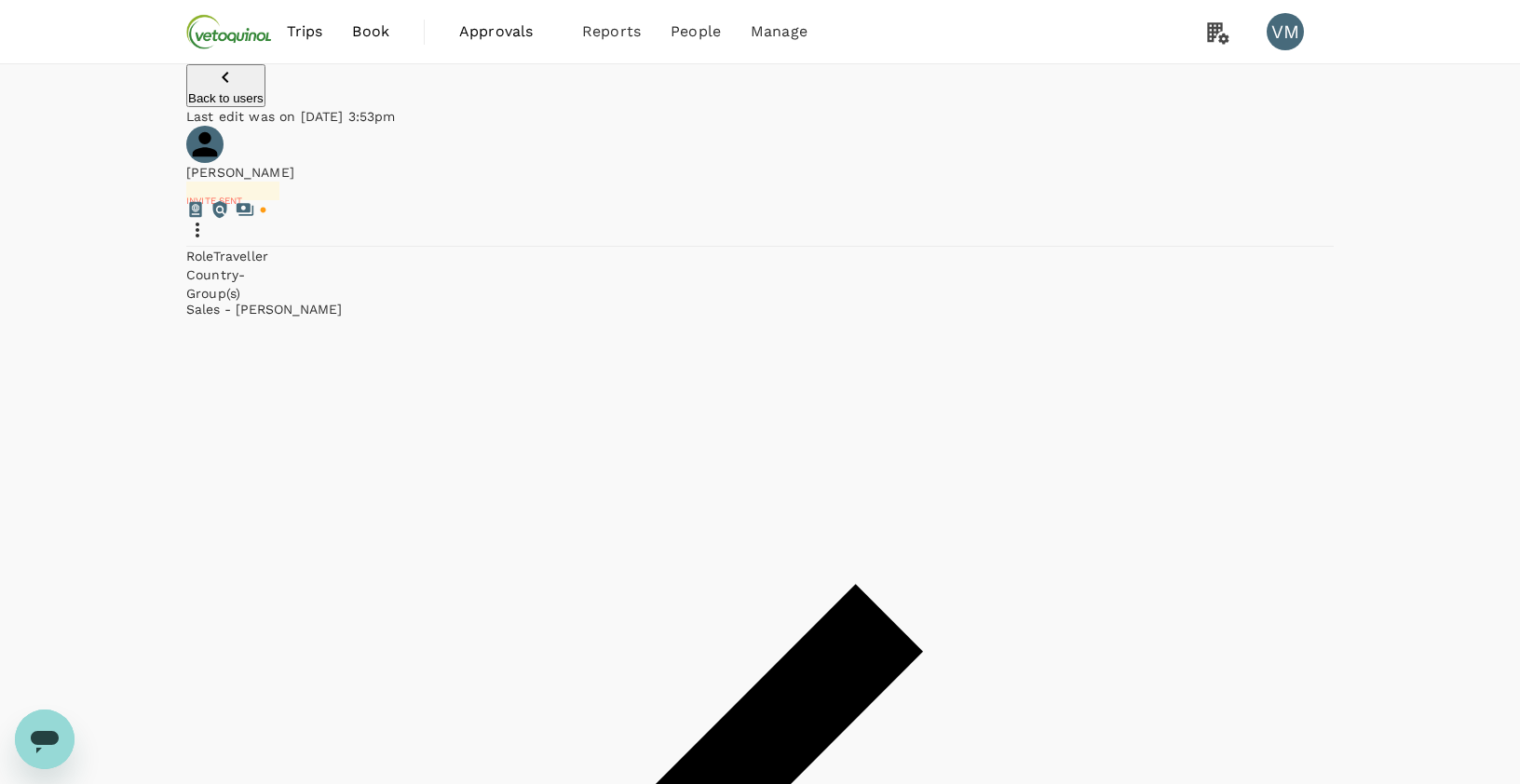click 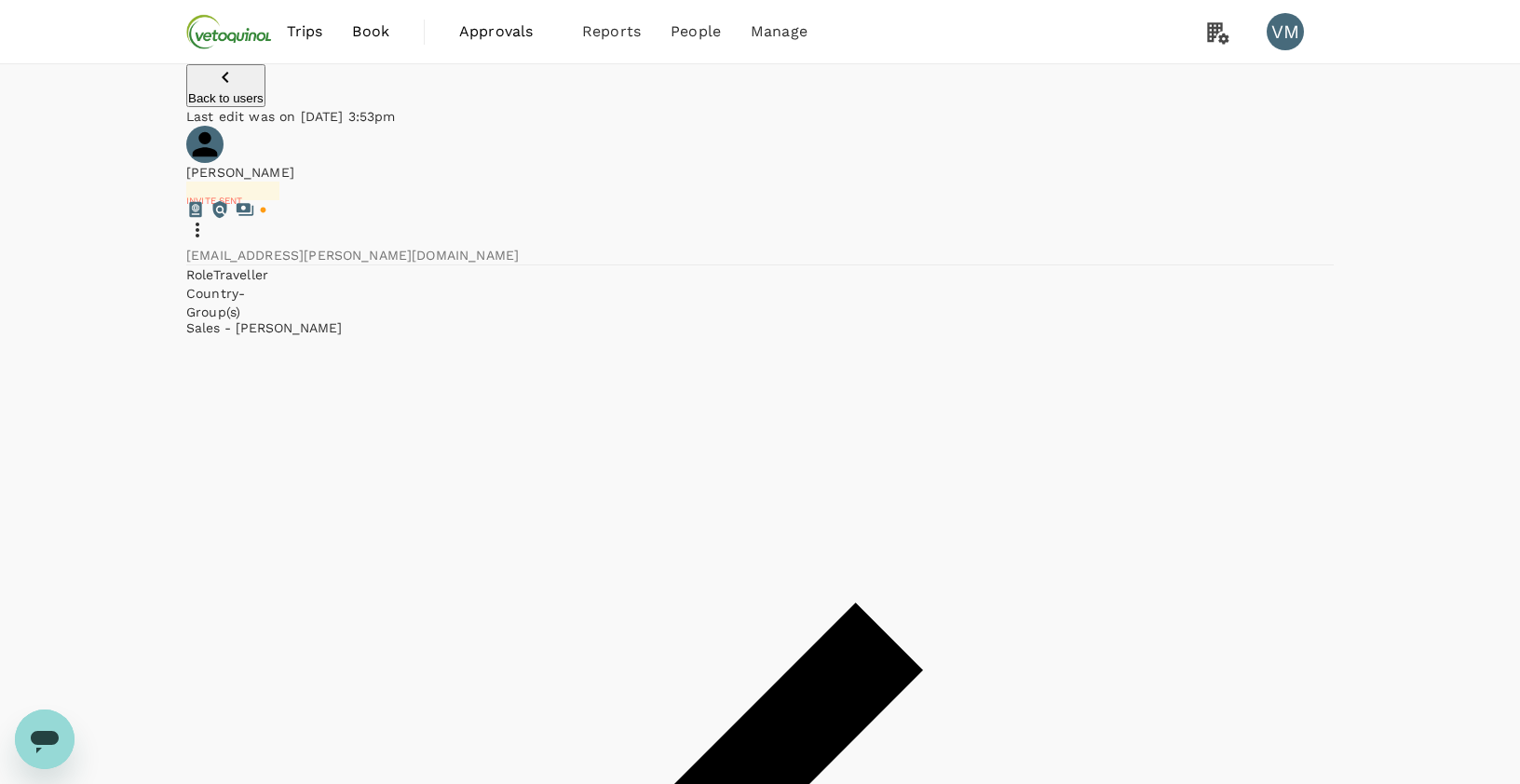 click at bounding box center (760, 3463) 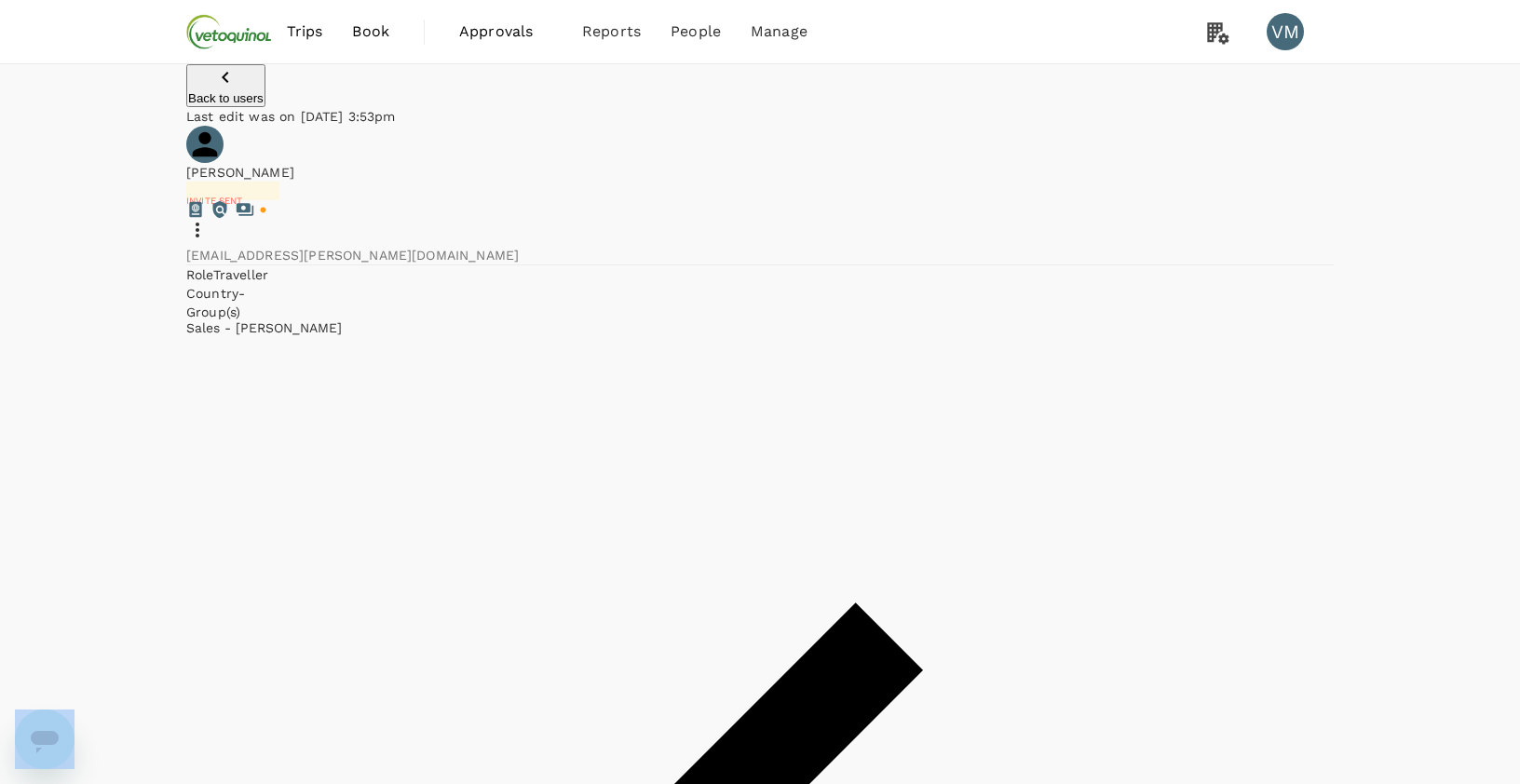 click at bounding box center [760, 3463] 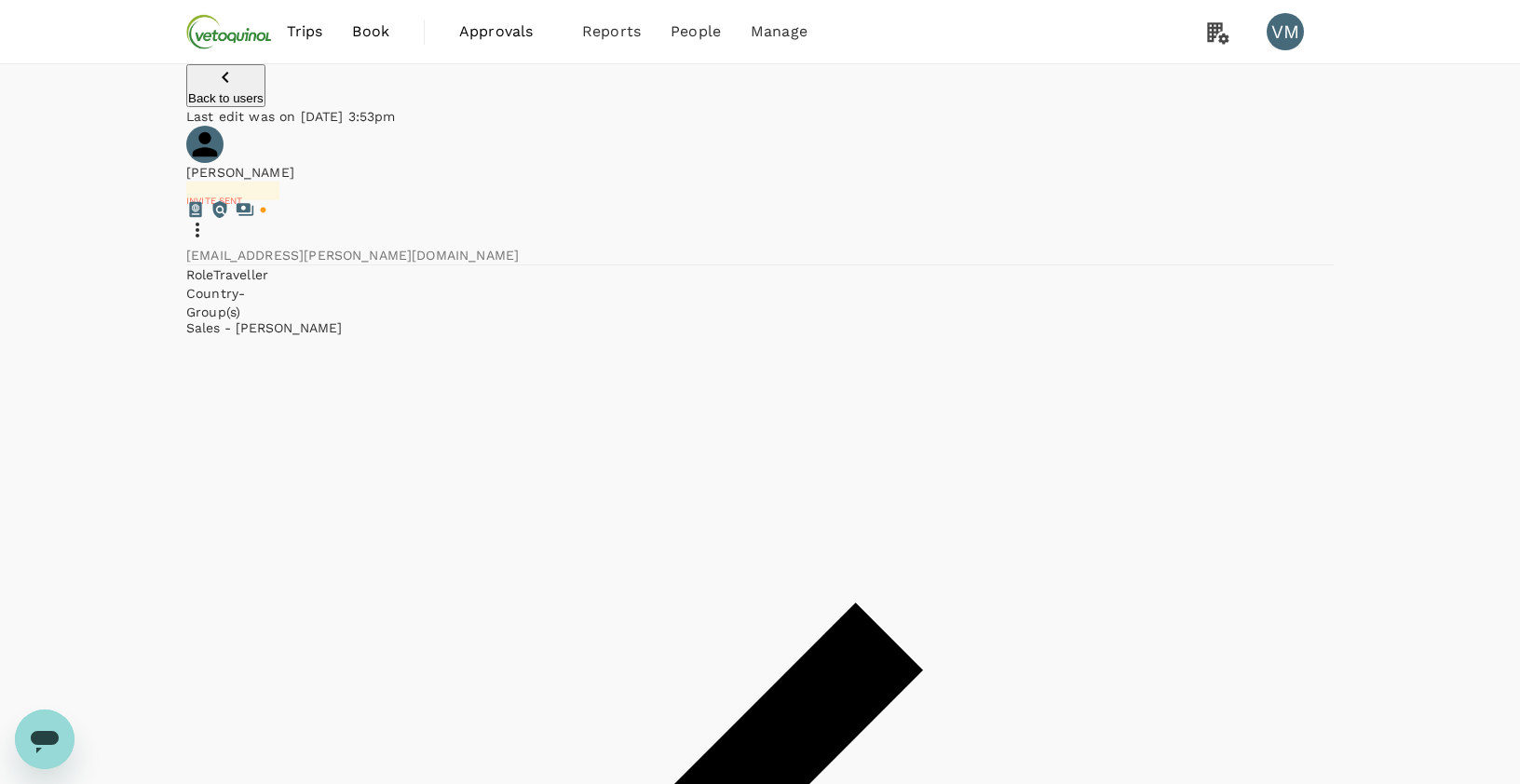 click on "Invite sent" at bounding box center (233, 201) 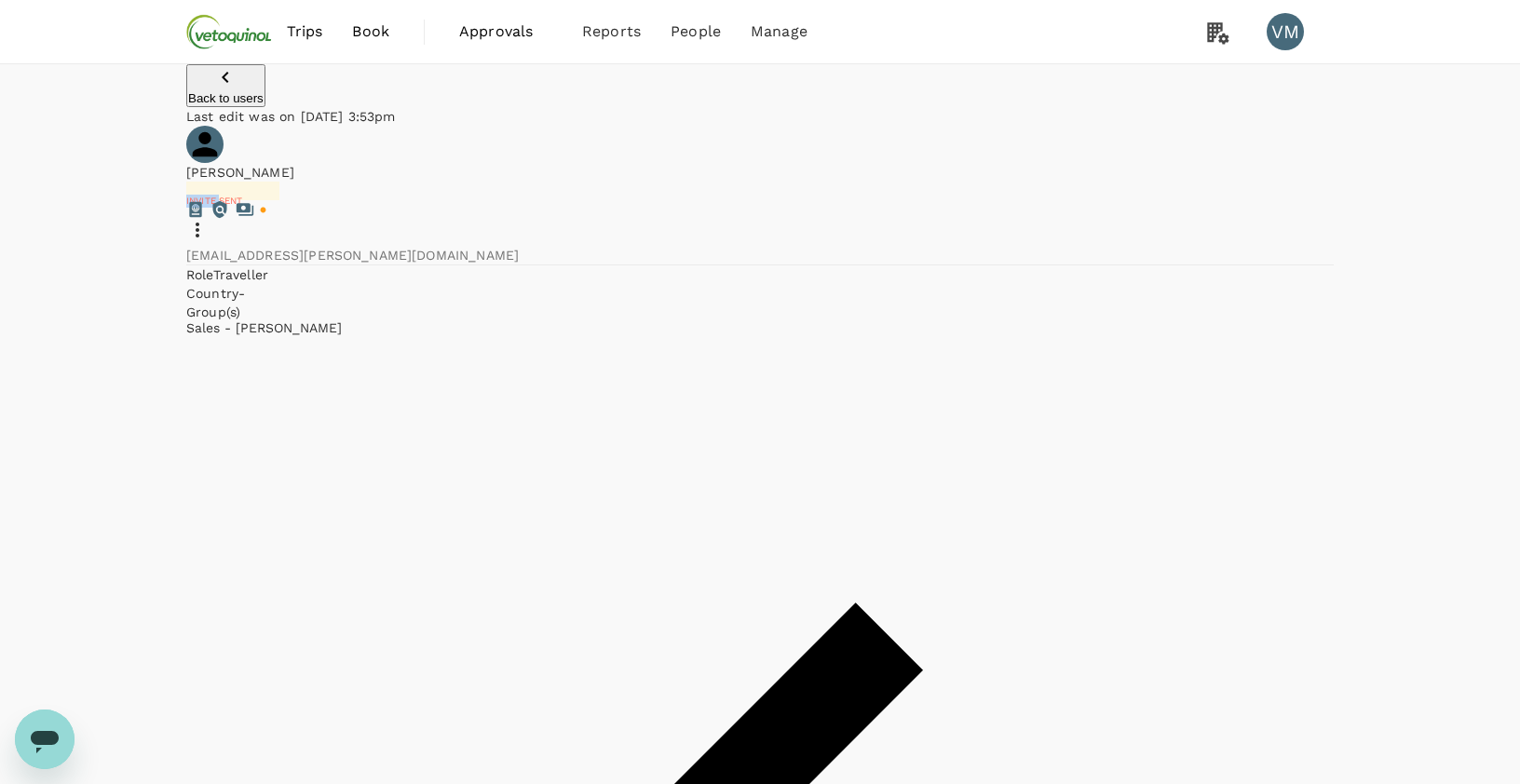 click on "Invite sent" at bounding box center (233, 201) 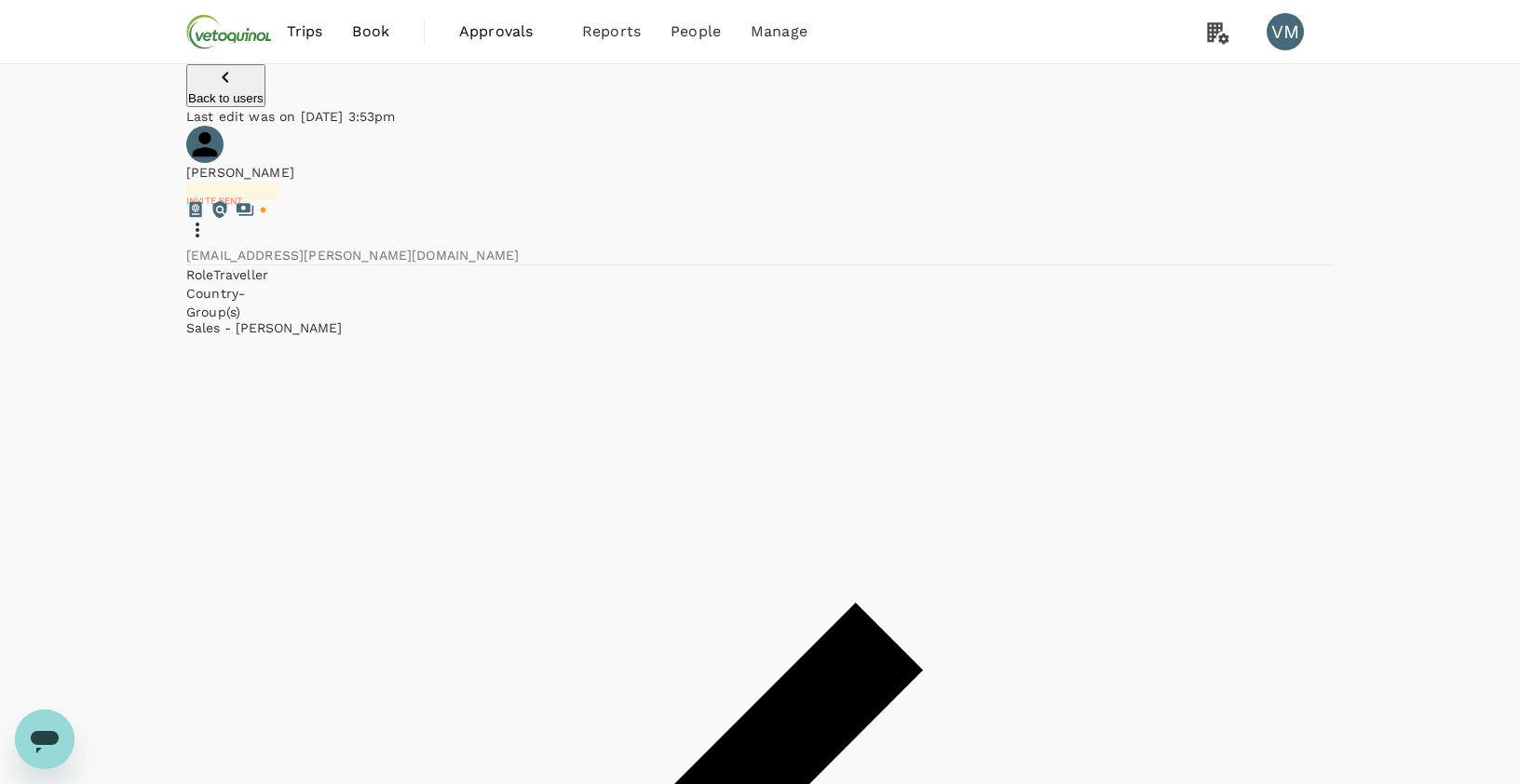 click on "Invite sent" at bounding box center [233, 201] 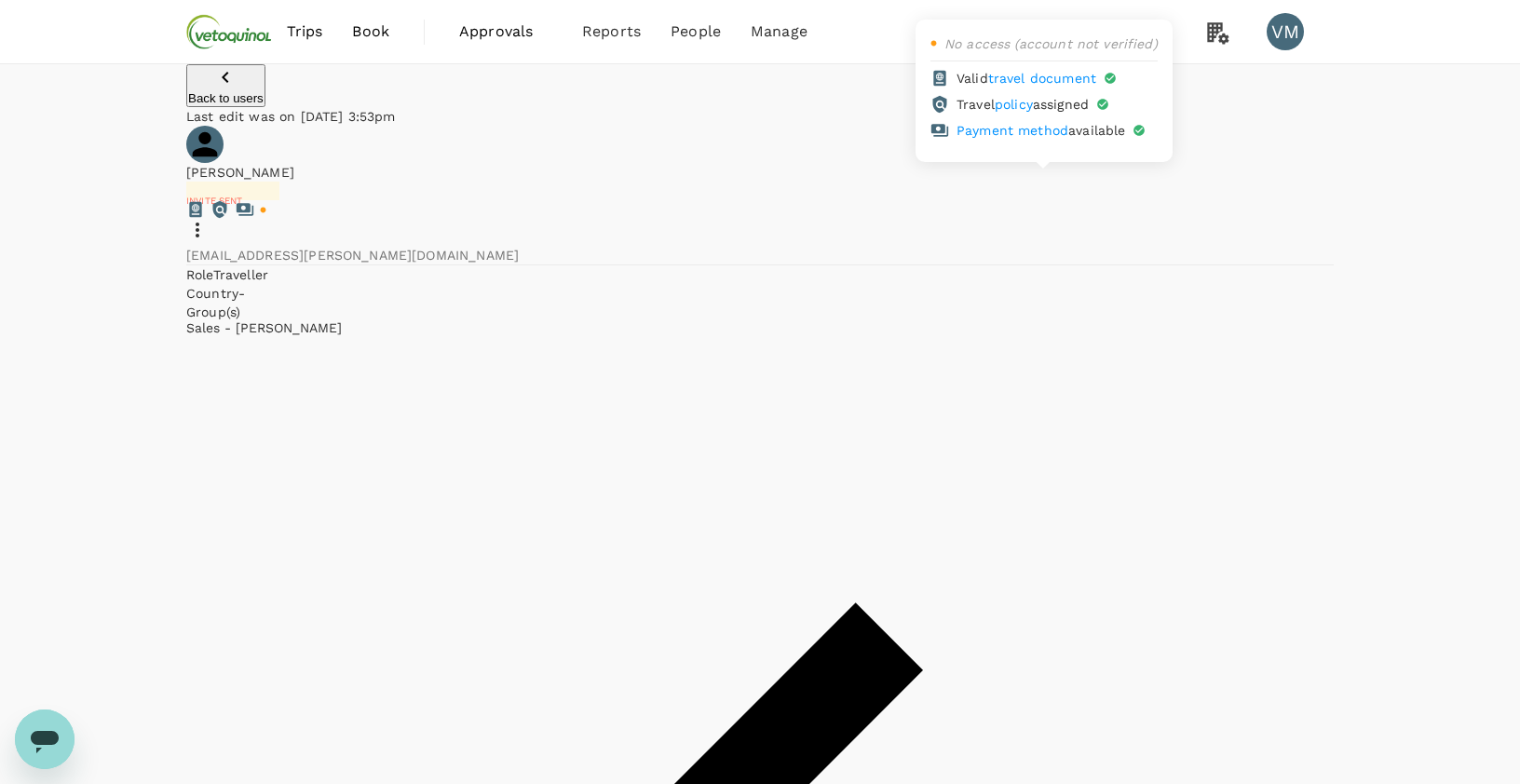 click 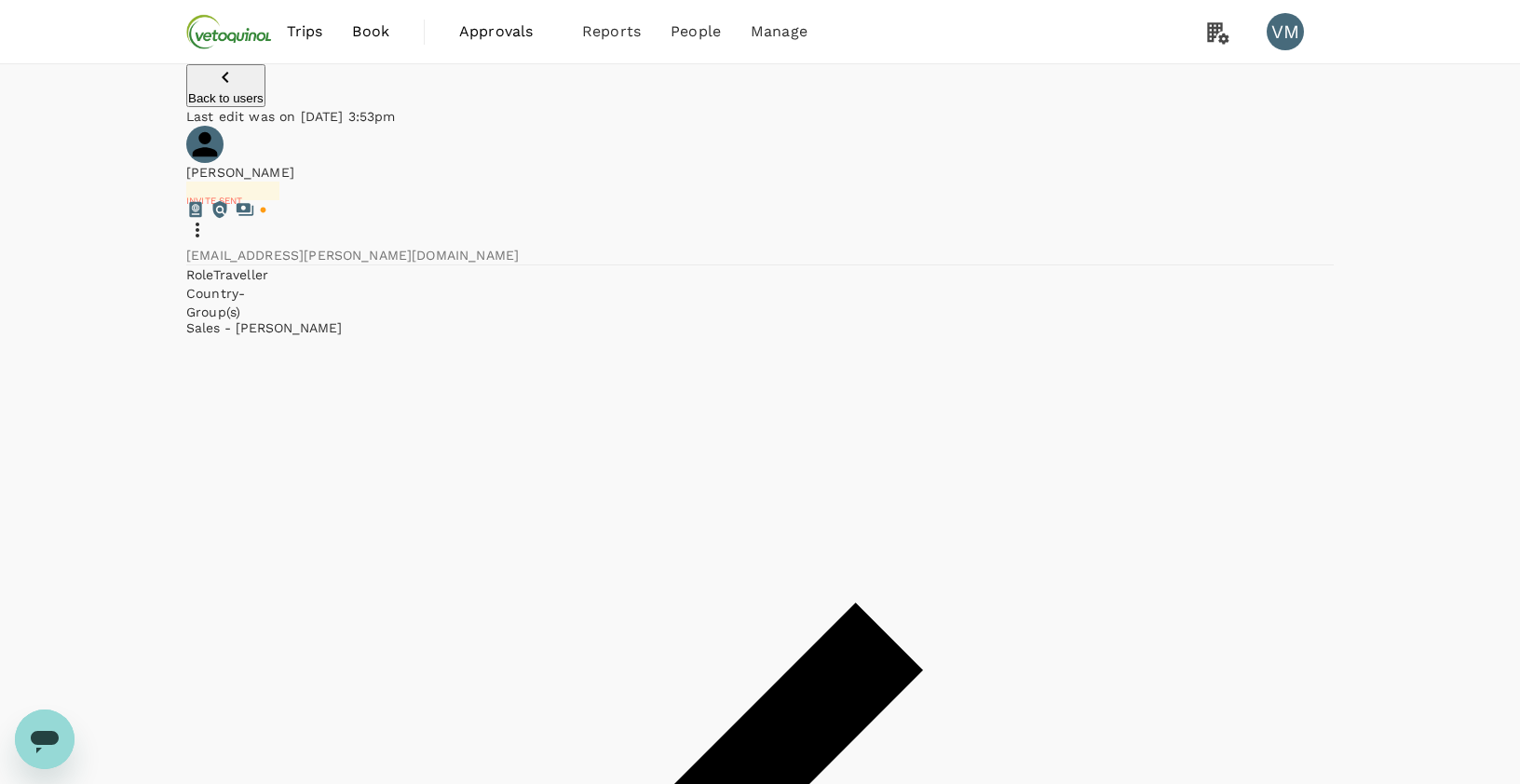 click 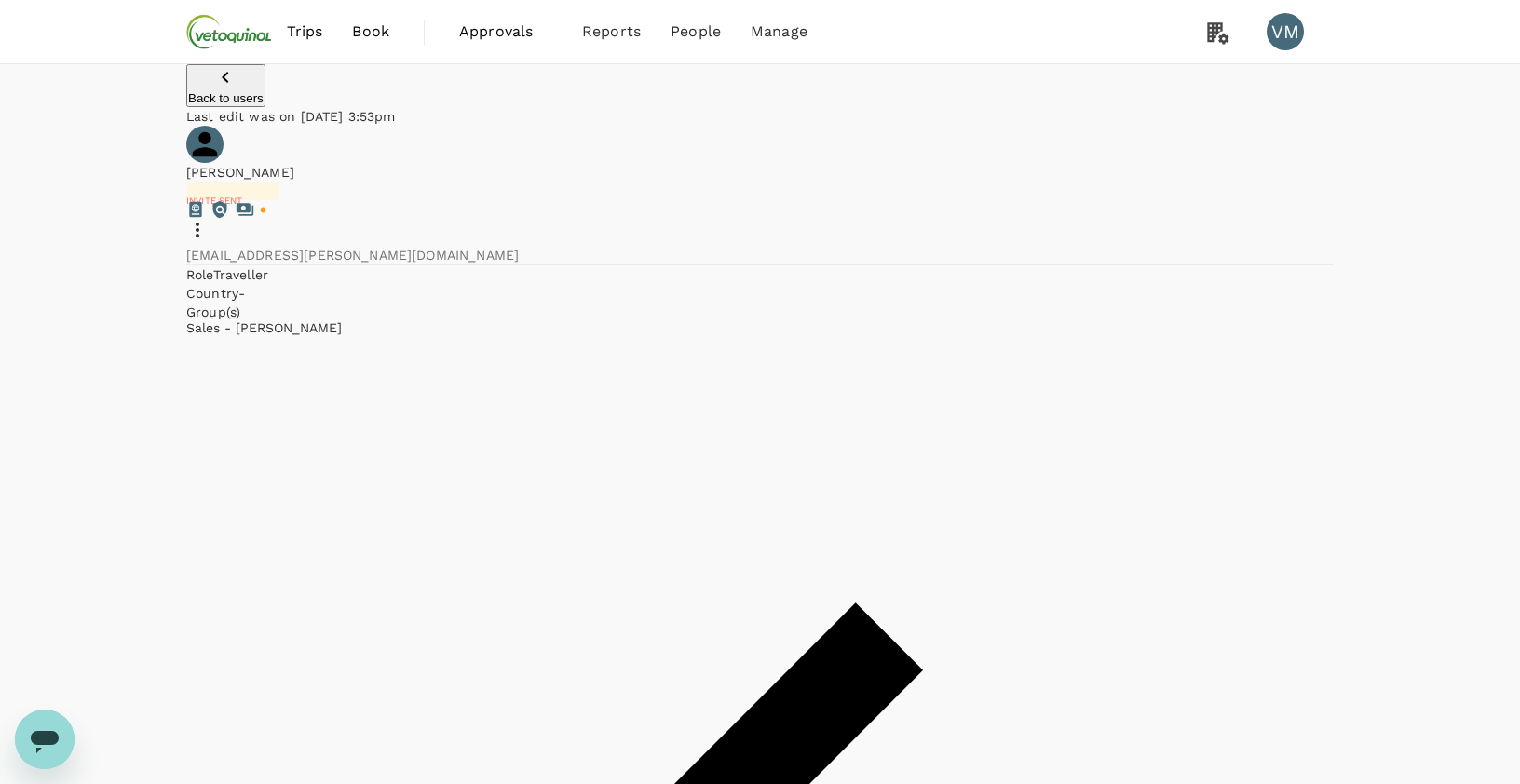 click on "Edit user details" at bounding box center (760, 3485) 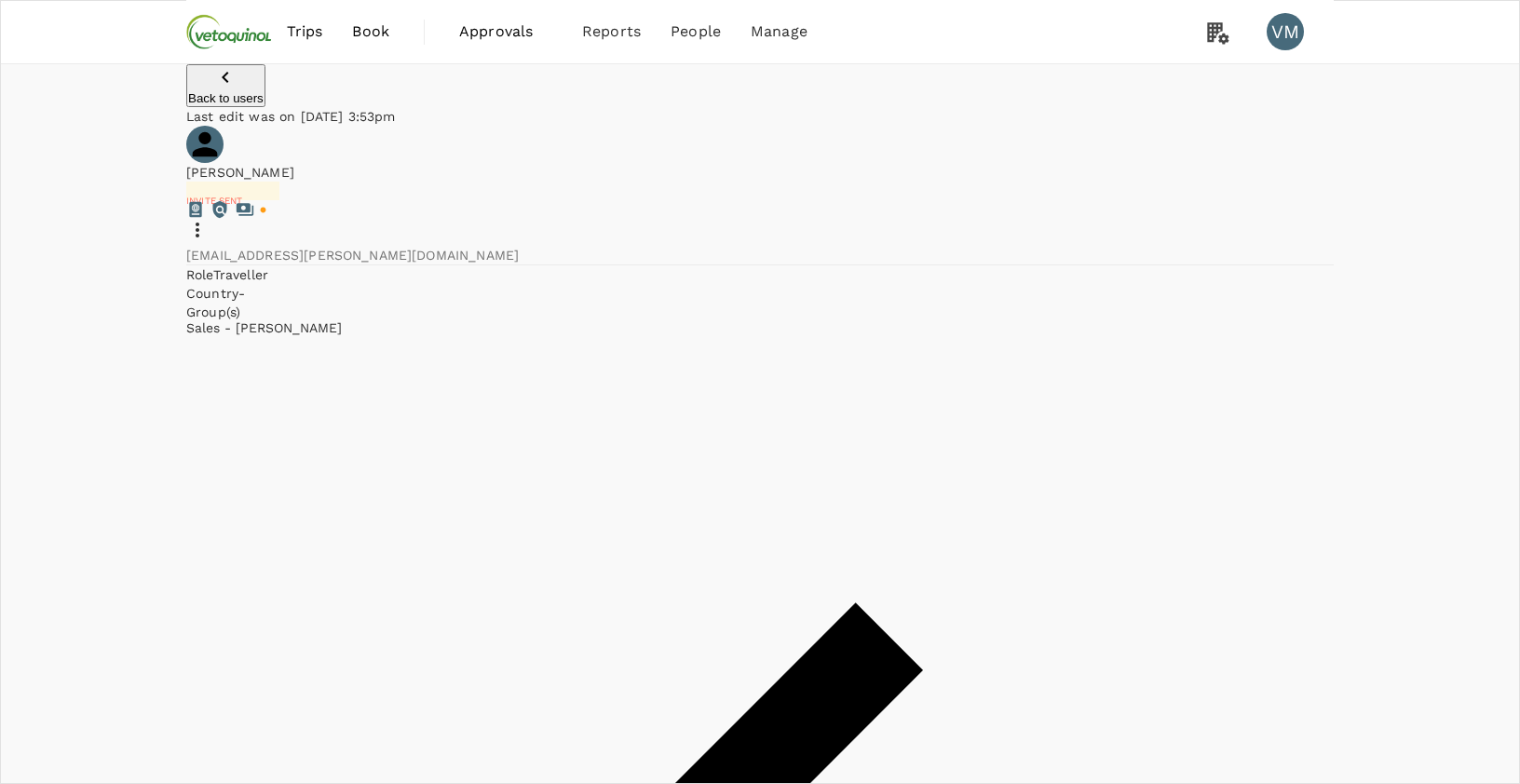 click on "Cancel" at bounding box center [36, 4439] 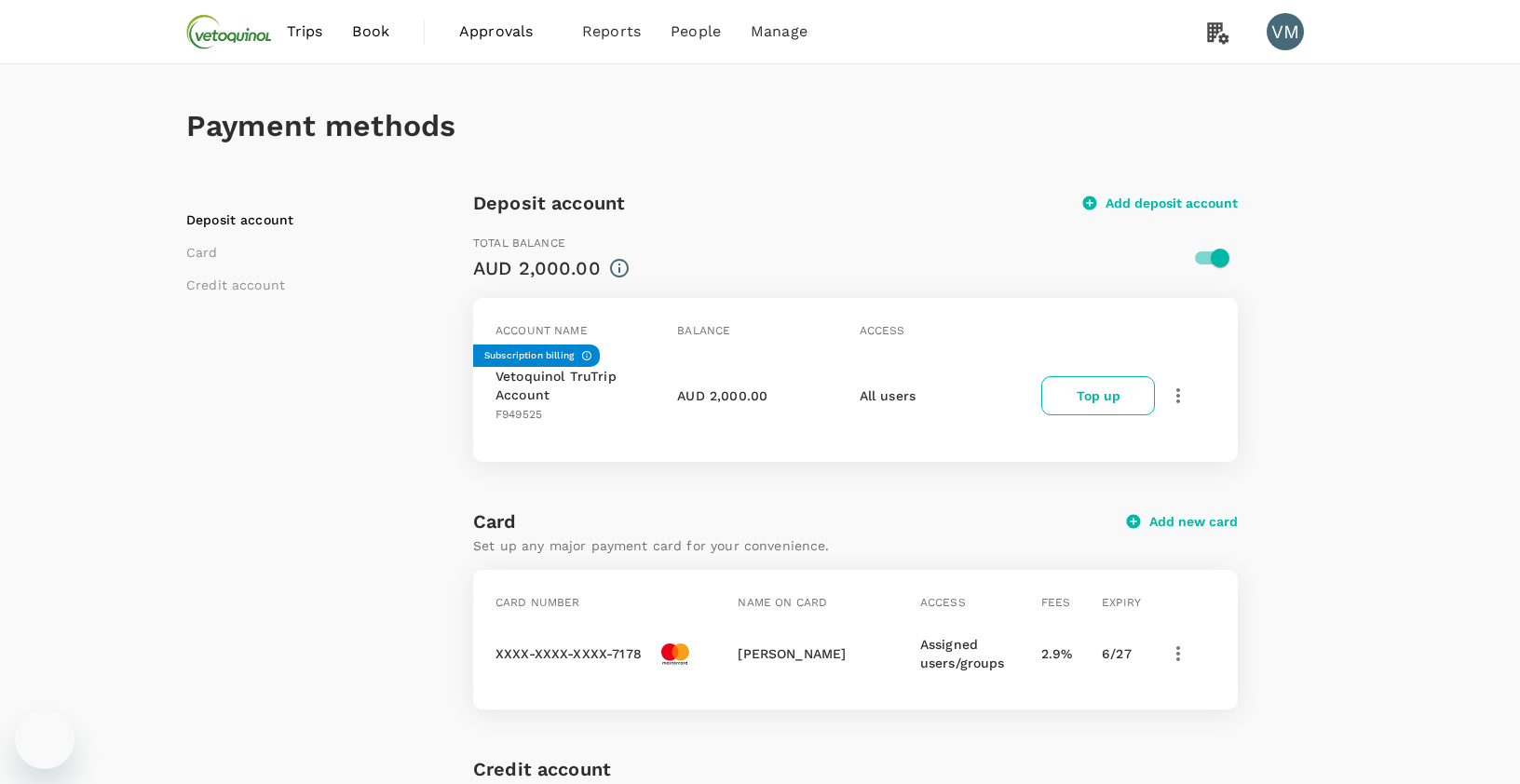scroll, scrollTop: 0, scrollLeft: 0, axis: both 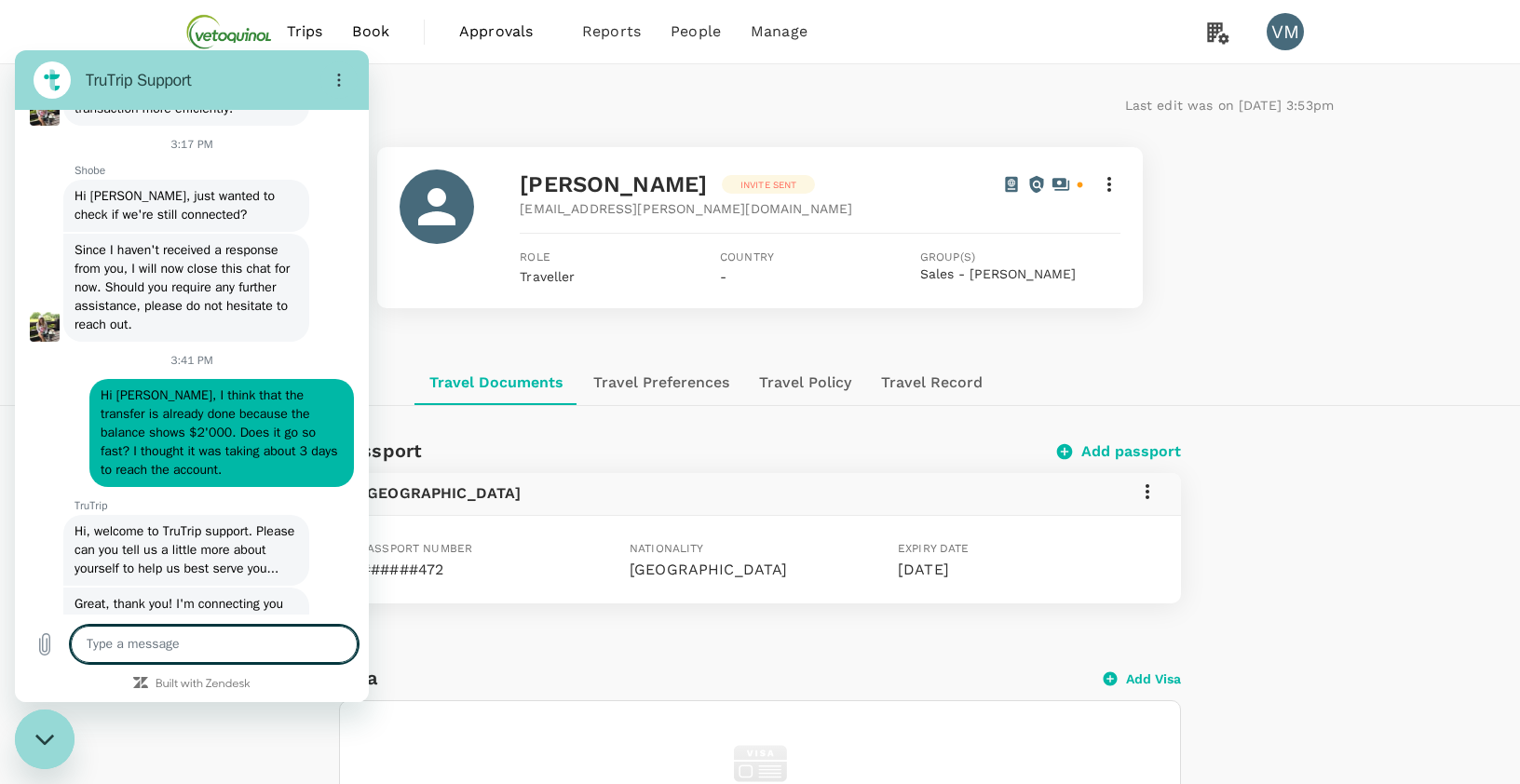 click on "People" at bounding box center (696, 32) 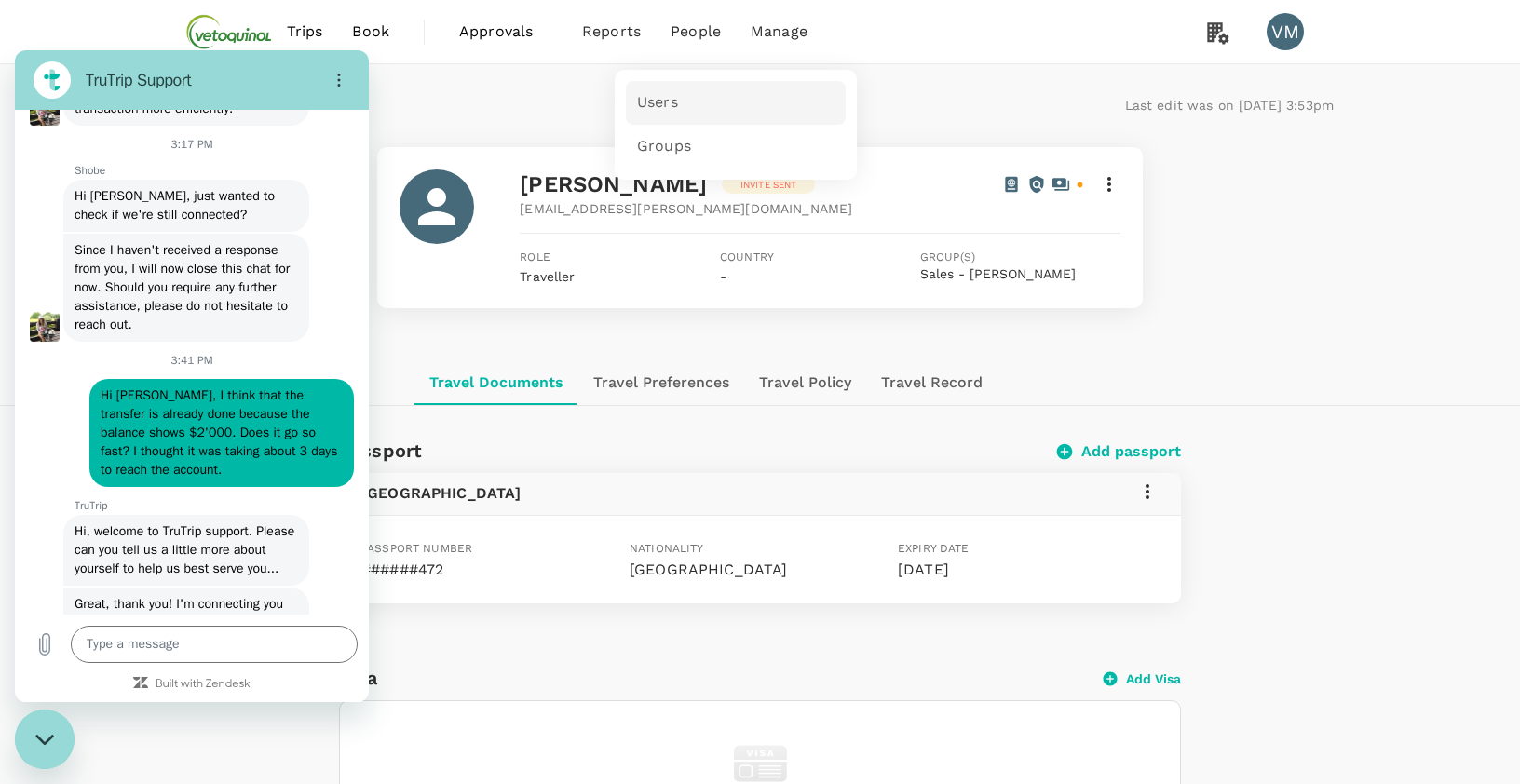 click on "Users" at bounding box center (658, 102) 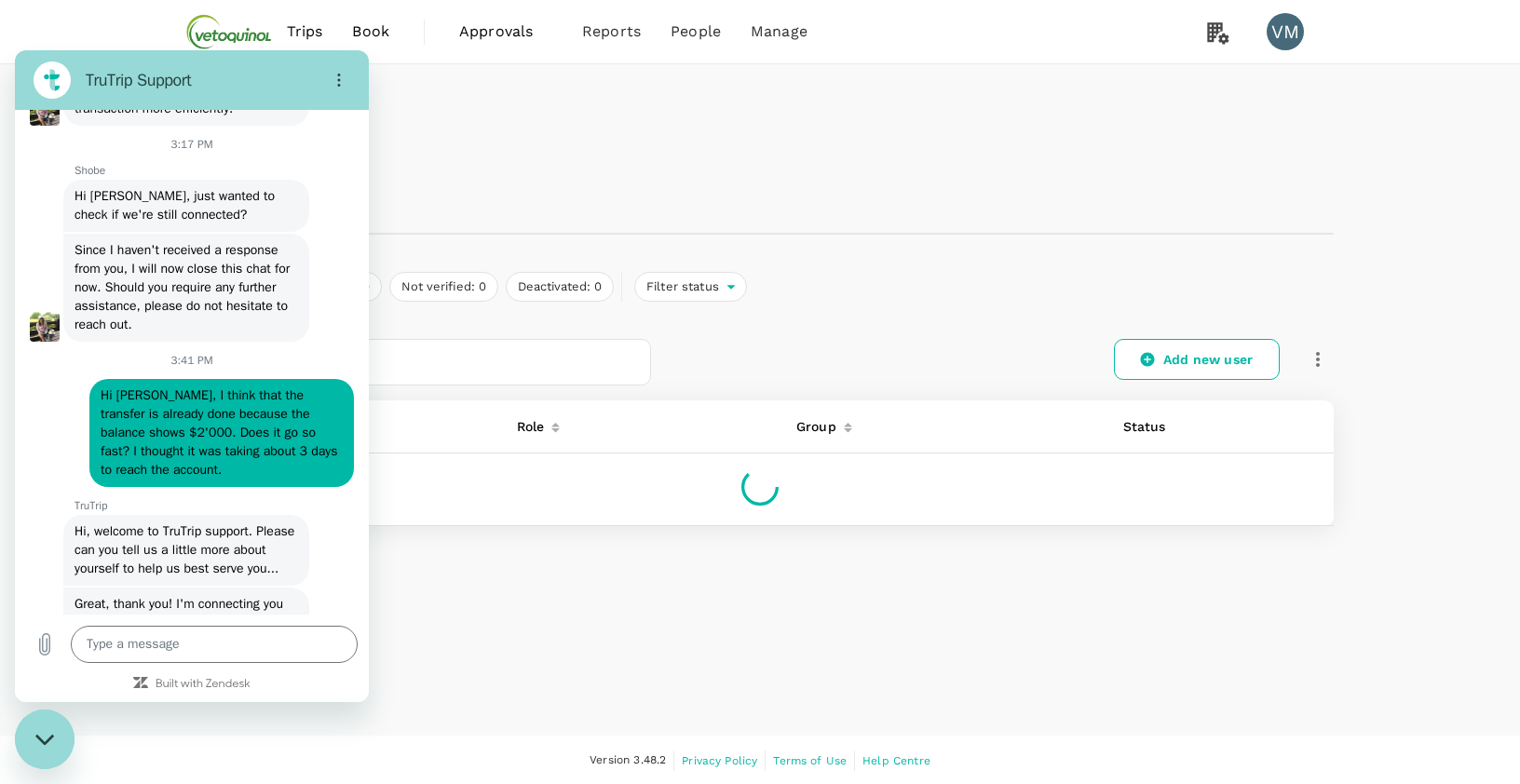 drag, startPoint x: 35, startPoint y: 728, endPoint x: 124, endPoint y: 1397, distance: 674.89407 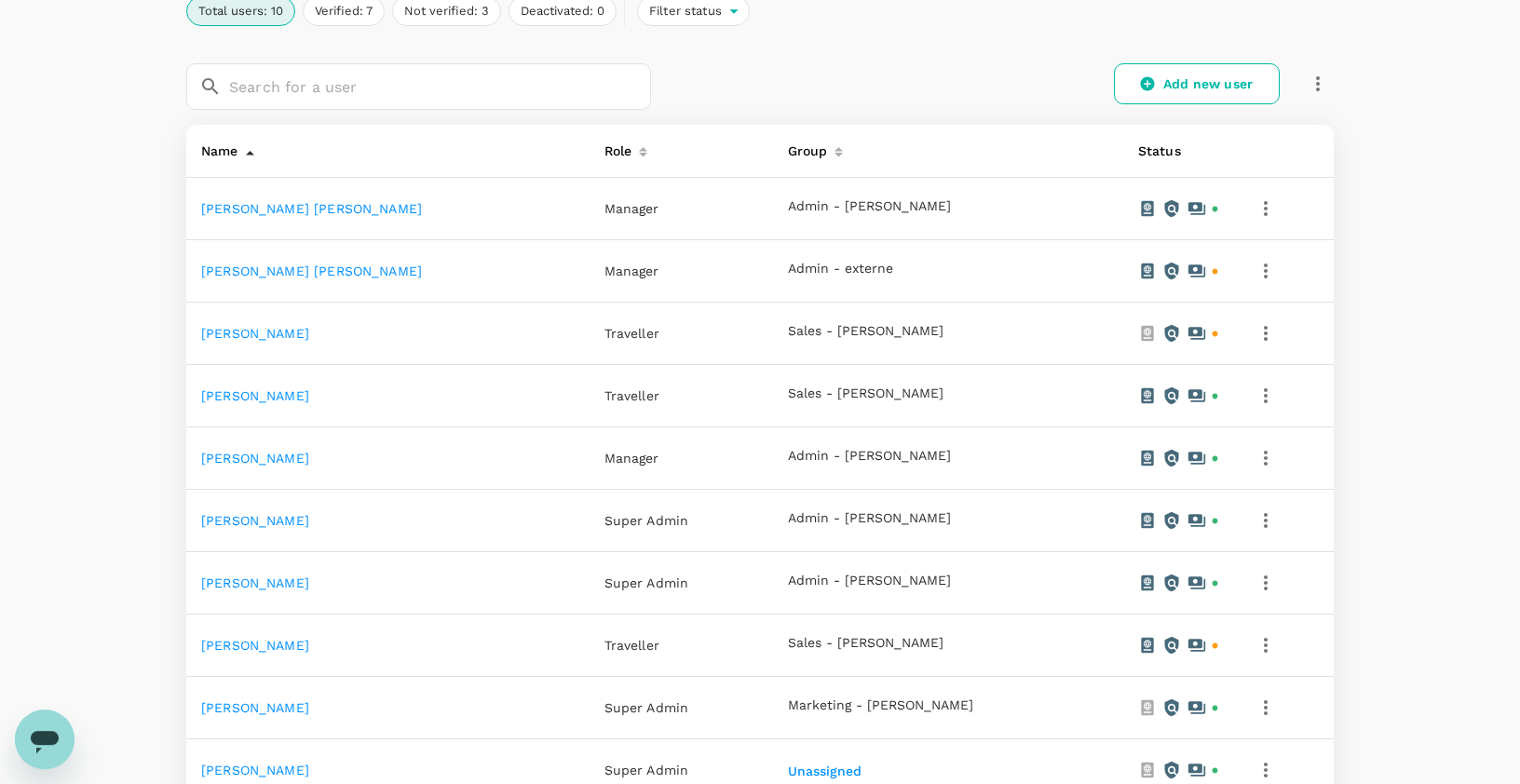 scroll, scrollTop: 380, scrollLeft: 0, axis: vertical 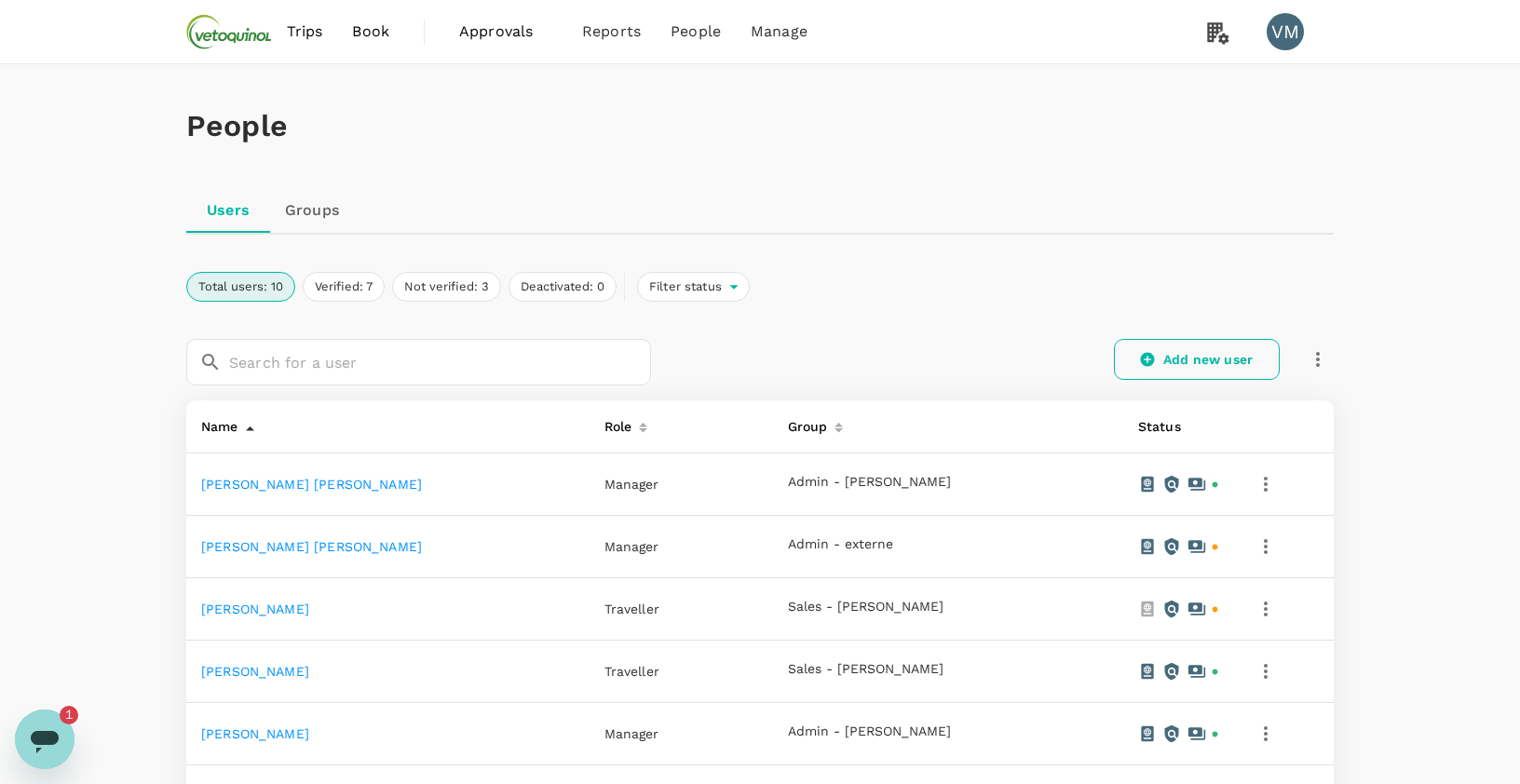 click on "Add new user" at bounding box center (1197, 359) 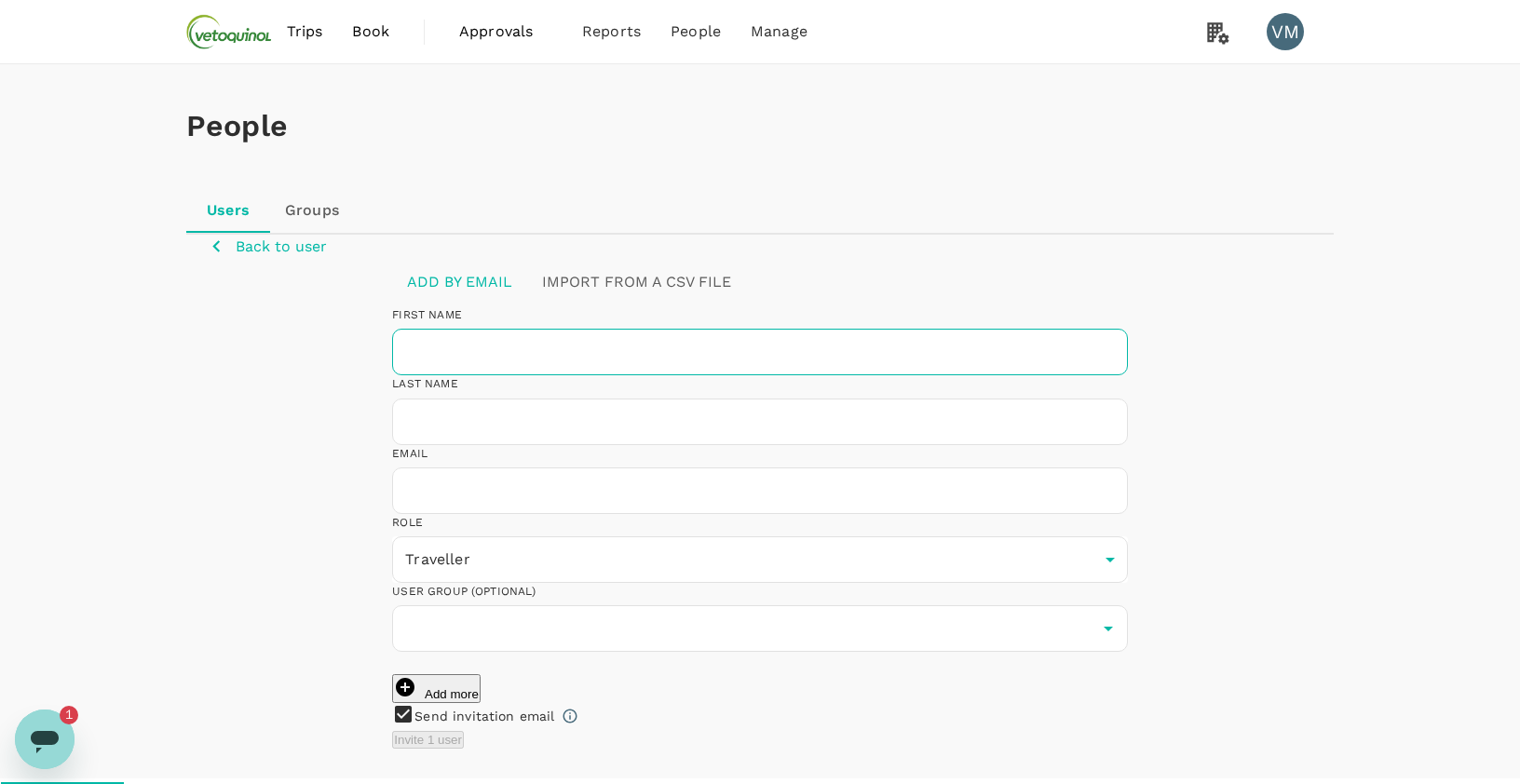 click at bounding box center (759, 352) 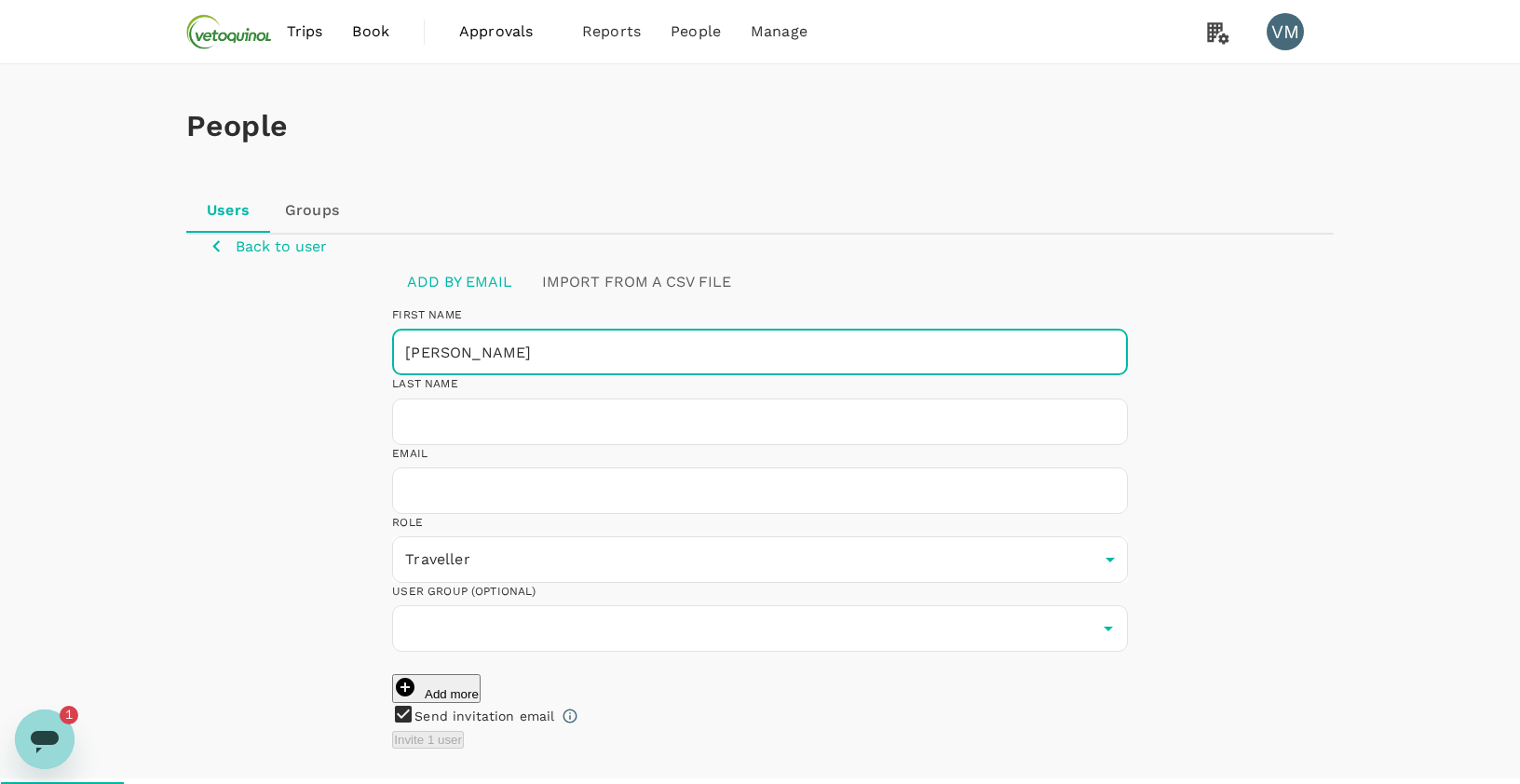type on "[PERSON_NAME]" 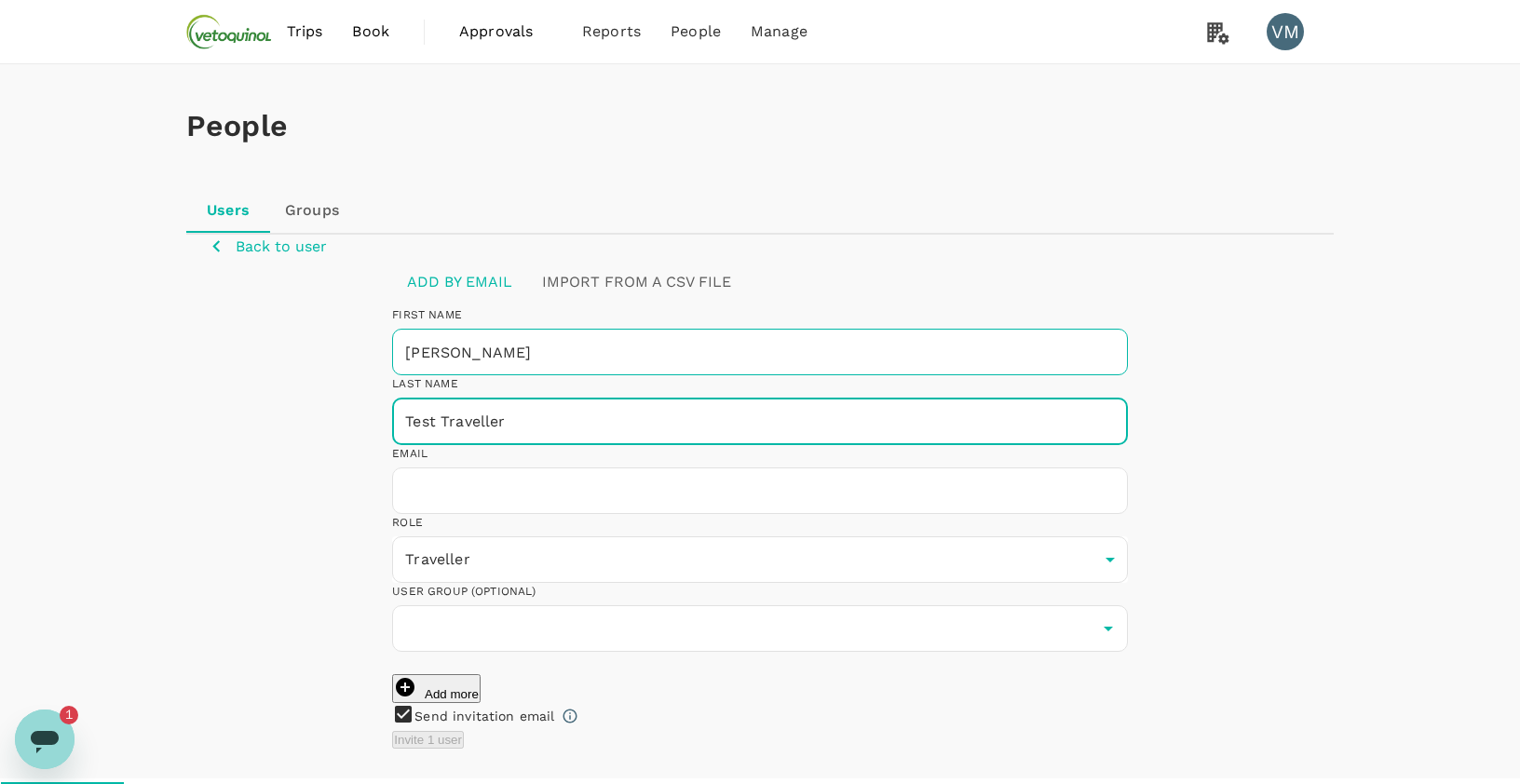 type on "Test Traveller" 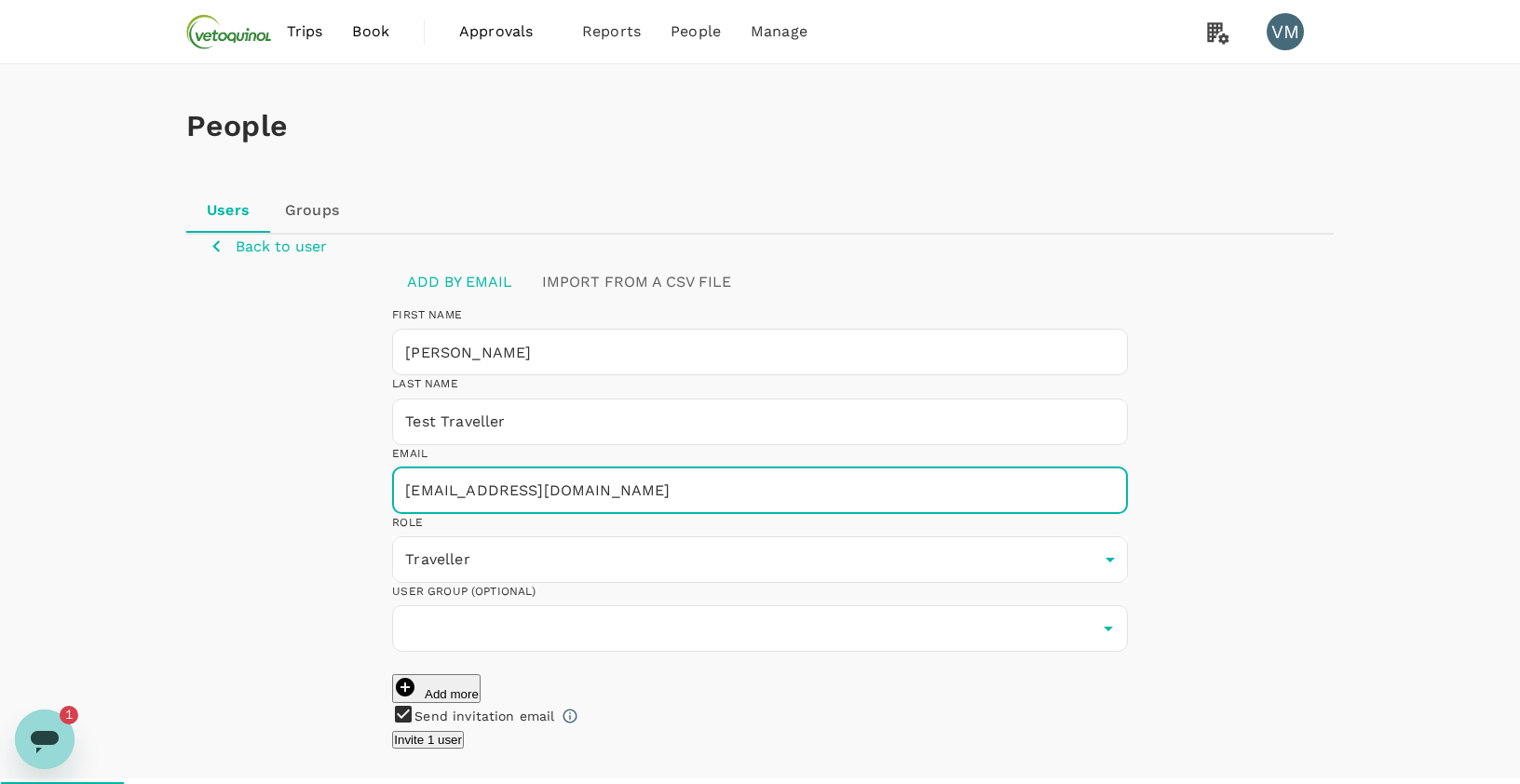 type on "[EMAIL_ADDRESS][DOMAIN_NAME]" 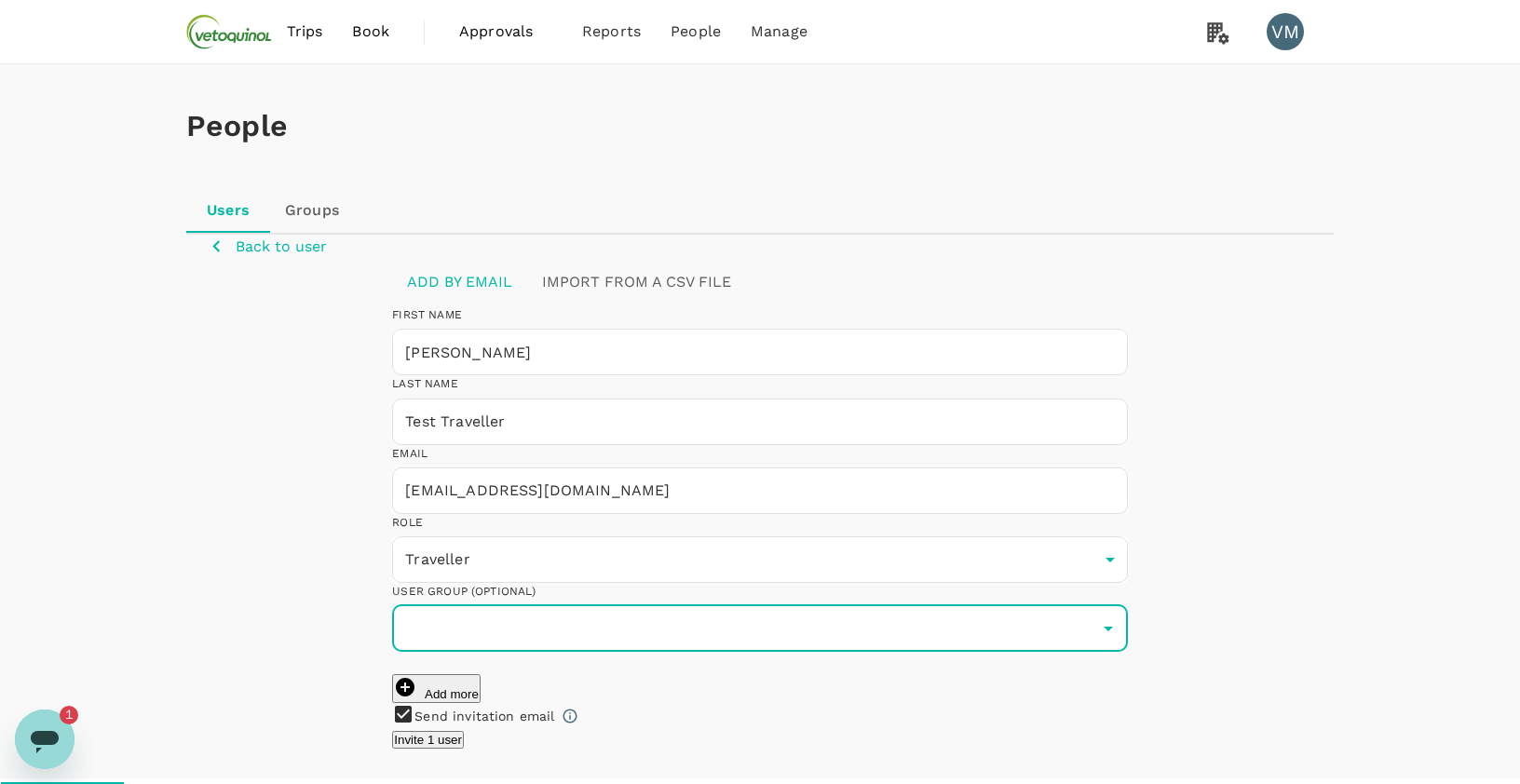 click at bounding box center [759, 629] 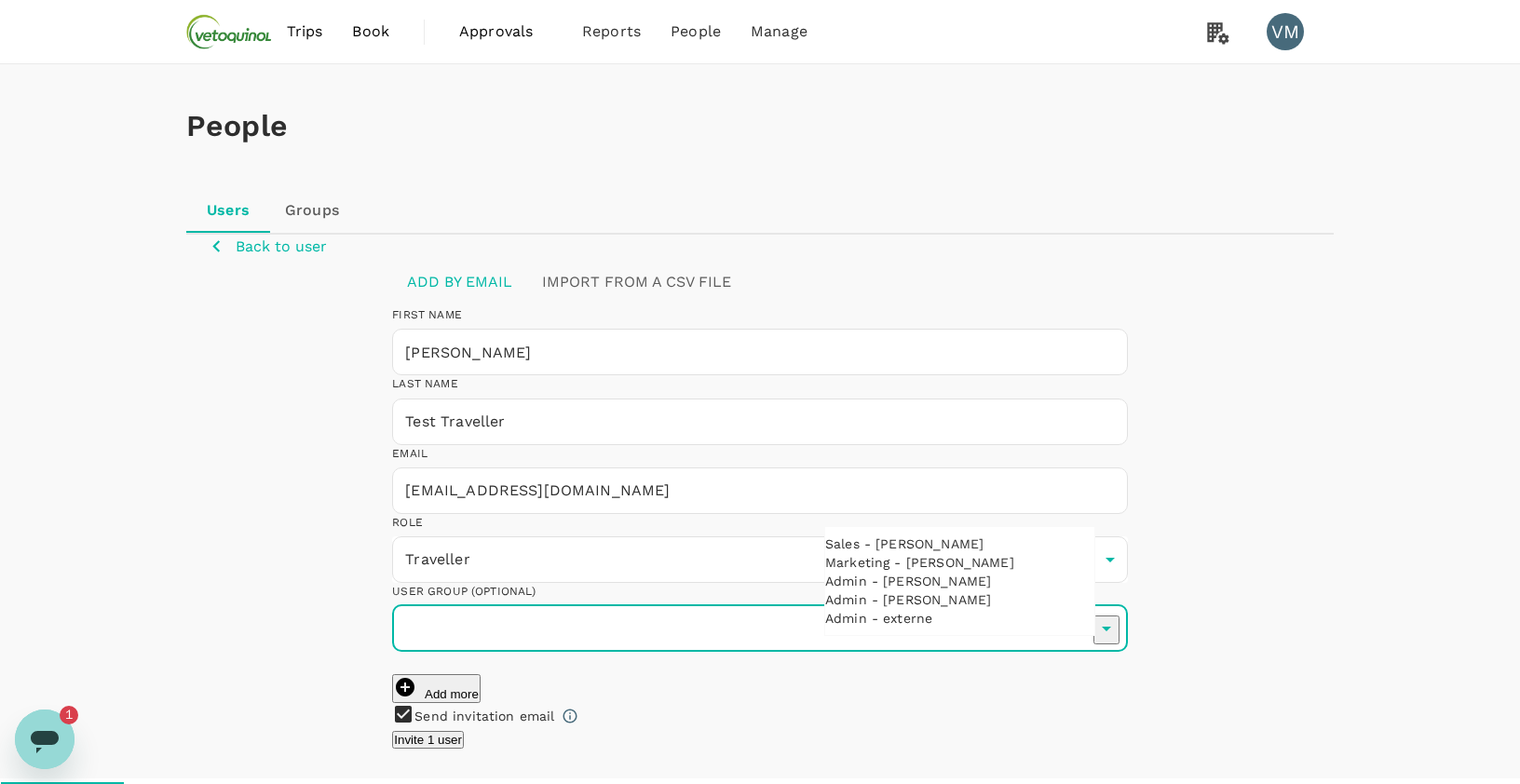 click on "Admin - [PERSON_NAME]" at bounding box center [959, 581] 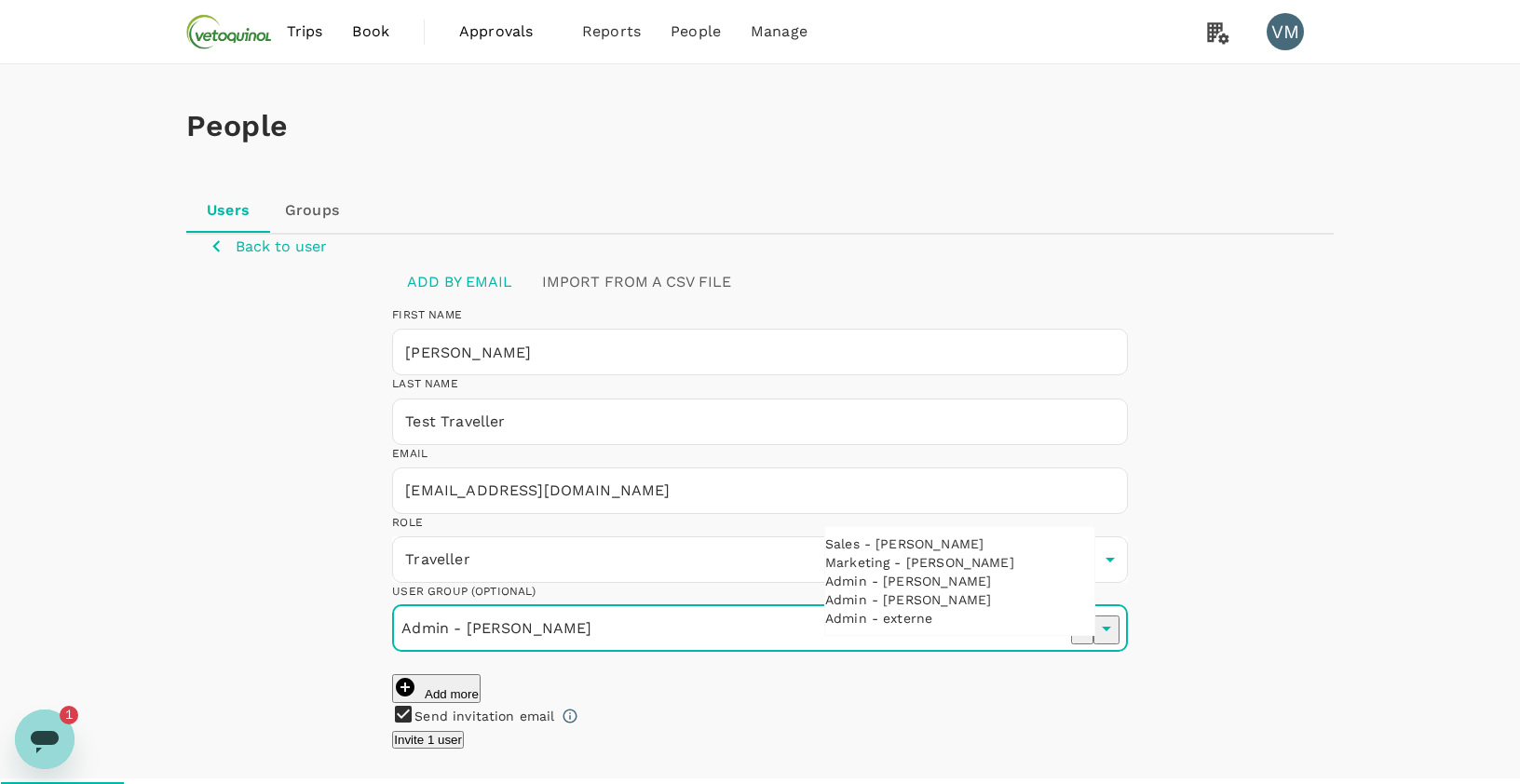 click on "Admin - [PERSON_NAME]" at bounding box center (731, 629) 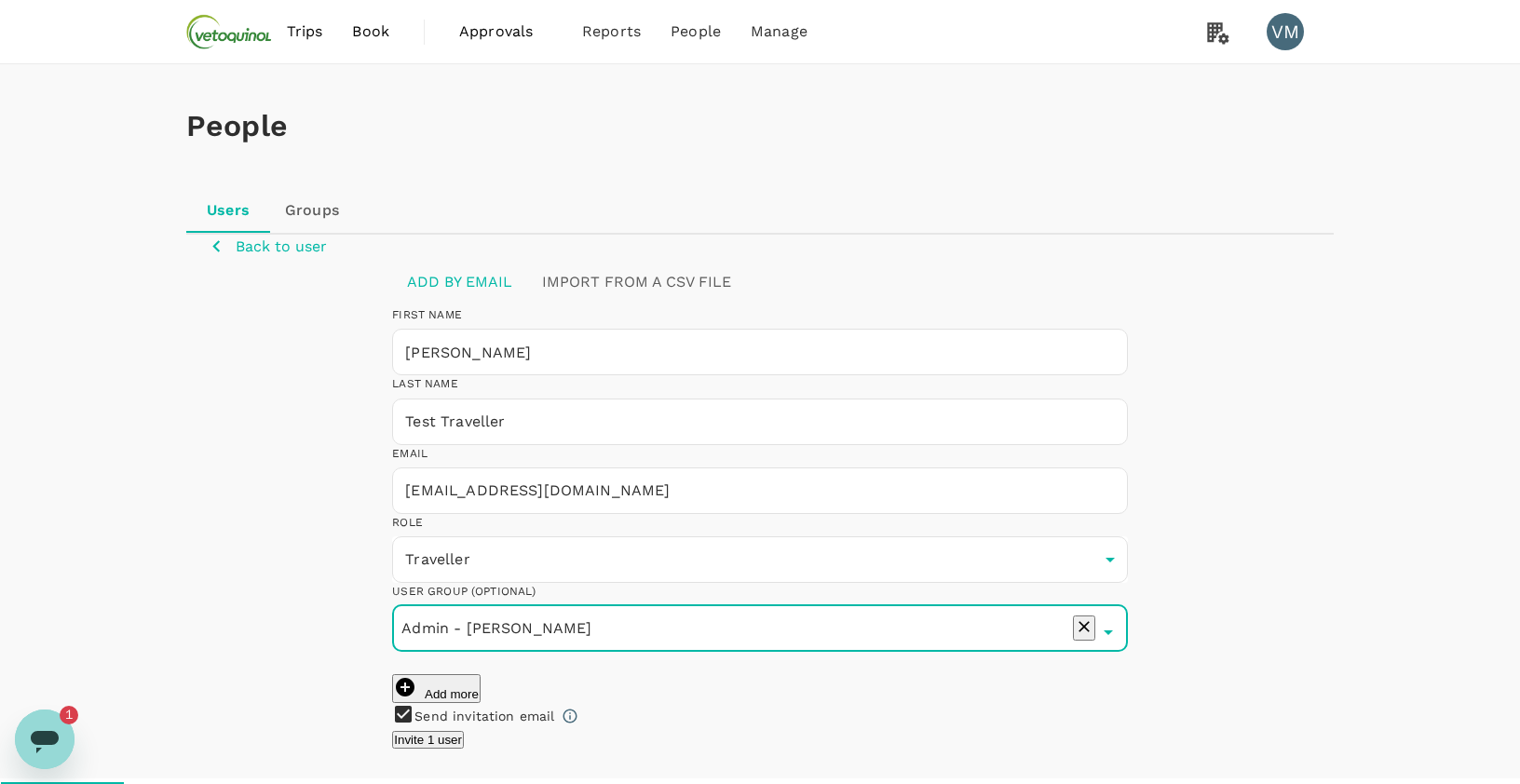 type on "Admin - externe" 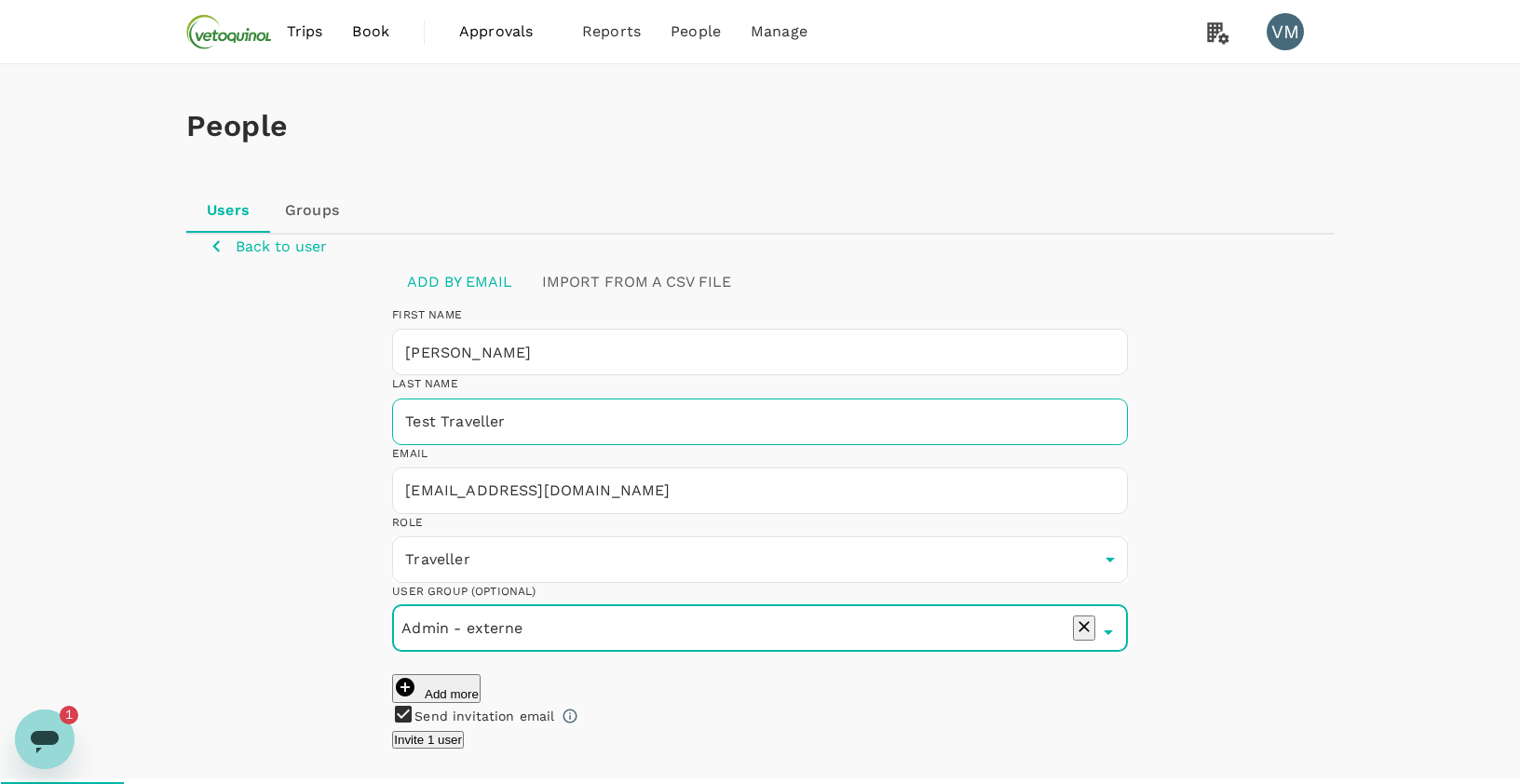 click on "Test Traveller" at bounding box center (759, 422) 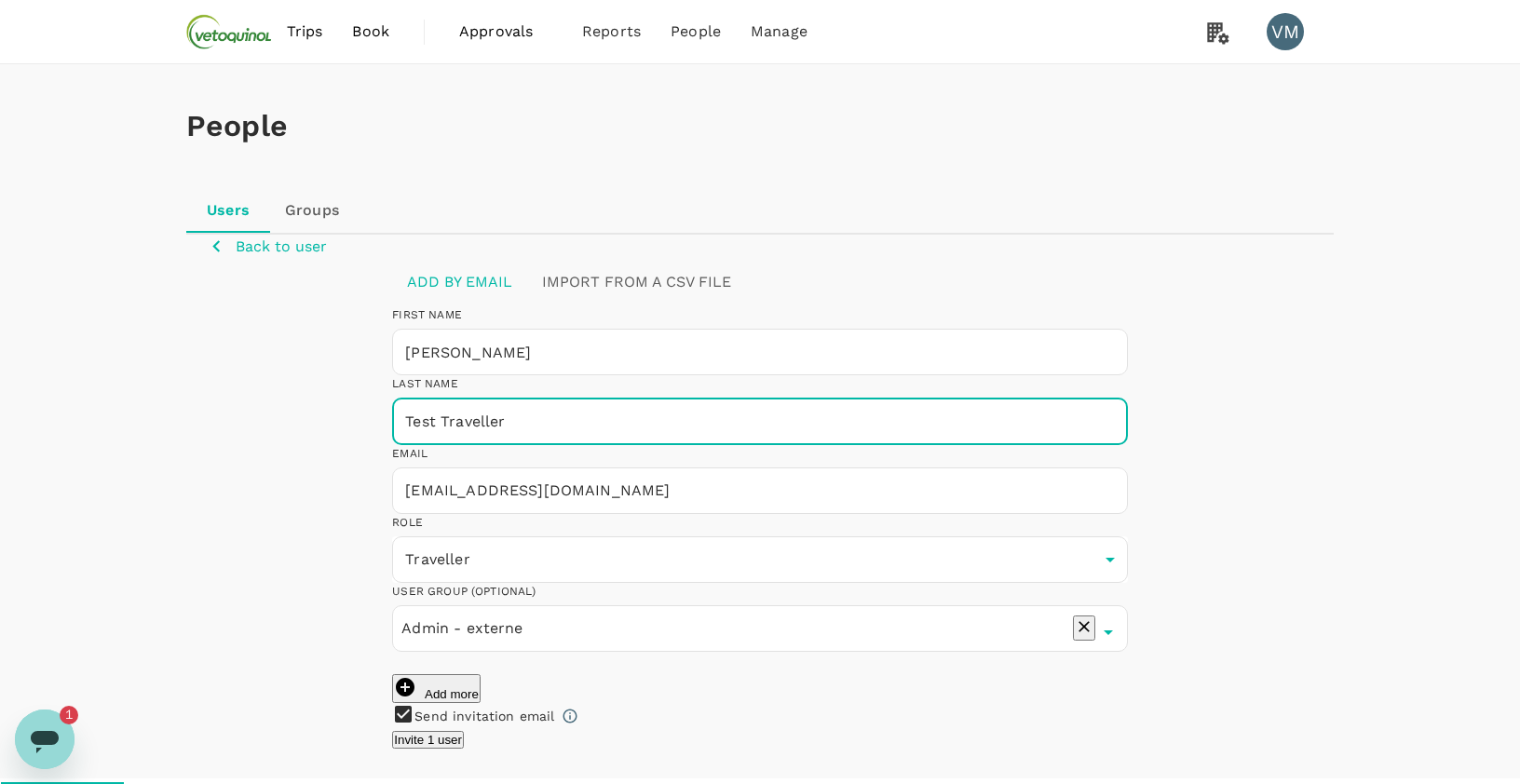 click on "Test Traveller" at bounding box center (759, 422) 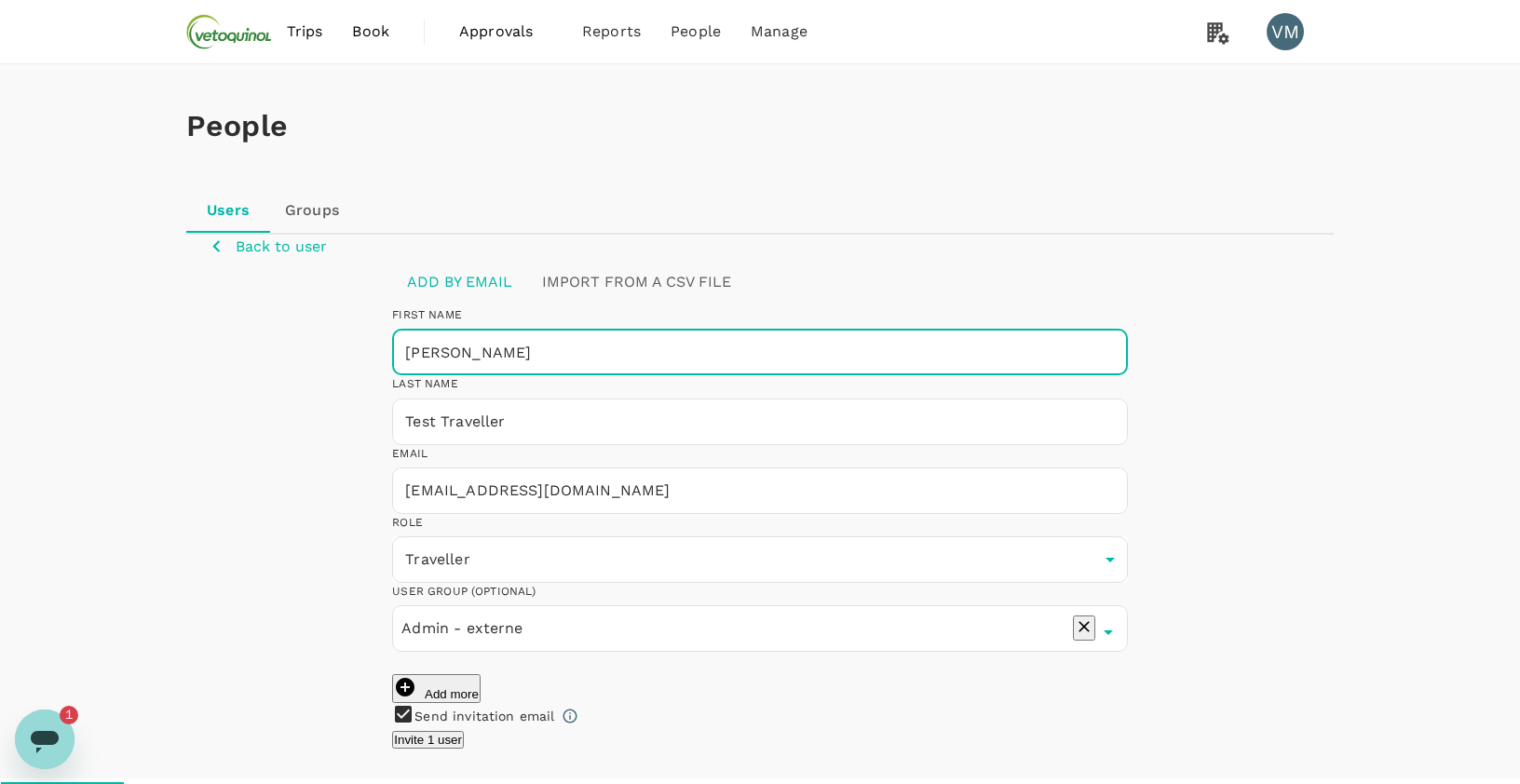 click on "[PERSON_NAME]" at bounding box center [759, 352] 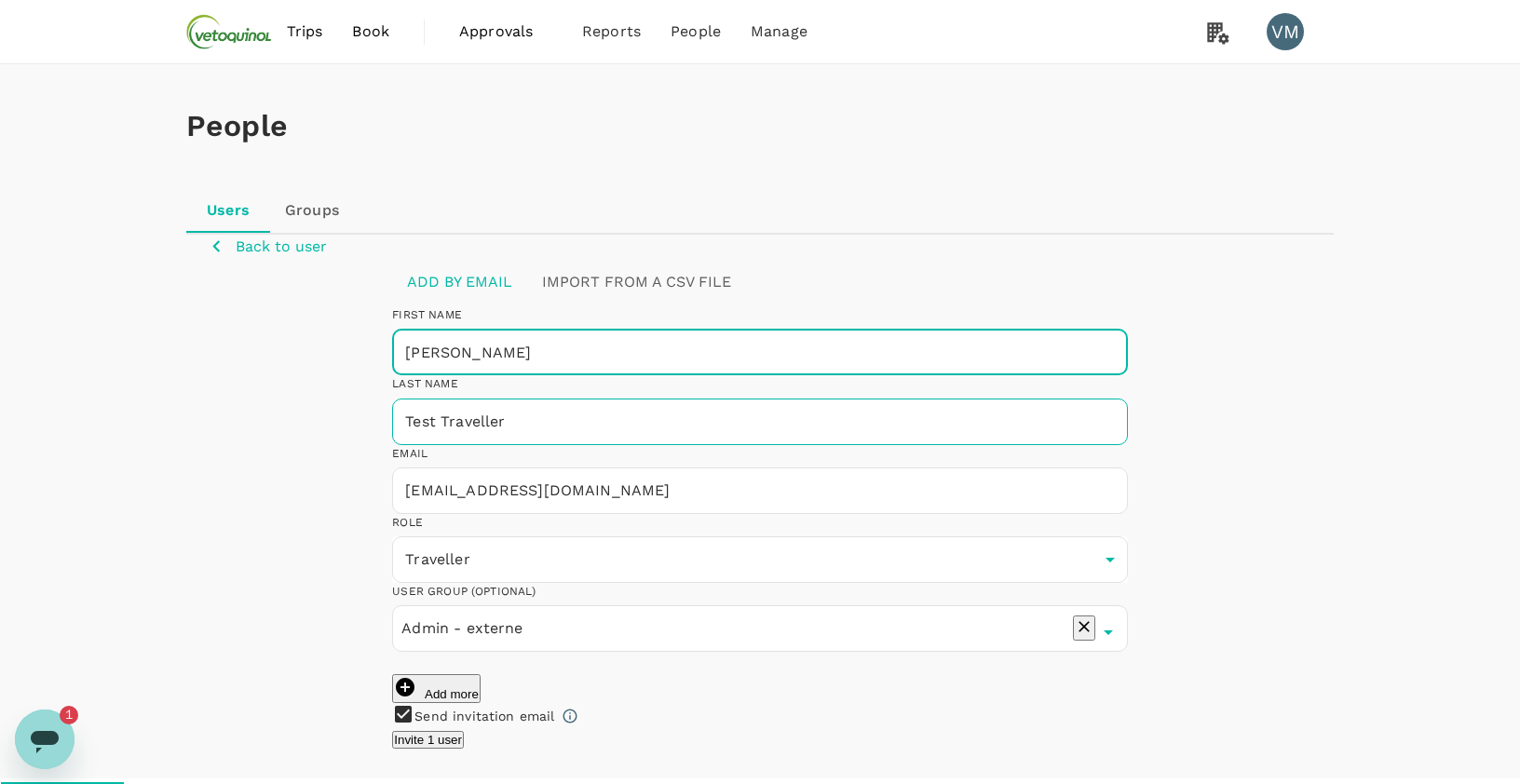 type on "Valerie Test" 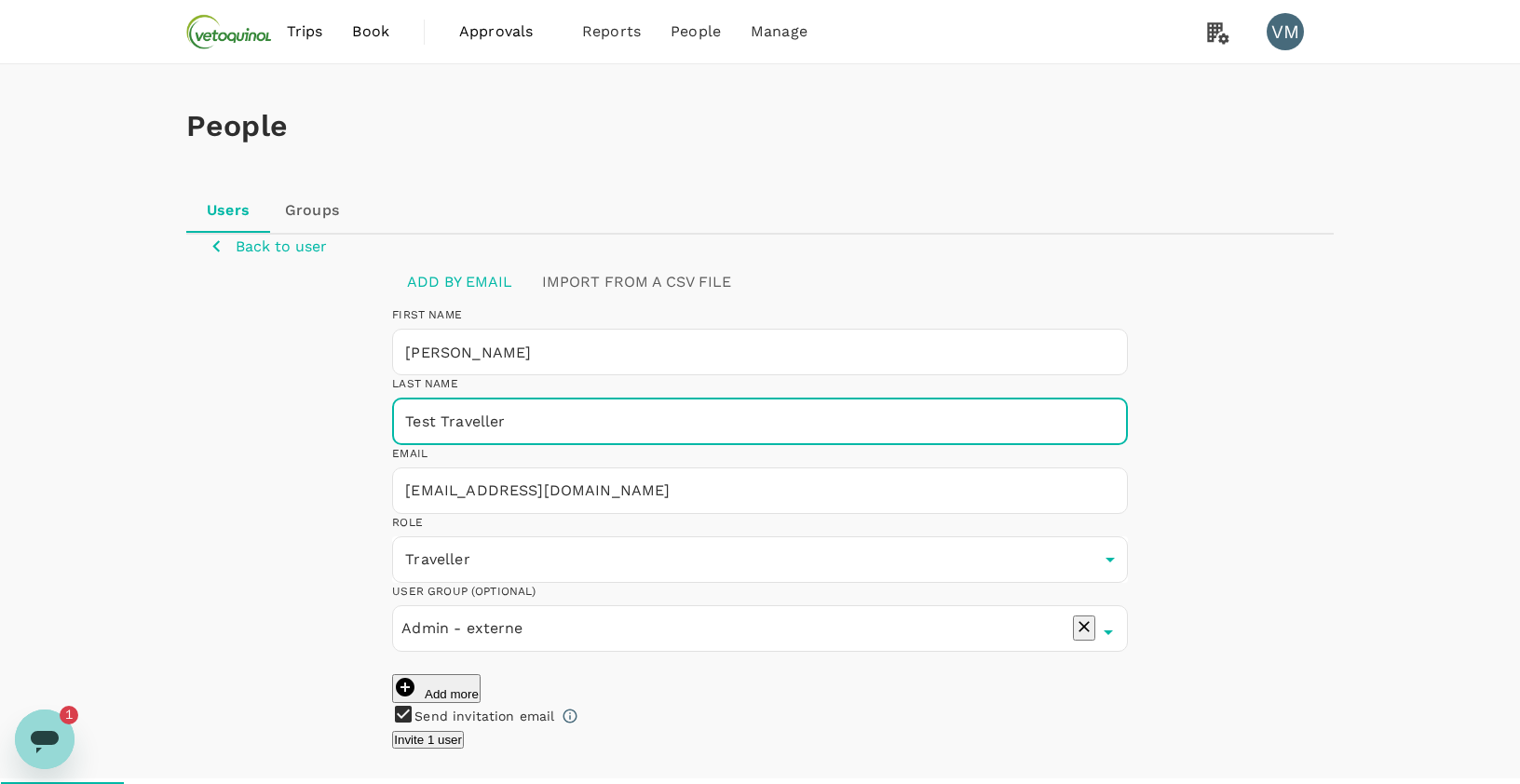 click on "Invite 1 user" at bounding box center (428, 739) 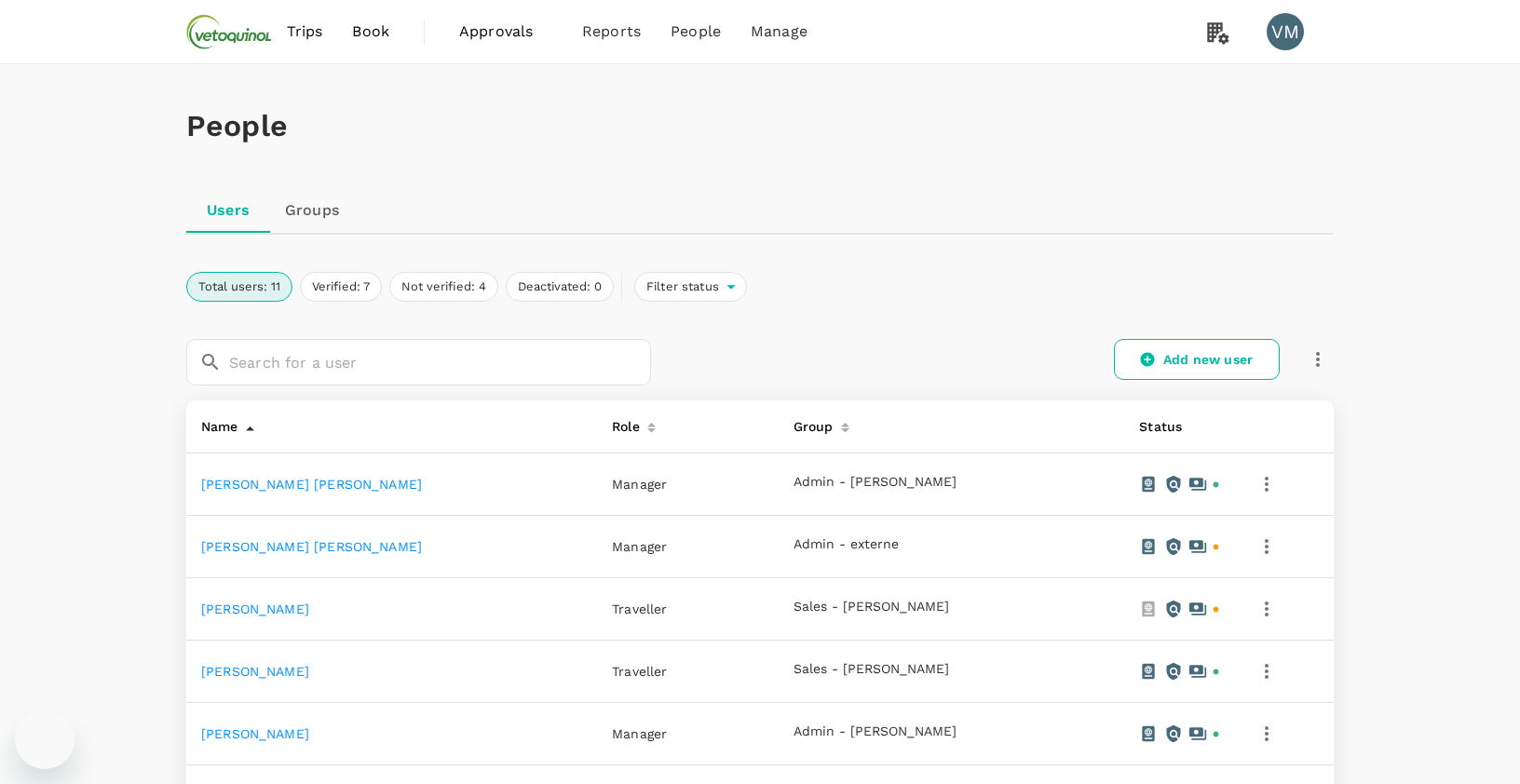 scroll, scrollTop: 0, scrollLeft: 0, axis: both 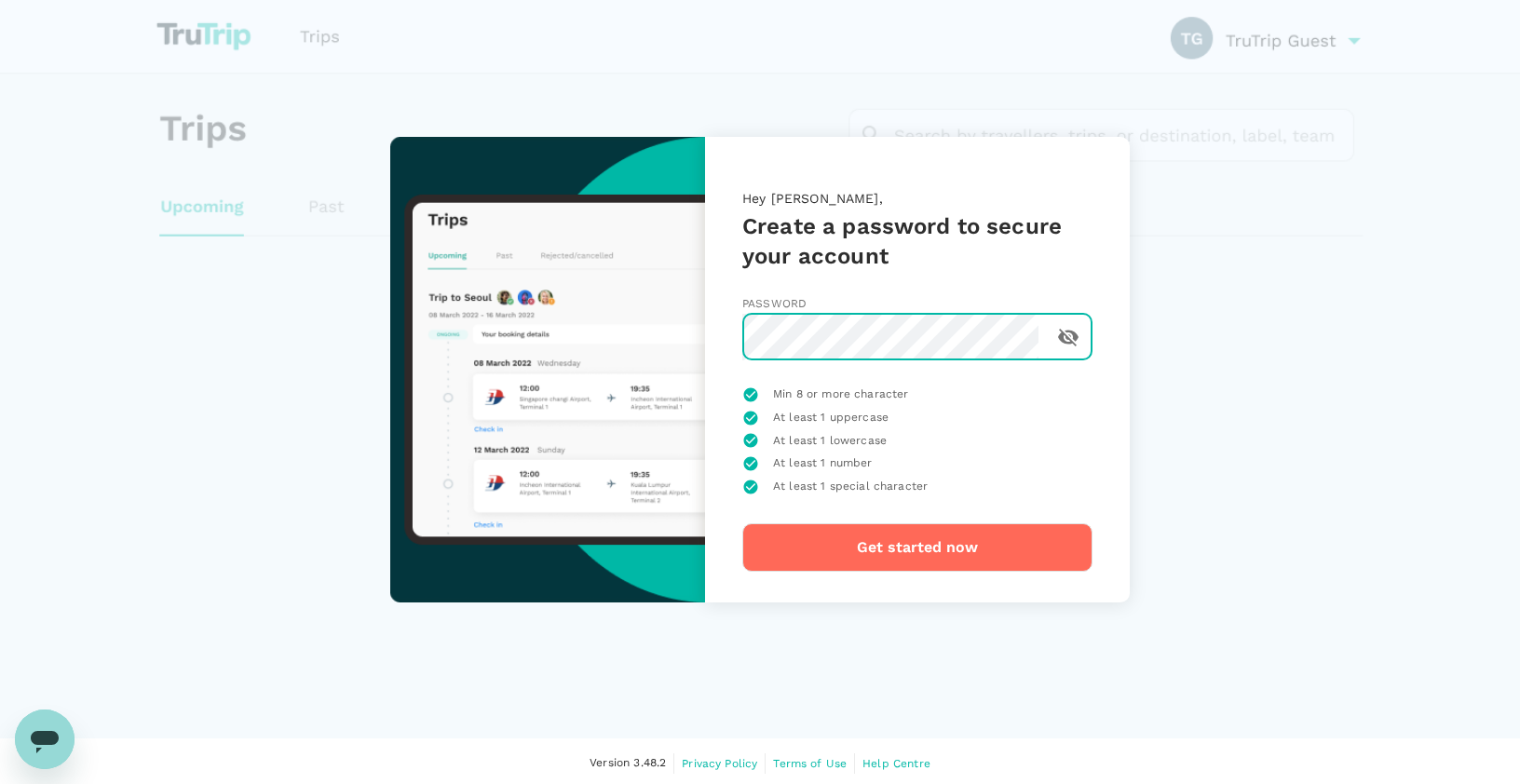 click on "Get started now" at bounding box center (917, 547) 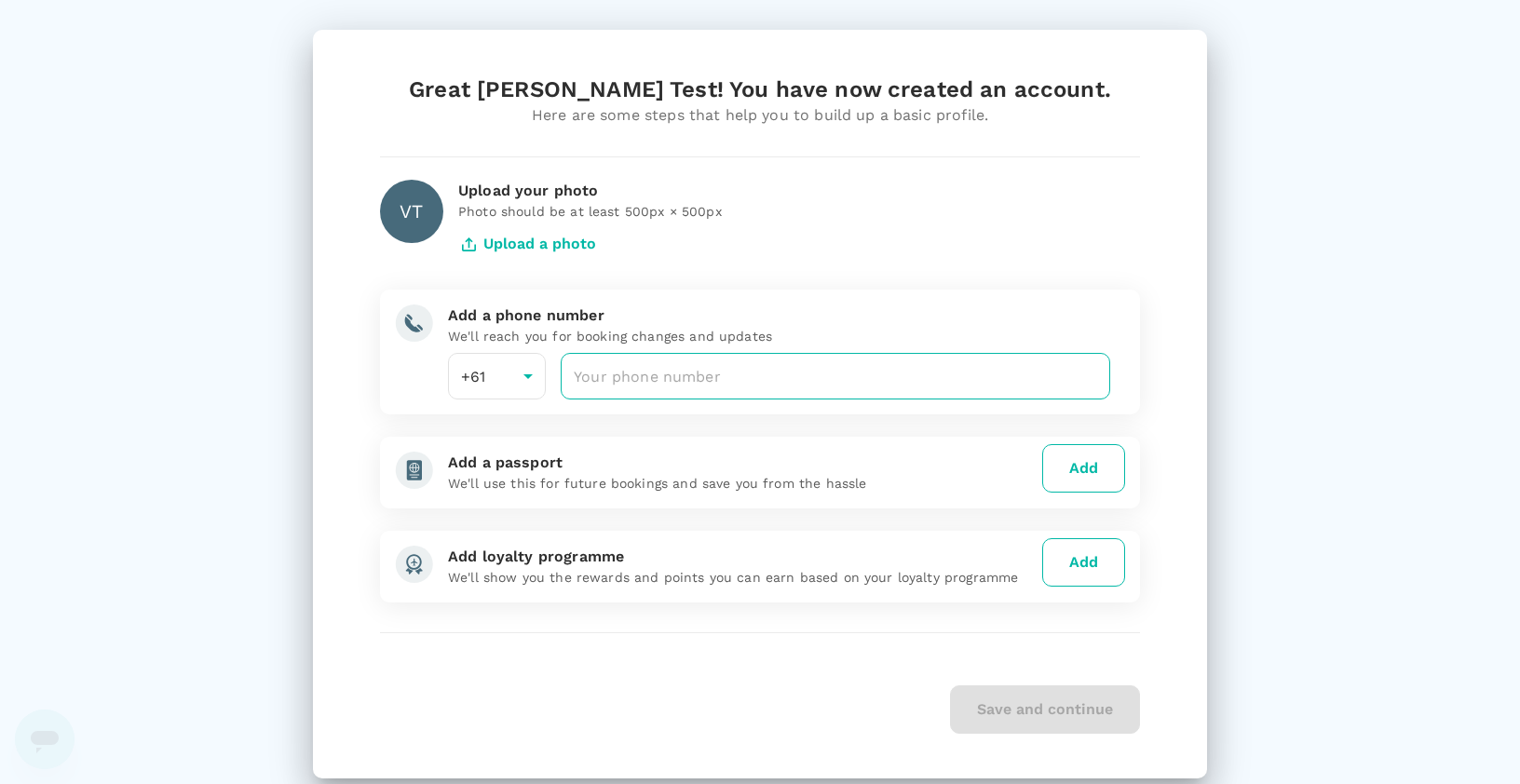 click at bounding box center [835, 376] 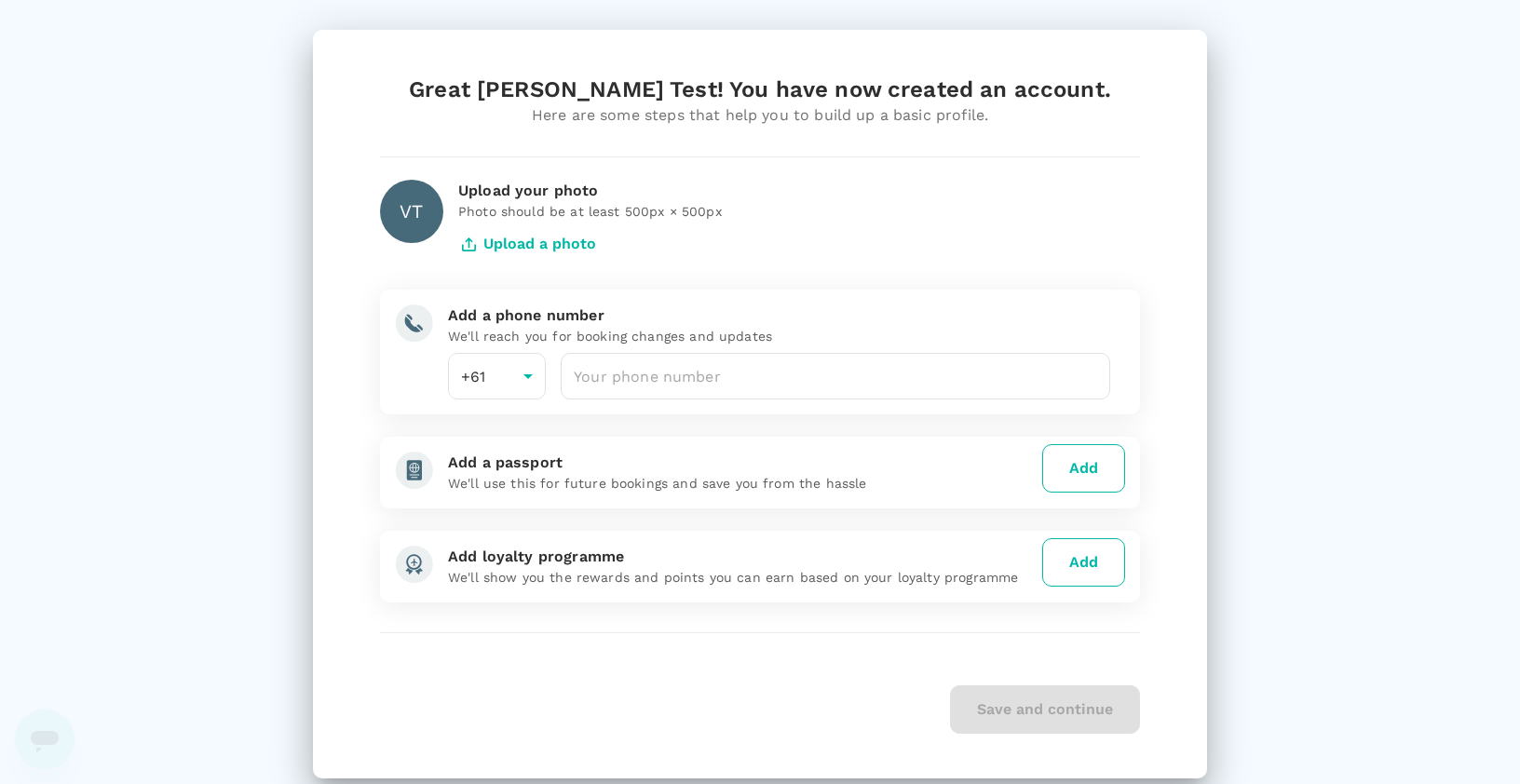 click on "Save and continue" at bounding box center (760, 710) 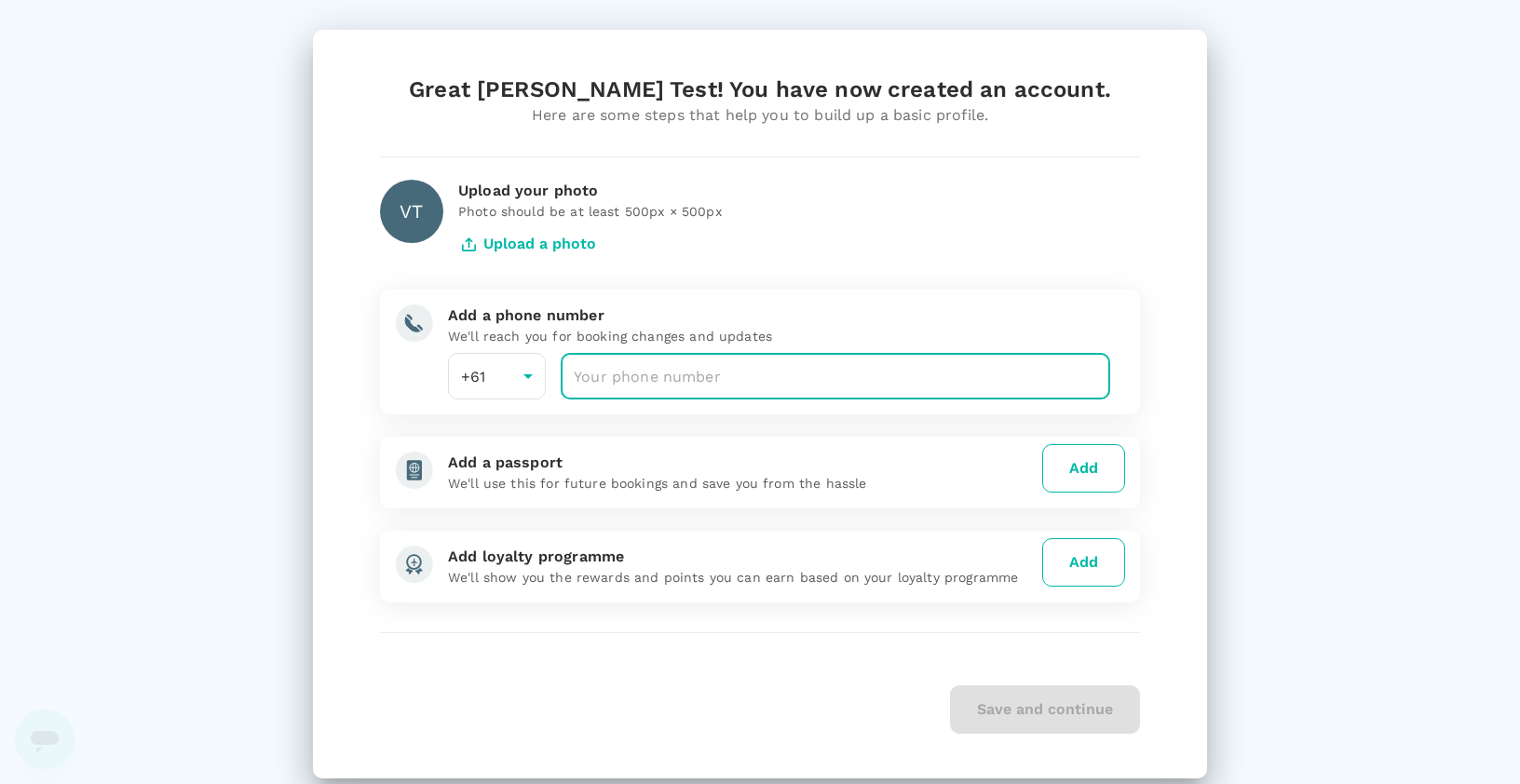 click at bounding box center (835, 376) 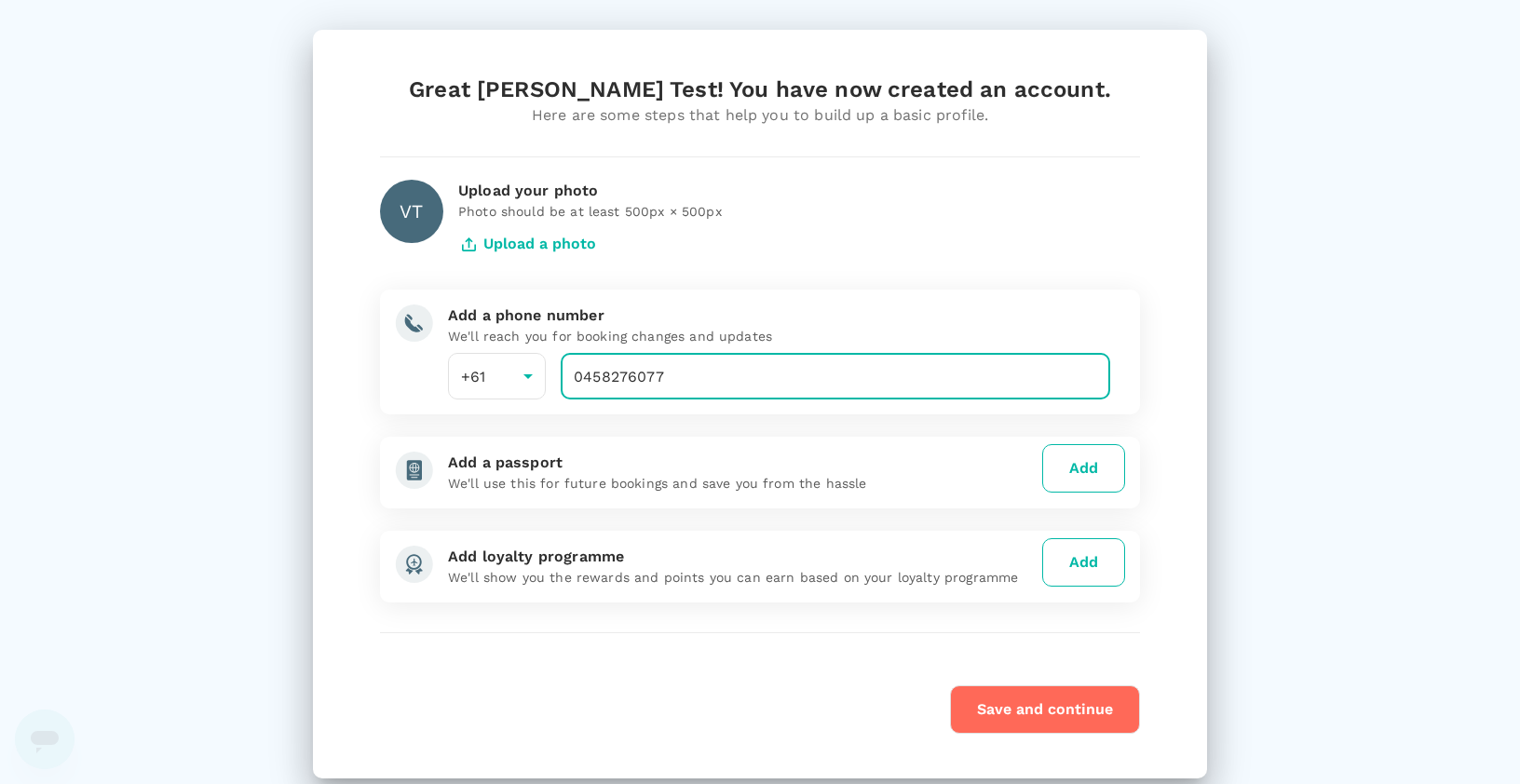 type on "0458276077" 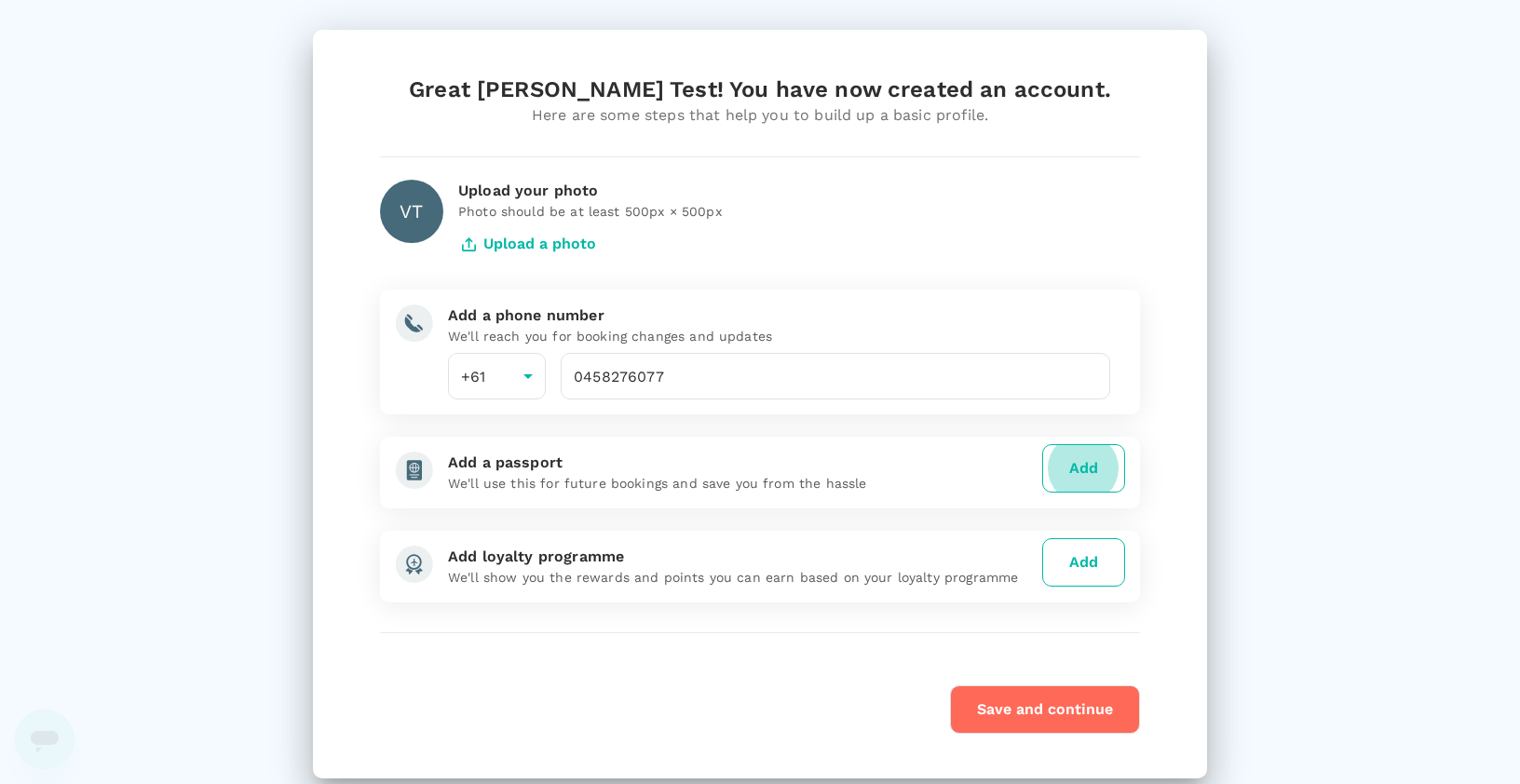 type 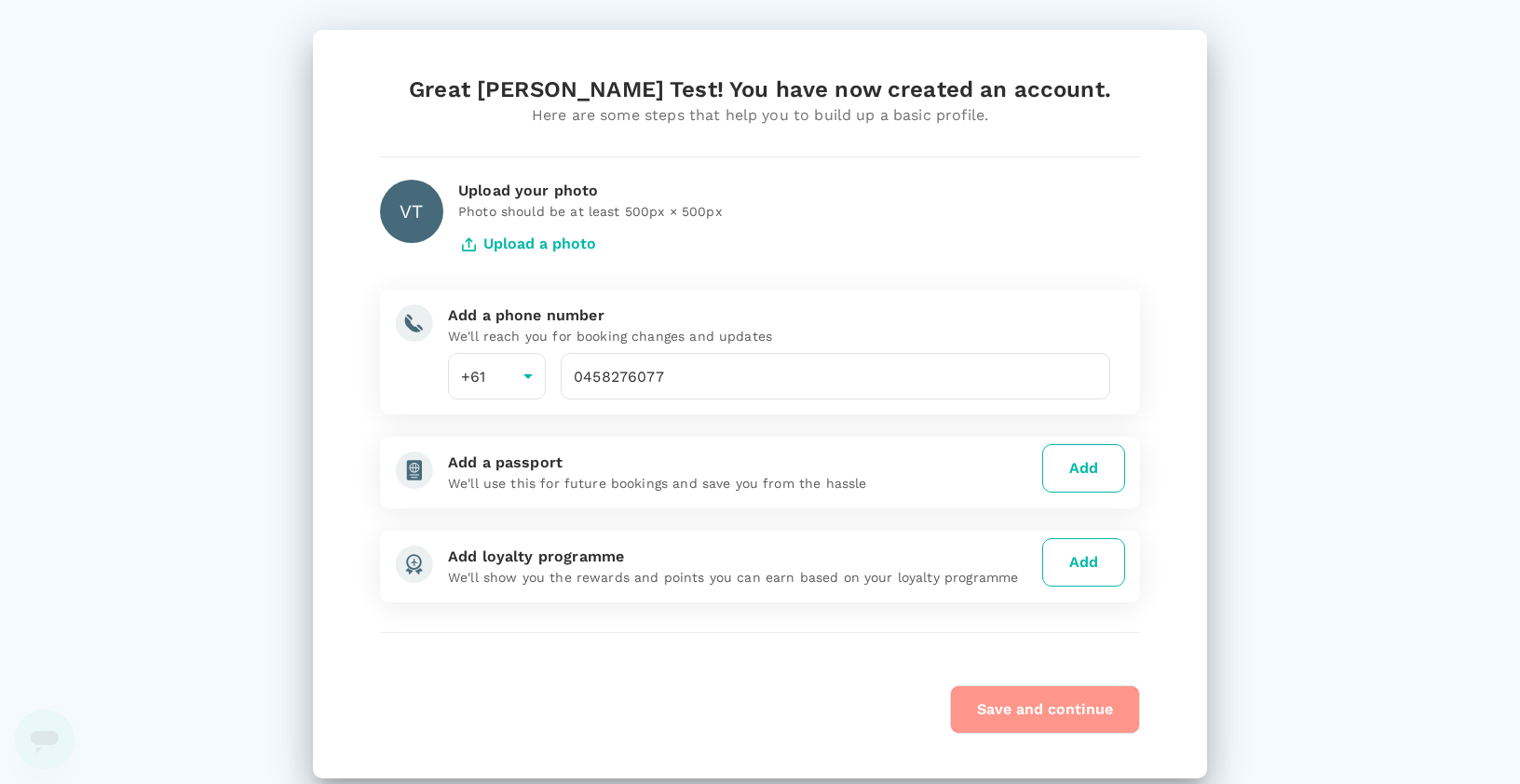 click on "Save and continue" at bounding box center [1045, 710] 